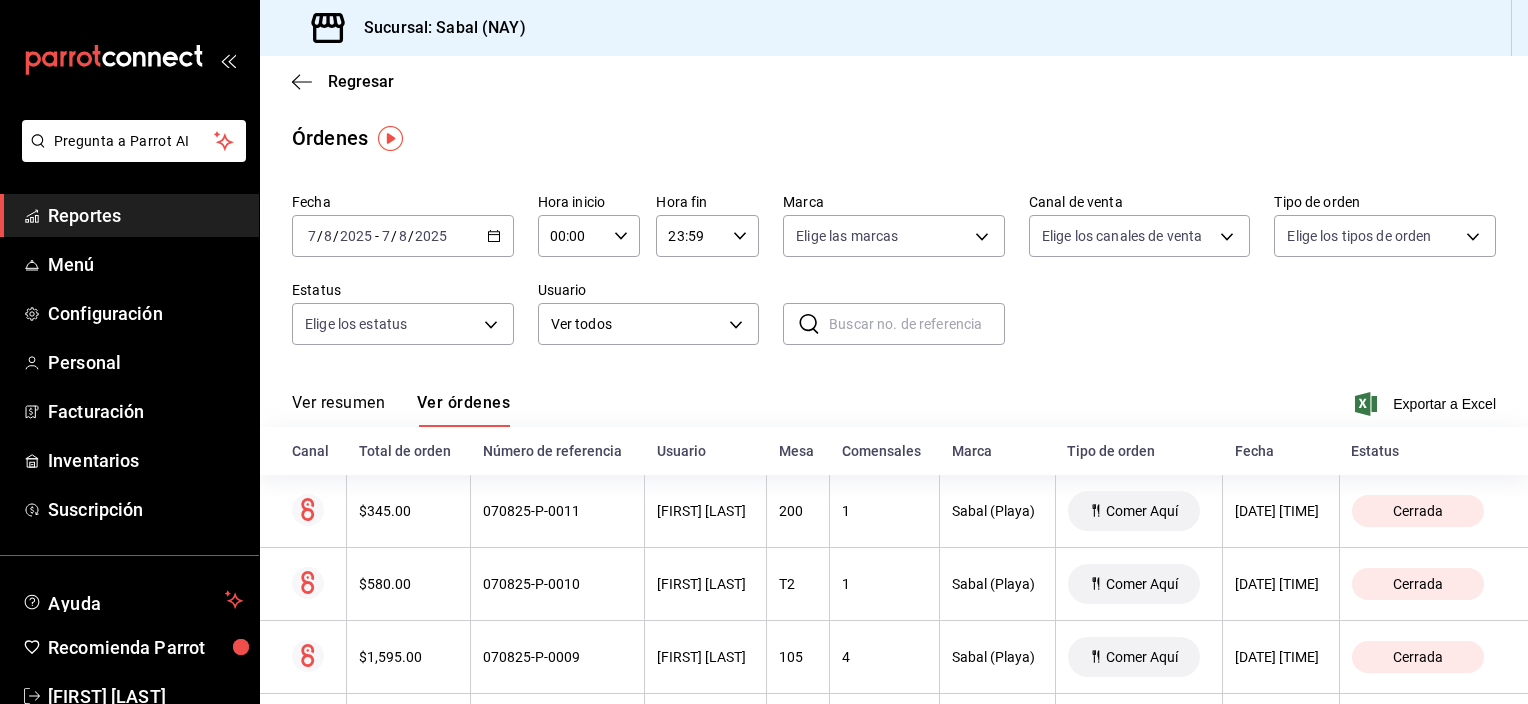 scroll, scrollTop: 0, scrollLeft: 0, axis: both 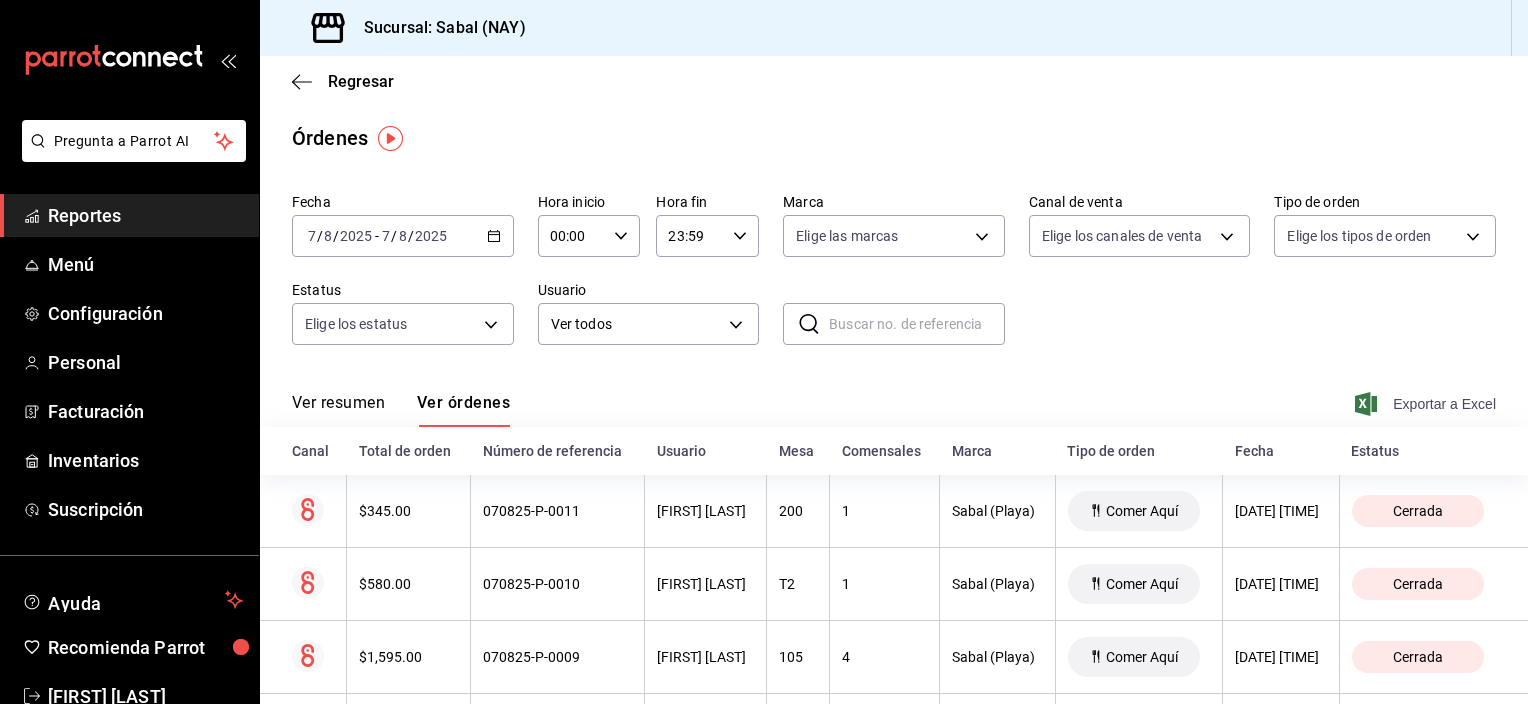 click on "Exportar a Excel" at bounding box center (1427, 404) 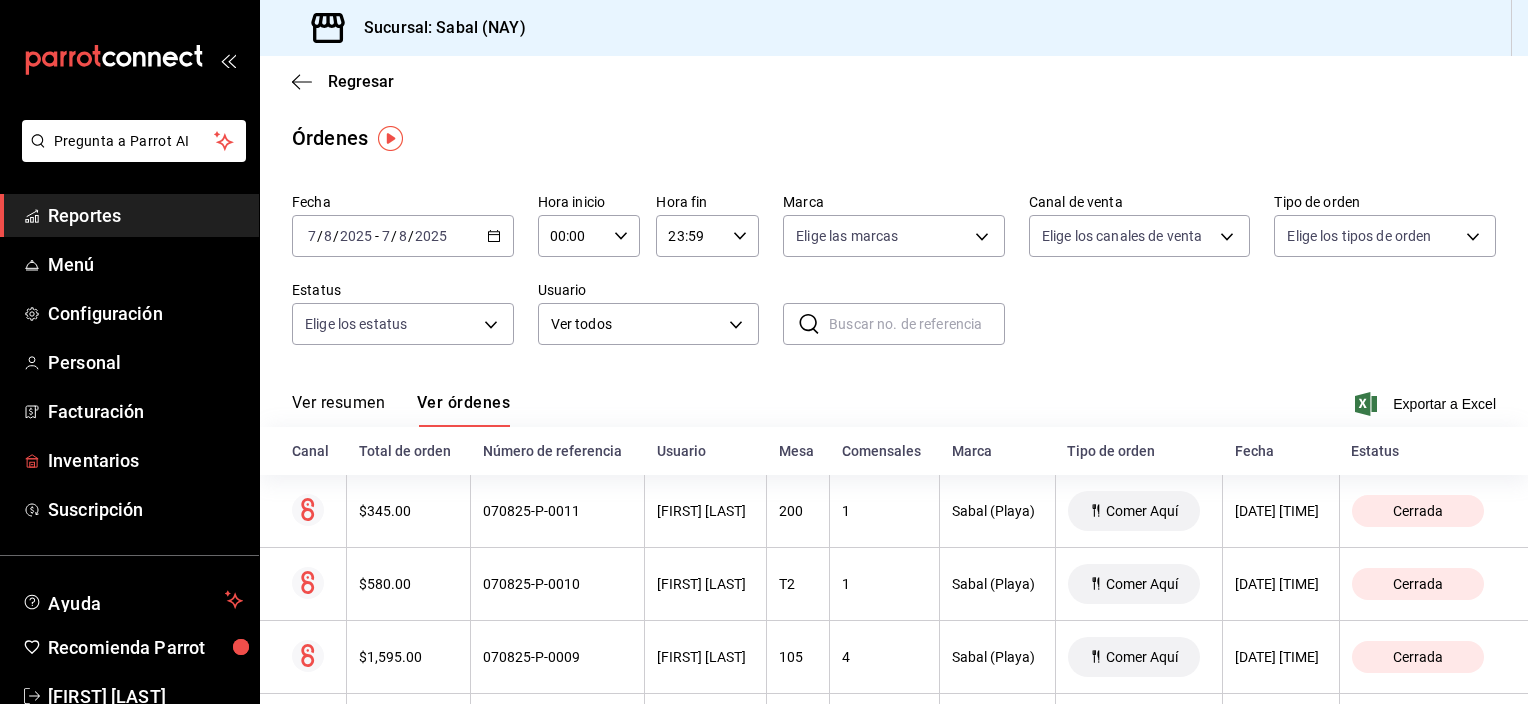 click on "Inventarios" at bounding box center [145, 460] 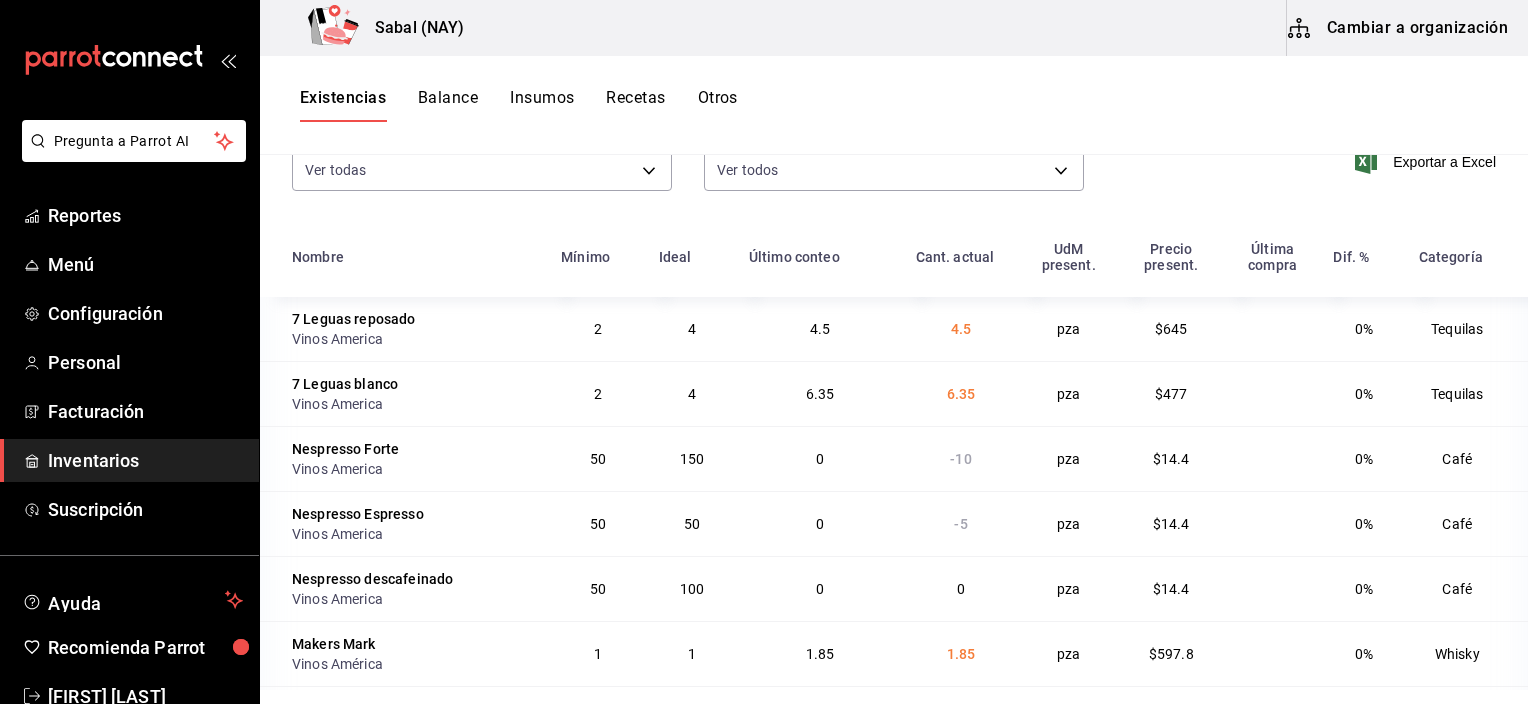 scroll, scrollTop: 244, scrollLeft: 0, axis: vertical 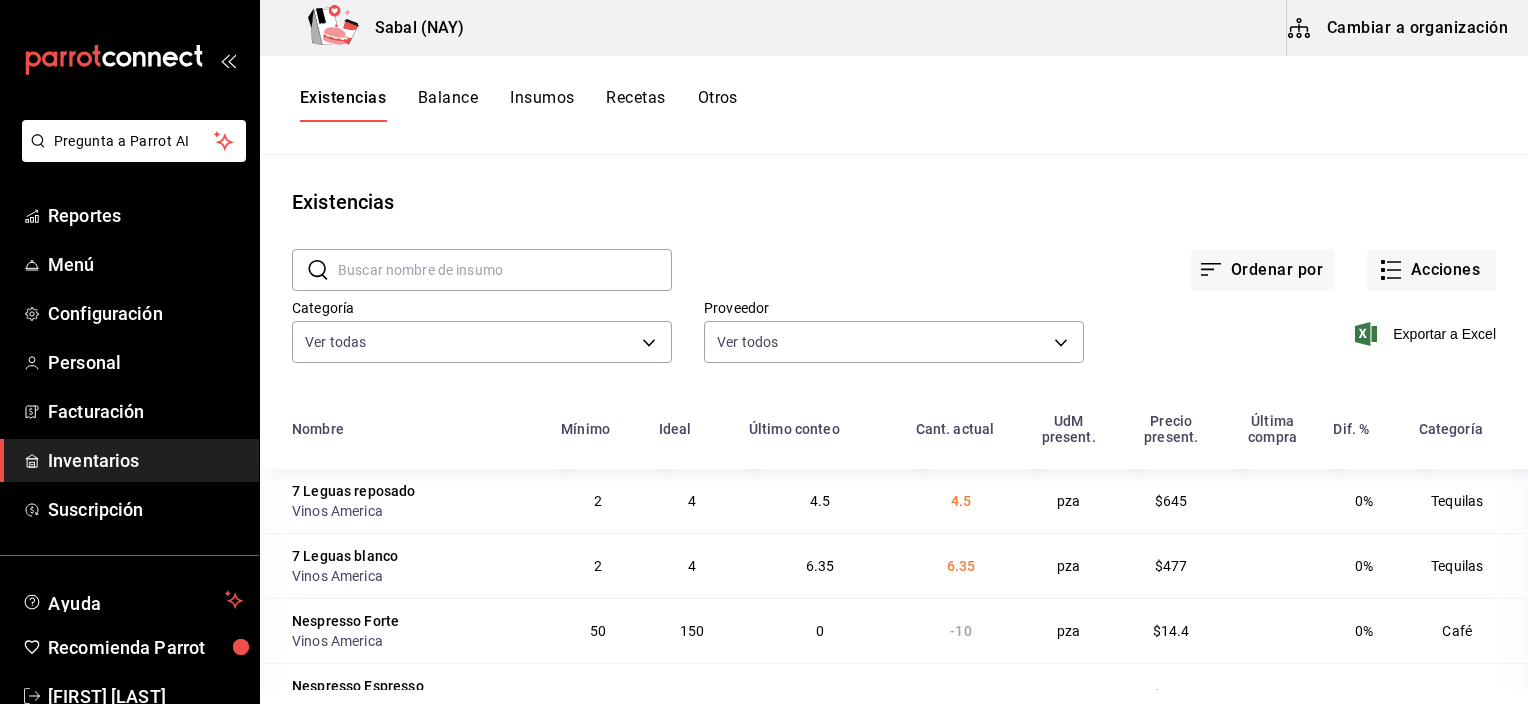 click on "Otros" at bounding box center [718, 105] 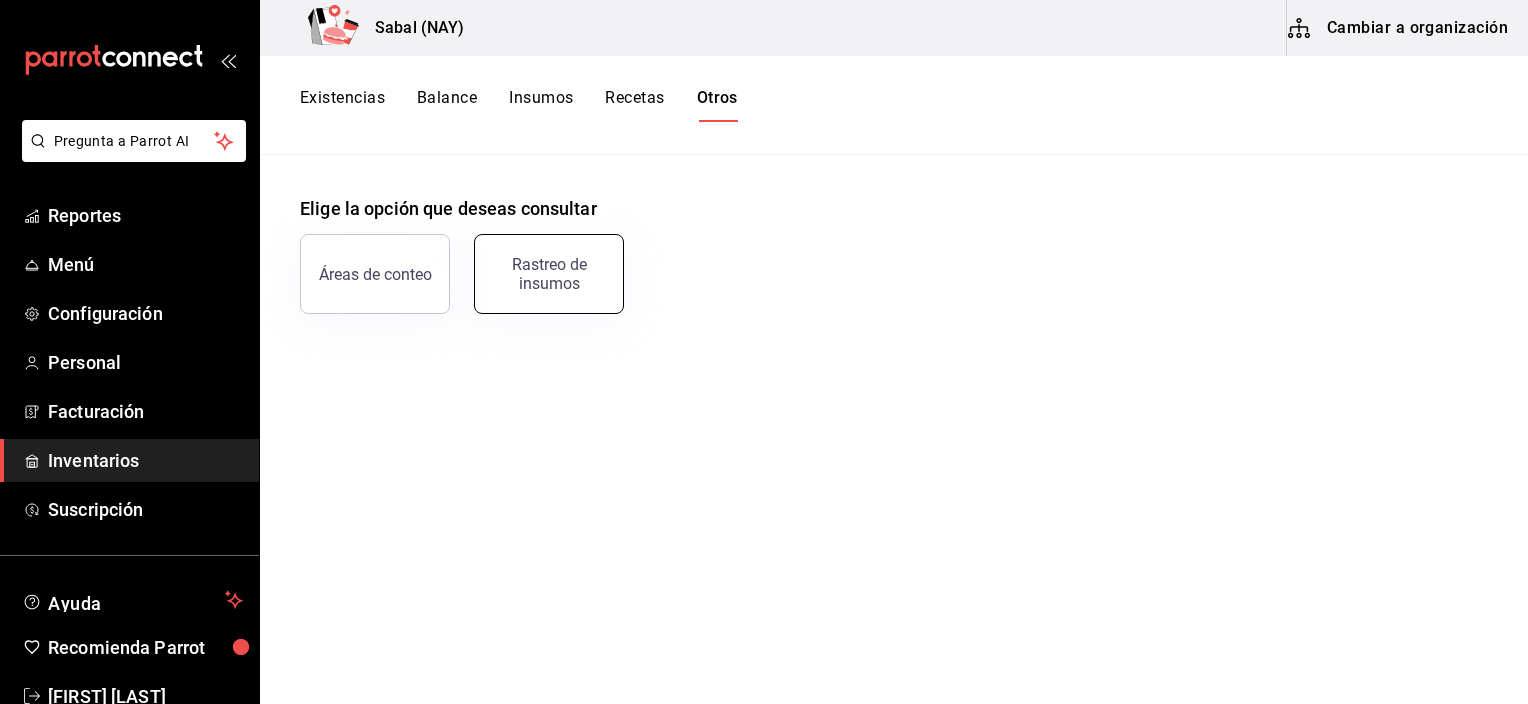 click on "Rastreo de insumos" at bounding box center [549, 274] 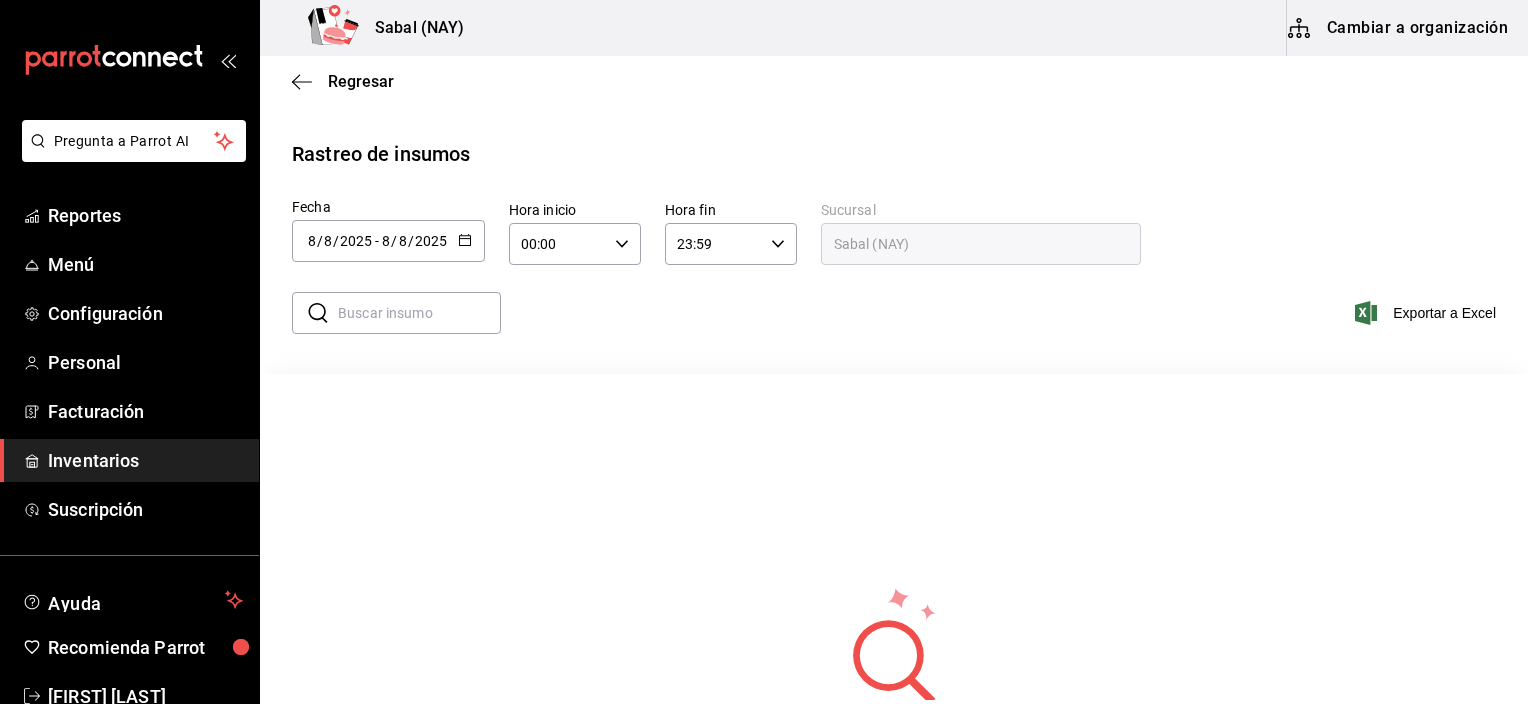 click 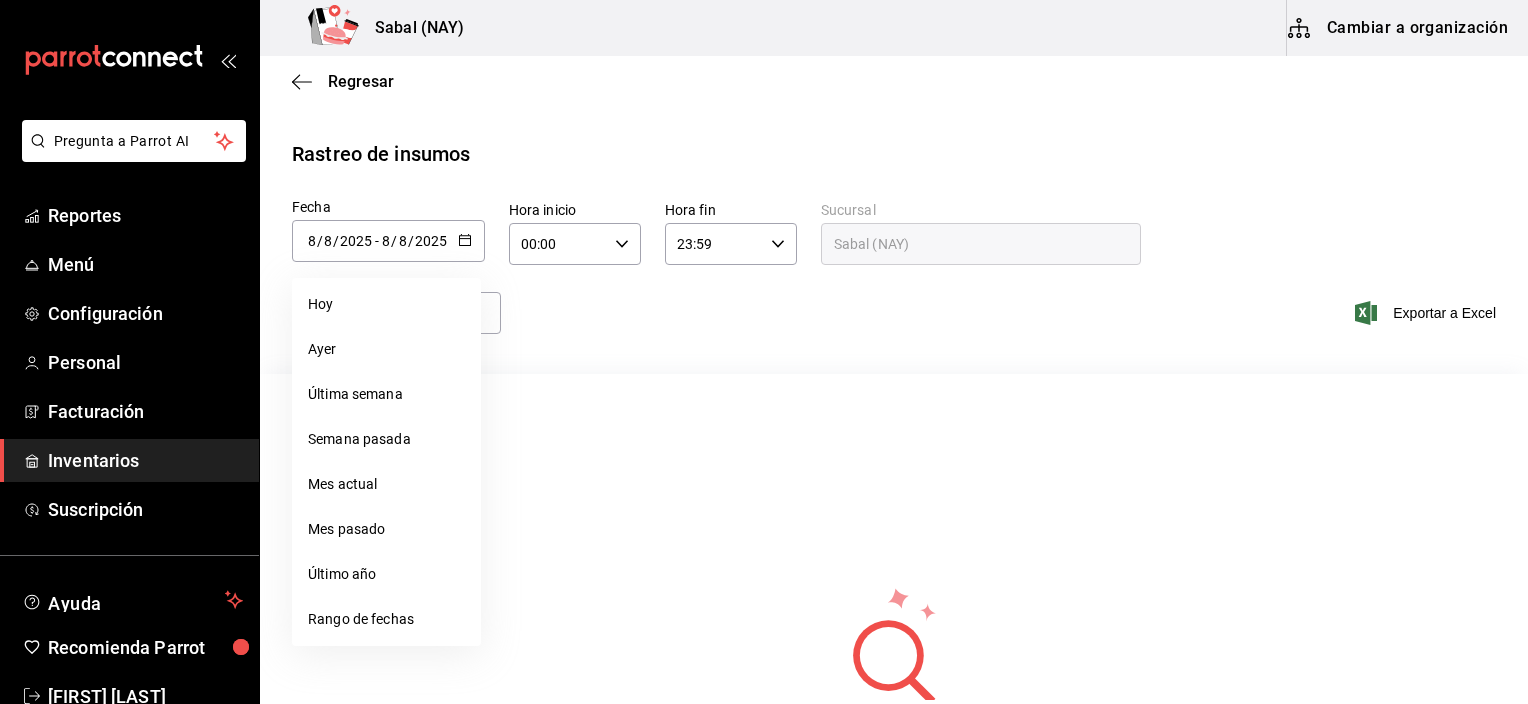 click on "Rastreo de insumos Fecha [DATE] [DATE] [DATE] - [DATE] [DATE] [DATE] Hoy Ayer Última semana Semana pasada Mes actual Mes pasado Último año Rango de fechas Hora inicio 00:00 Hora inicio Hora fin 23:59 Hora fin Sucursal Sabal (NAY) ​ ​ Exportar a Excel No hay información que mostrar" at bounding box center [894, 551] 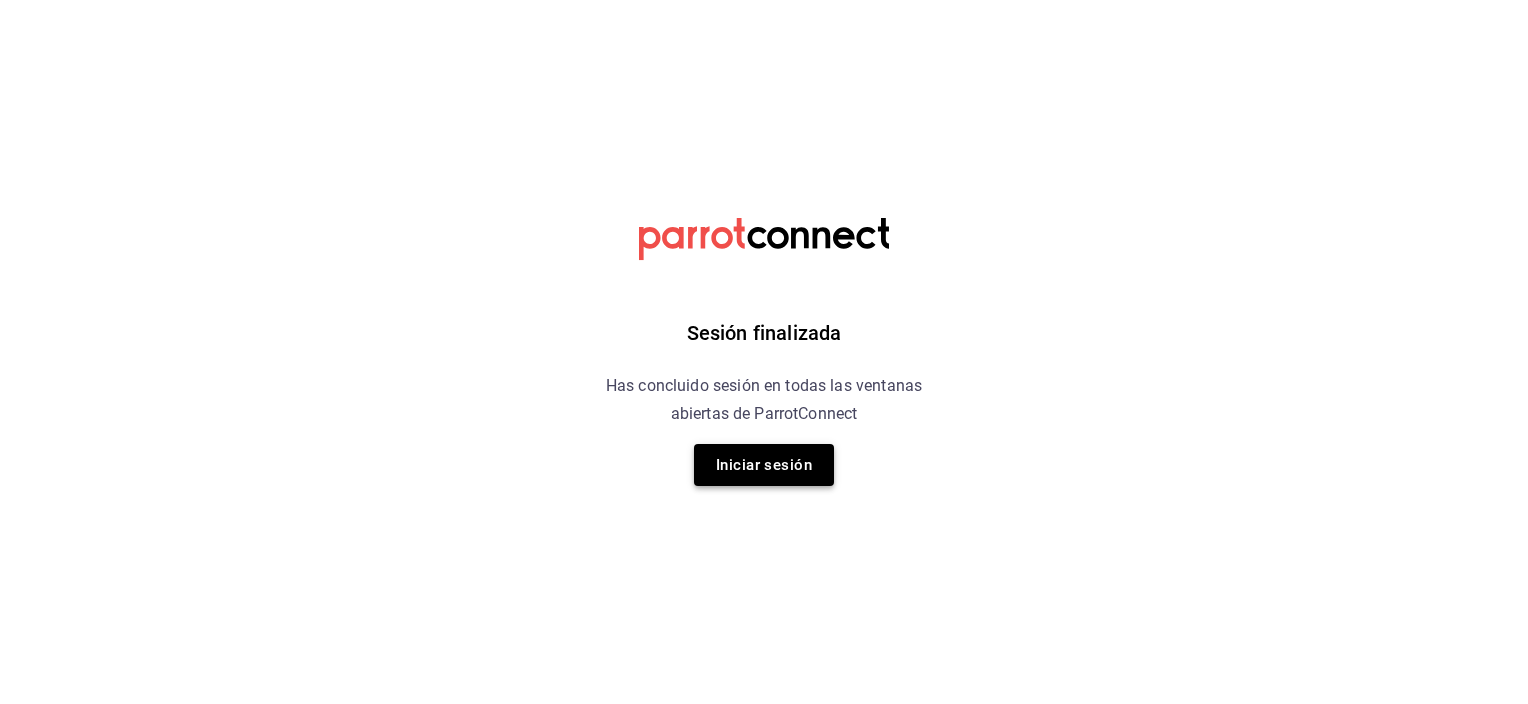 click on "Iniciar sesión" at bounding box center [764, 465] 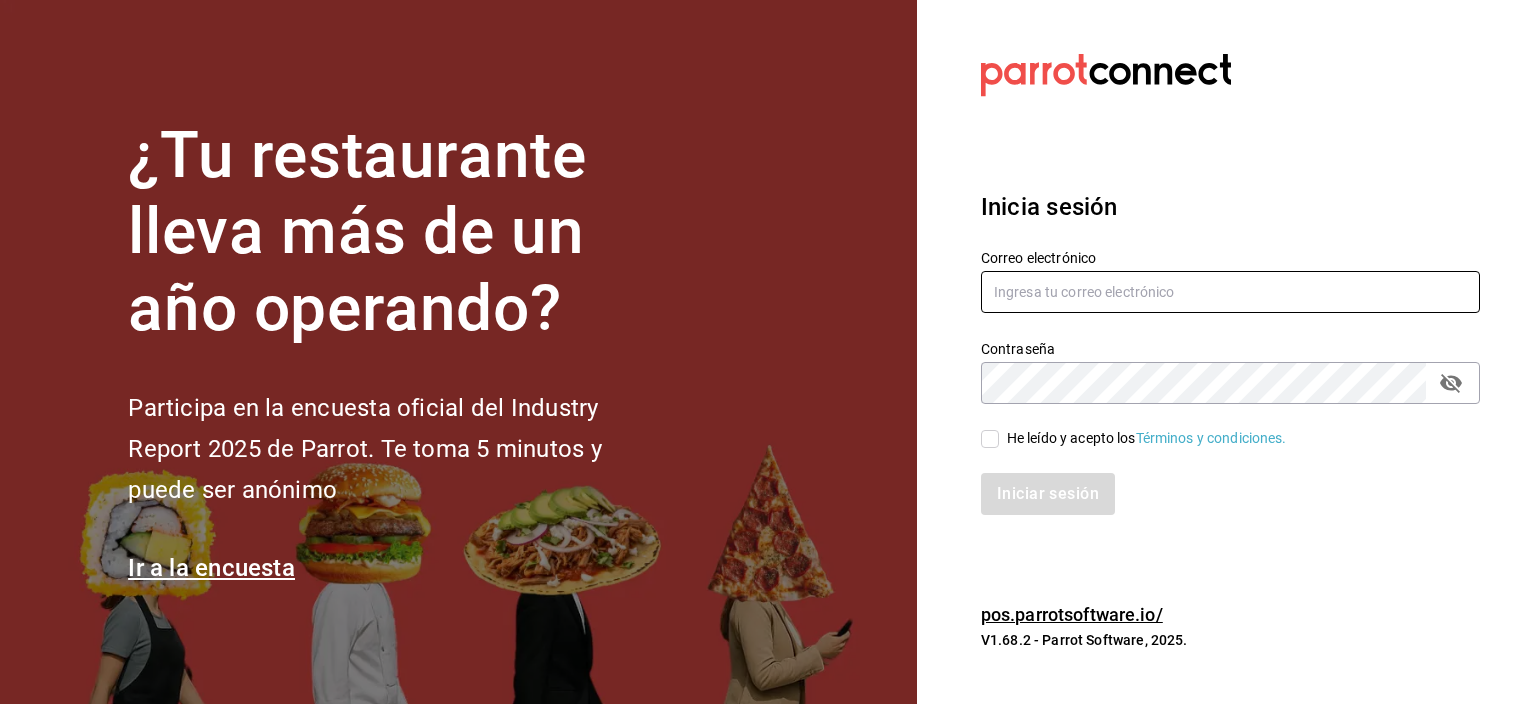 click at bounding box center [1230, 292] 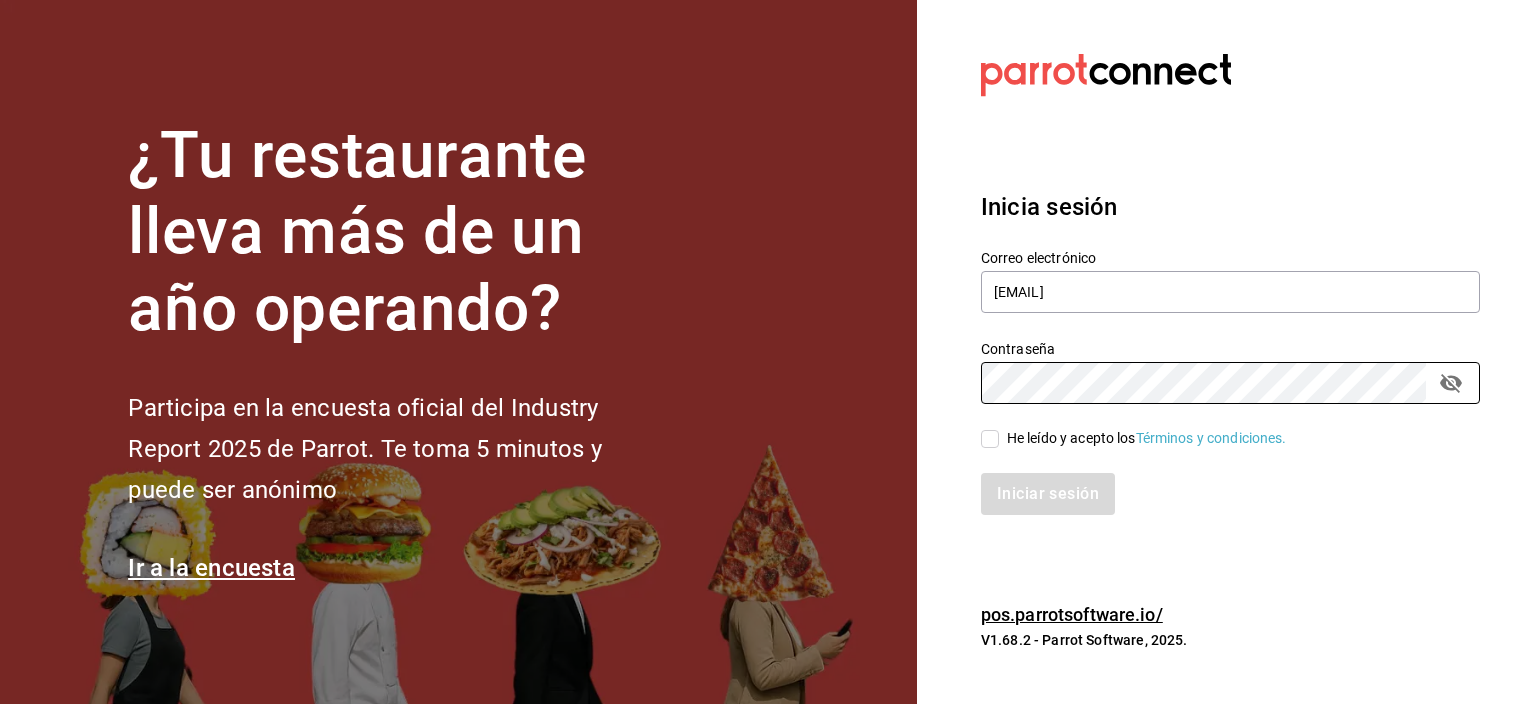 click on "He leído y acepto los  Términos y condiciones." at bounding box center (990, 439) 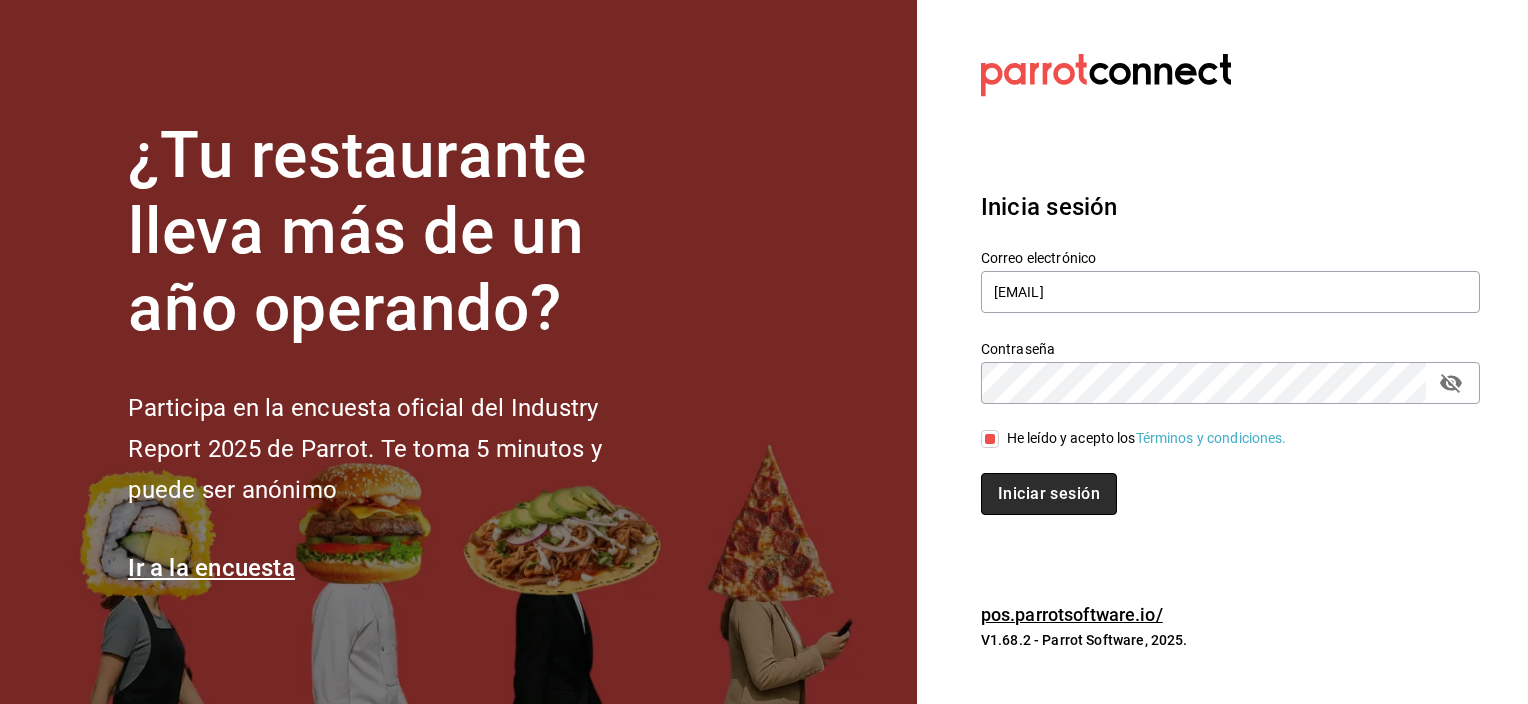 click on "Iniciar sesión" at bounding box center (1049, 494) 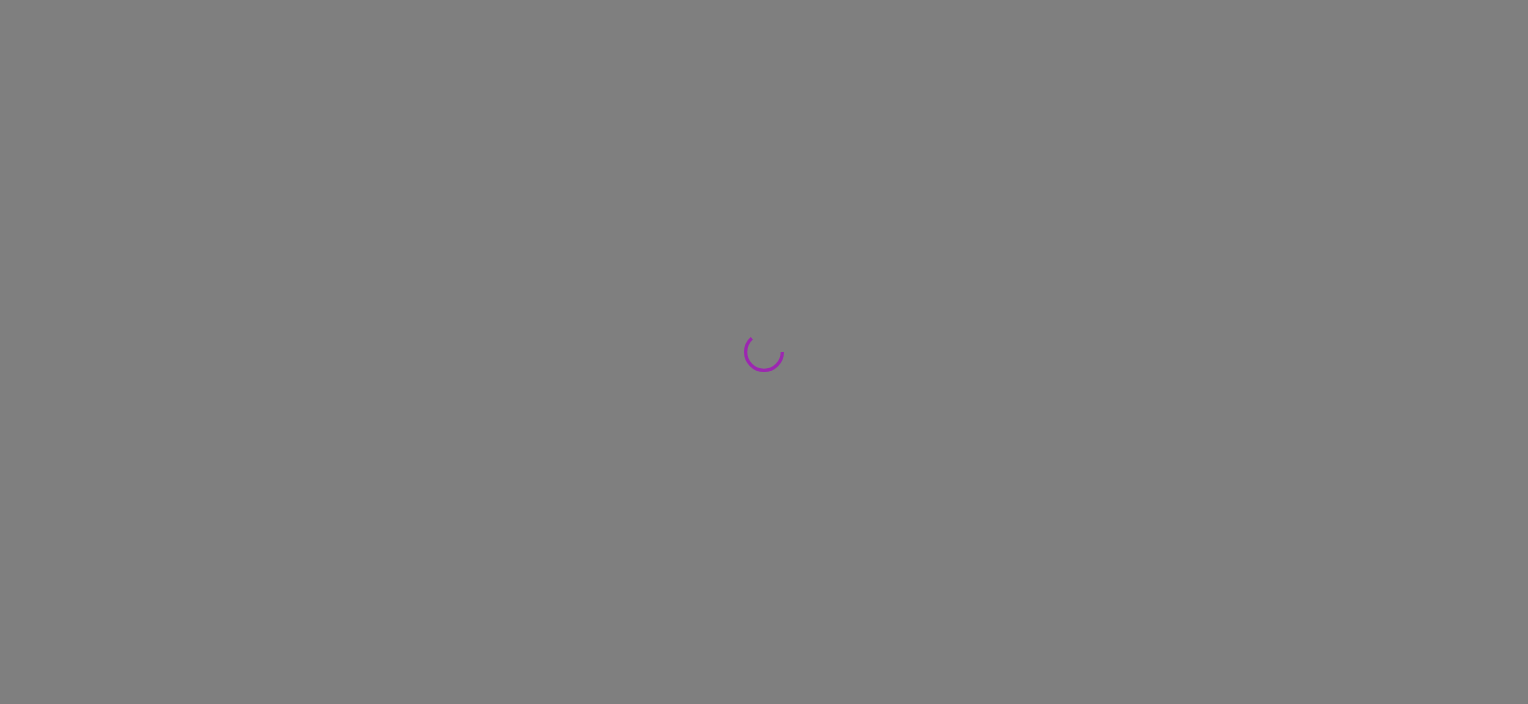 scroll, scrollTop: 0, scrollLeft: 0, axis: both 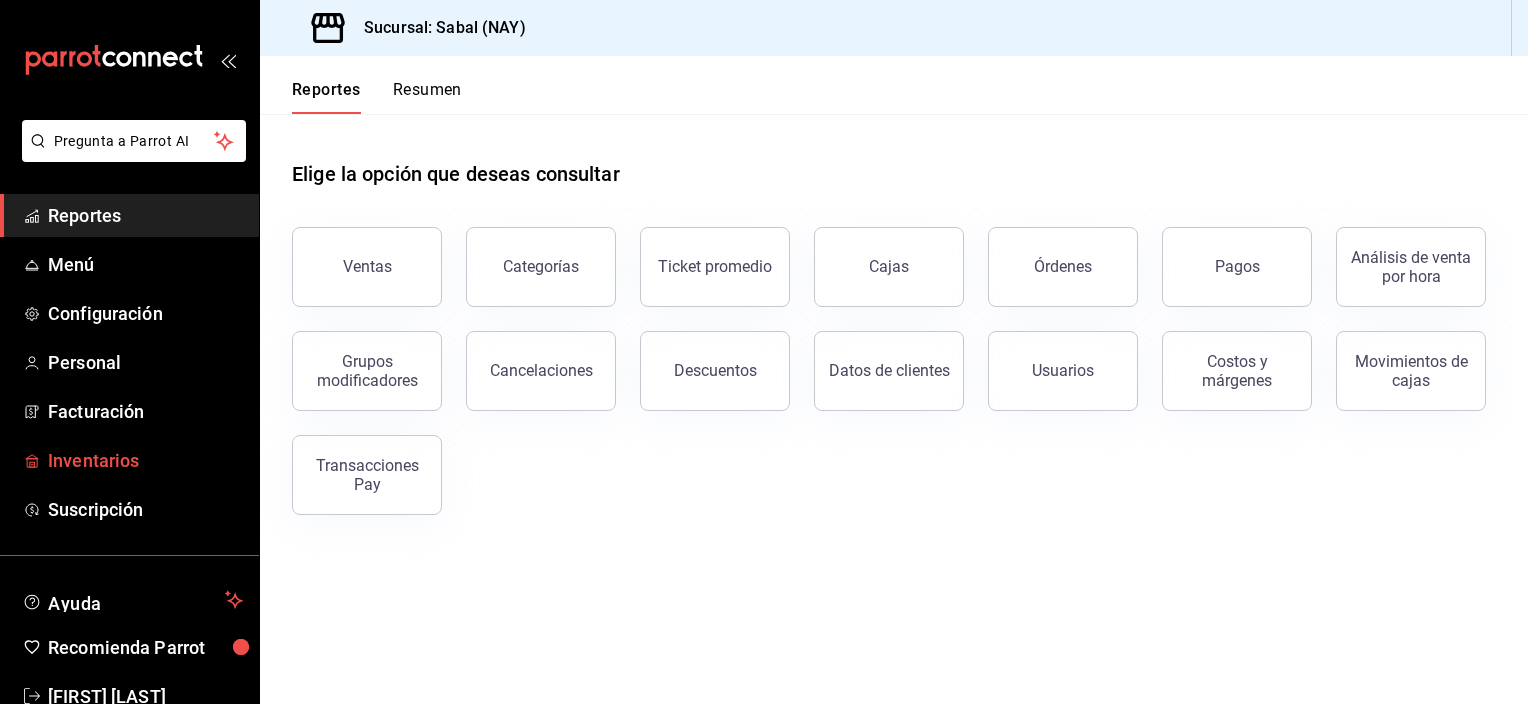 click on "Inventarios" at bounding box center (145, 460) 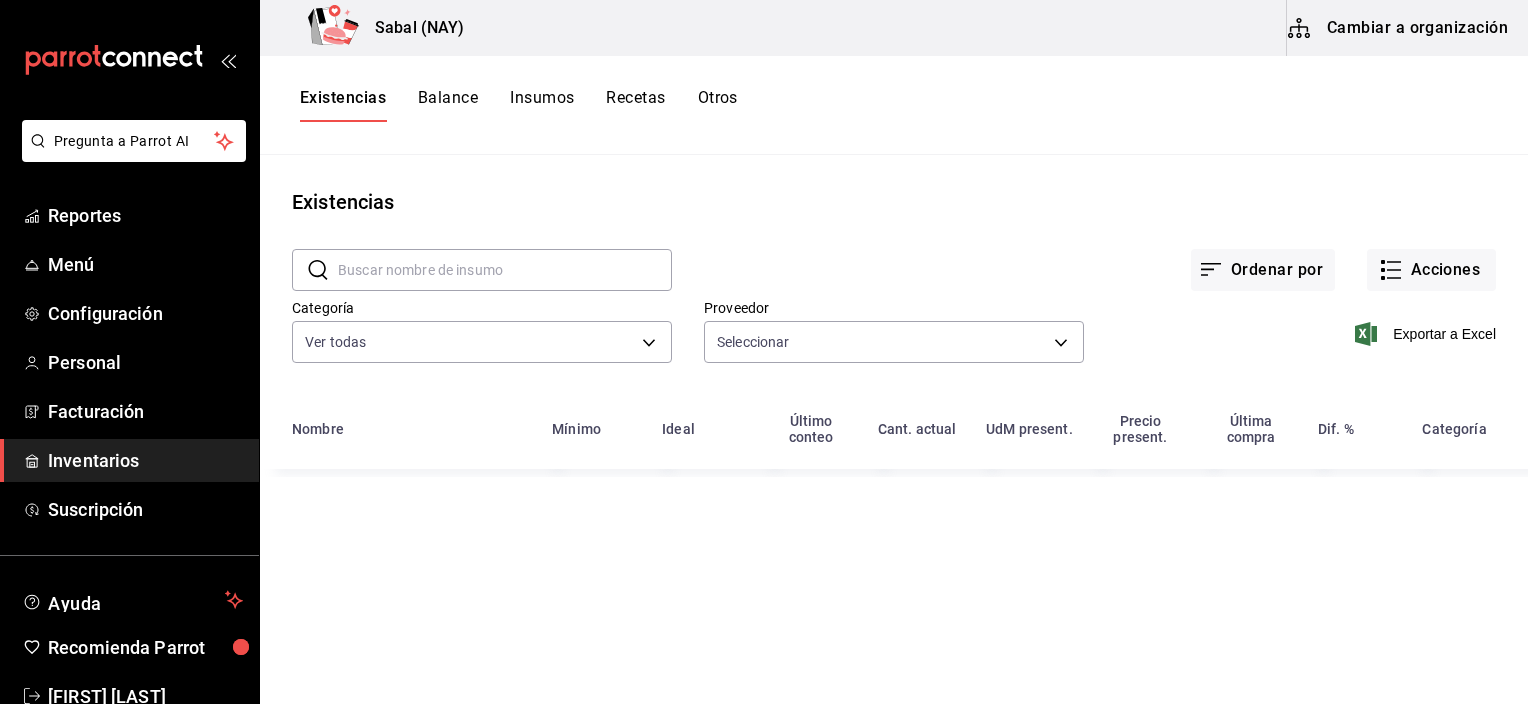type on ",[ID]" 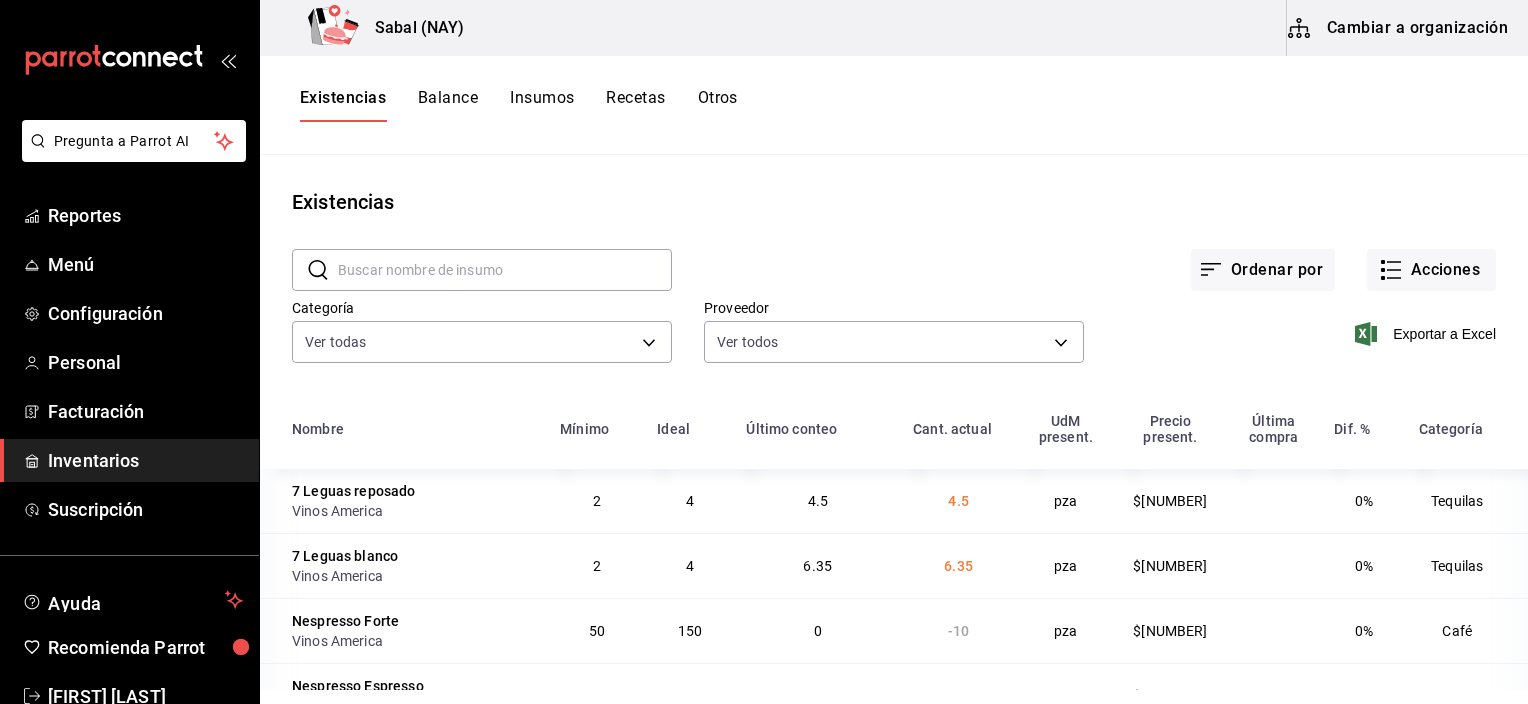 click on "Otros" at bounding box center (718, 105) 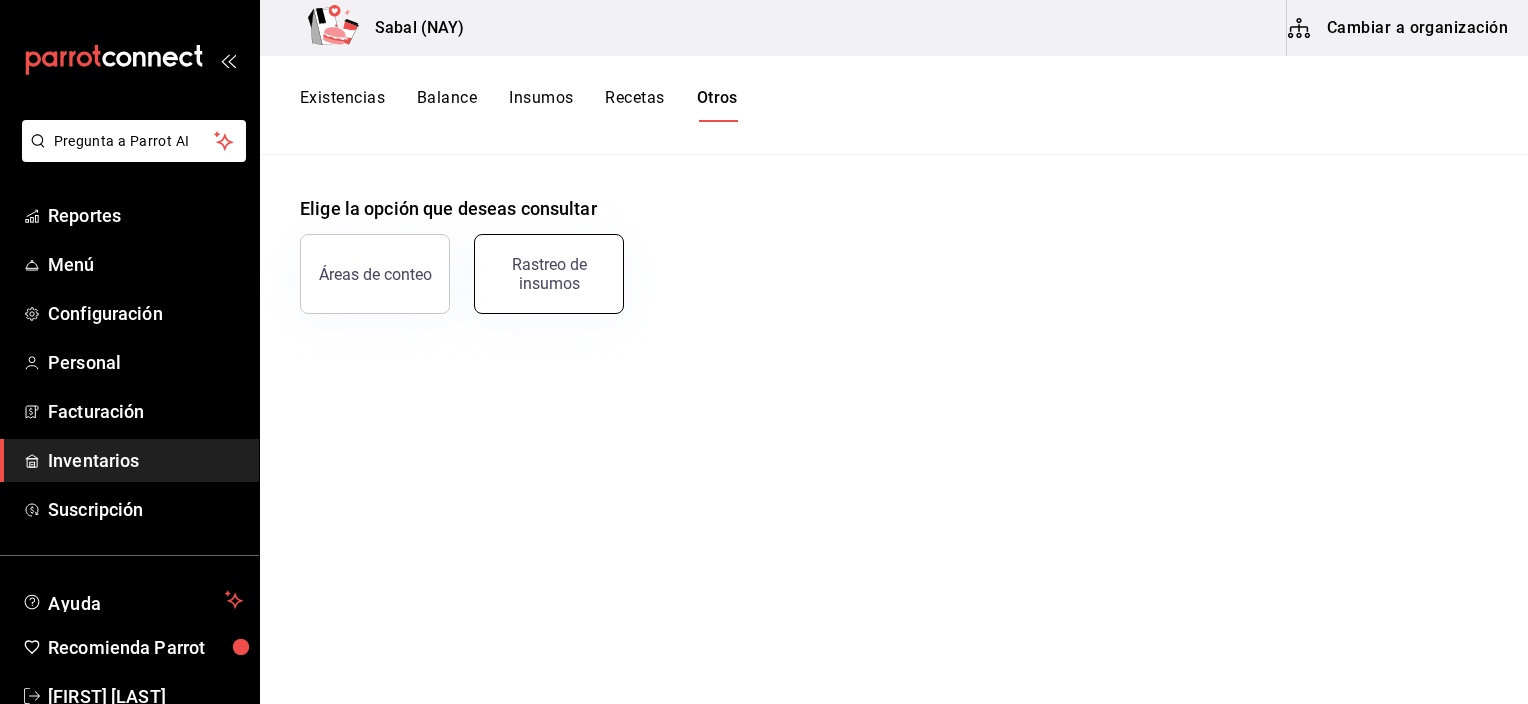 click on "Rastreo de insumos" at bounding box center (549, 274) 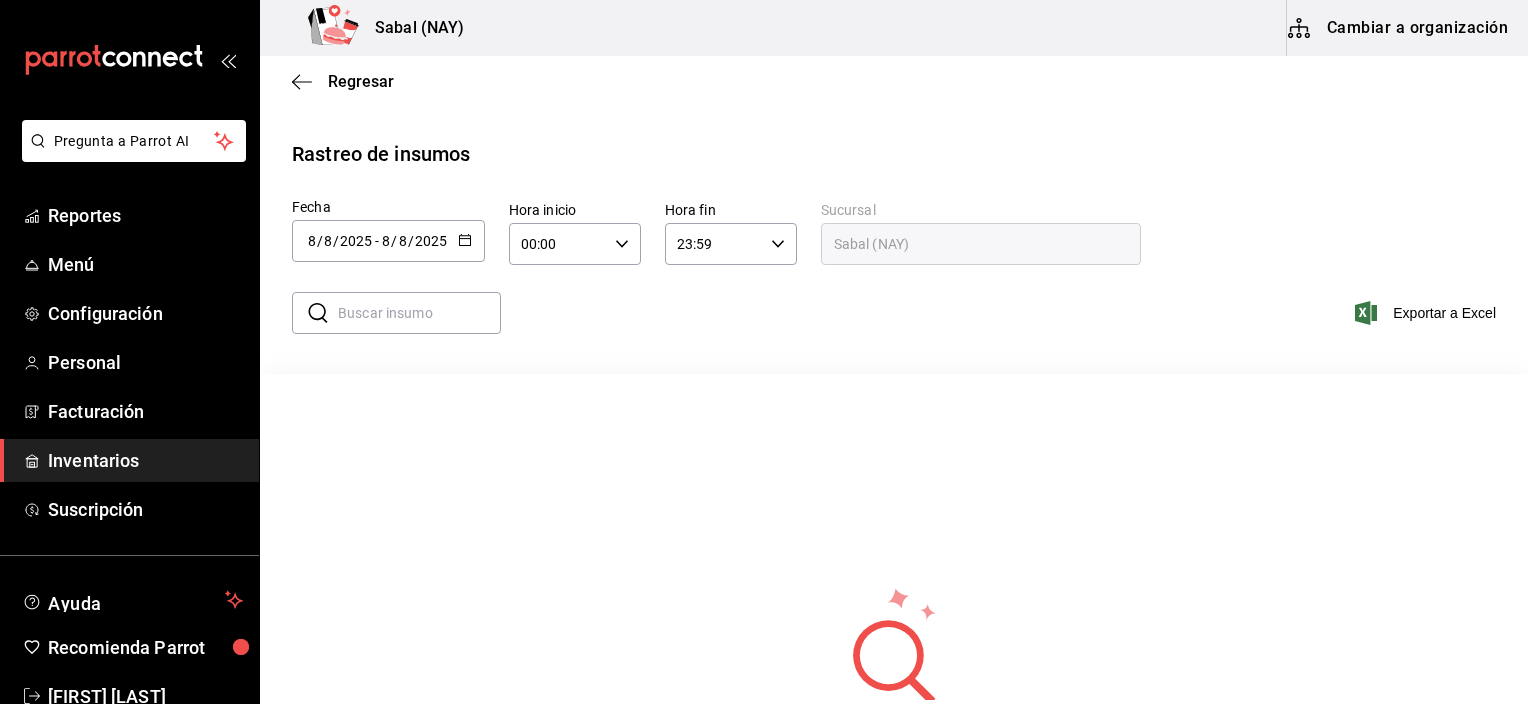 click 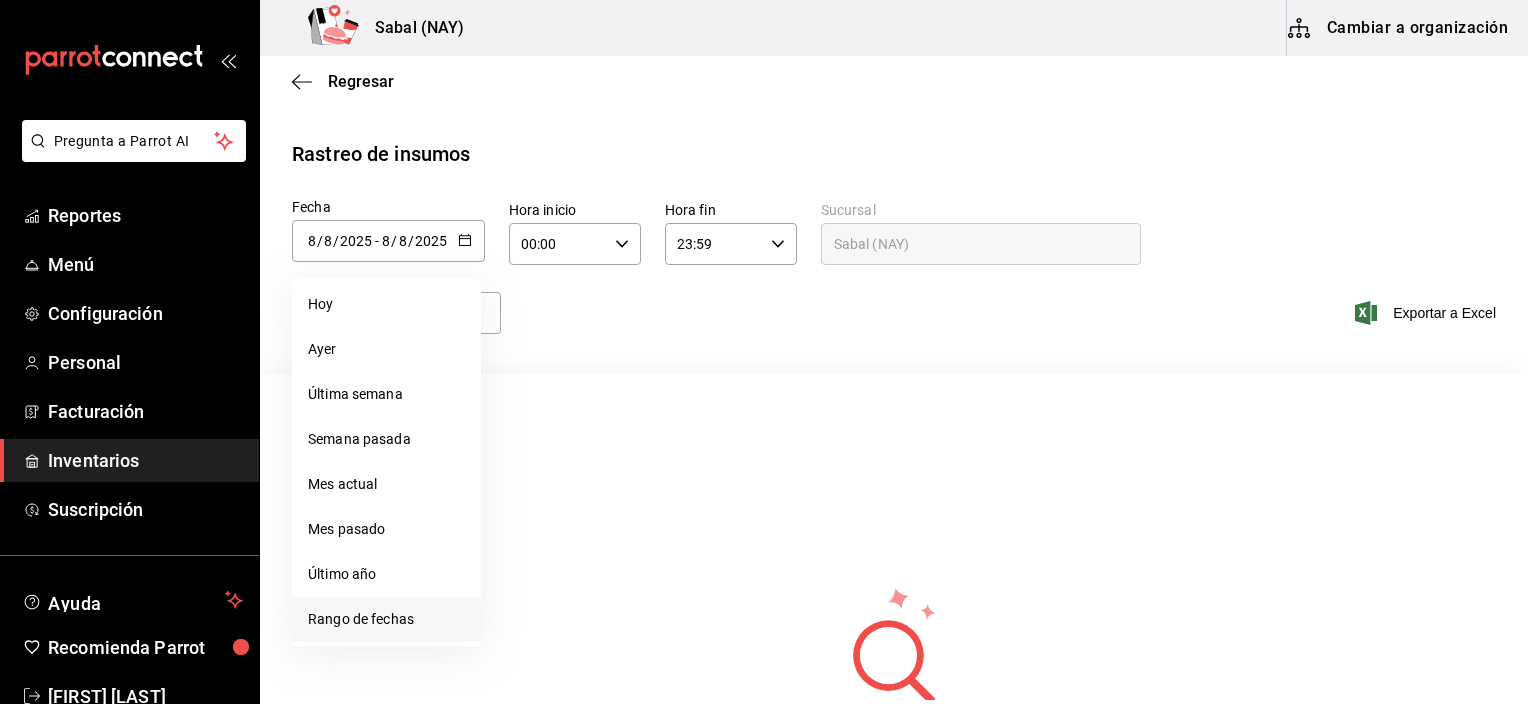 click on "Rango de fechas" at bounding box center (386, 619) 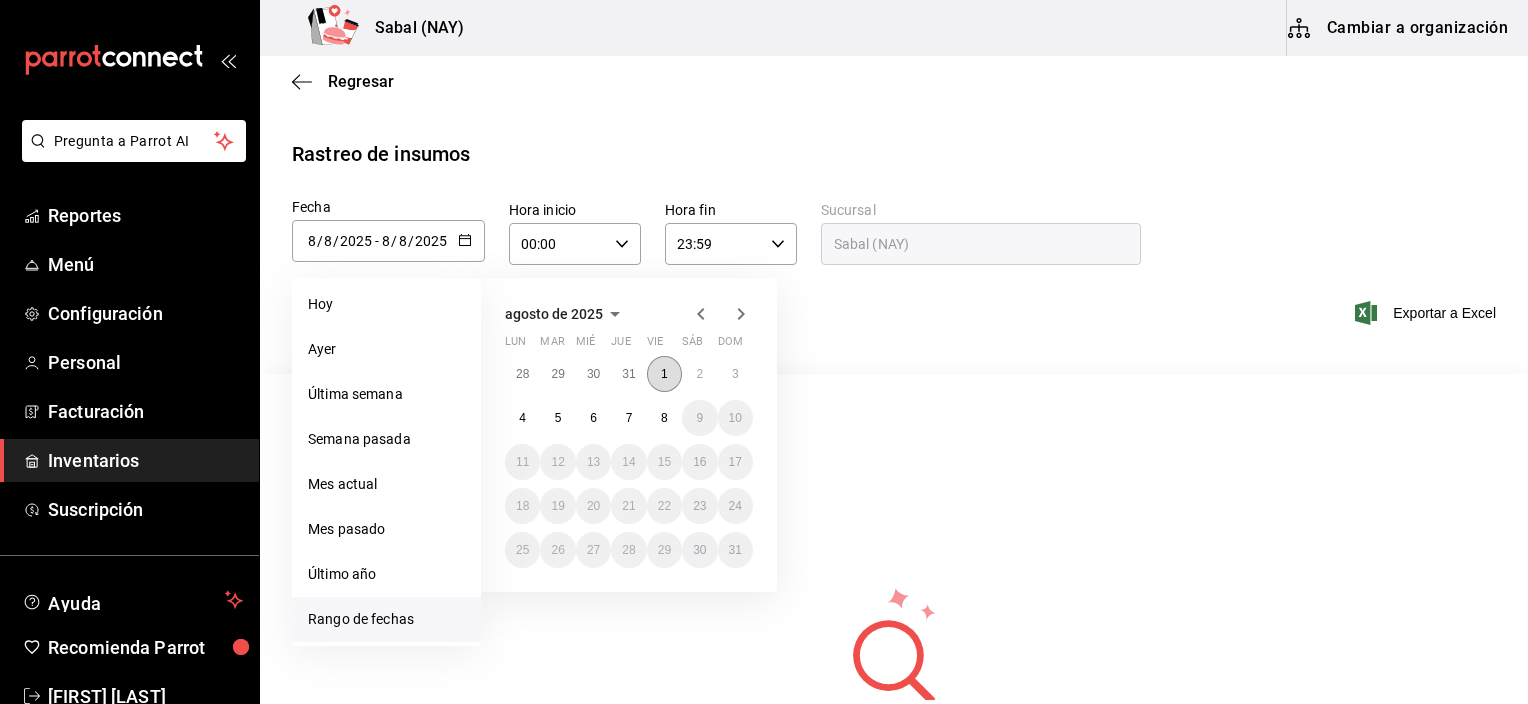 click on "1" at bounding box center (664, 374) 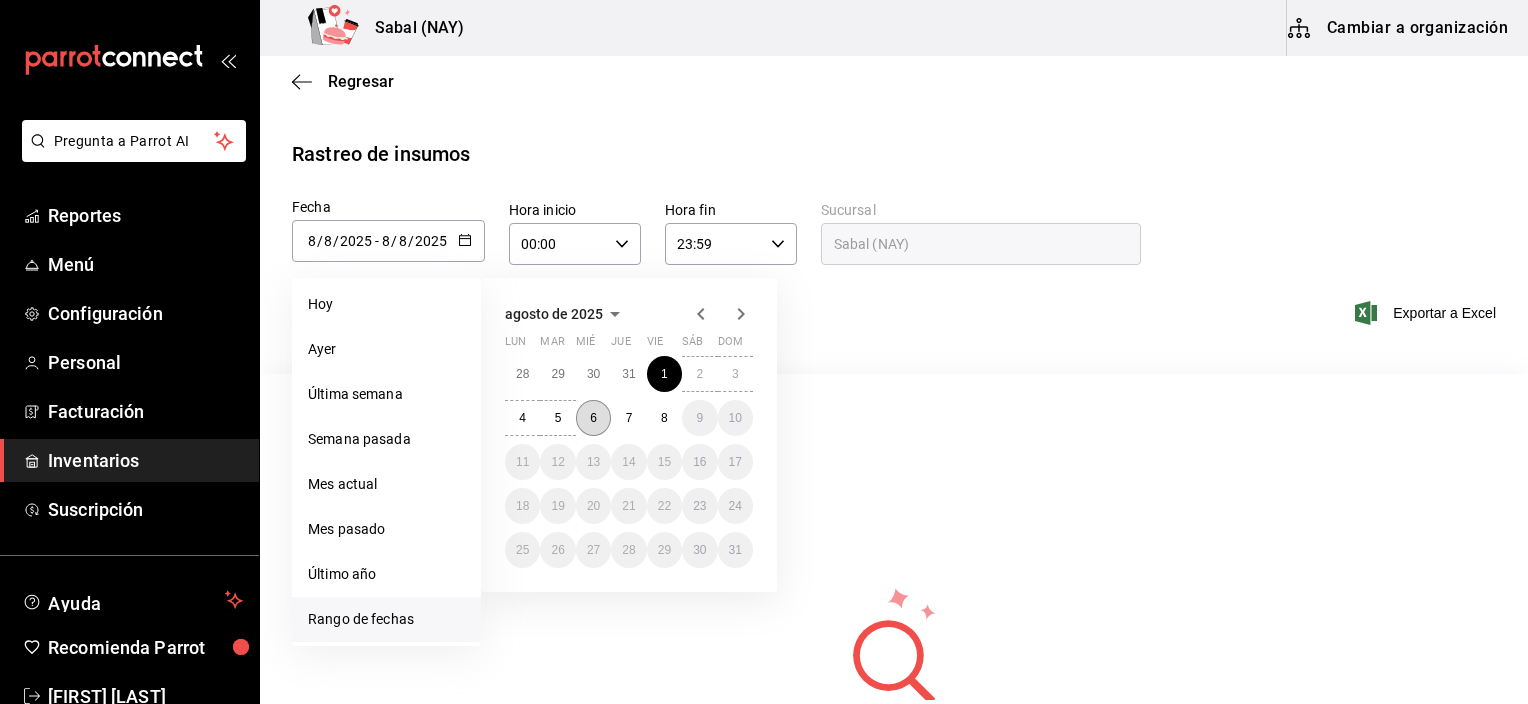 click on "6" at bounding box center (593, 418) 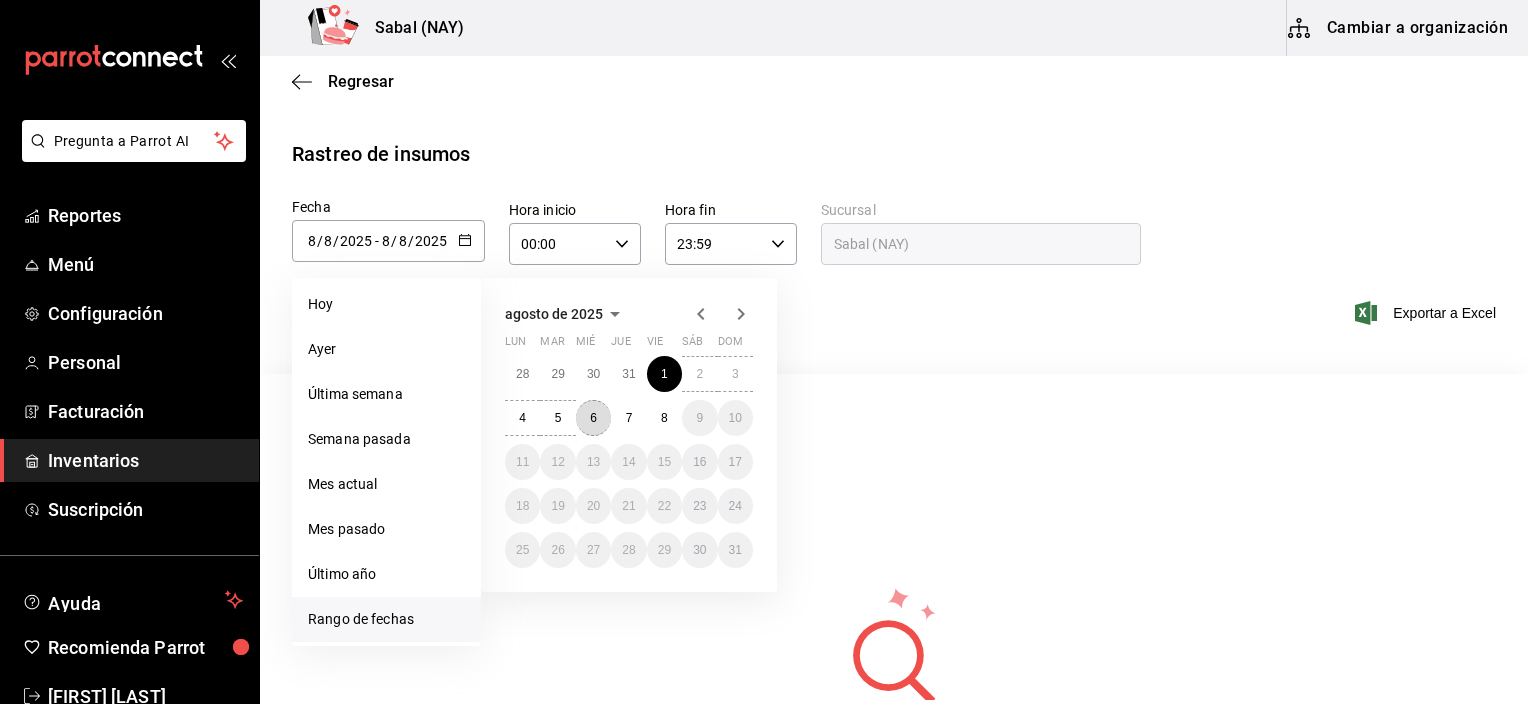 type on "2025-08-01" 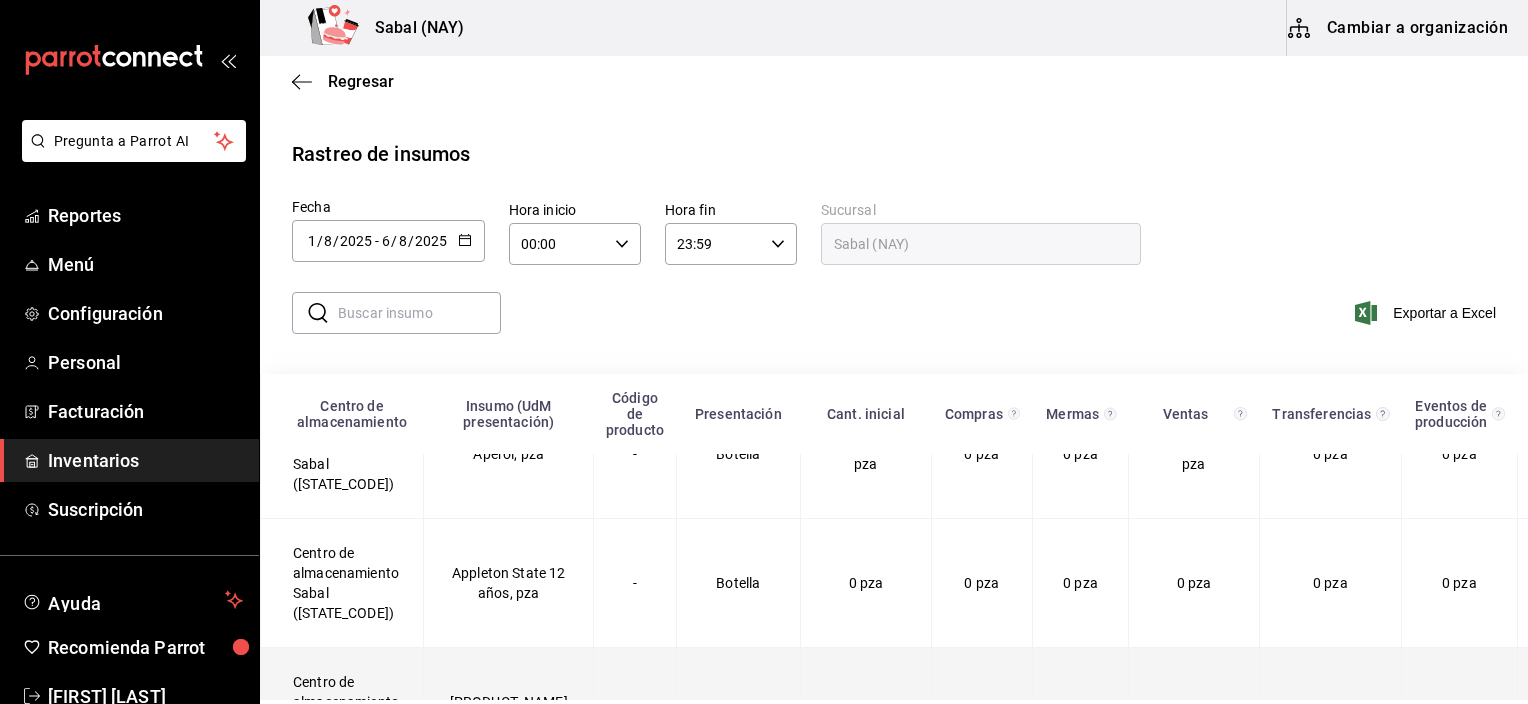 scroll, scrollTop: 1100, scrollLeft: 0, axis: vertical 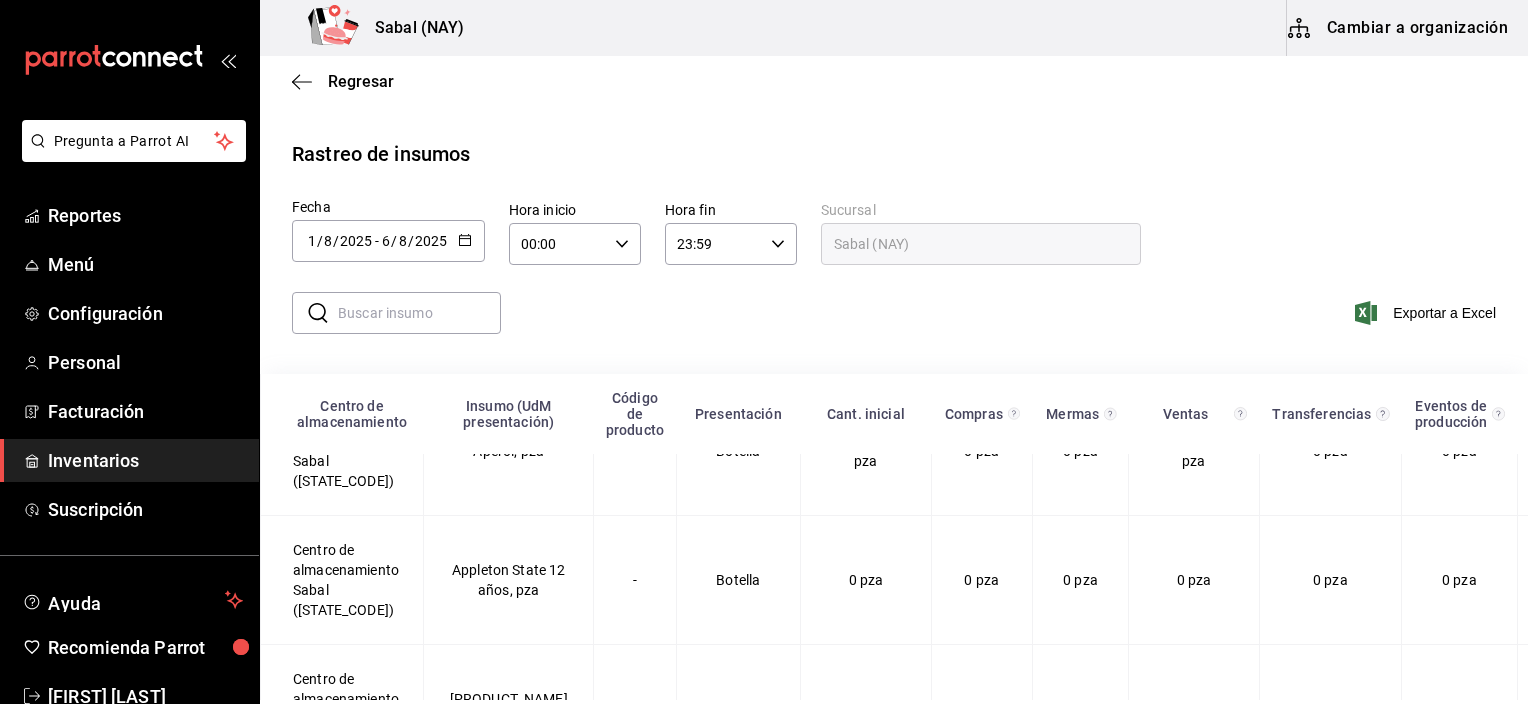 click on "Bacardí blanco, pza" at bounding box center [509, 837] 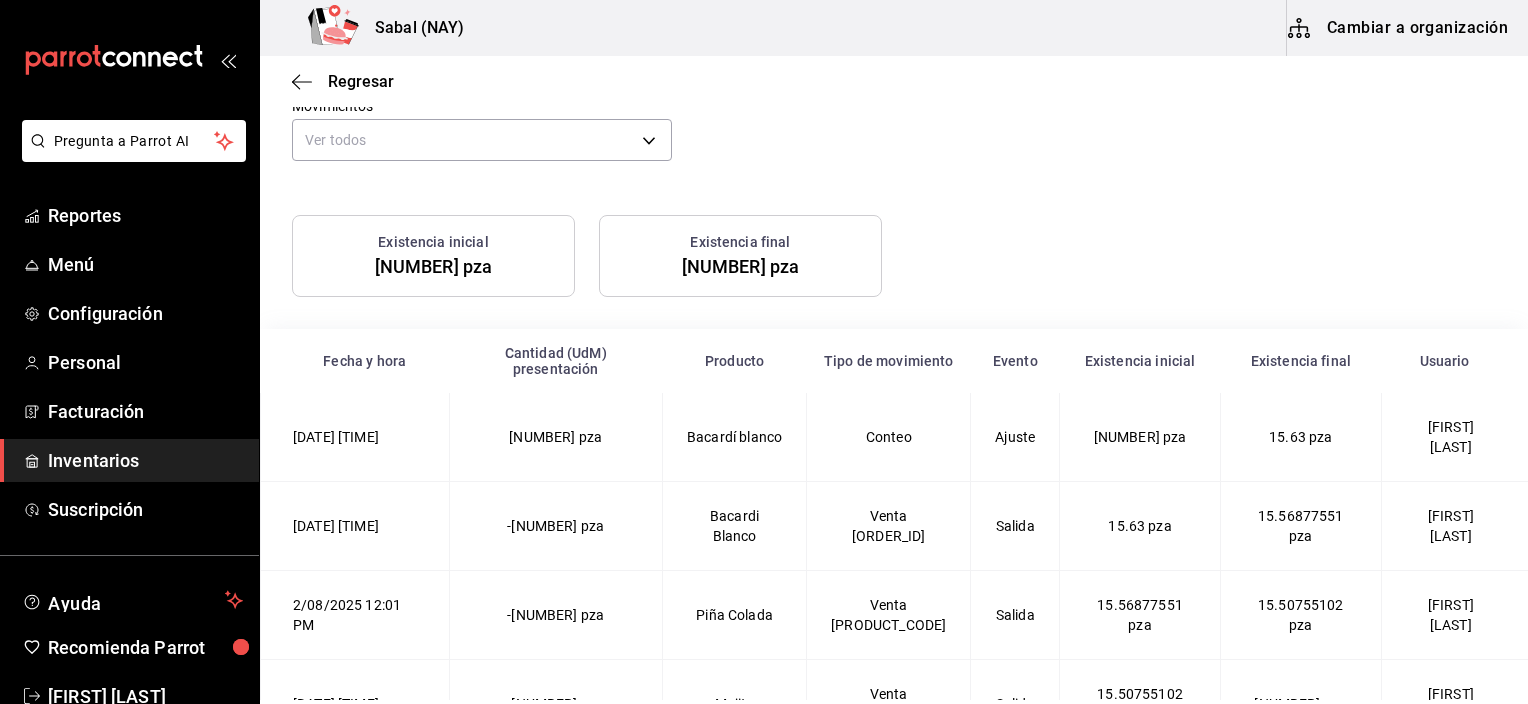 scroll, scrollTop: 200, scrollLeft: 0, axis: vertical 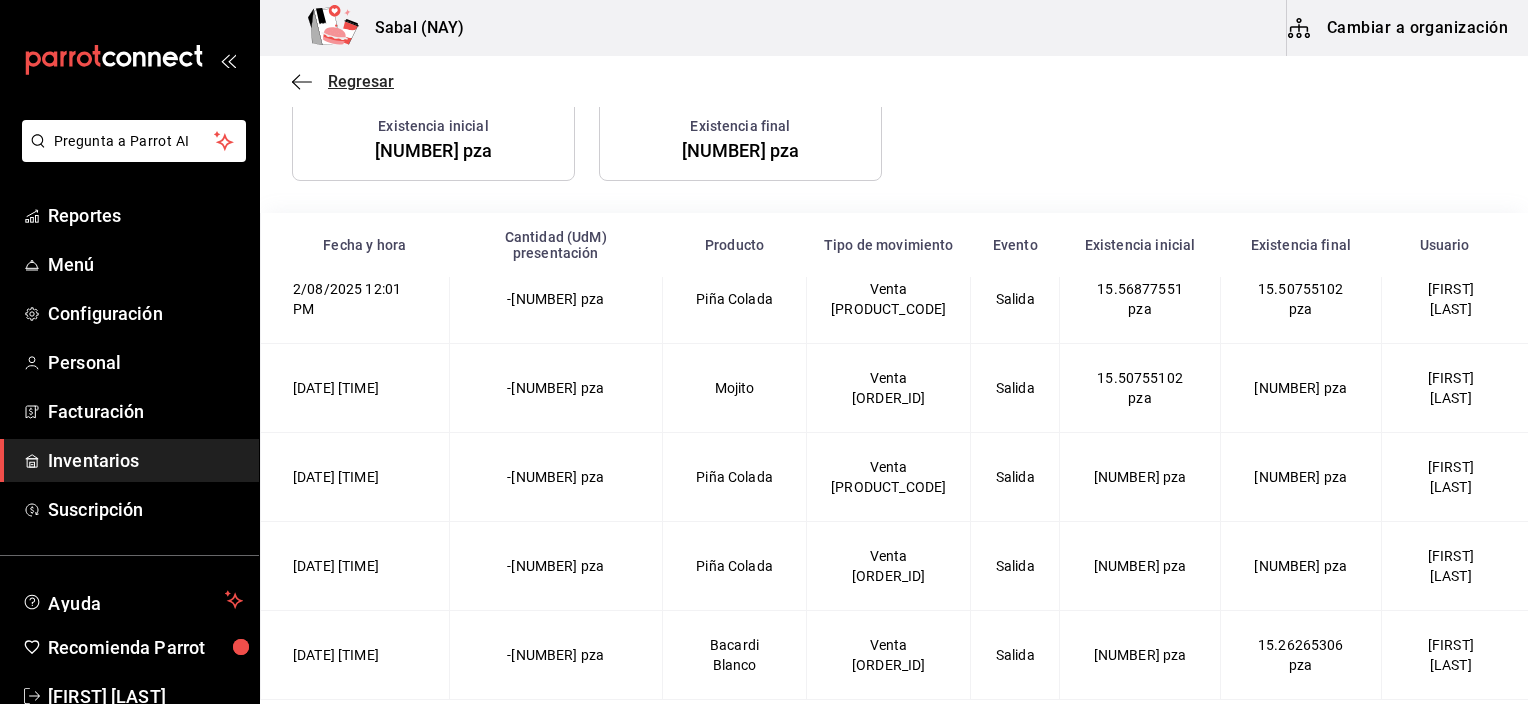 click 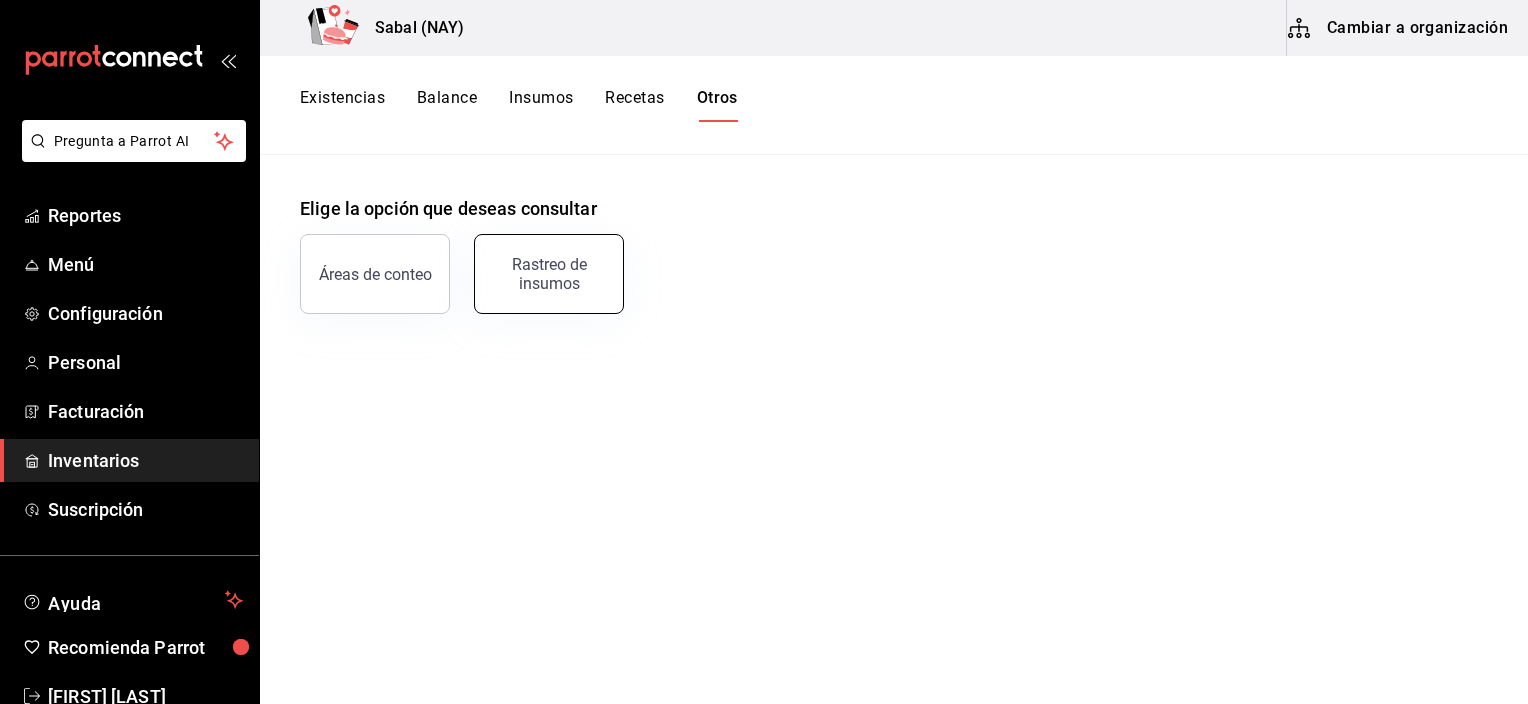 click on "Rastreo de insumos" at bounding box center (549, 274) 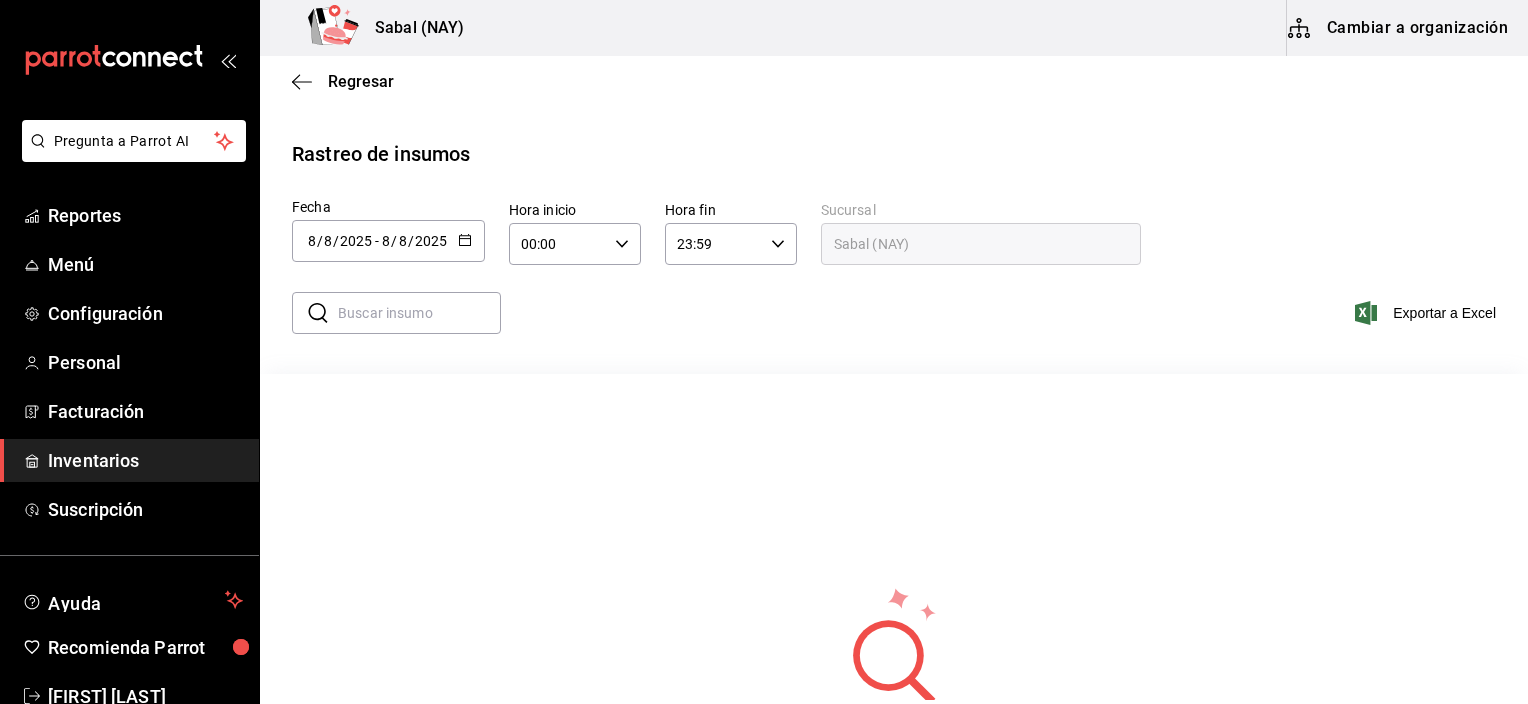 click 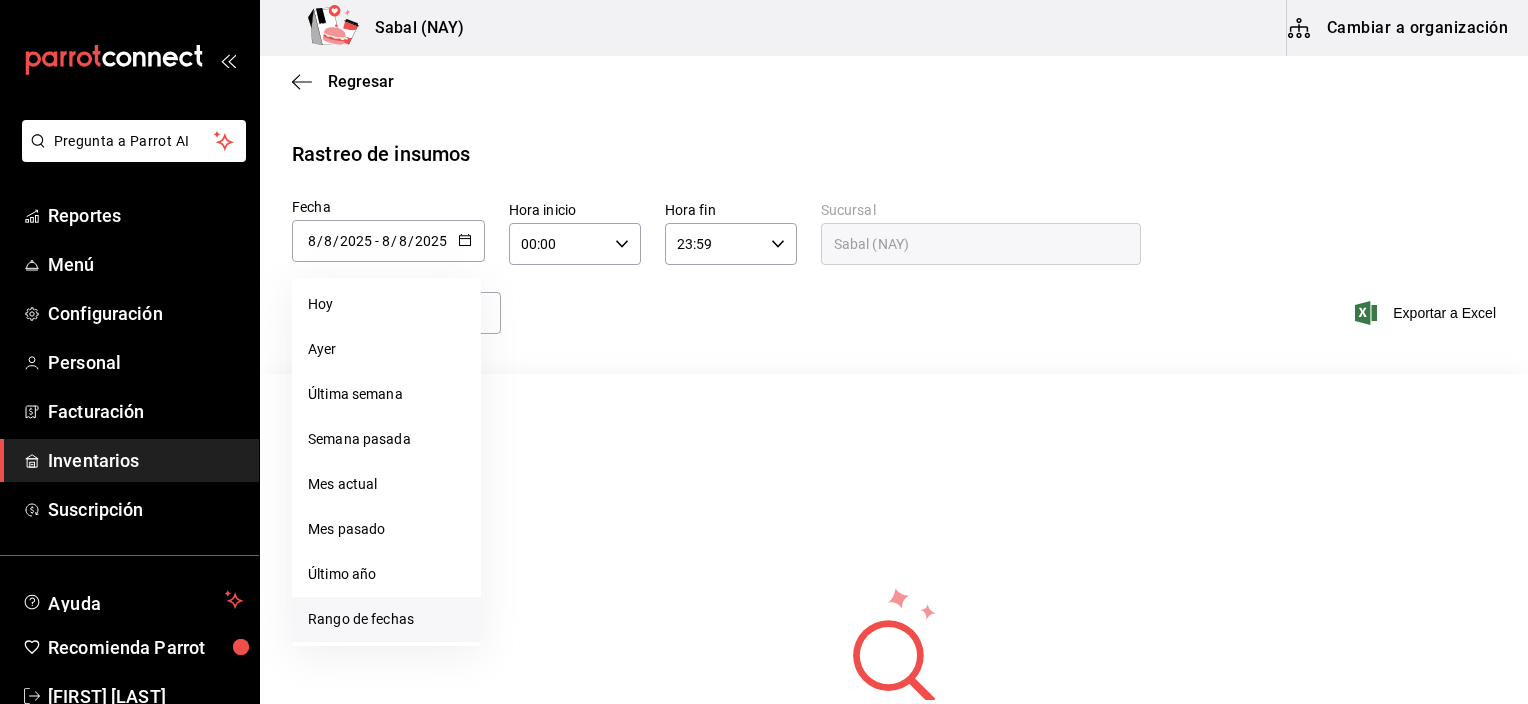 click on "Rango de fechas" at bounding box center [386, 619] 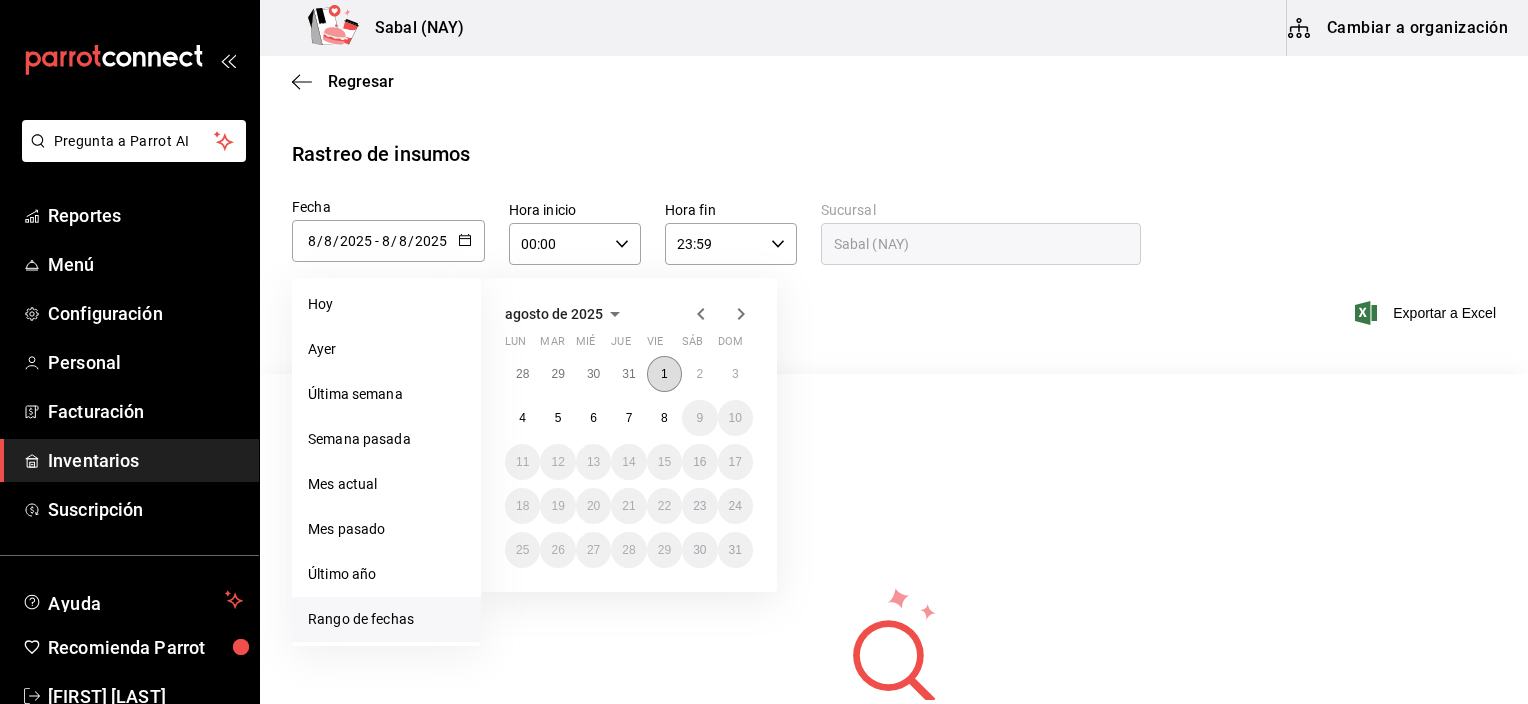 click on "1" at bounding box center [664, 374] 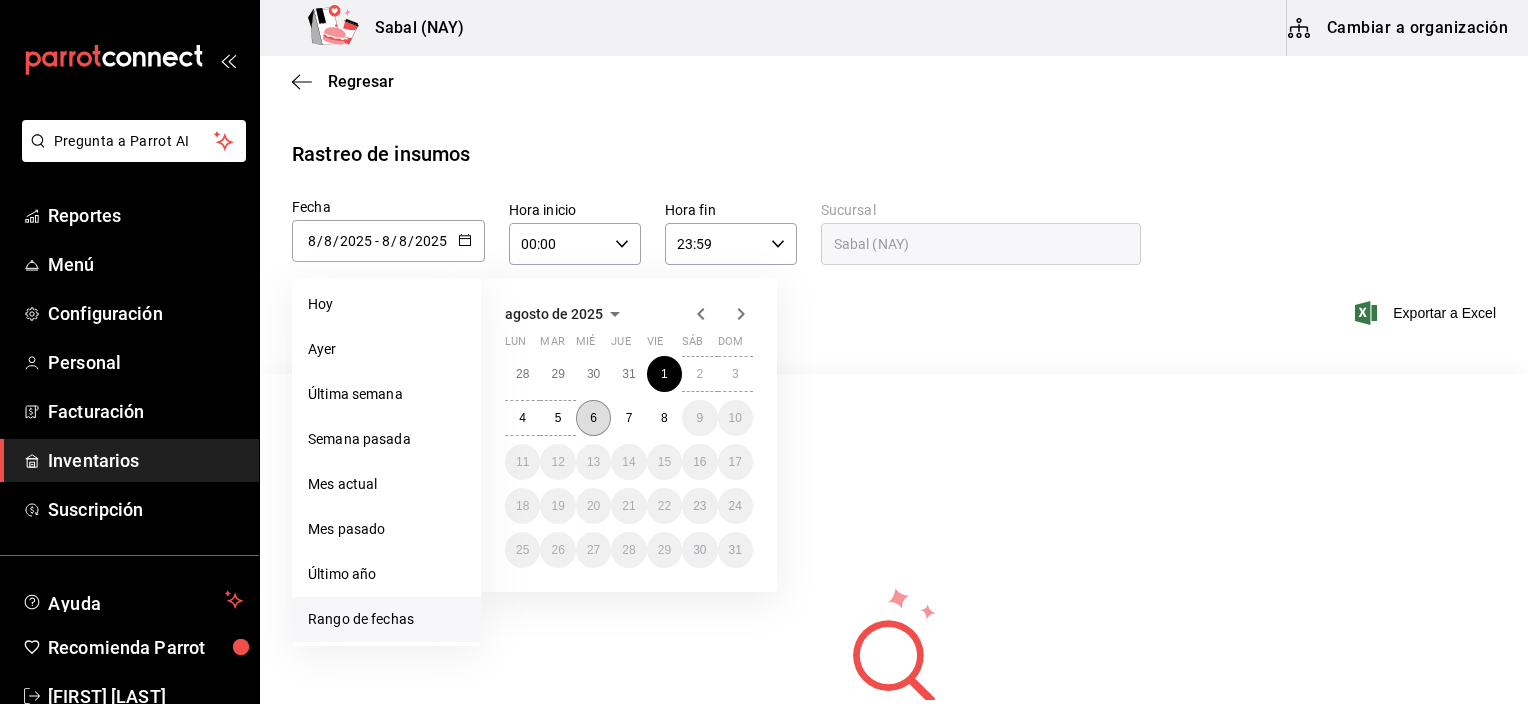 click on "6" at bounding box center (593, 418) 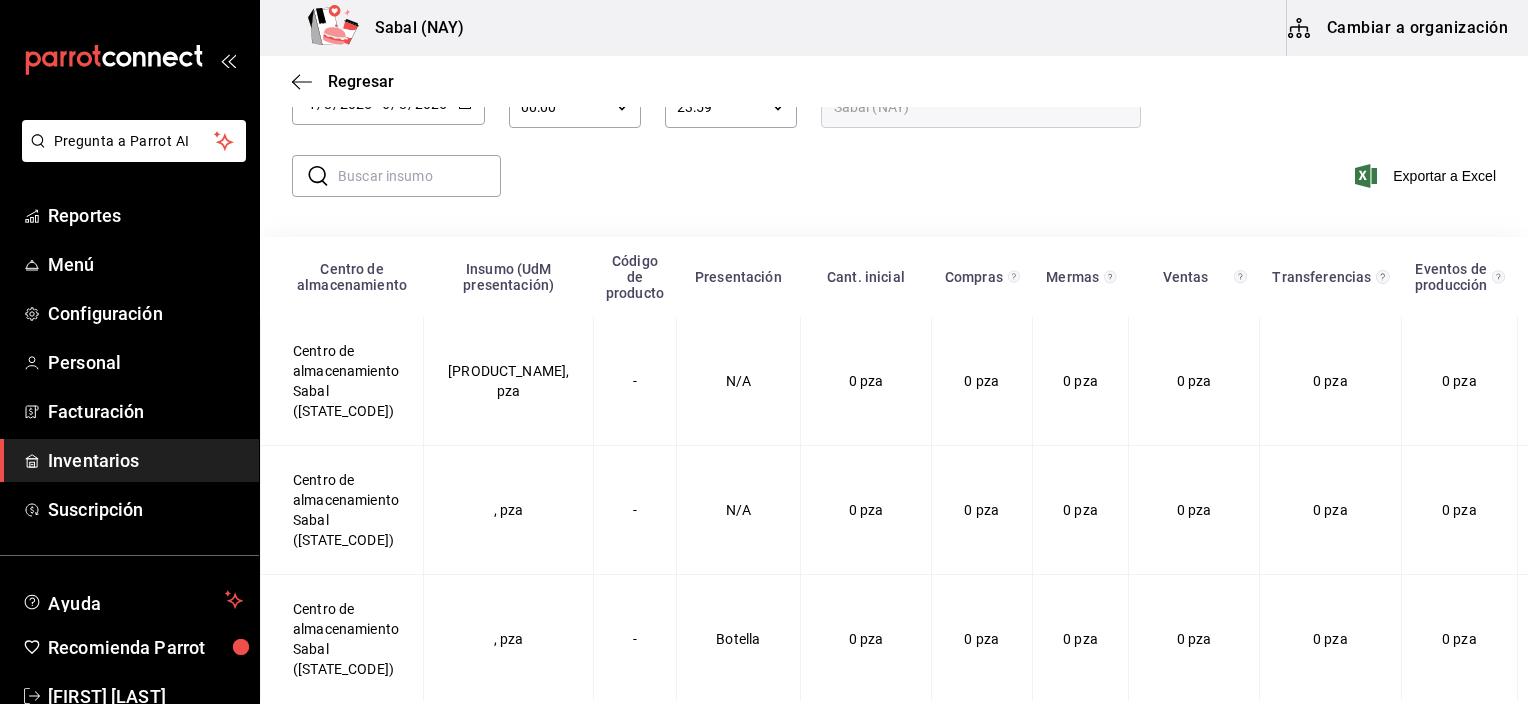 scroll, scrollTop: 263, scrollLeft: 0, axis: vertical 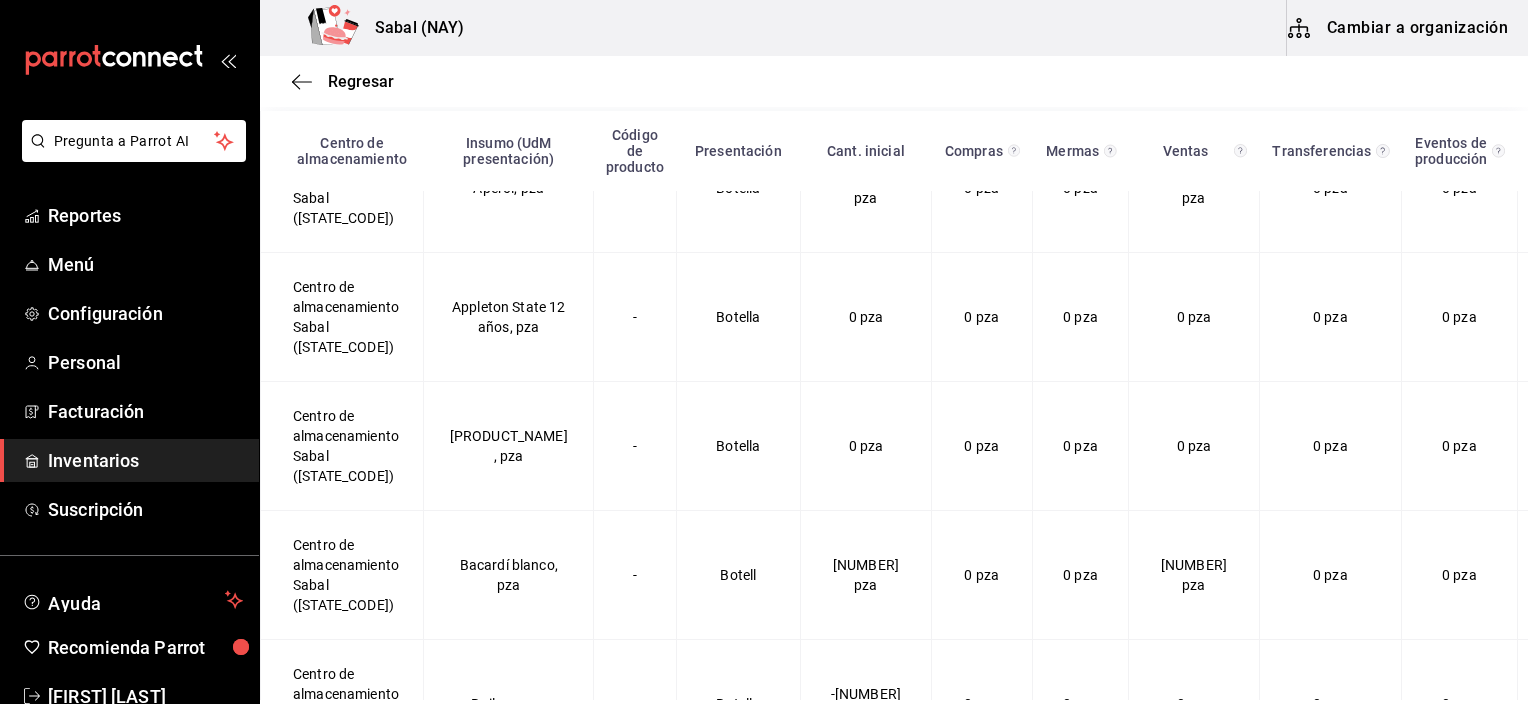 click on "Regresar" at bounding box center (894, 81) 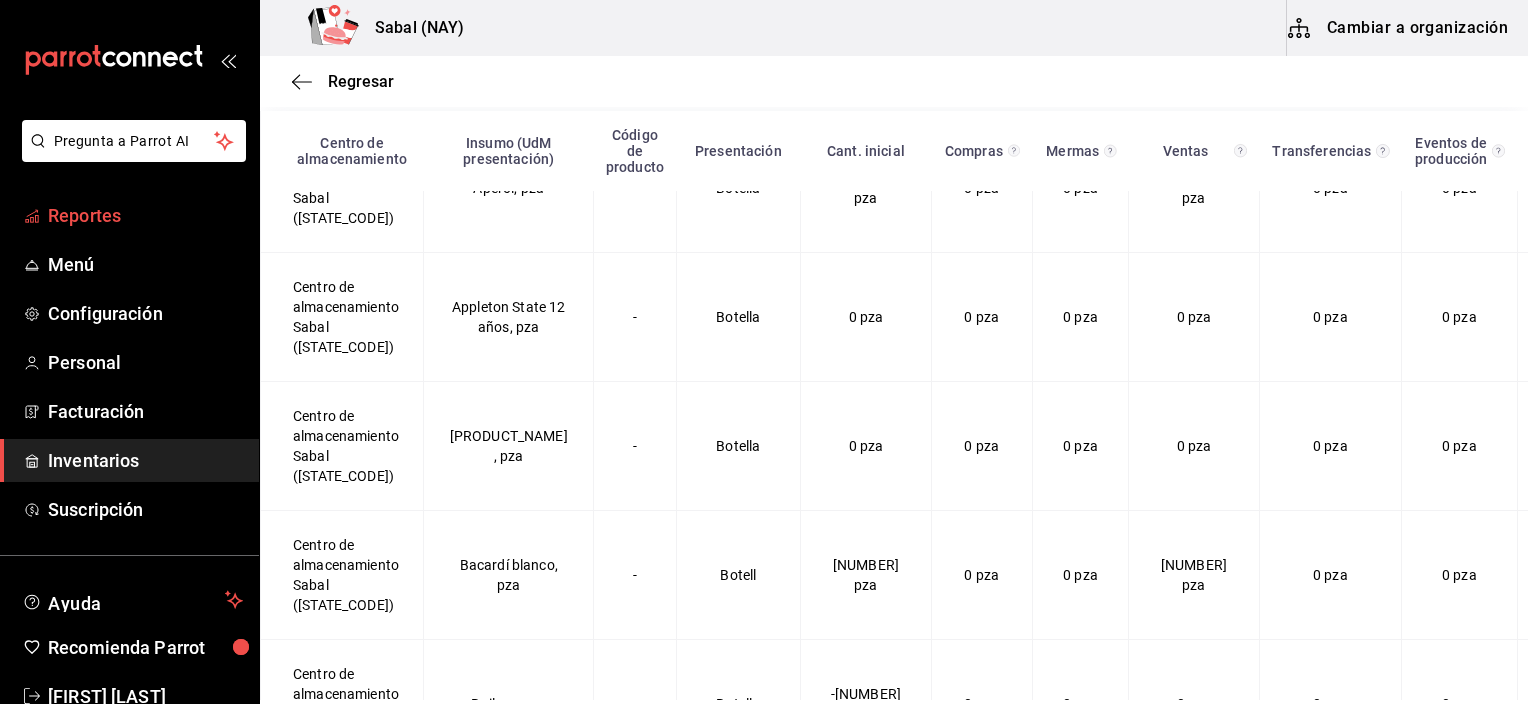 click on "Reportes" at bounding box center [145, 215] 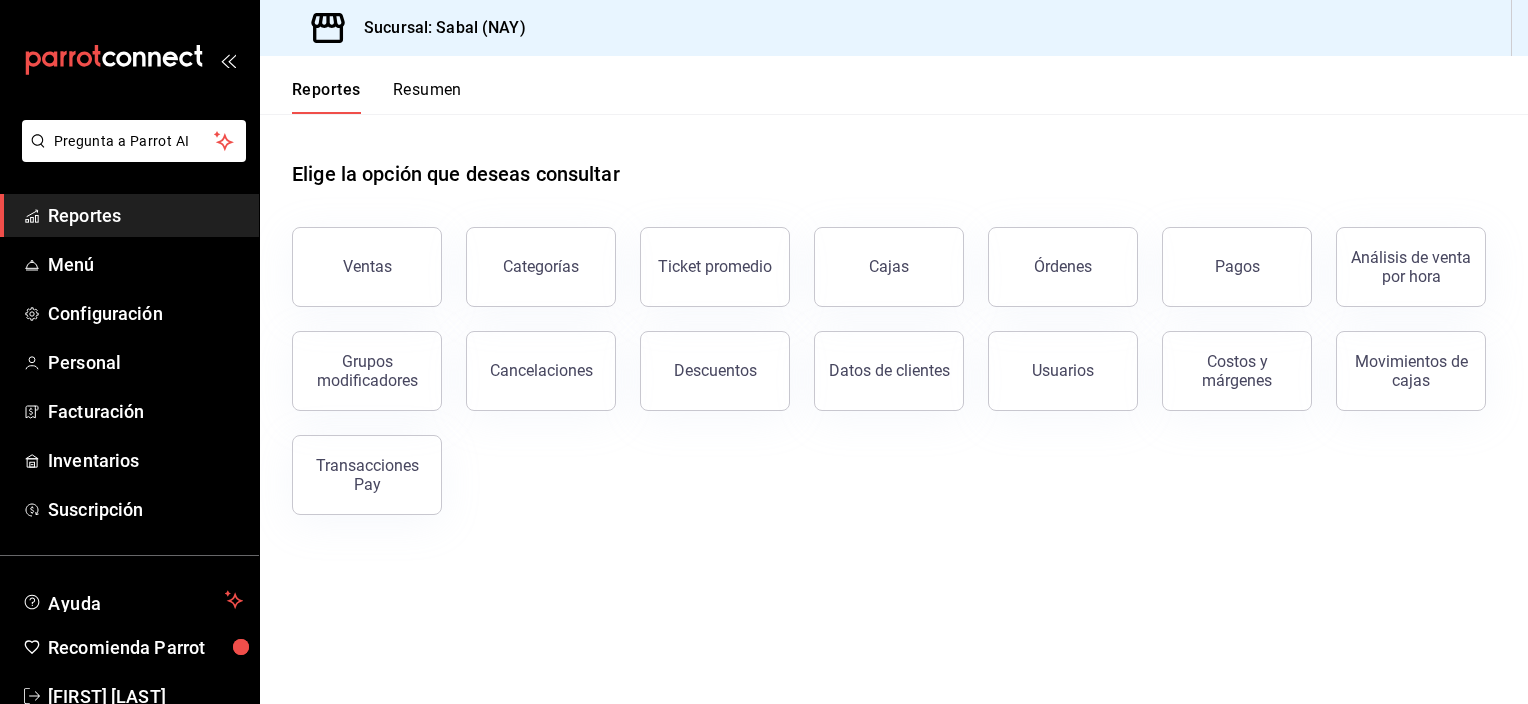click on "Órdenes" at bounding box center [1063, 267] 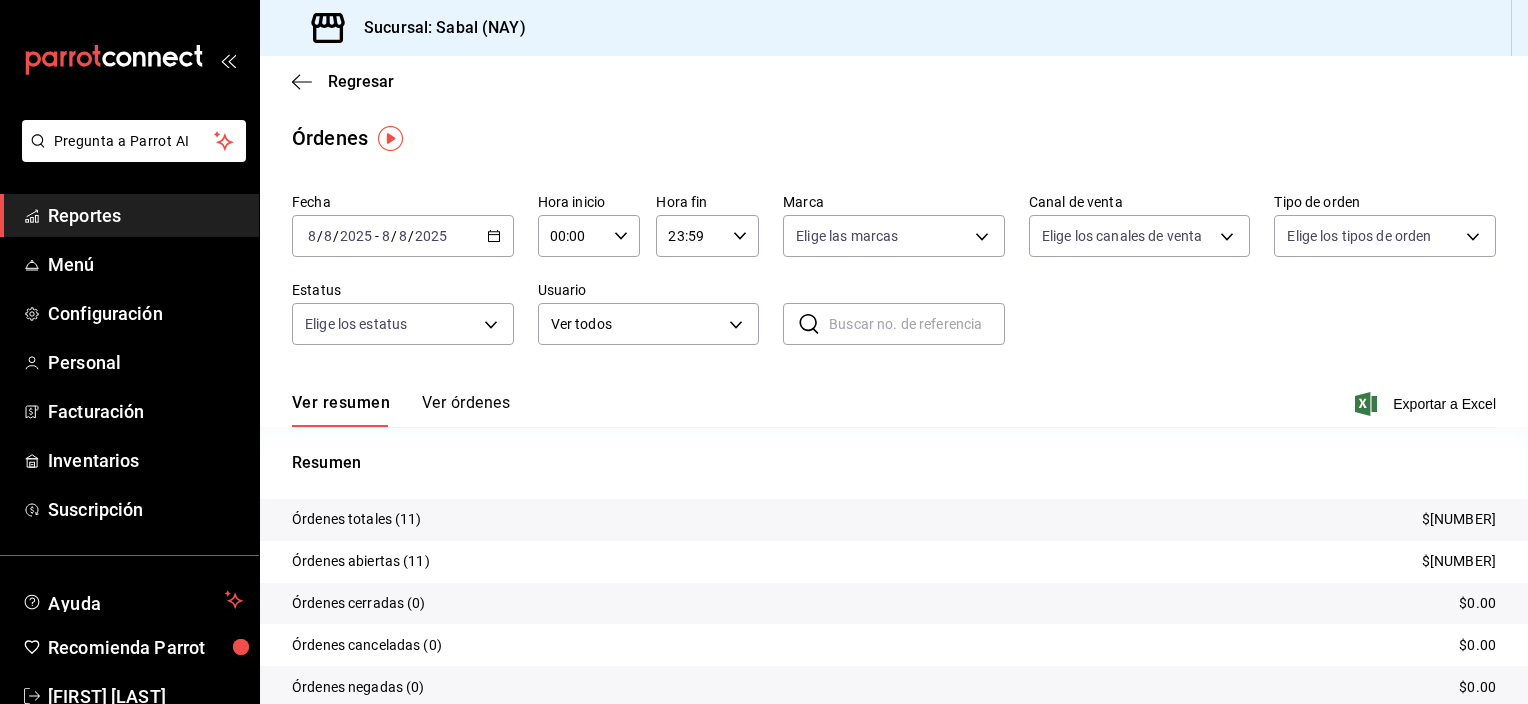 click on "Ver órdenes" at bounding box center (466, 410) 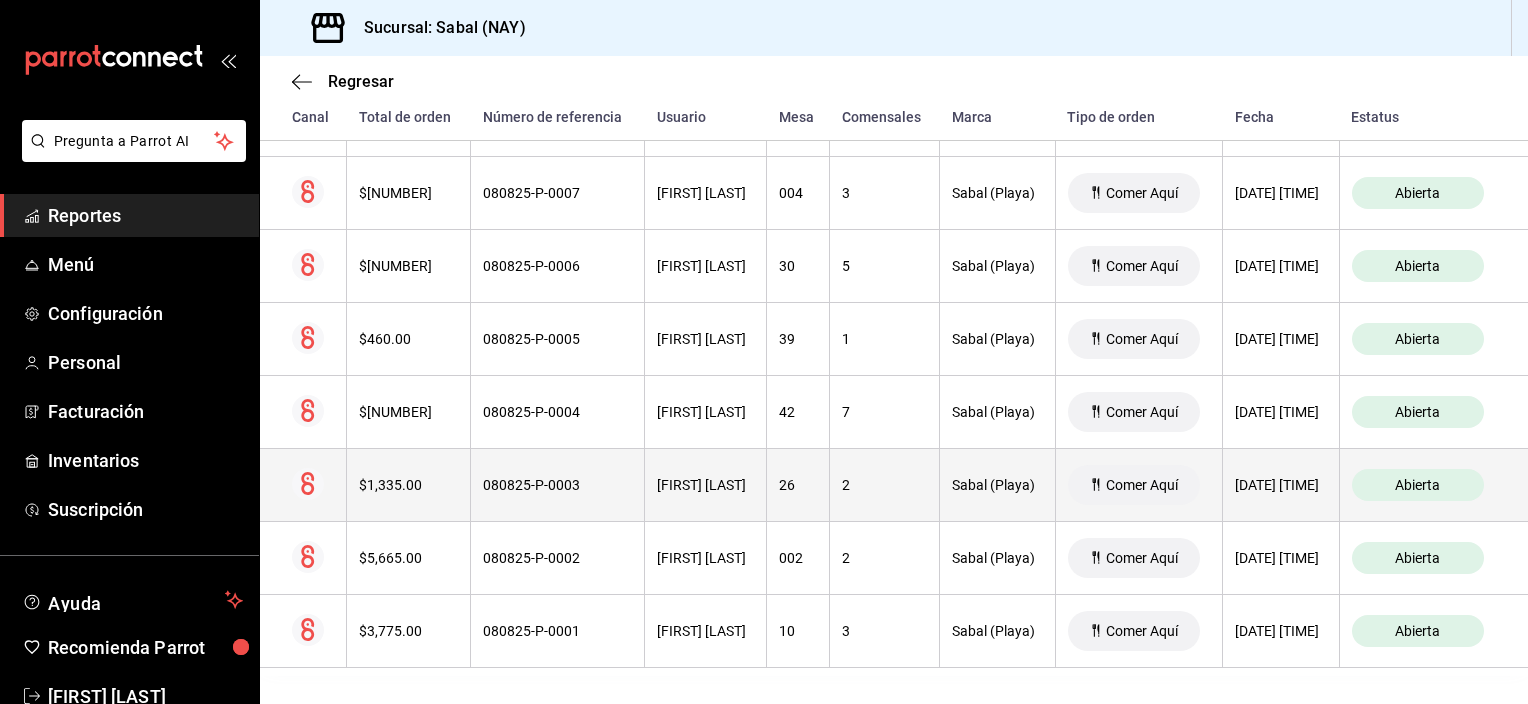 scroll, scrollTop: 649, scrollLeft: 0, axis: vertical 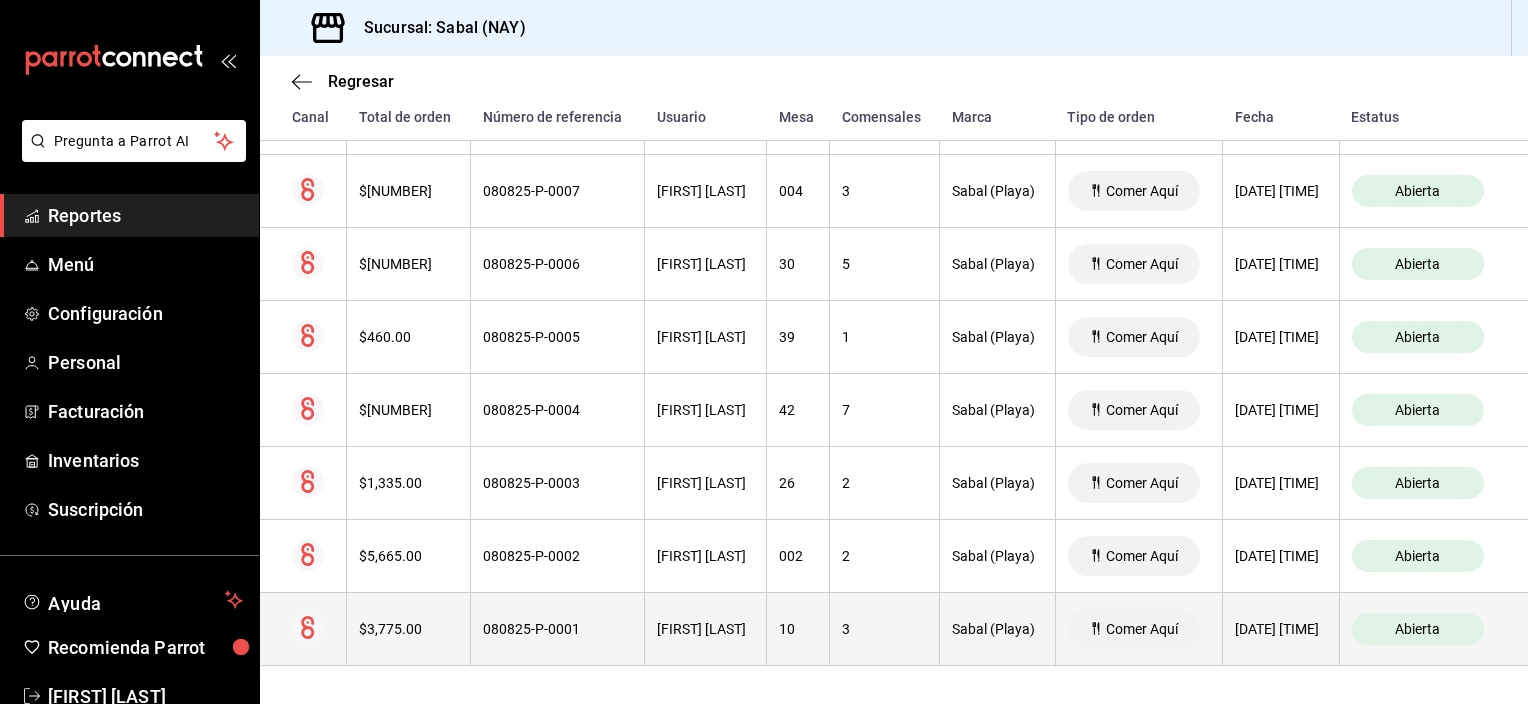 click on "[FIRST] [LAST]" at bounding box center (705, 629) 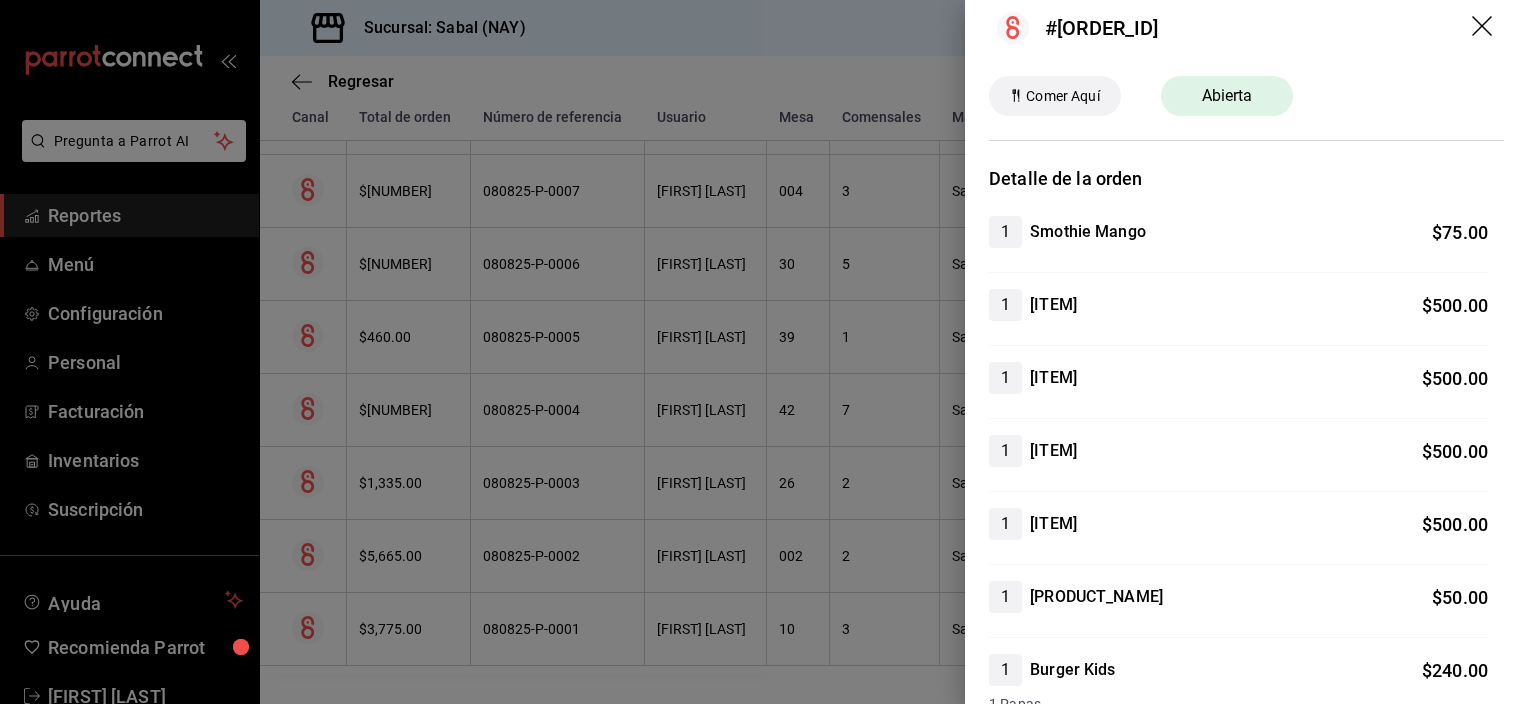 scroll, scrollTop: 0, scrollLeft: 0, axis: both 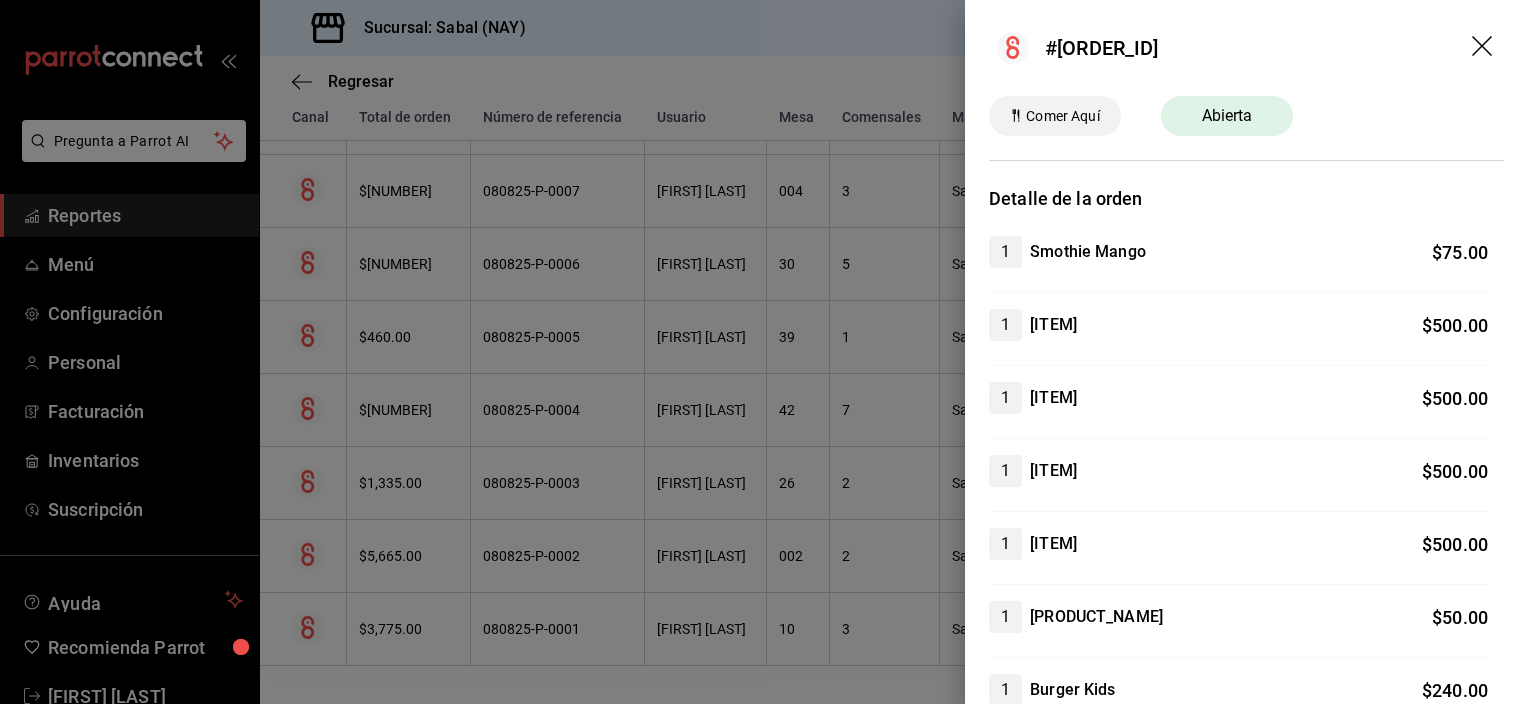 click 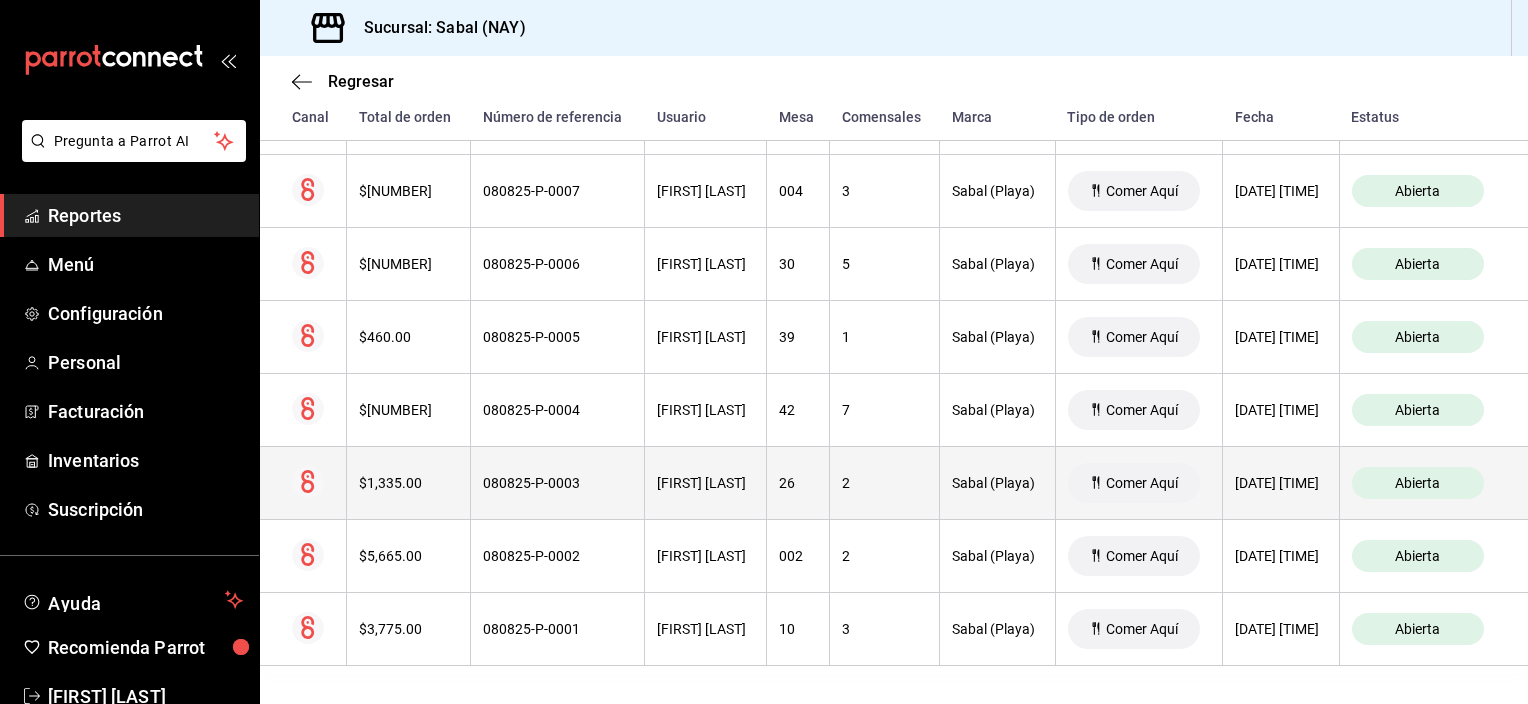 click on "[FIRST] [LAST]" at bounding box center (705, 483) 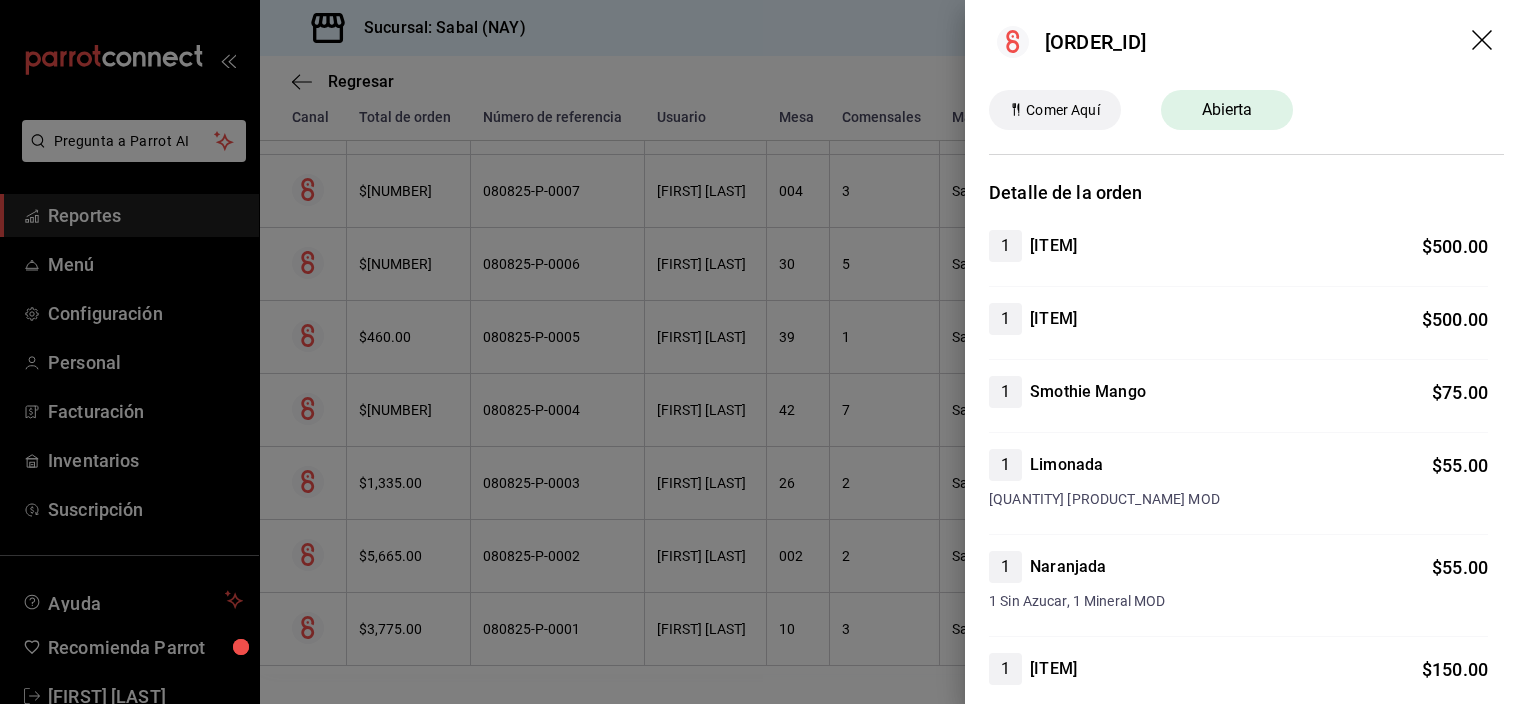 scroll, scrollTop: 0, scrollLeft: 0, axis: both 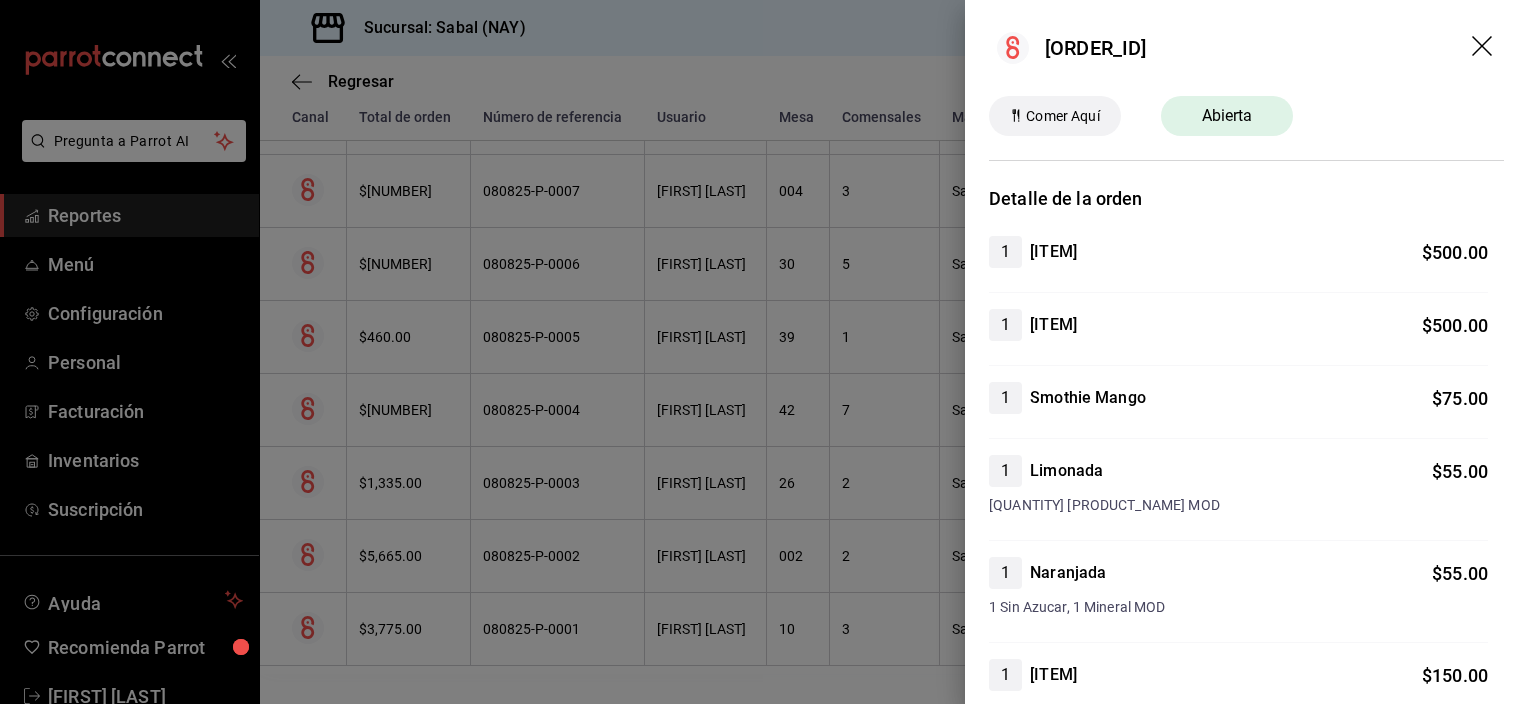 click 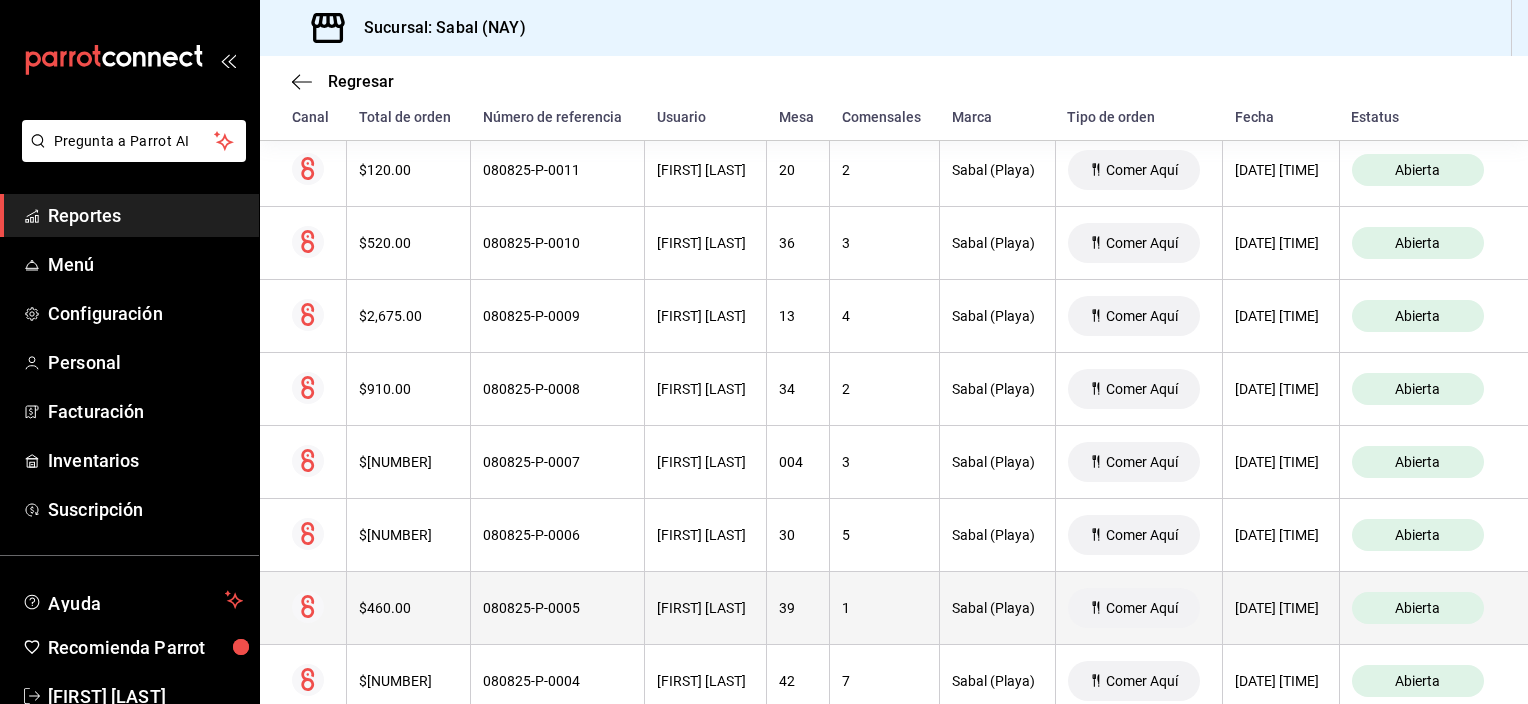 scroll, scrollTop: 0, scrollLeft: 0, axis: both 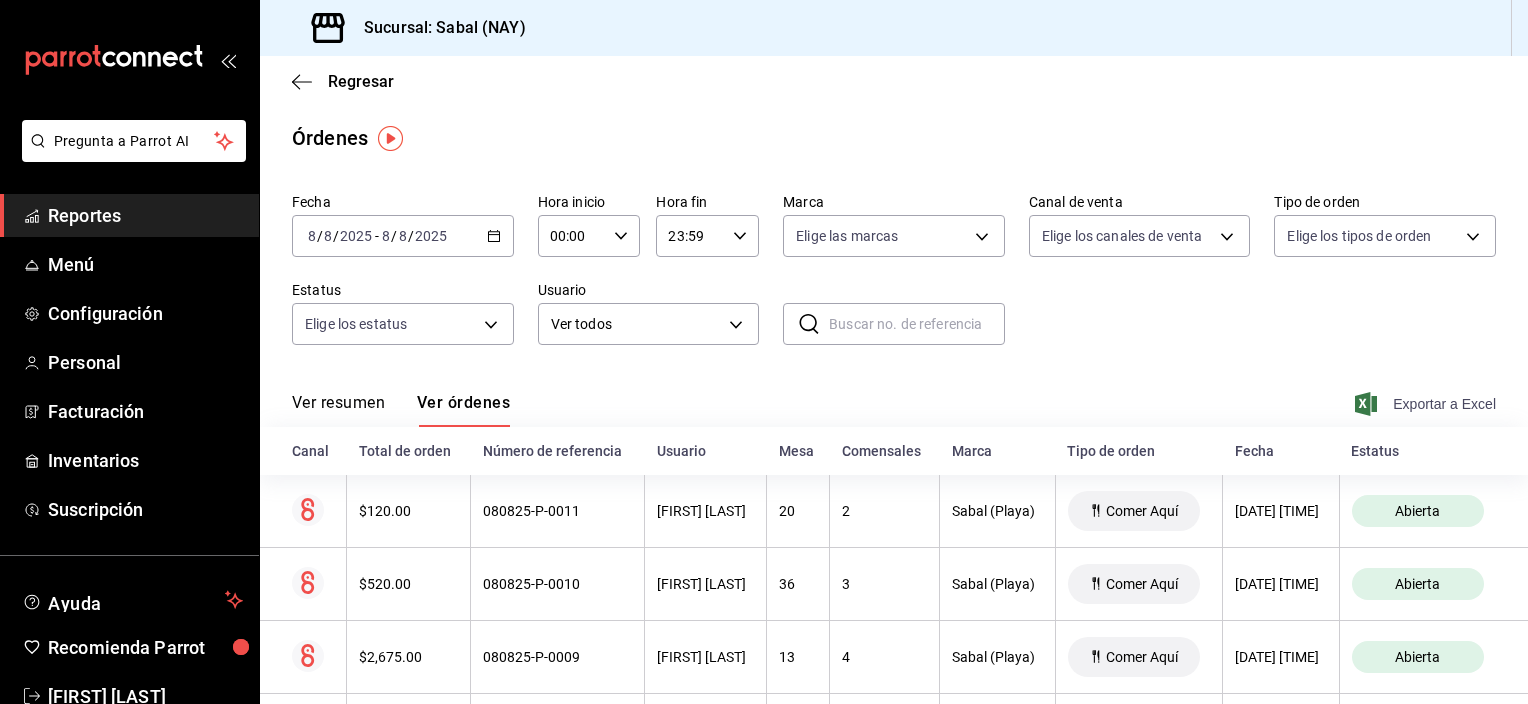 click on "Exportar a Excel" at bounding box center [1427, 404] 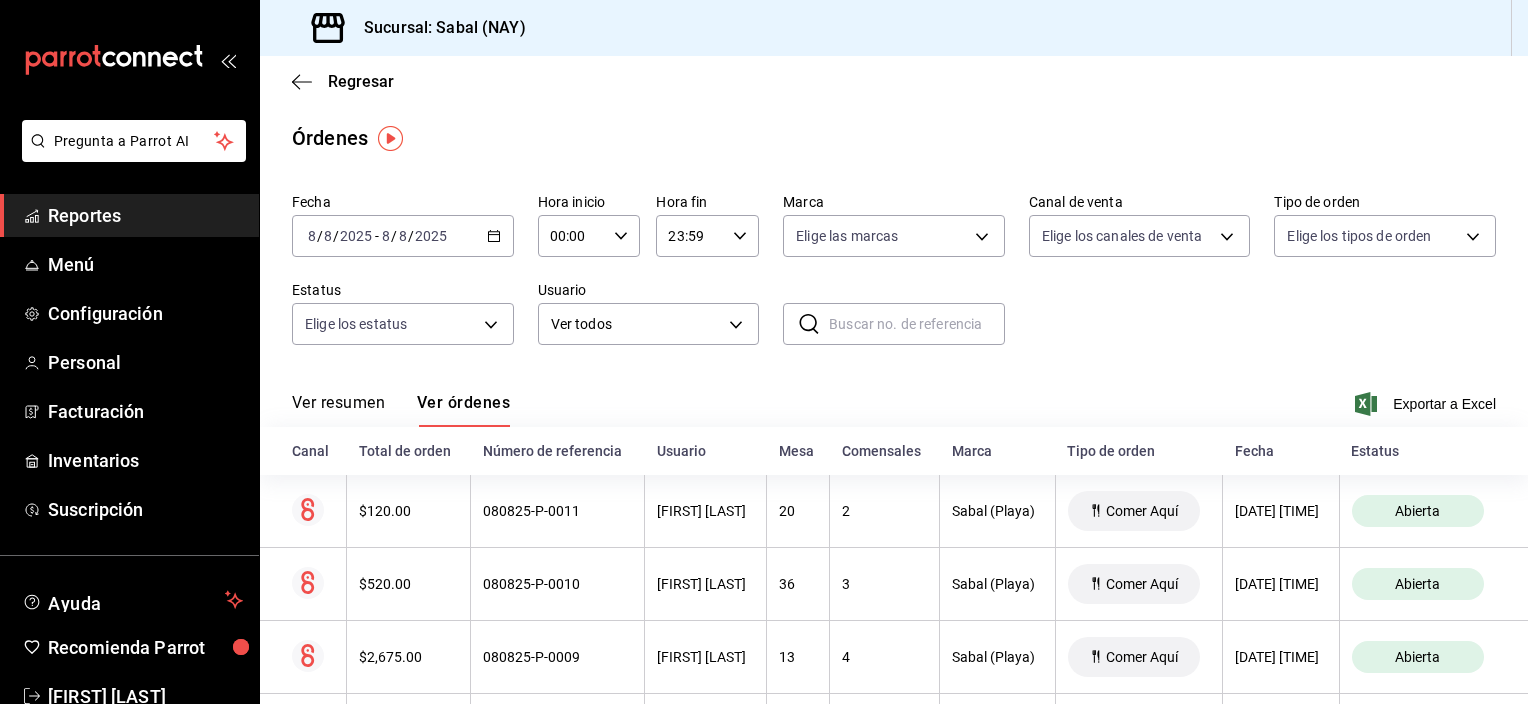 click on "Fecha [DATE] [DATE] - [DATE] [DATE] Hora inicio [TIME] Hora inicio Hora fin [TIME] Hora fin Marca Elige las marcas Canal de venta Elige los canales de venta Tipo de orden Elige los tipos de orden Estatus Elige los estatus Usuario Ver todos ALL ​ ​" at bounding box center [894, 277] 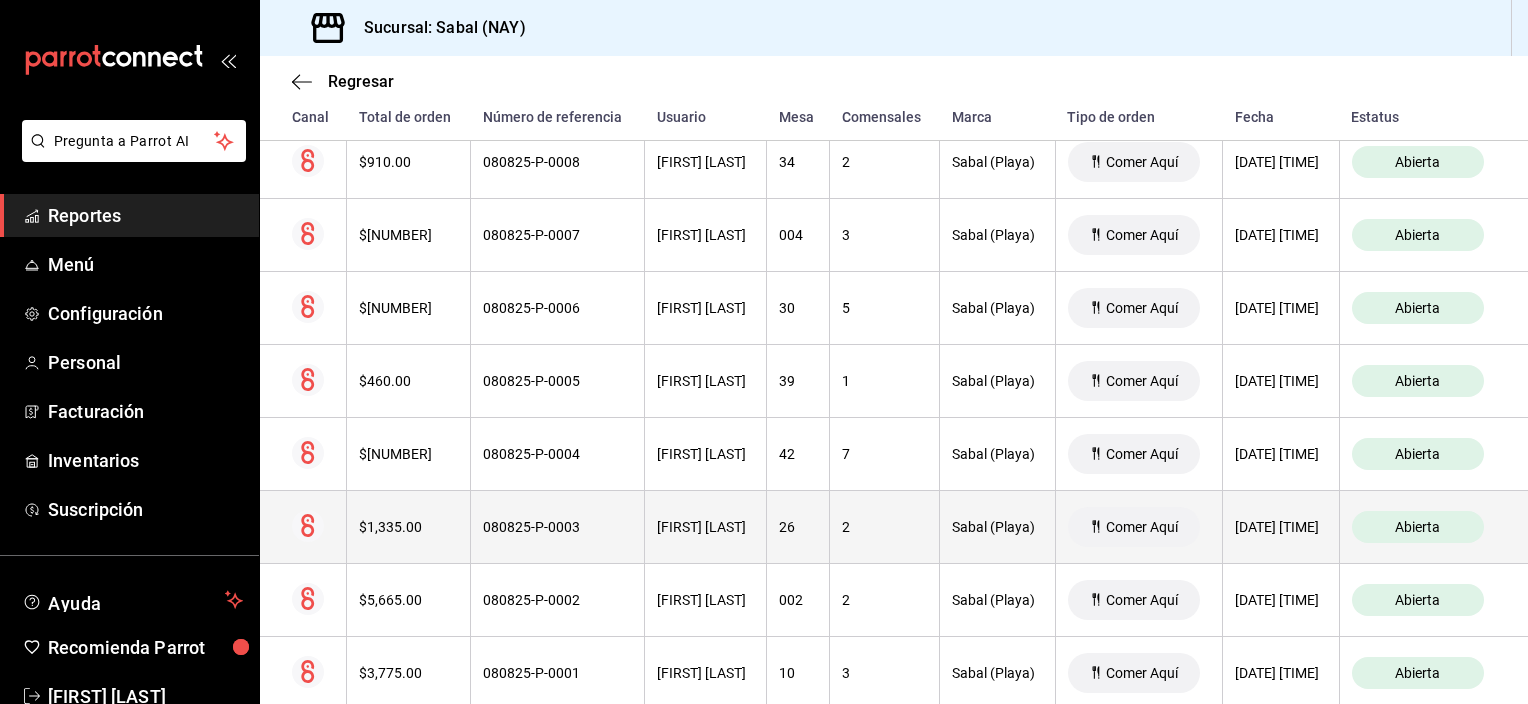 scroll, scrollTop: 549, scrollLeft: 0, axis: vertical 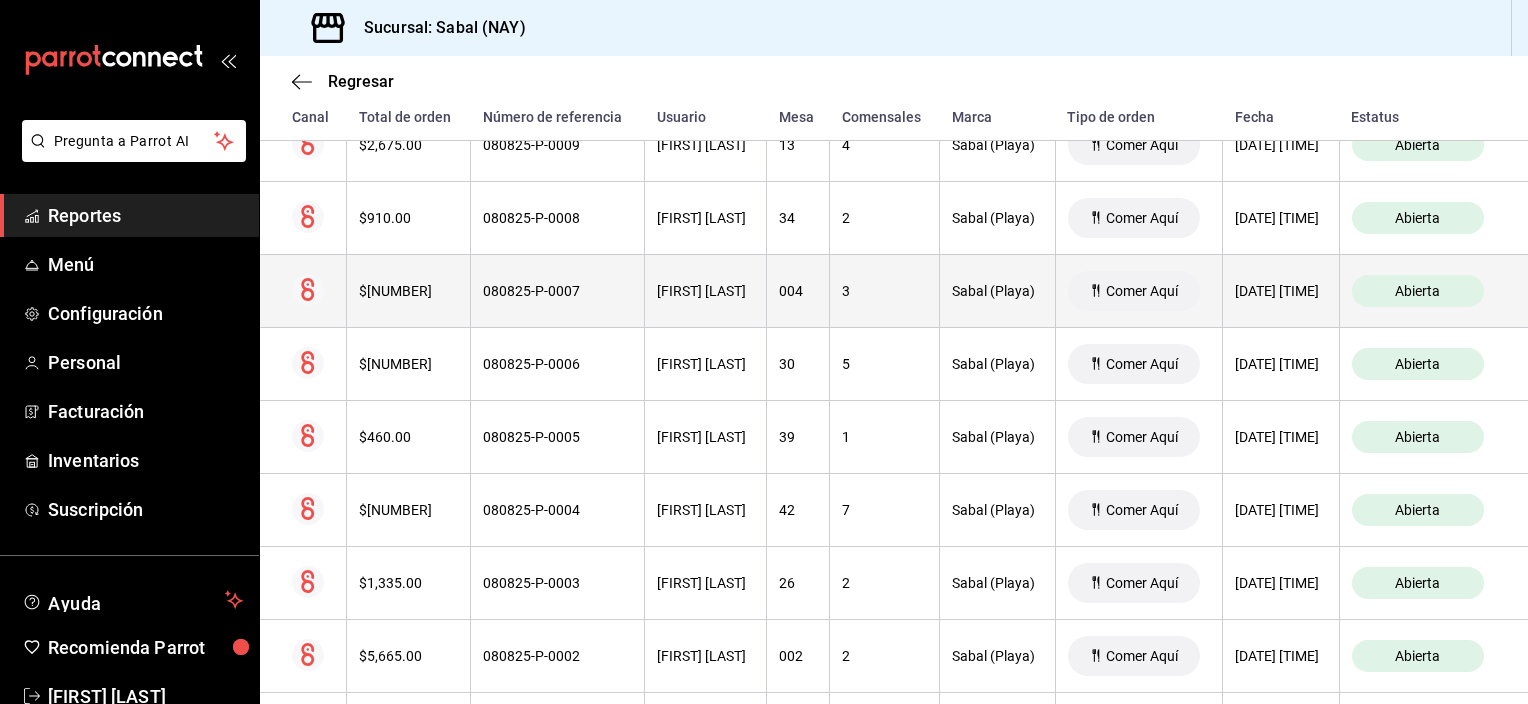 click on "[FIRST] [LAST]" at bounding box center (706, 291) 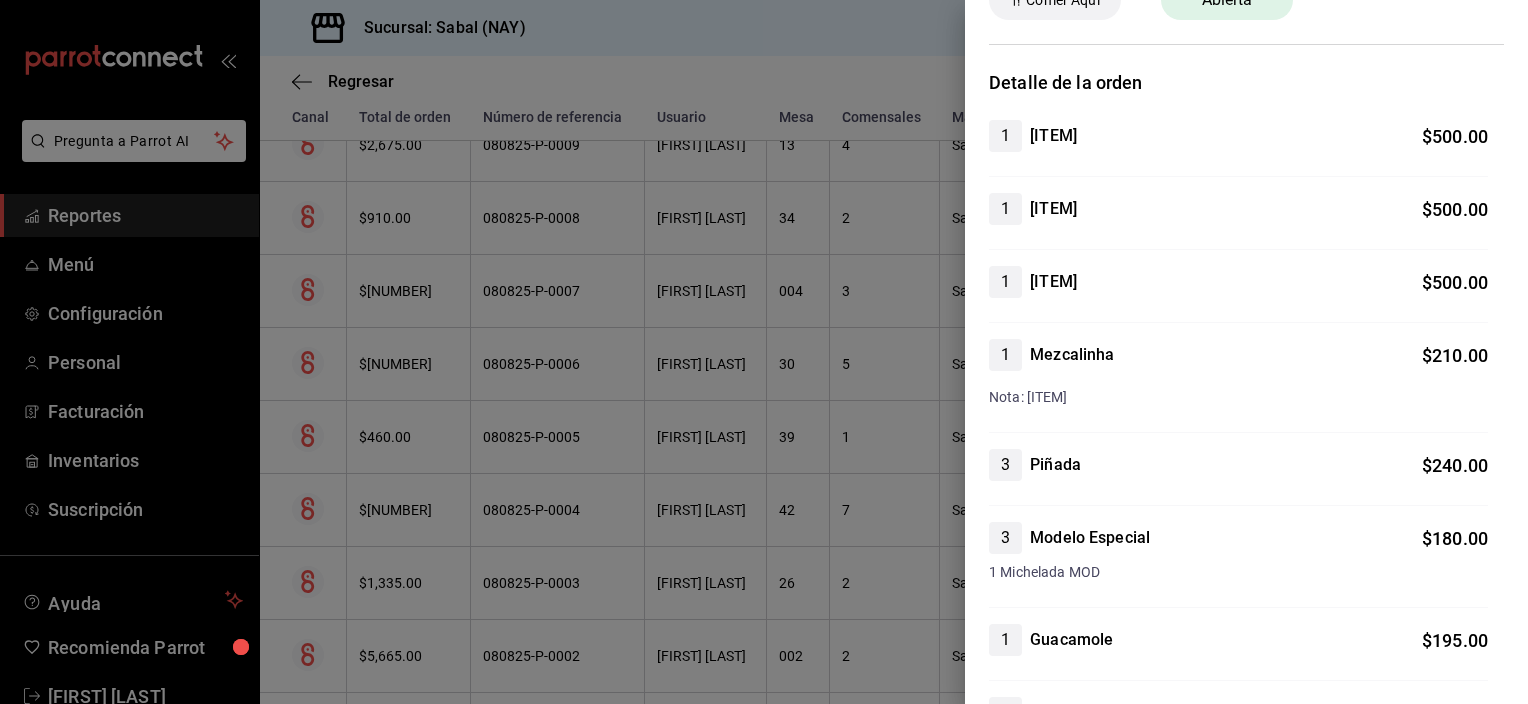scroll, scrollTop: 0, scrollLeft: 0, axis: both 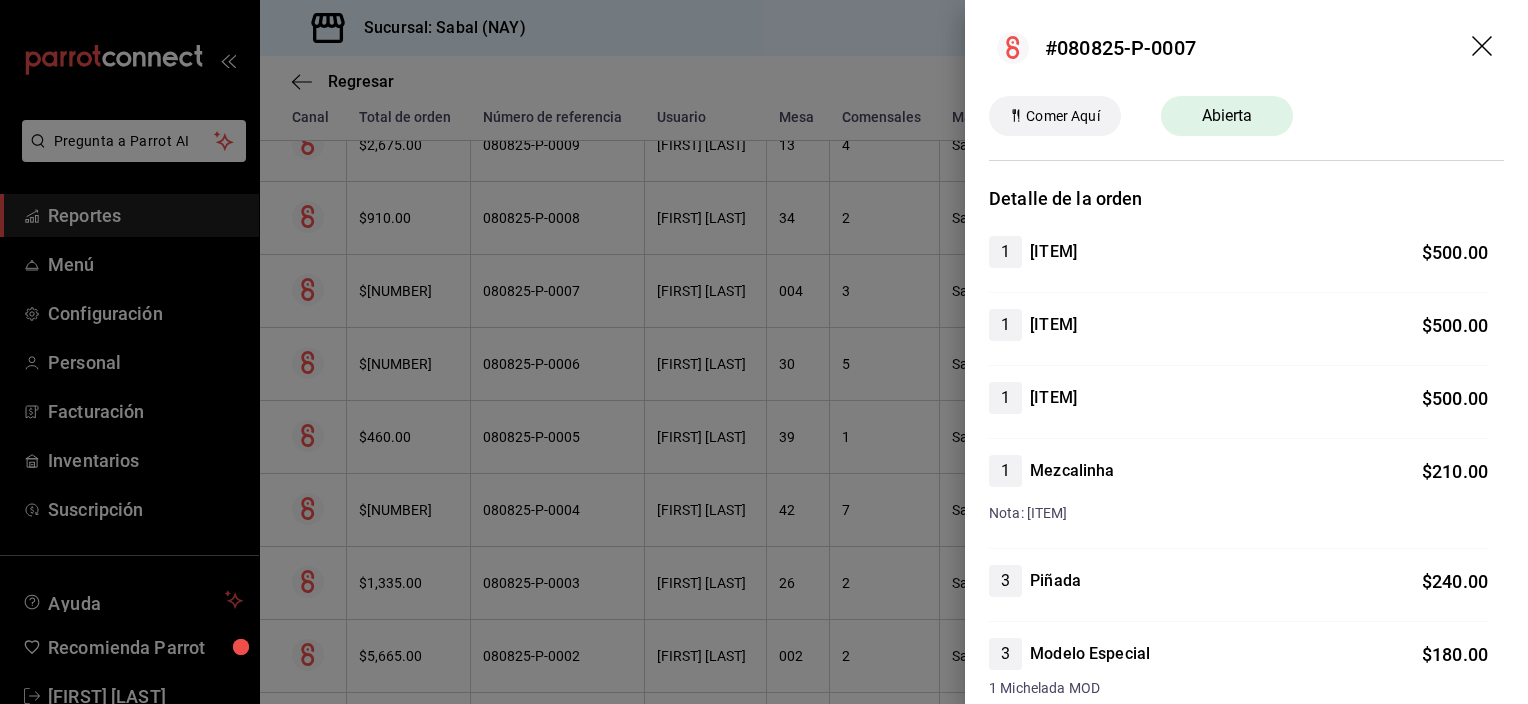 click 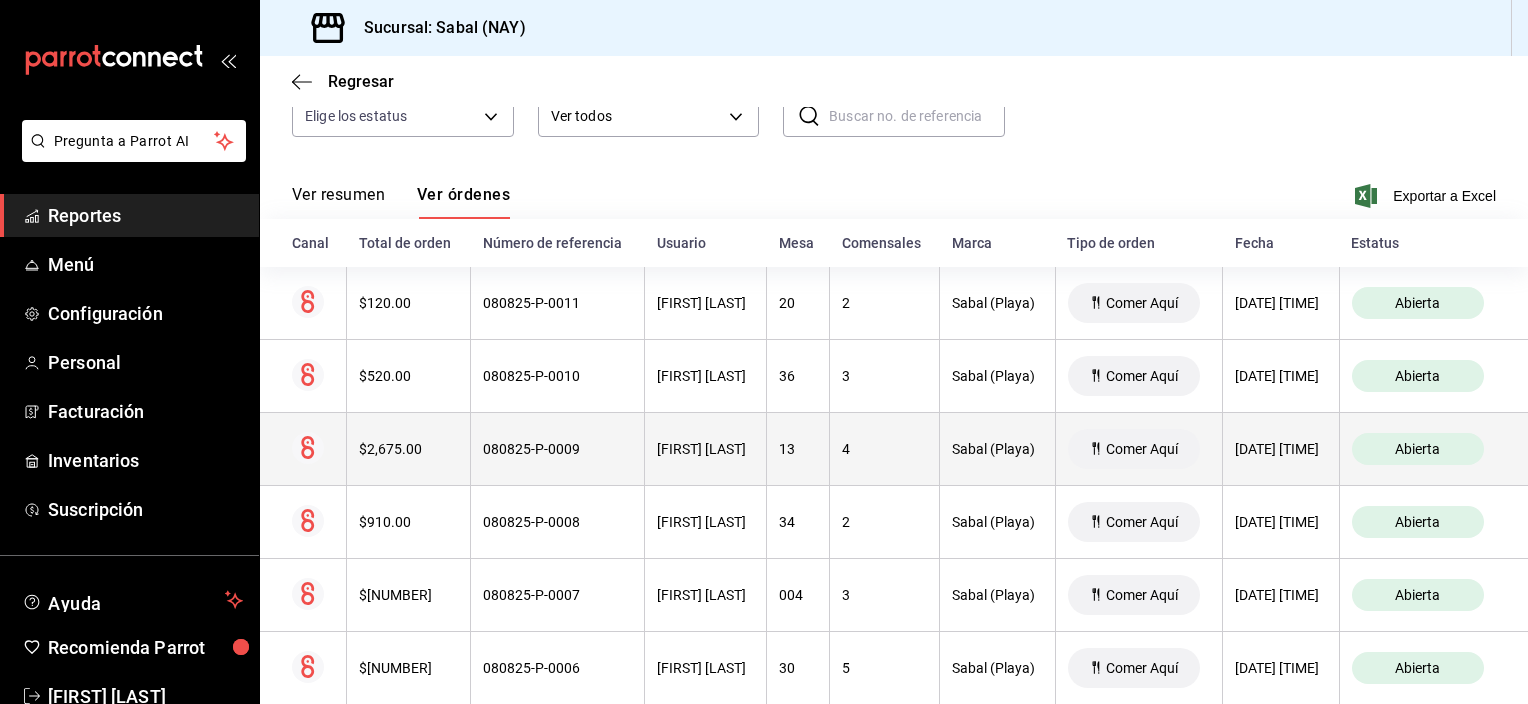 scroll, scrollTop: 249, scrollLeft: 0, axis: vertical 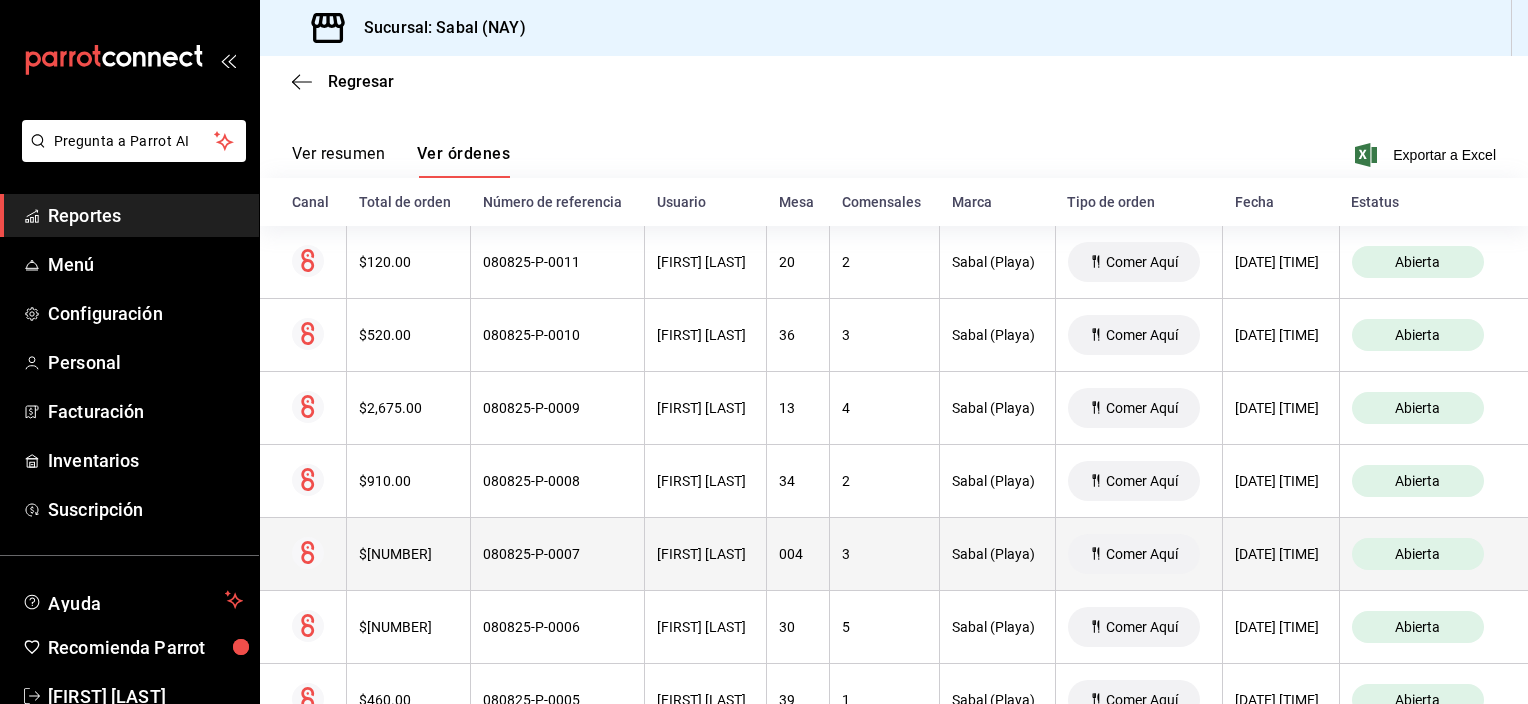 click on "080825-P-0007" at bounding box center [558, 554] 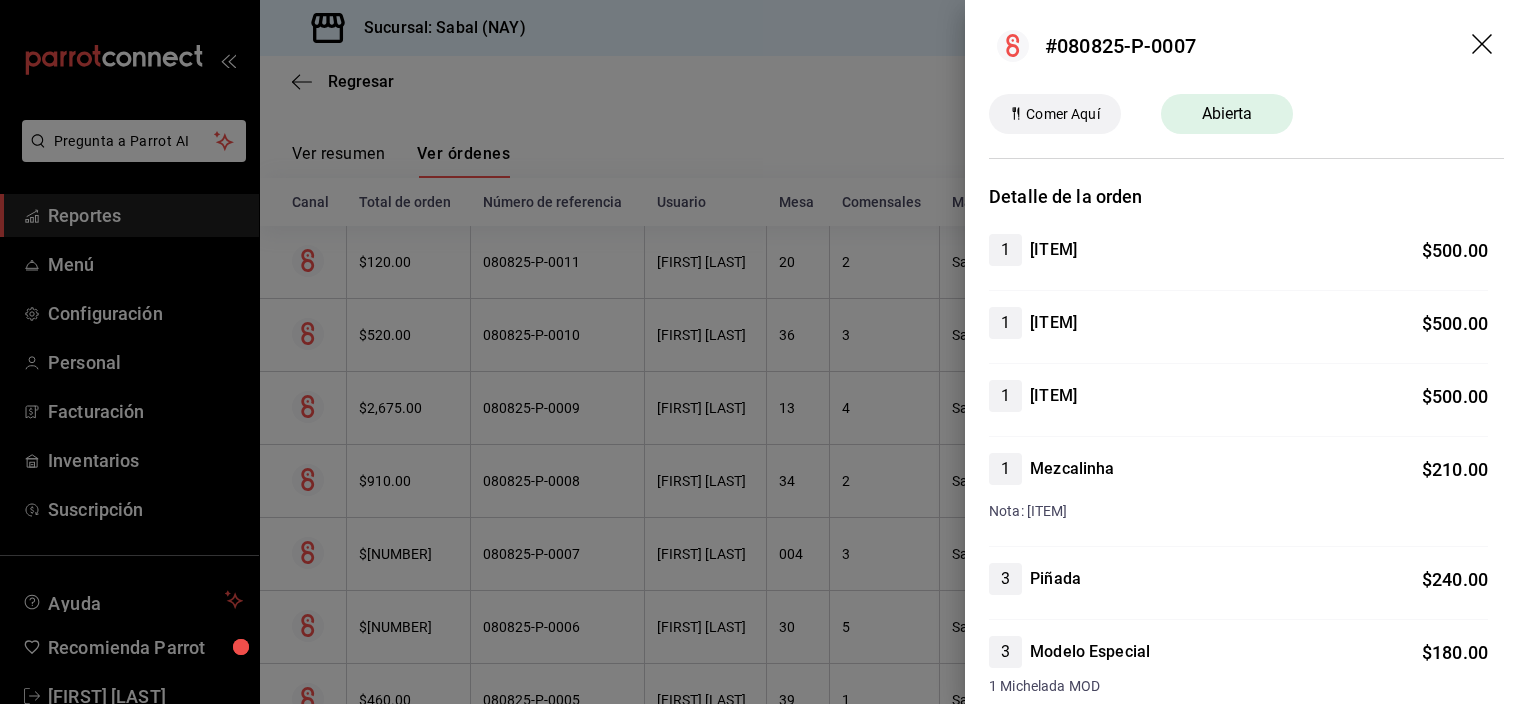scroll, scrollTop: 0, scrollLeft: 0, axis: both 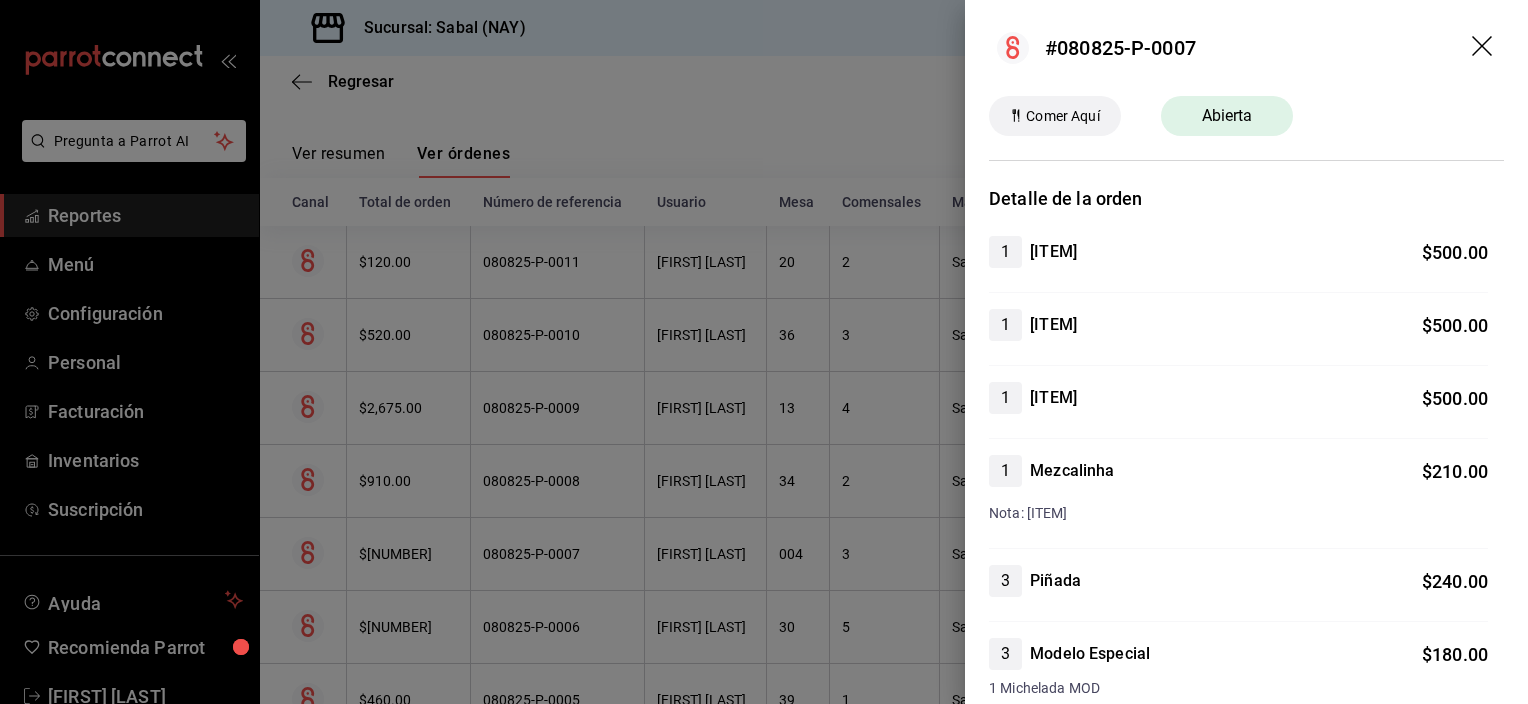 click 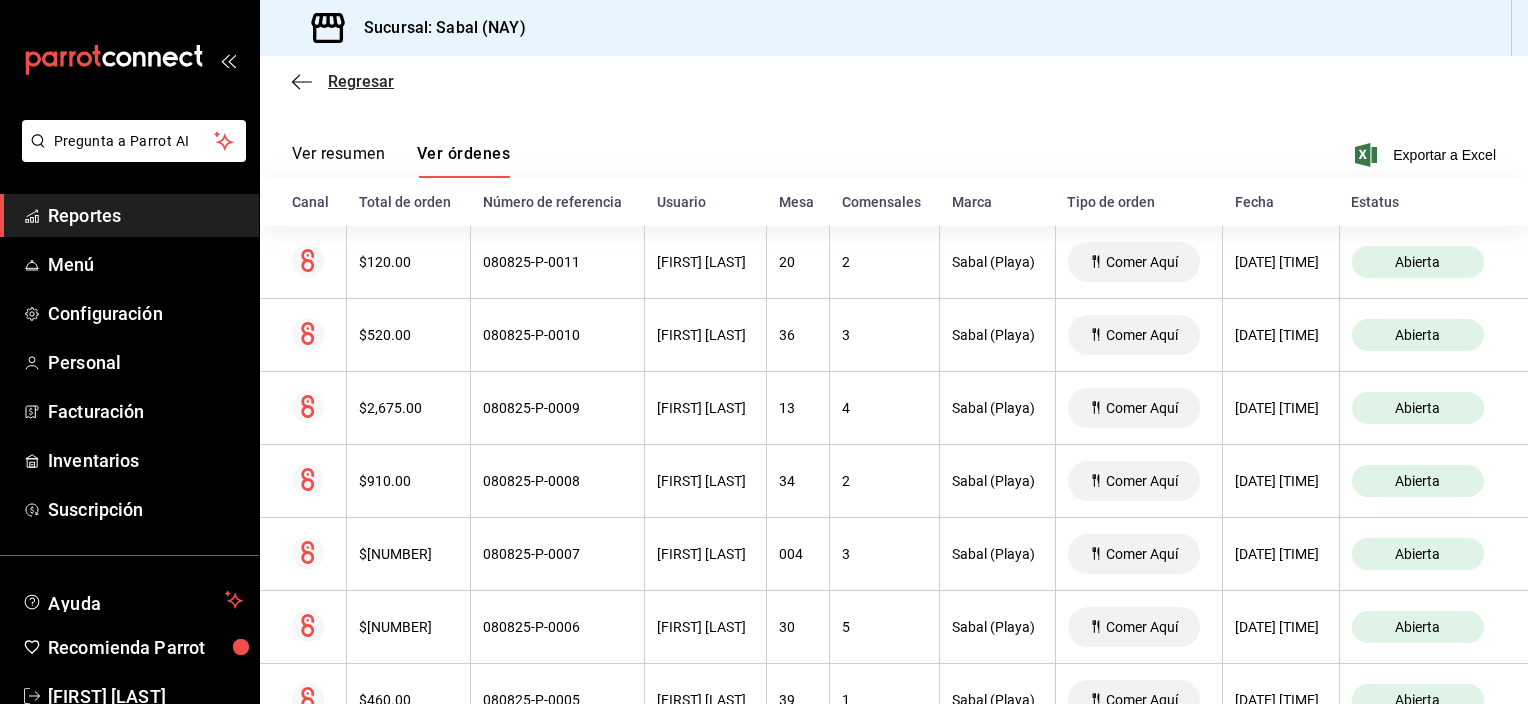 click 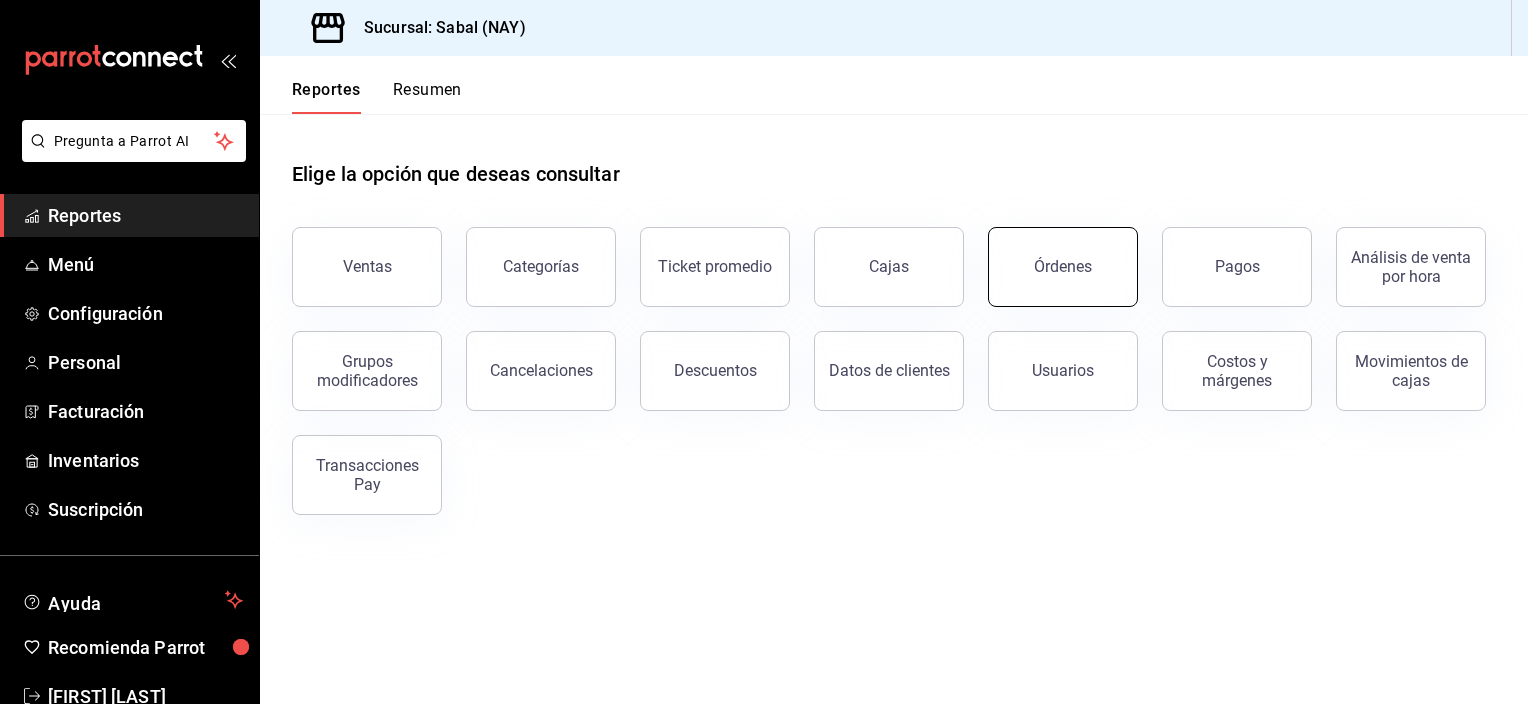click on "Órdenes" at bounding box center [1063, 266] 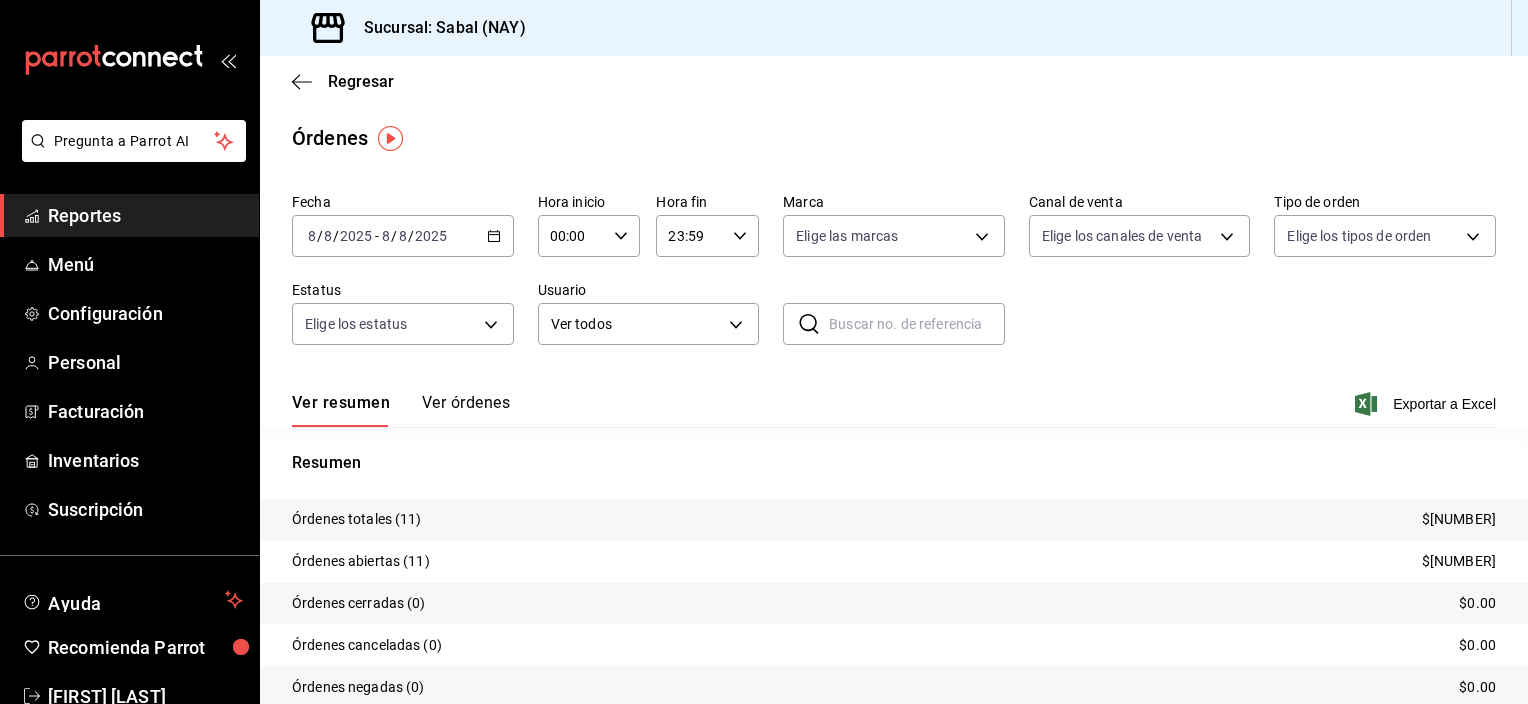 click on "2025-08-08 8 / 8 / 2025 - 2025-08-08 8 / 8 / 2025" at bounding box center (403, 236) 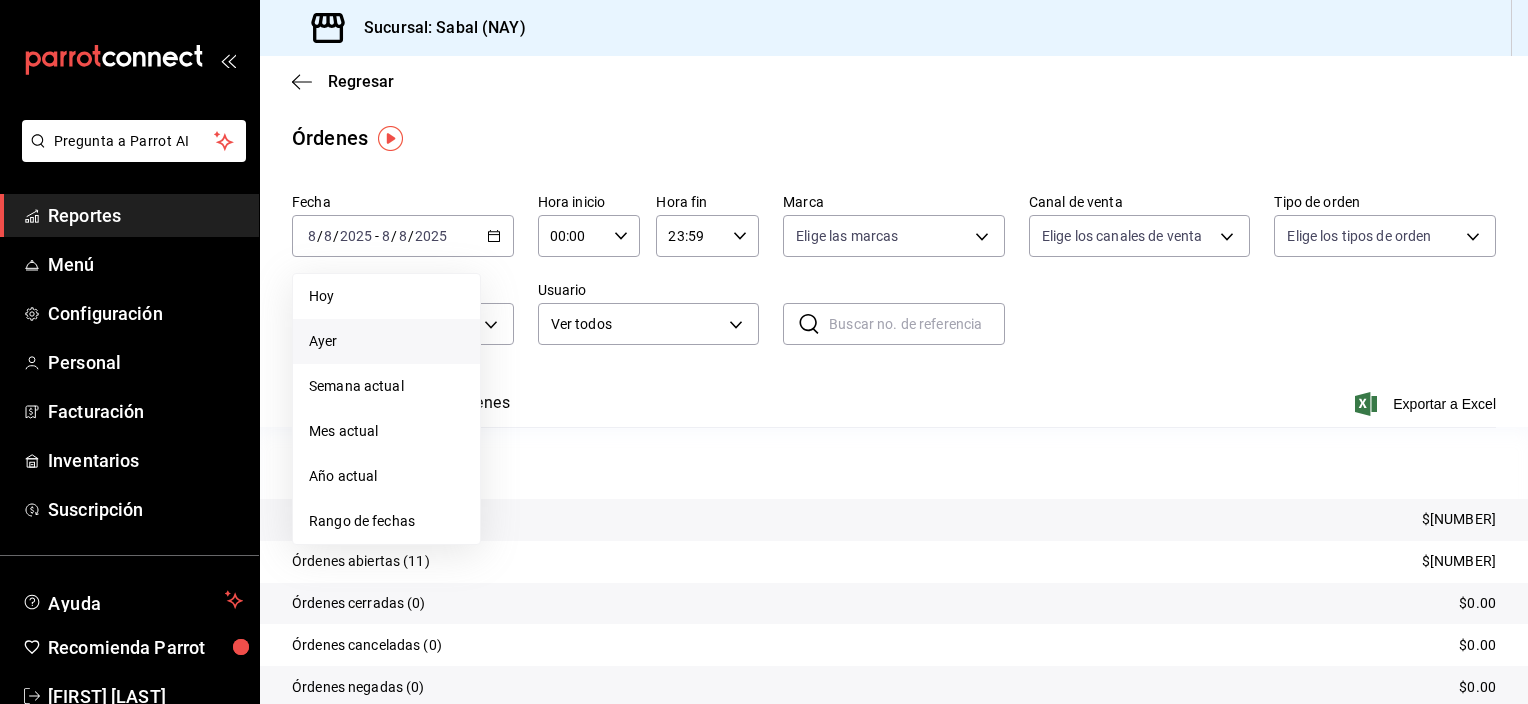 click on "Ayer" at bounding box center (386, 341) 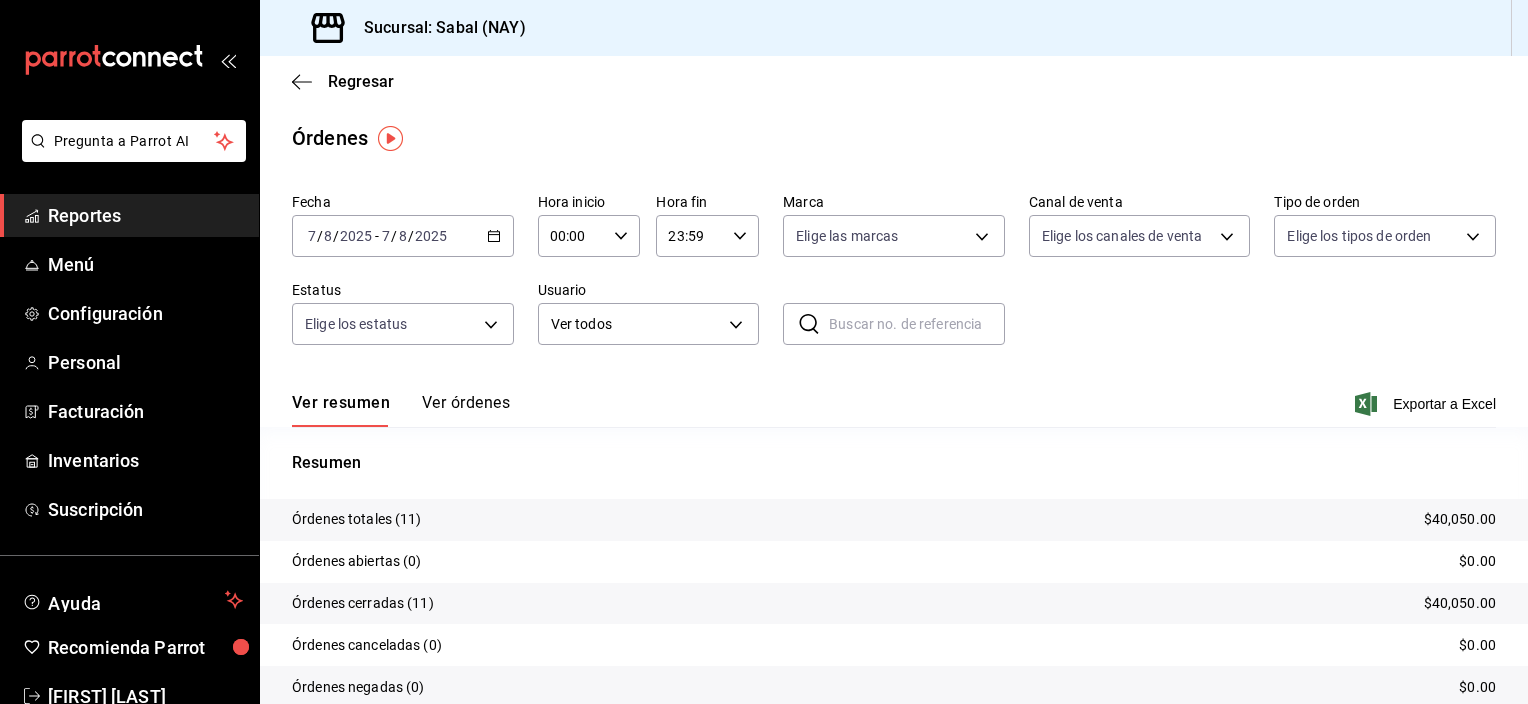 scroll, scrollTop: 81, scrollLeft: 0, axis: vertical 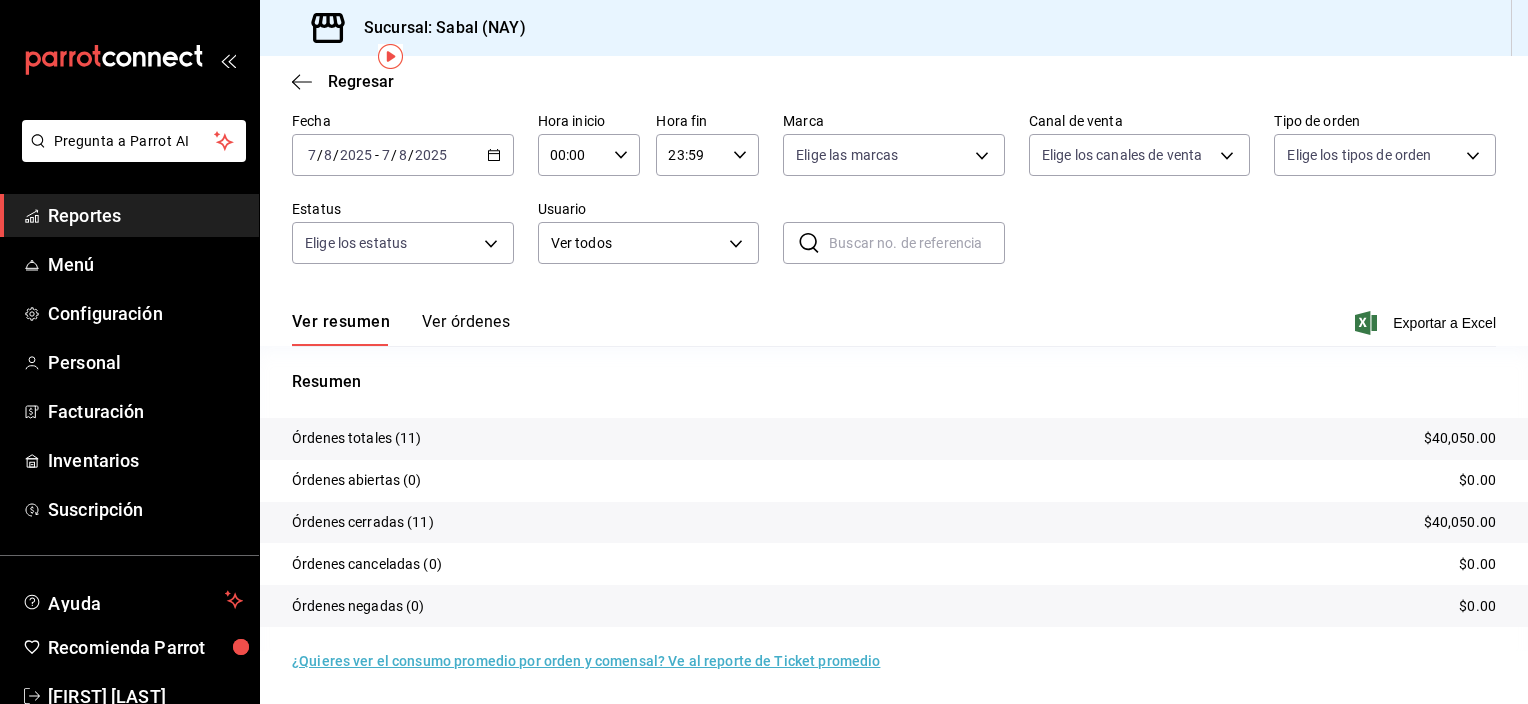 click on "Ver órdenes" at bounding box center (466, 329) 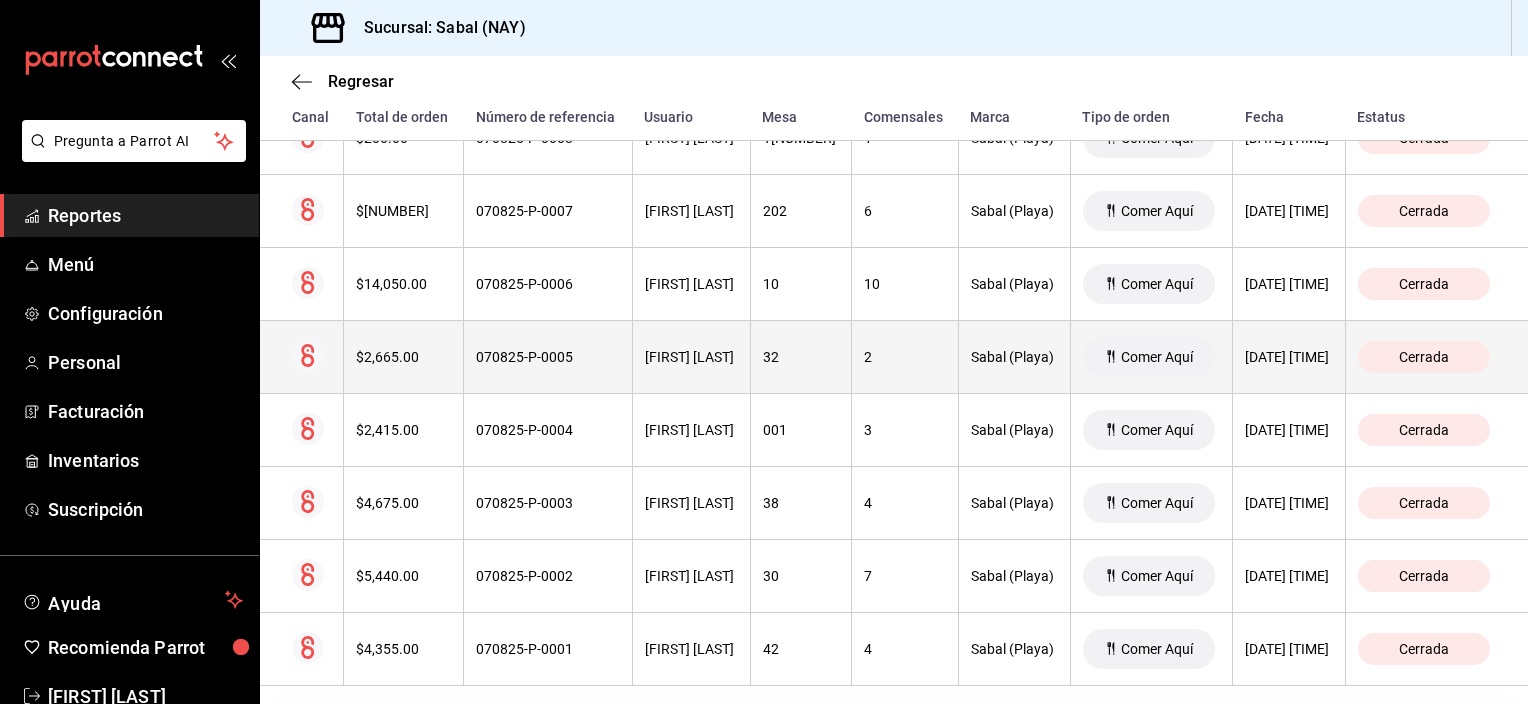 scroll, scrollTop: 649, scrollLeft: 0, axis: vertical 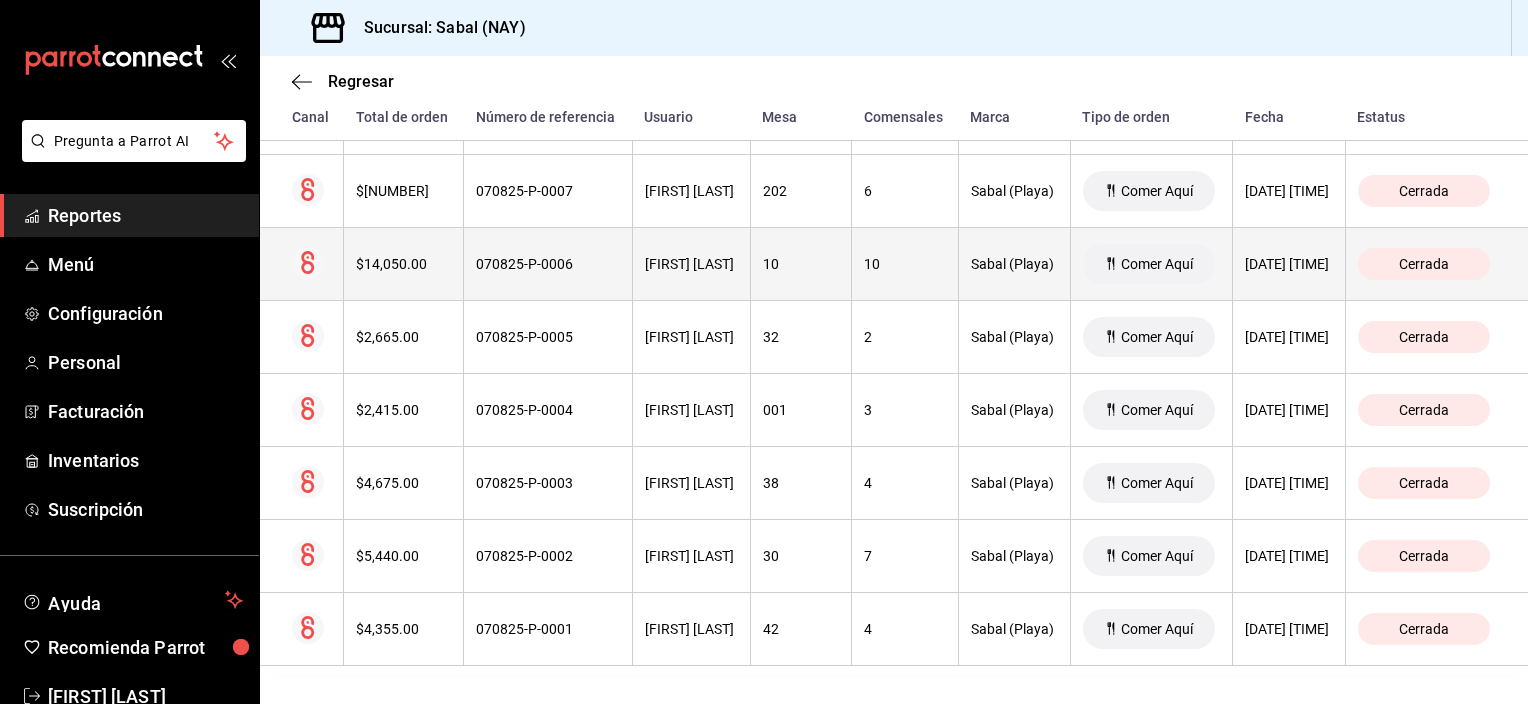 click on "[FIRST] [LAST]" at bounding box center (691, 264) 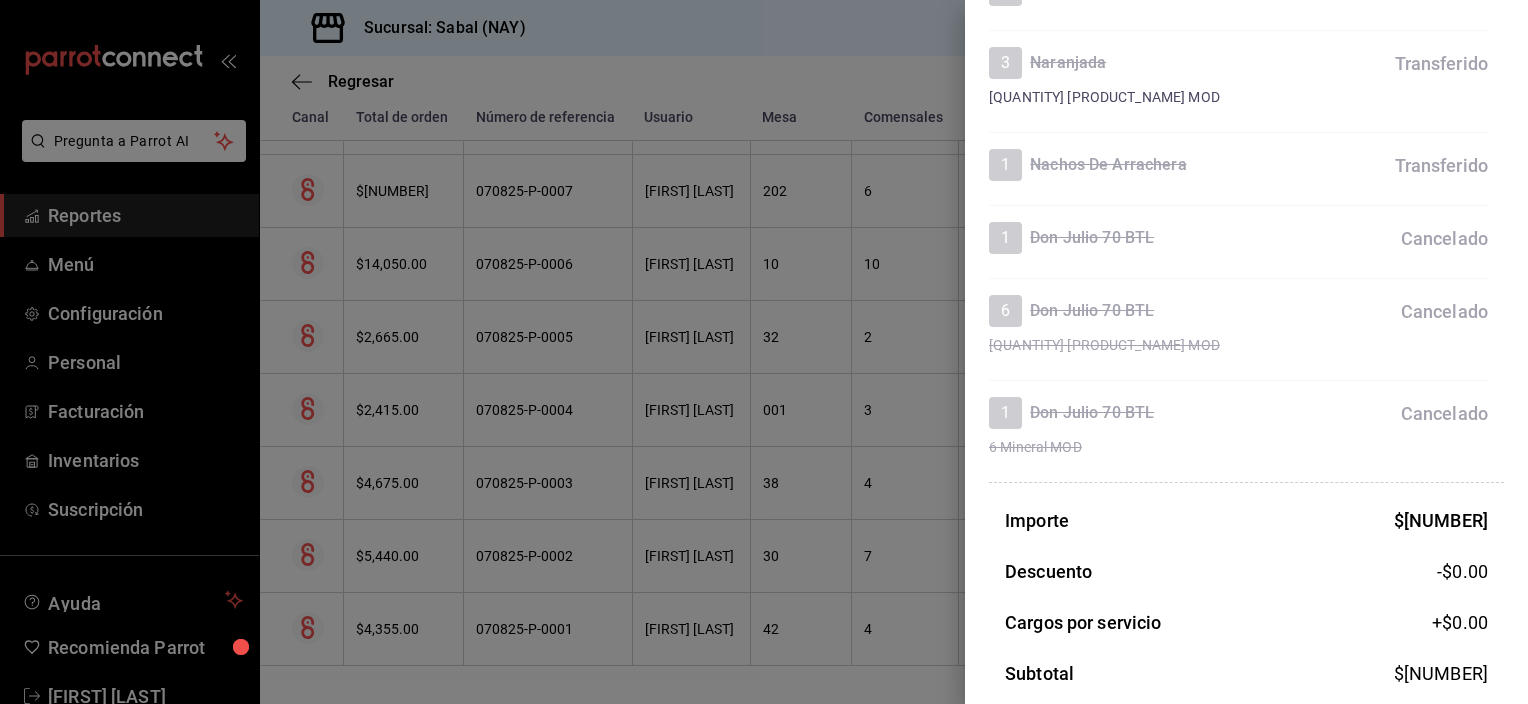 scroll, scrollTop: 2400, scrollLeft: 0, axis: vertical 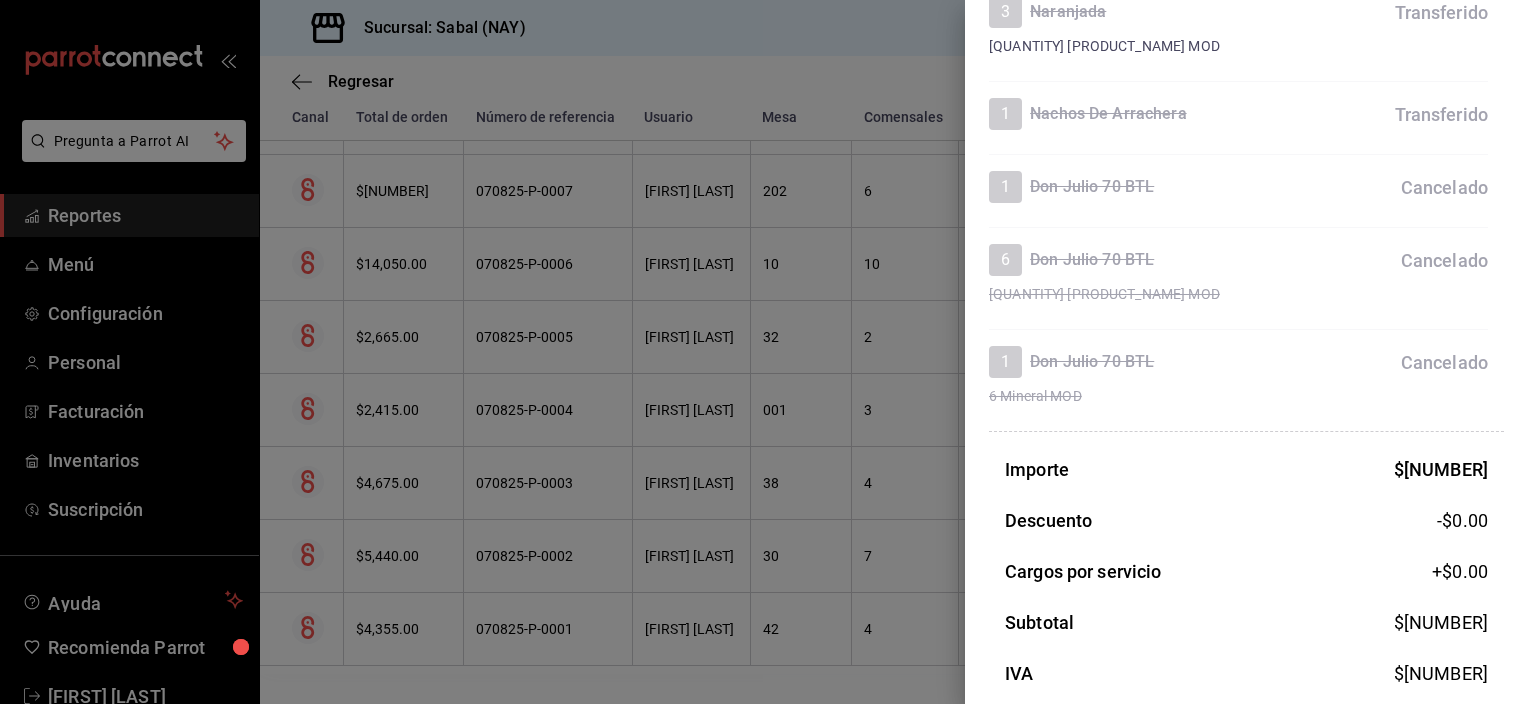 click at bounding box center [764, 352] 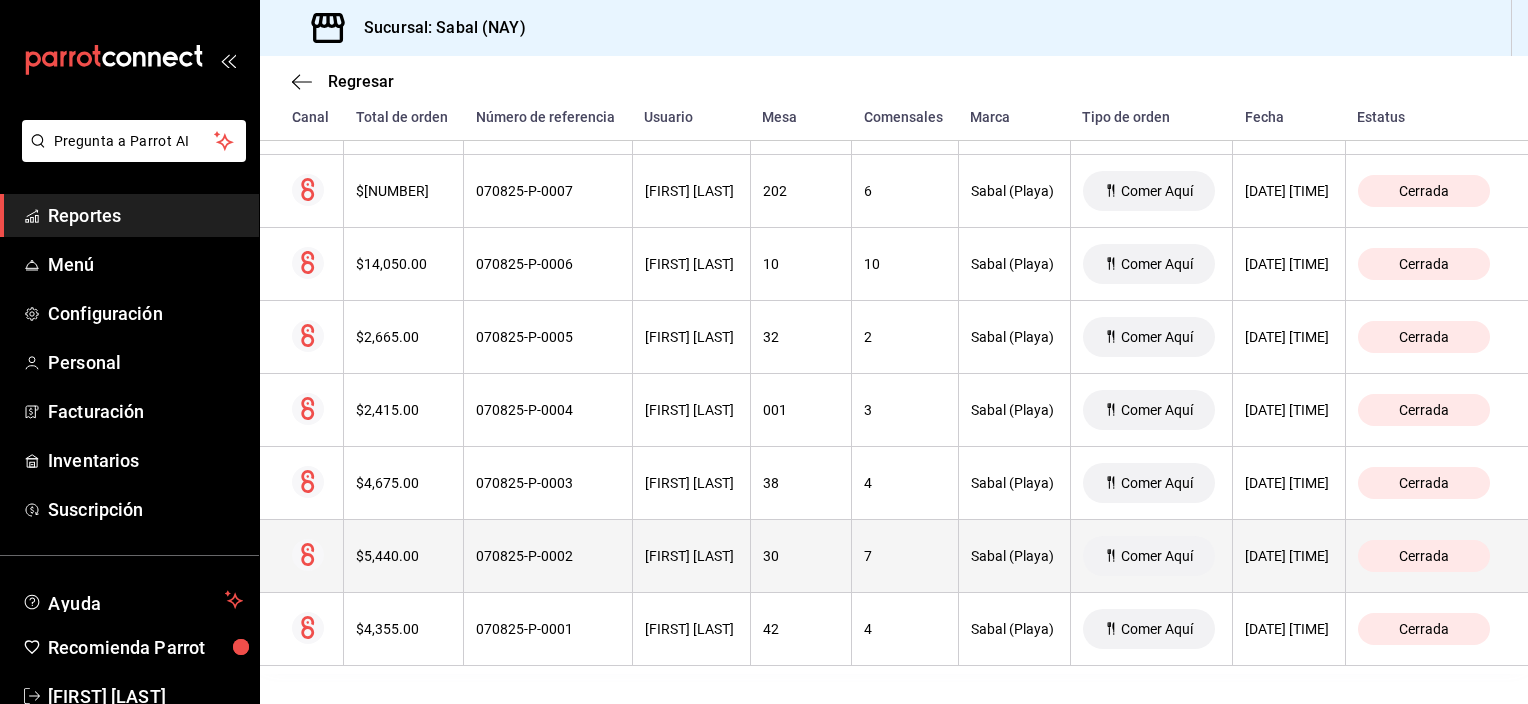 click on "[FIRST] [LAST]" at bounding box center (691, 556) 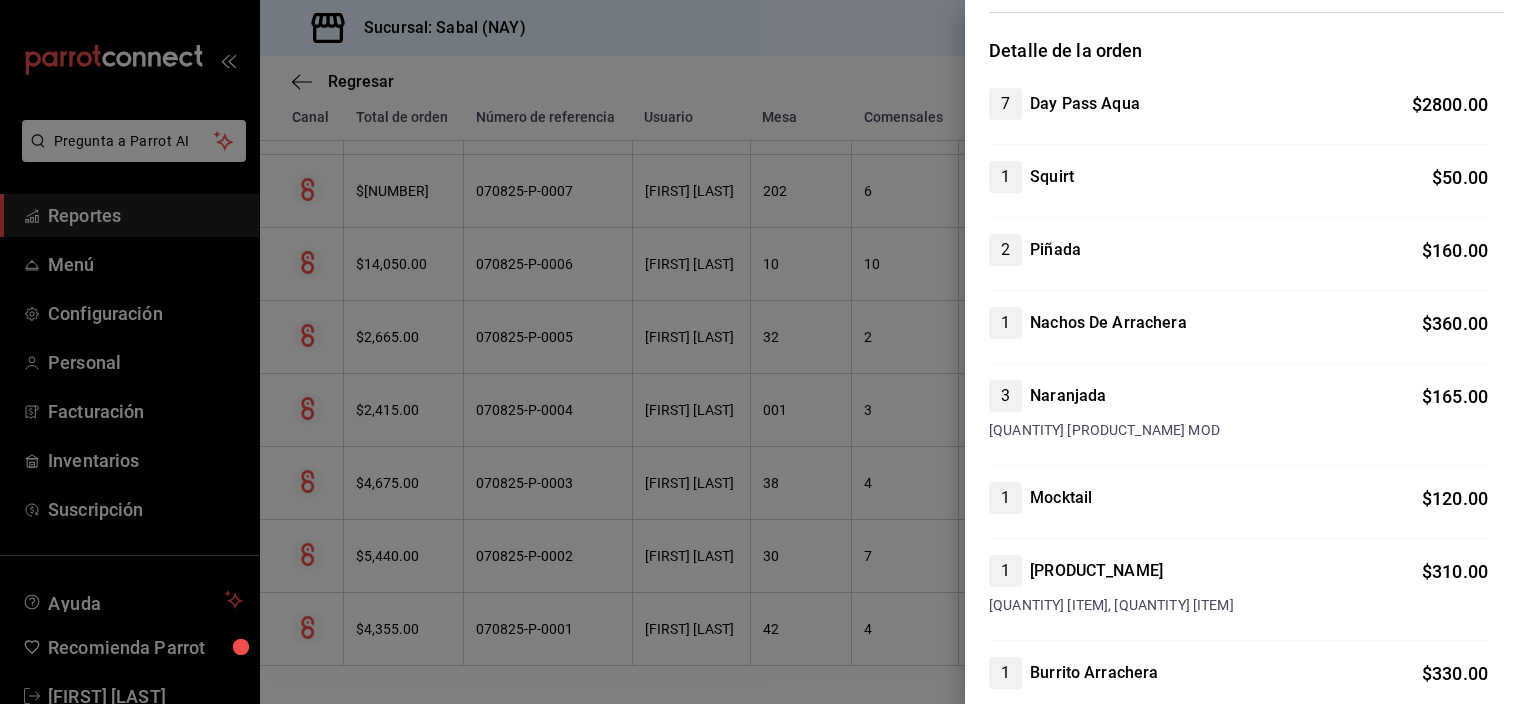 scroll, scrollTop: 0, scrollLeft: 0, axis: both 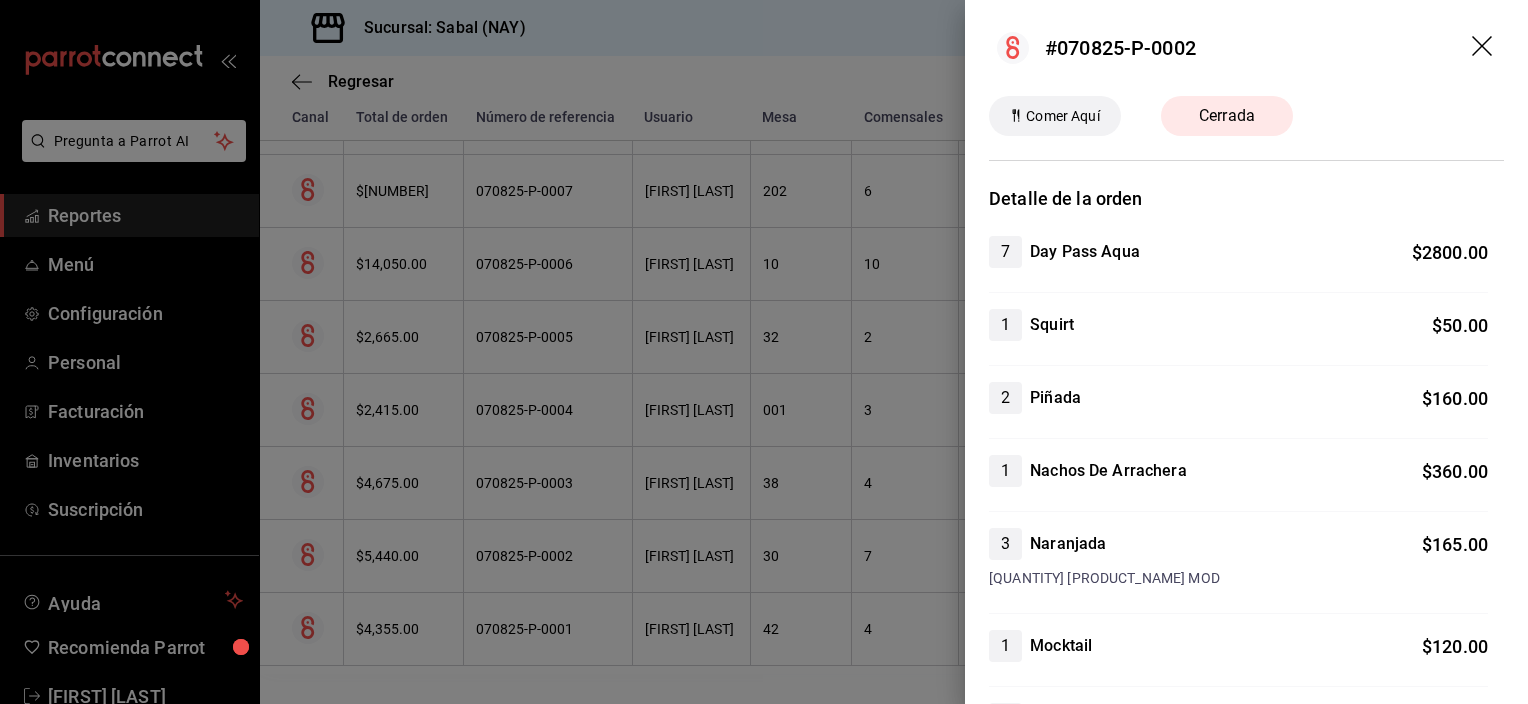 click 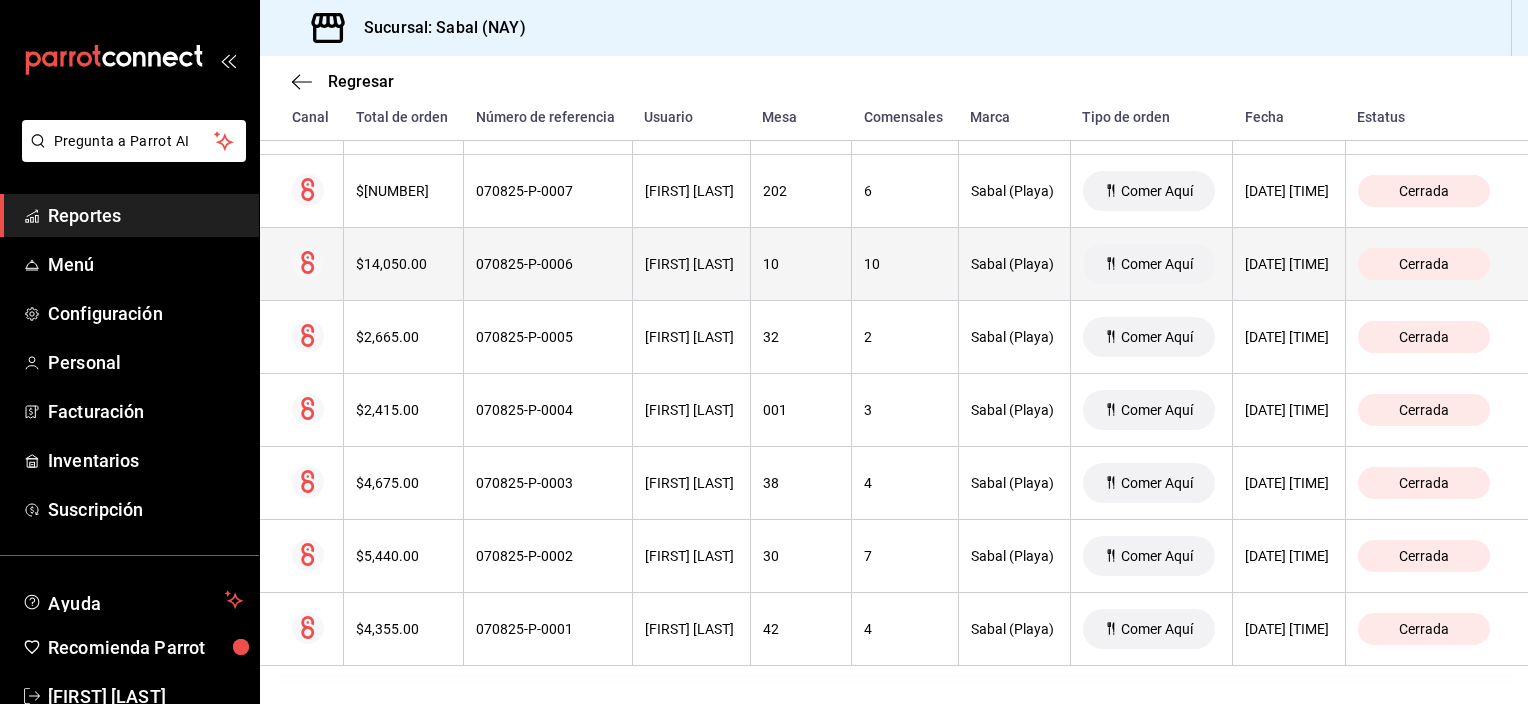click on "[FIRST] [LAST]" at bounding box center (691, 264) 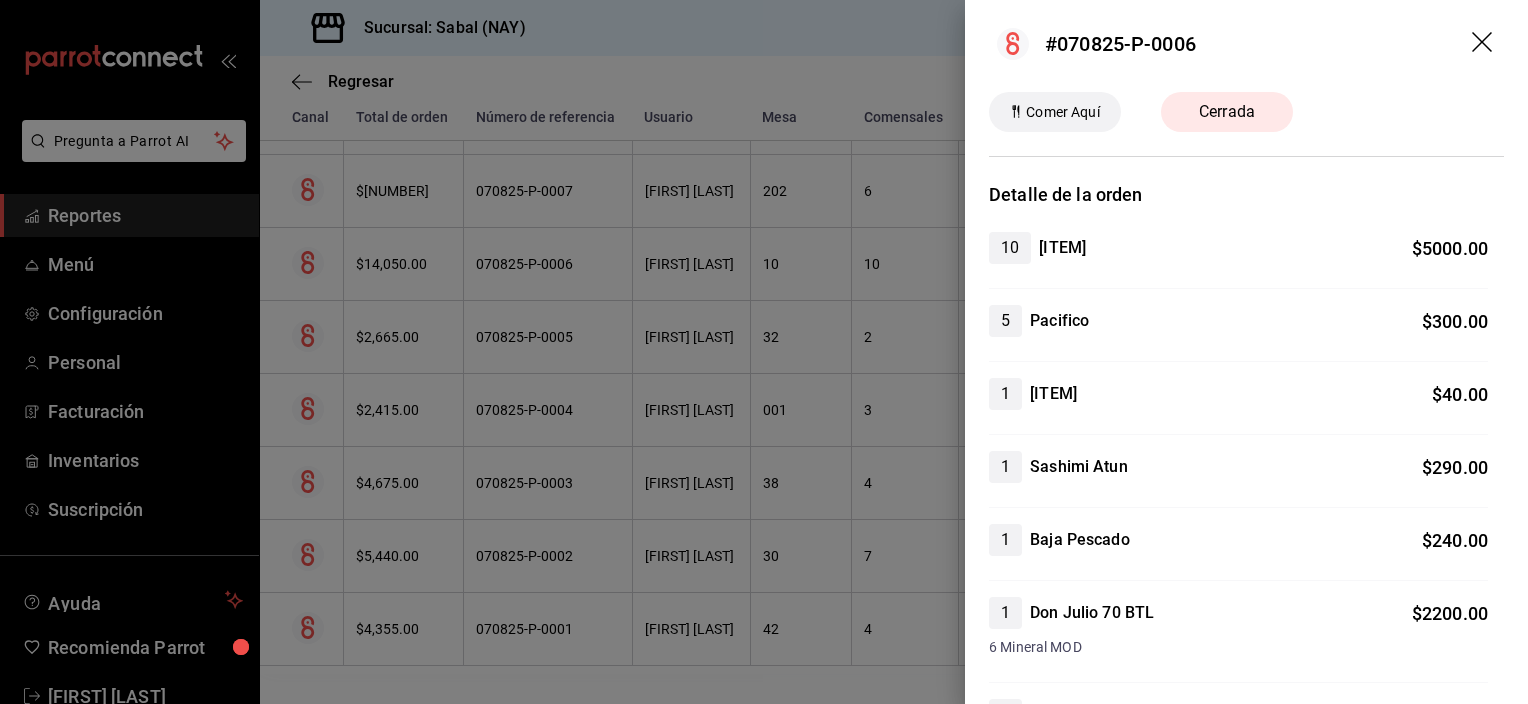 scroll, scrollTop: 0, scrollLeft: 0, axis: both 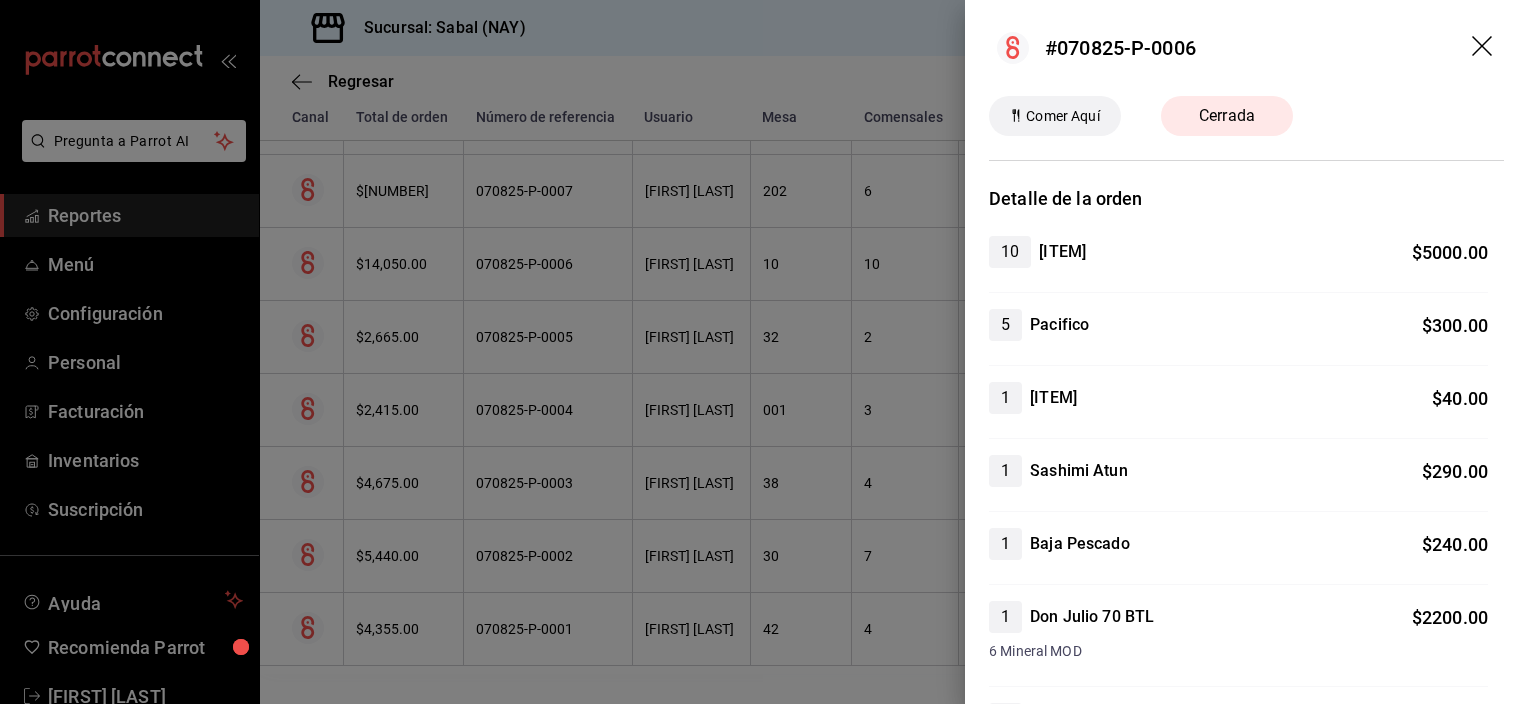click 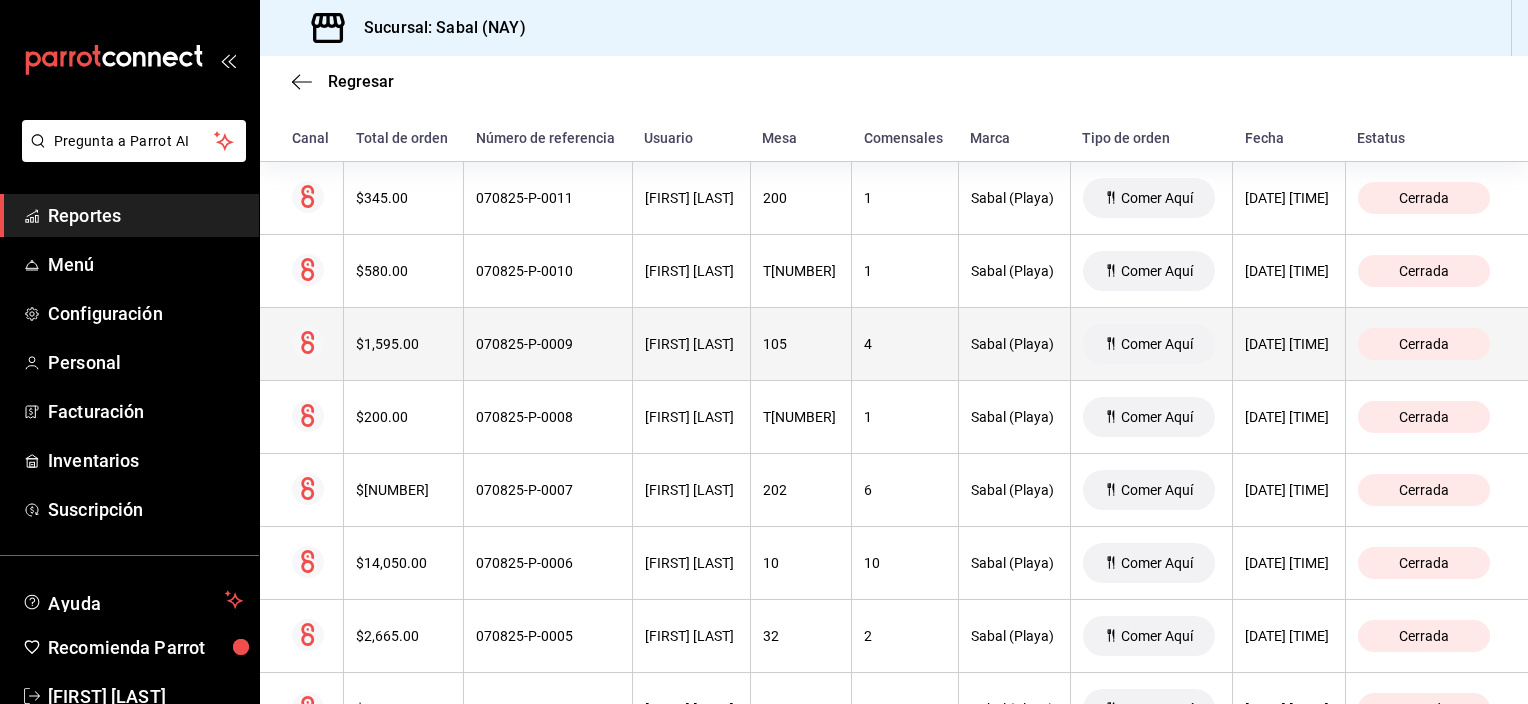 scroll, scrollTop: 349, scrollLeft: 0, axis: vertical 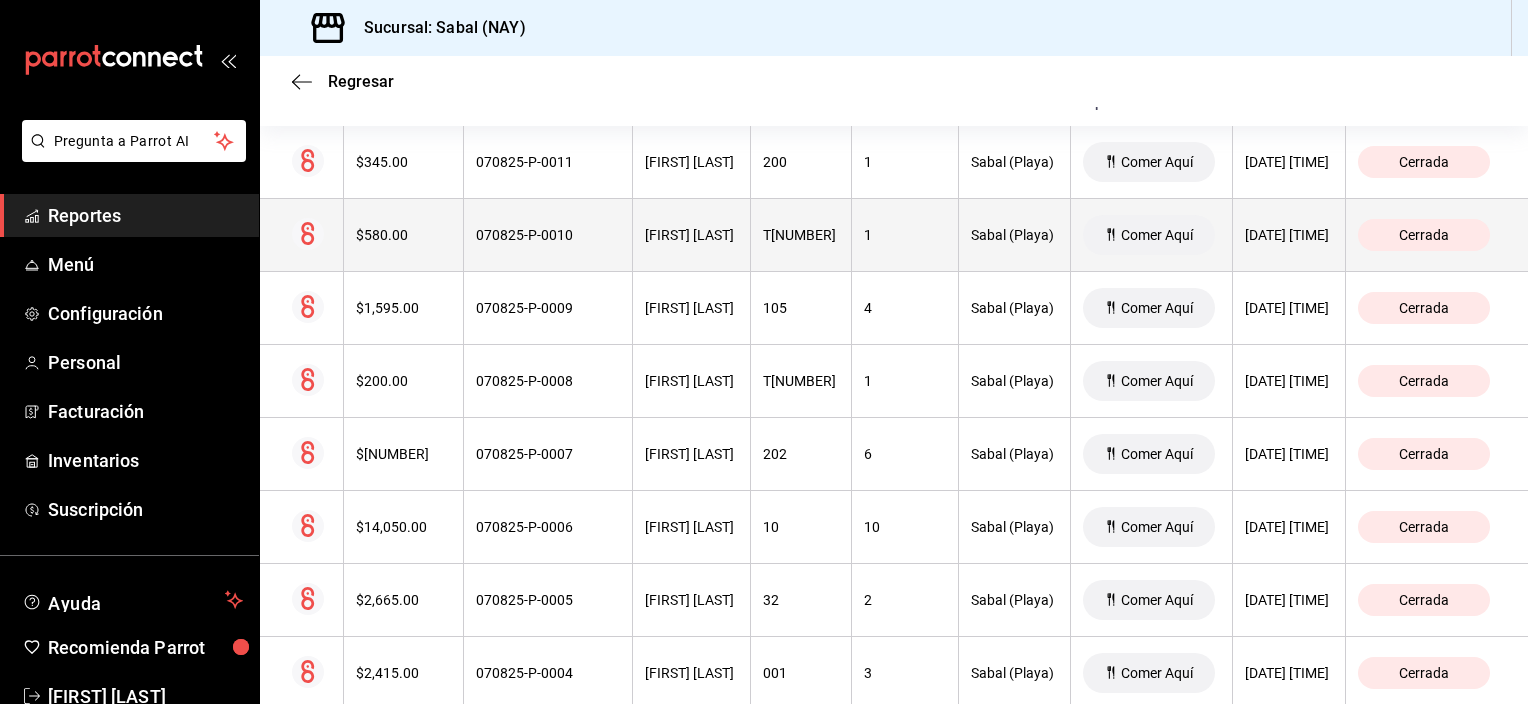 click on "[FIRST] [LAST]" at bounding box center (691, 235) 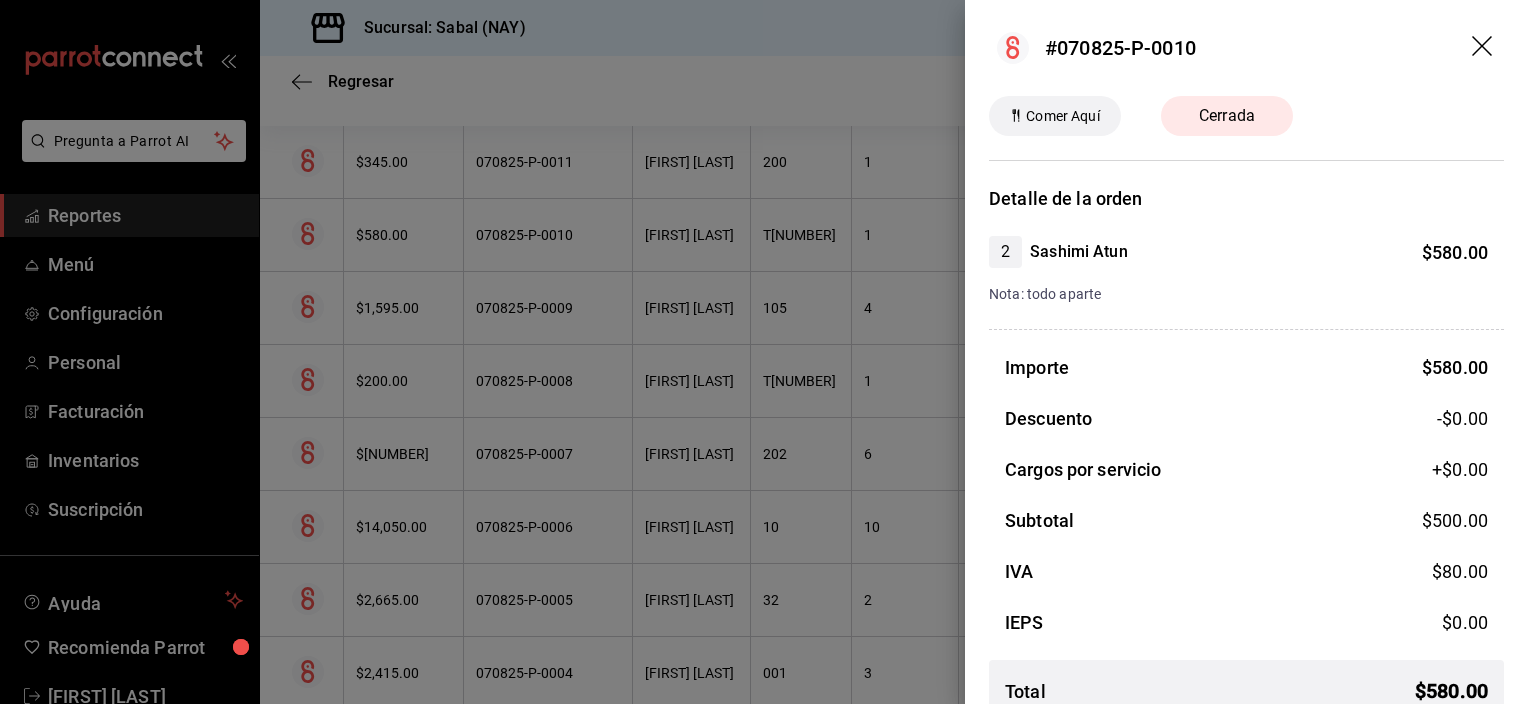click 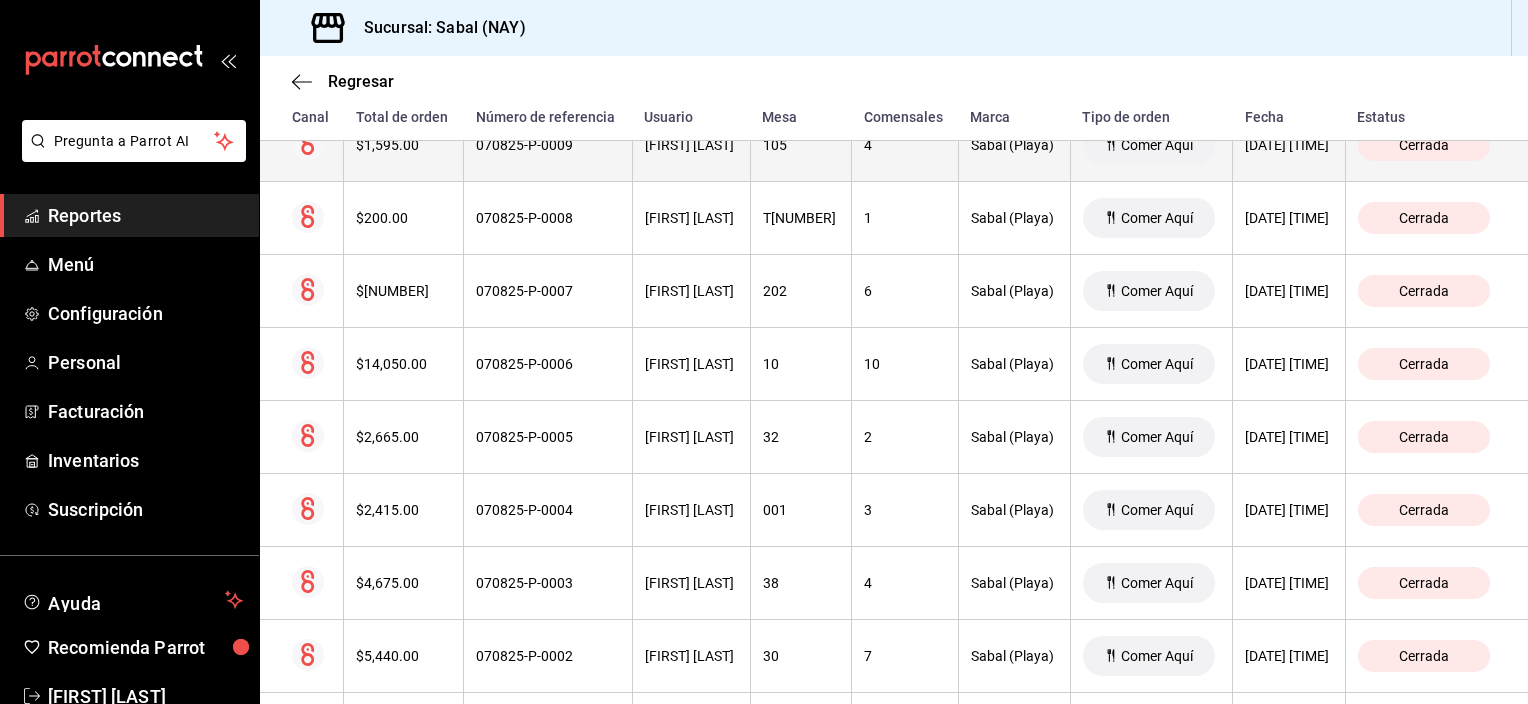 scroll, scrollTop: 649, scrollLeft: 0, axis: vertical 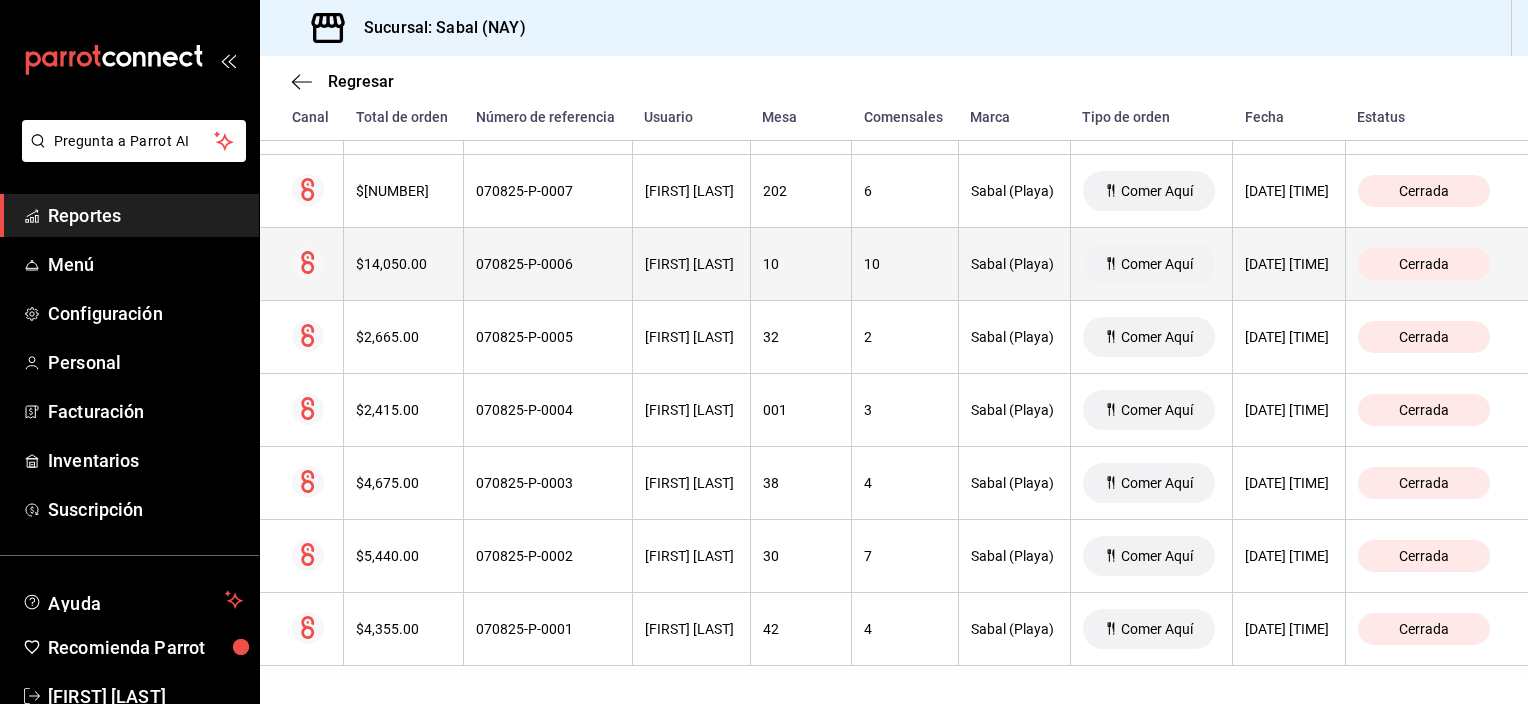 click on "[FIRST] [LAST]" at bounding box center [691, 264] 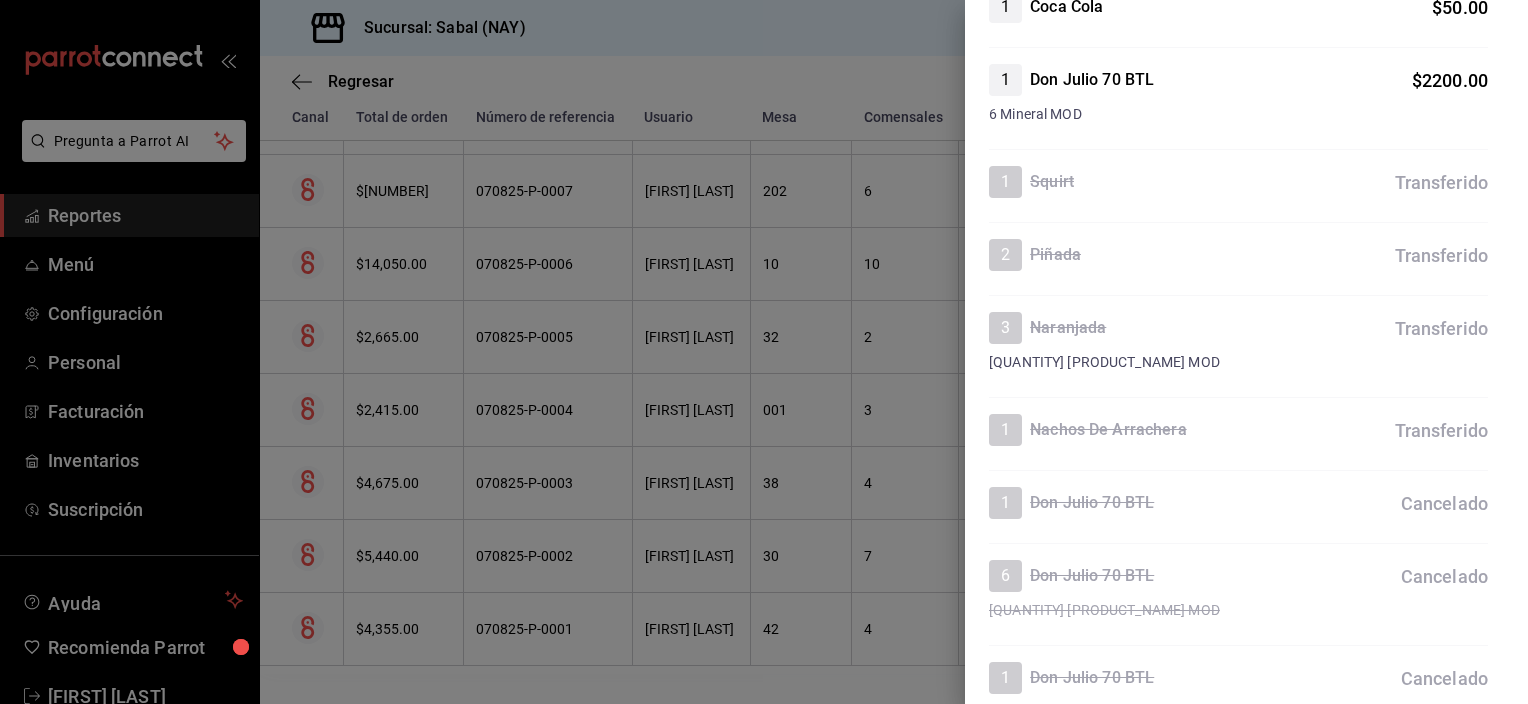 scroll, scrollTop: 2200, scrollLeft: 0, axis: vertical 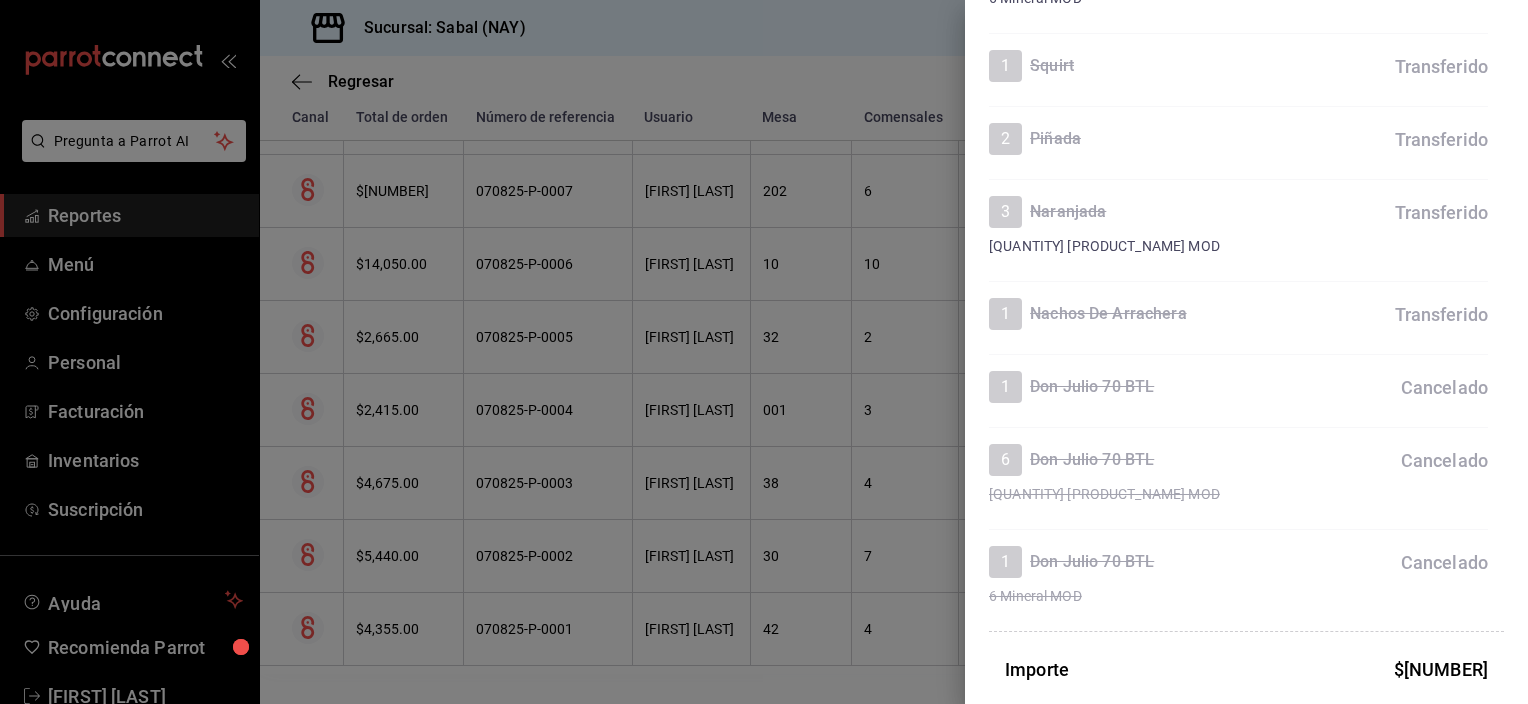 click at bounding box center (764, 352) 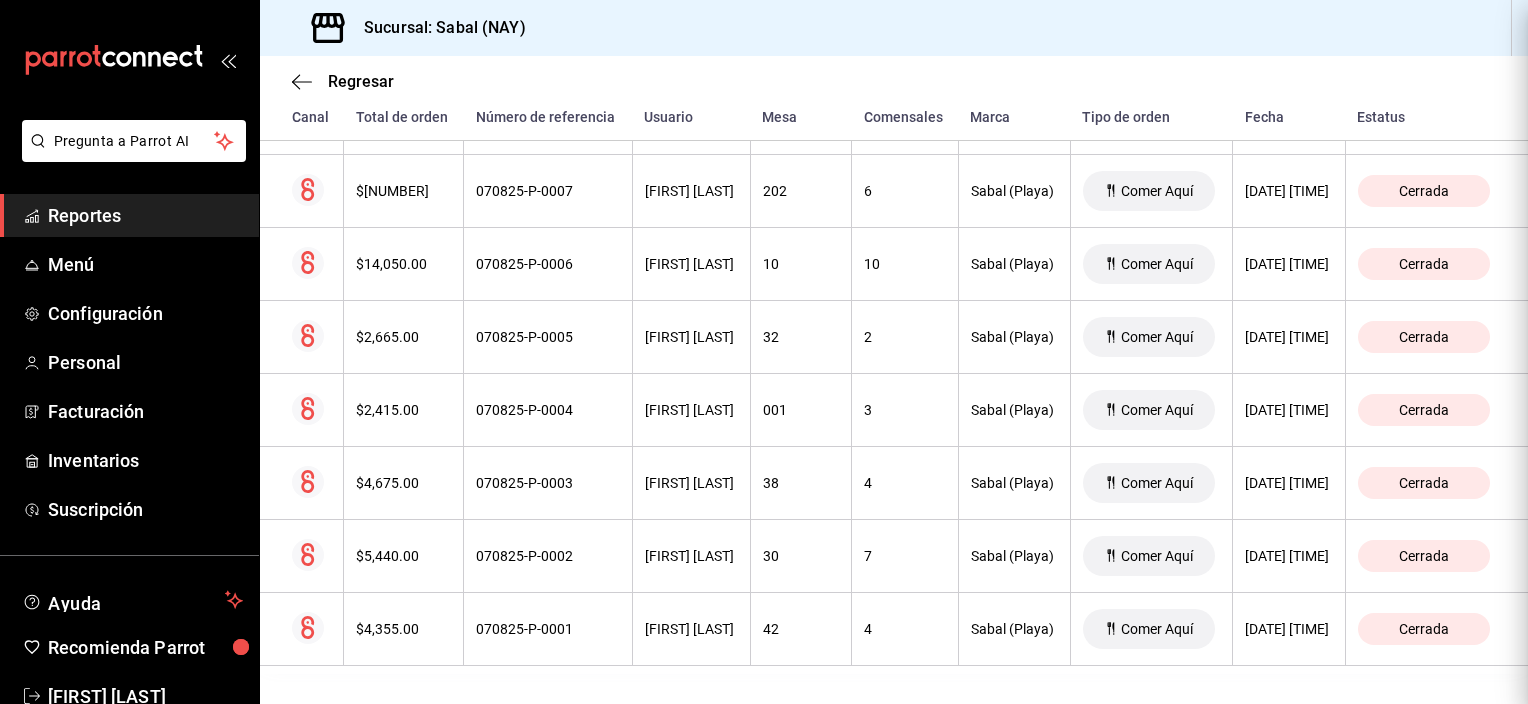 scroll, scrollTop: 0, scrollLeft: 0, axis: both 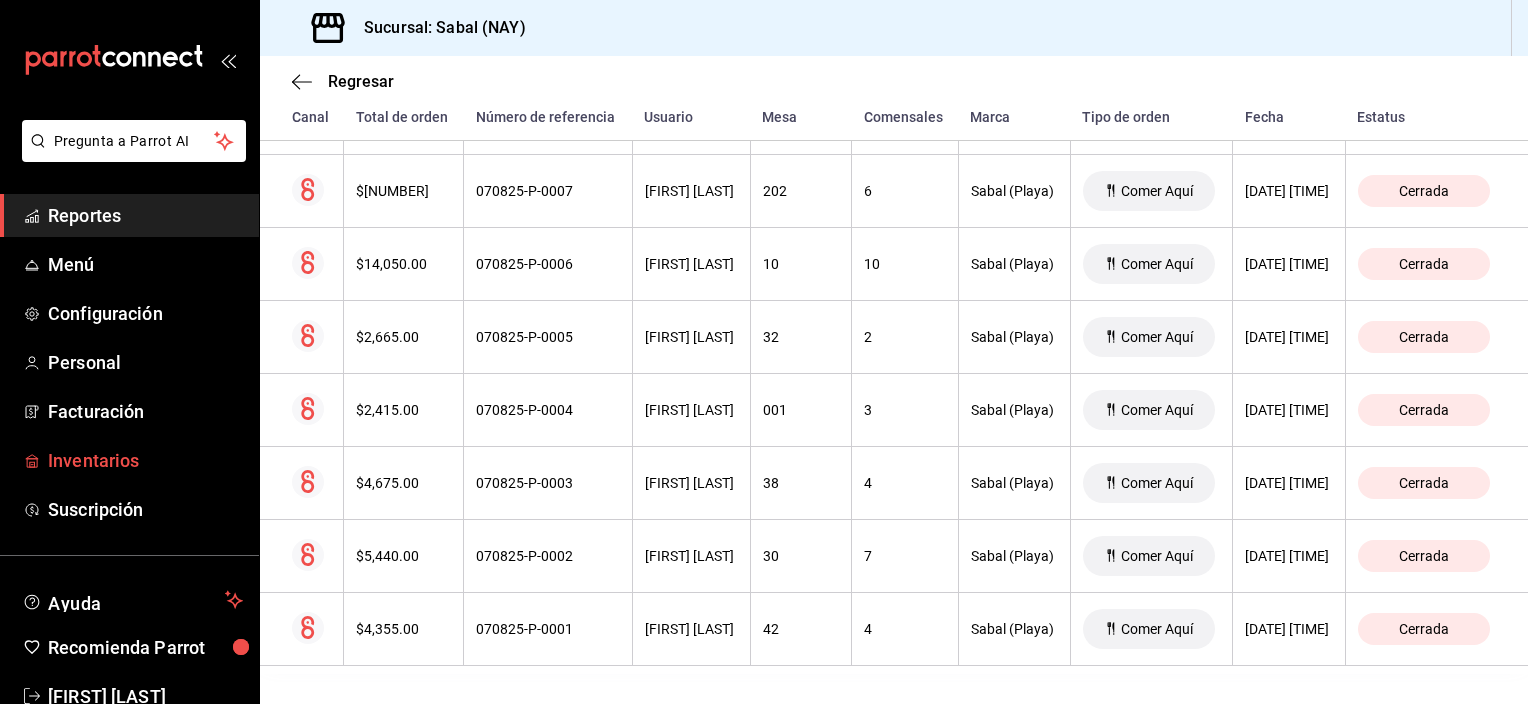 click on "Inventarios" at bounding box center (145, 460) 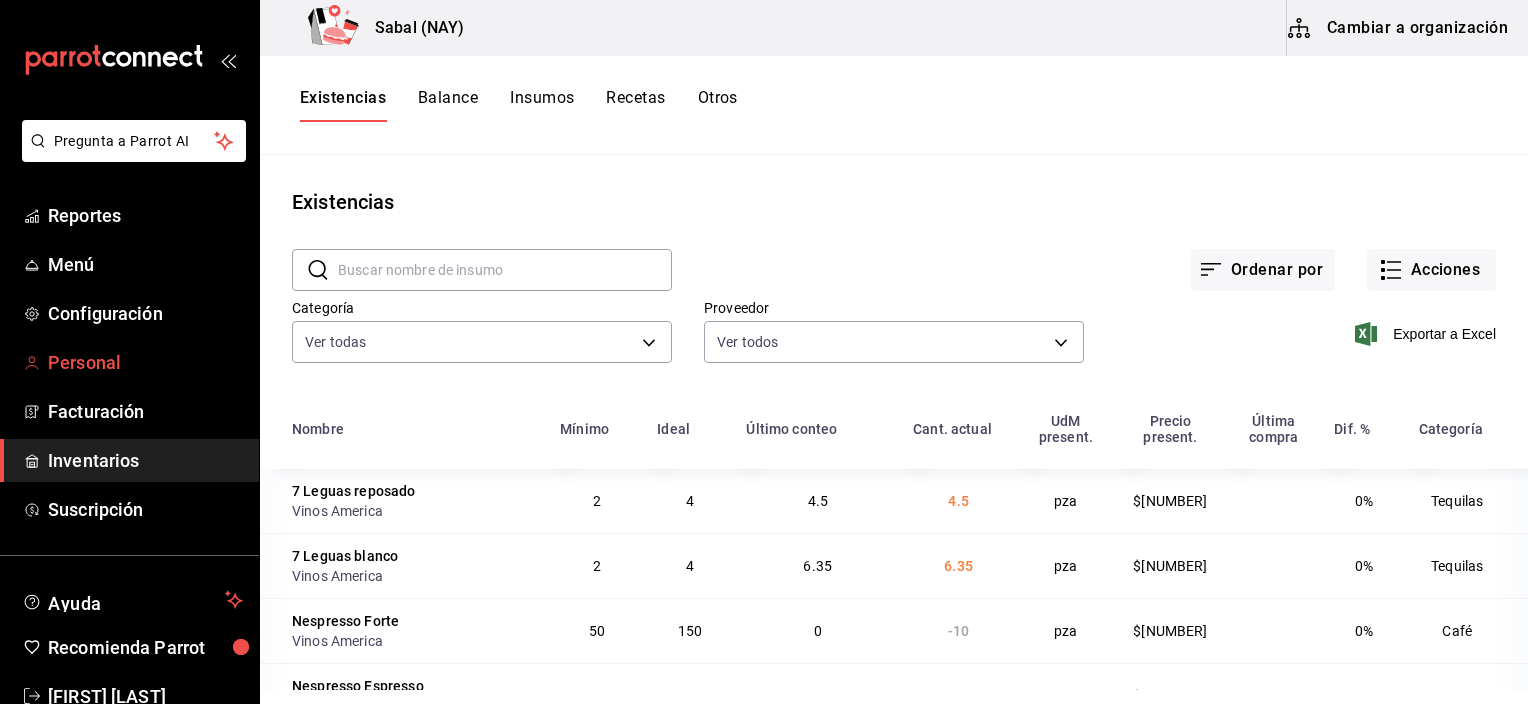 click on "Personal" at bounding box center (145, 362) 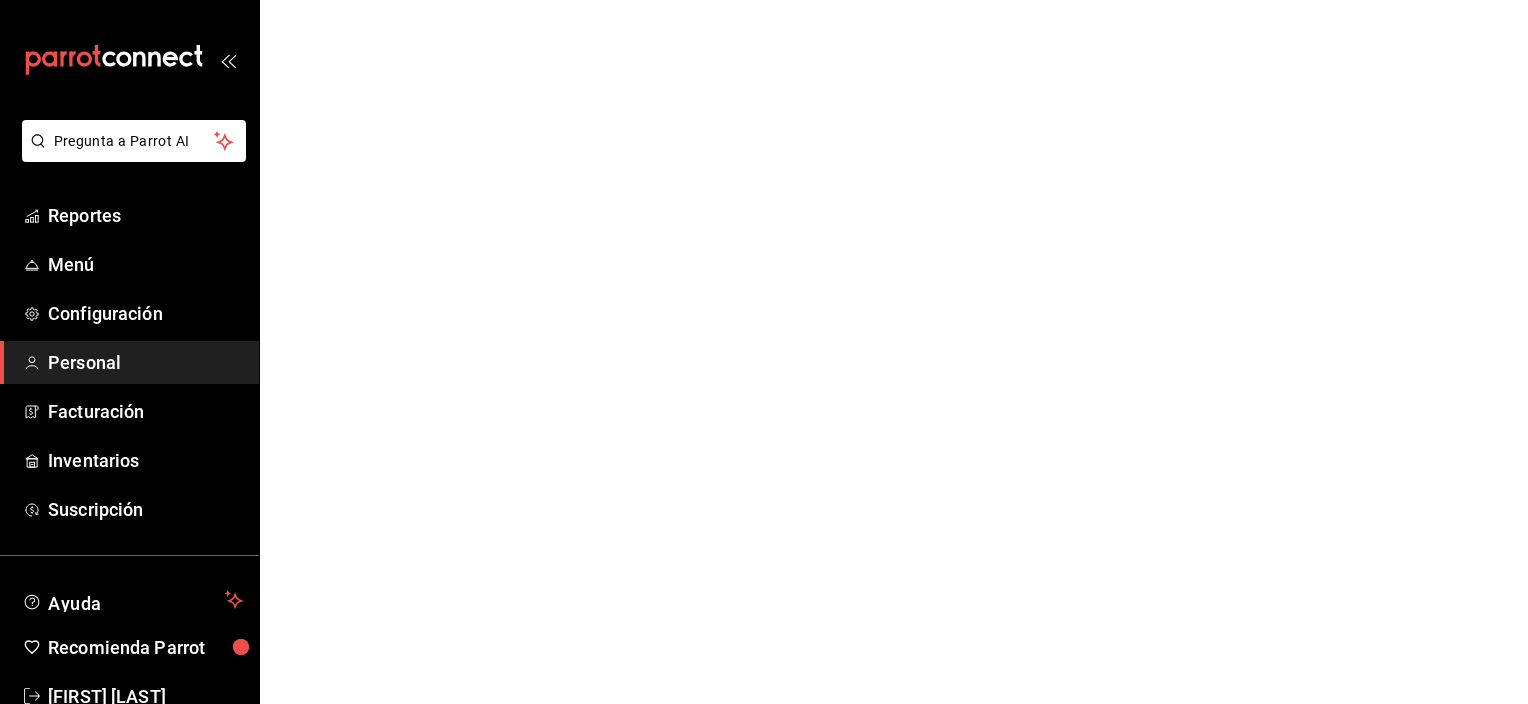 click on "Personal" at bounding box center [145, 362] 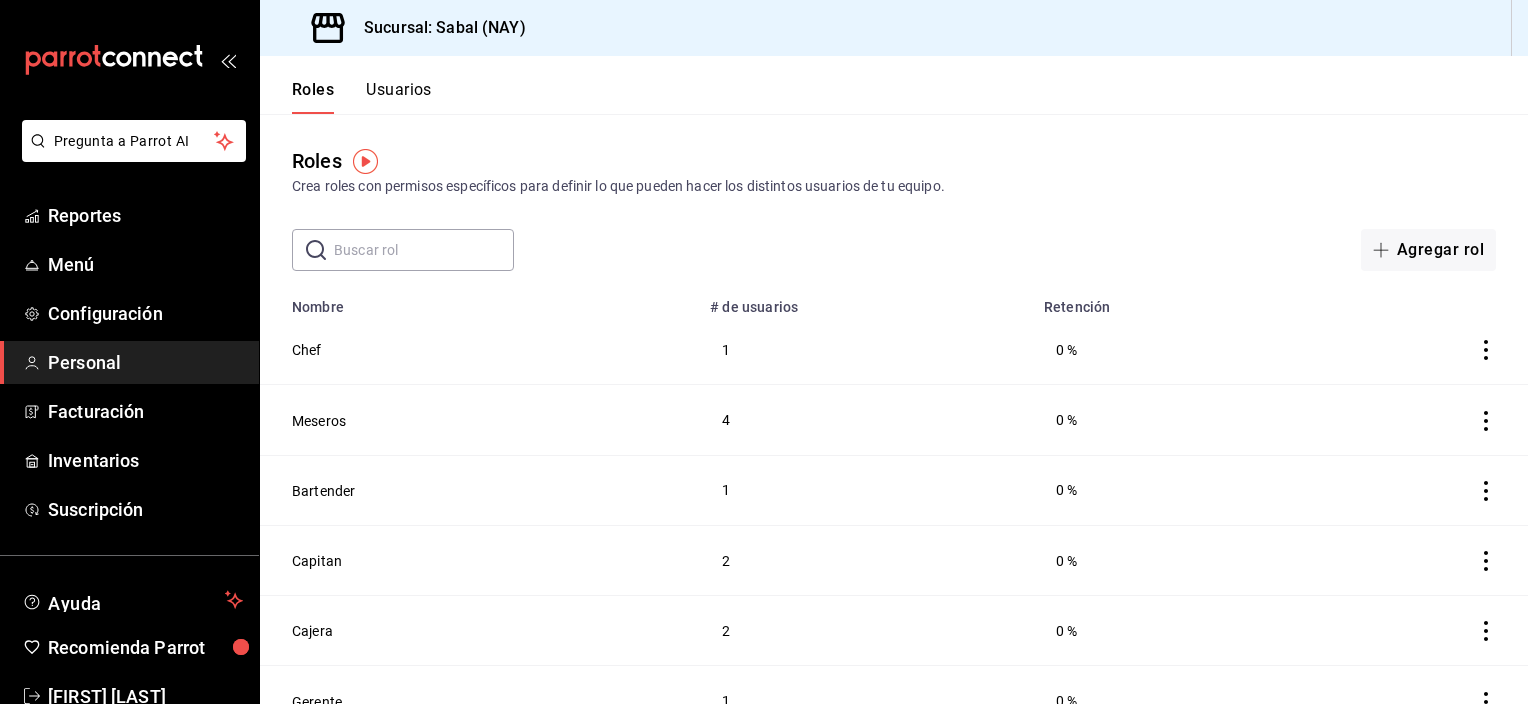 click on "Personal" at bounding box center (145, 362) 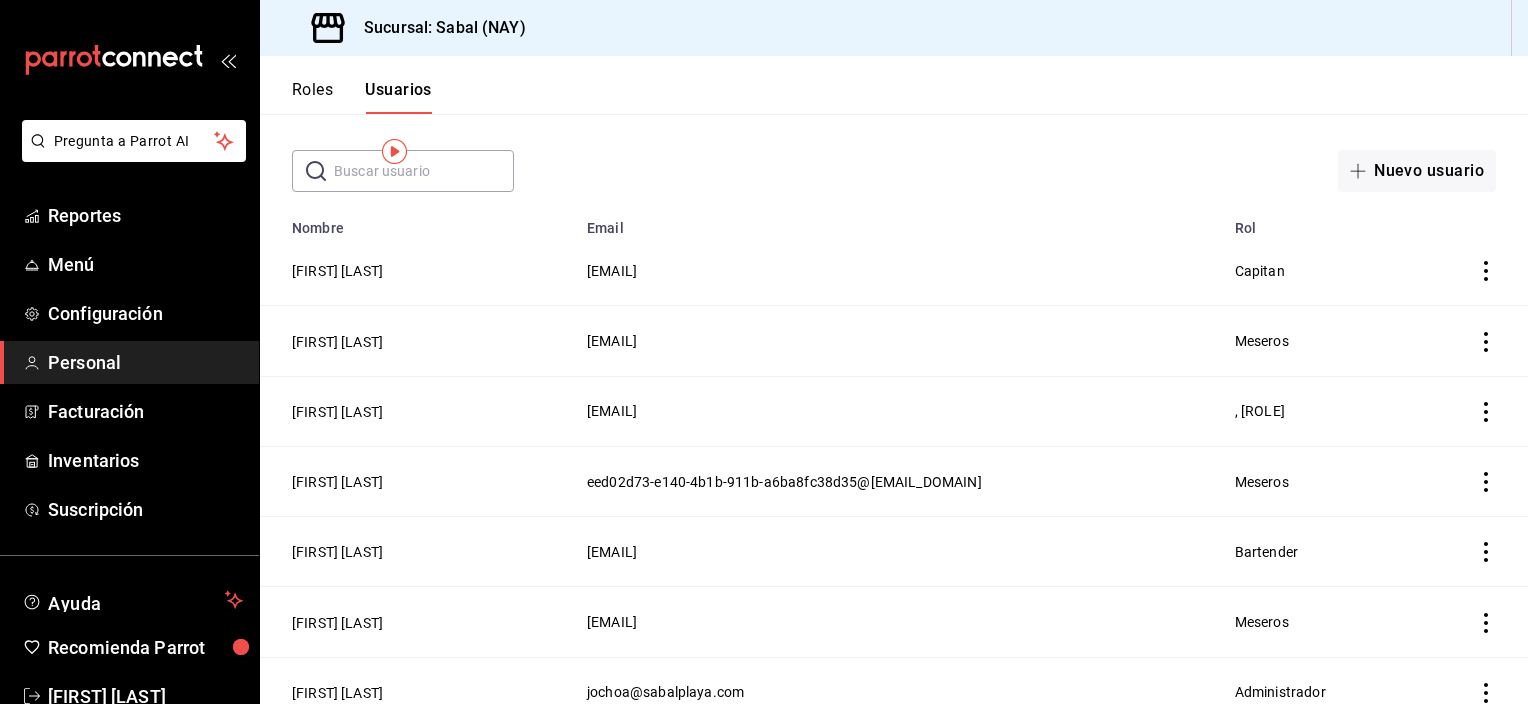 scroll, scrollTop: 100, scrollLeft: 0, axis: vertical 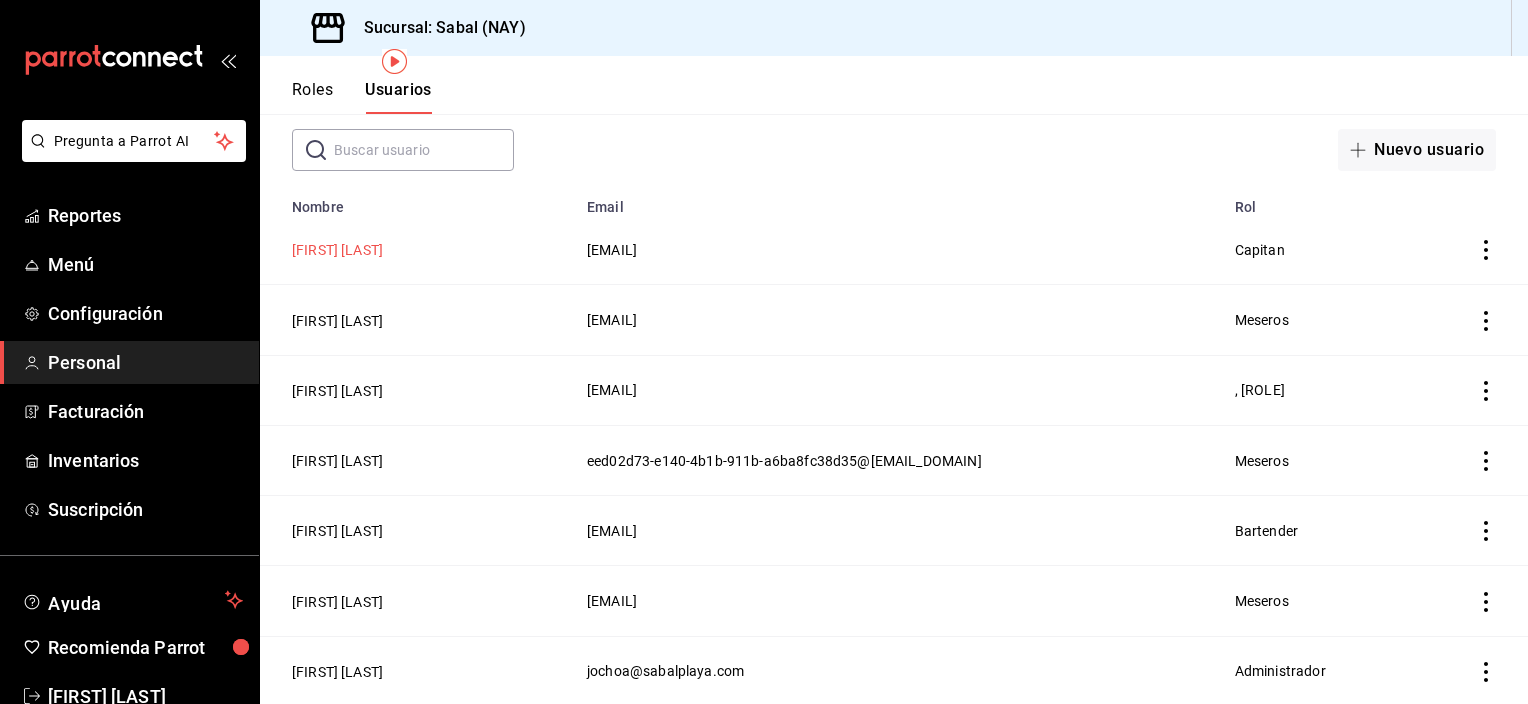 click on "[FIRST] [LAST]" at bounding box center [337, 250] 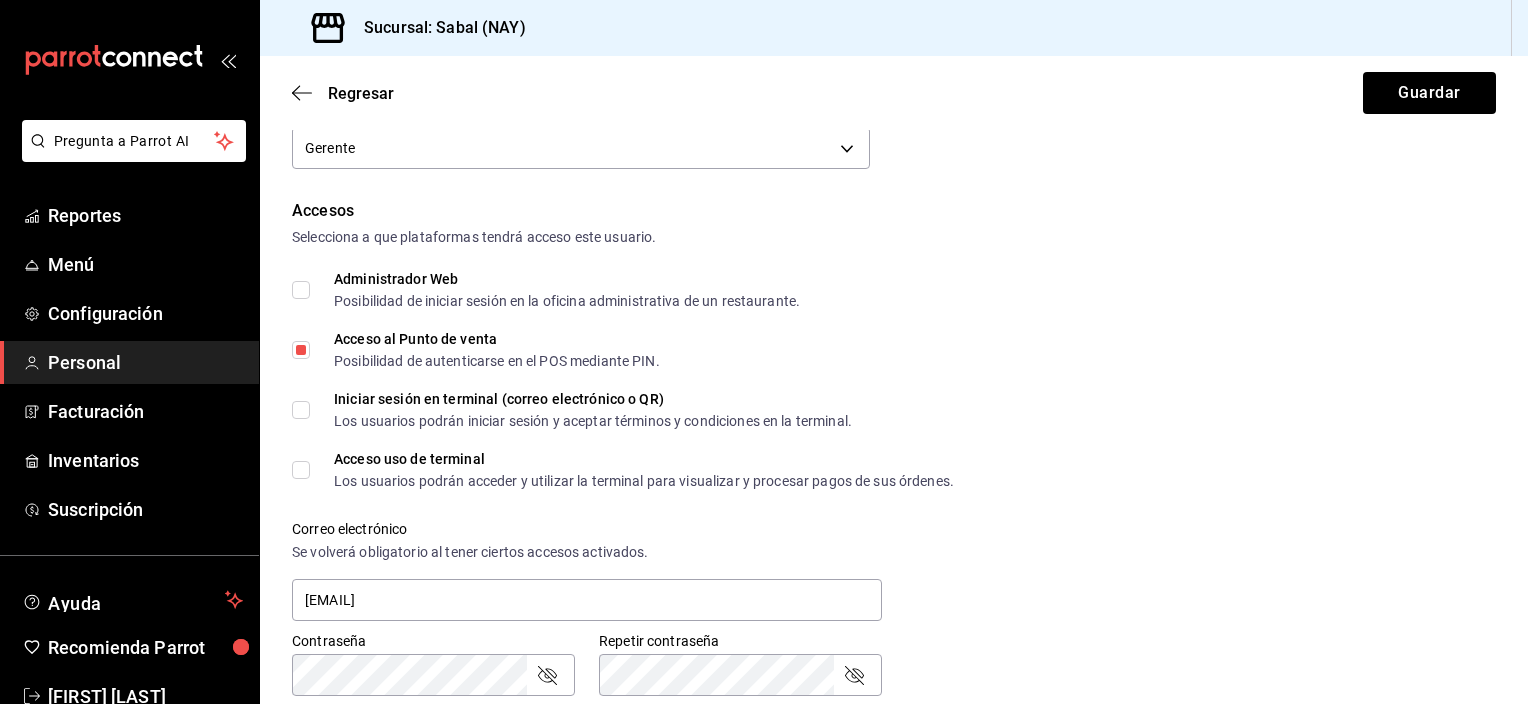 scroll, scrollTop: 260, scrollLeft: 0, axis: vertical 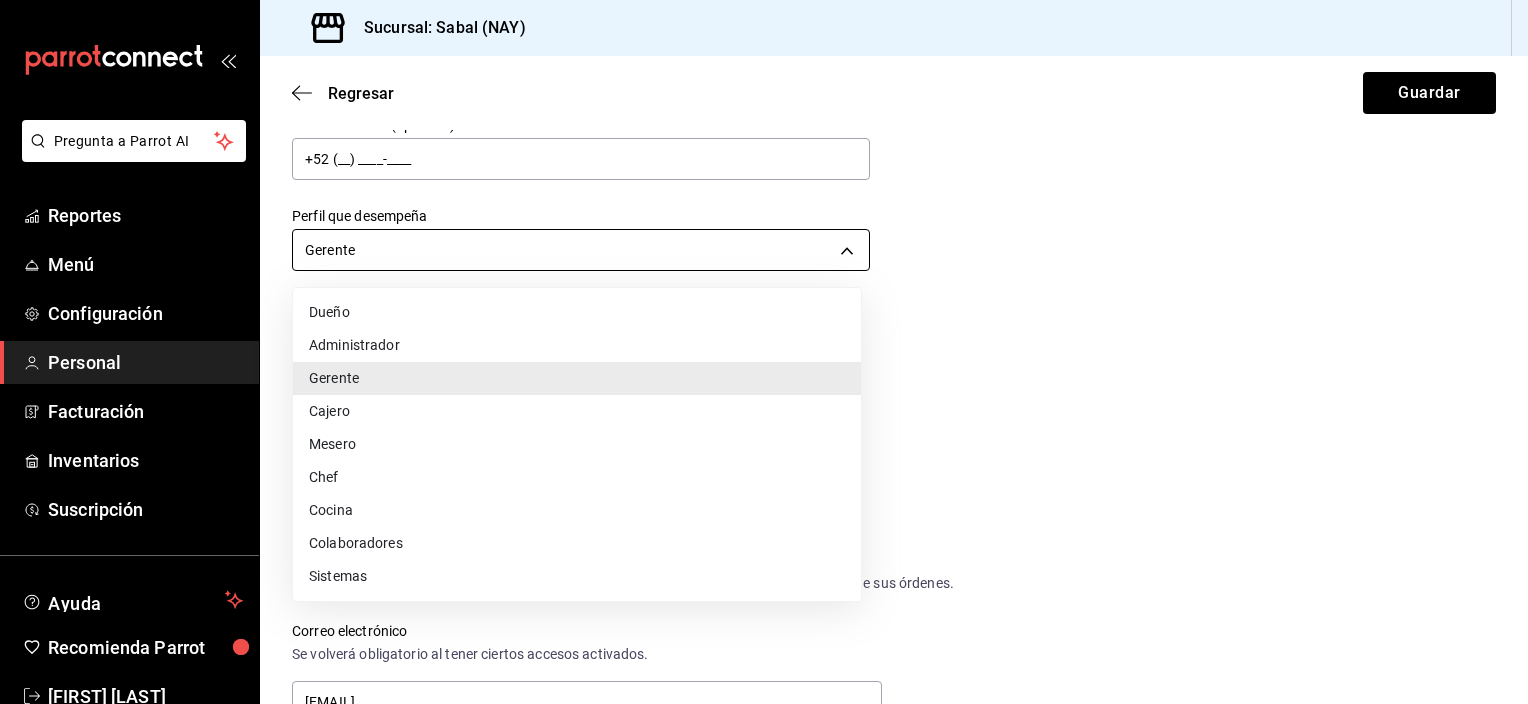 click on "Pregunta a Parrot AI Reportes   Menú   Configuración   Personal   Facturación   Inventarios   Suscripción   Ayuda Recomienda Parrot   [FIRST] [LAST]   Sugerir nueva función   Sucursal: Sabal ([STATE_CODE]) Regresar Guardar Datos personales Nombre Efraín Apellido Maldonado Número celular (opcional) +52 (__) ____-____ Perfil que desempeña Gerente MANAGER Accesos Selecciona a que plataformas tendrá acceso este usuario. Administrador Web Posibilidad de iniciar sesión en la oficina administrativa de un restaurante.  Acceso al Punto de venta Posibilidad de autenticarse en el POS mediante PIN.  Iniciar sesión en terminal (correo electrónico o QR) Los usuarios podrán iniciar sesión y aceptar términos y condiciones en la terminal. Acceso uso de terminal Los usuarios podrán acceder y utilizar la terminal para visualizar y procesar pagos de sus órdenes. Correo electrónico Se volverá obligatorio al tener ciertos accesos activados. [EMAIL] Contraseña Contraseña PIN ​" at bounding box center (764, 352) 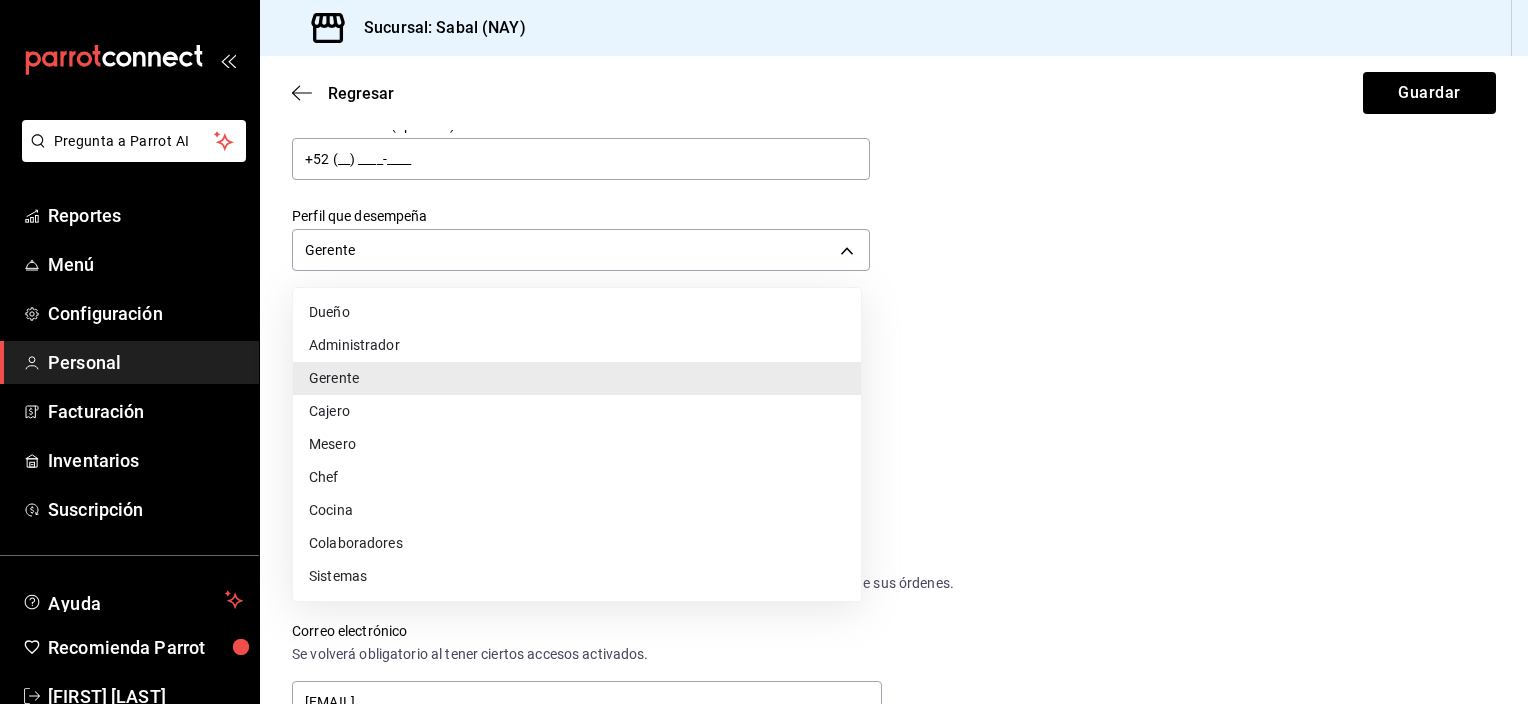 click on "Mesero" at bounding box center (577, 444) 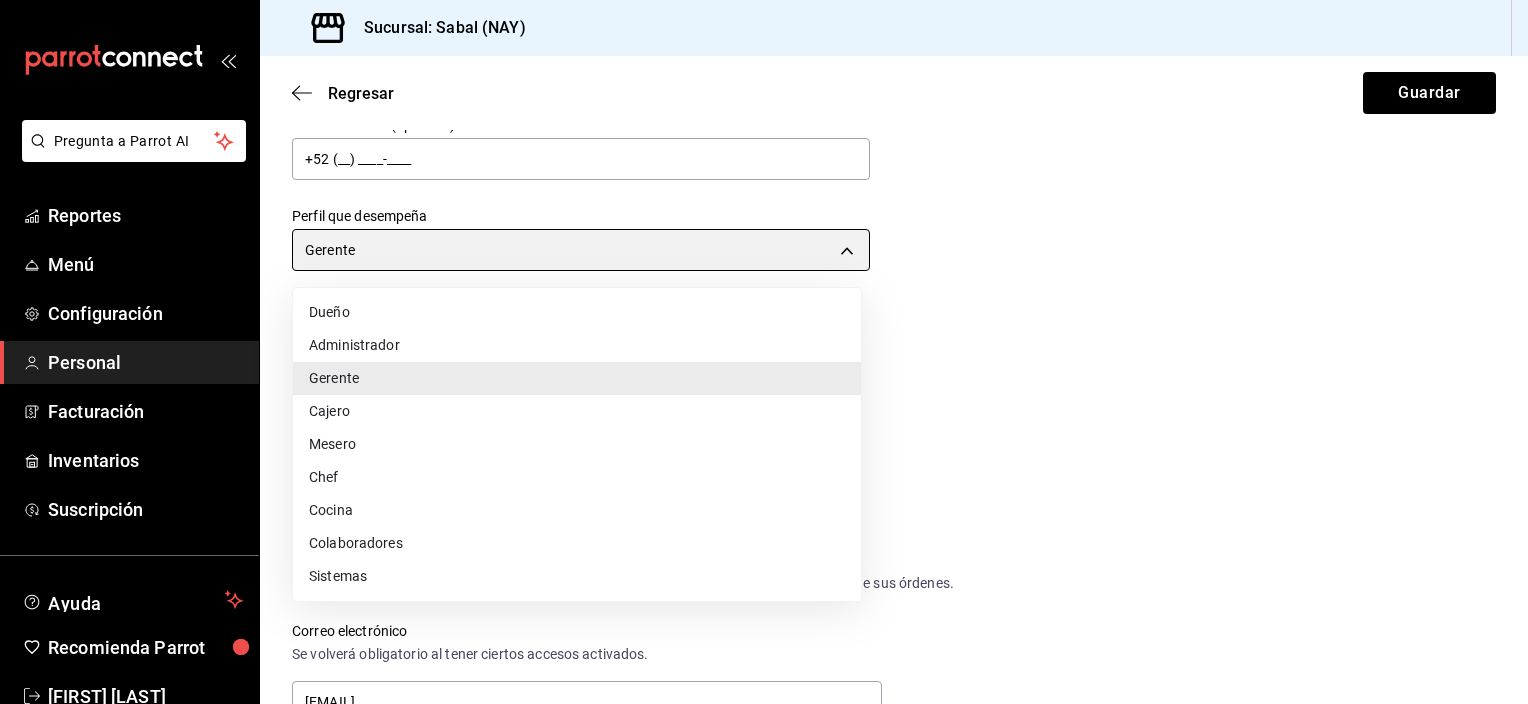 type on "WAITER" 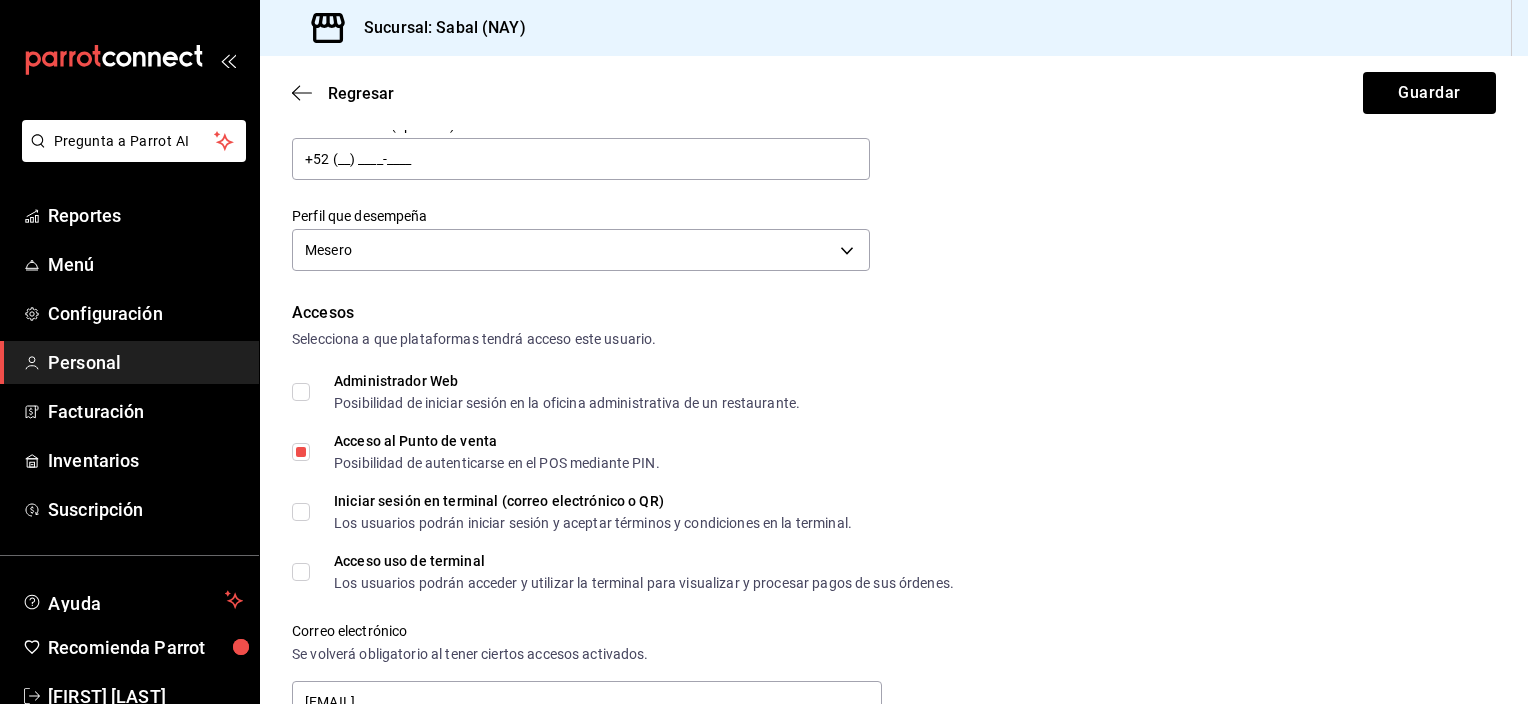 click on "Datos personales Nombre [FIRST] Apellido Maldonado Número celular (opcional) +52 (__) ____-____ Perfil que desempeña Mesero WAITER" at bounding box center [894, 81] 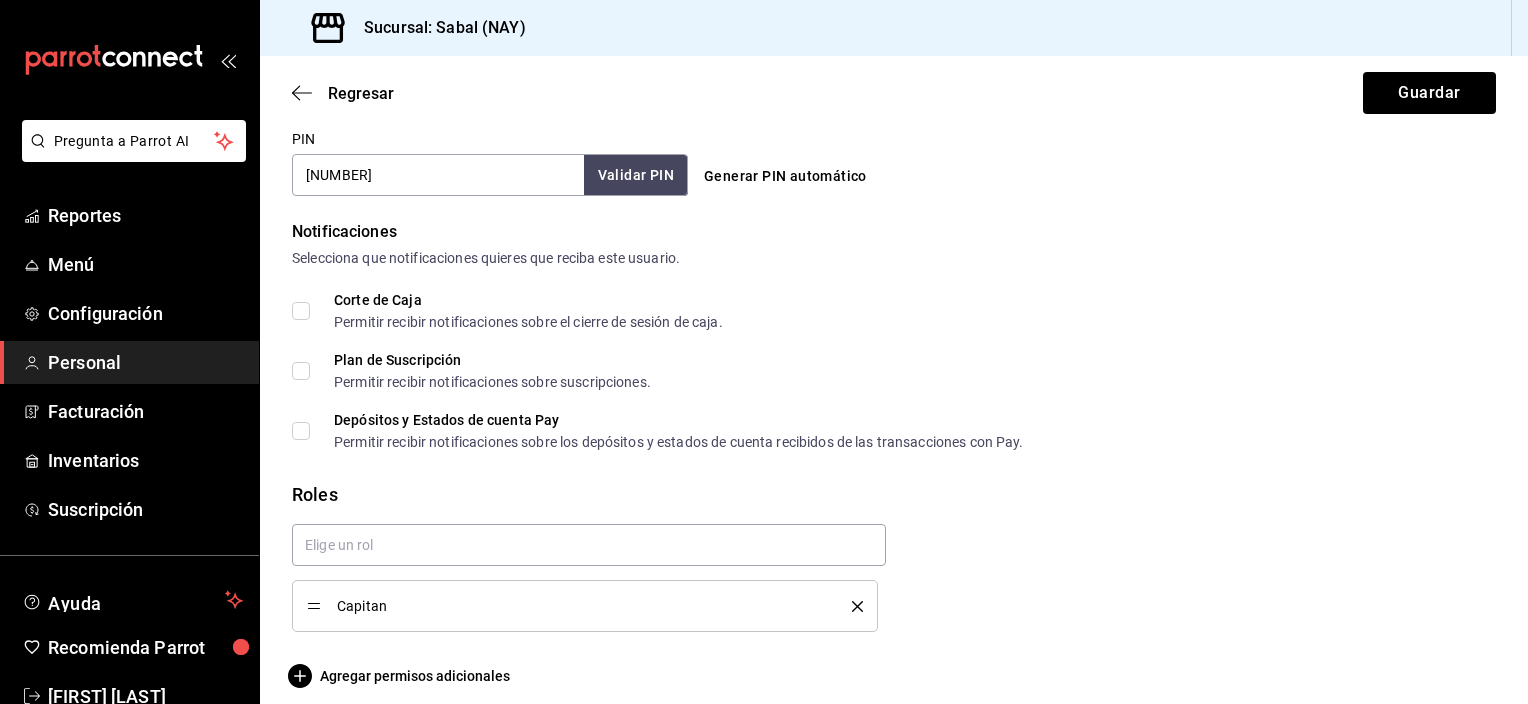scroll, scrollTop: 960, scrollLeft: 0, axis: vertical 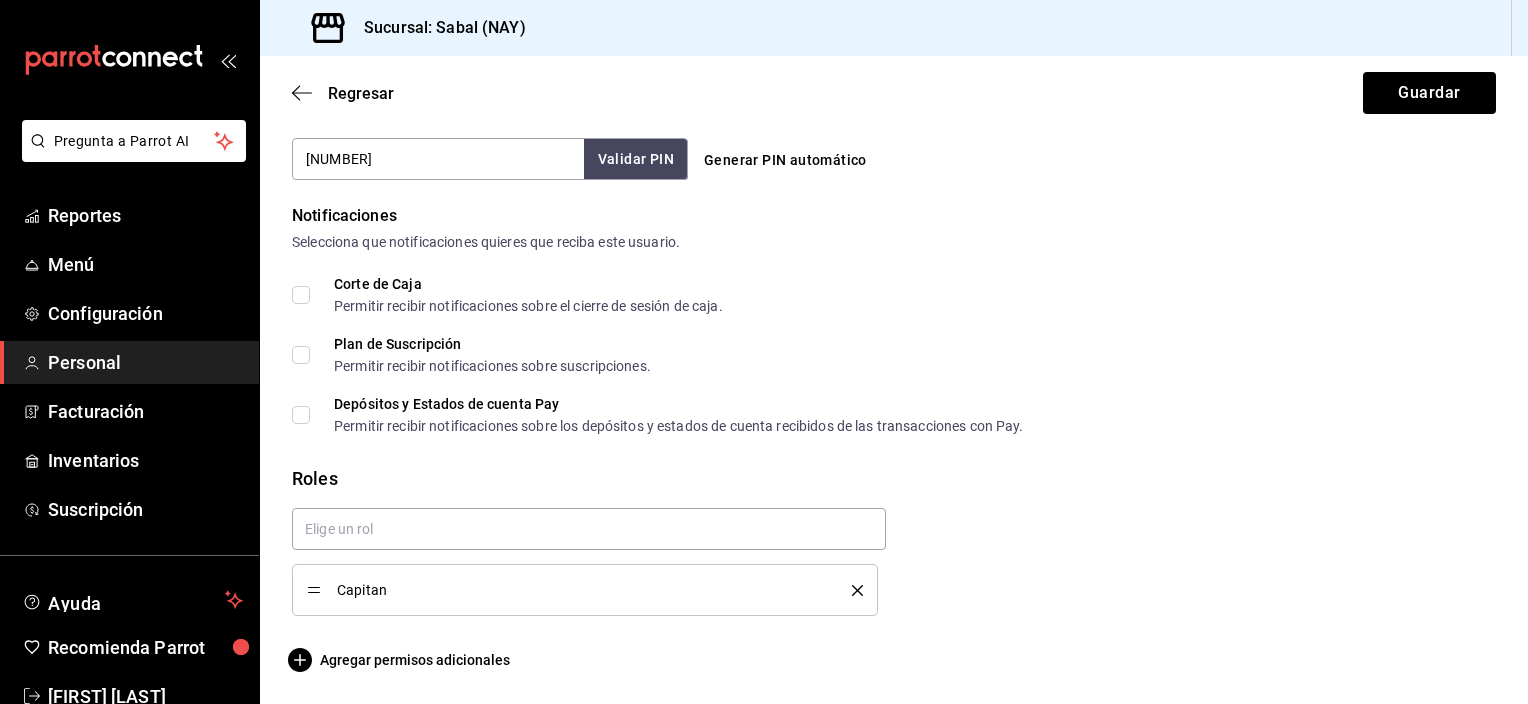 click on "Selecciona que notificaciones quieres que reciba este usuario." at bounding box center [894, 242] 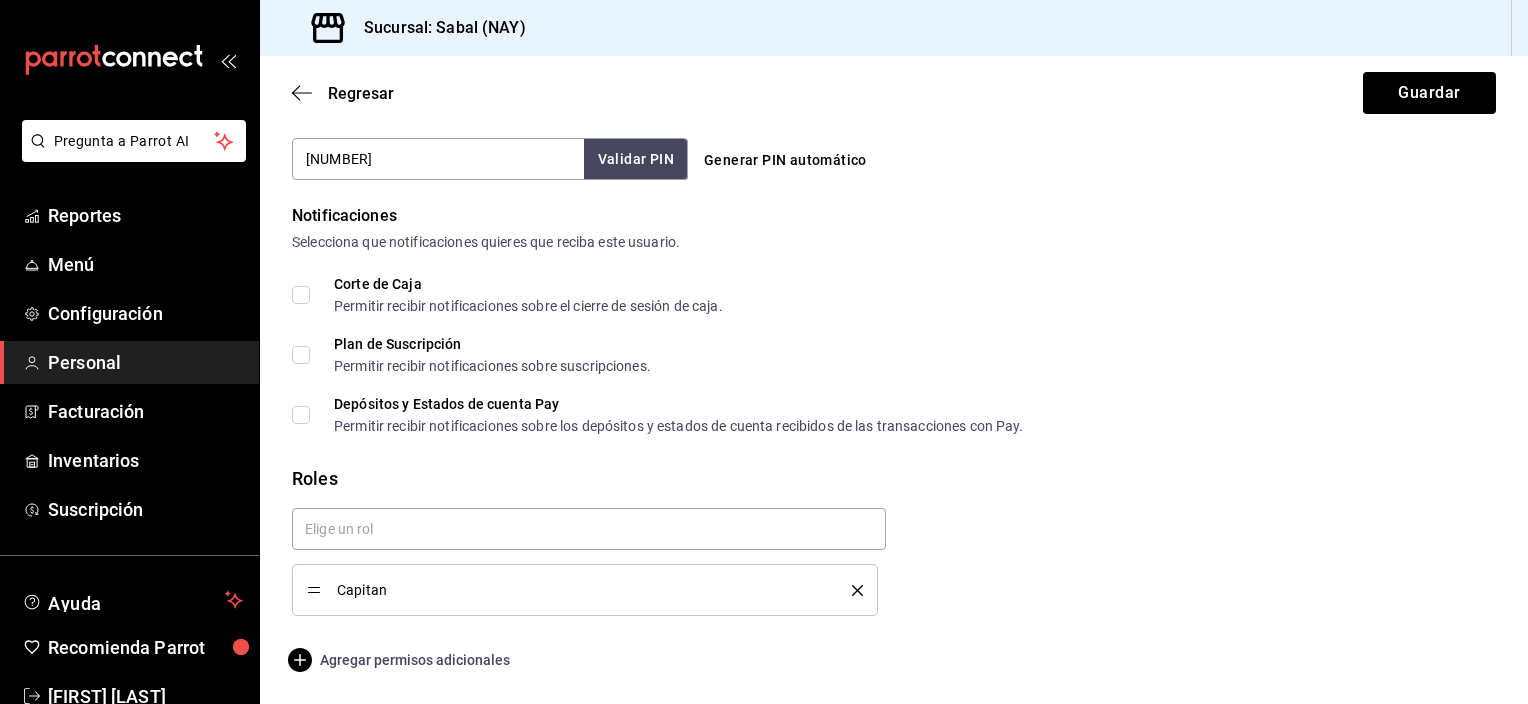 click on "Agregar permisos adicionales" at bounding box center [401, 660] 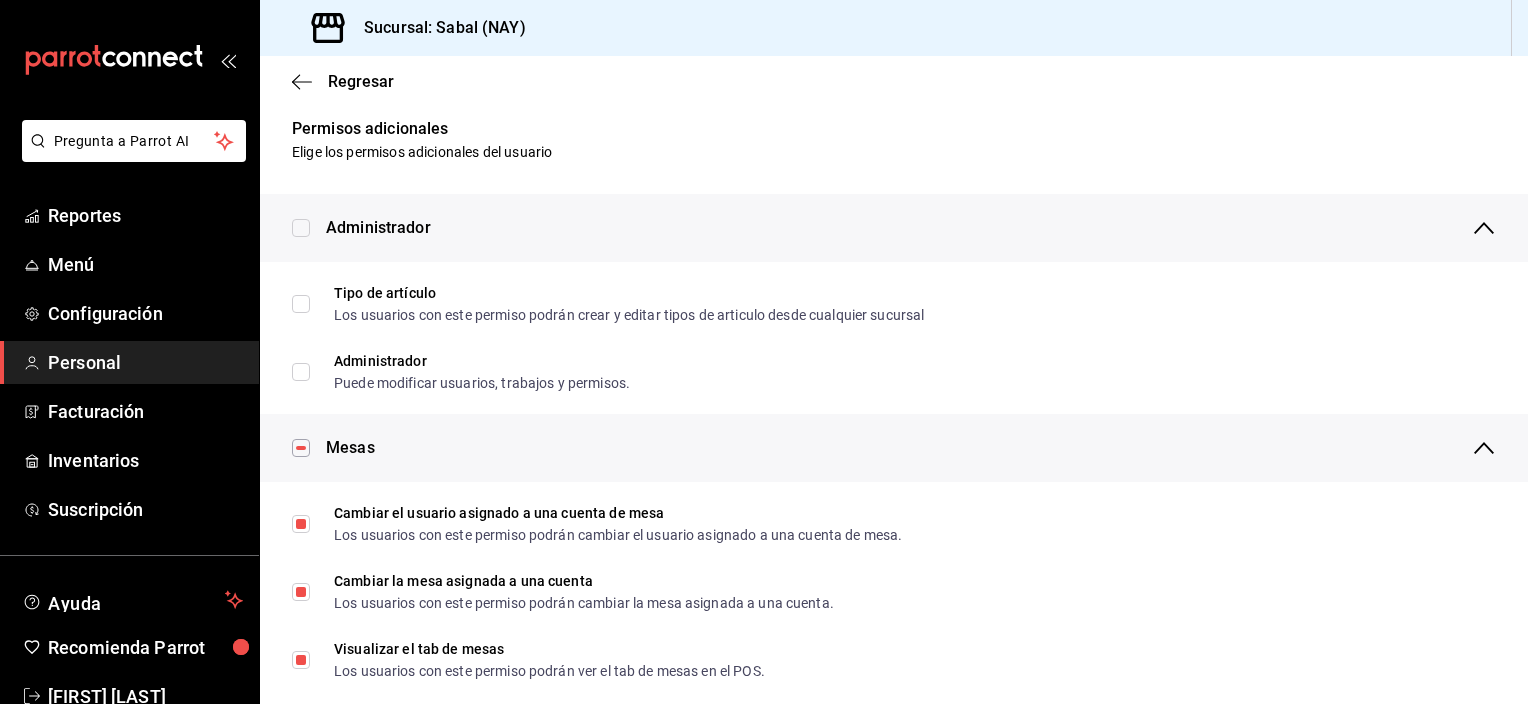 scroll, scrollTop: 0, scrollLeft: 0, axis: both 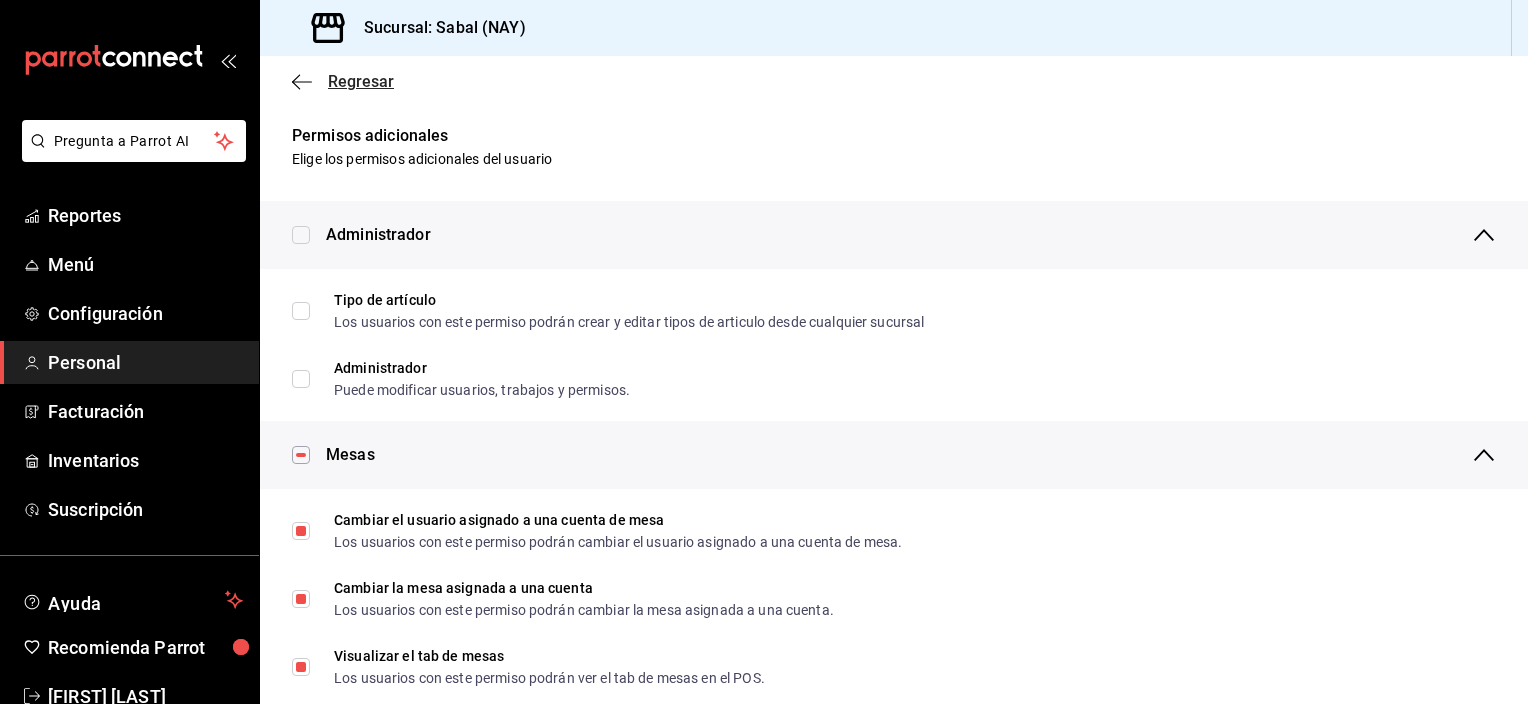 click 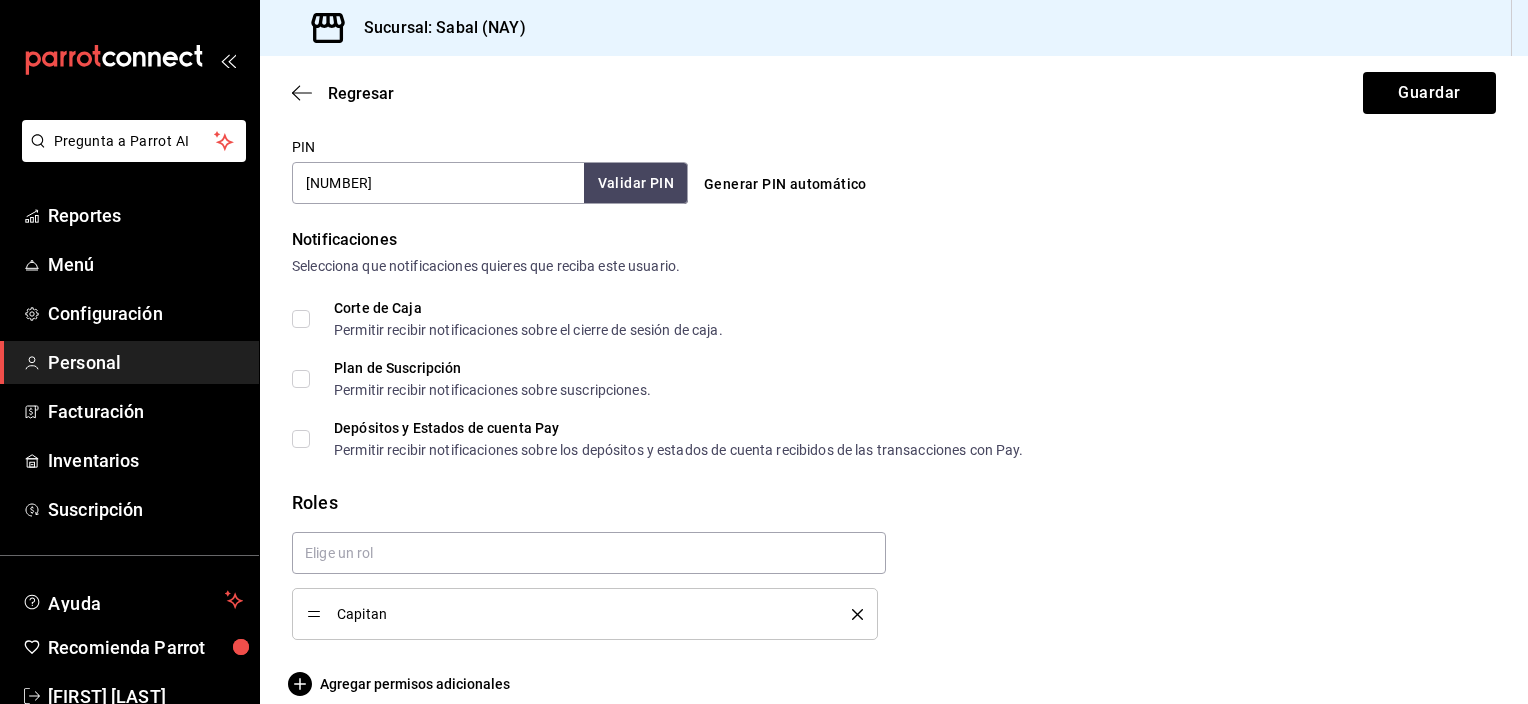 scroll, scrollTop: 960, scrollLeft: 0, axis: vertical 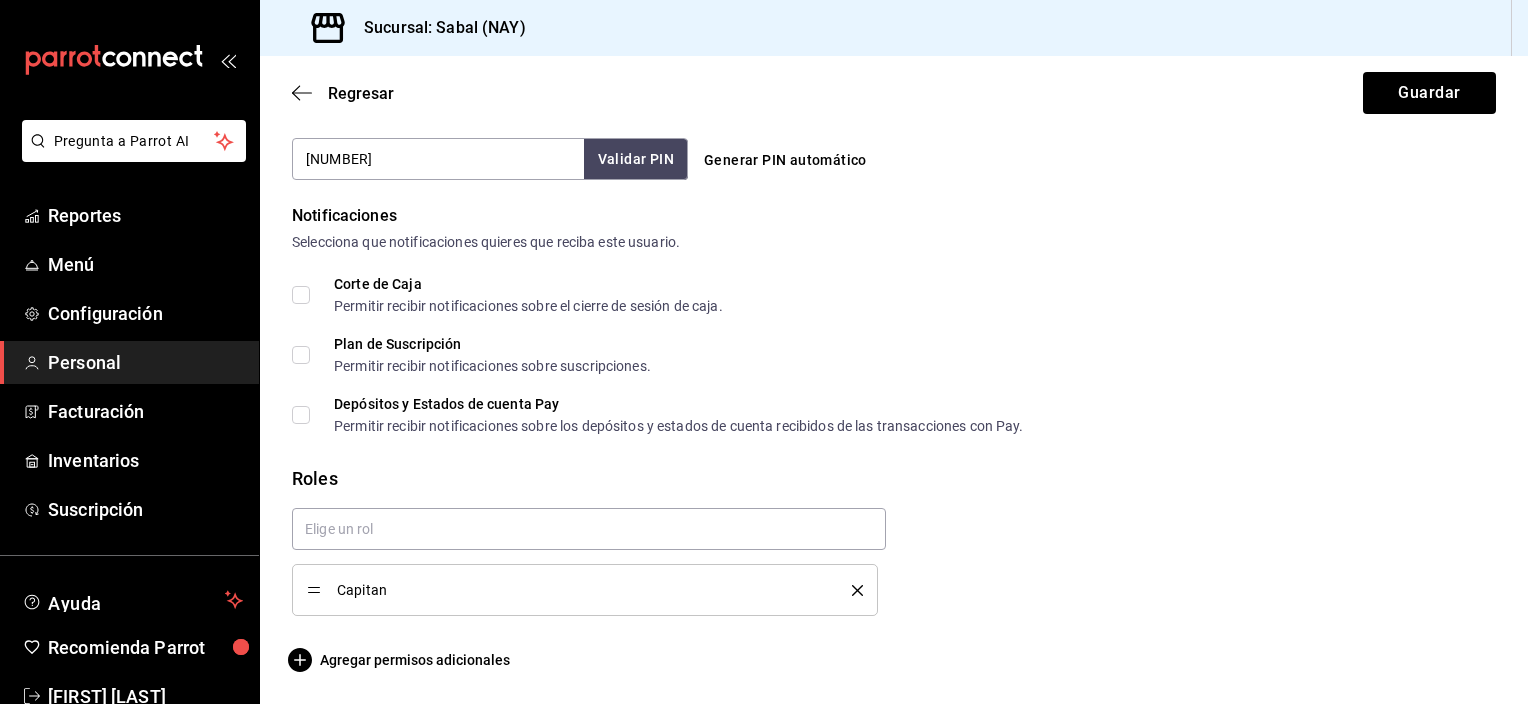 click on "Capitan" at bounding box center (585, 590) 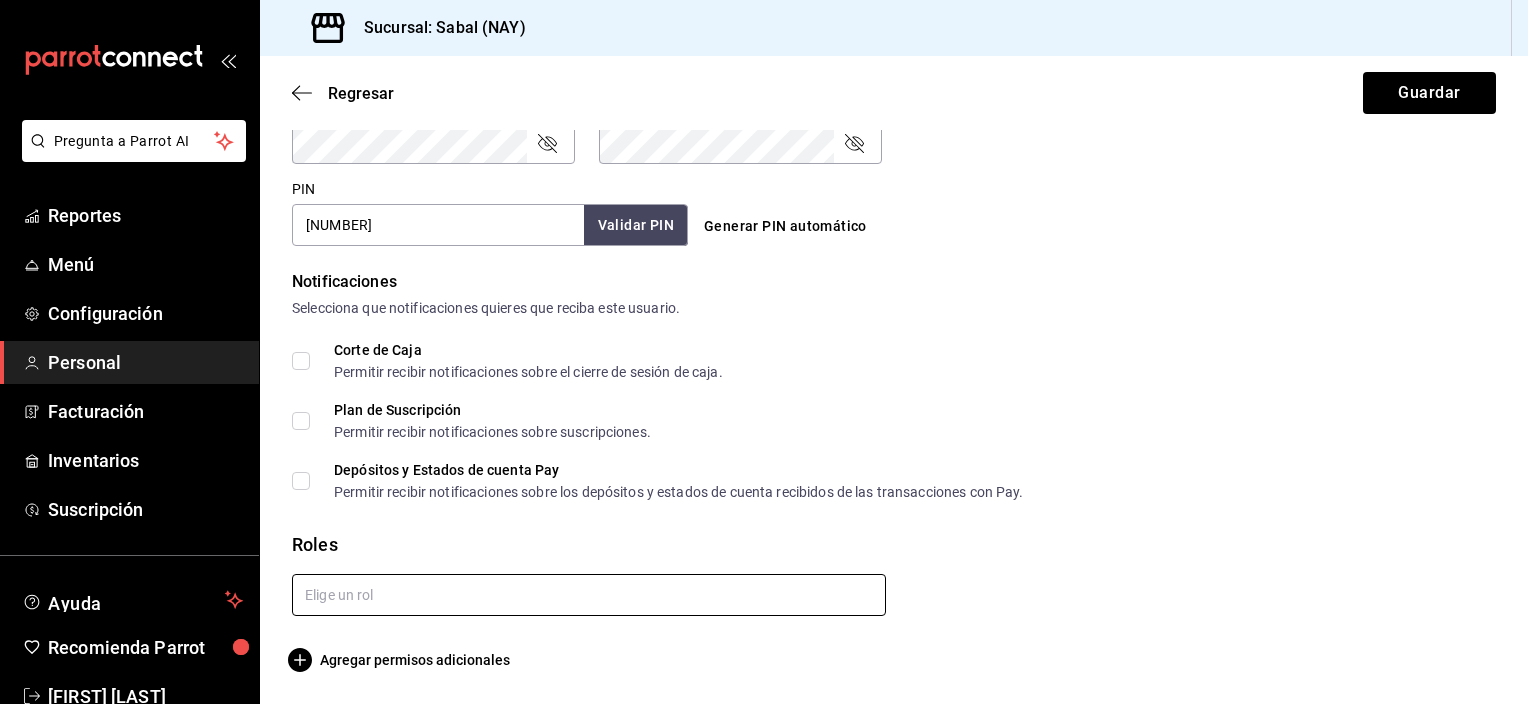 click at bounding box center (589, 595) 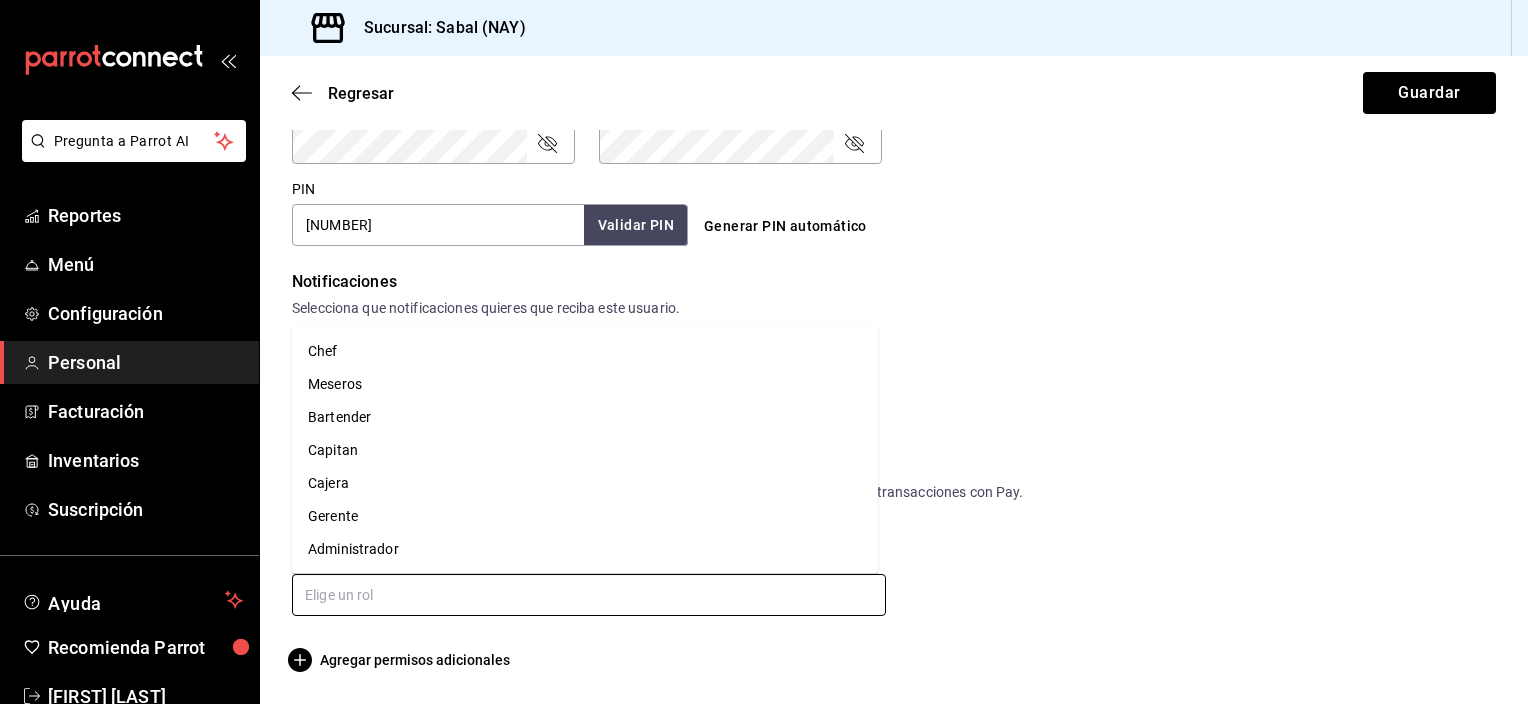 click on "Meseros" at bounding box center (585, 384) 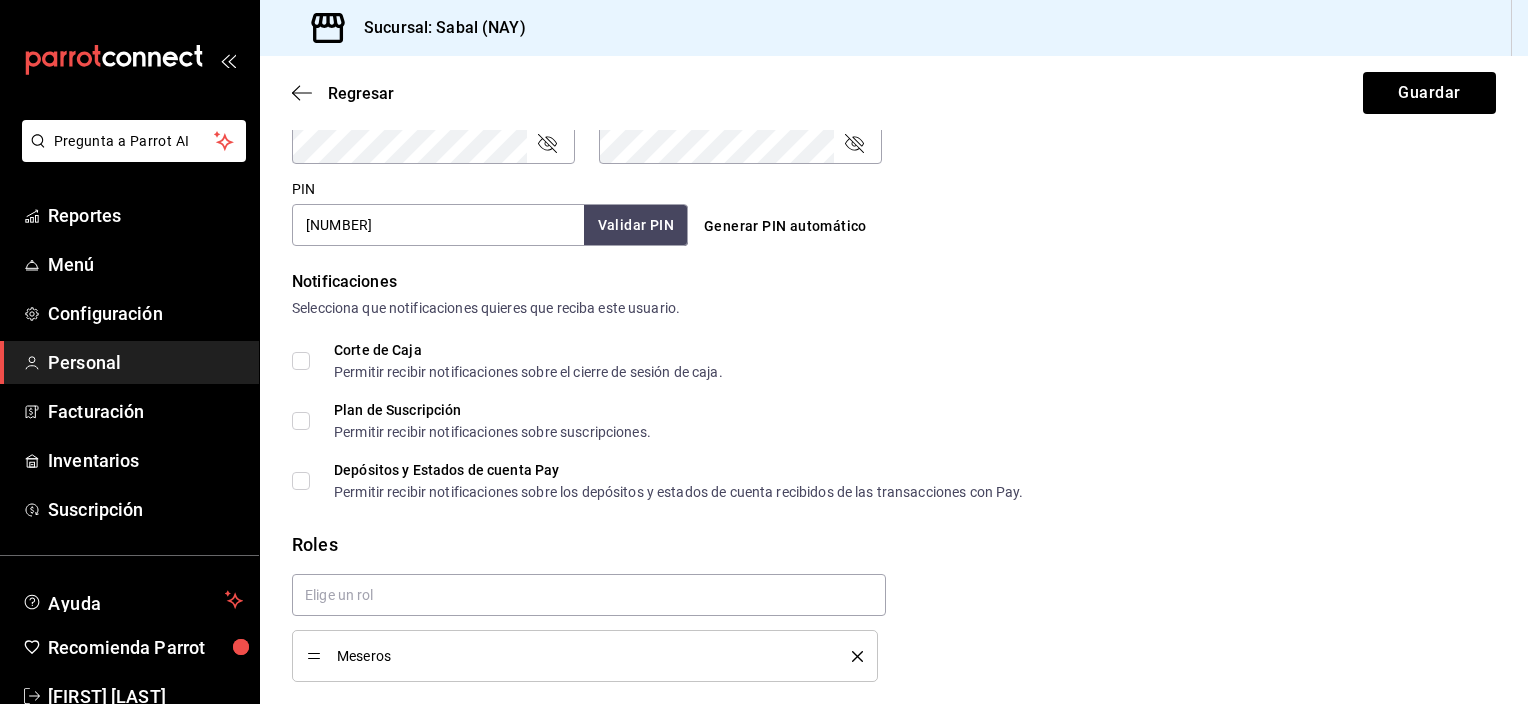 click on "Corte de Caja Permitir recibir notificaciones sobre el cierre de sesión de caja." at bounding box center [894, 361] 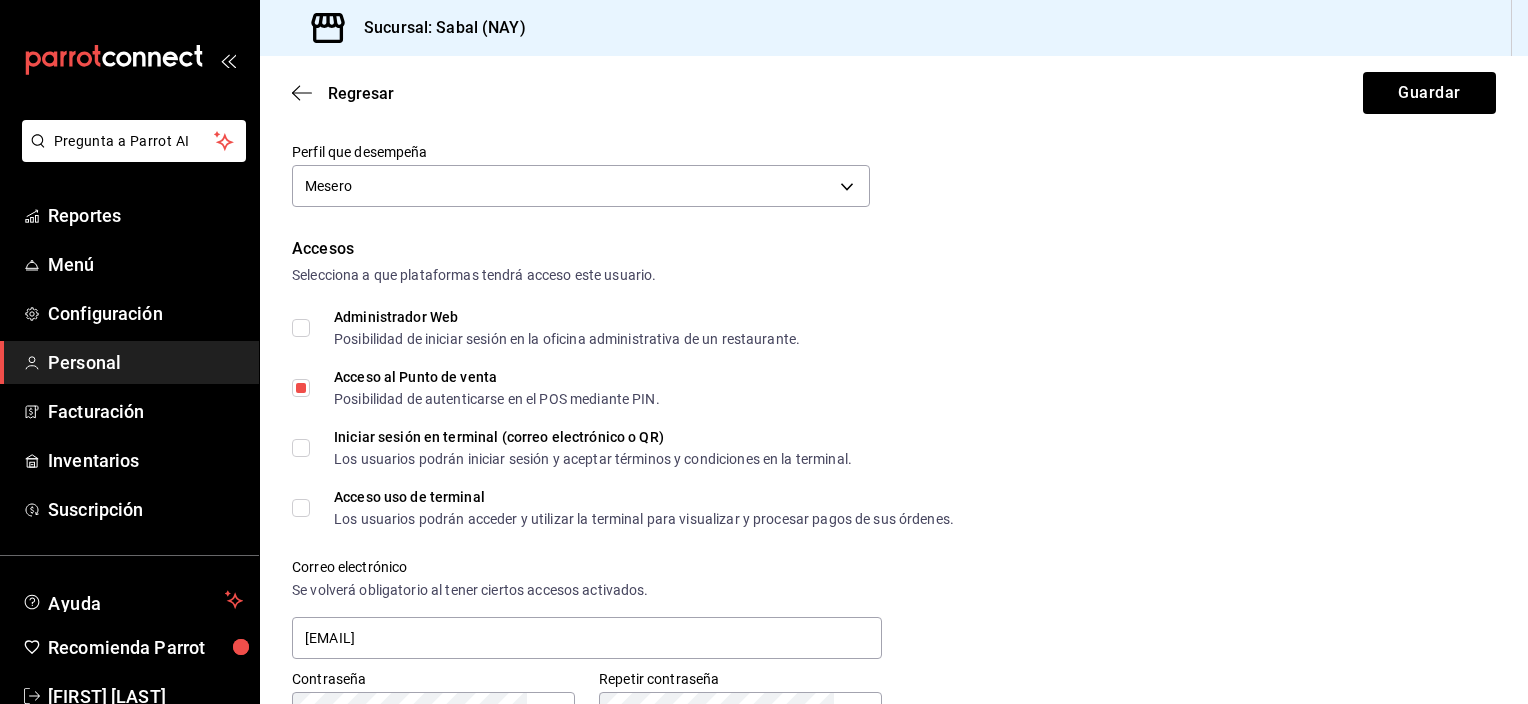 scroll, scrollTop: 260, scrollLeft: 0, axis: vertical 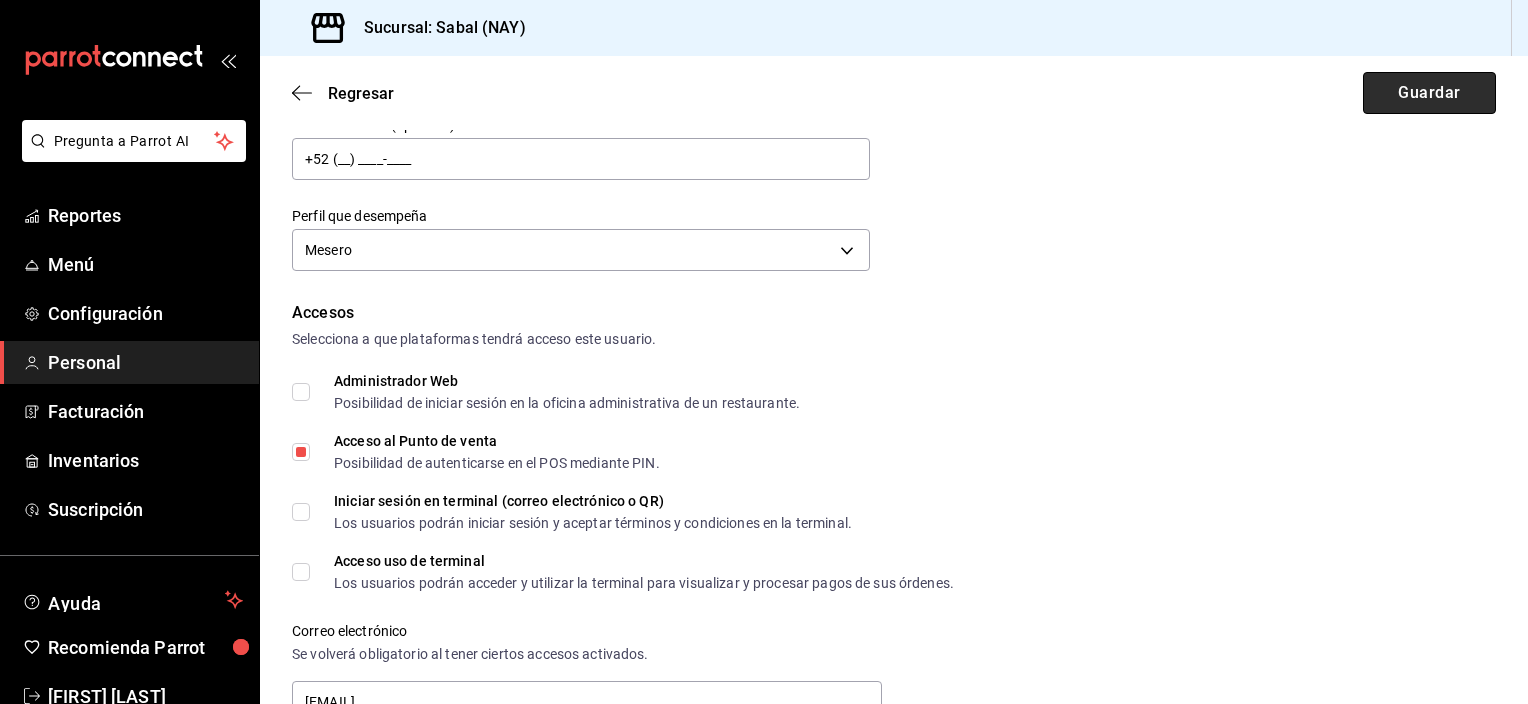 click on "Guardar" at bounding box center [1429, 93] 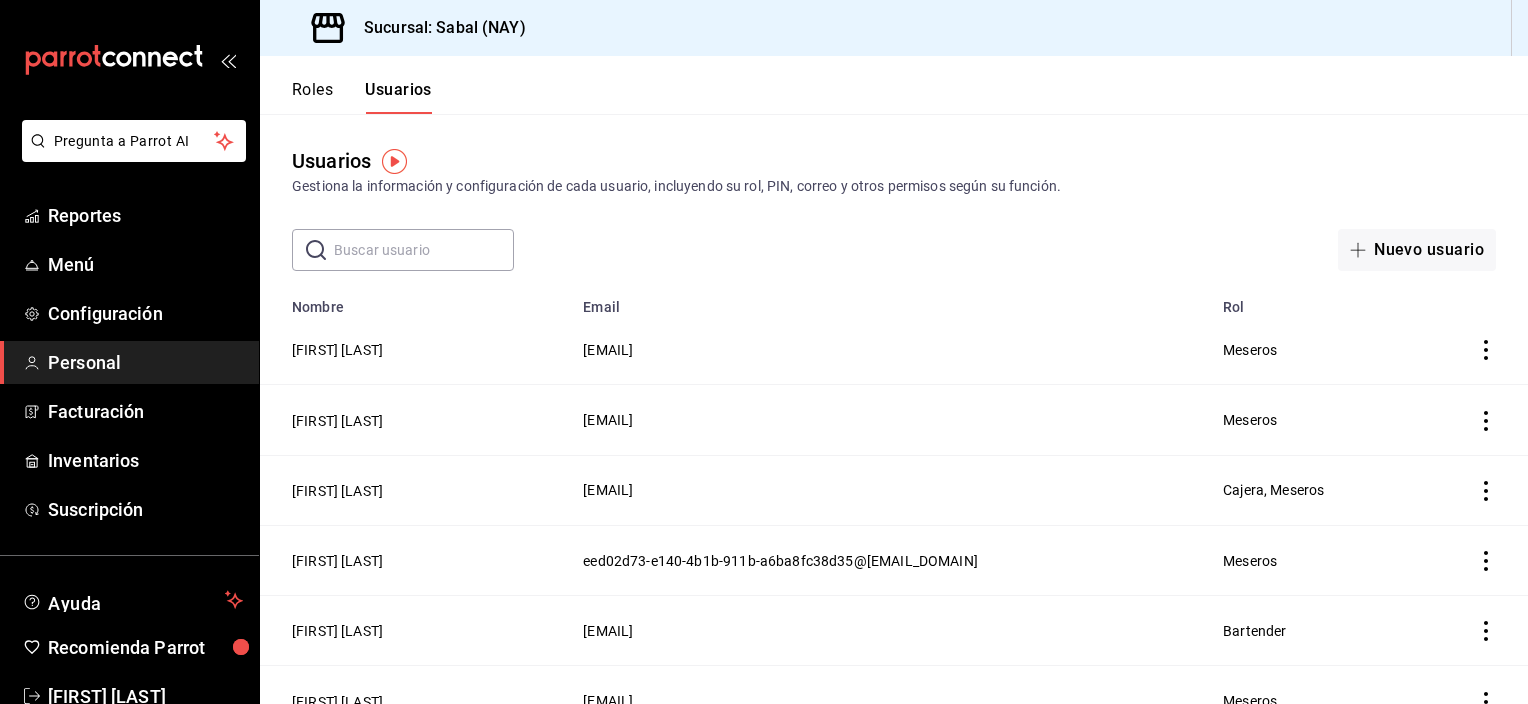 click on "Roles" at bounding box center (312, 97) 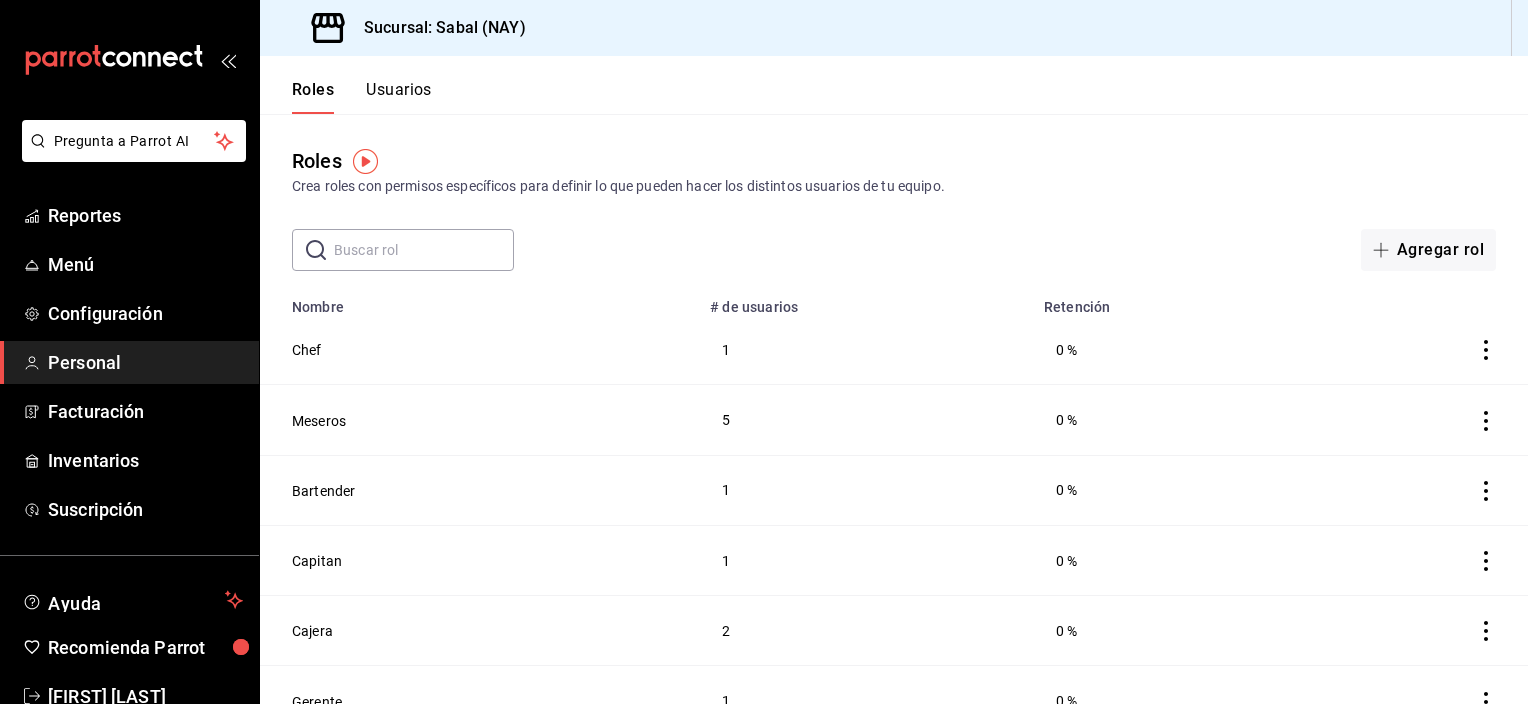 click on "Personal" at bounding box center (145, 362) 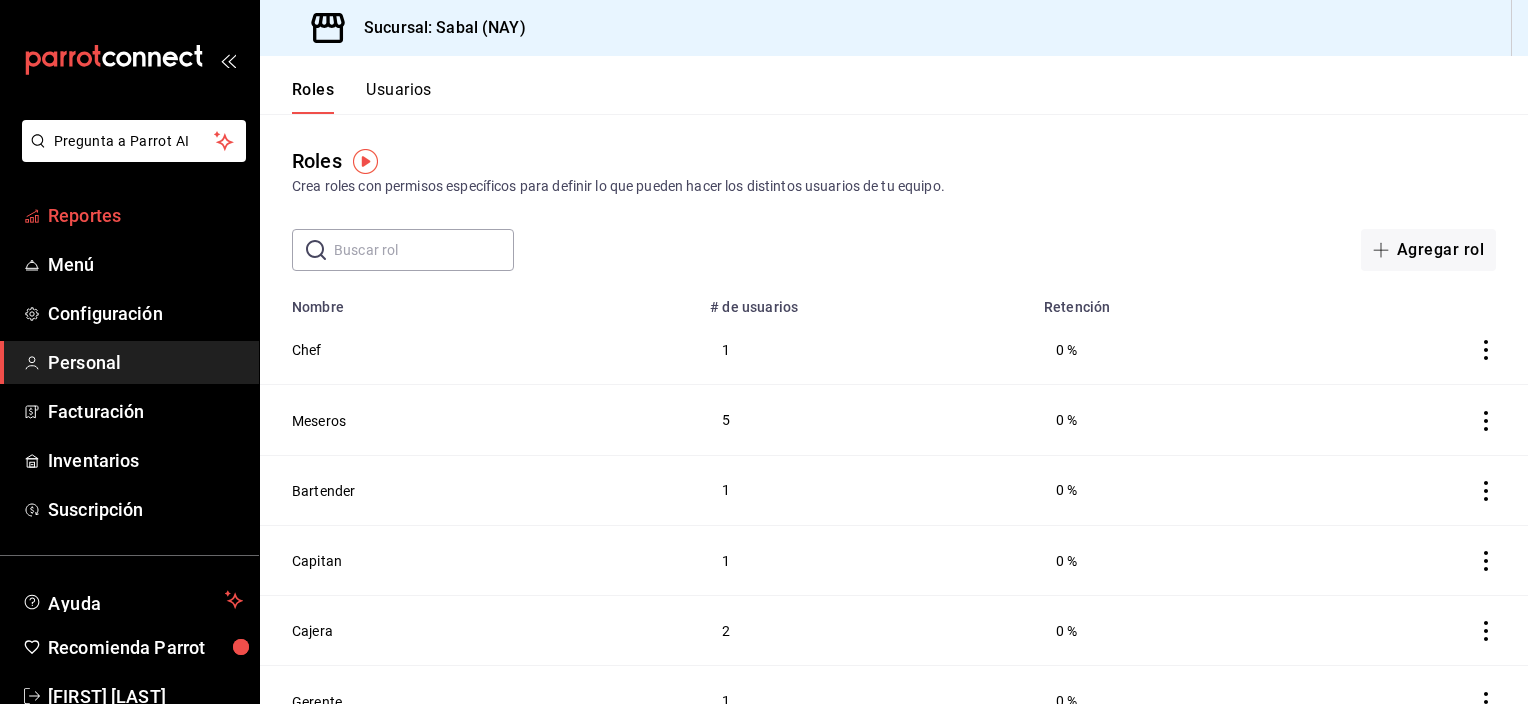click on "Reportes" at bounding box center [145, 215] 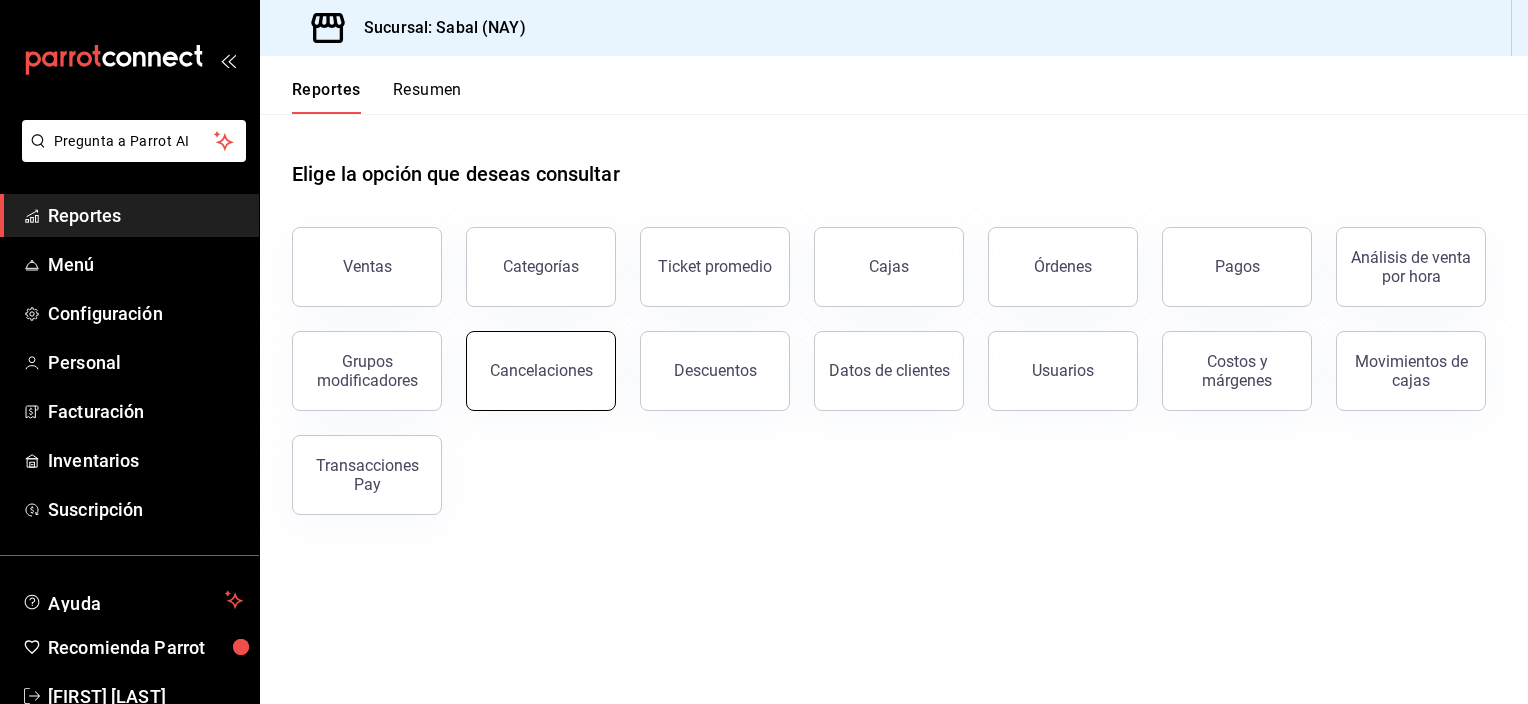 click on "Cancelaciones" at bounding box center (541, 371) 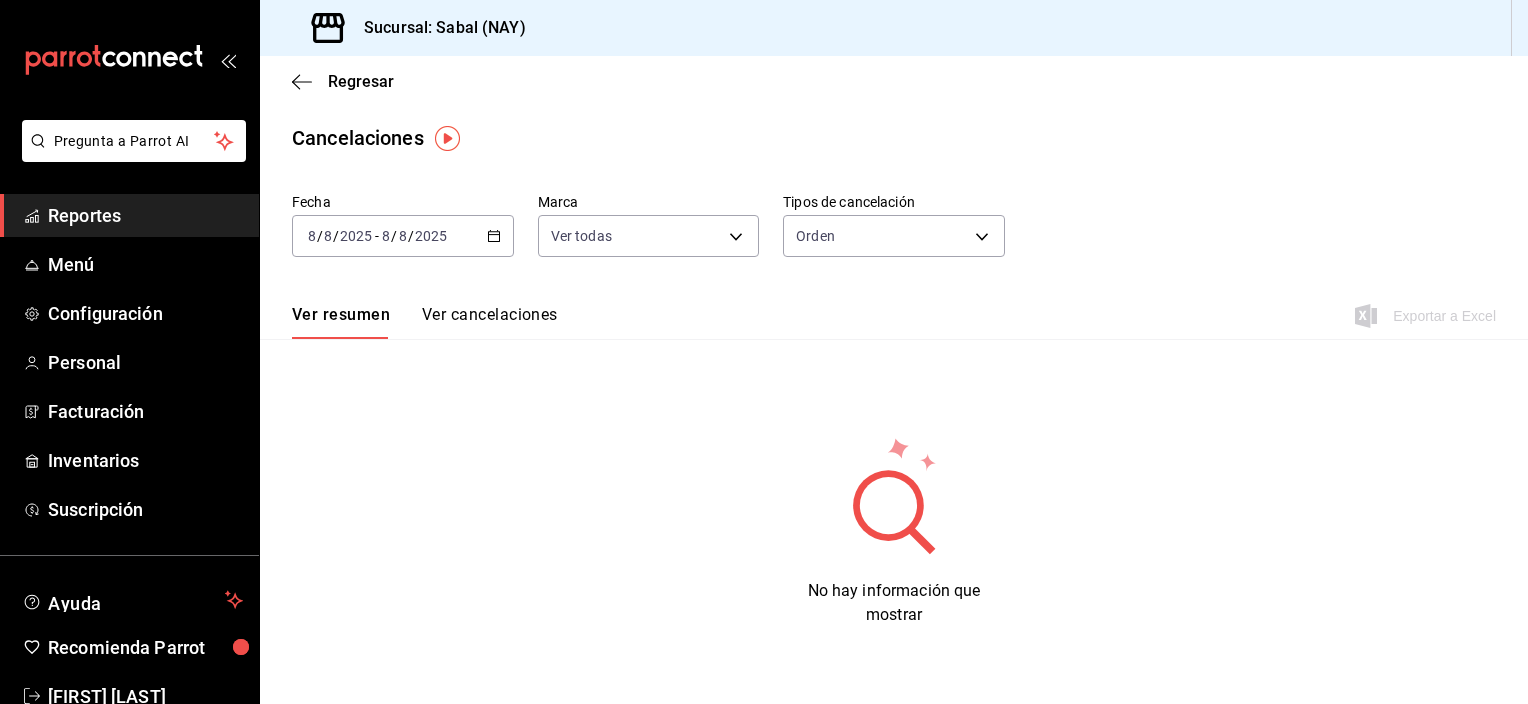 click on "2025-08-08 8 / 8 / 2025 - 2025-08-08 8 / 8 / 2025" at bounding box center [403, 236] 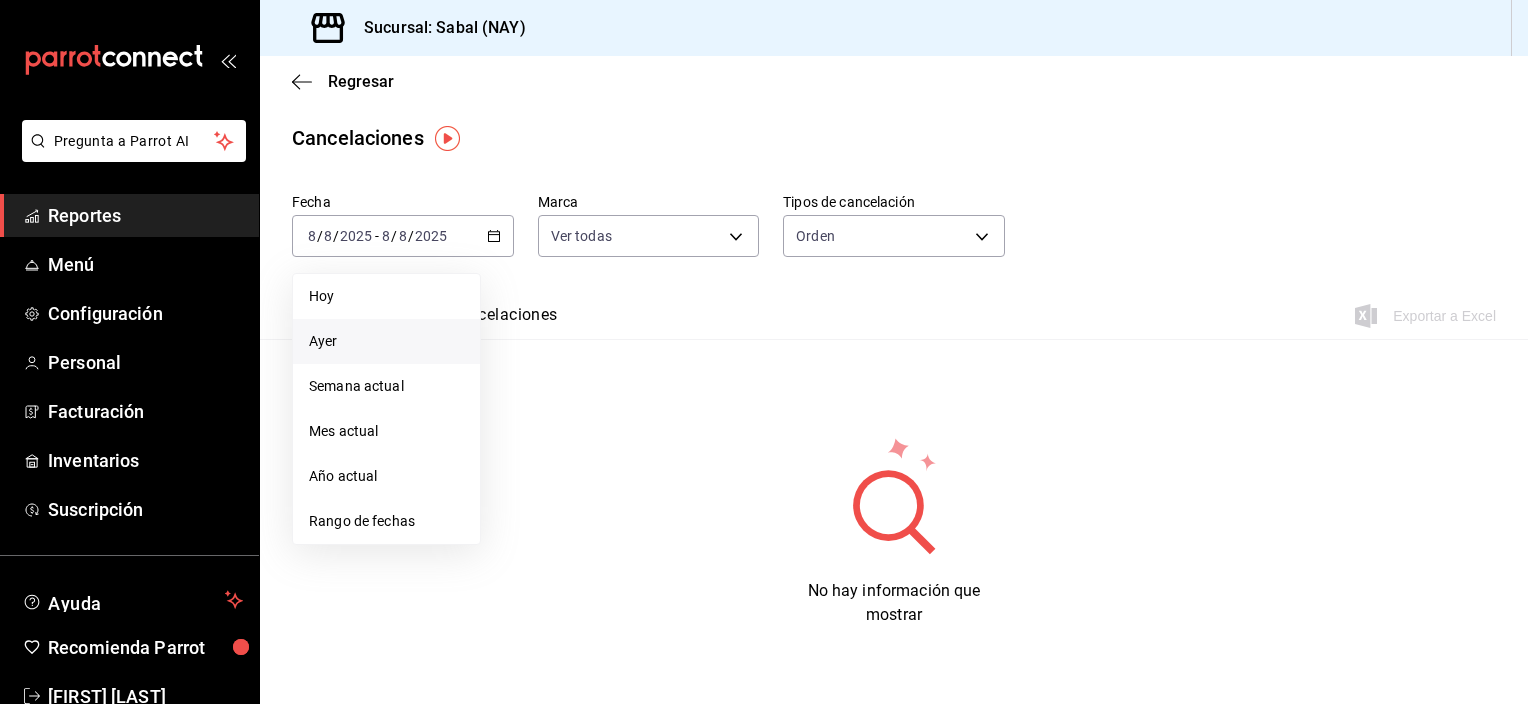 click on "Ayer" at bounding box center (386, 341) 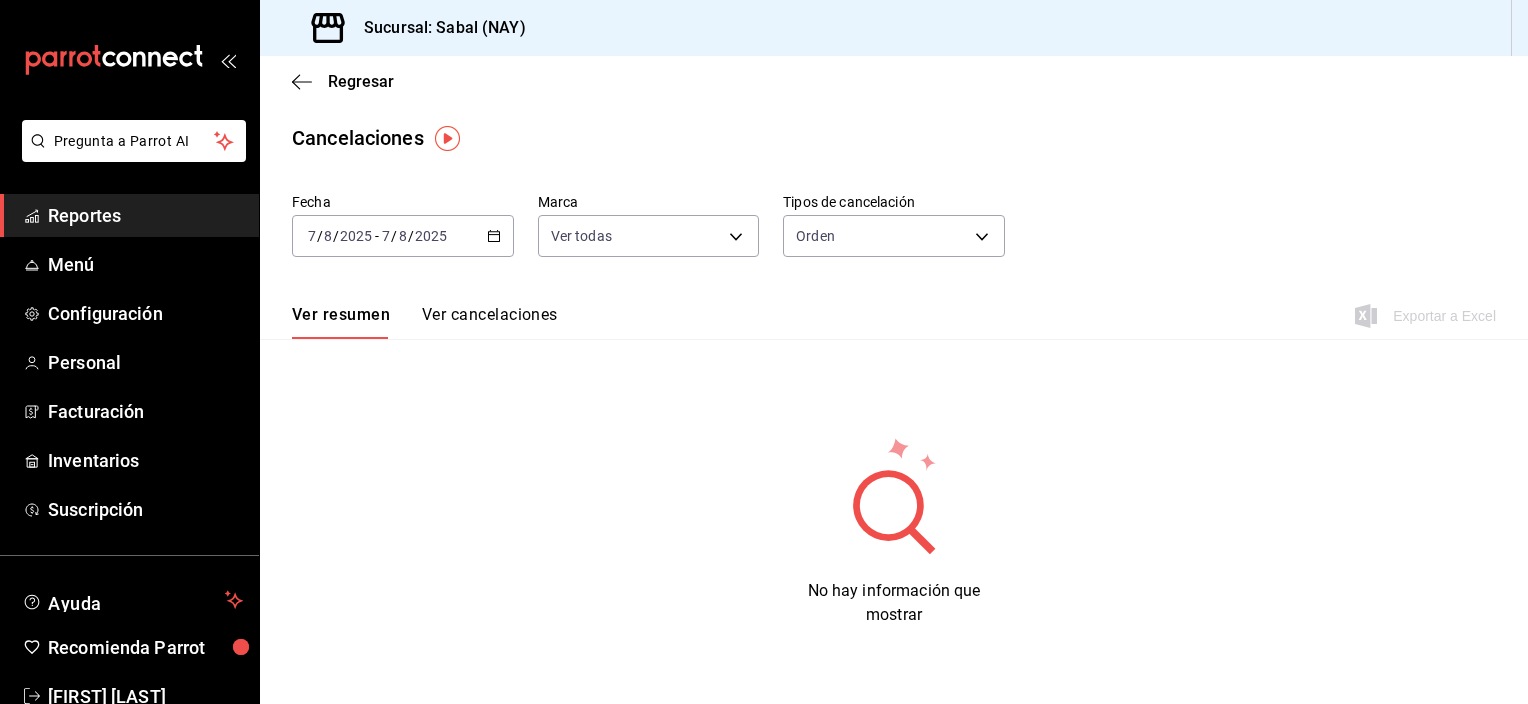click on "Ver cancelaciones" at bounding box center [490, 322] 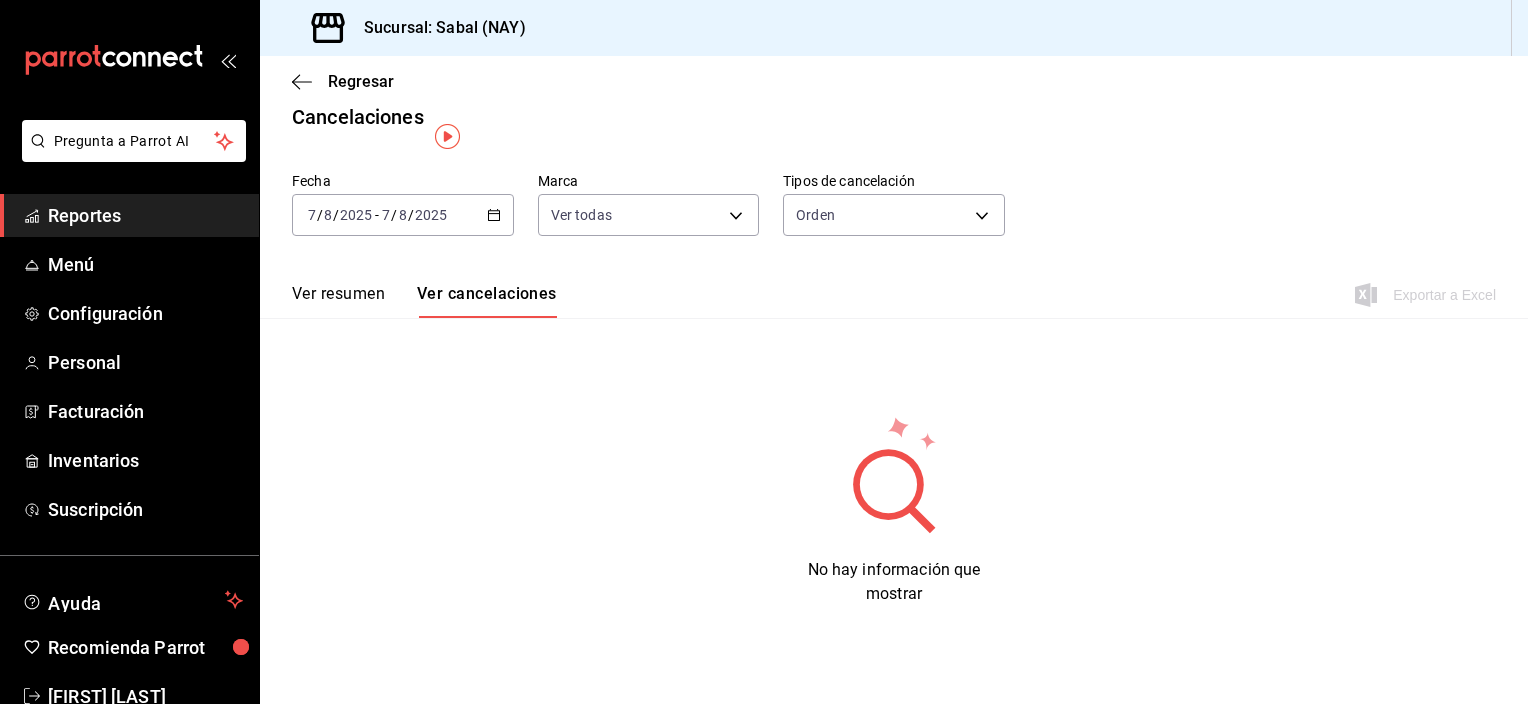 scroll, scrollTop: 0, scrollLeft: 0, axis: both 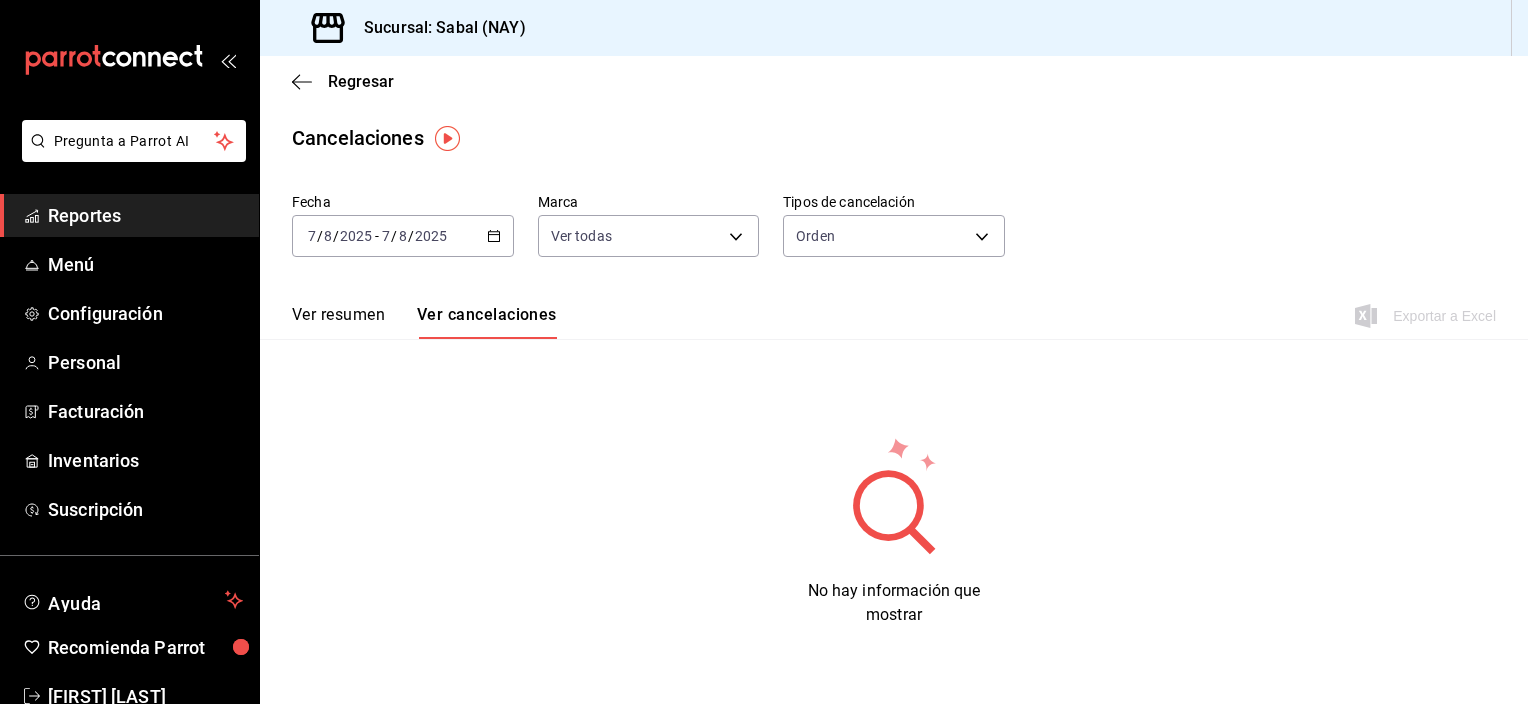 click on "Reportes" at bounding box center [145, 215] 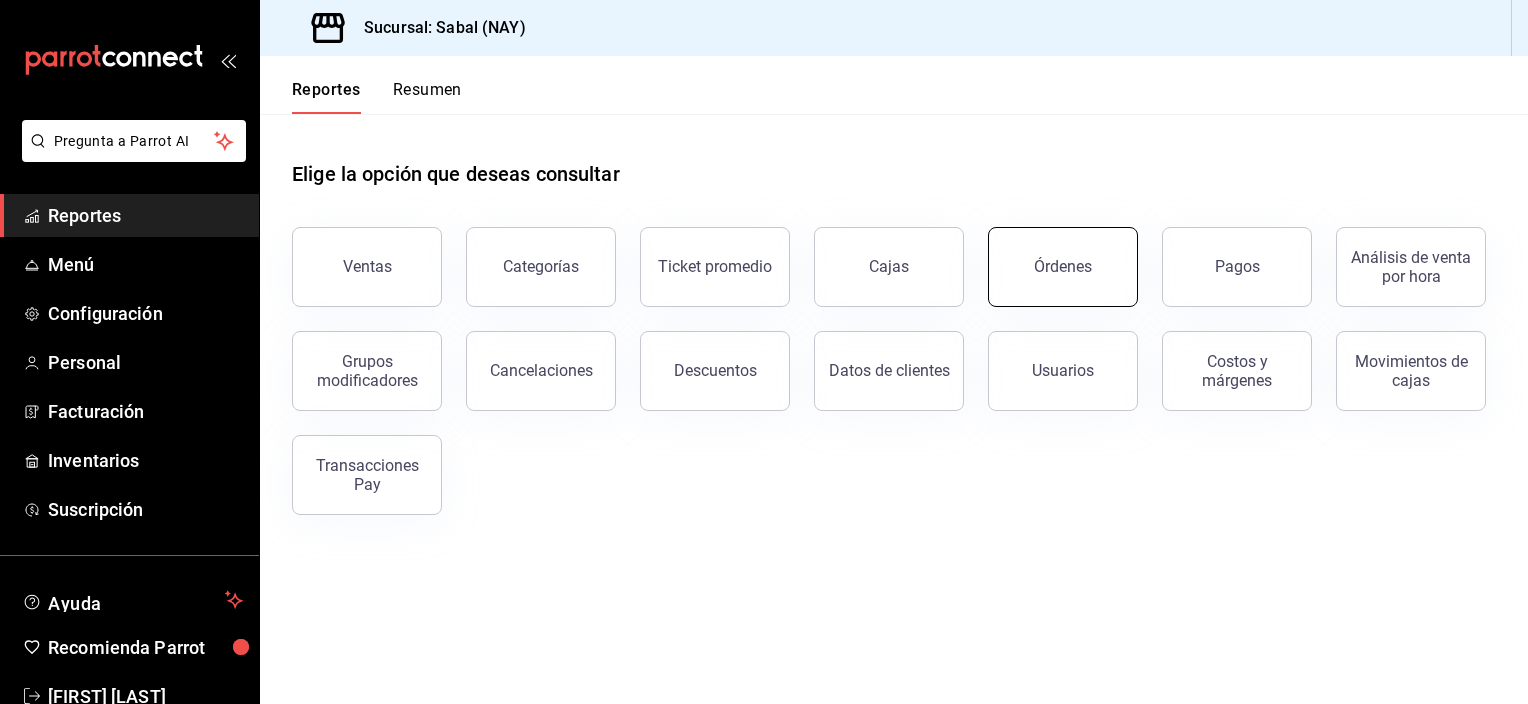 click on "Órdenes" at bounding box center (1063, 267) 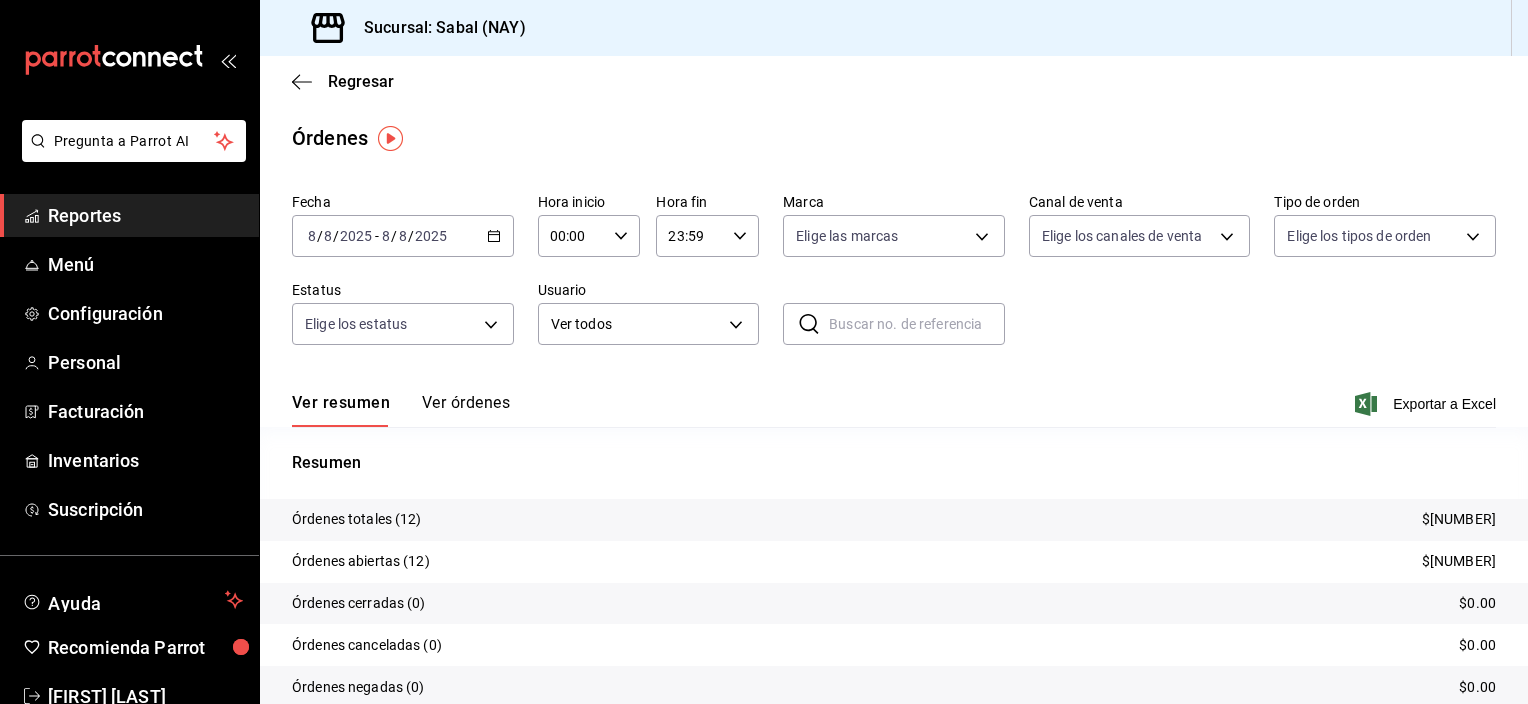 click 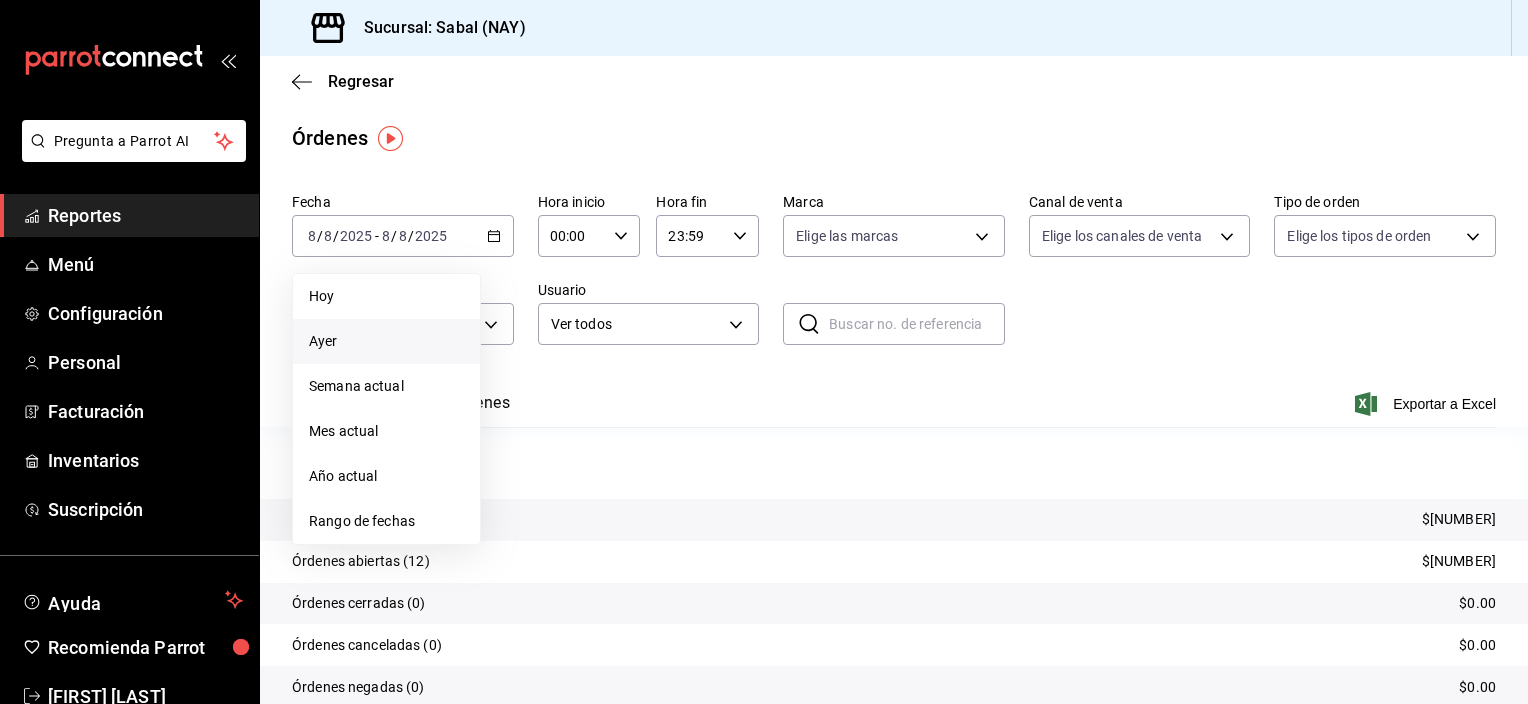 click on "Ayer" at bounding box center (386, 341) 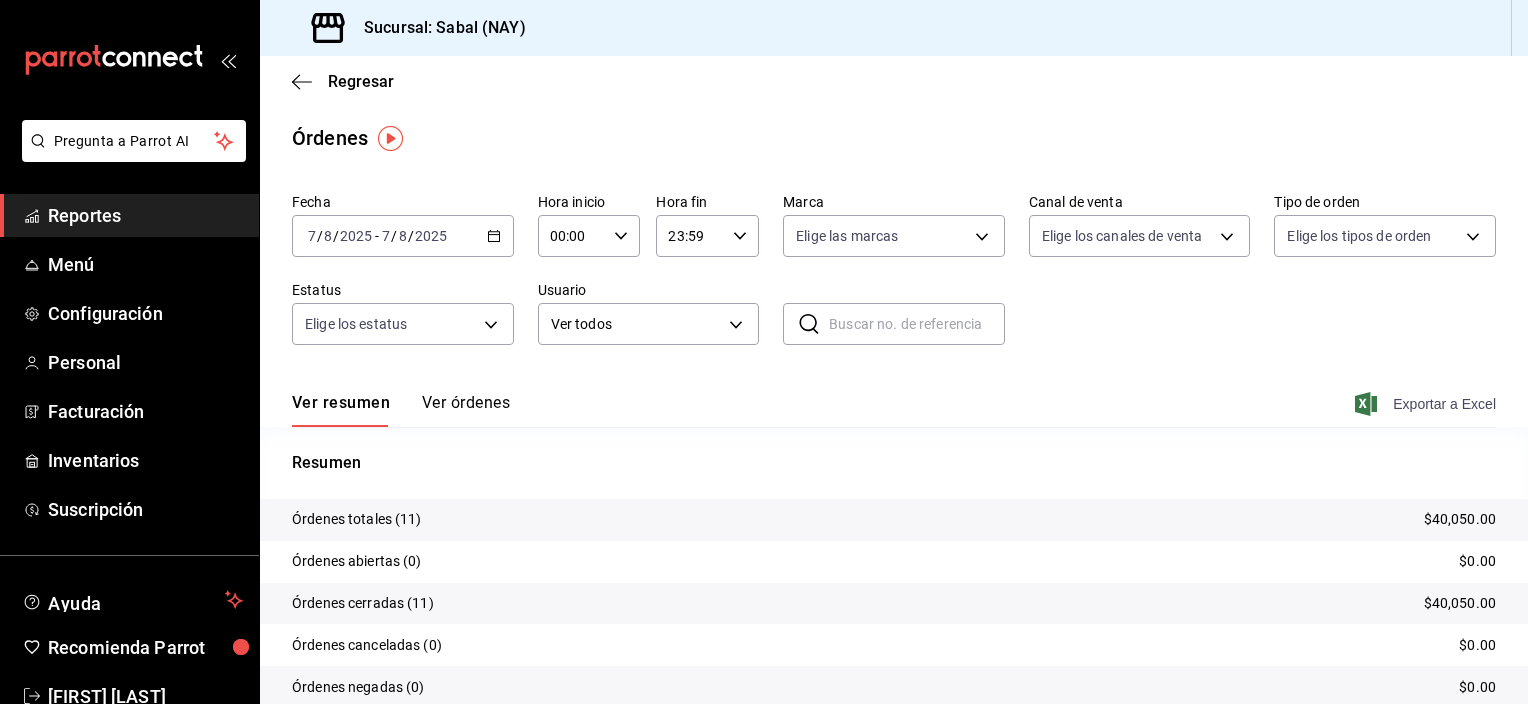click on "Exportar a Excel" at bounding box center [1427, 404] 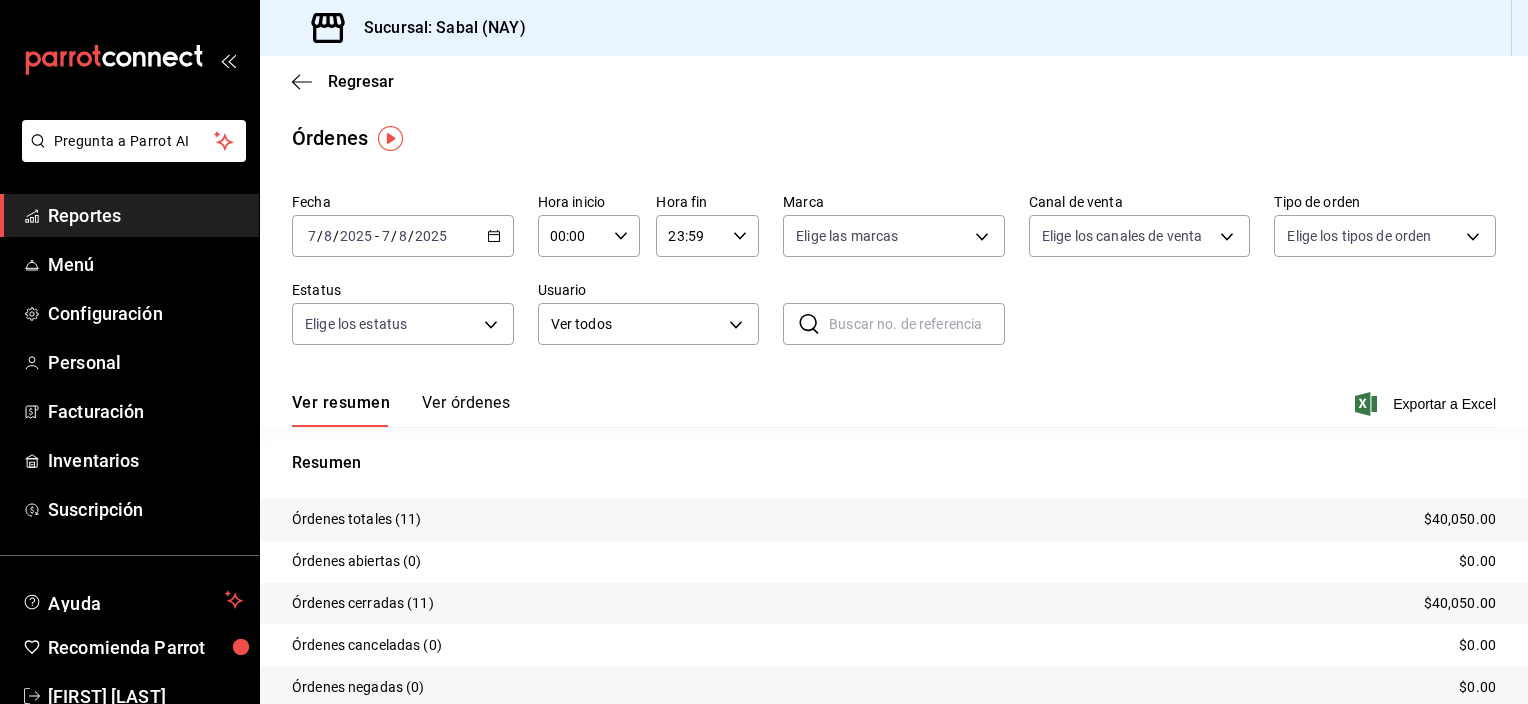 click on "Ver órdenes" at bounding box center (466, 410) 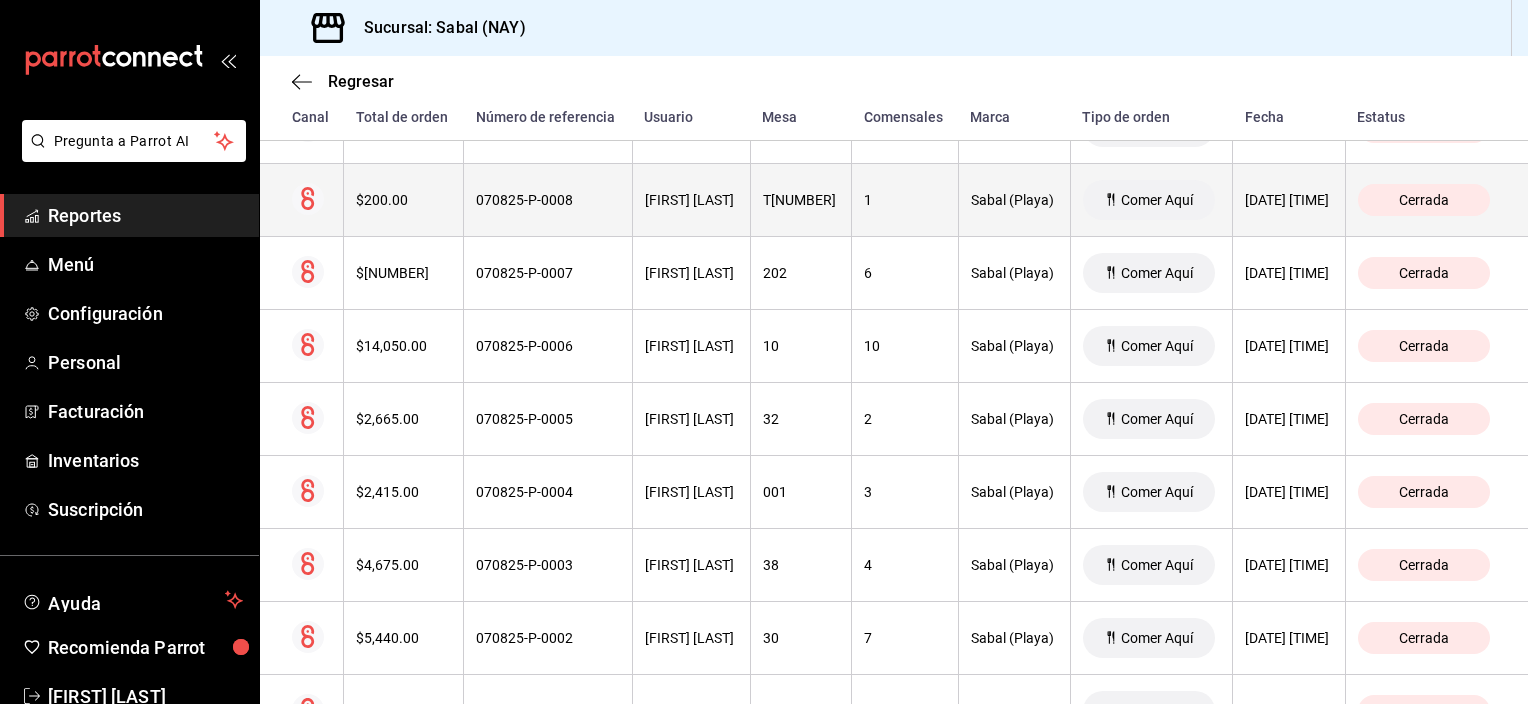 scroll, scrollTop: 649, scrollLeft: 0, axis: vertical 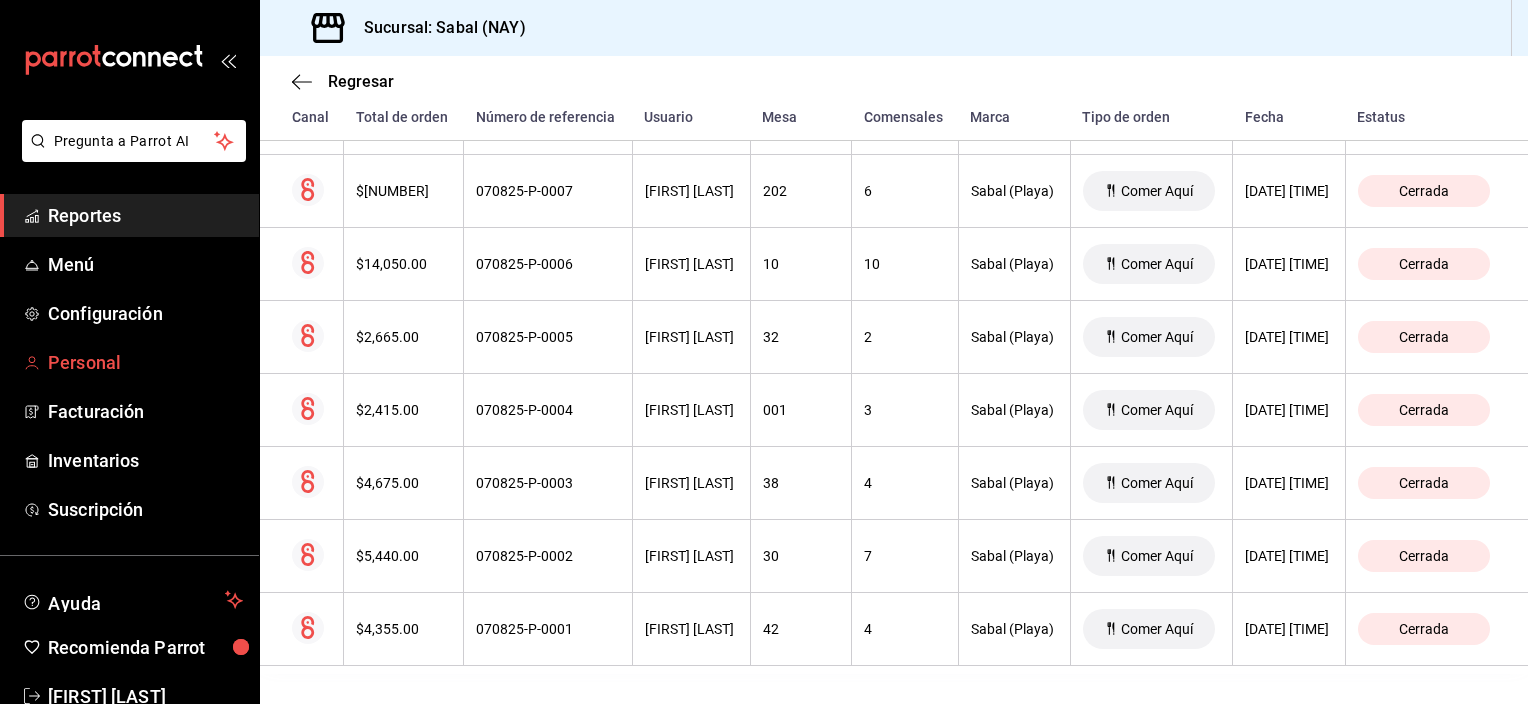 click on "Personal" at bounding box center [145, 362] 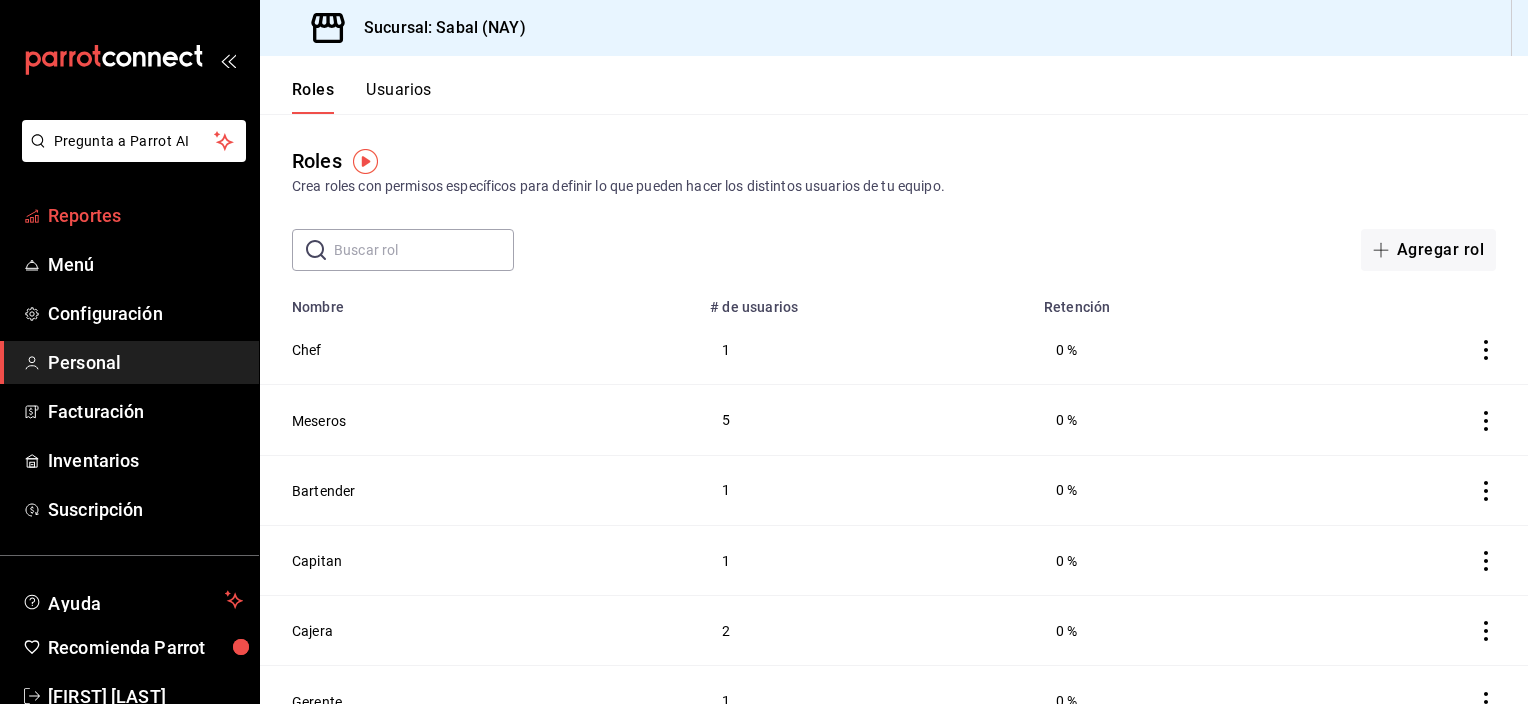 click on "Reportes" at bounding box center [145, 215] 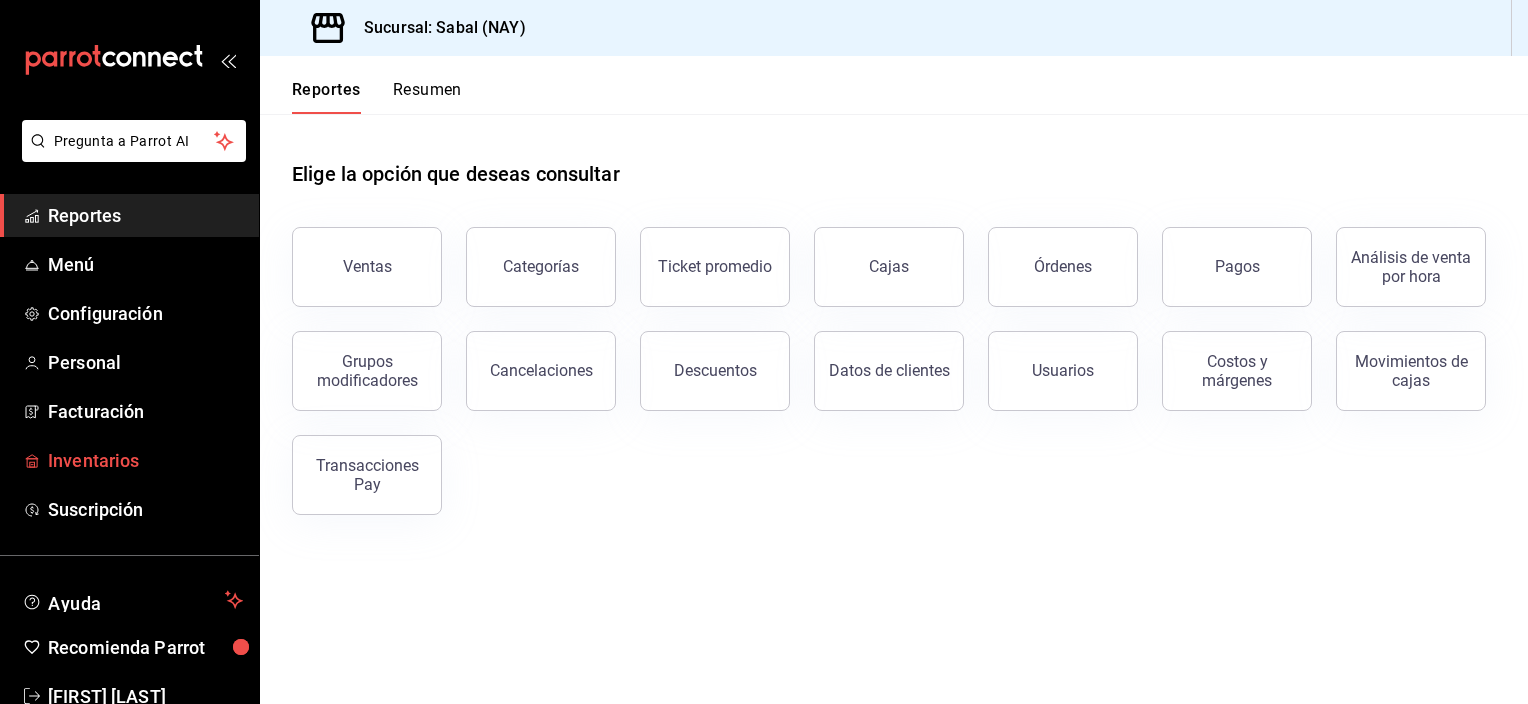 click on "Inventarios" at bounding box center (145, 460) 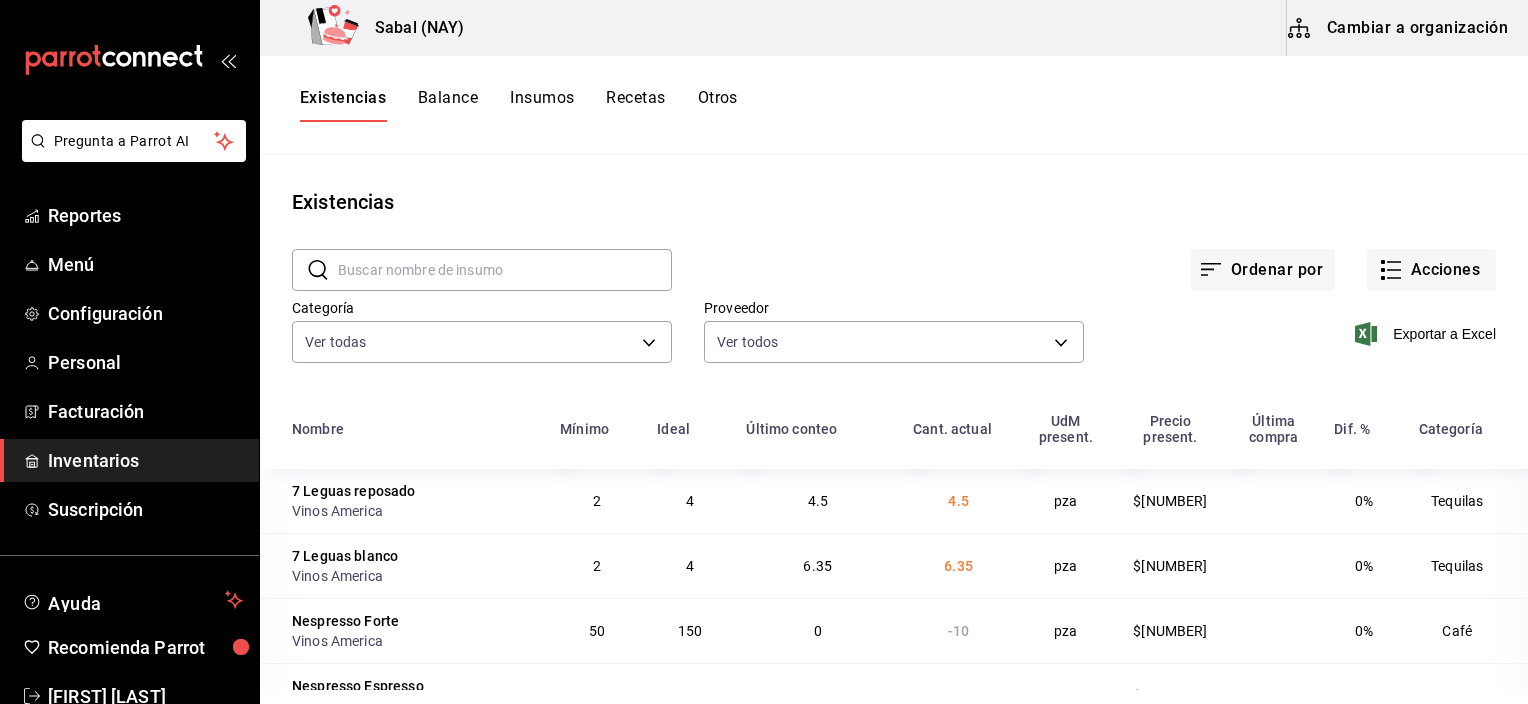 click on "Inventarios" at bounding box center [145, 460] 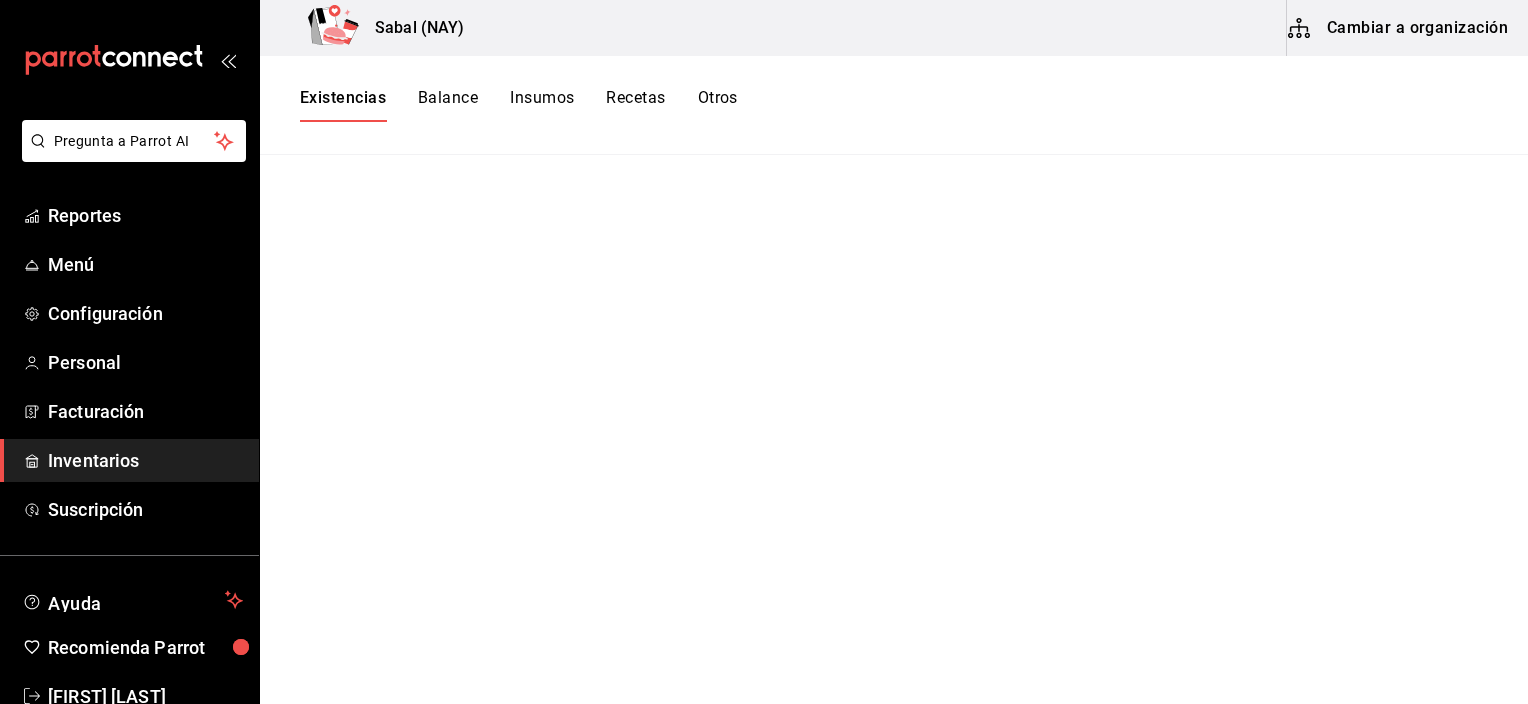 click on "Cambiar a organización" at bounding box center (1399, 28) 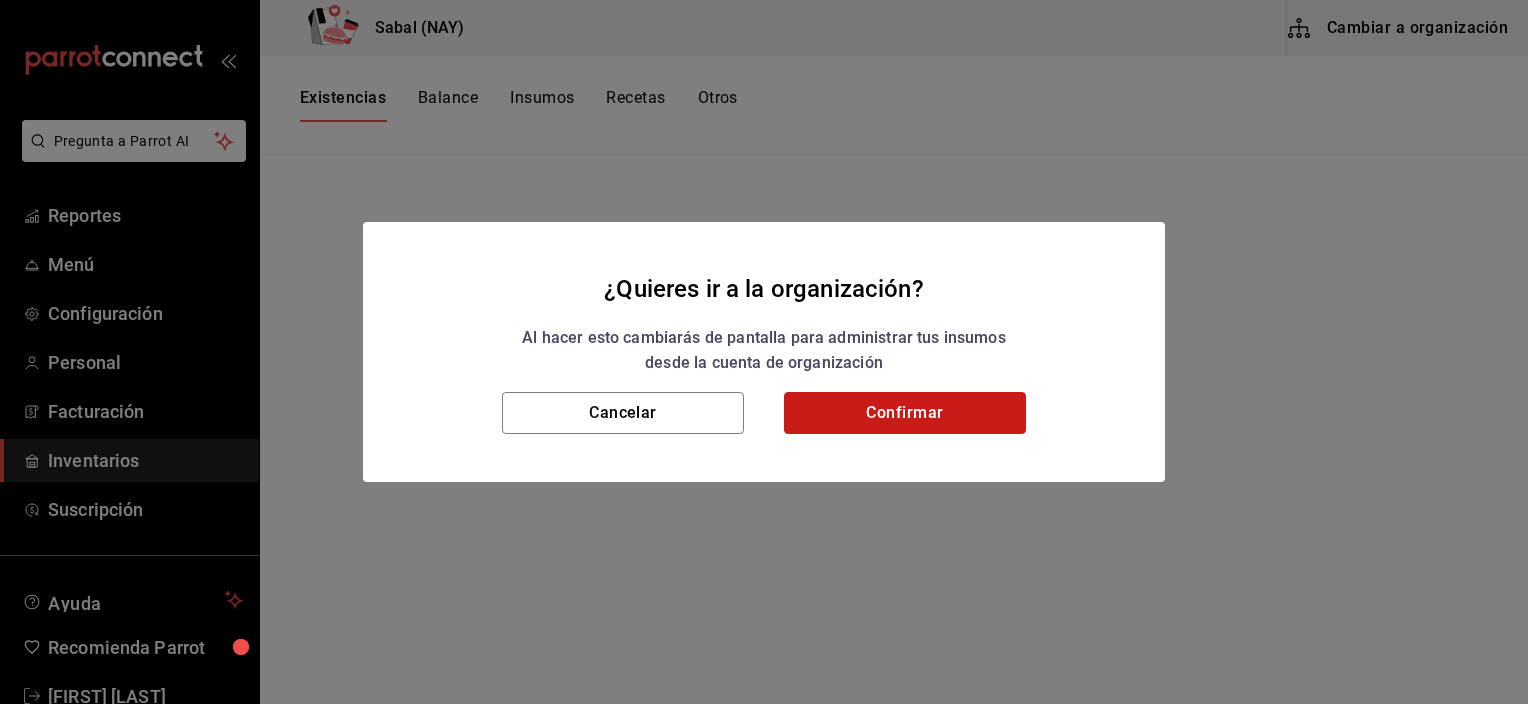 click on "Confirmar" at bounding box center (905, 413) 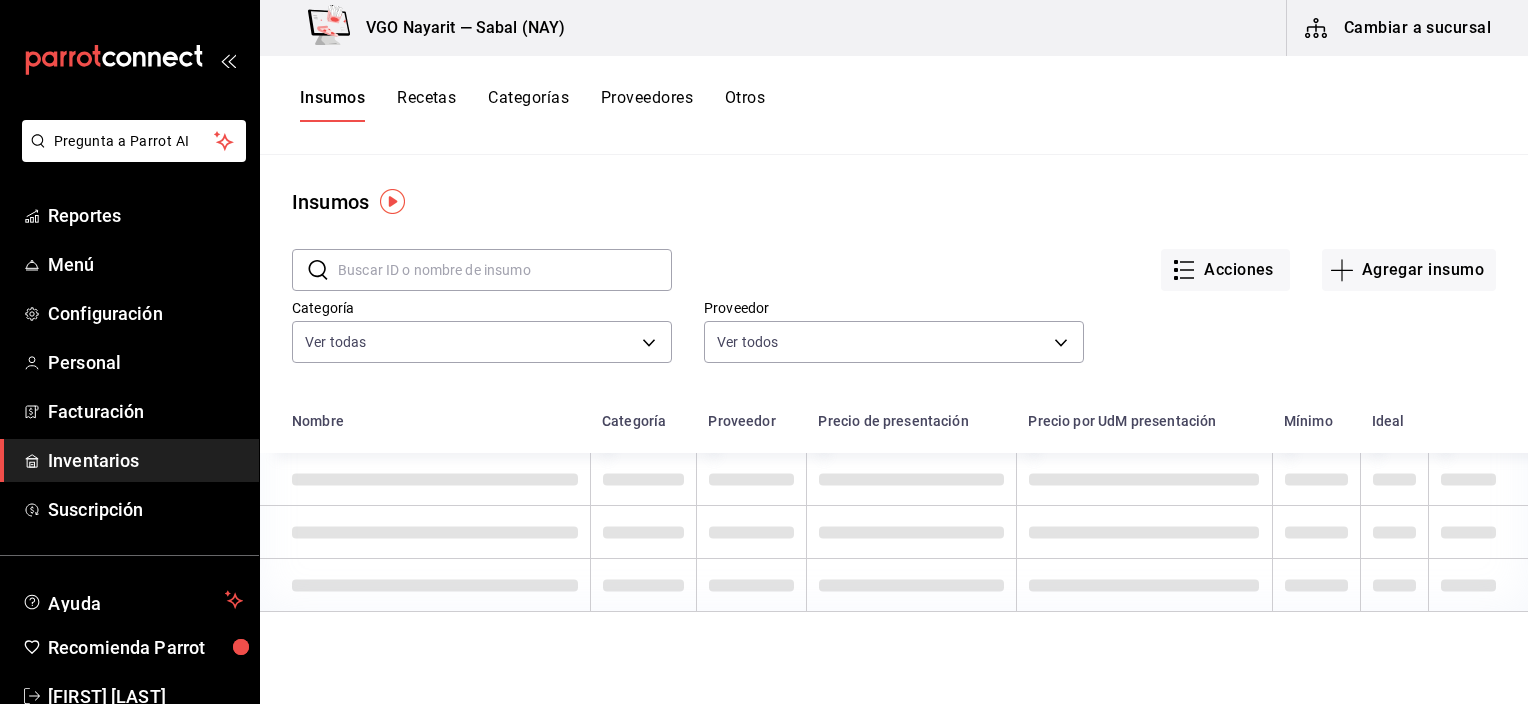 click on "Recetas" at bounding box center [426, 105] 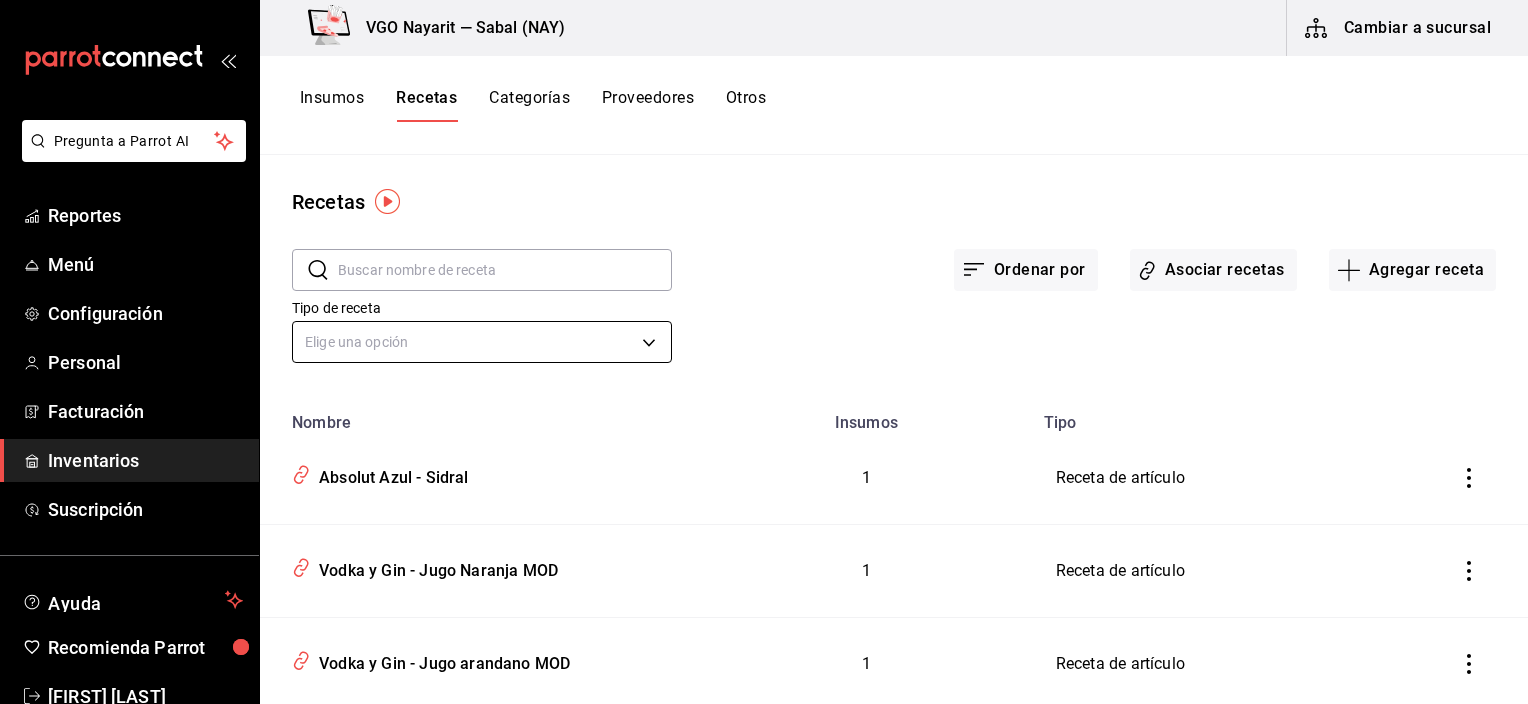 click on "Pregunta a Parrot AI Reportes   Menú   Configuración   Personal   Facturación   Inventarios   Suscripción   Ayuda Recomienda Parrot   [FIRST] [LAST]   Sugerir nueva función   Sucursal: Sabal ([STATE_CODE]) Regresar Guardar Datos personales Nombre Efraín Apellido Maldonado Número celular (opcional) +52 (__) ____-____ Perfil que desempeña Gerente MANAGER Accesos Selecciona a que plataformas tendrá acceso este usuario. Administrador Web Posibilidad de iniciar sesión en la oficina administrativa de un restaurante.  Acceso al Punto de venta Posibilidad de autenticarse en el POS mediante PIN.  Iniciar sesión en terminal (correo electrónico o QR) Los usuarios podrán iniciar sesión y aceptar términos y condiciones en la terminal. Acceso uso de terminal Los usuarios podrán acceder y utilizar la terminal para visualizar y procesar pagos de sus órdenes. Correo electrónico Se volverá obligatorio al tener ciertos accesos activados. [EMAIL] Contraseña Contraseña PIN ​" at bounding box center [764, 345] 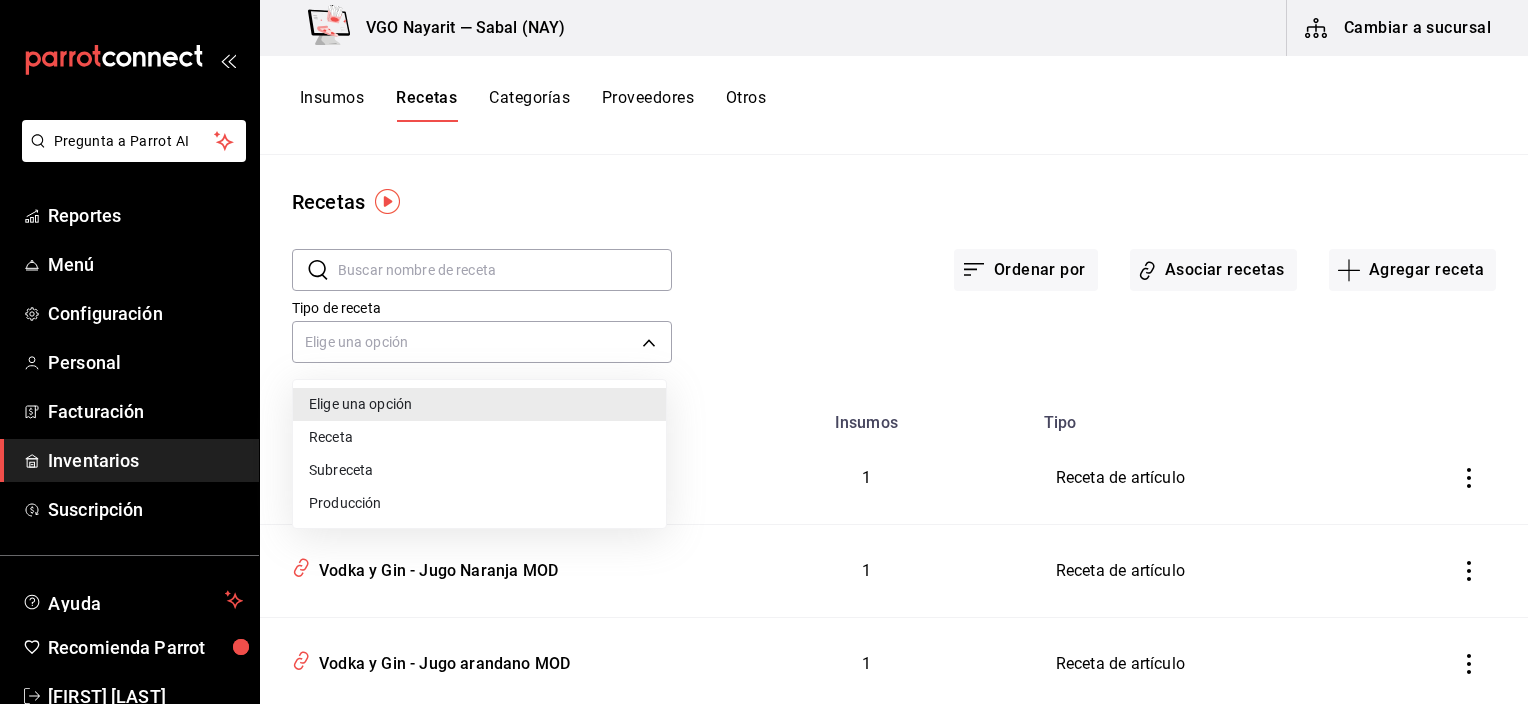 click at bounding box center (764, 352) 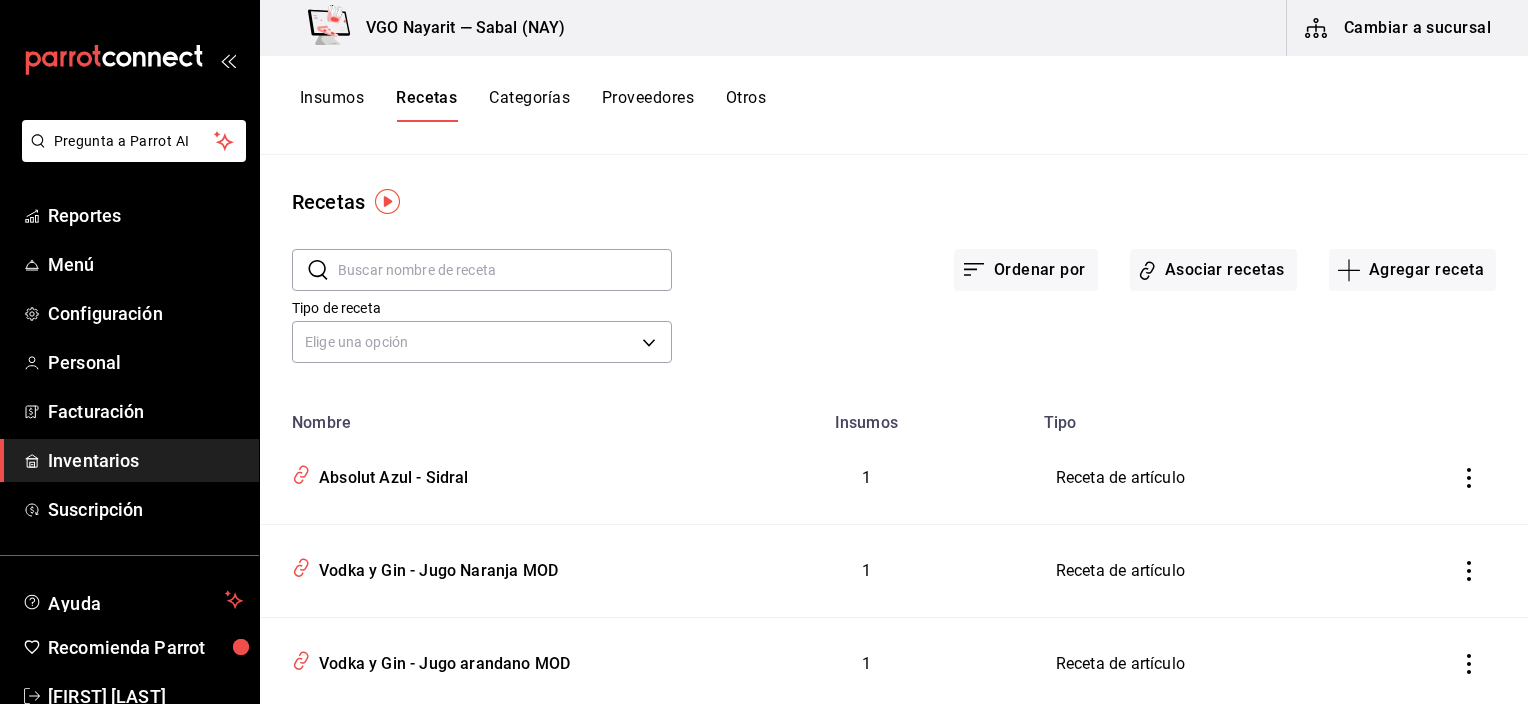 click at bounding box center [505, 270] 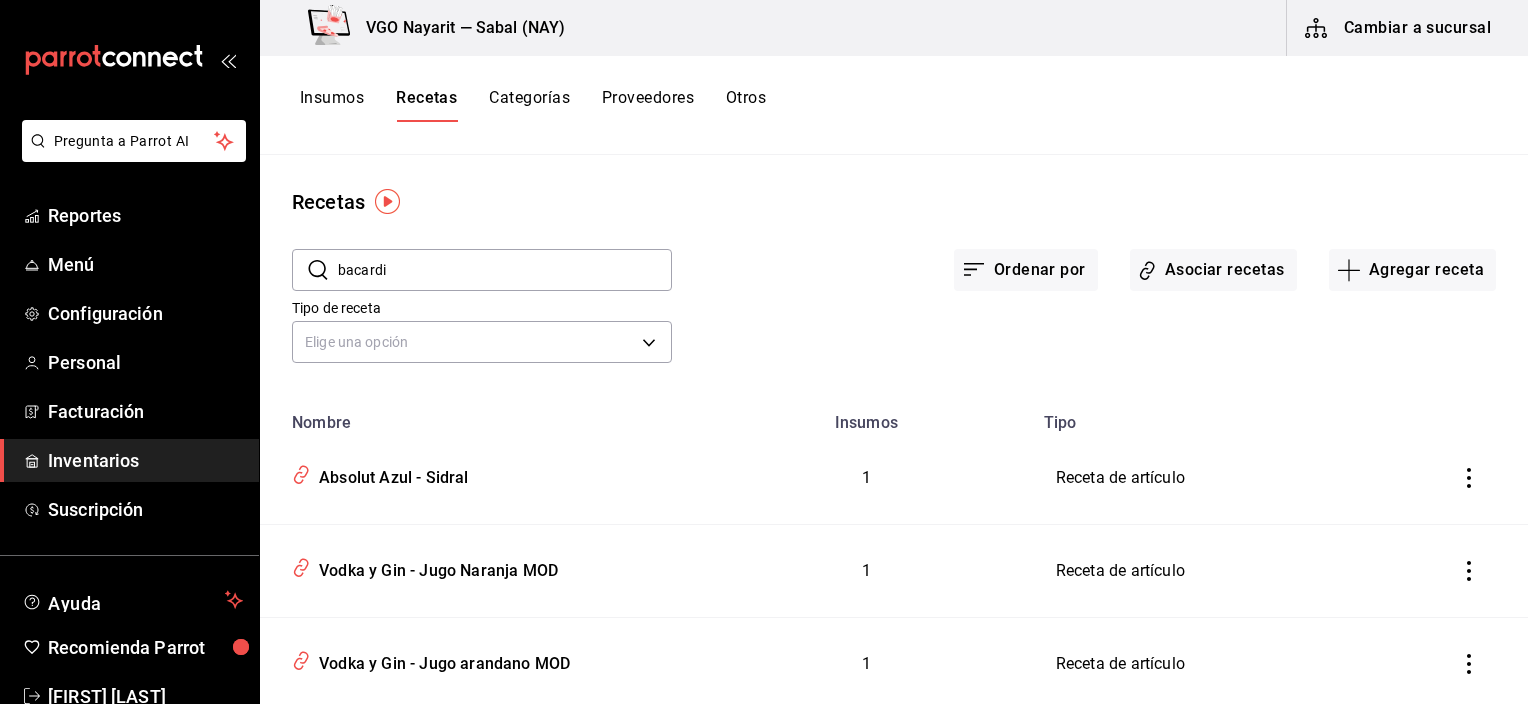 type on "bacardi" 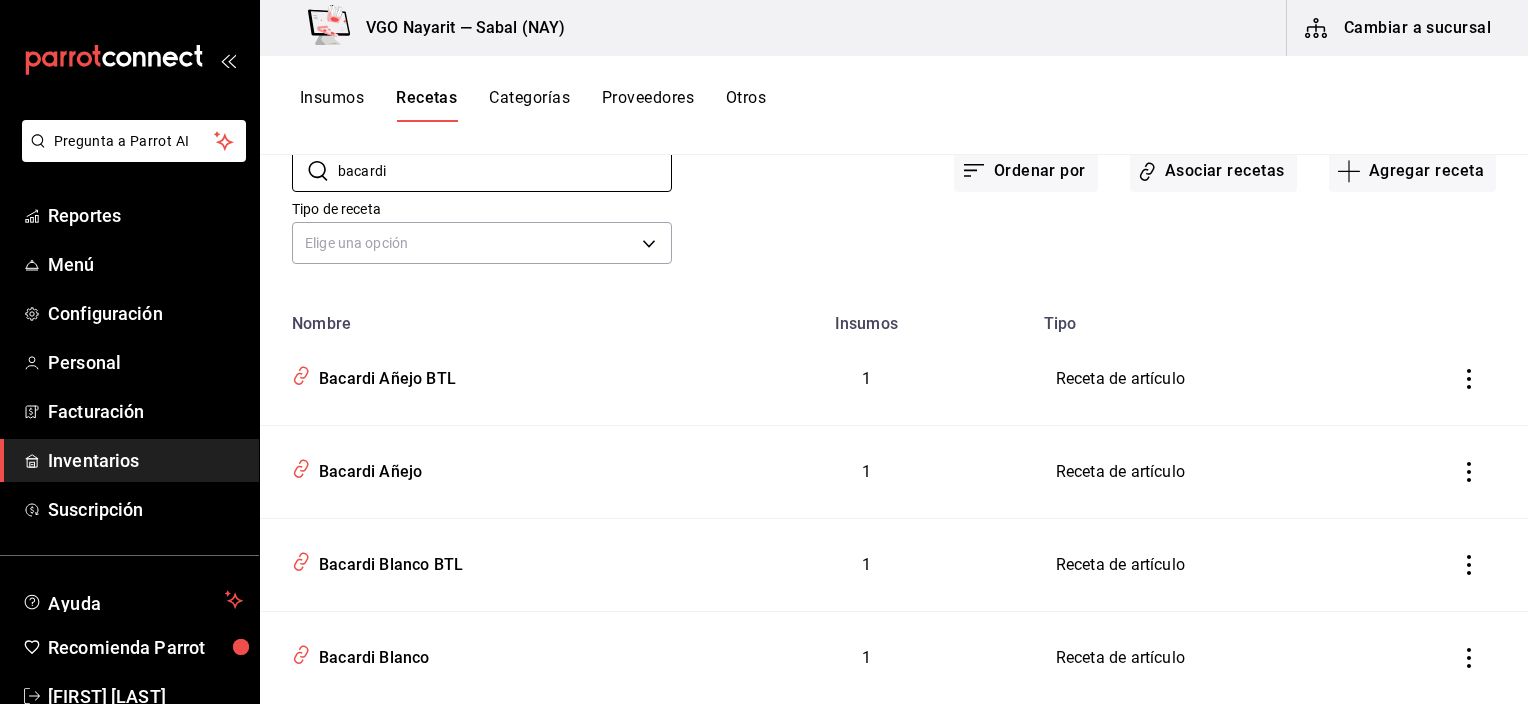 scroll, scrollTop: 100, scrollLeft: 0, axis: vertical 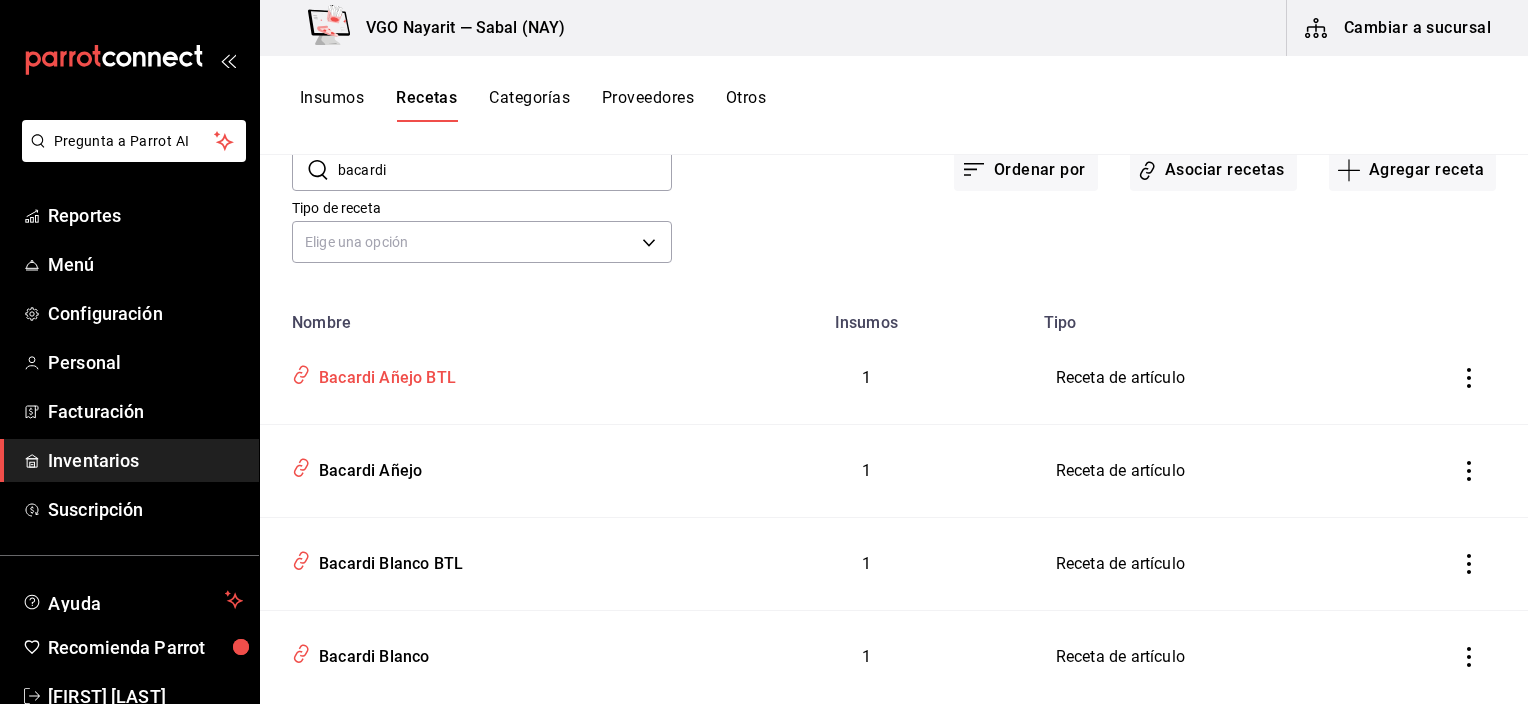 click on "Bacardi Añejo BTL" at bounding box center (383, 374) 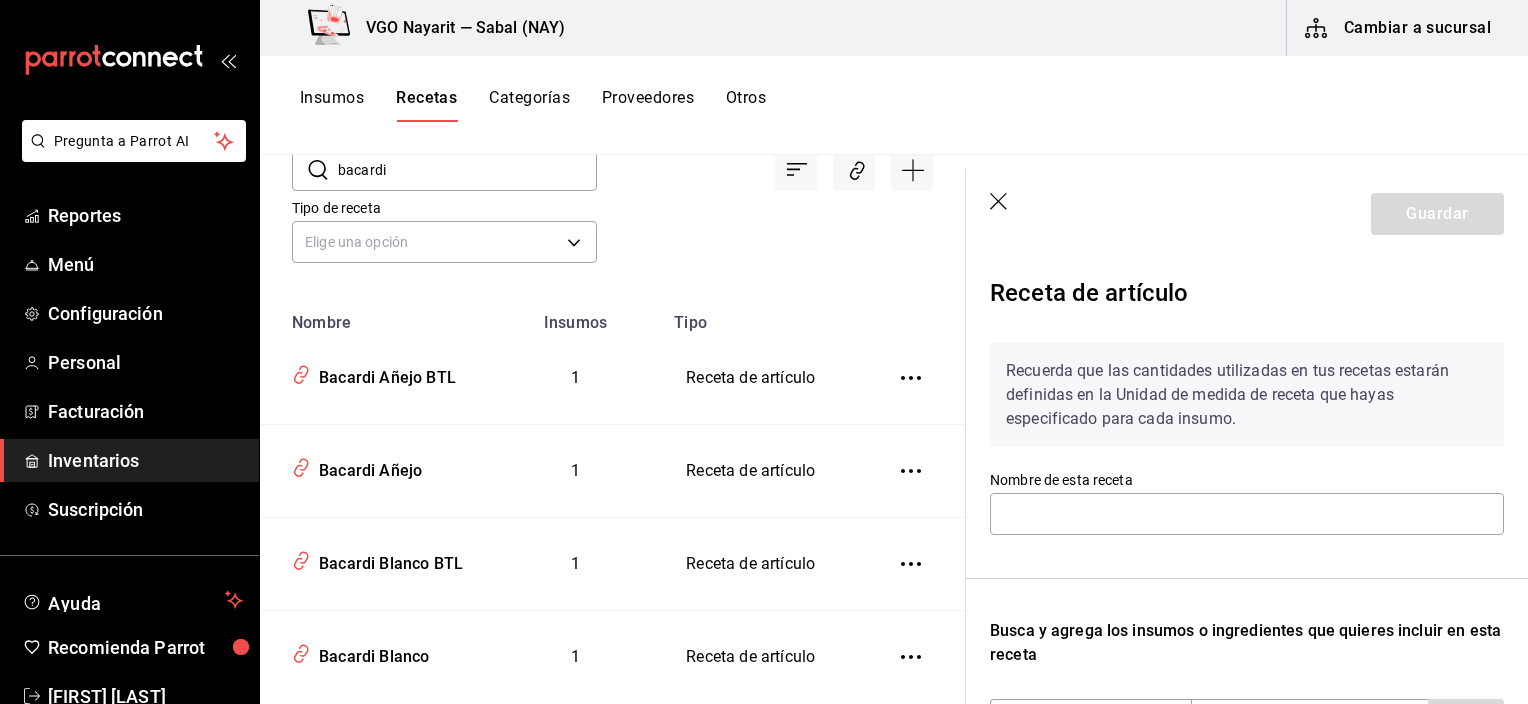 type on "Bacardi Añejo BTL" 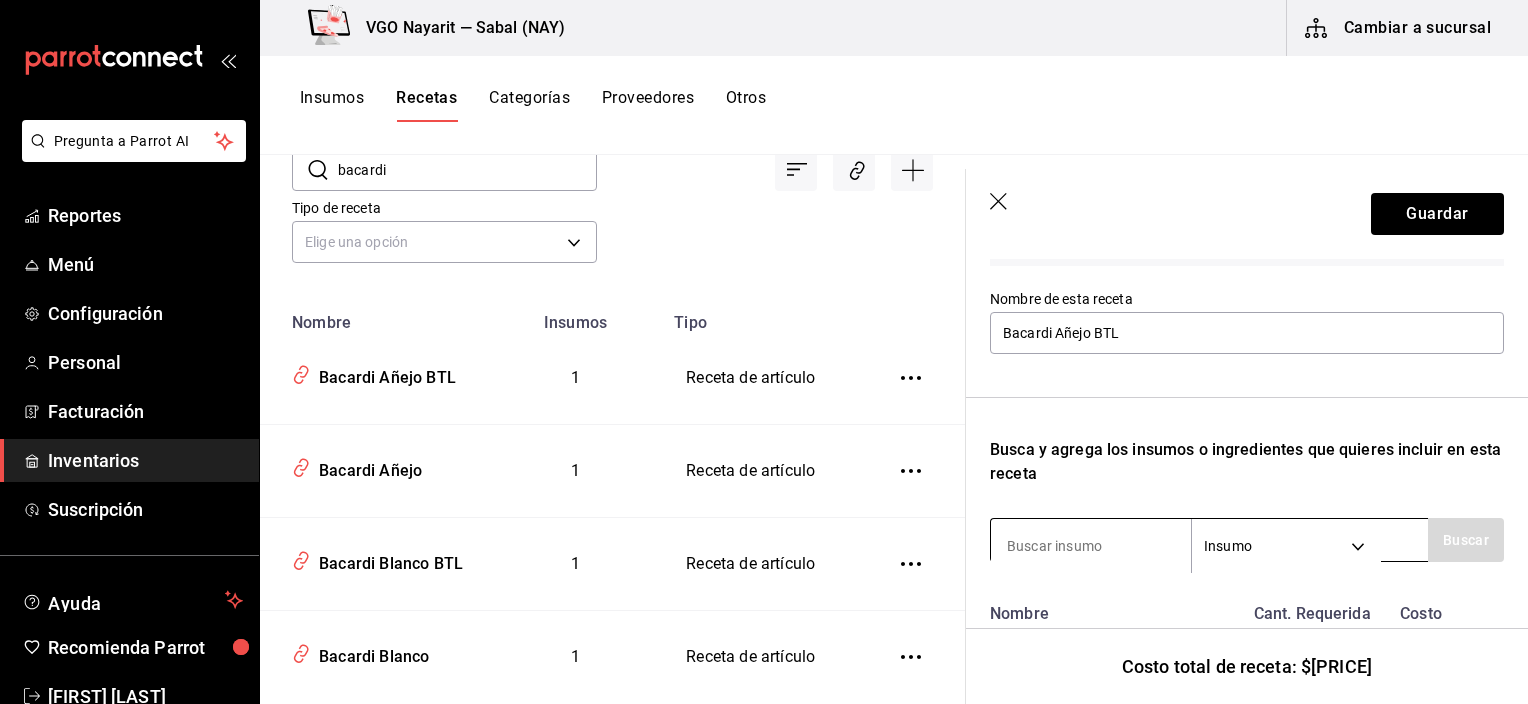 scroll, scrollTop: 0, scrollLeft: 0, axis: both 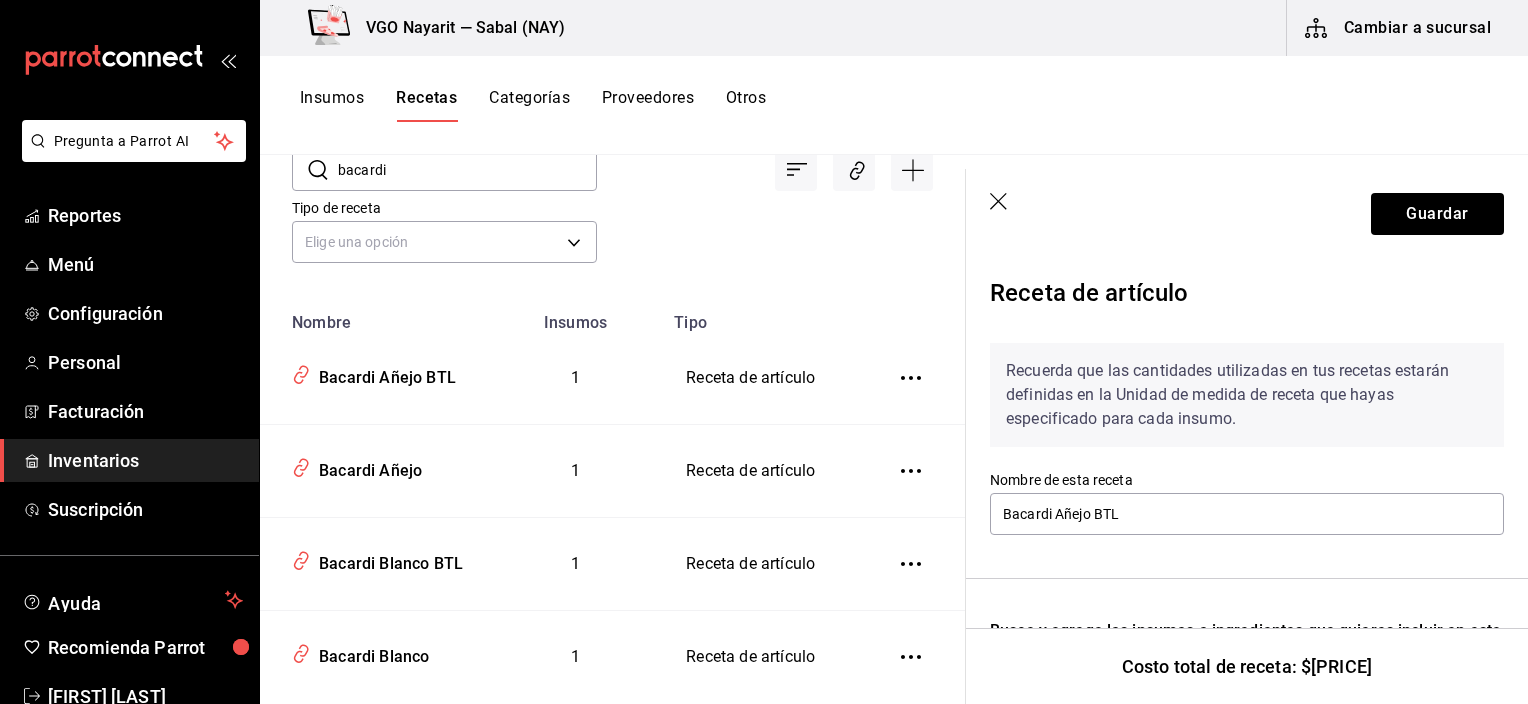 click 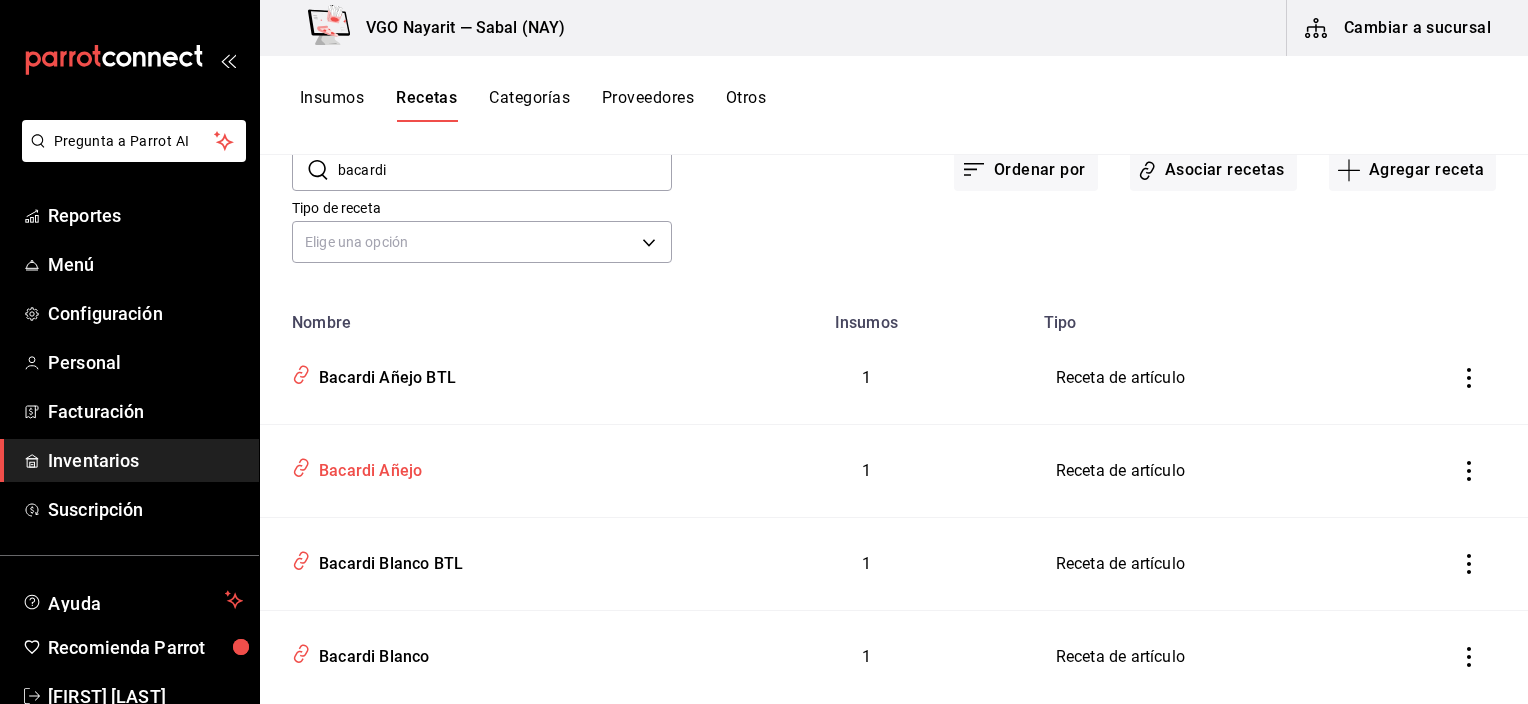 click on "Bacardi Añejo" at bounding box center (366, 467) 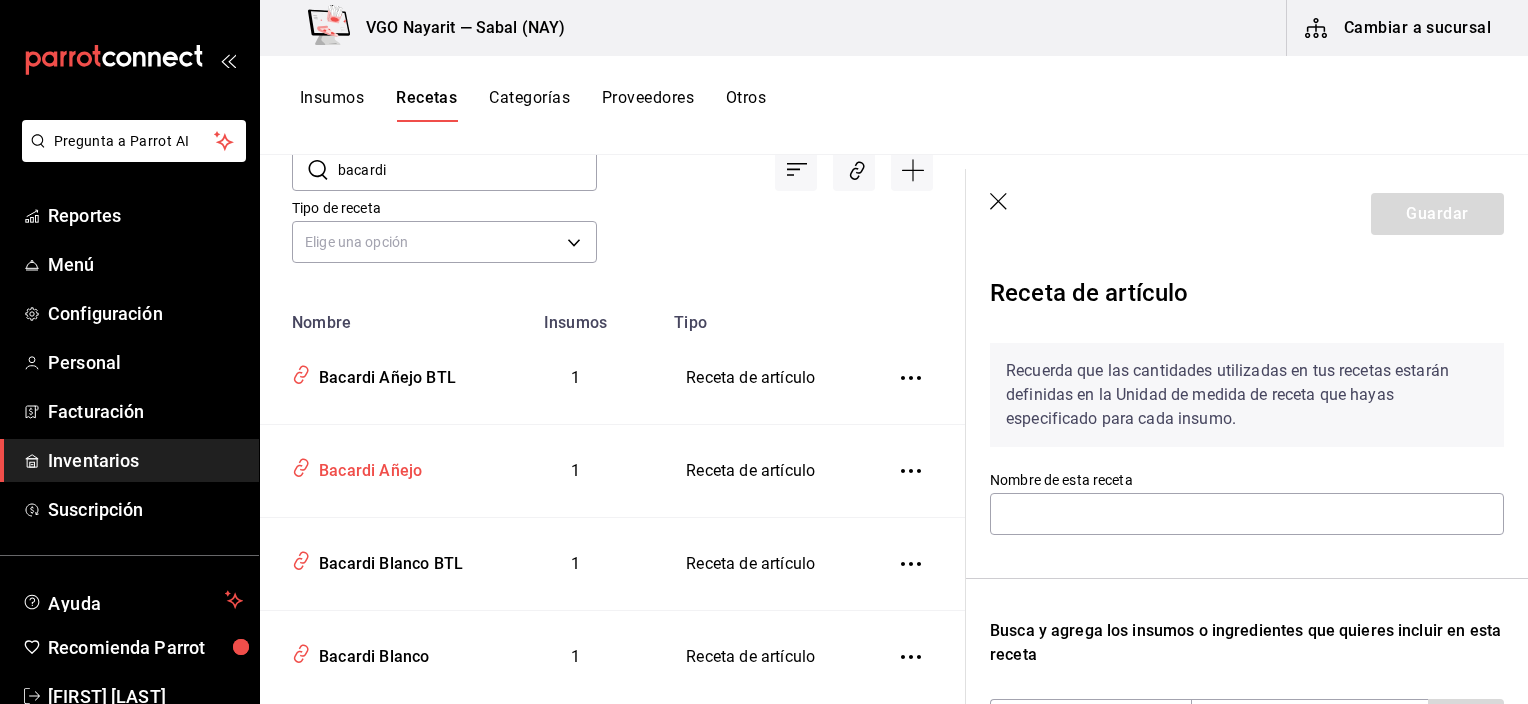 type on "Bacardi Añejo" 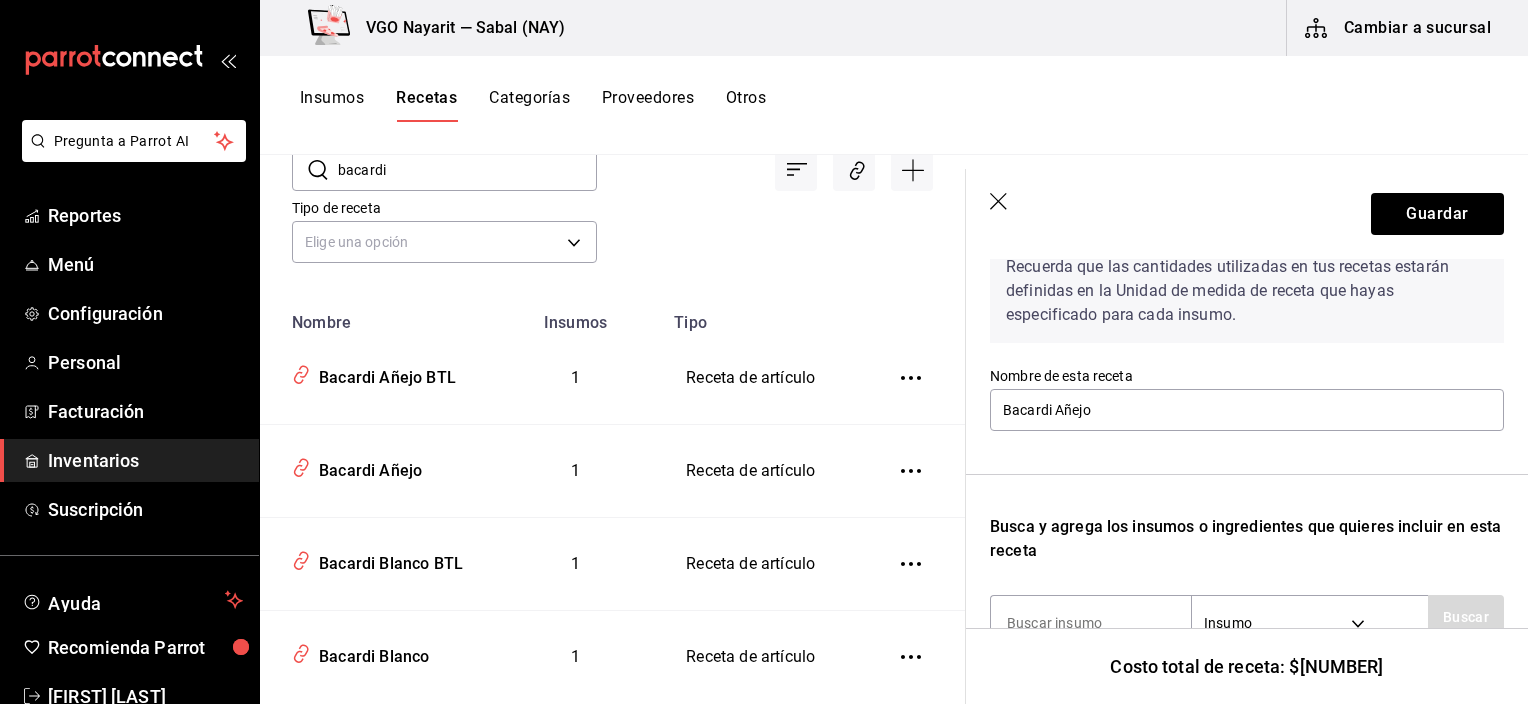 scroll, scrollTop: 35, scrollLeft: 0, axis: vertical 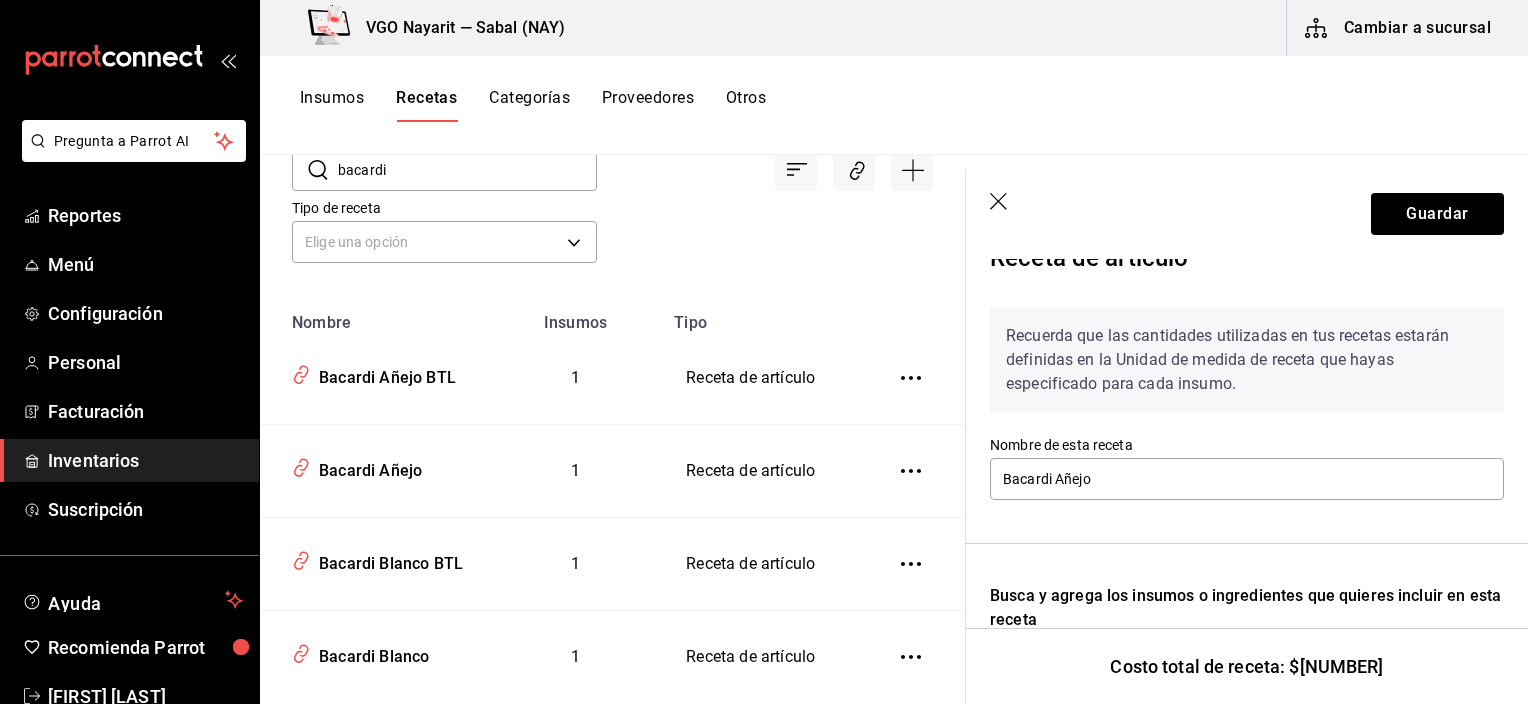 click 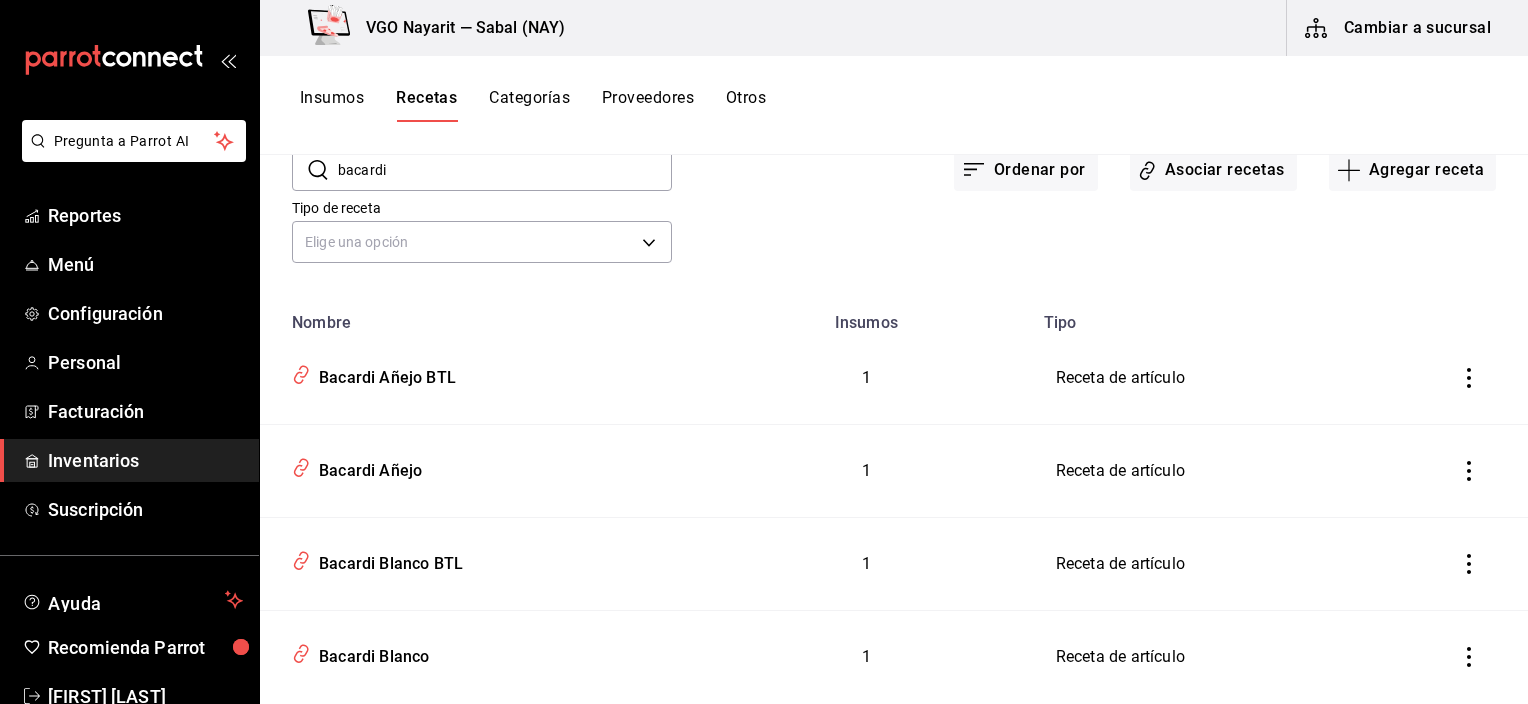 scroll, scrollTop: 0, scrollLeft: 0, axis: both 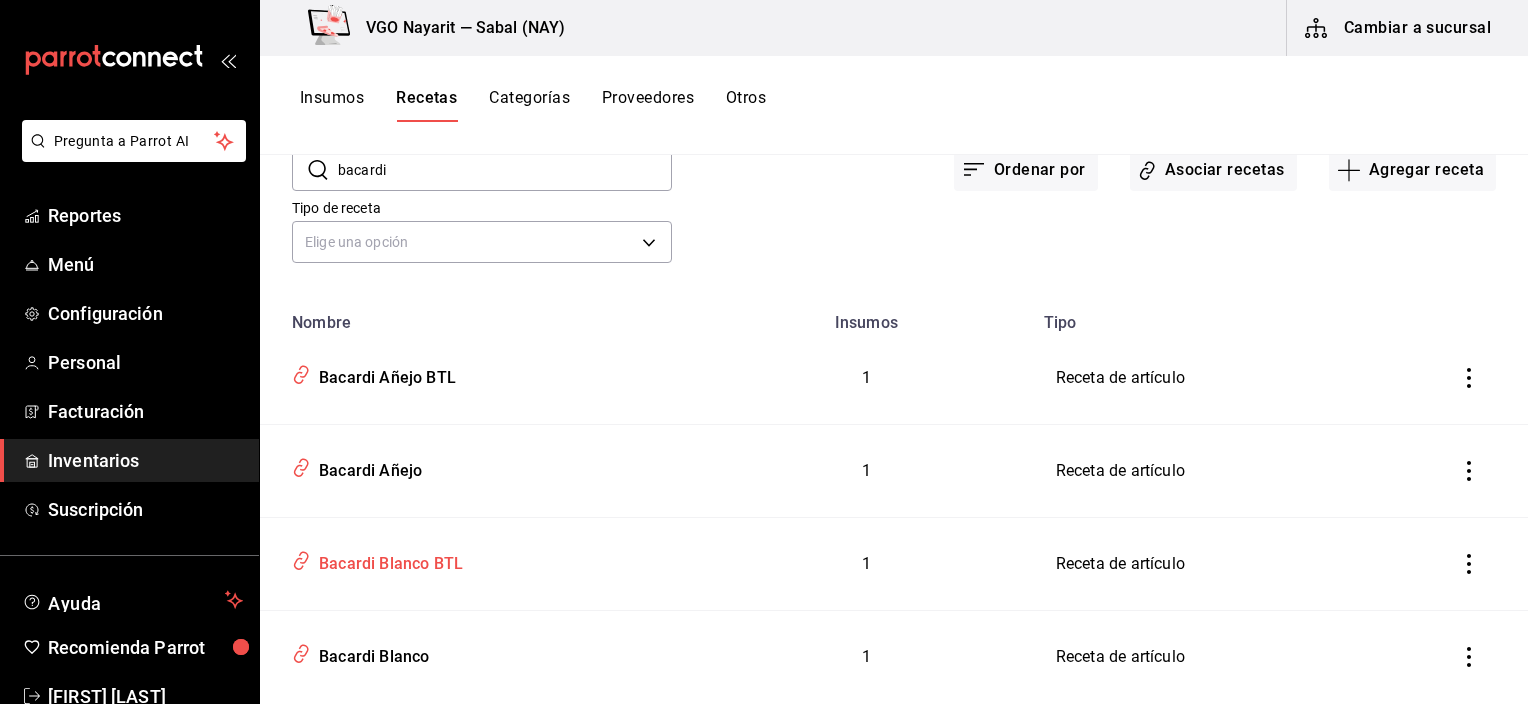 click on "Bacardi Blanco BTL" at bounding box center (387, 560) 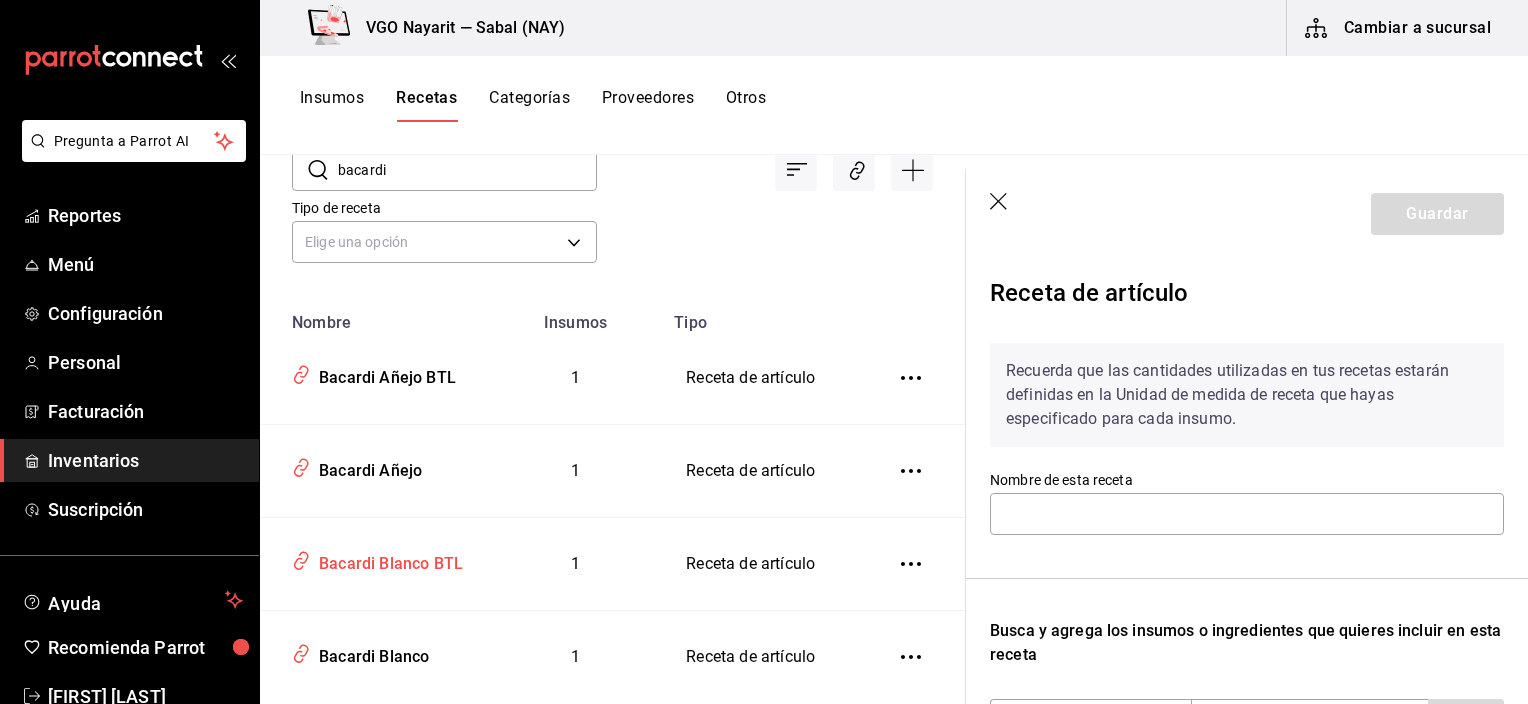 type on "Bacardi Blanco BTL" 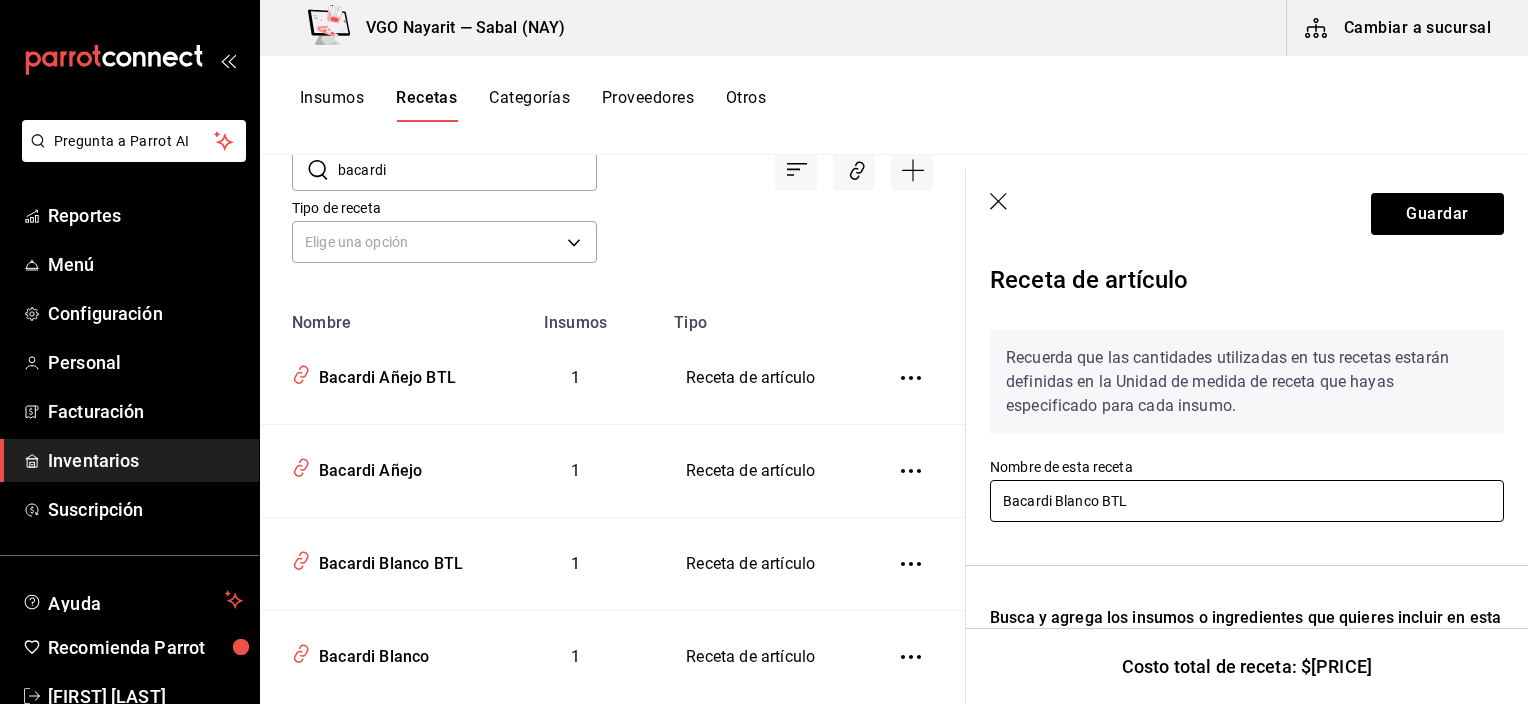scroll, scrollTop: 0, scrollLeft: 0, axis: both 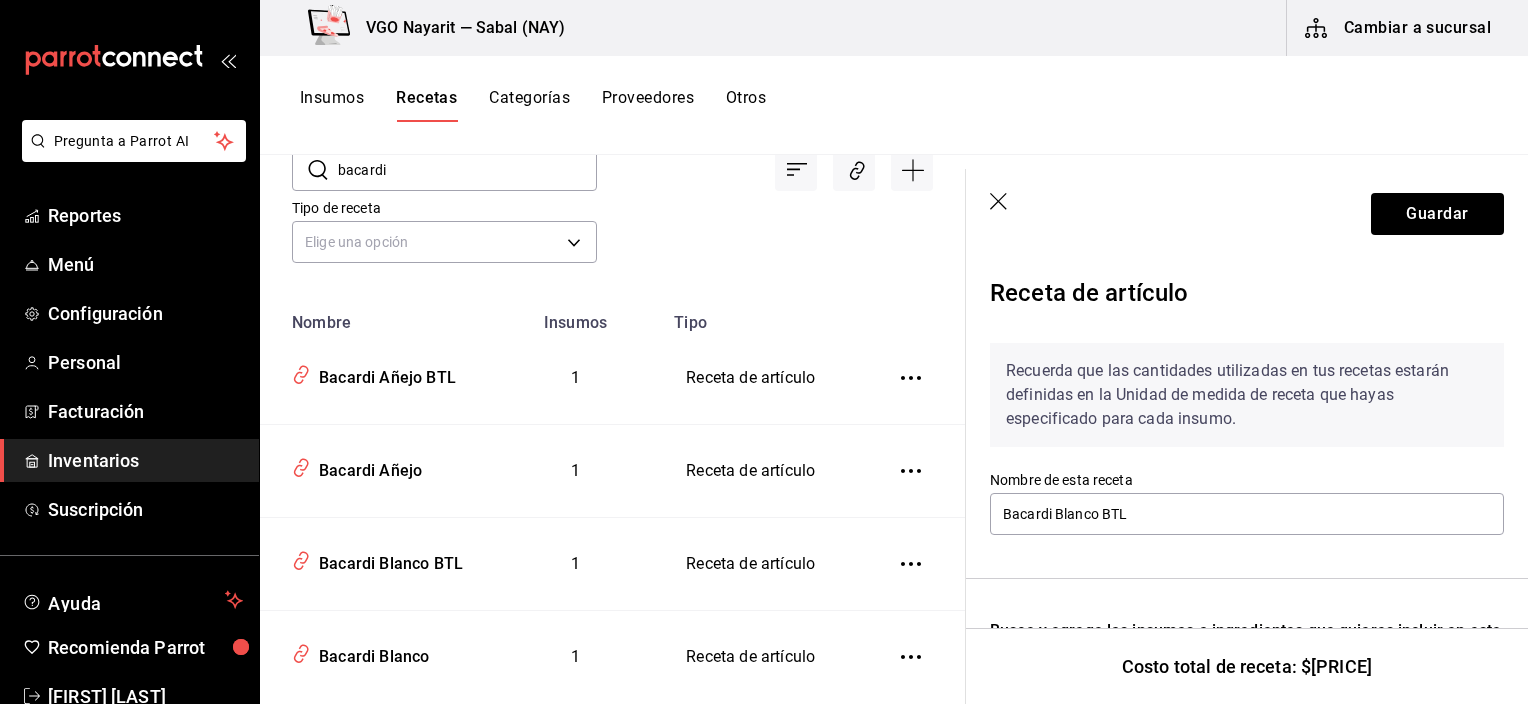 click 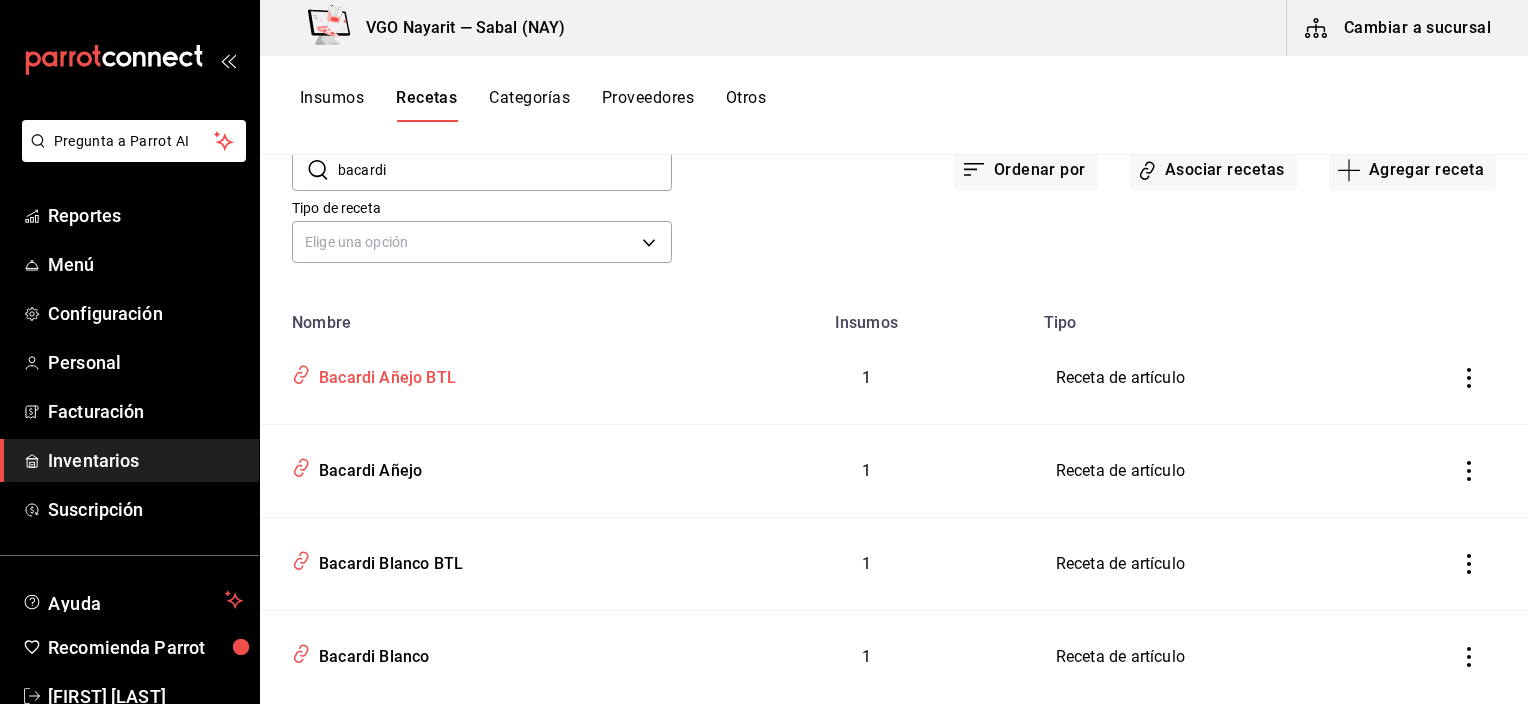 click on "Bacardi Añejo BTL" at bounding box center (383, 374) 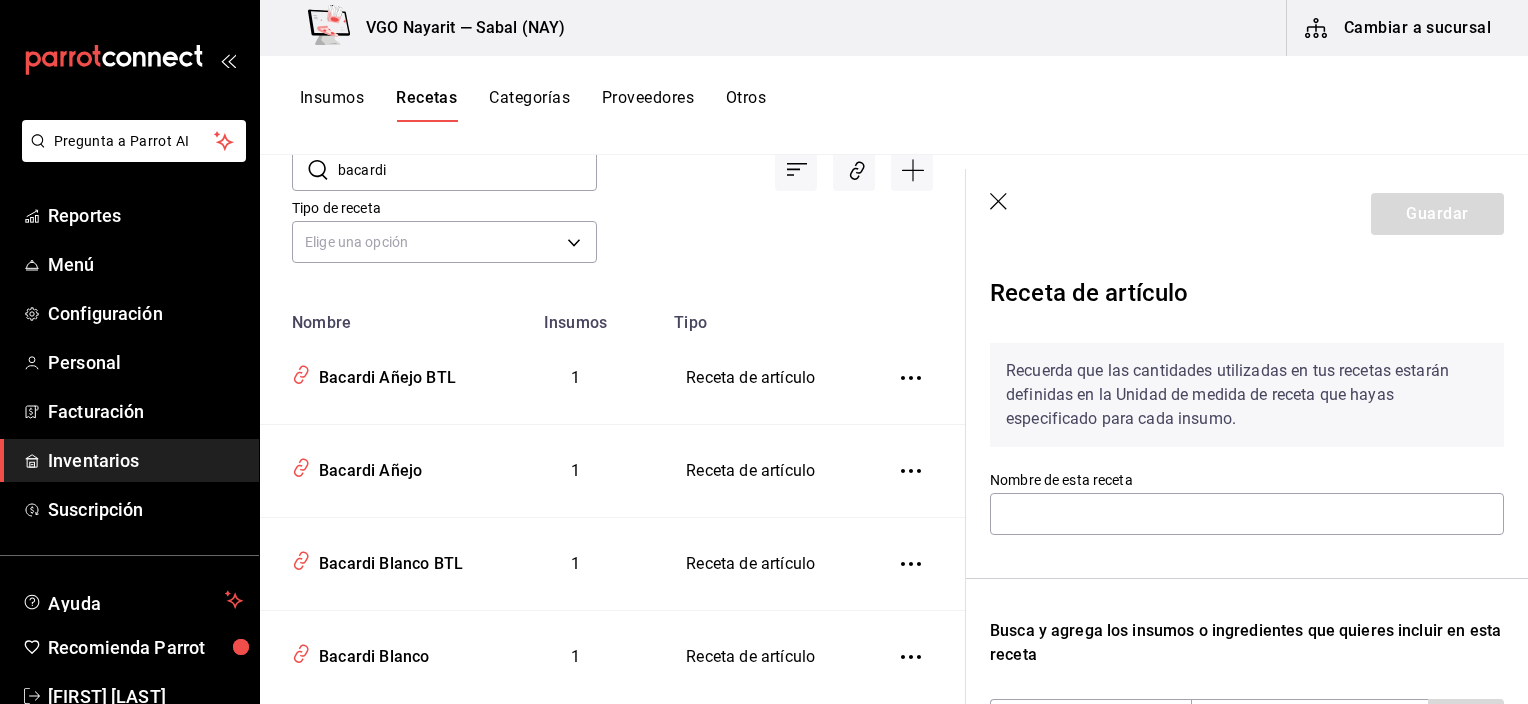 type on "Bacardi Añejo BTL" 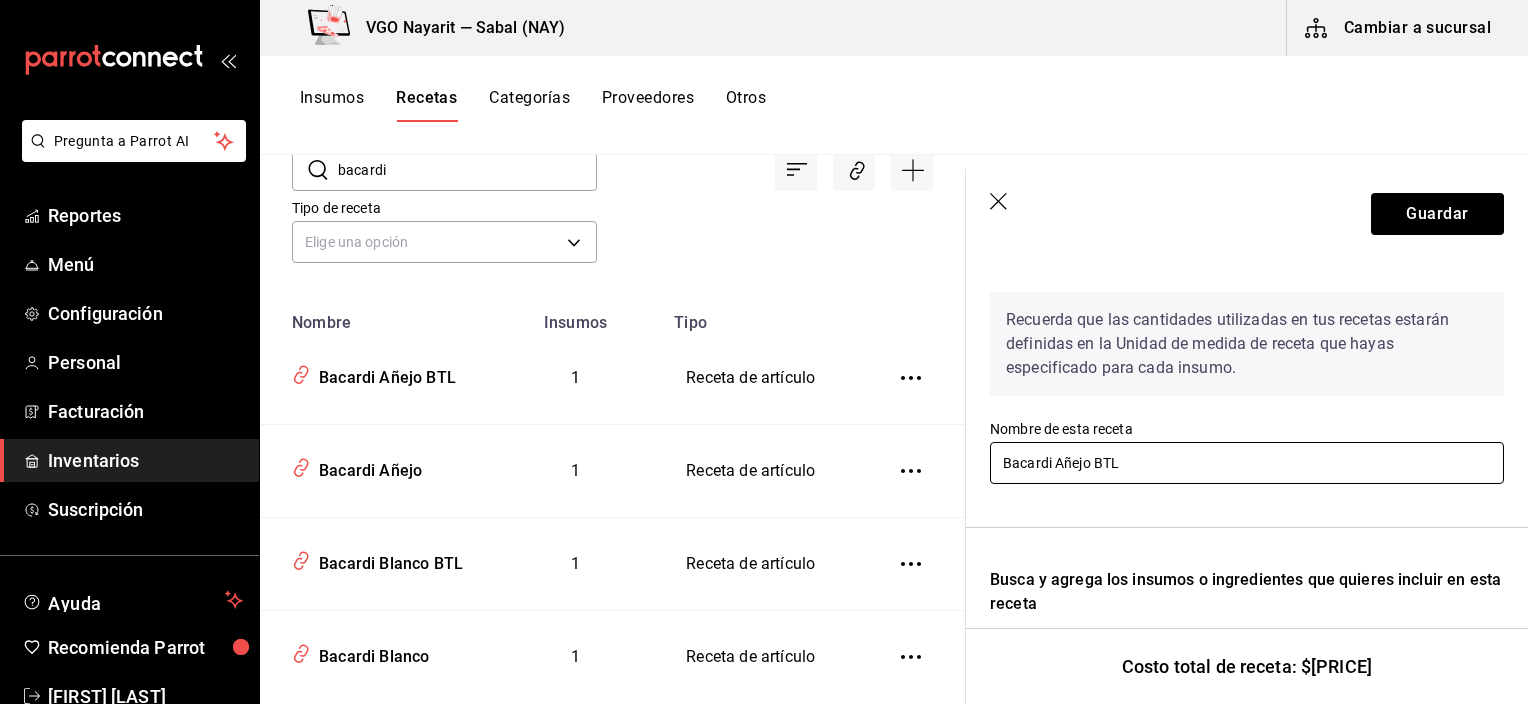scroll, scrollTop: 0, scrollLeft: 0, axis: both 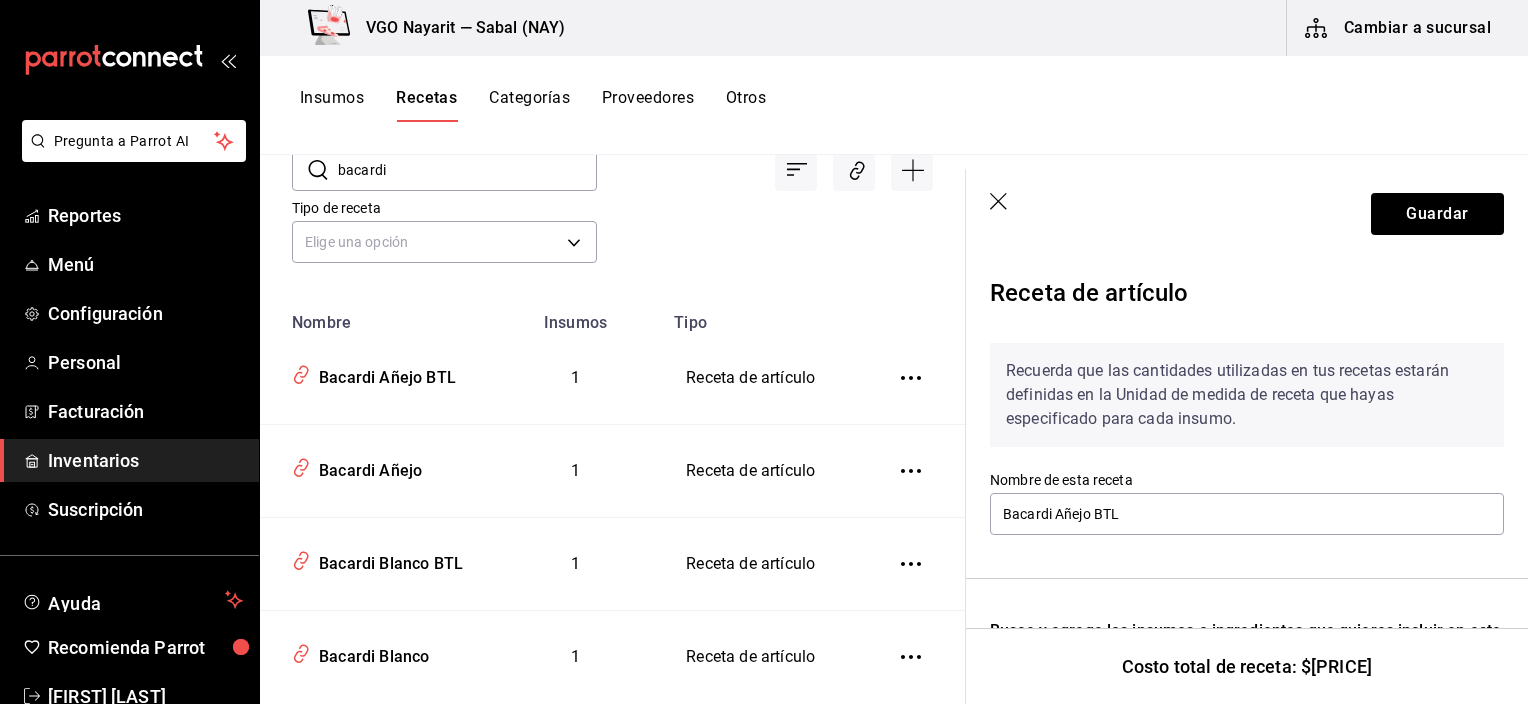 click 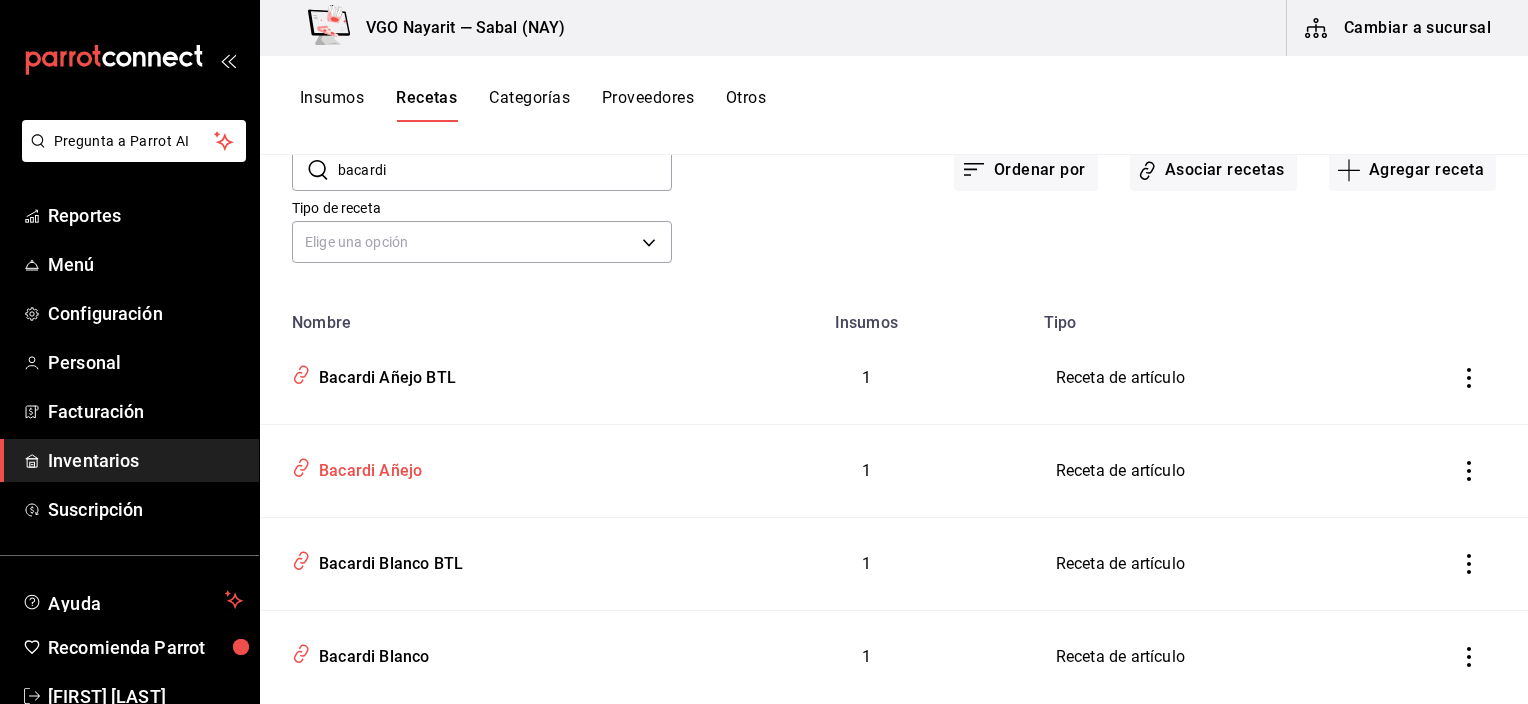 click on "Bacardi Añejo" at bounding box center (366, 467) 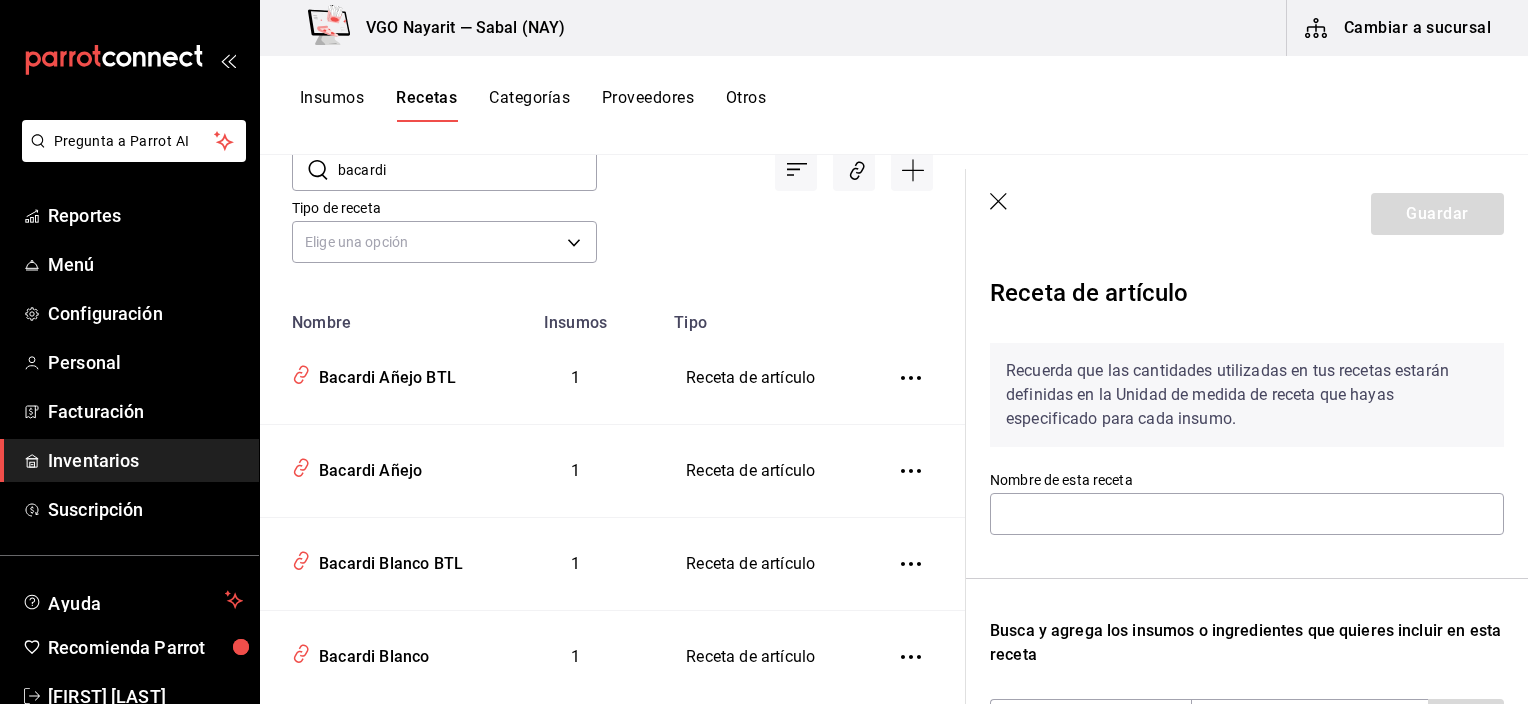 type on "Bacardi Añejo" 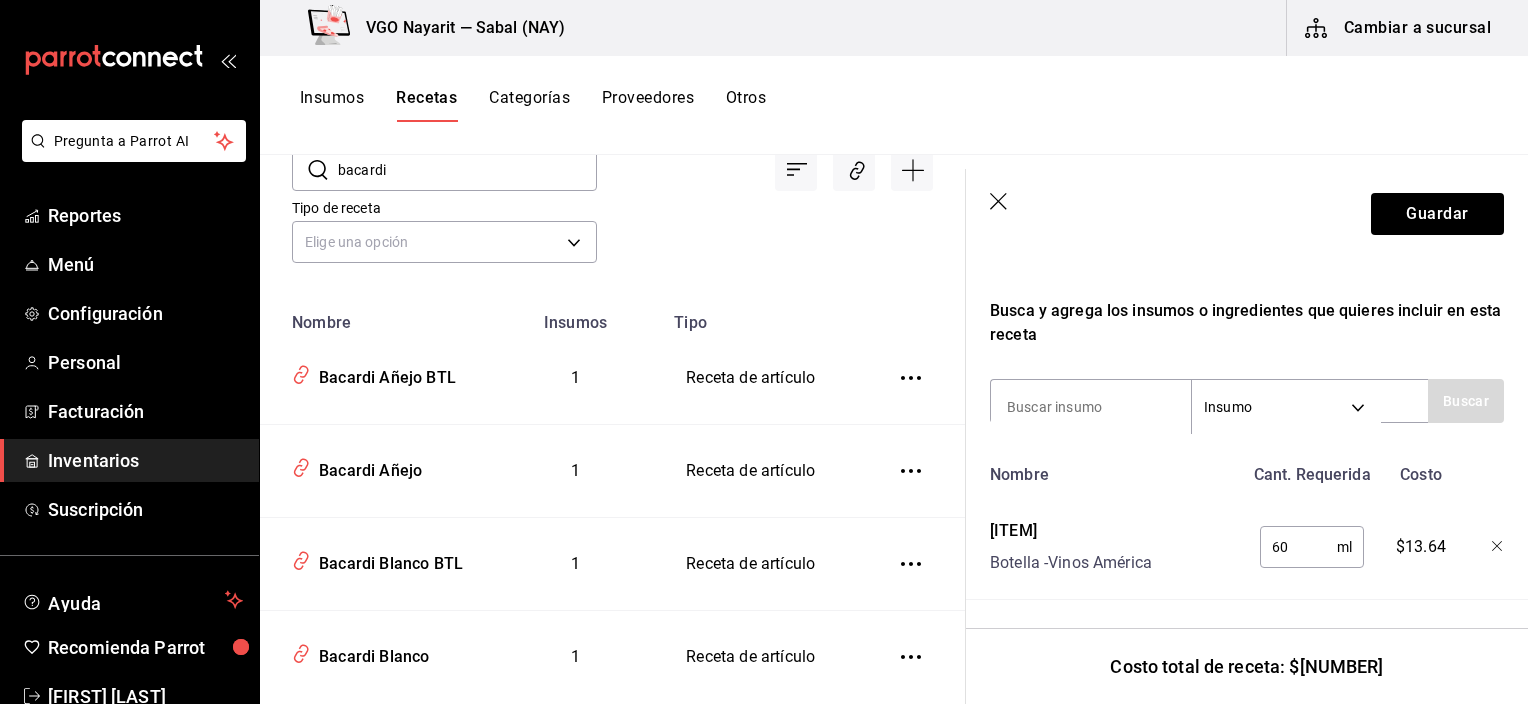 scroll, scrollTop: 0, scrollLeft: 0, axis: both 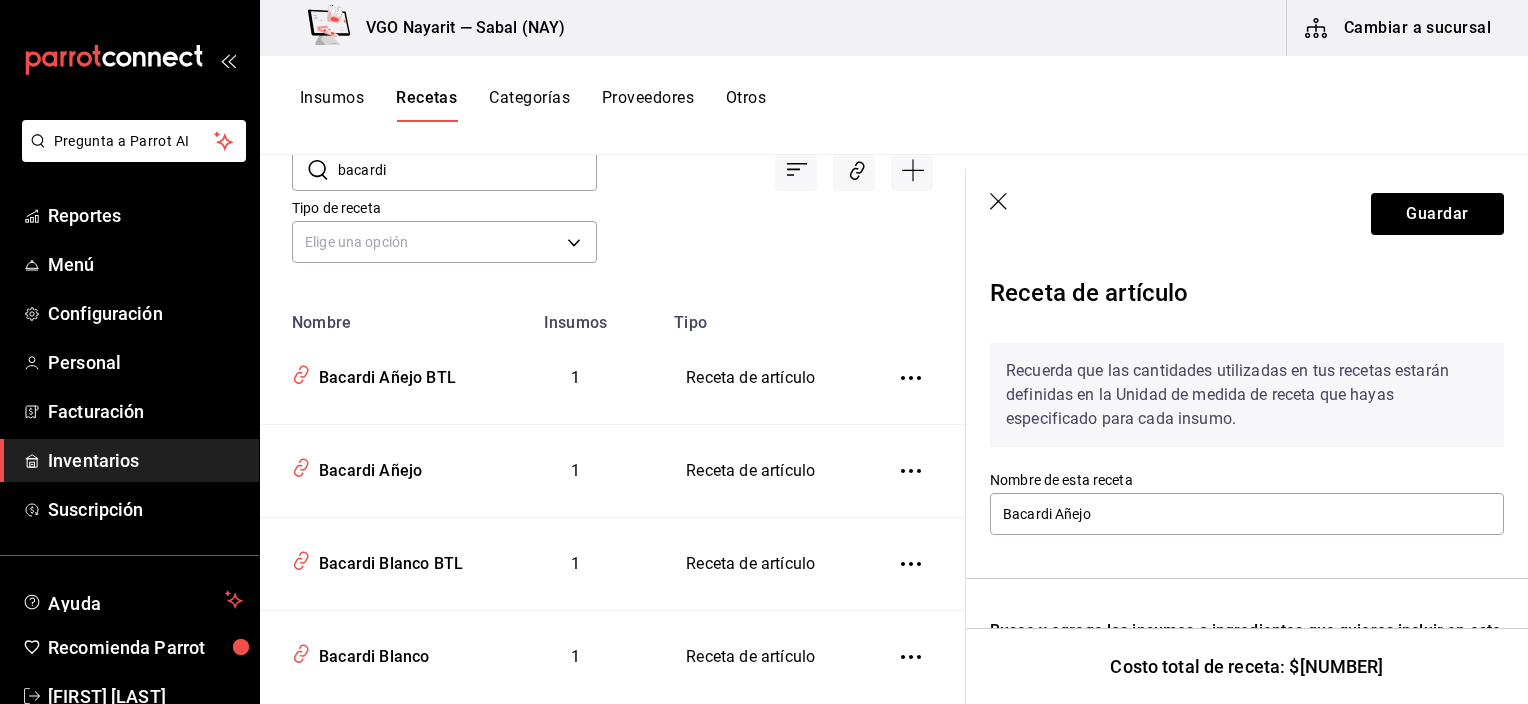 click 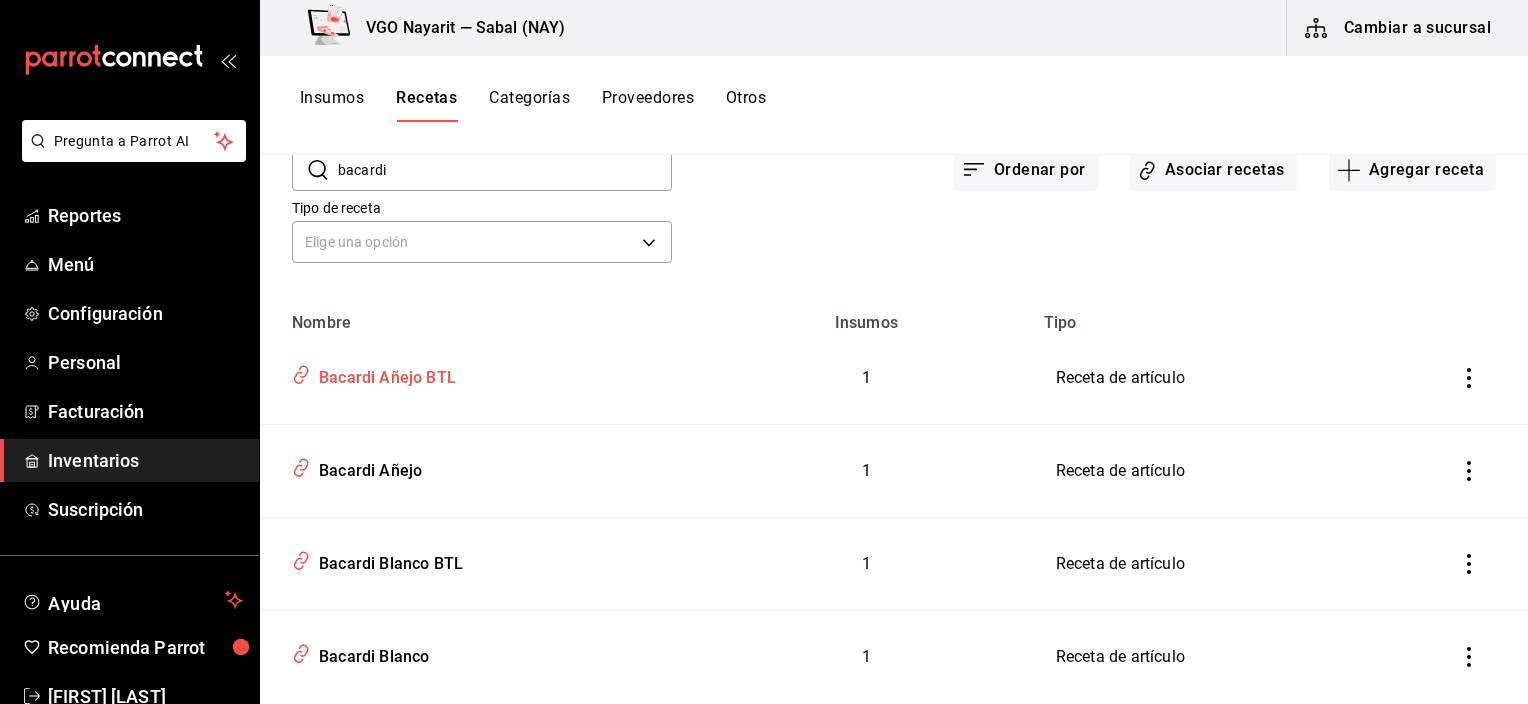 scroll, scrollTop: 152, scrollLeft: 0, axis: vertical 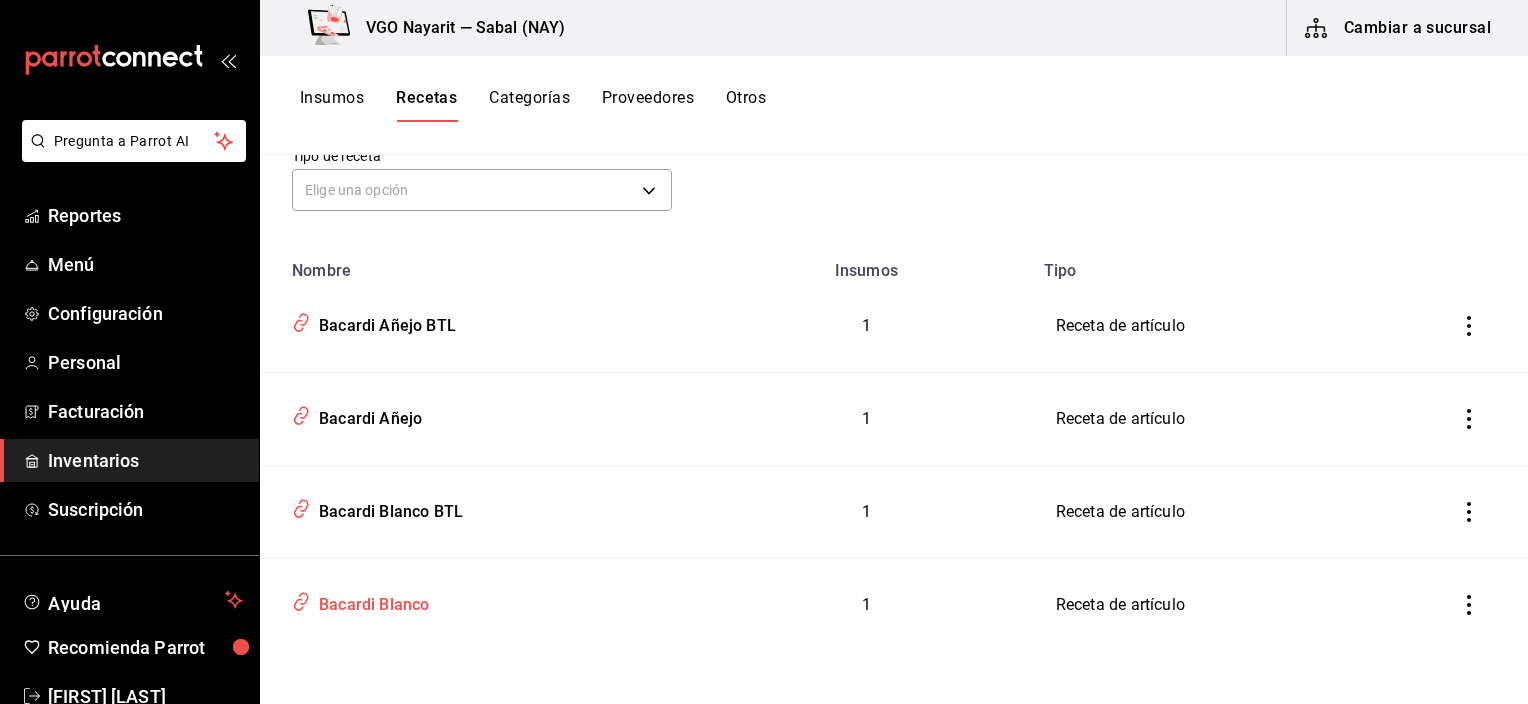 click on "Bacardi Blanco" at bounding box center (370, 601) 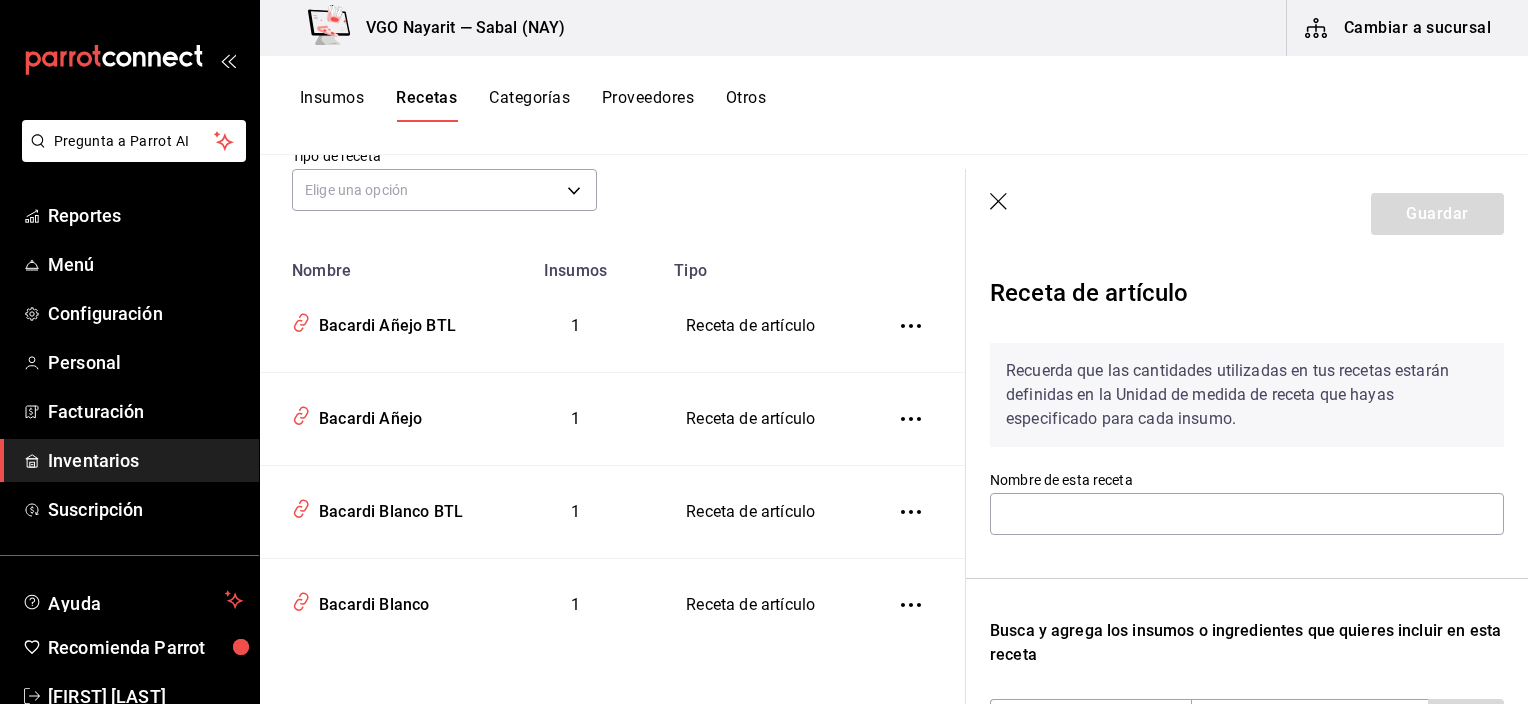 type on "Bacardi Blanco" 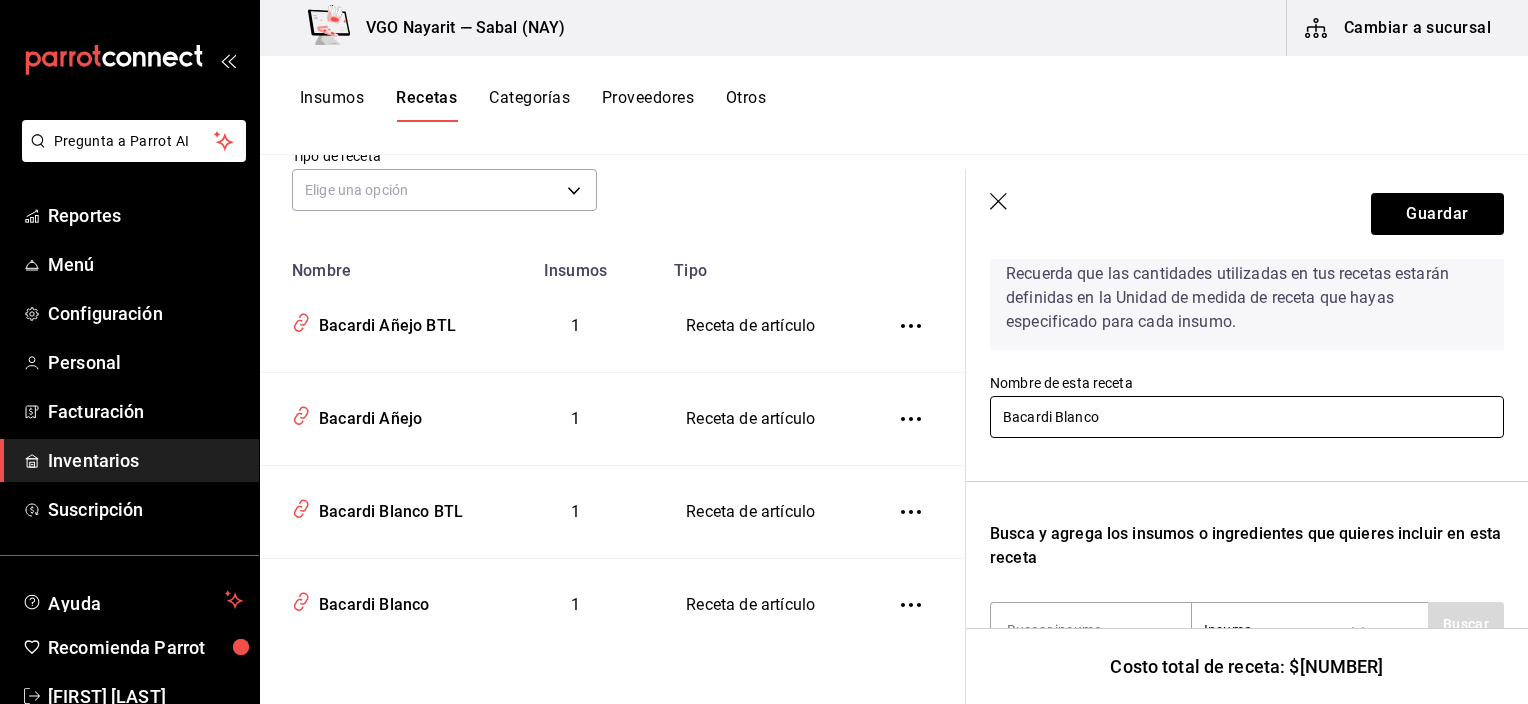 scroll, scrollTop: 0, scrollLeft: 0, axis: both 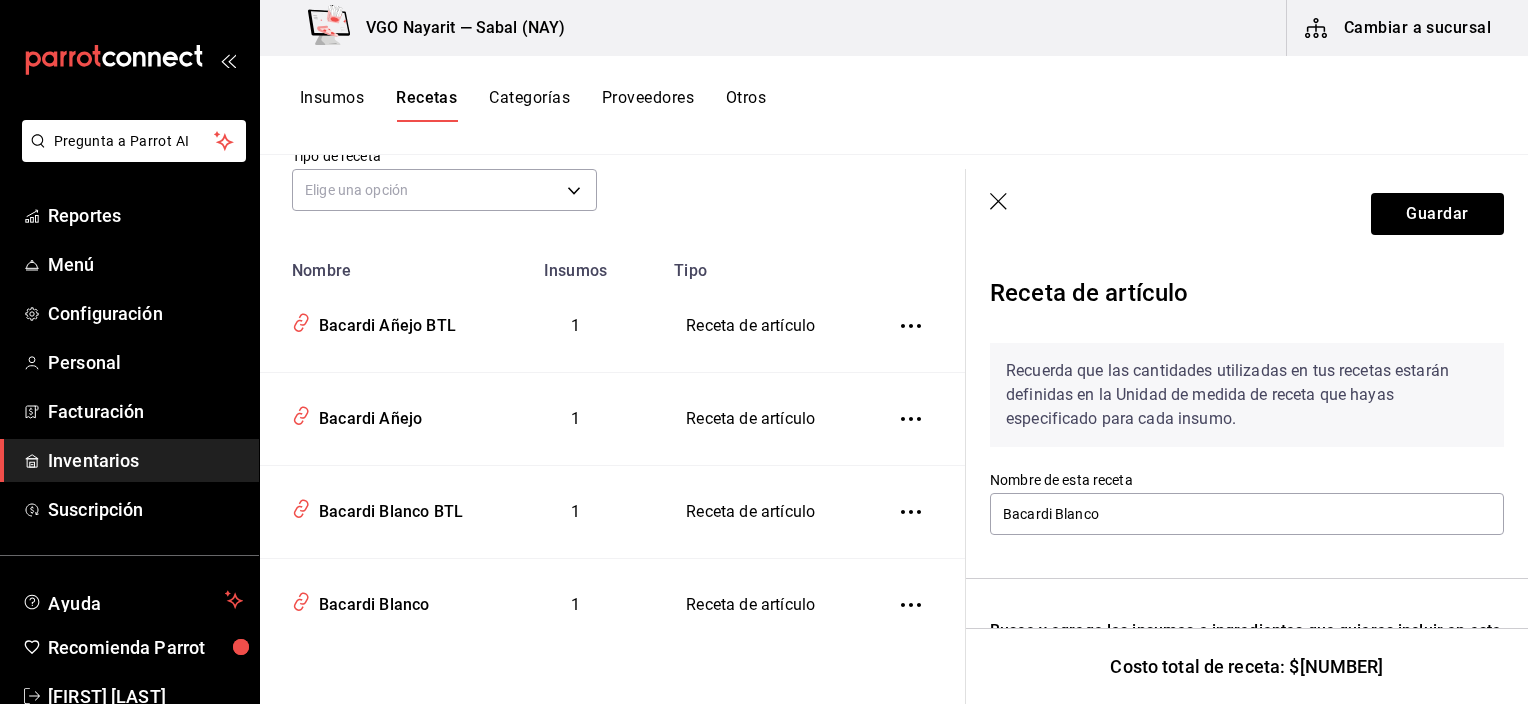click 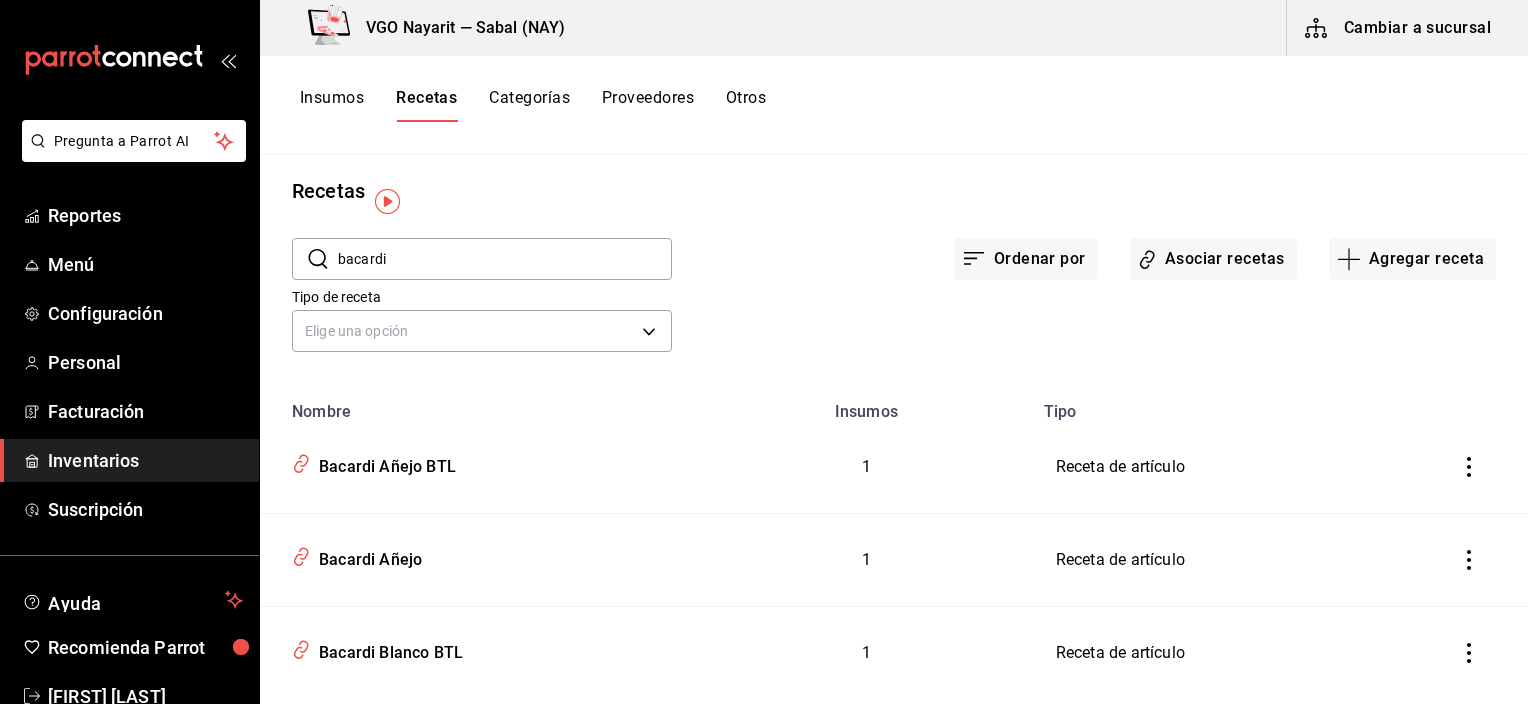 scroll, scrollTop: 0, scrollLeft: 0, axis: both 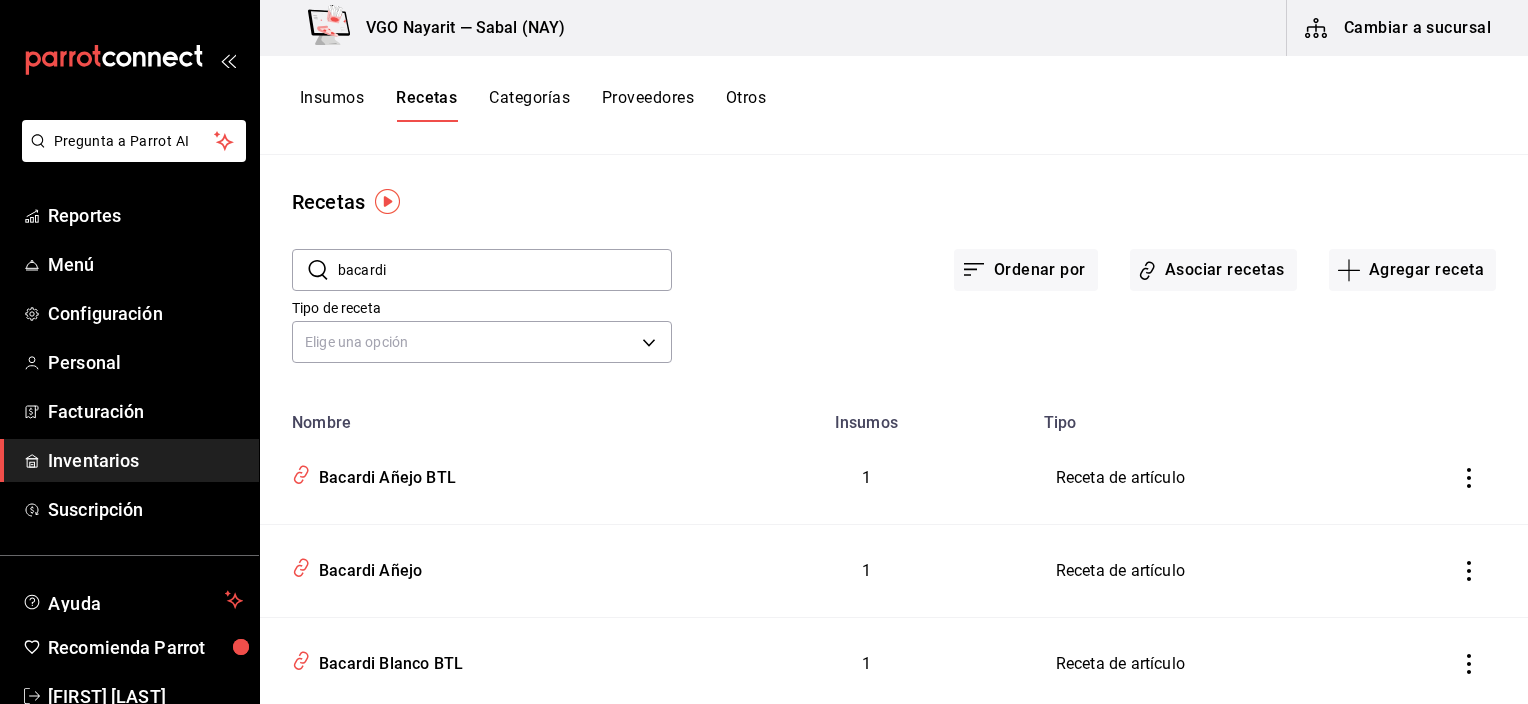 drag, startPoint x: 529, startPoint y: 270, endPoint x: 304, endPoint y: 284, distance: 225.43513 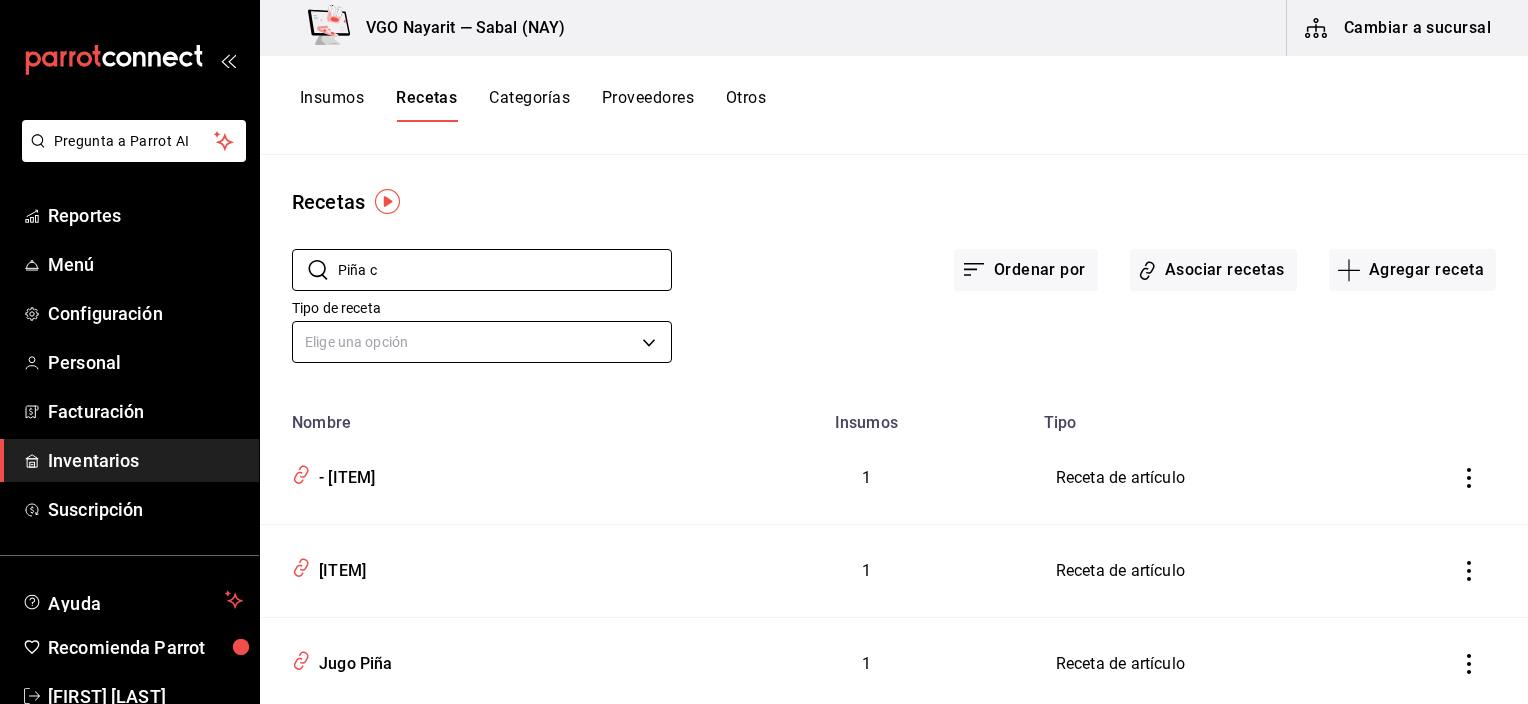 type on "Piña c" 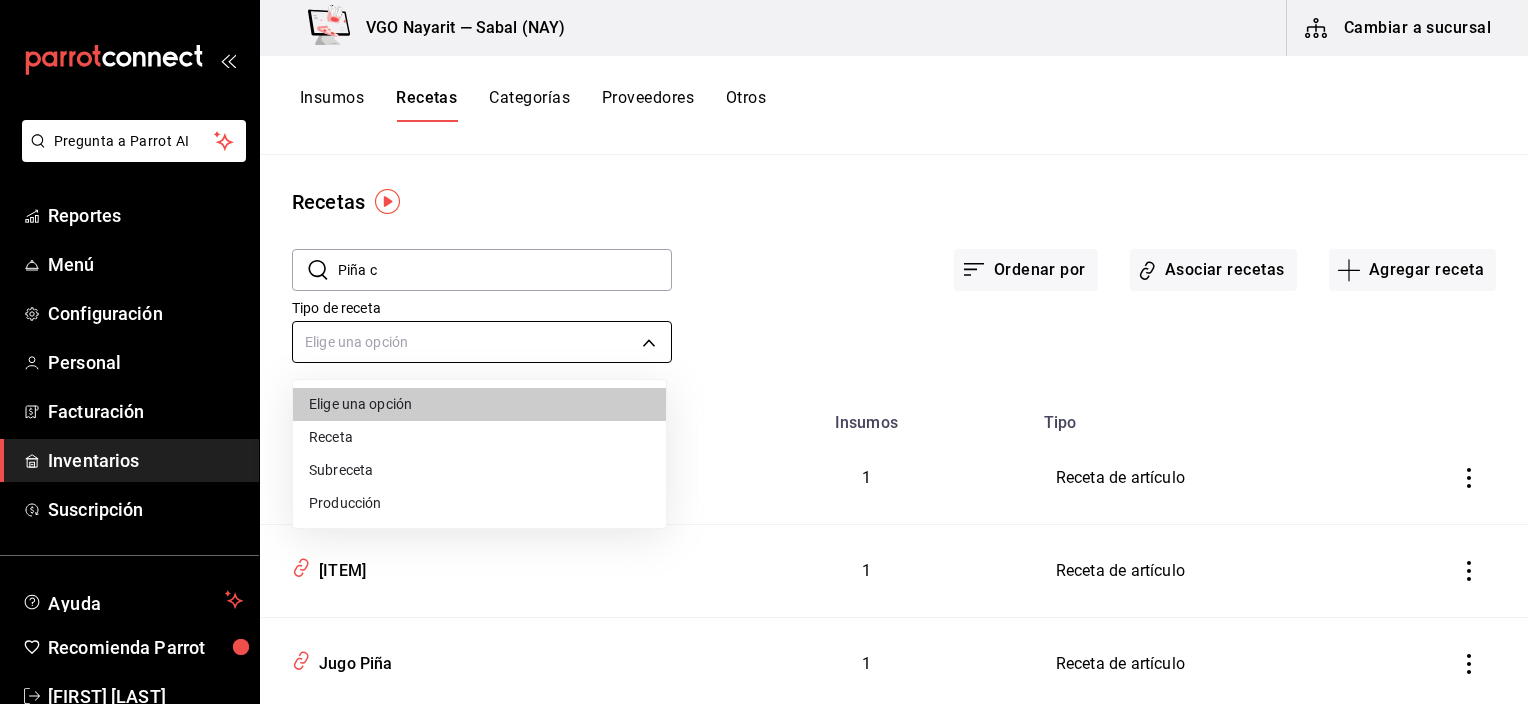 click on "Pregunta a Parrot AI Reportes   Menú   Configuración   Personal   Facturación   Inventarios   Suscripción   Ayuda Recomienda Parrot   [FIRST] [LAST]   Sugerir nueva función   VGO Nayarit — Sabal (NAY) Cambiar a sucursal Insumos Recetas Categorías Proveedores Otros Recetas ​ Piña c ​ Ordenar por Asociar recetas Agregar receta Tipo de receta Elige una opción default Nombre Insumos Tipo Vodka y Gin - Jugo piña MOD 1 Receta de artículo Jugo Piña Lt 1 Receta de artículo Jugo Piña 1 Receta de artículo Piña Colada 3 Receta de artículo Mix Piña Colada 3 Receta de producción Guardar GANA 1 MES GRATIS EN TU SUSCRIPCIÓN AQUÍ ¿Recuerdas cómo empezó tu restaurante?
Hoy puedes ayudar a un colega a tener el mismo cambio que tú viviste.
Recomienda Parrot directamente desde tu Portal Administrador.
Es fácil y rápido.
🎁 Por cada restaurante que se una, ganas 1 mes gratis. Ver video tutorial Ir a video Pregunta a Parrot AI Reportes   Menú   Configuración   Personal   Facturación" at bounding box center [764, 345] 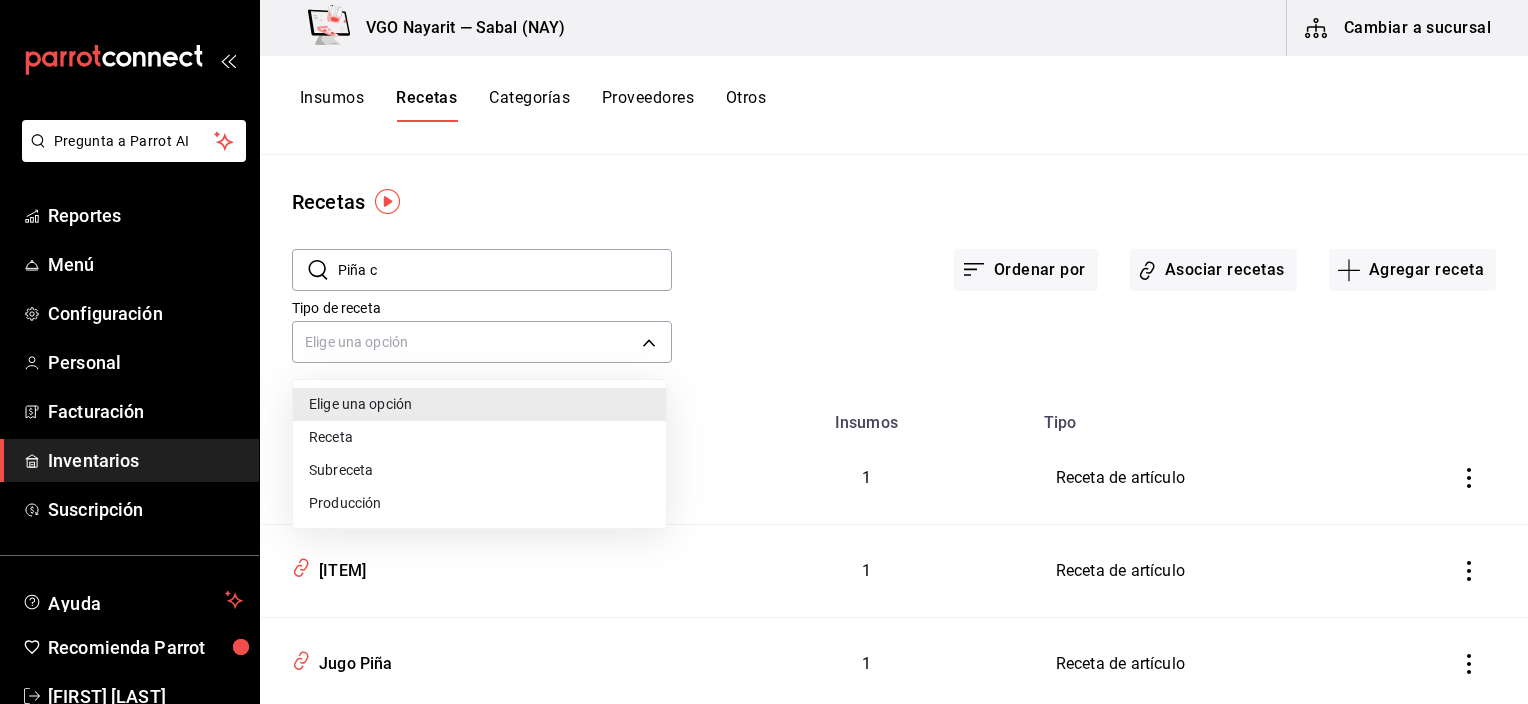 click at bounding box center [764, 352] 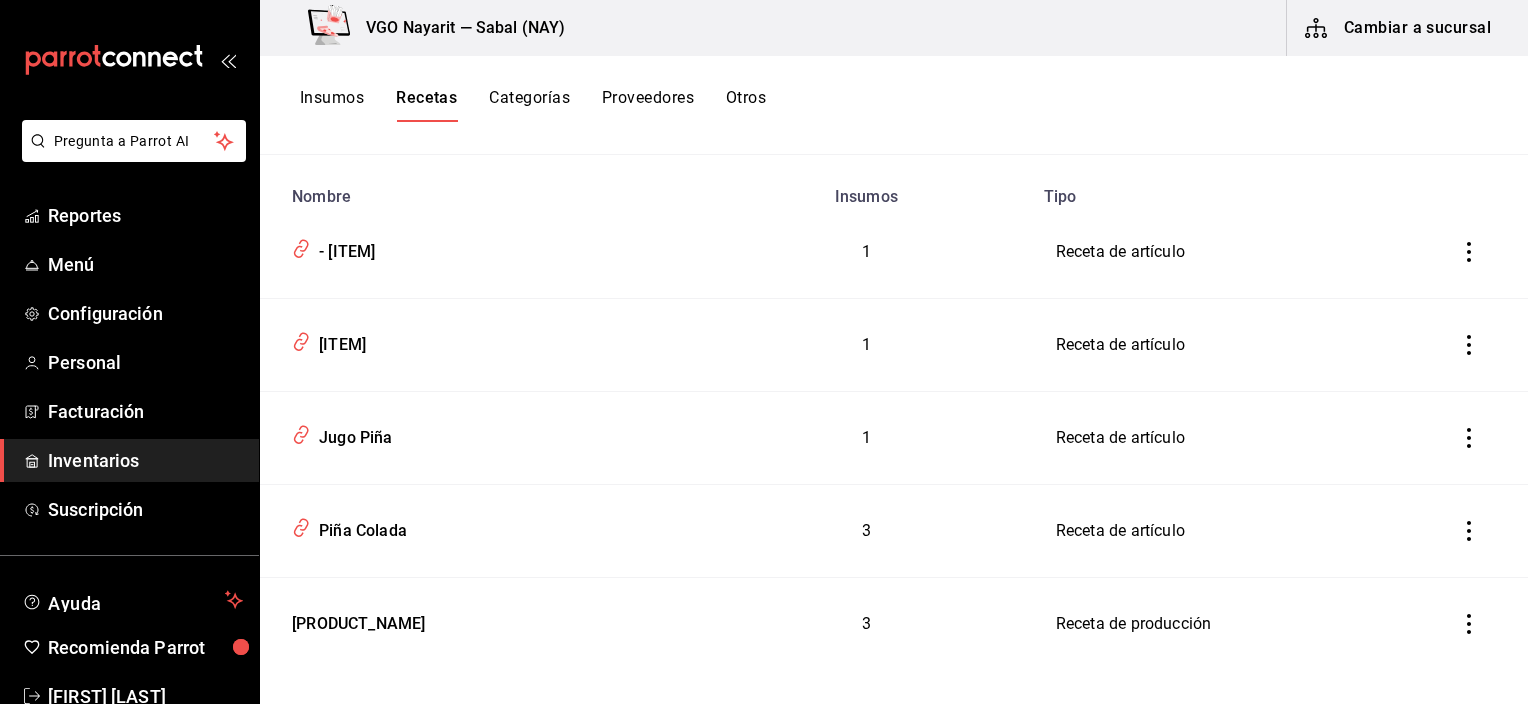 scroll, scrollTop: 245, scrollLeft: 0, axis: vertical 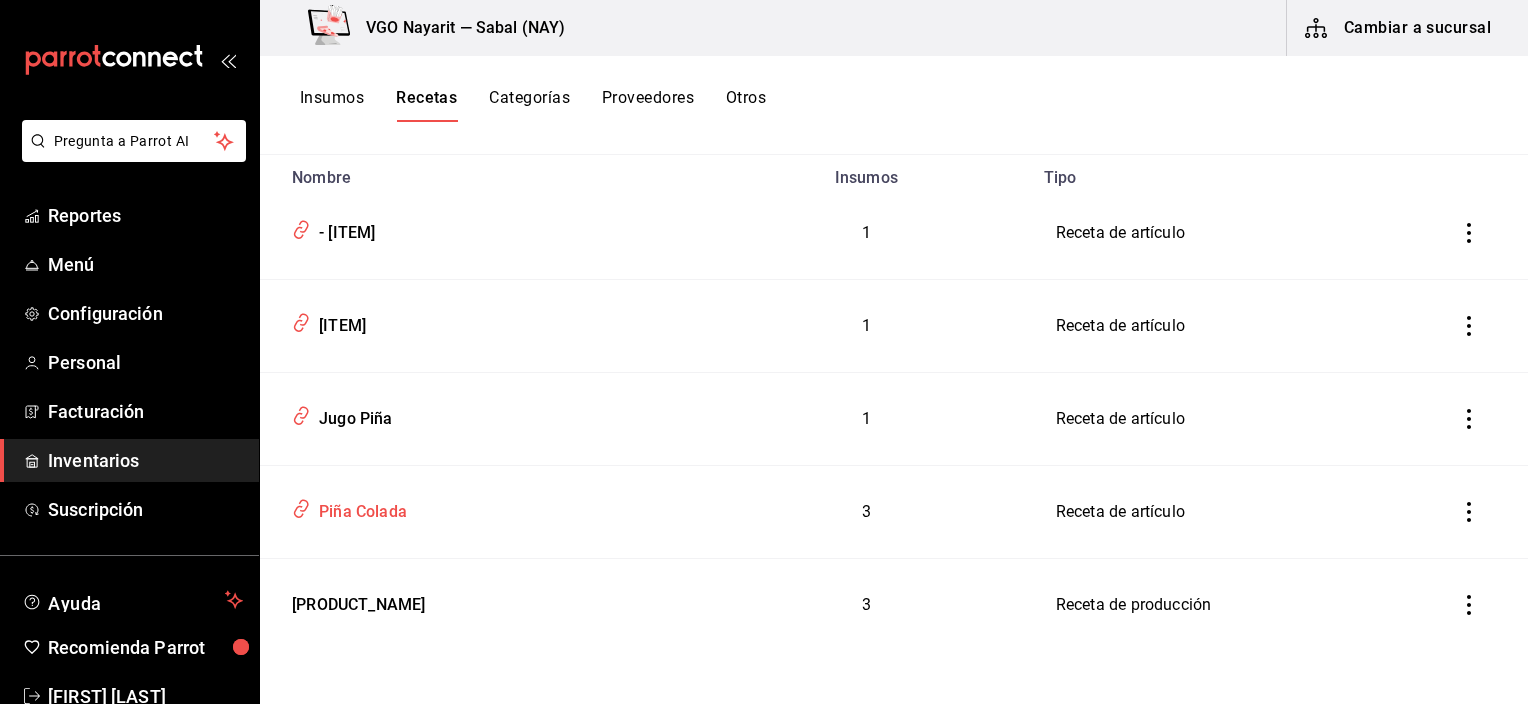 click on "Piña Colada" at bounding box center (359, 508) 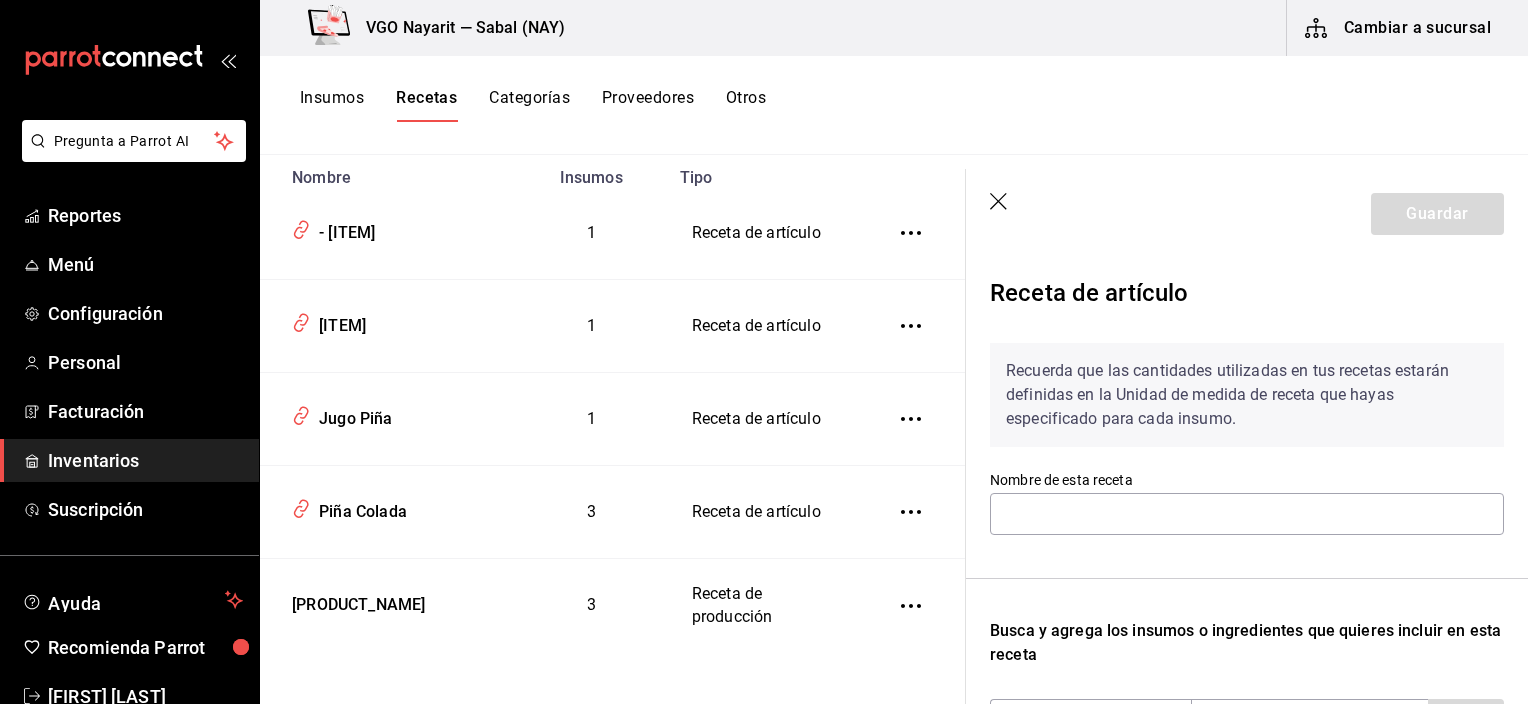 type on "Piña Colada" 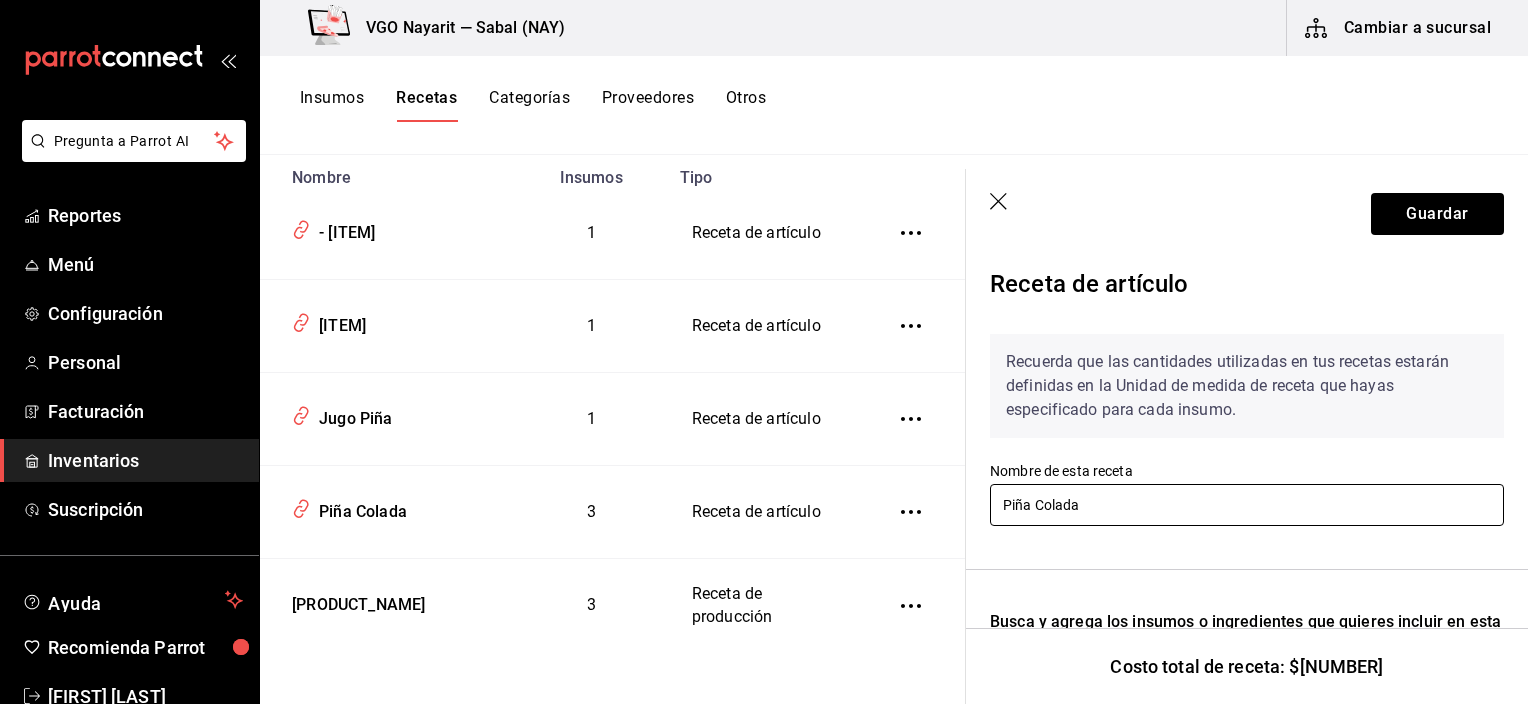 scroll, scrollTop: 0, scrollLeft: 0, axis: both 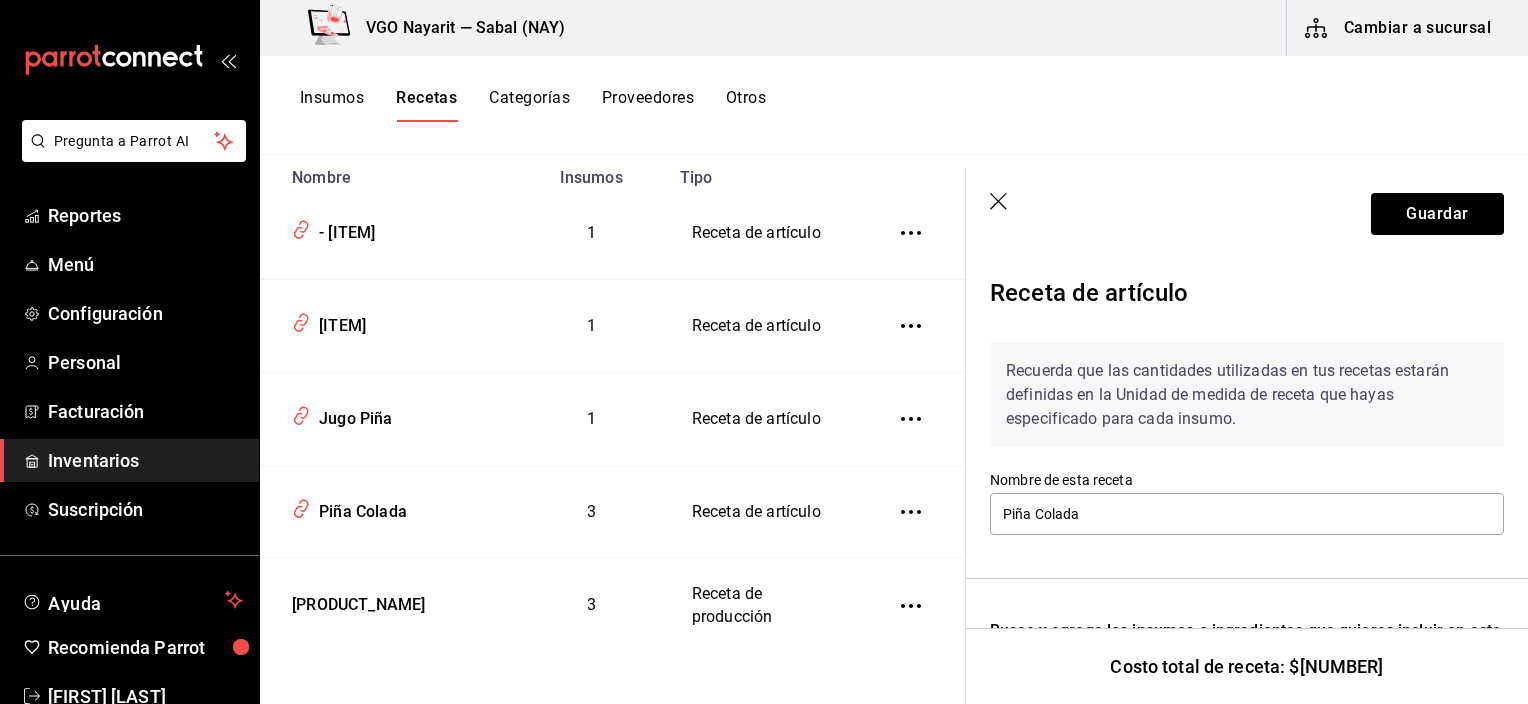 click 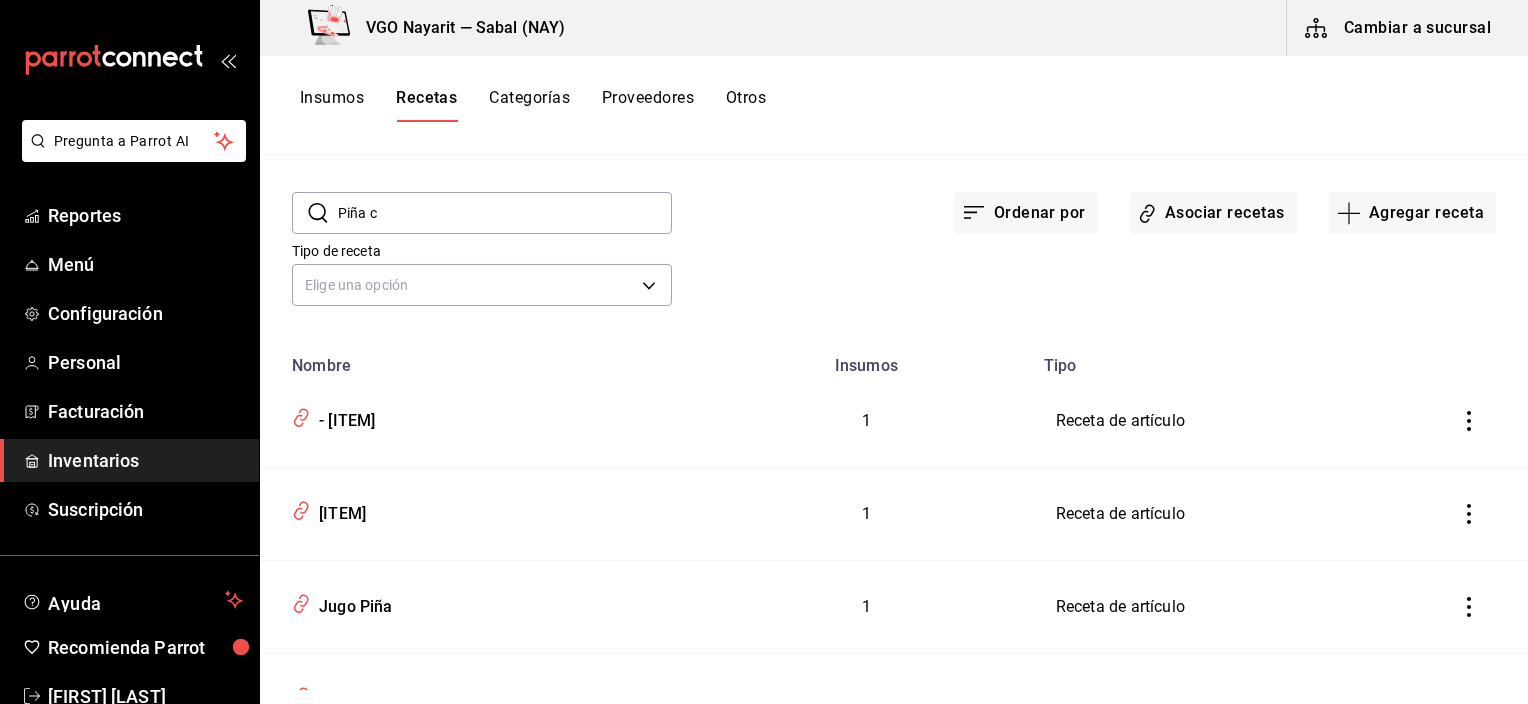 scroll, scrollTop: 0, scrollLeft: 0, axis: both 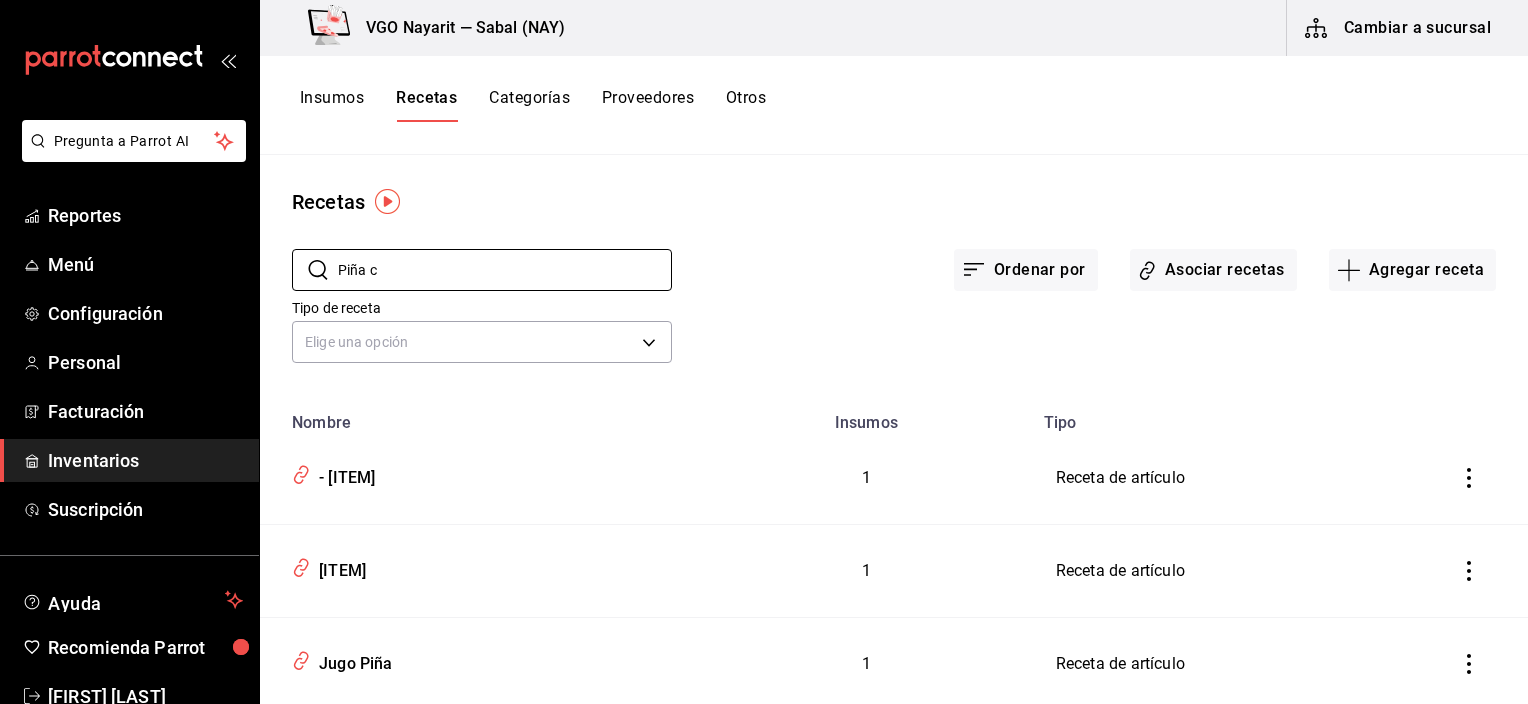 drag, startPoint x: 434, startPoint y: 276, endPoint x: 254, endPoint y: 280, distance: 180.04443 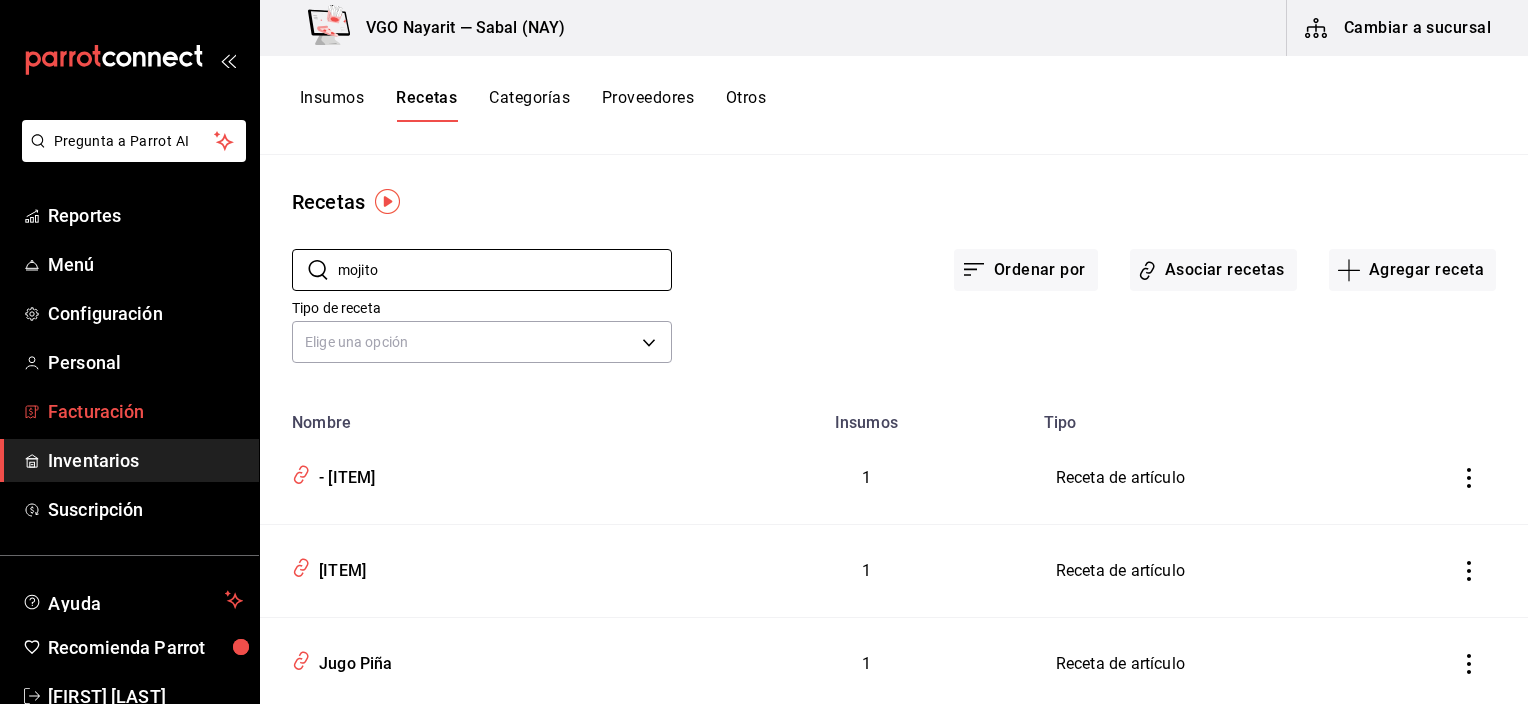 type on "mojito" 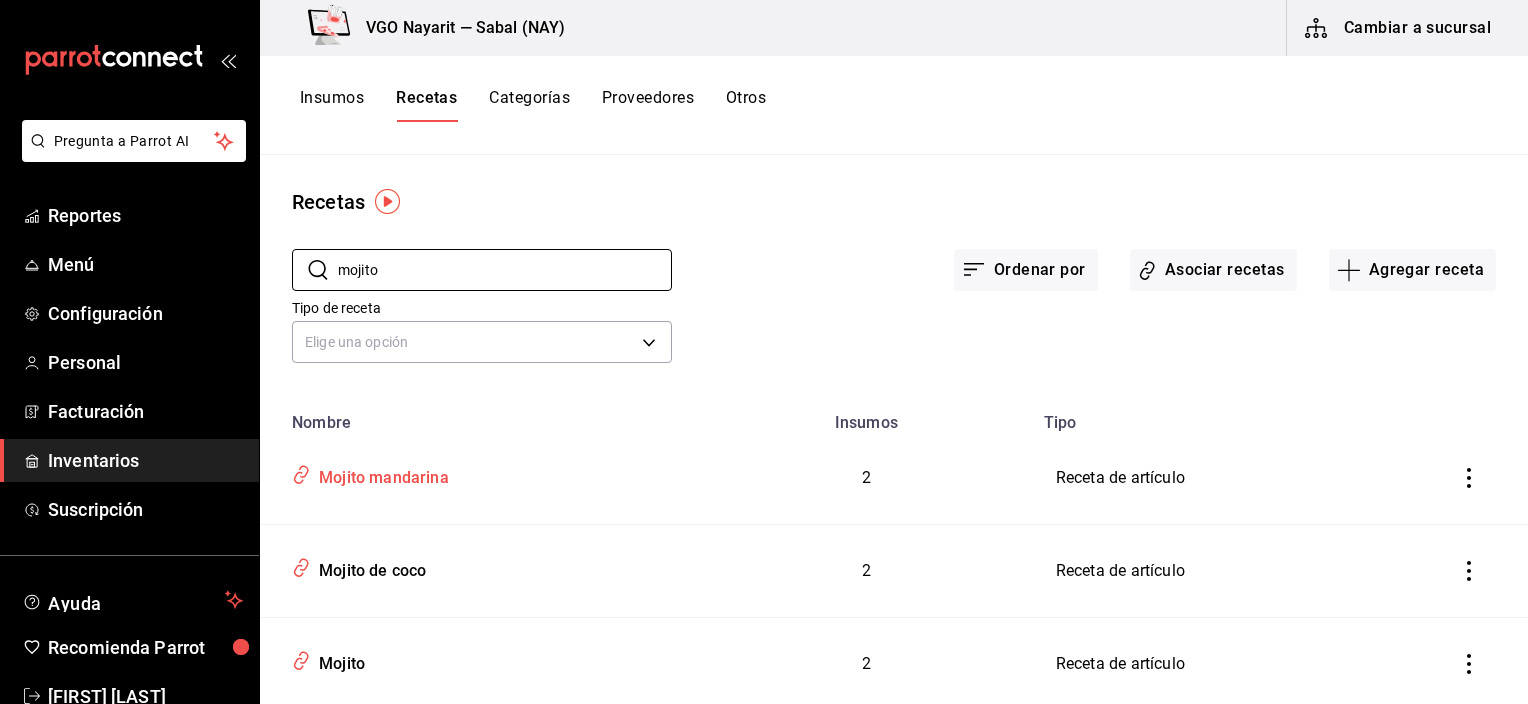 click on "Mojito mandarina" at bounding box center (380, 474) 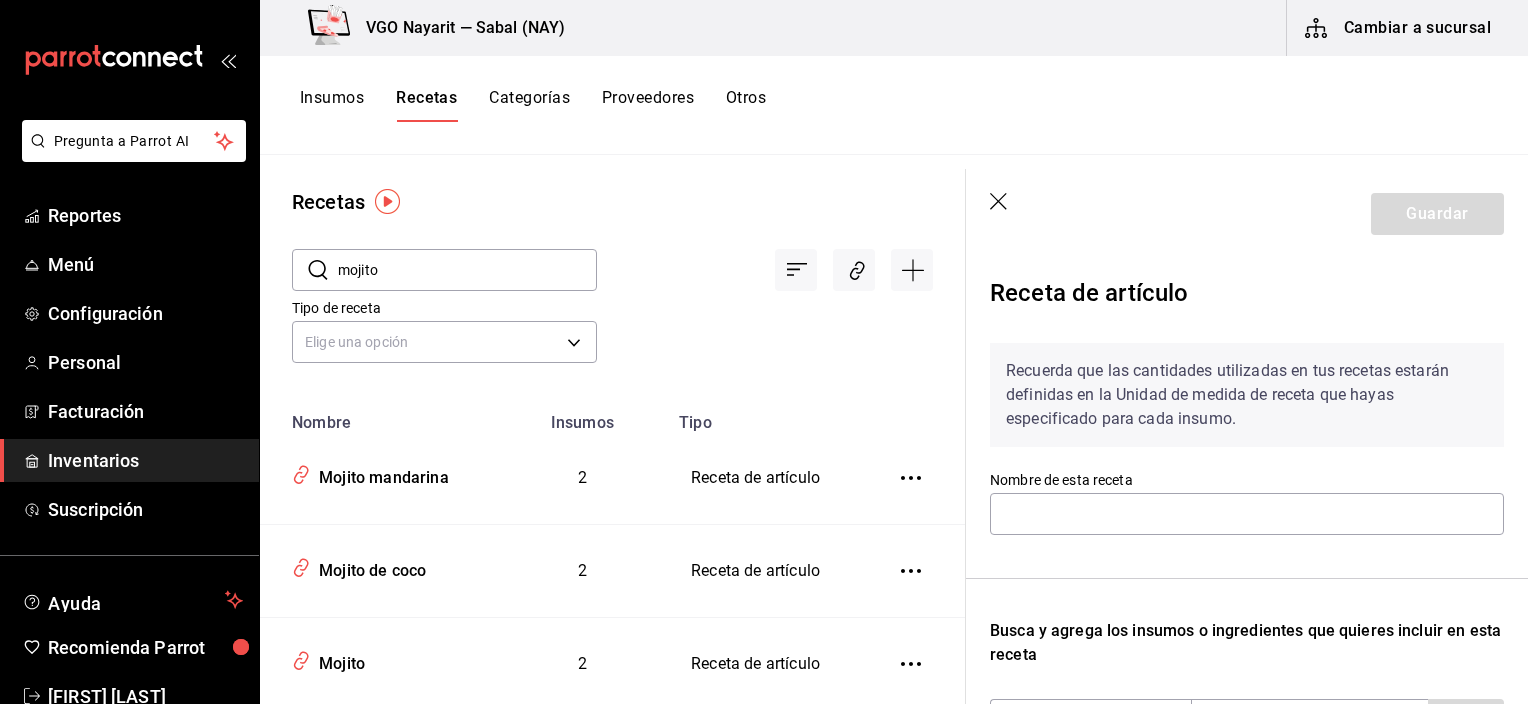 type on "Mojito mandarina" 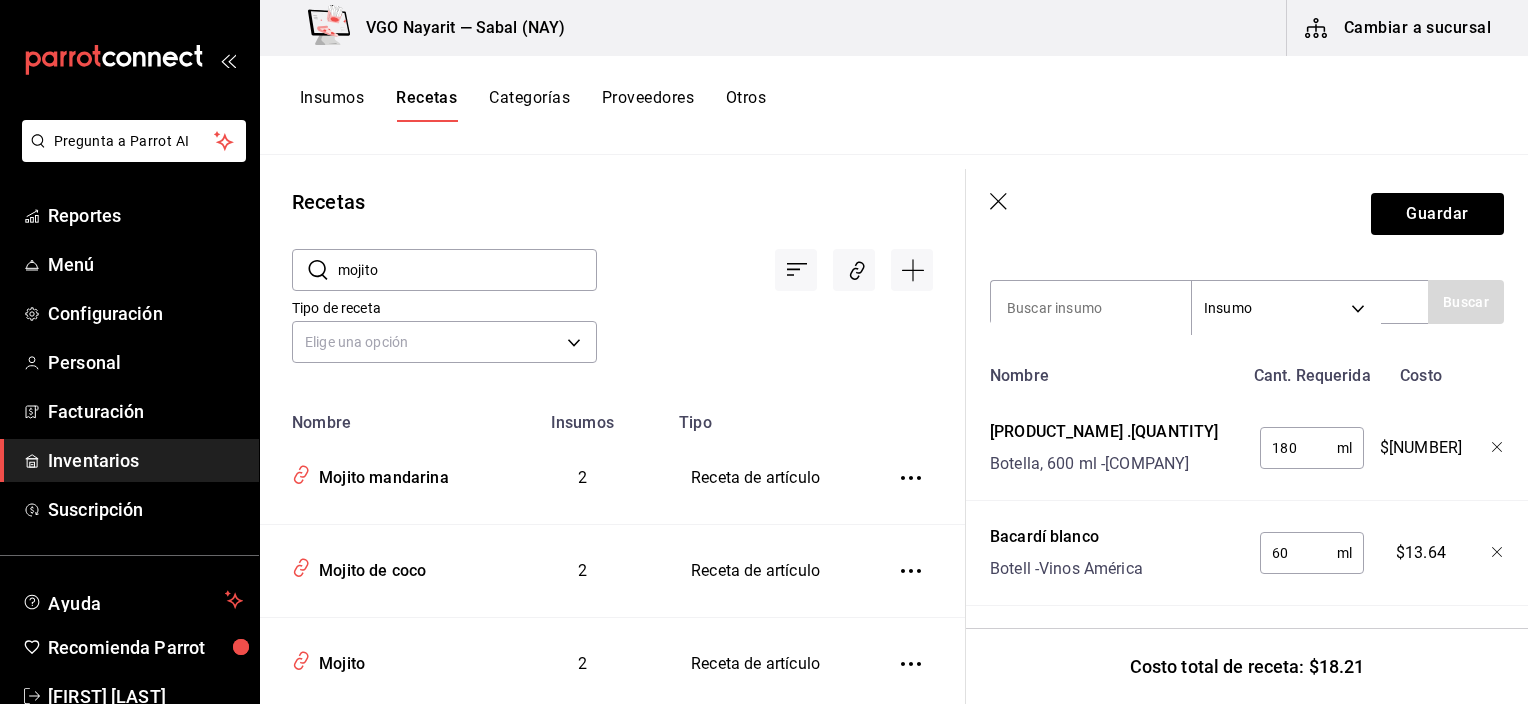 scroll, scrollTop: 464, scrollLeft: 0, axis: vertical 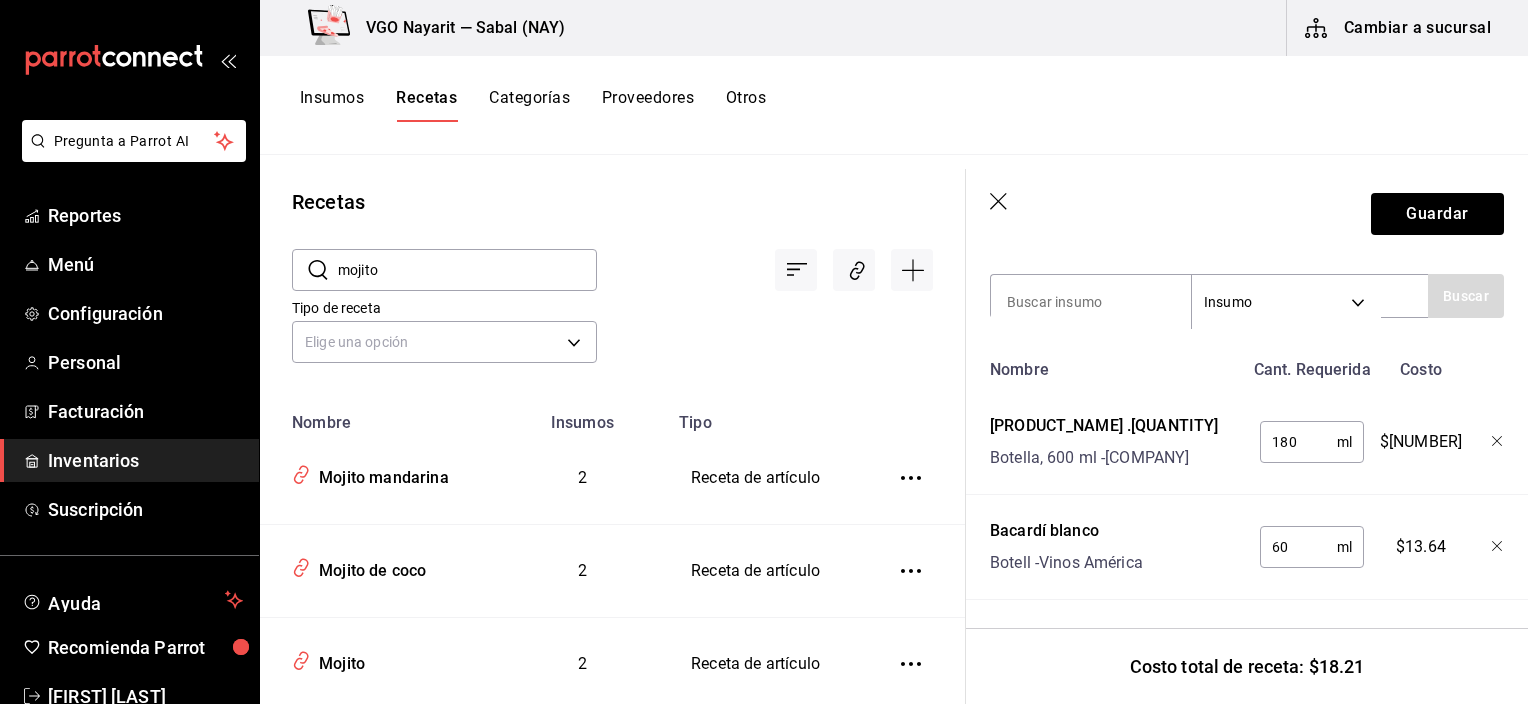 click 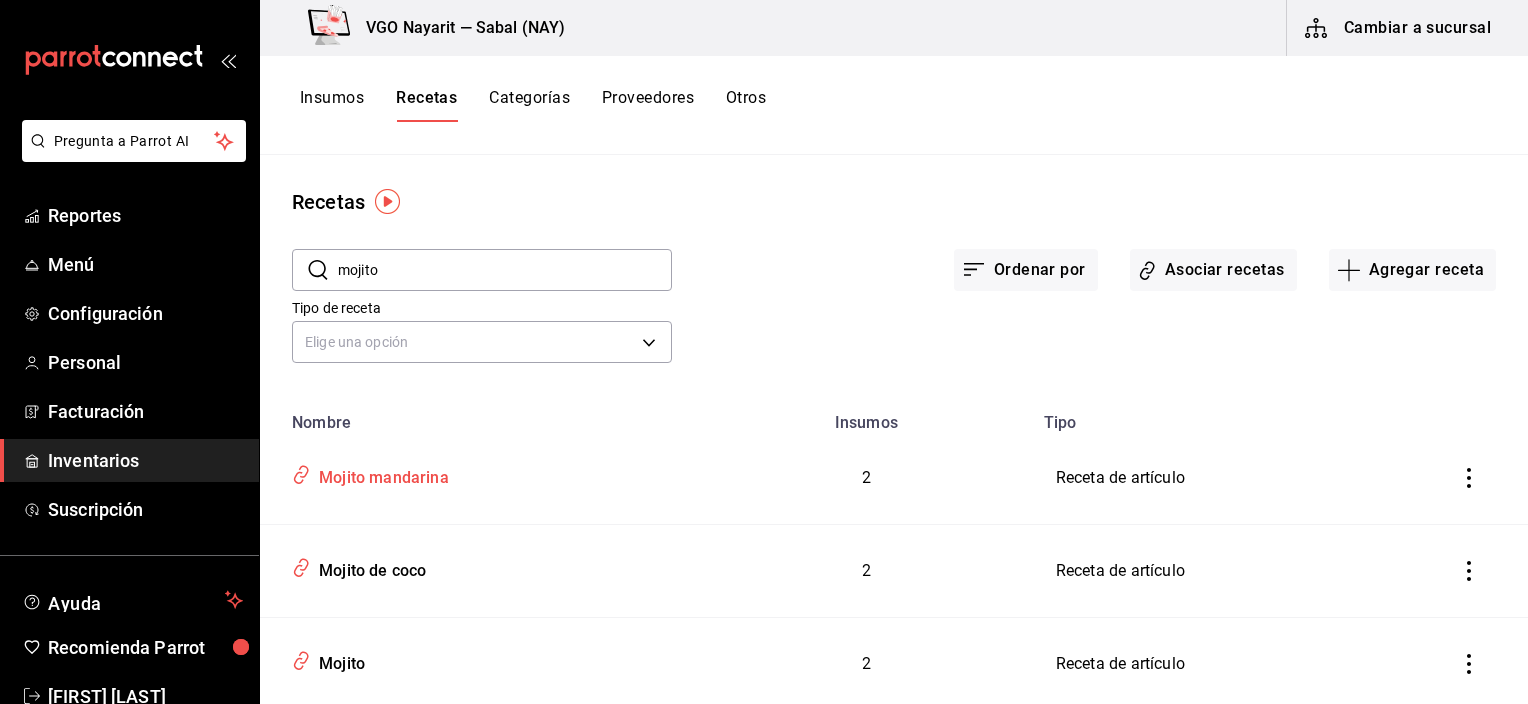 scroll, scrollTop: 0, scrollLeft: 0, axis: both 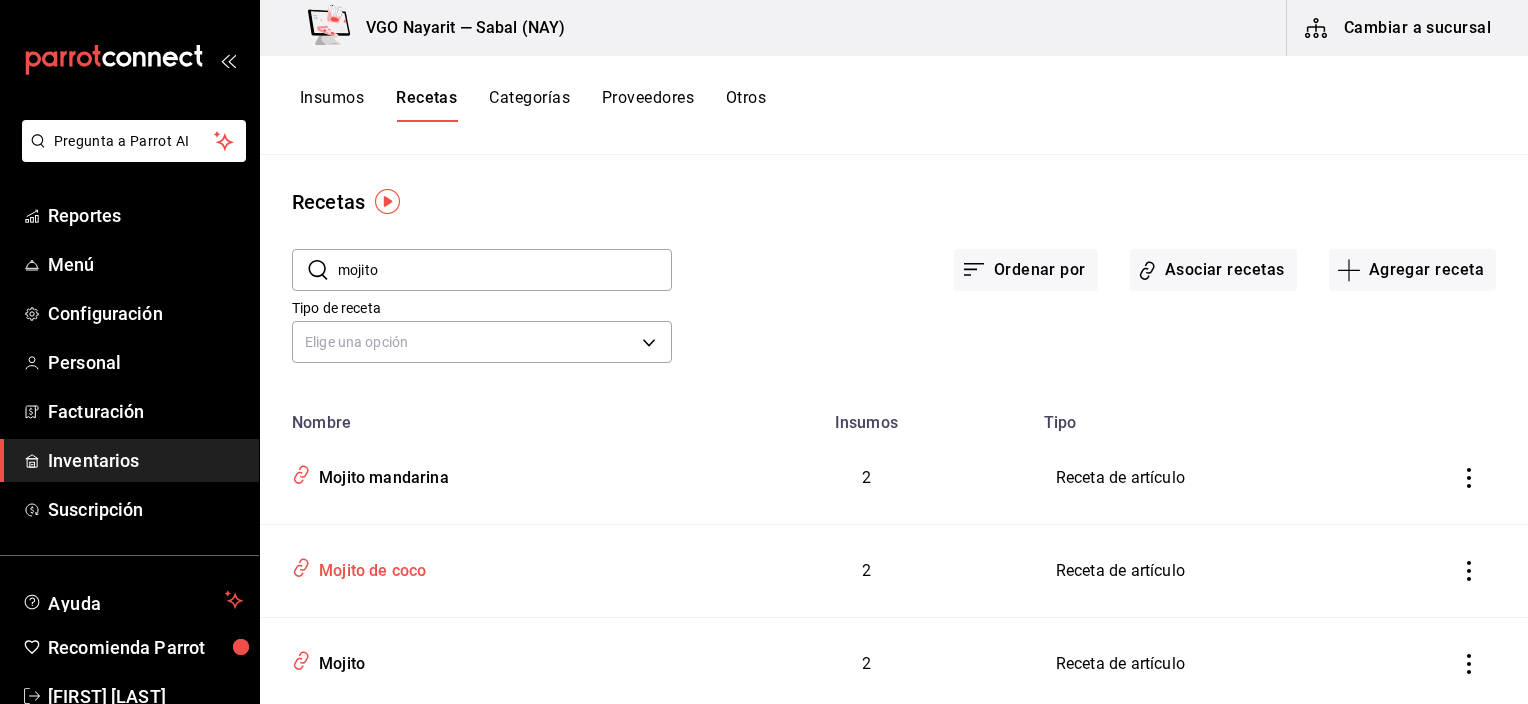 click on "Mojito de coco" at bounding box center (368, 567) 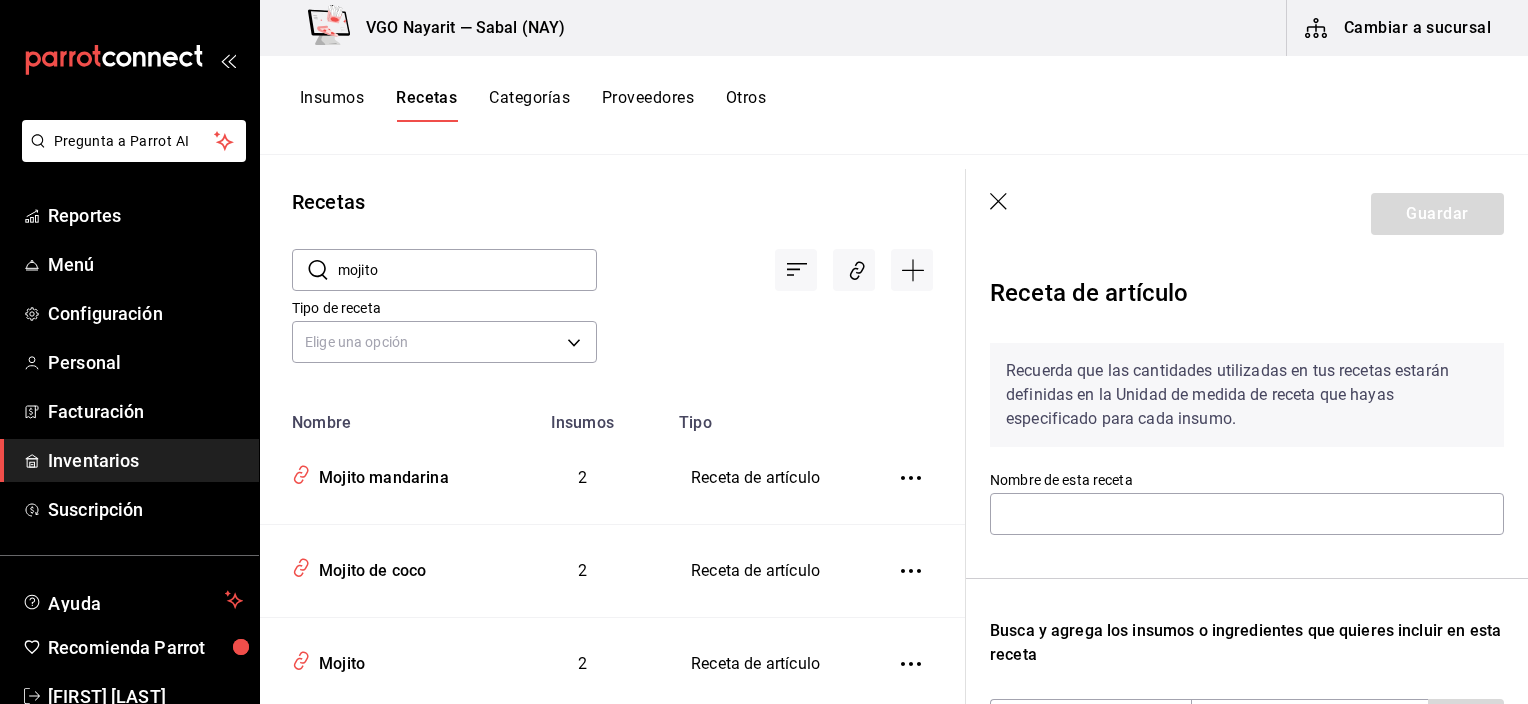 type on "Mojito de coco" 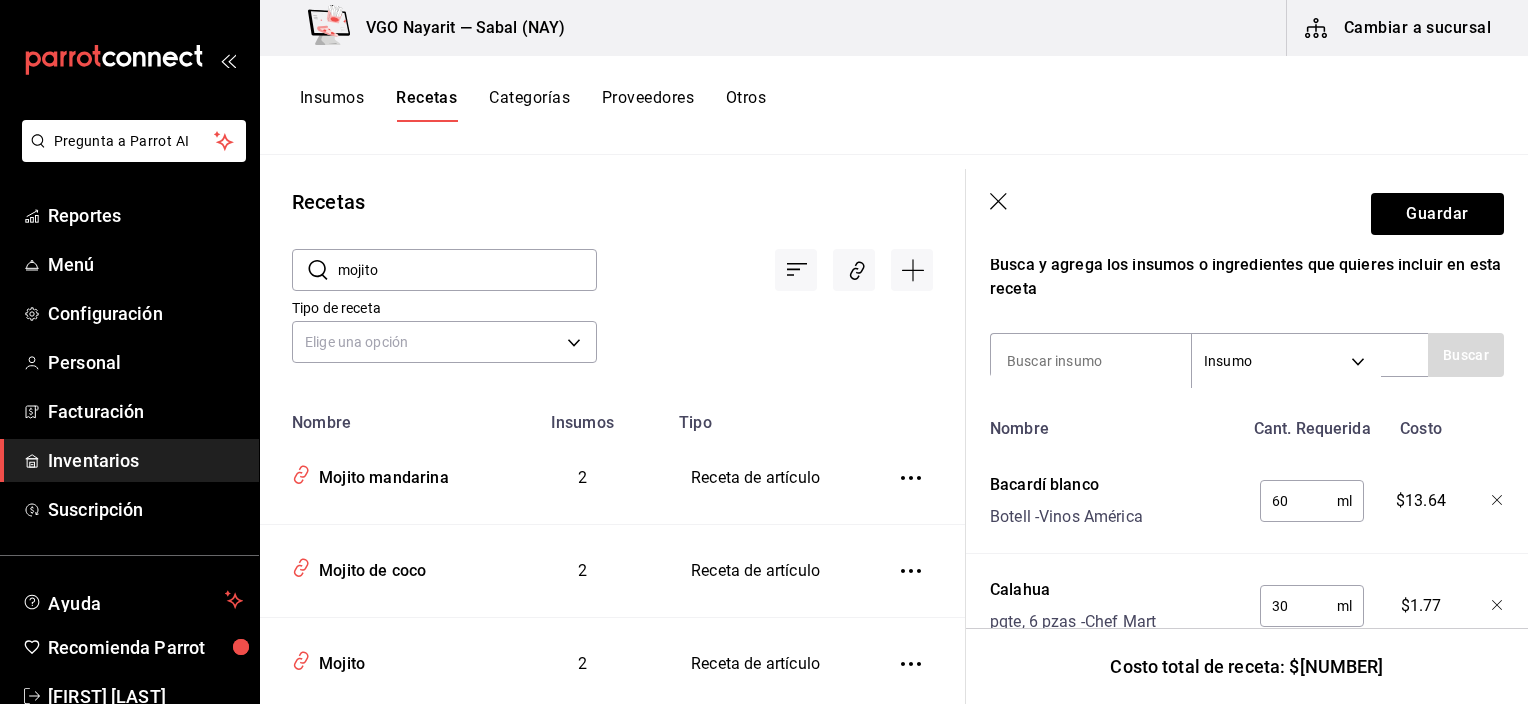 scroll, scrollTop: 440, scrollLeft: 0, axis: vertical 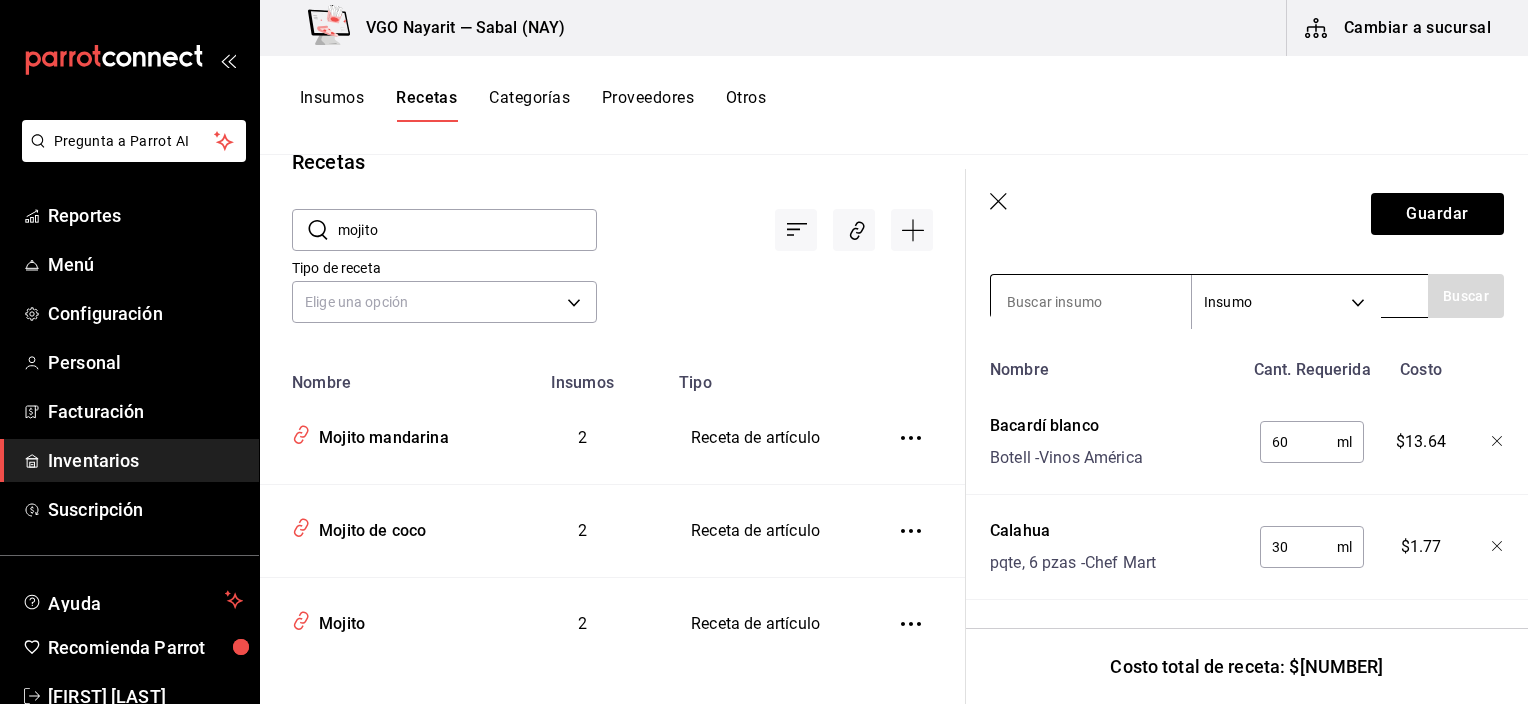 click at bounding box center [1091, 302] 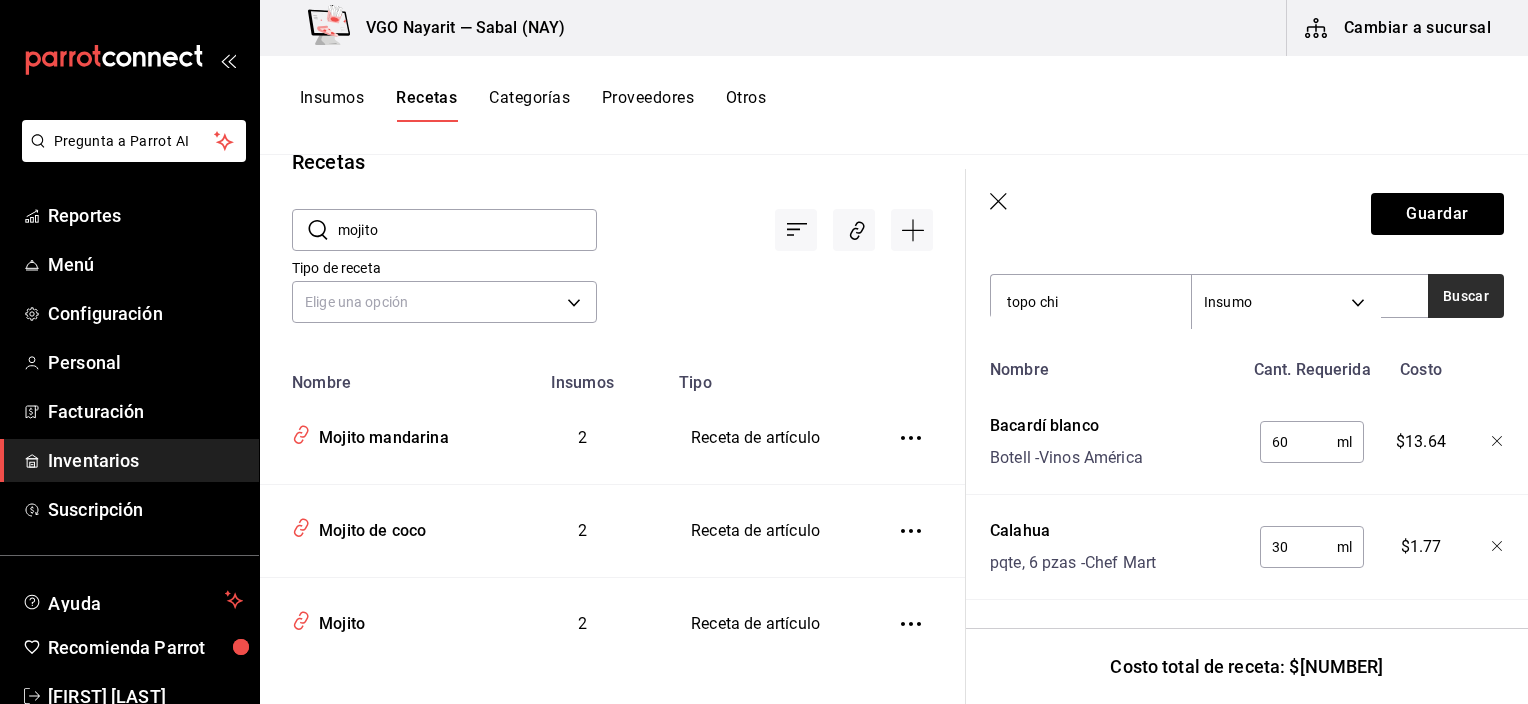 type on "topo chi" 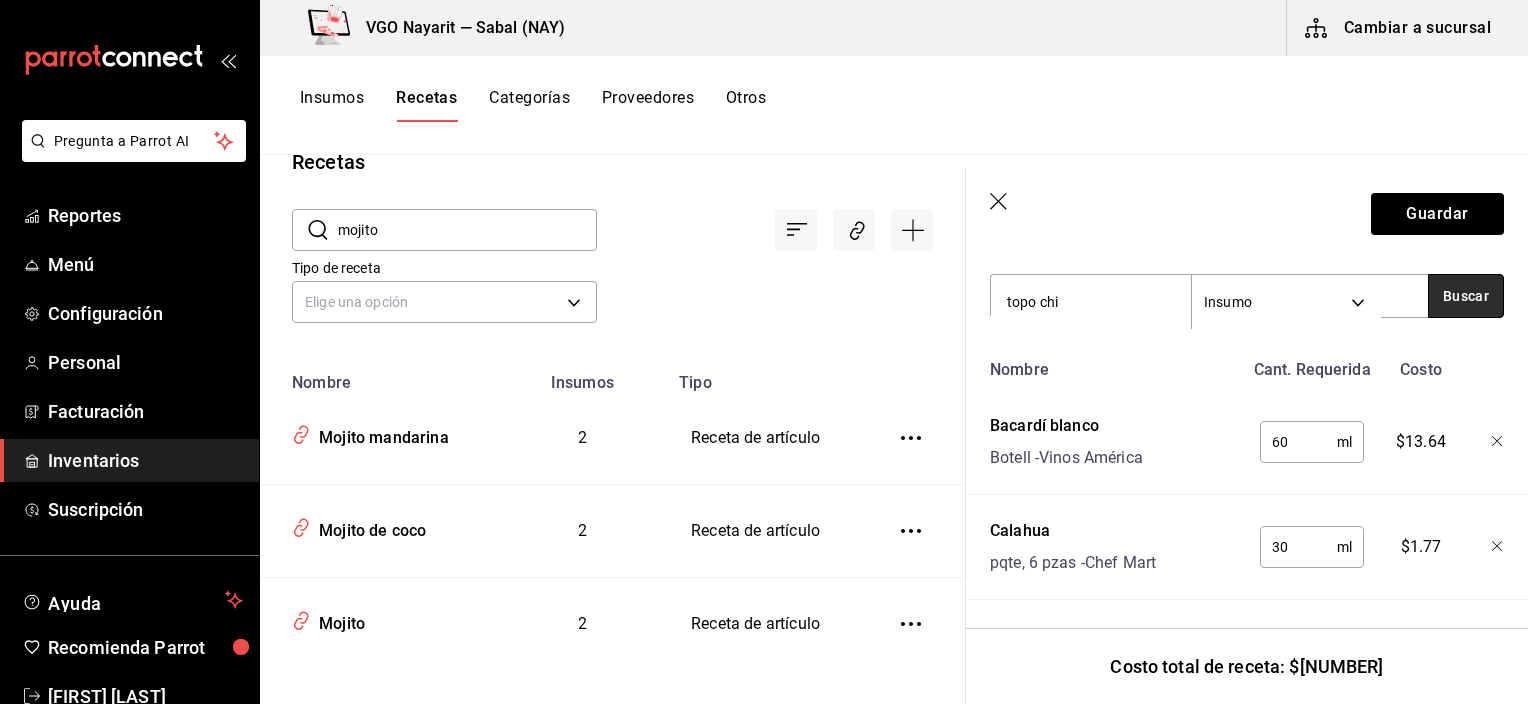 click on "Buscar" at bounding box center (1466, 296) 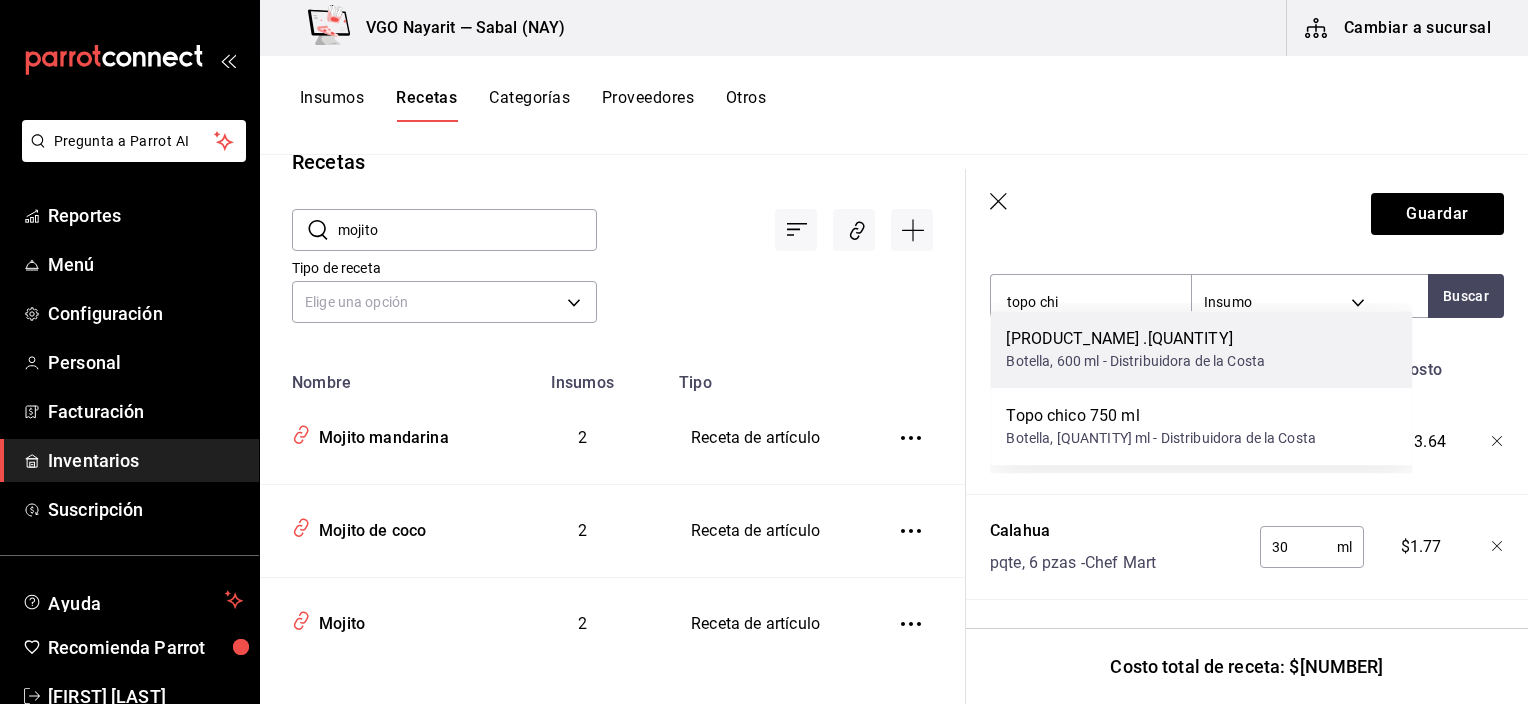 click on "Botella, 600 ml - Distribuidora de la Costa" at bounding box center [1135, 361] 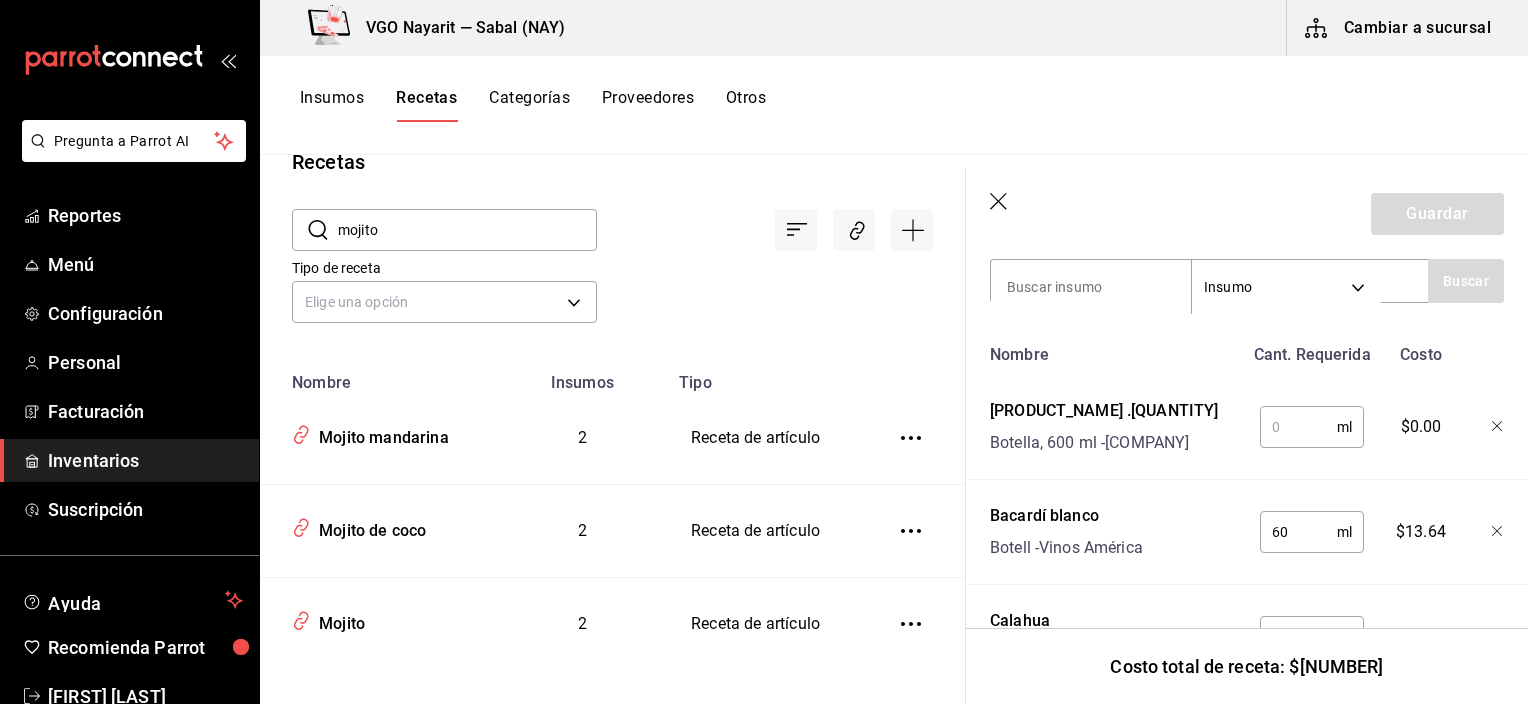 click at bounding box center [1298, 427] 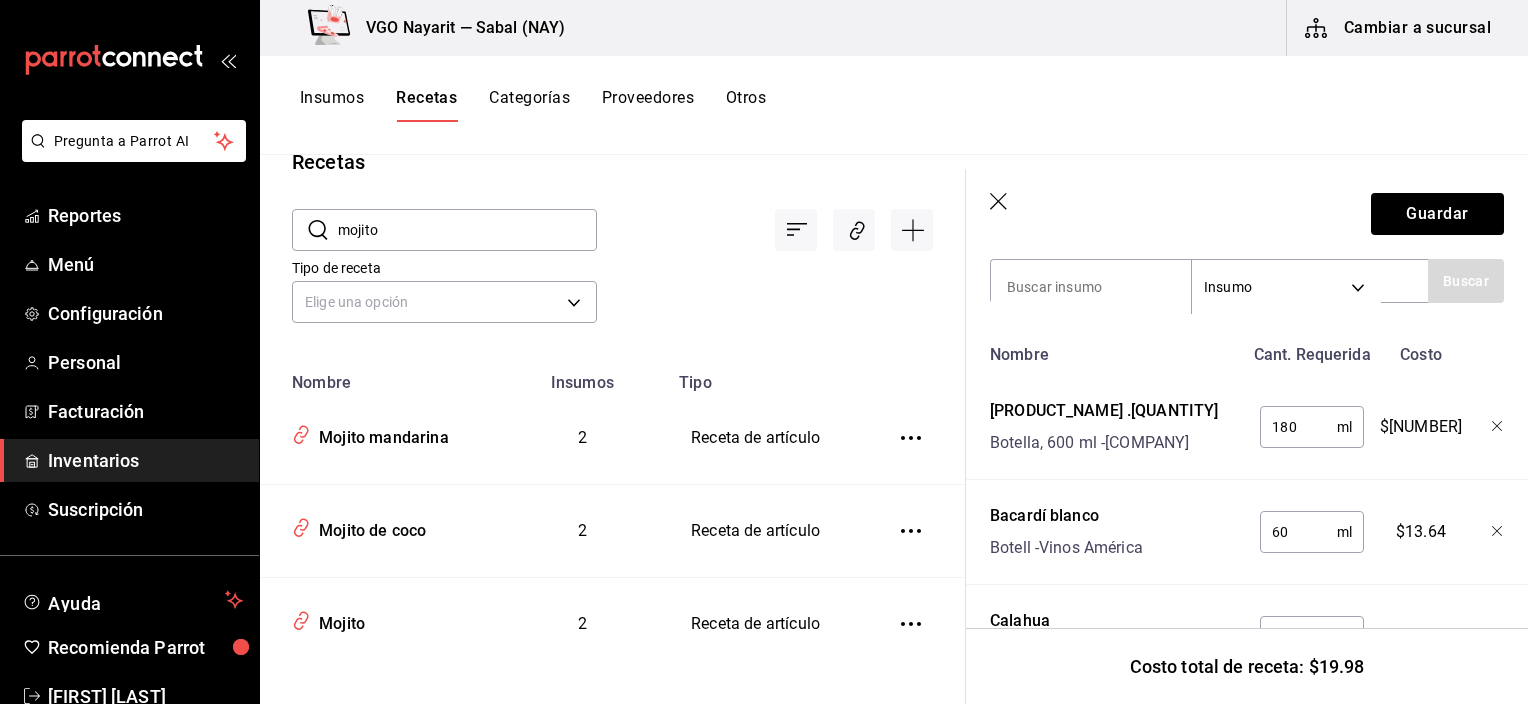 type on "180" 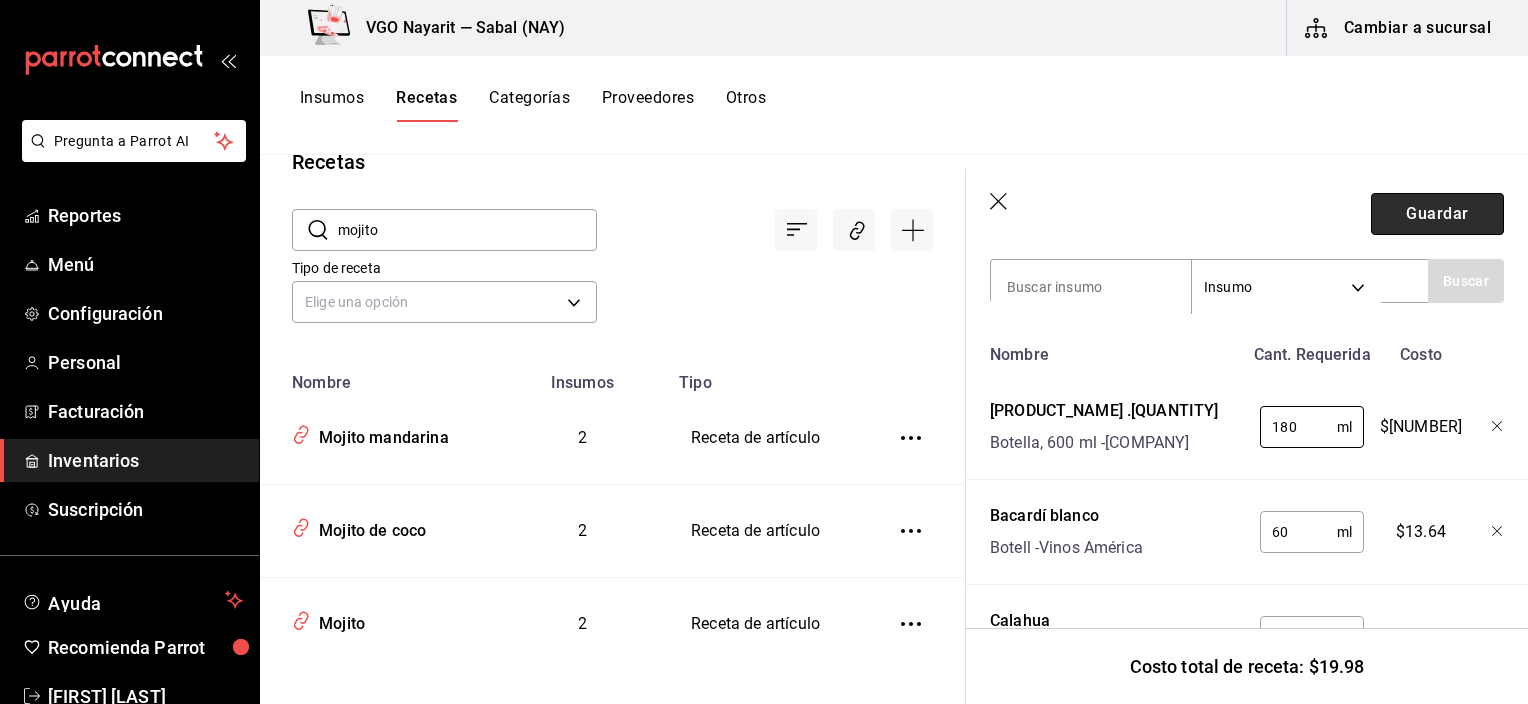 click on "Guardar" at bounding box center [1437, 214] 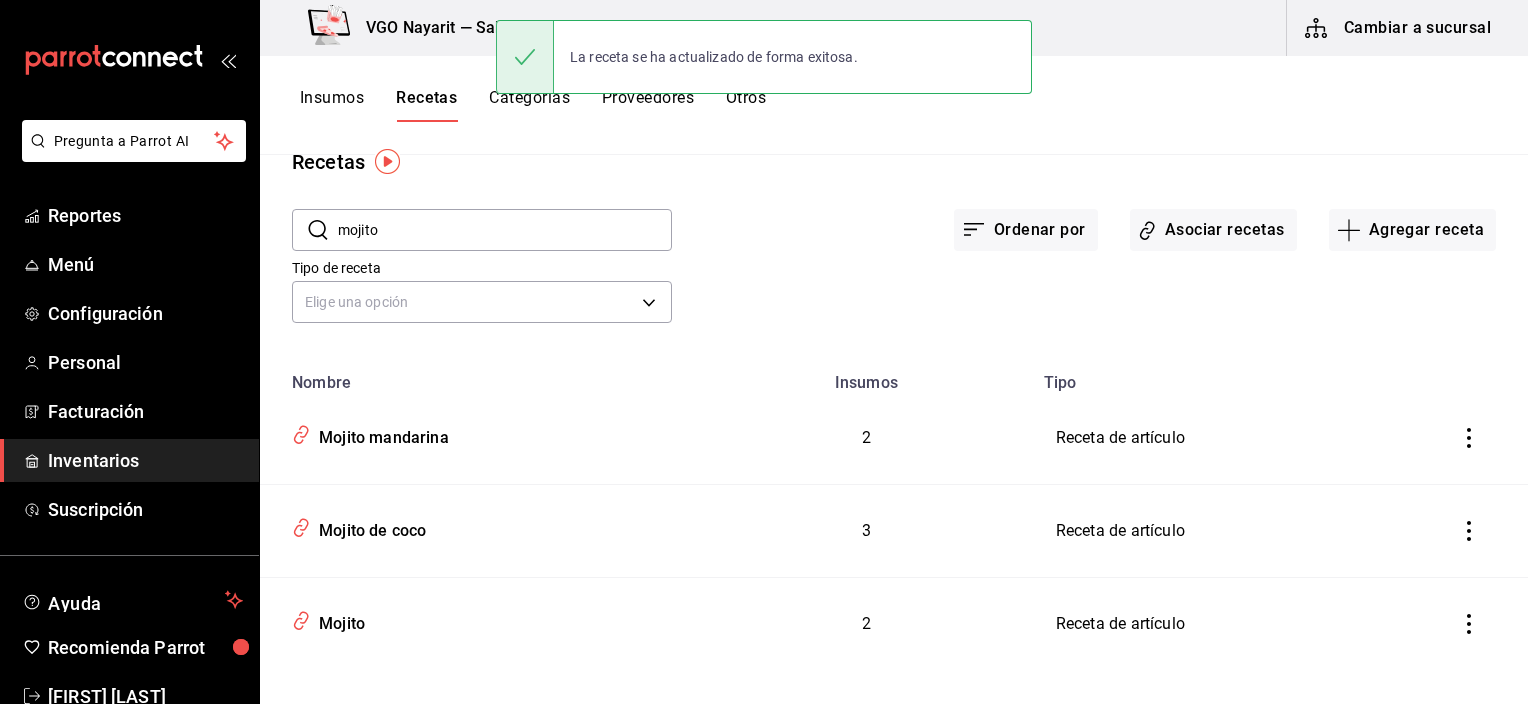 scroll, scrollTop: 0, scrollLeft: 0, axis: both 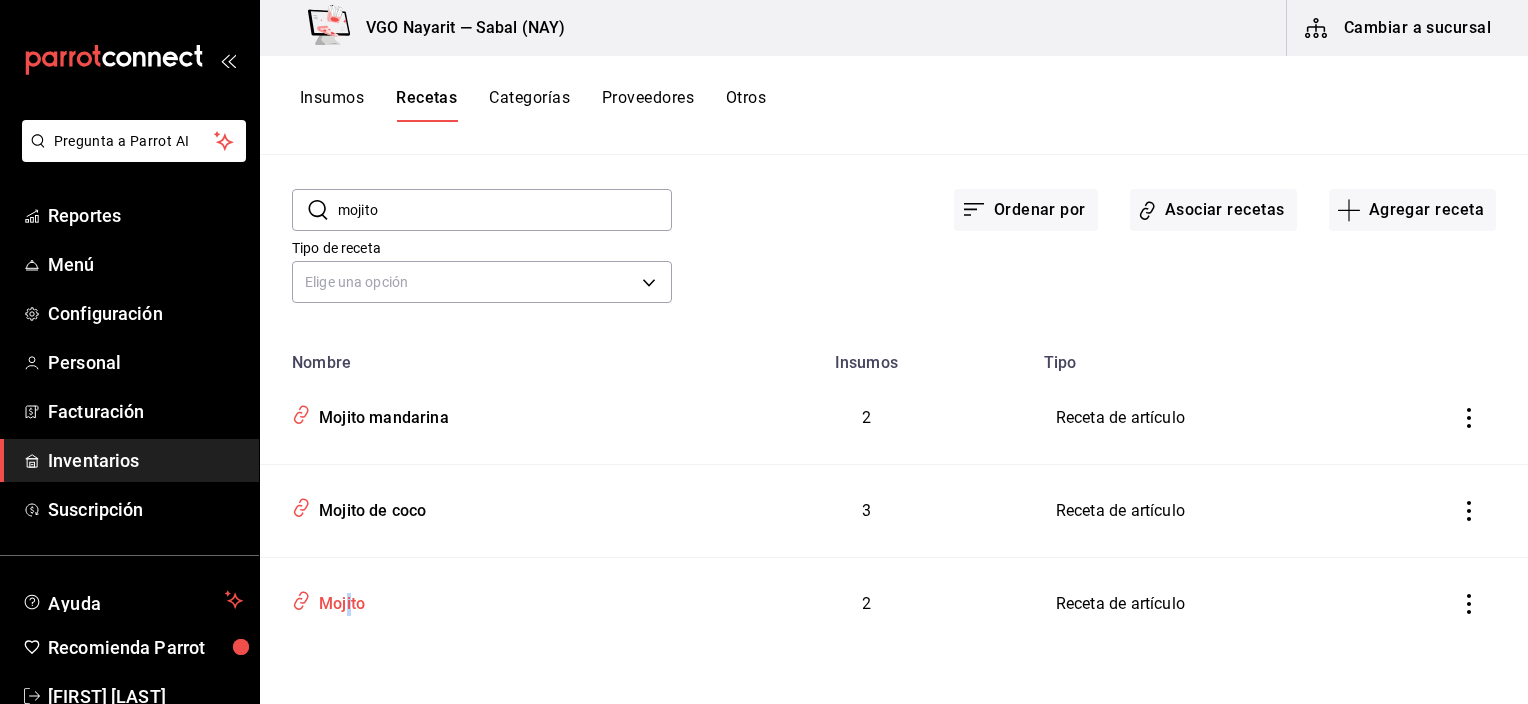 click on "Mojito" at bounding box center (338, 600) 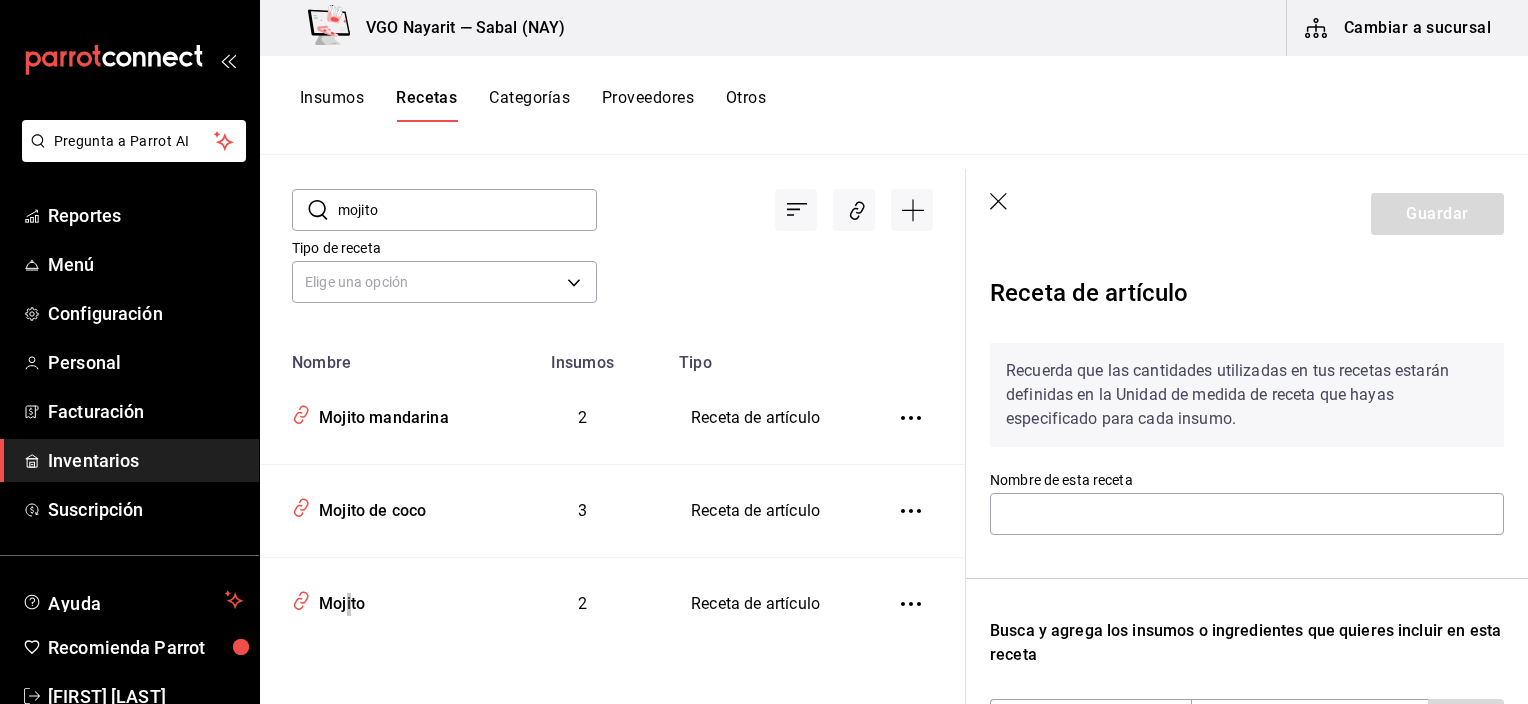 type on "Mojito" 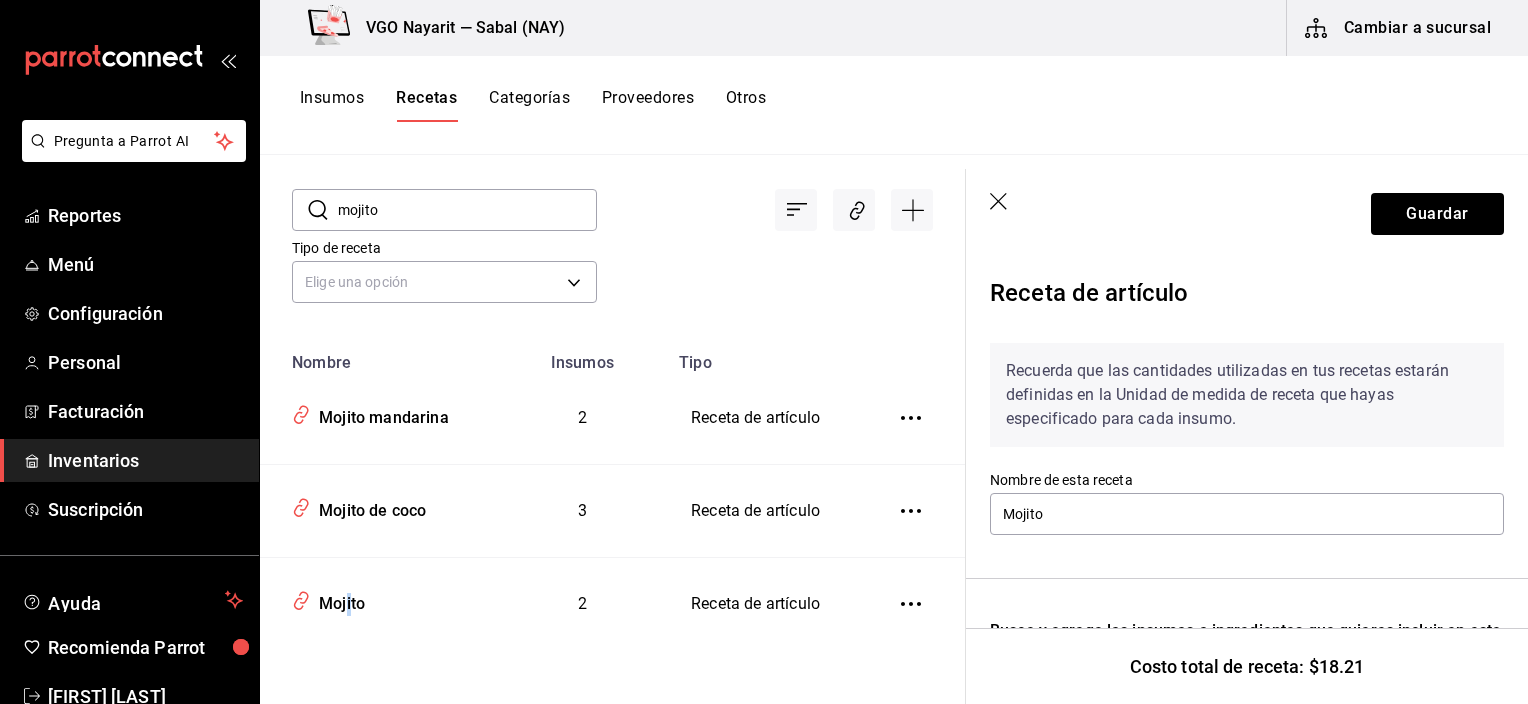 scroll, scrollTop: 464, scrollLeft: 0, axis: vertical 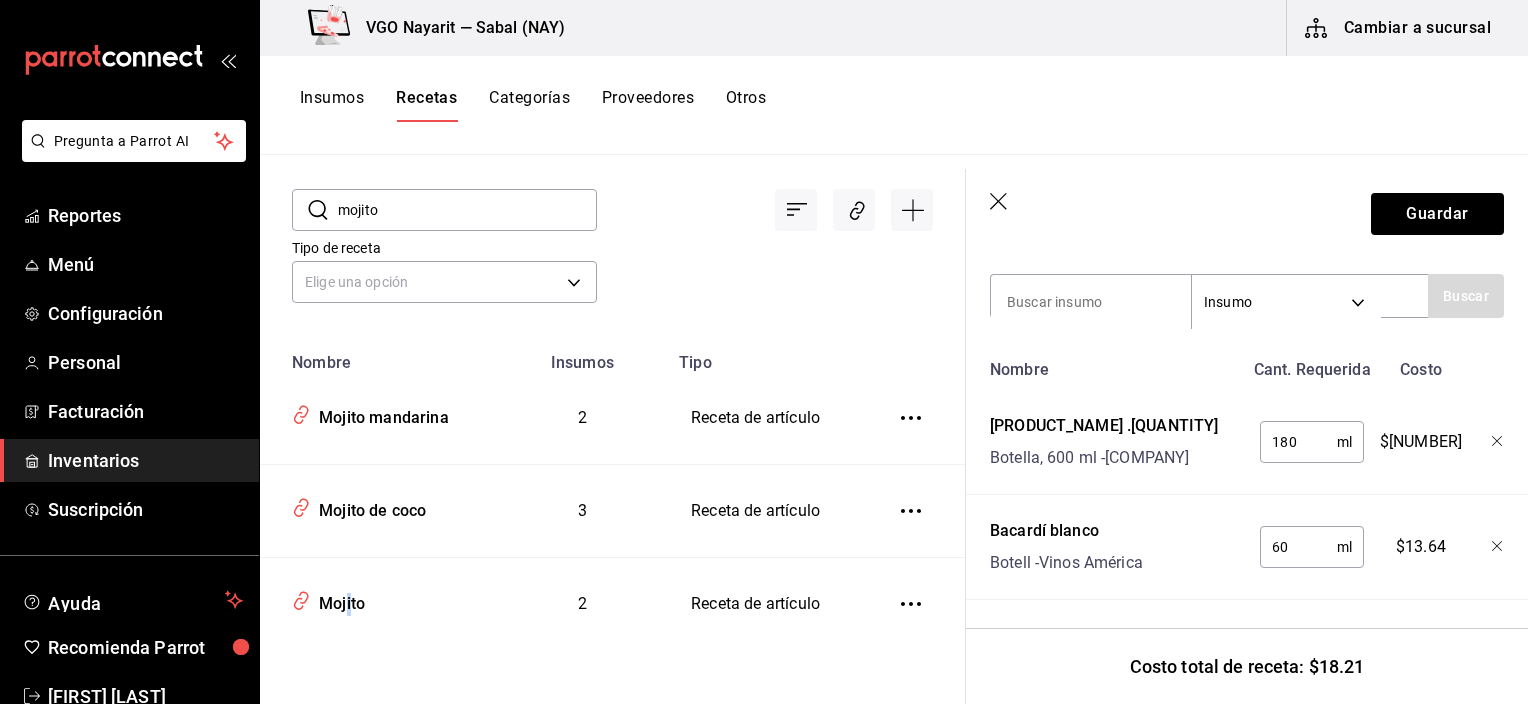 click 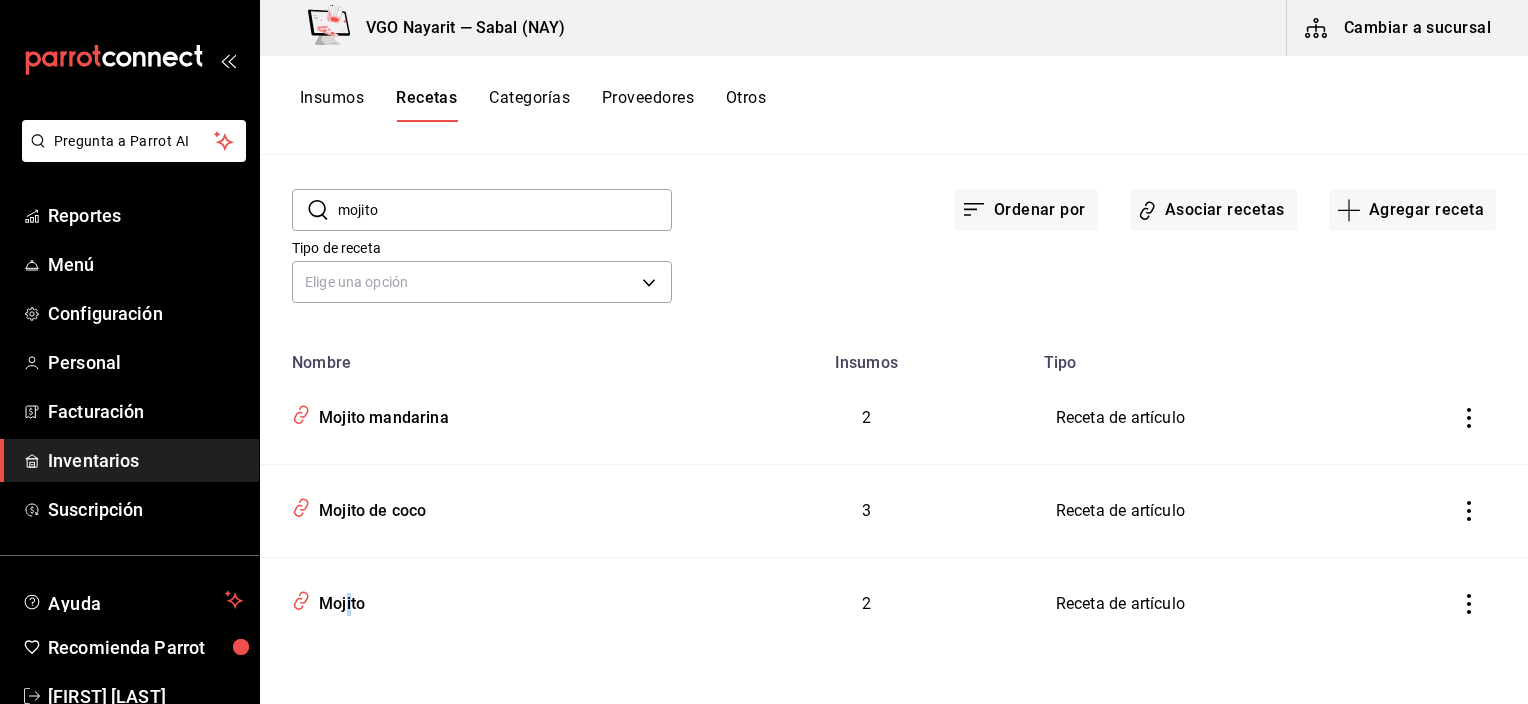 scroll, scrollTop: 0, scrollLeft: 0, axis: both 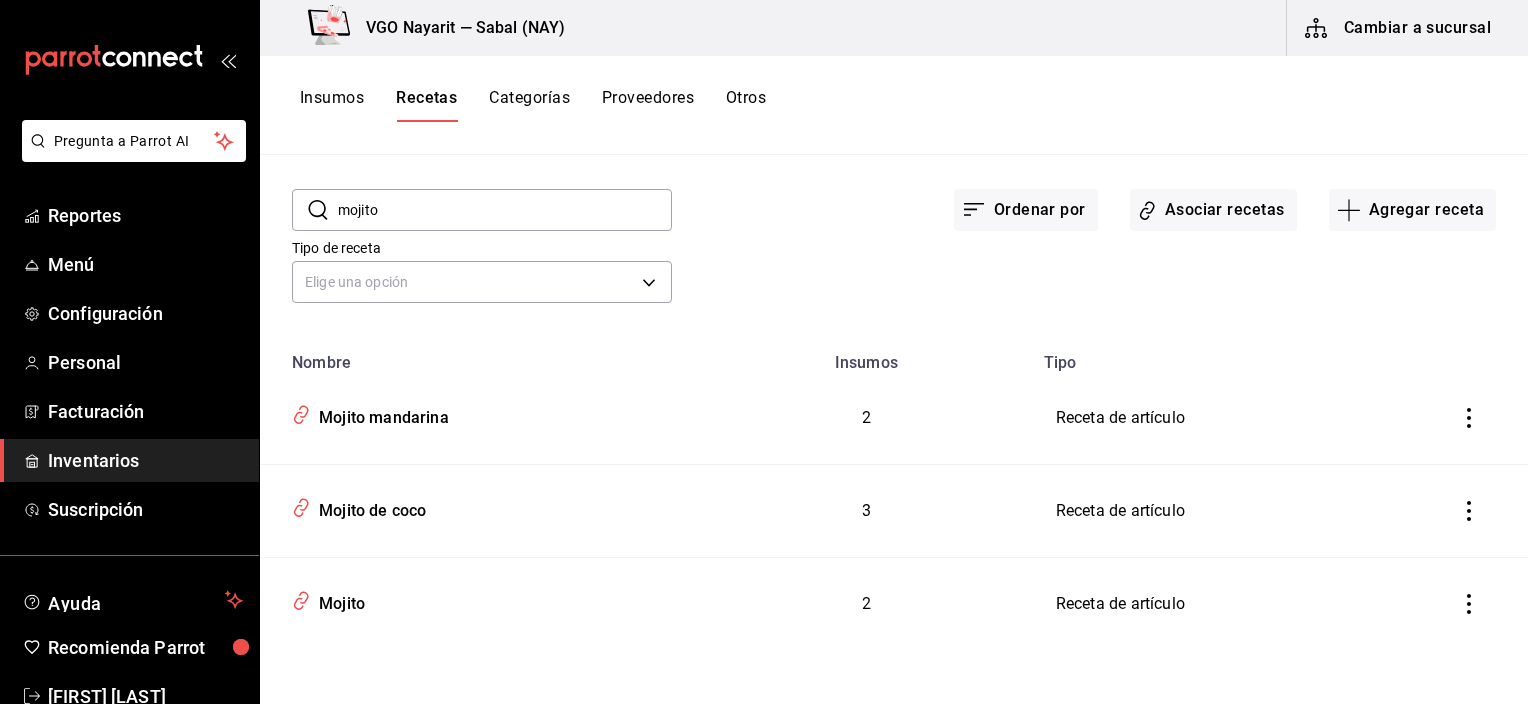 drag, startPoint x: 406, startPoint y: 212, endPoint x: 303, endPoint y: 208, distance: 103.077644 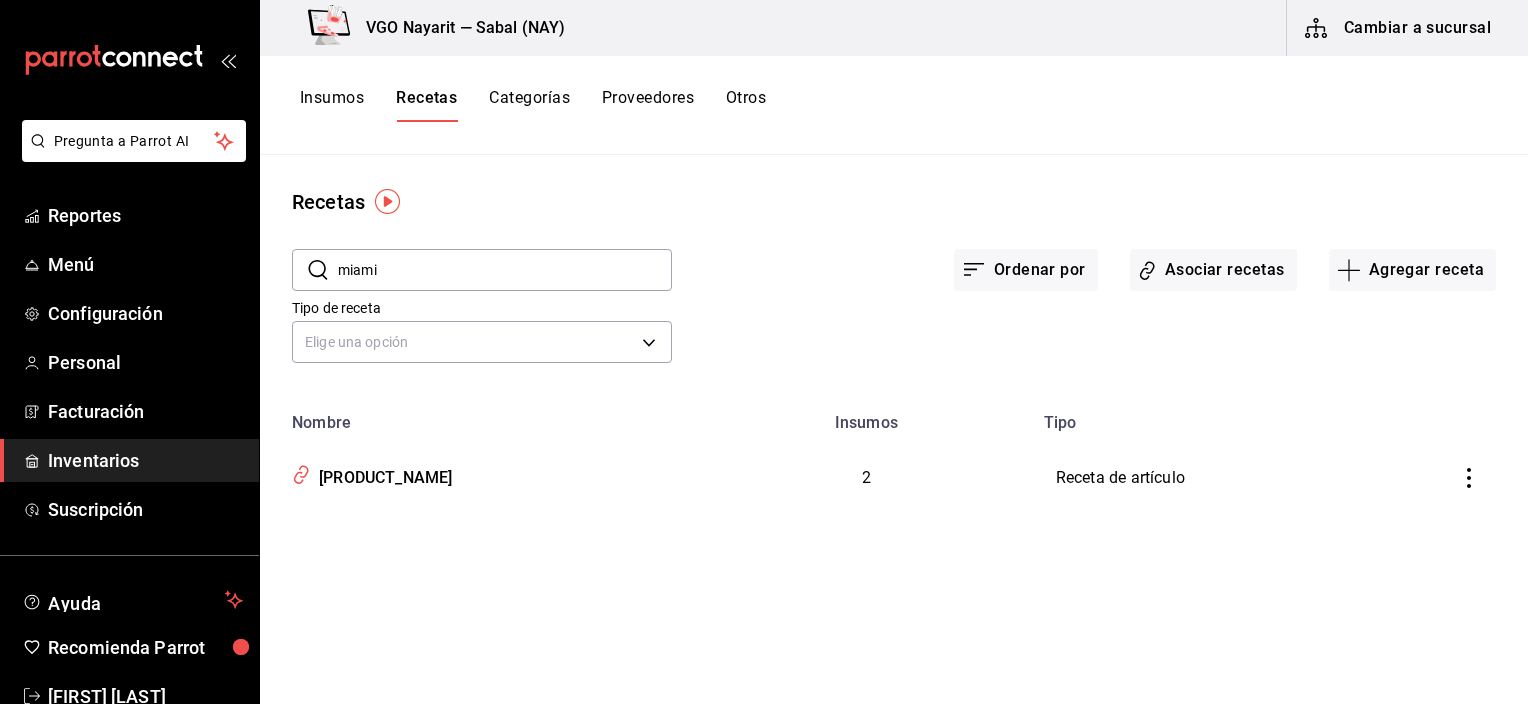 scroll, scrollTop: 0, scrollLeft: 0, axis: both 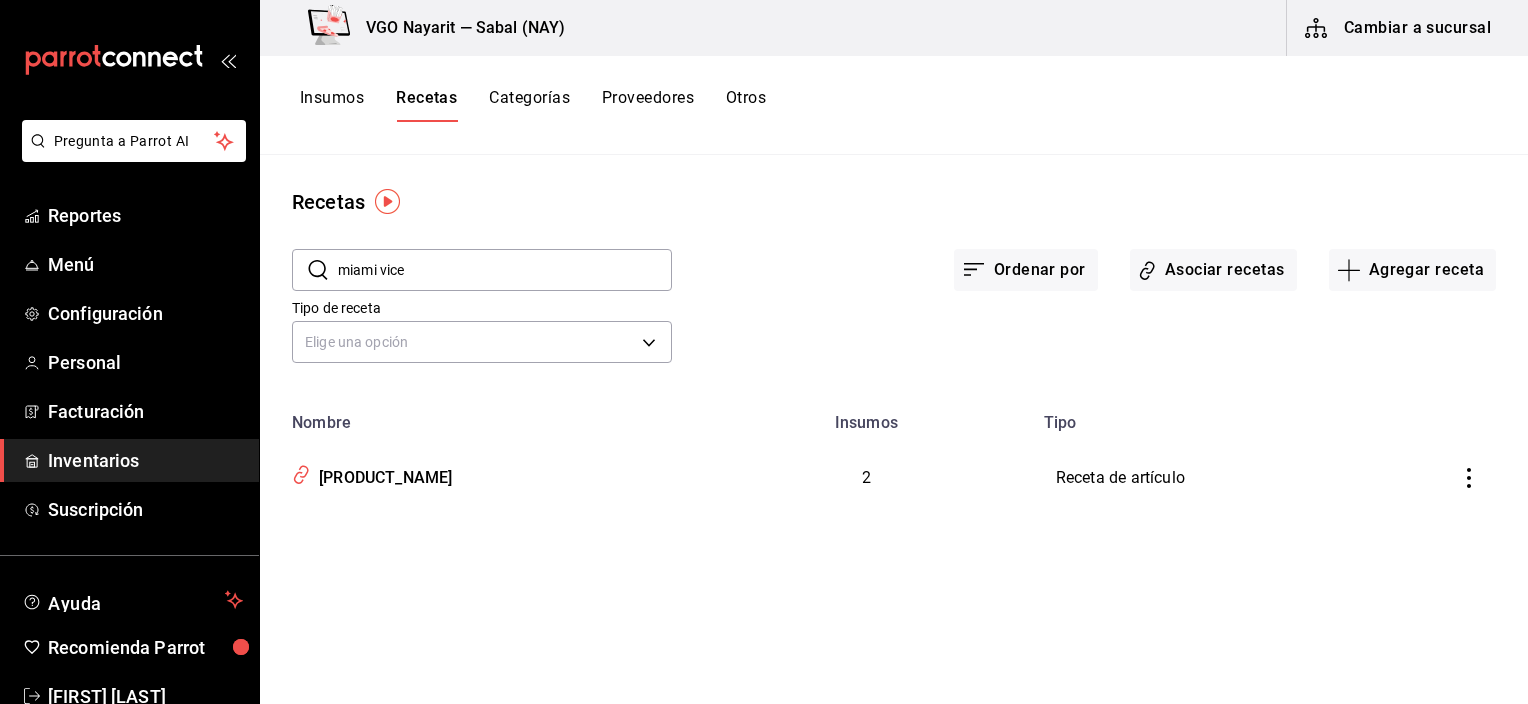 type on "miami vice" 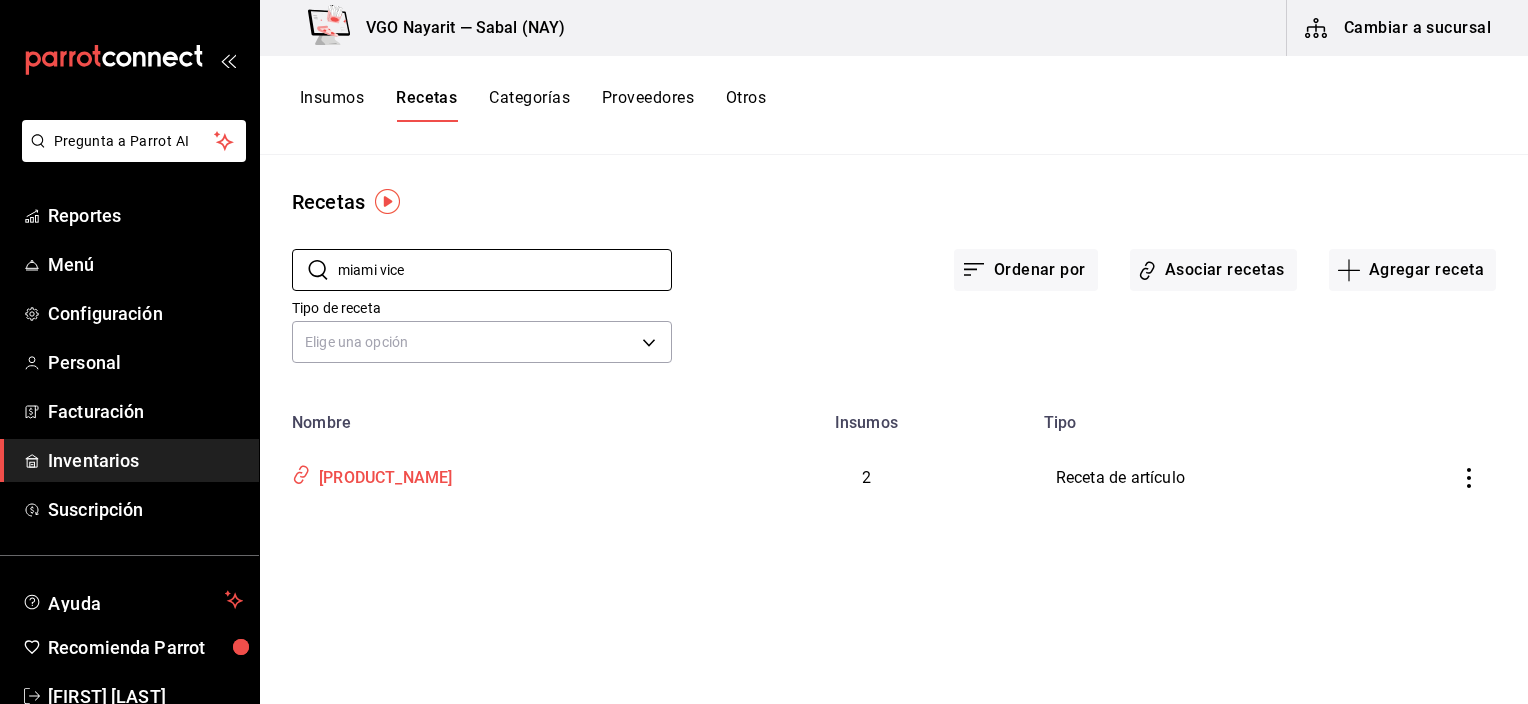 click on "[PRODUCT_NAME]" at bounding box center (381, 474) 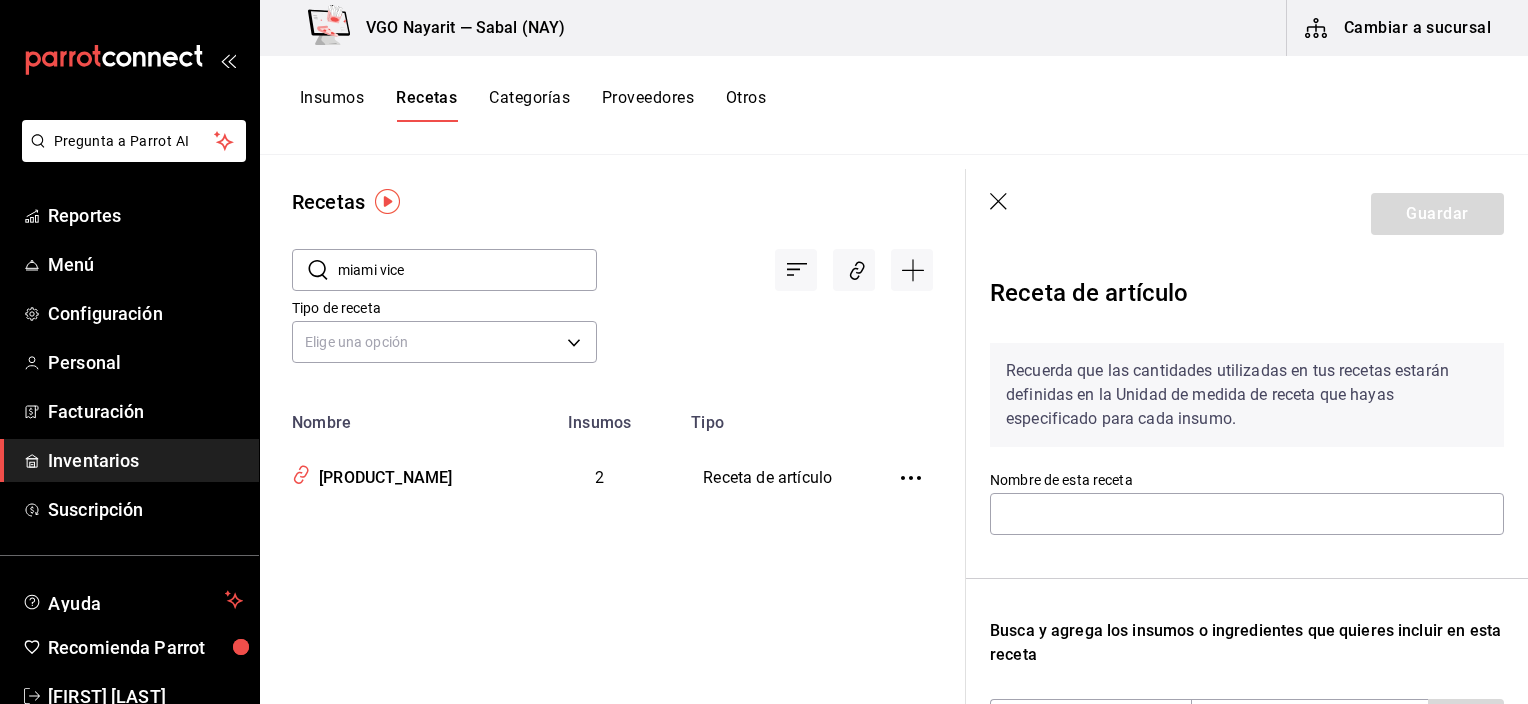 type on "[PRODUCT_NAME]" 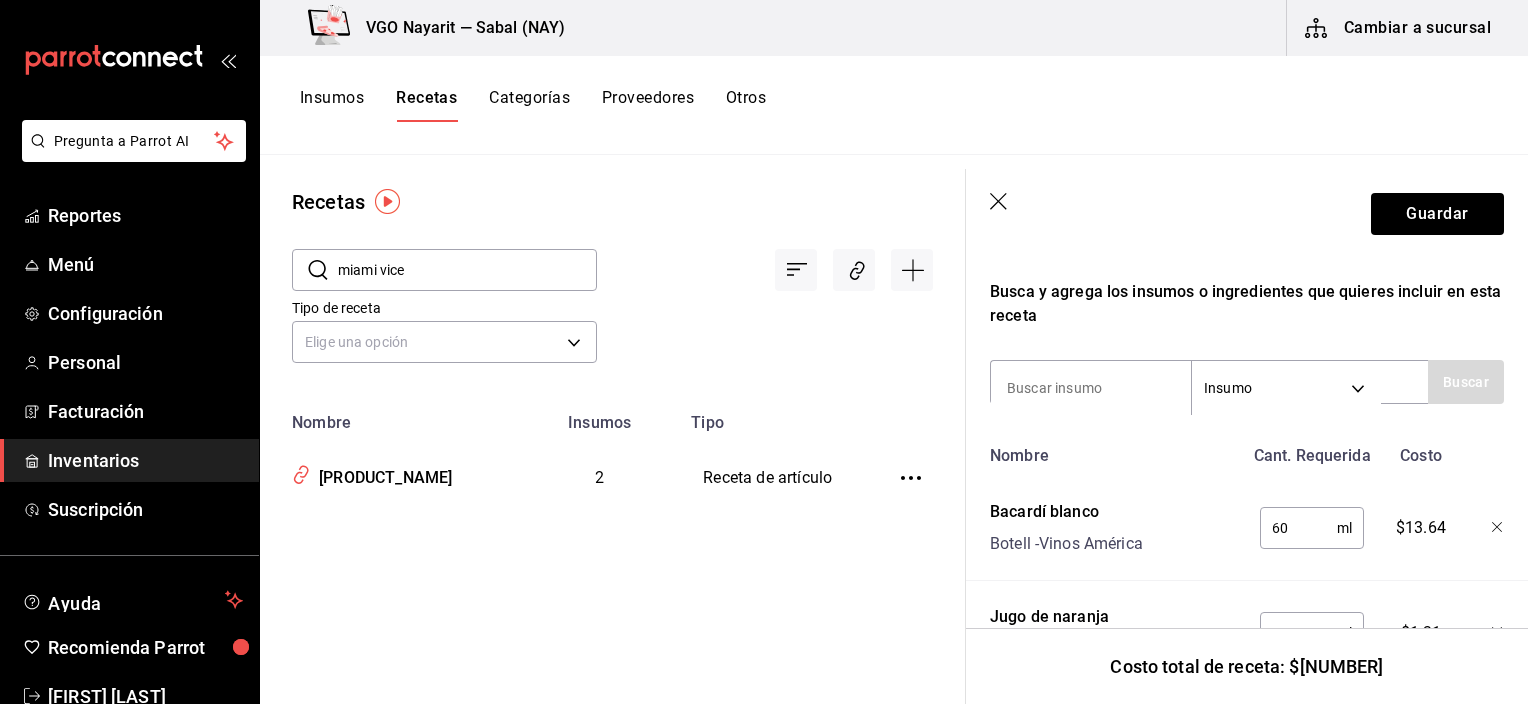 scroll, scrollTop: 440, scrollLeft: 0, axis: vertical 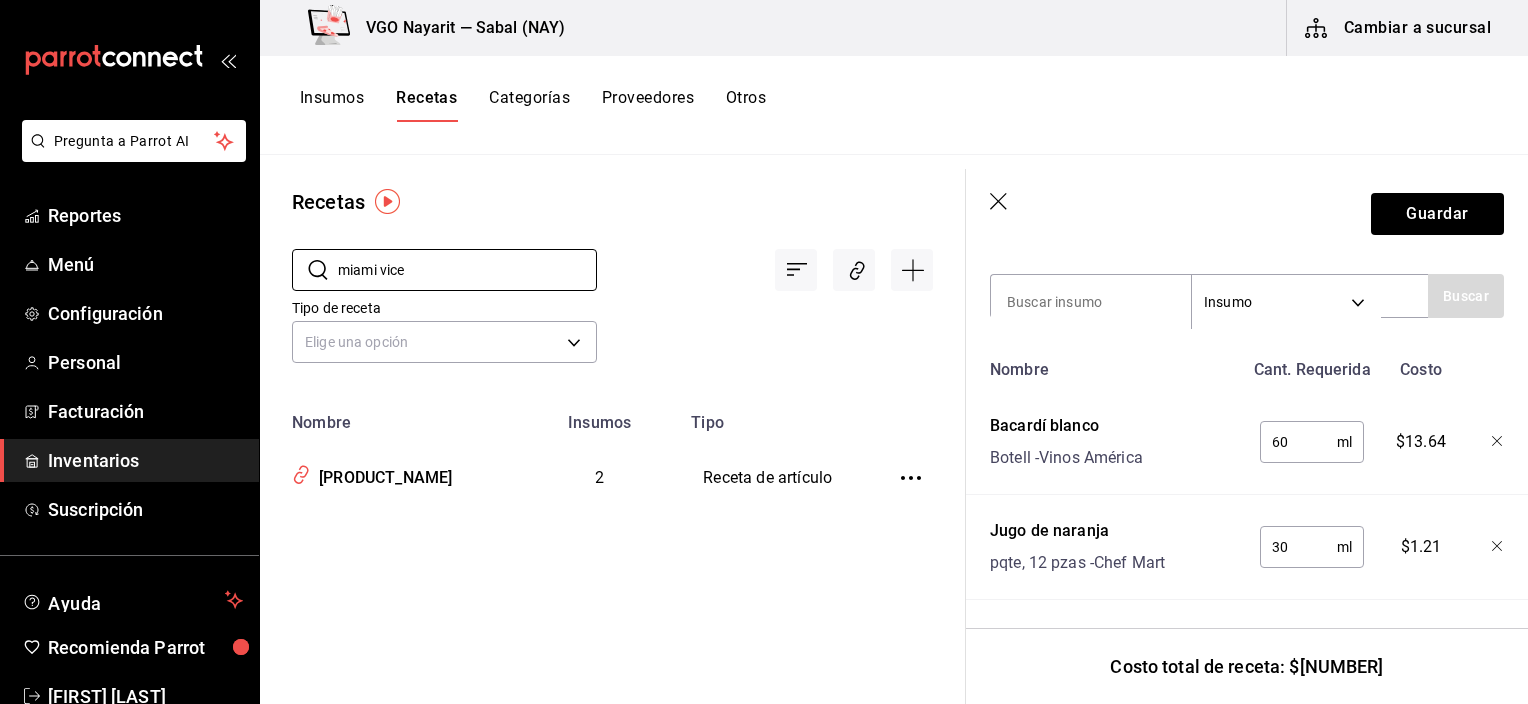drag, startPoint x: 457, startPoint y: 274, endPoint x: 288, endPoint y: 273, distance: 169.00296 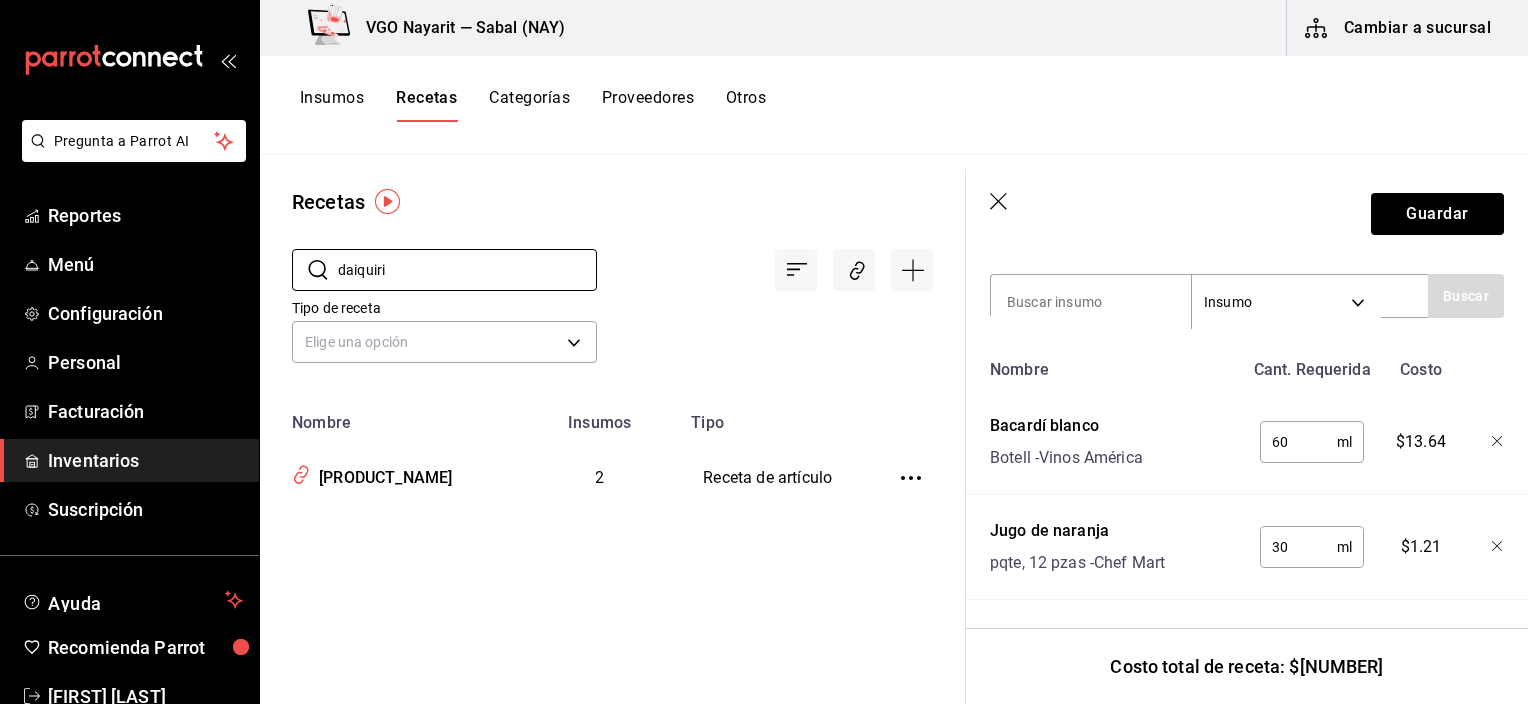 type on "daiquiri" 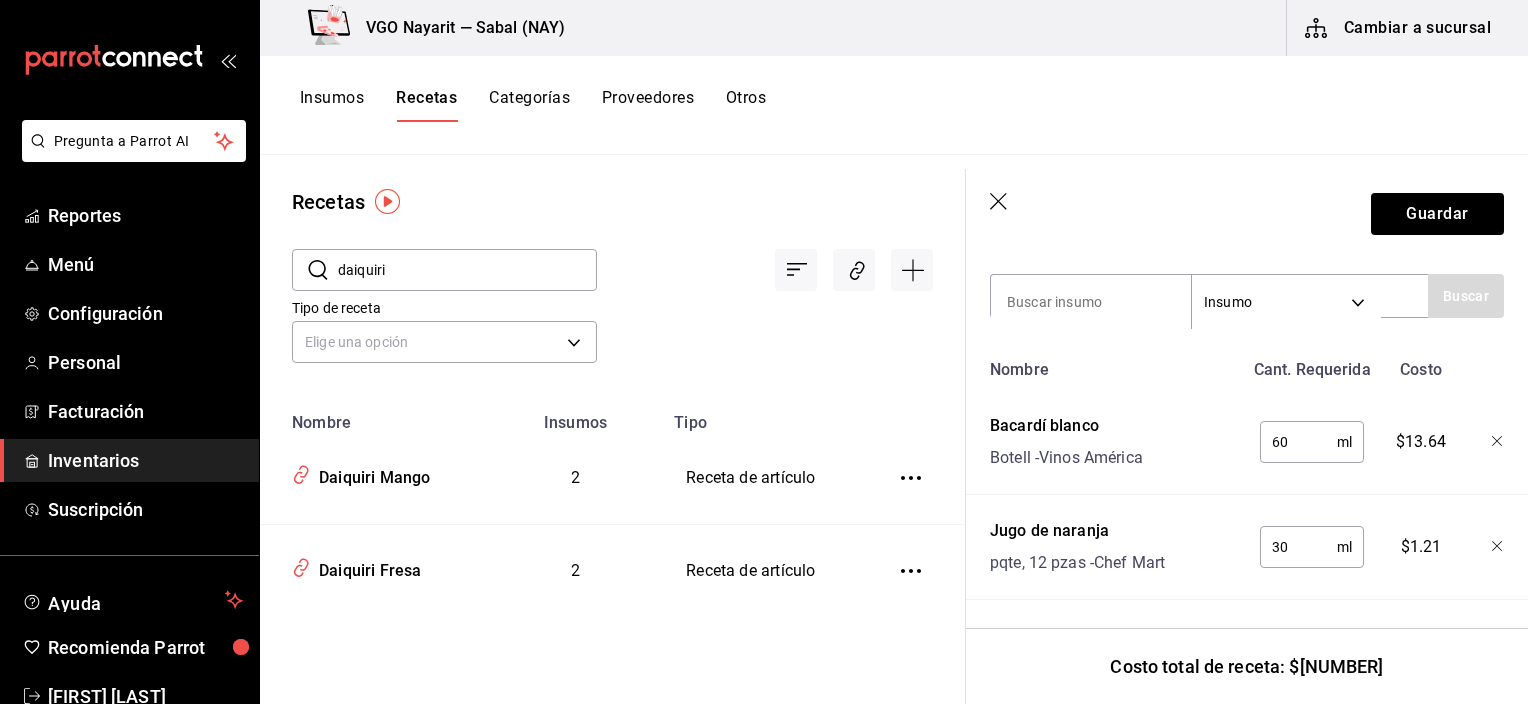 click 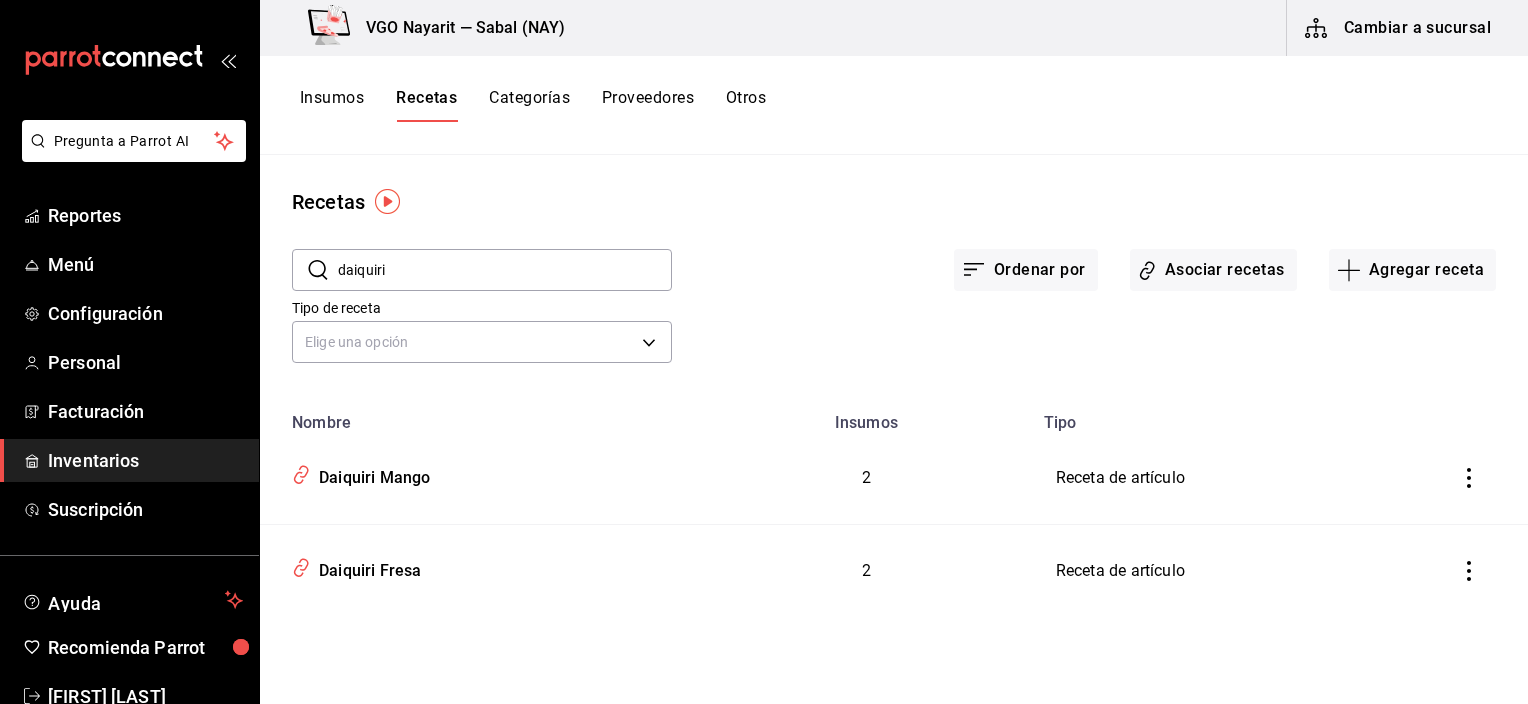 scroll, scrollTop: 0, scrollLeft: 0, axis: both 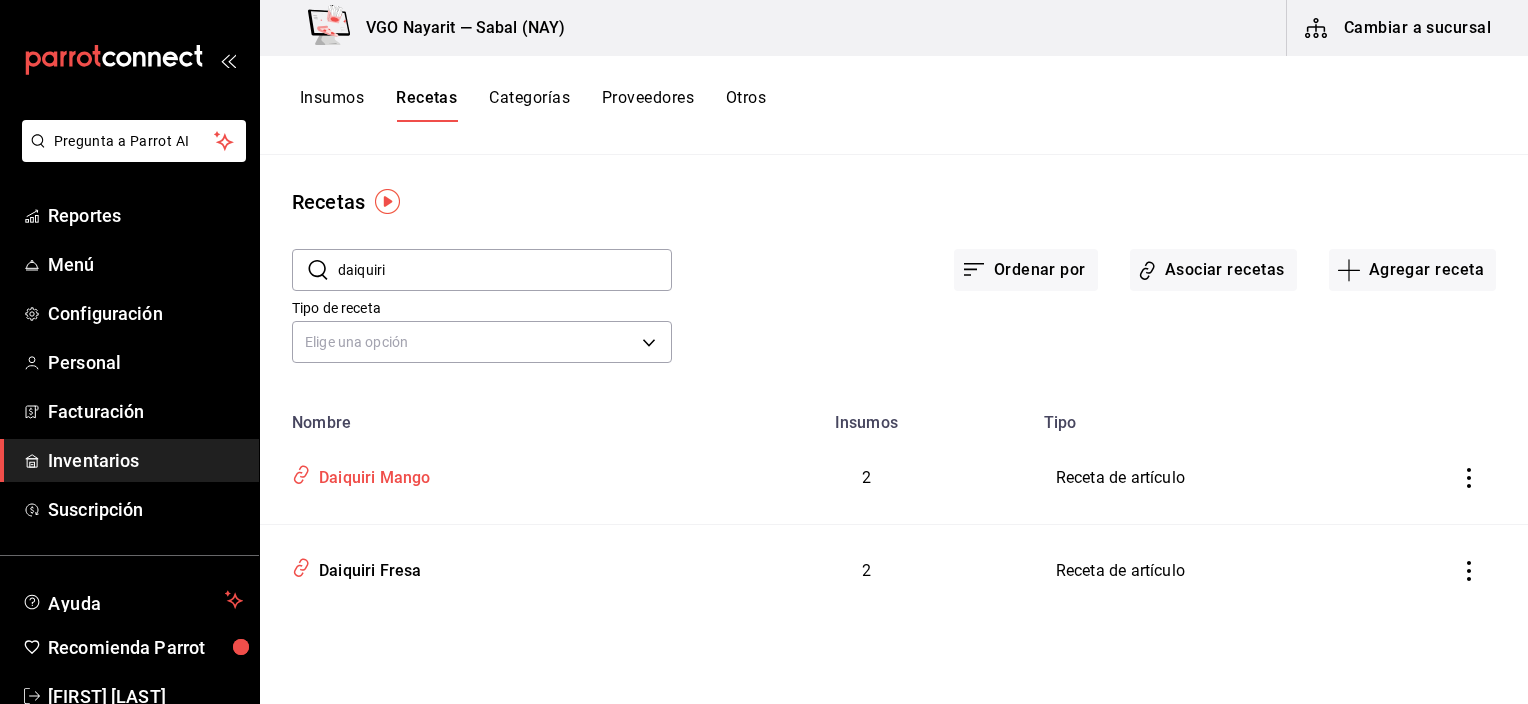 click on "Daiquiri Mango" at bounding box center (370, 474) 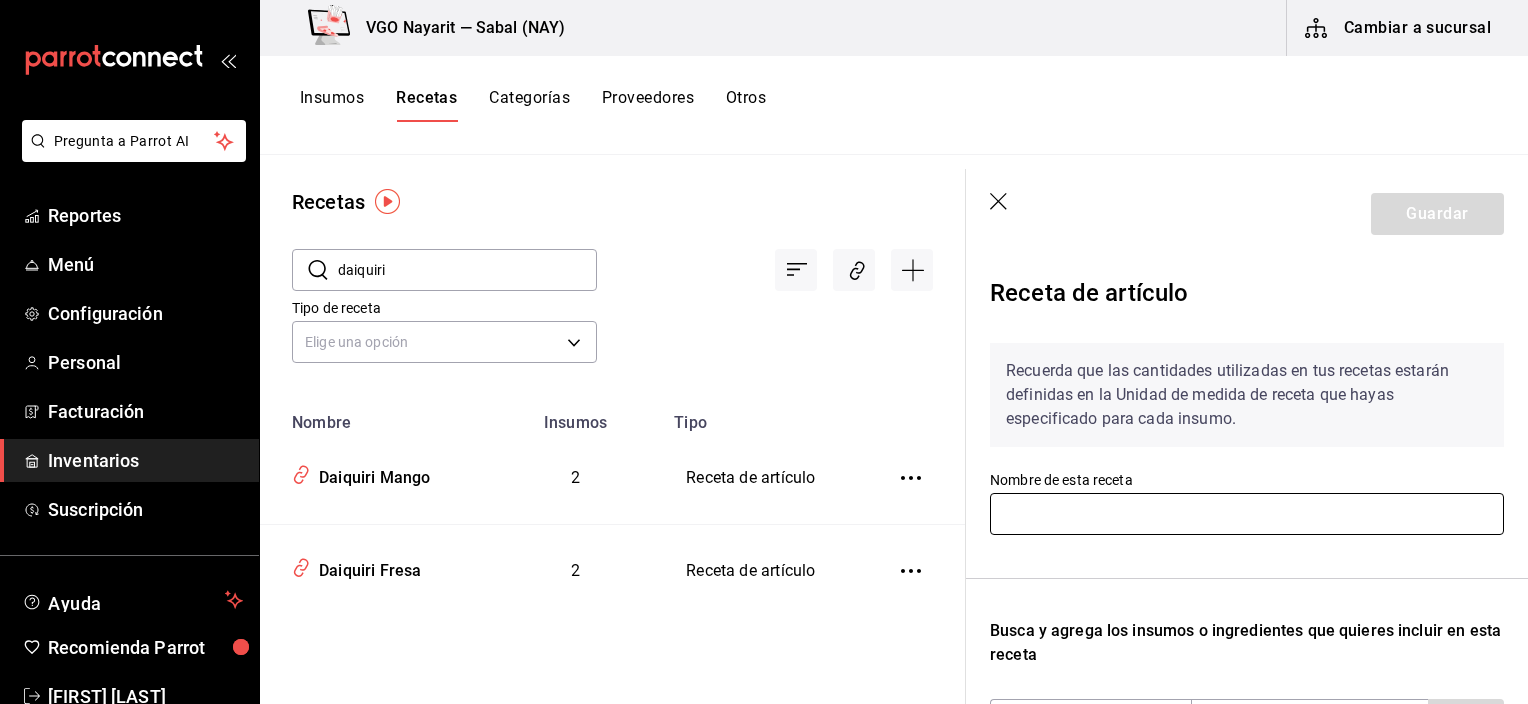 type on "Daiquiri Mango" 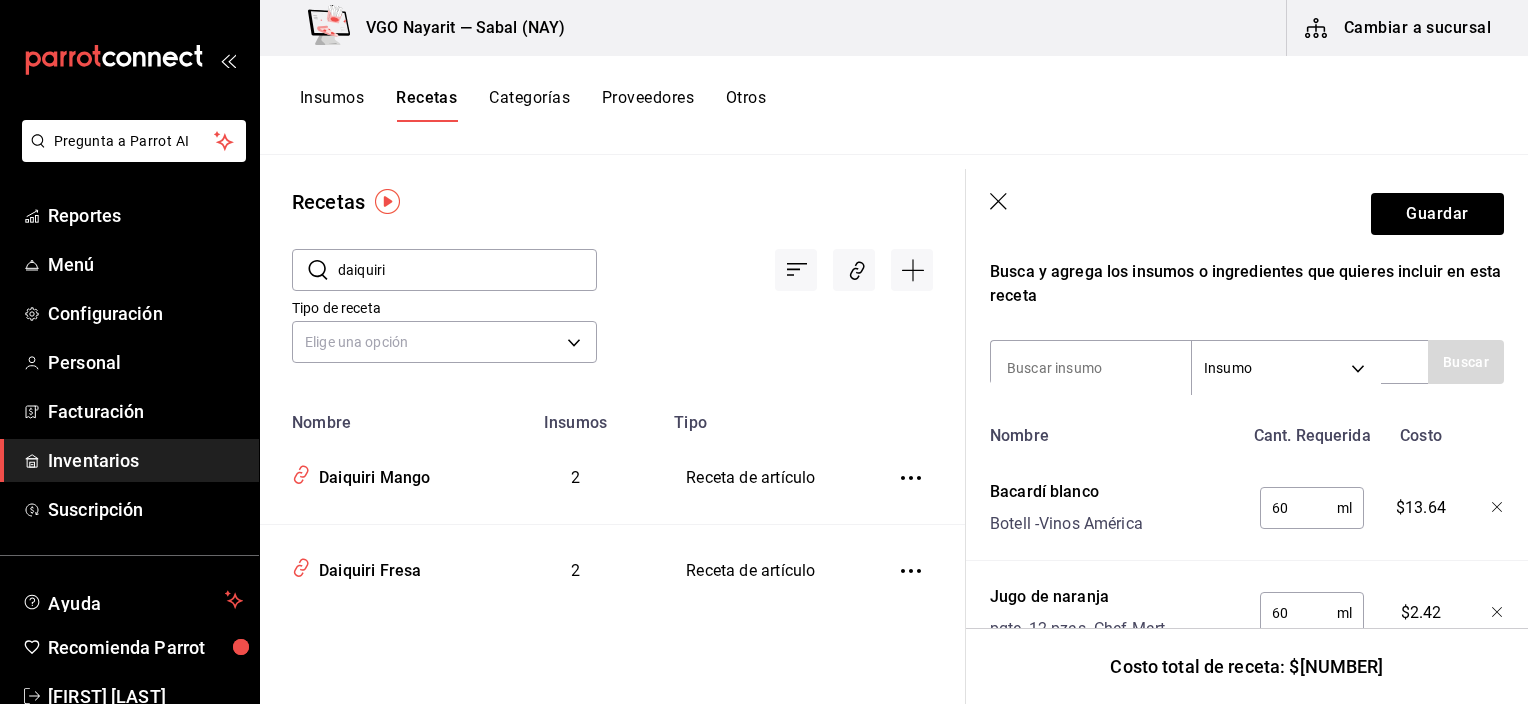 scroll, scrollTop: 400, scrollLeft: 0, axis: vertical 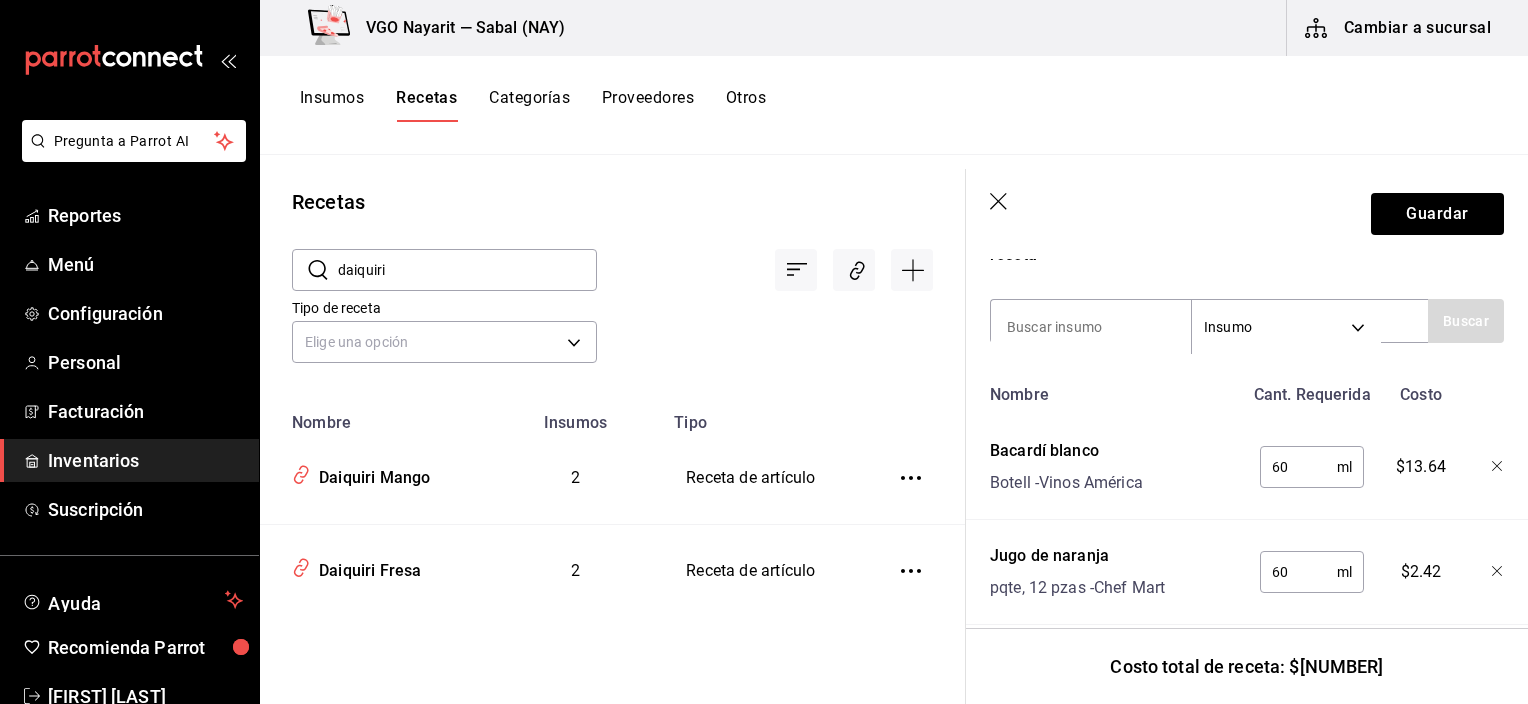 click 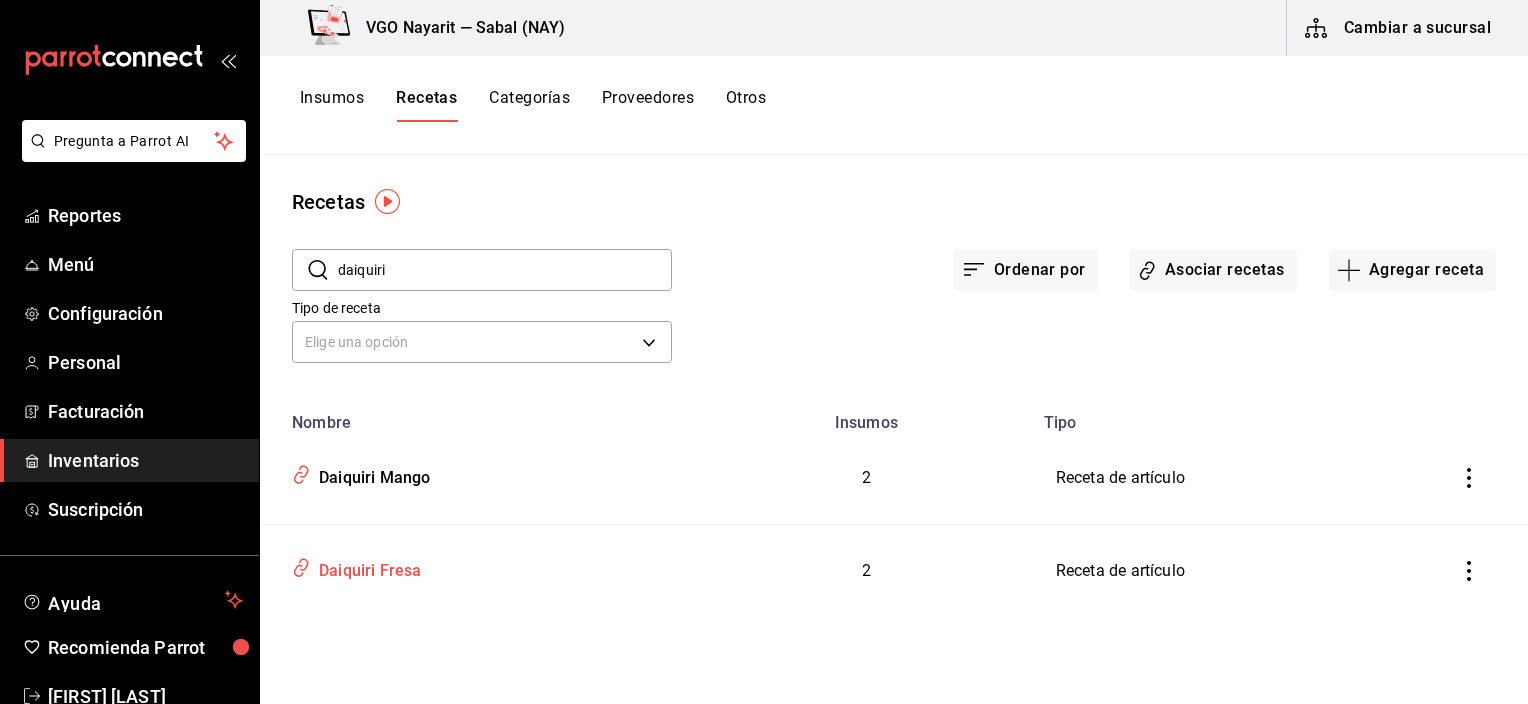 scroll, scrollTop: 0, scrollLeft: 0, axis: both 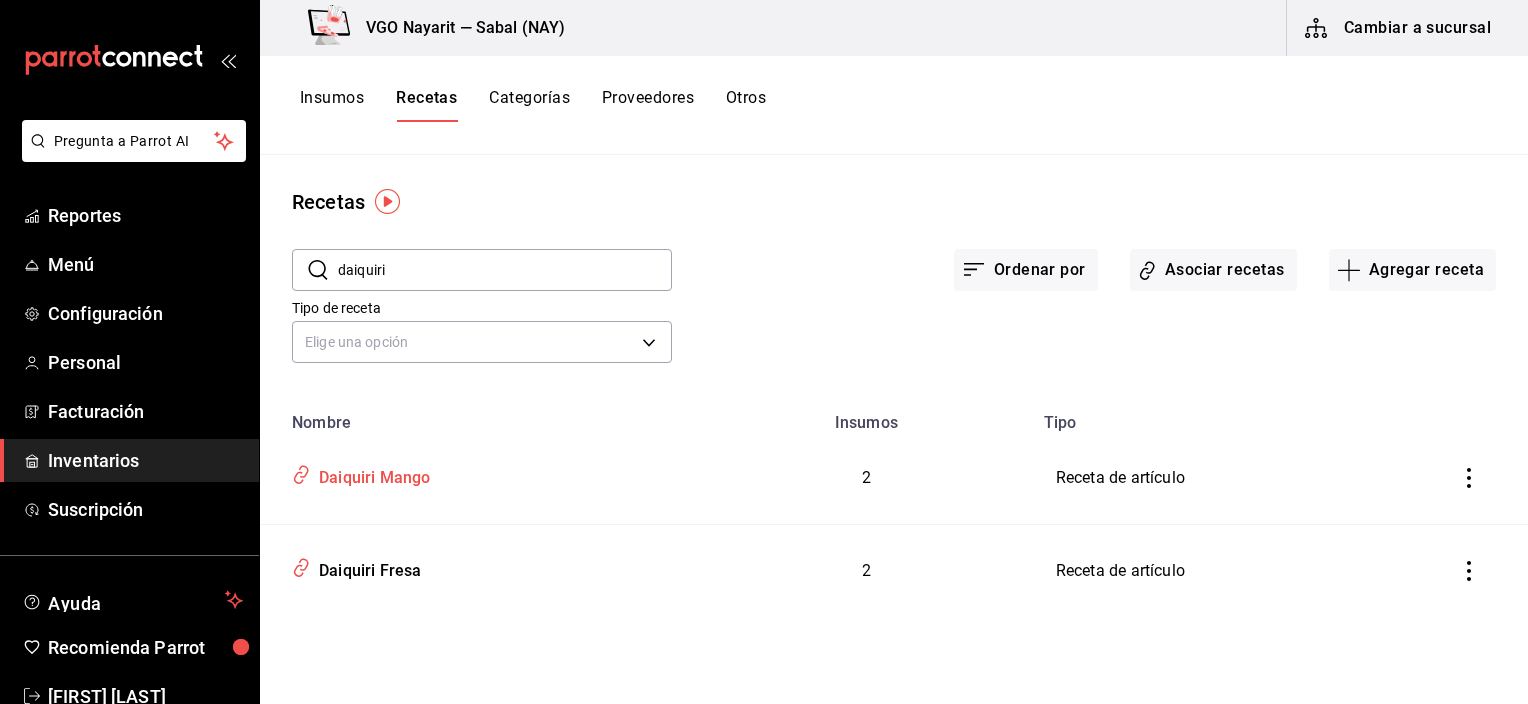 drag, startPoint x: 383, startPoint y: 567, endPoint x: 679, endPoint y: 480, distance: 308.52066 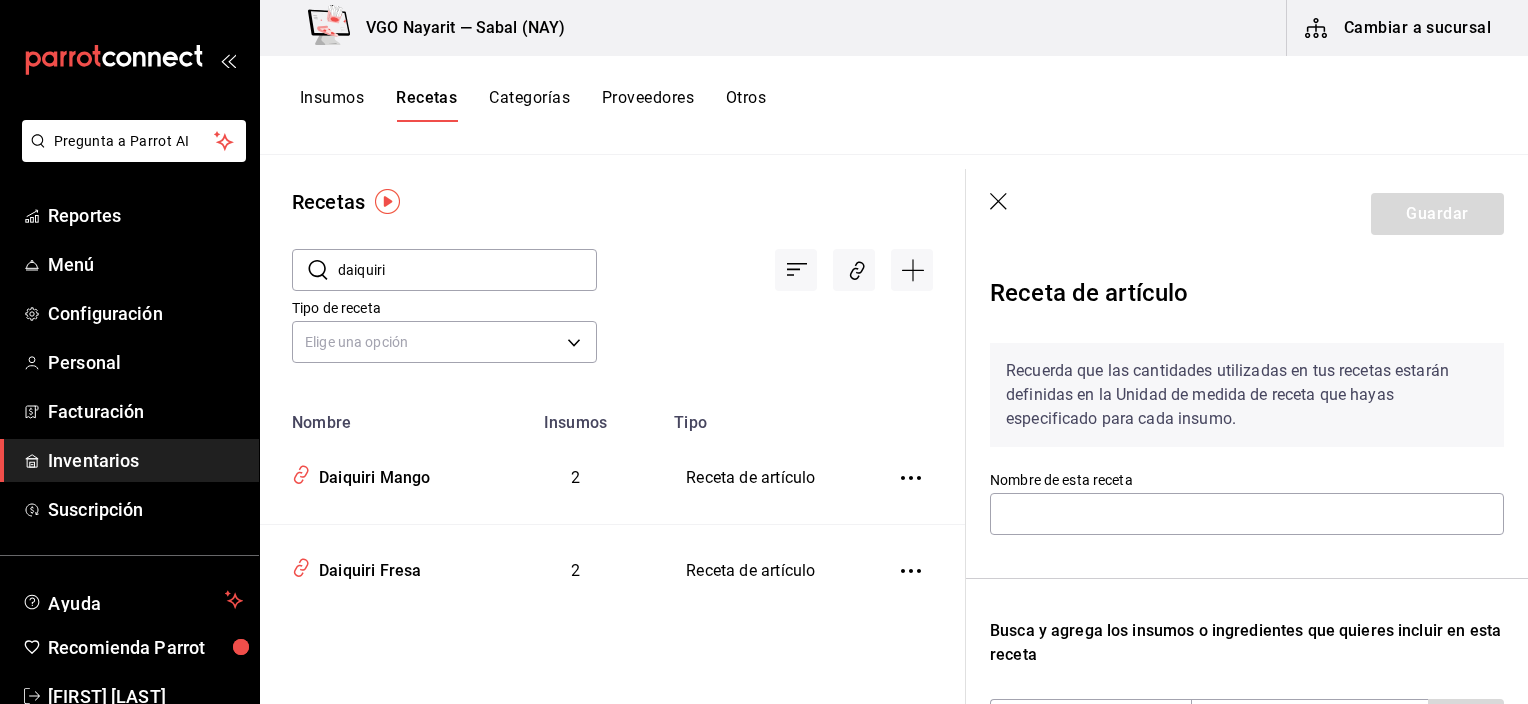 type on "Daiquiri Fresa" 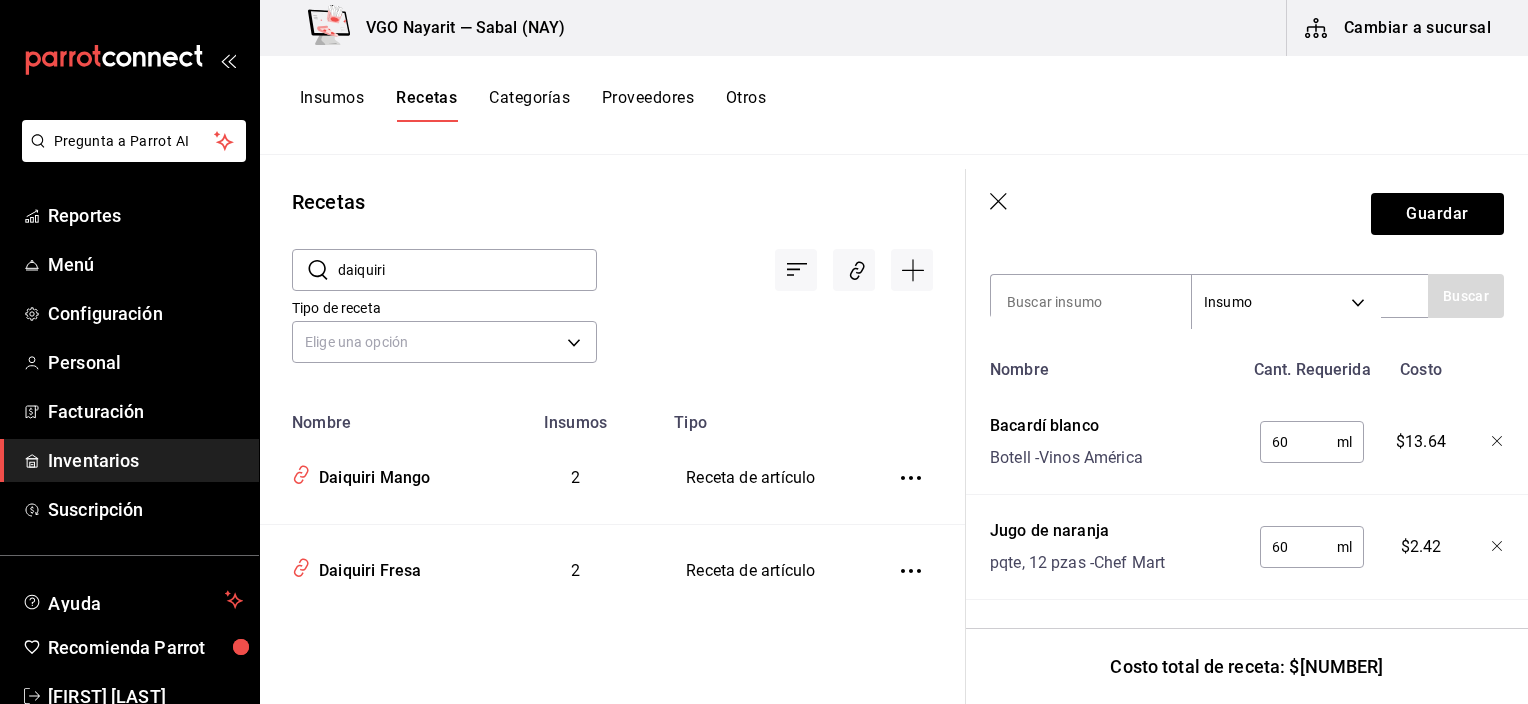 scroll, scrollTop: 440, scrollLeft: 0, axis: vertical 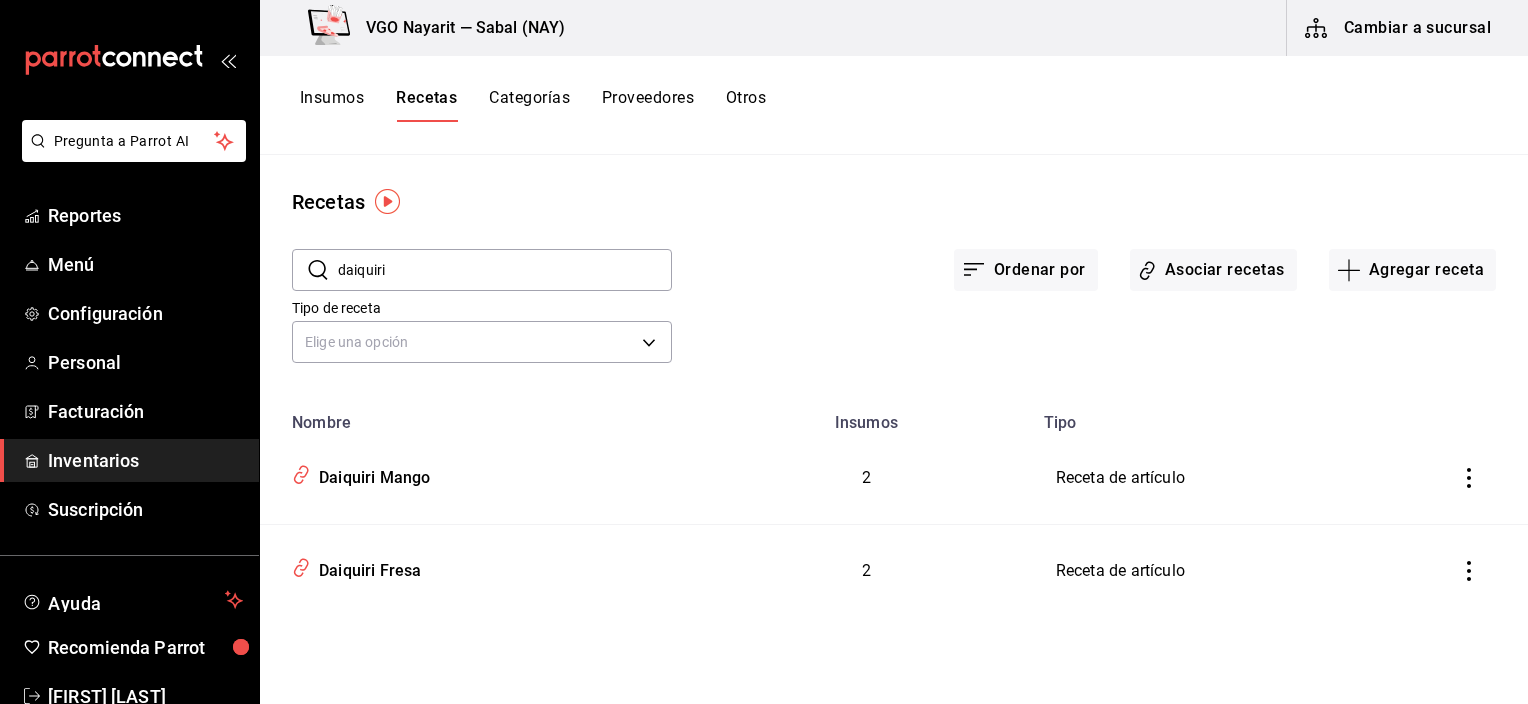 drag, startPoint x: 413, startPoint y: 277, endPoint x: 326, endPoint y: 254, distance: 89.98889 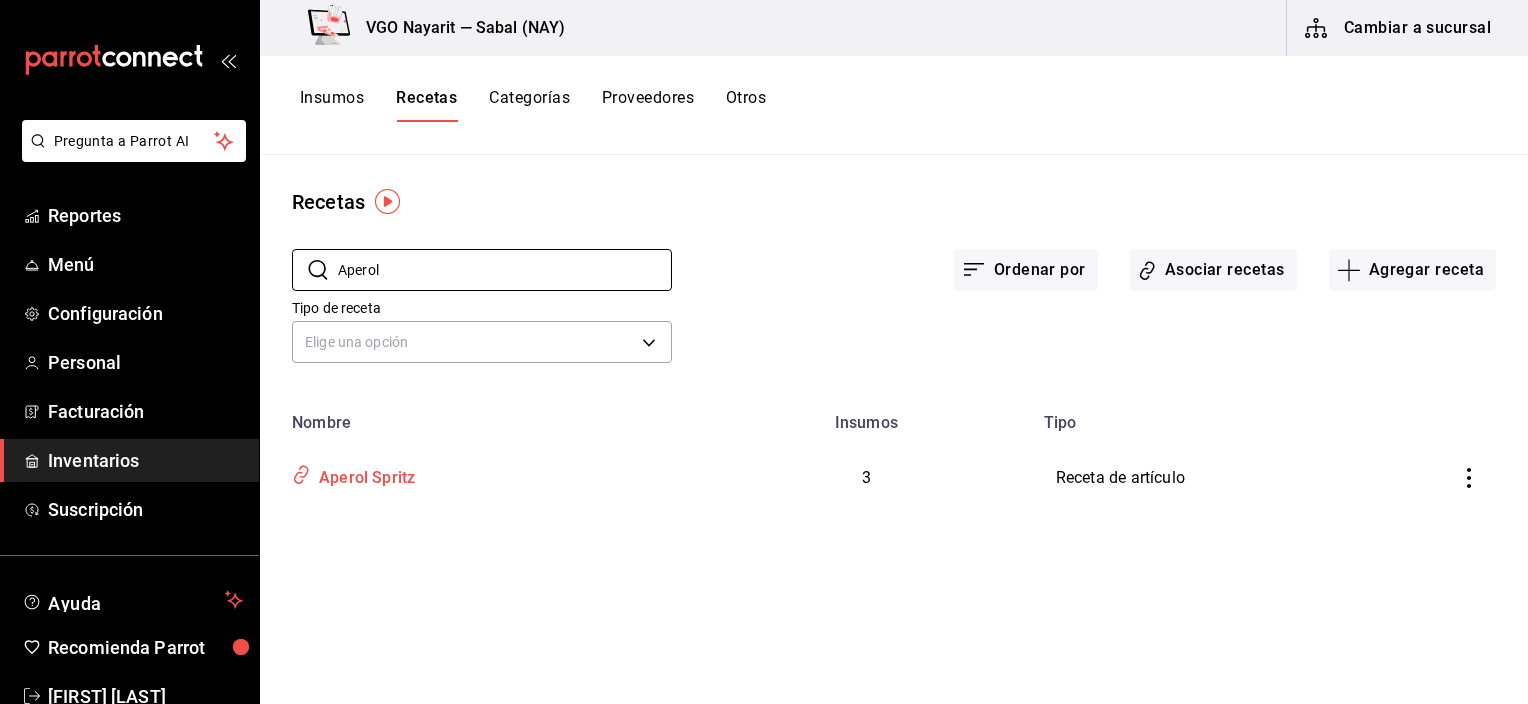 type on "Aperol" 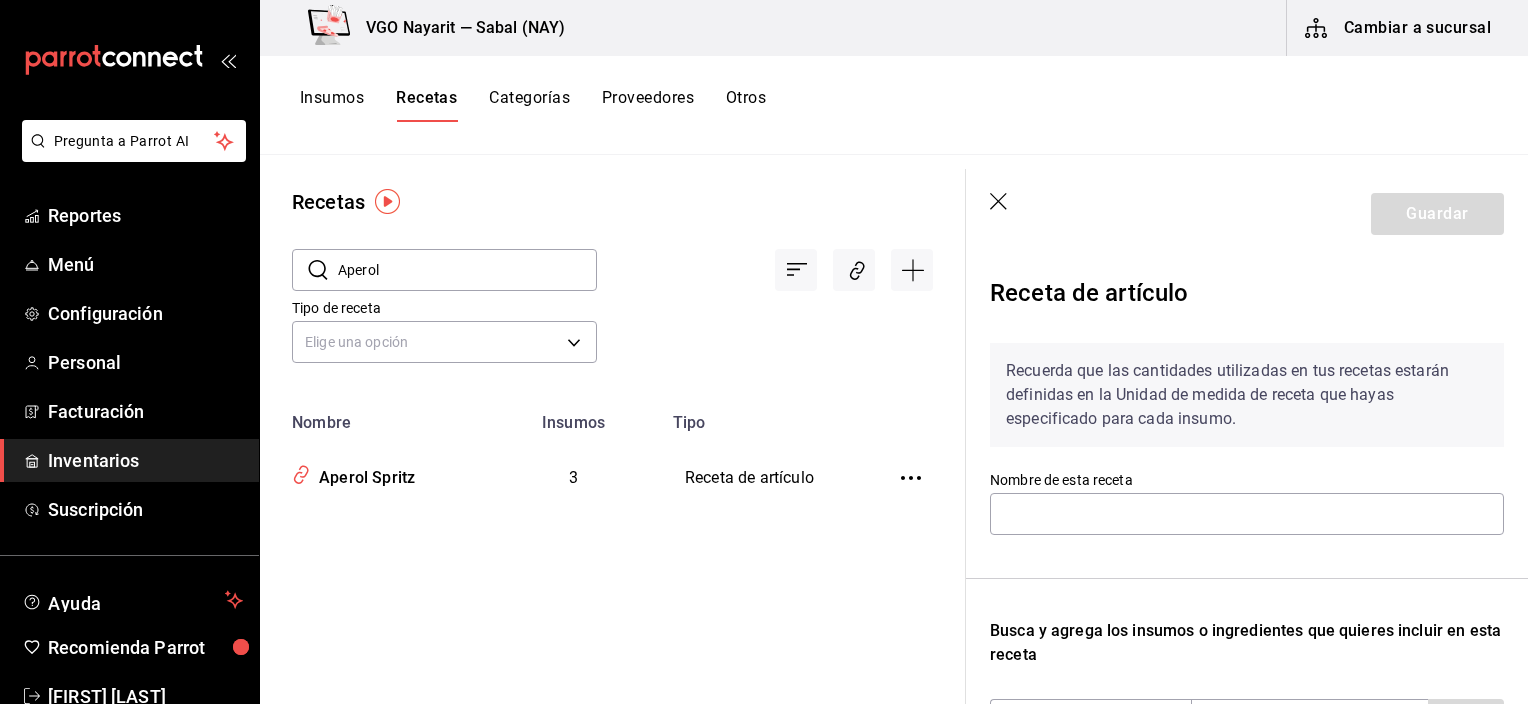 type on "Aperol Spritz" 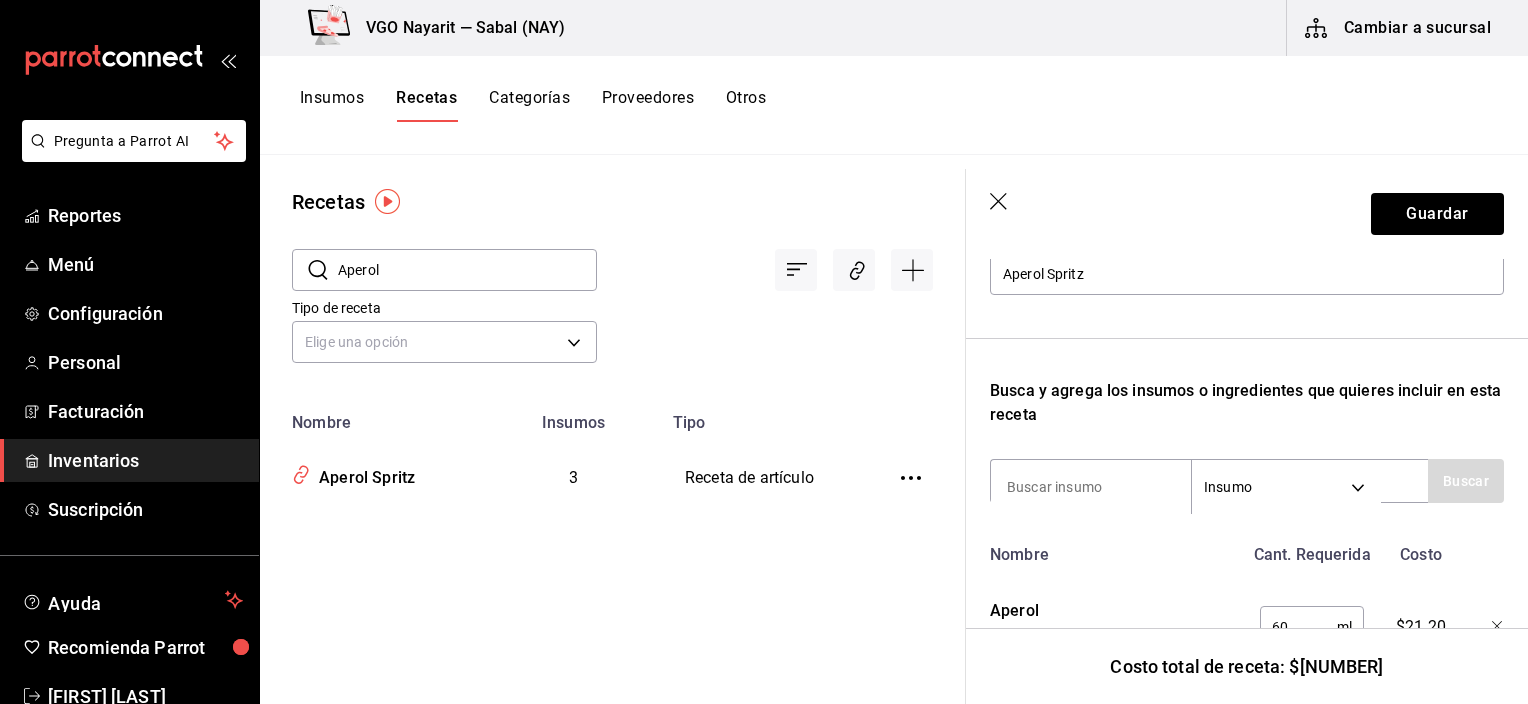 scroll, scrollTop: 400, scrollLeft: 0, axis: vertical 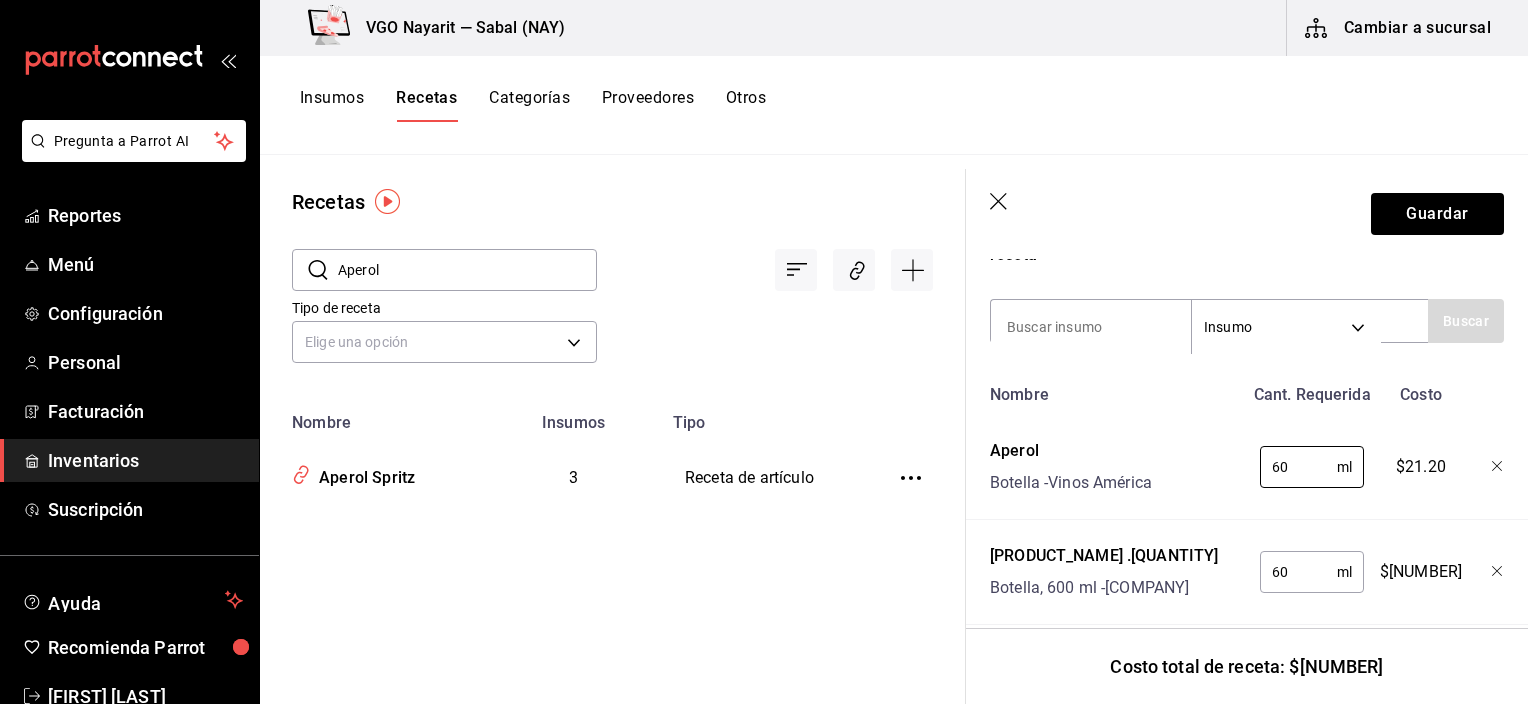 drag, startPoint x: 1300, startPoint y: 472, endPoint x: 1177, endPoint y: 476, distance: 123.065025 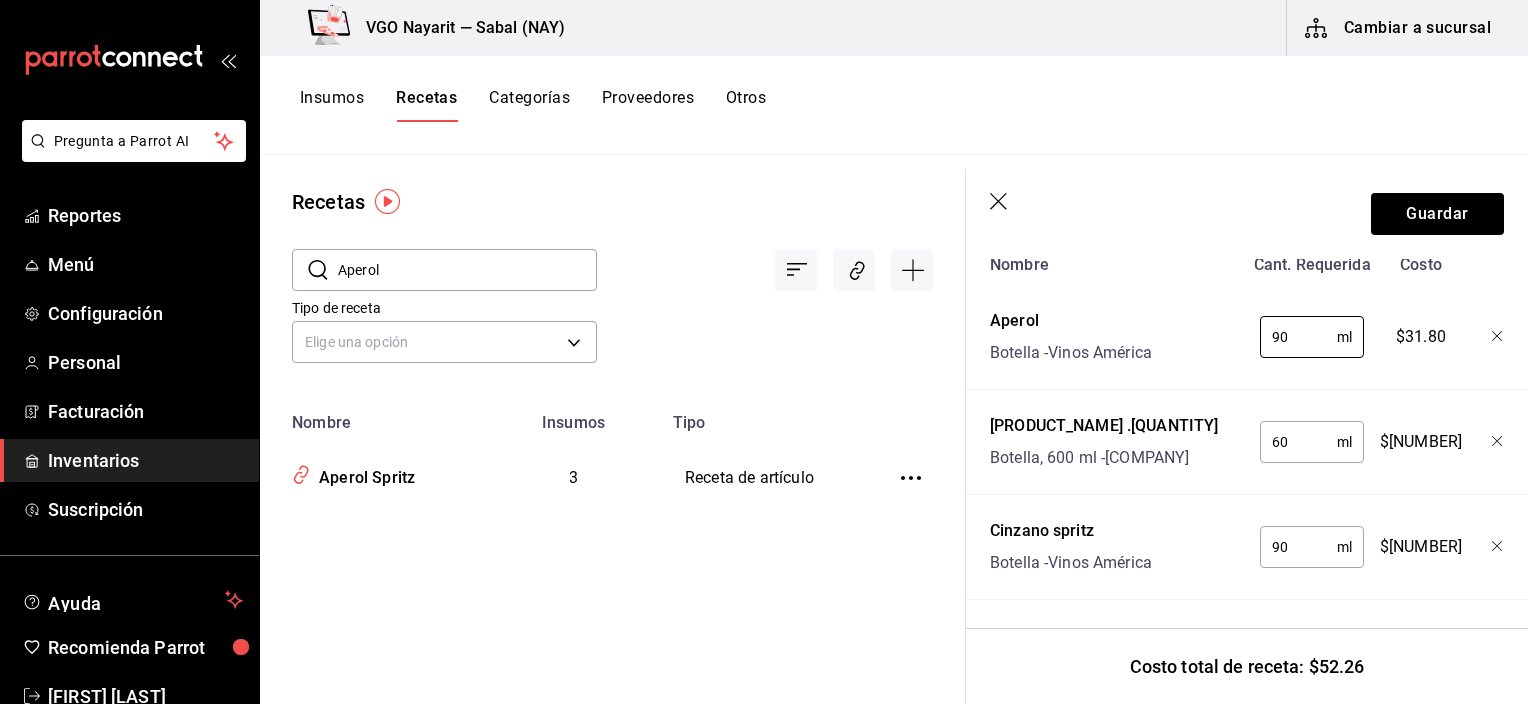 scroll, scrollTop: 568, scrollLeft: 0, axis: vertical 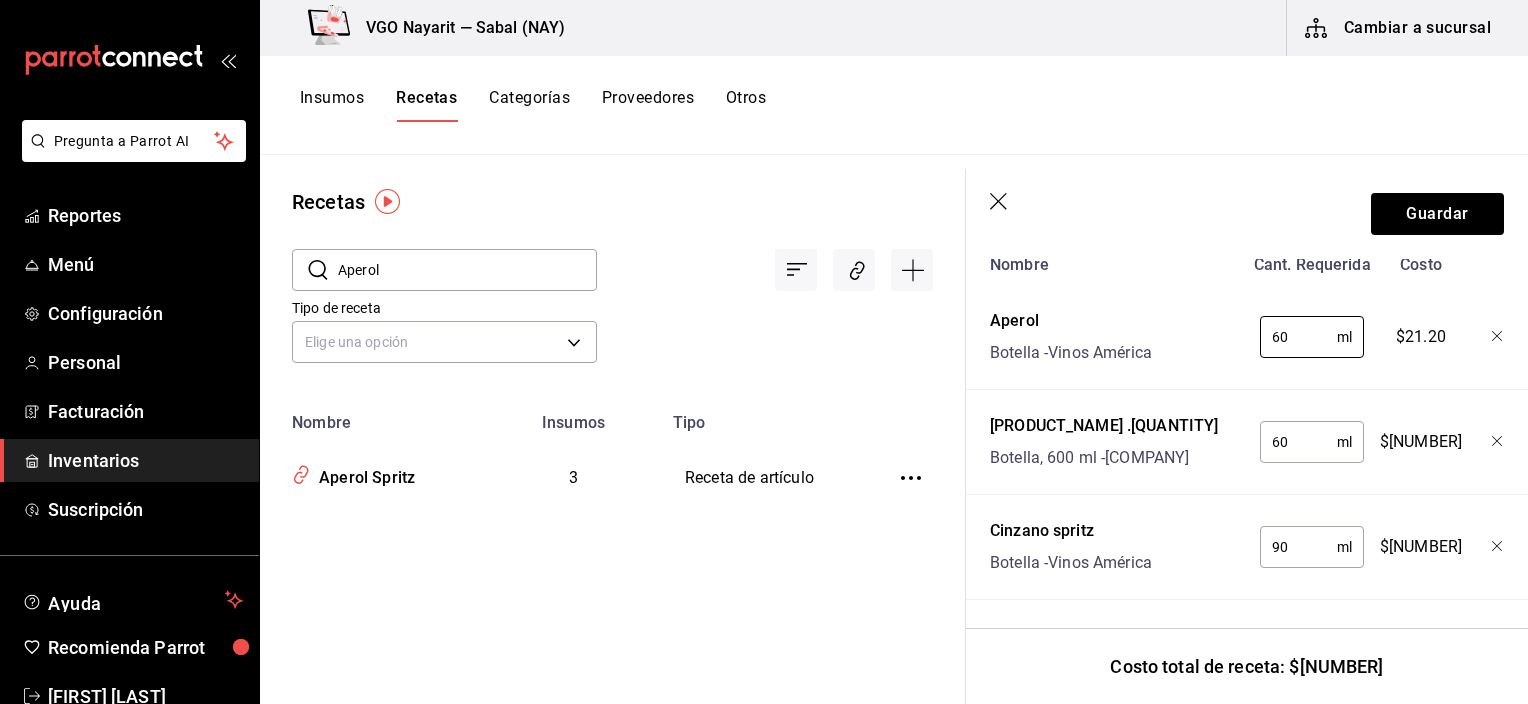 type on "60" 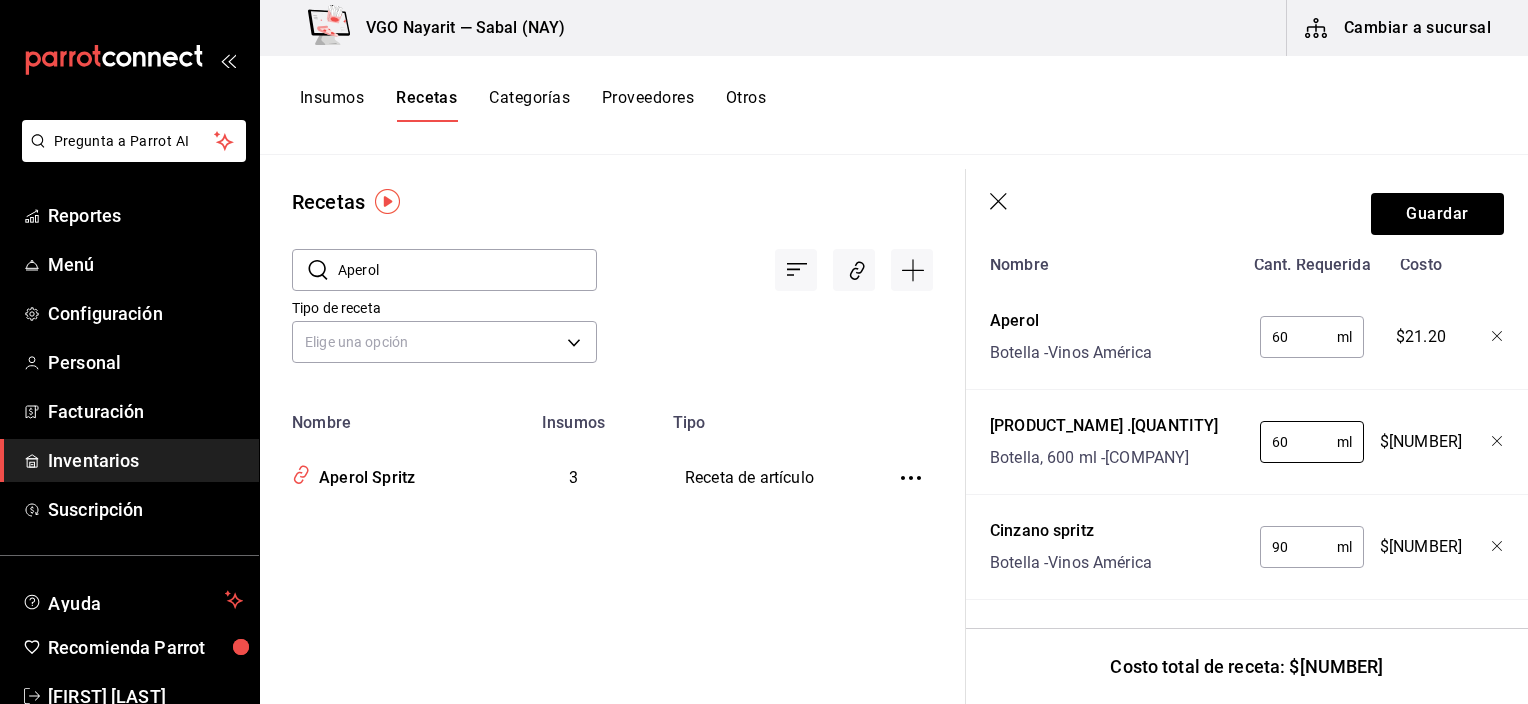 drag, startPoint x: 1290, startPoint y: 419, endPoint x: 1143, endPoint y: 419, distance: 147 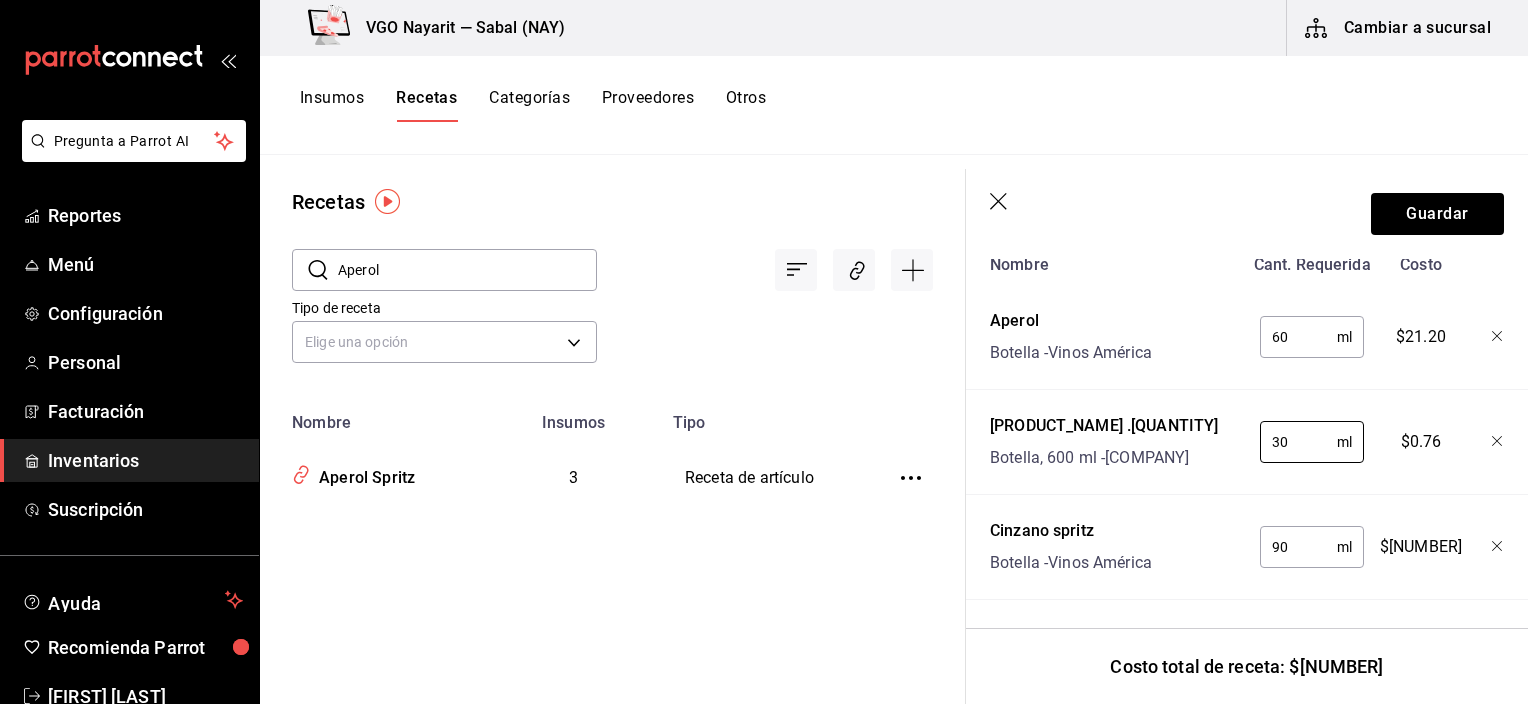 type on "3" 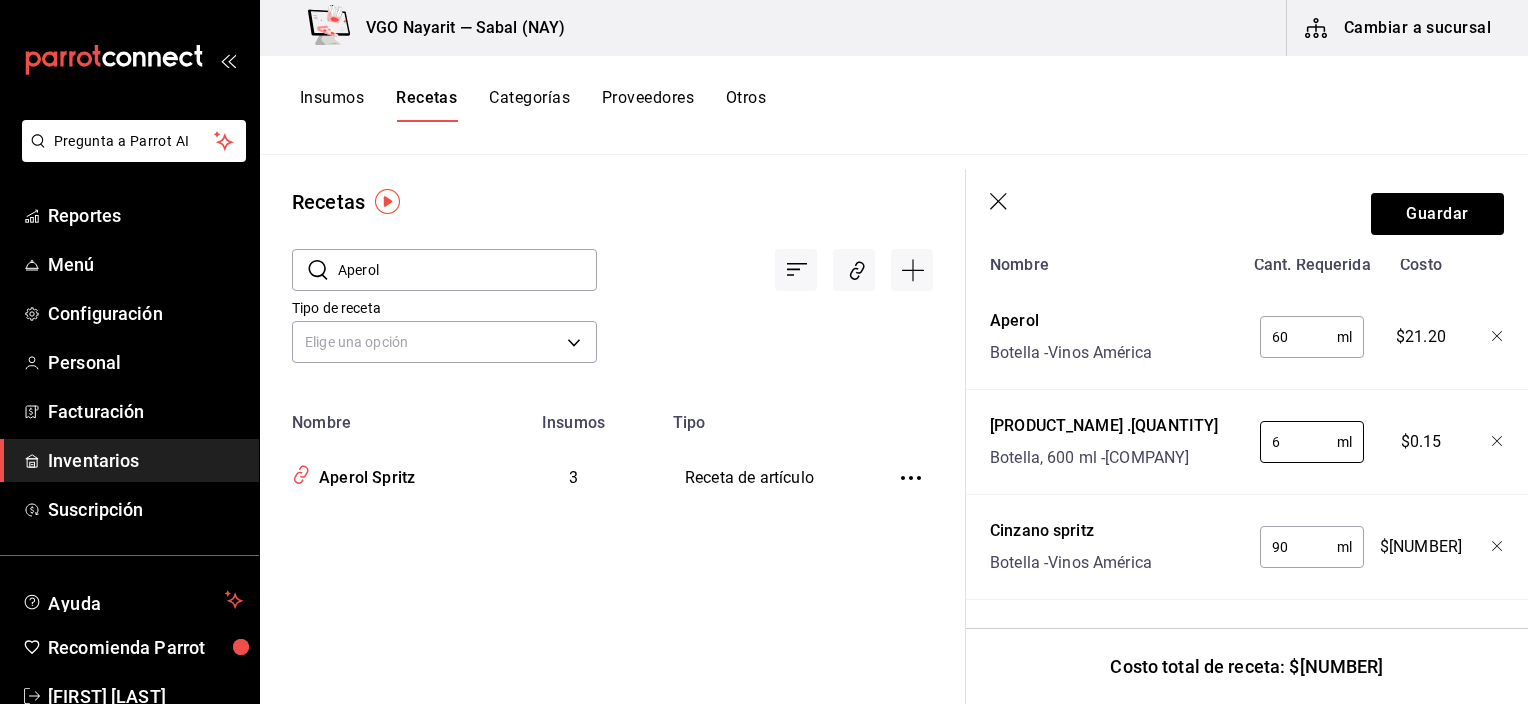 type on "60" 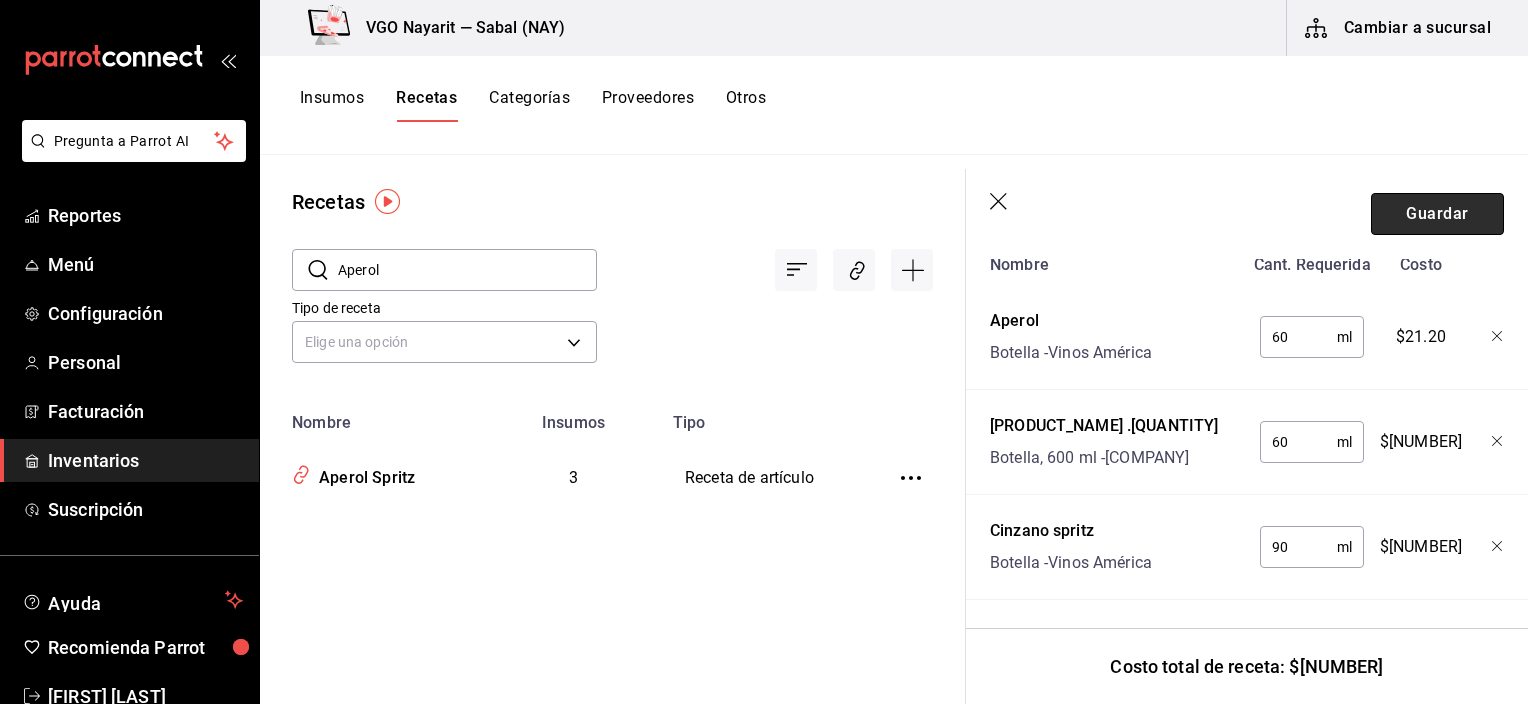click on "Guardar" at bounding box center [1437, 214] 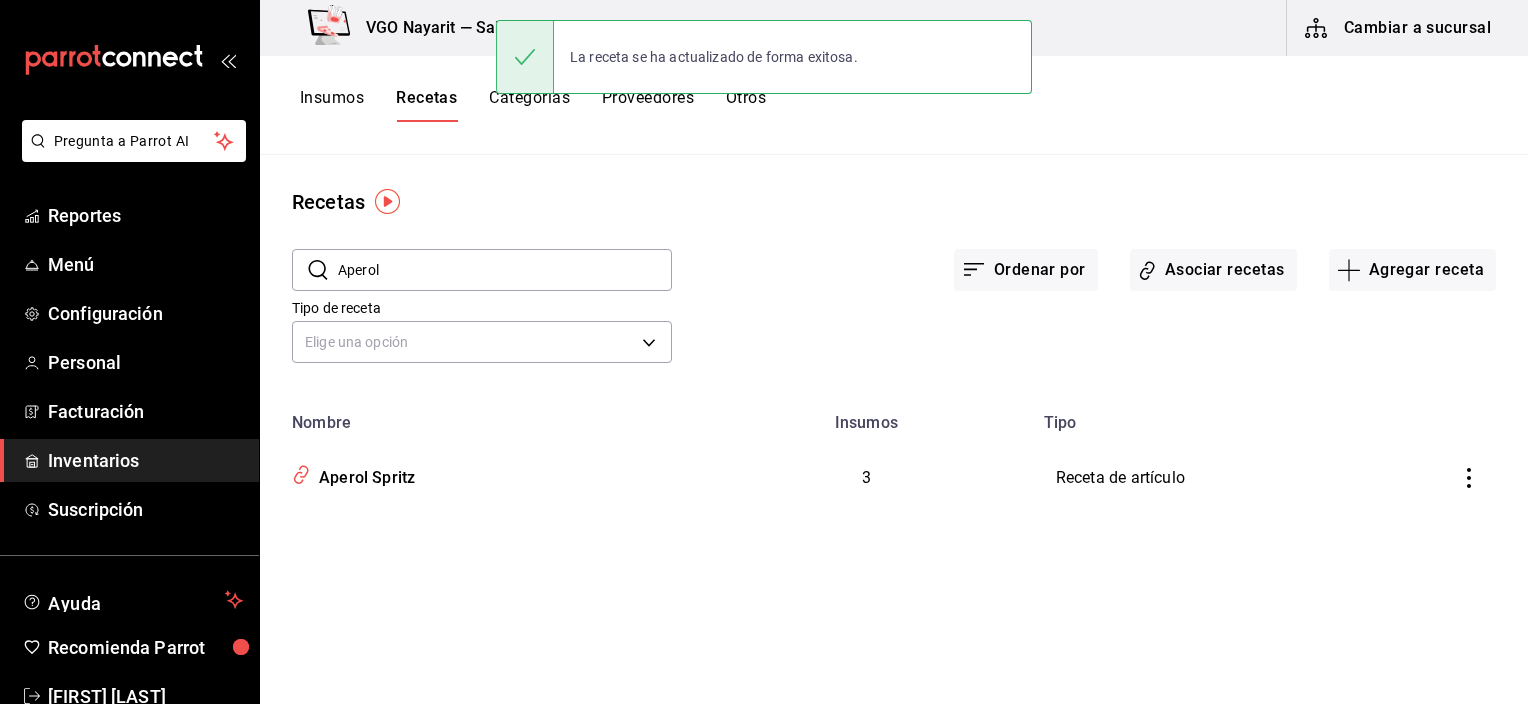 scroll, scrollTop: 0, scrollLeft: 0, axis: both 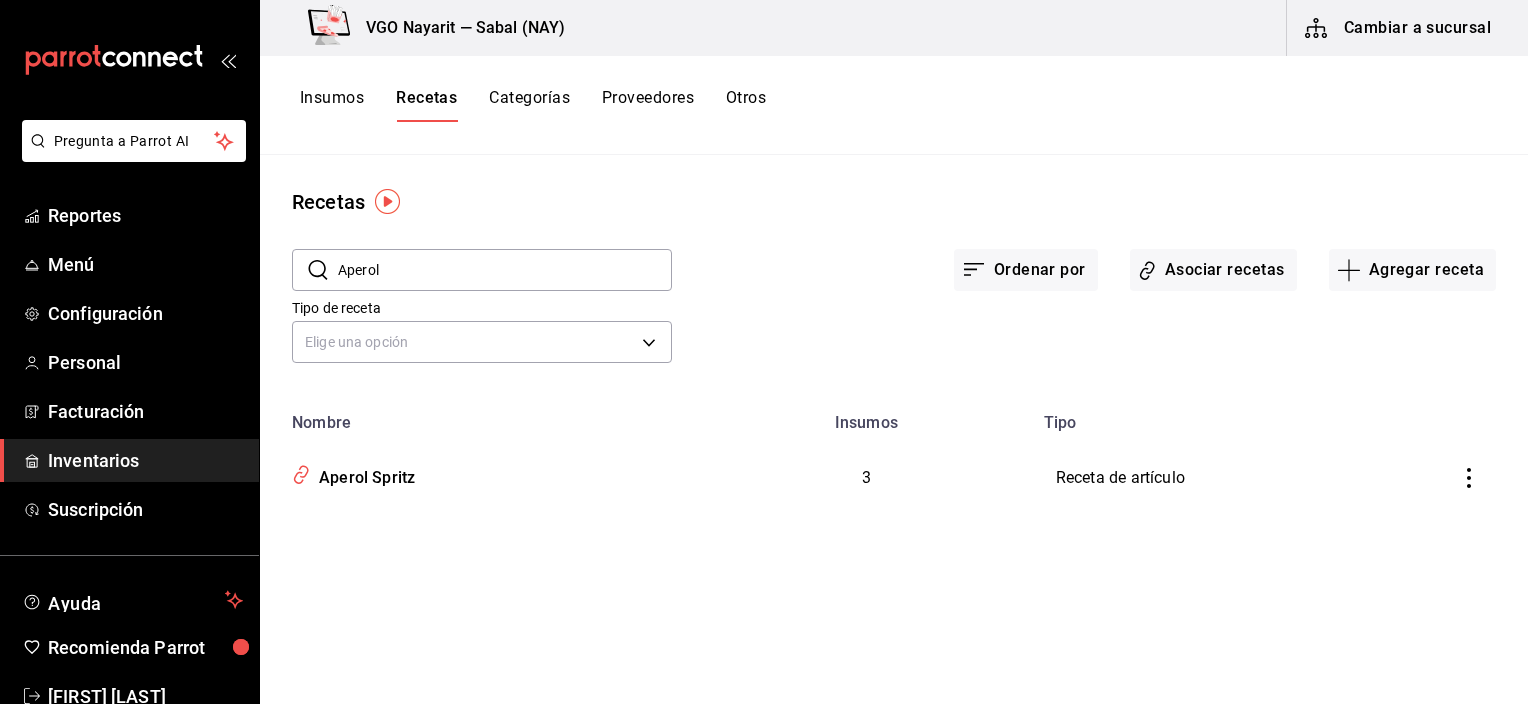 drag, startPoint x: 452, startPoint y: 274, endPoint x: 300, endPoint y: 264, distance: 152.3286 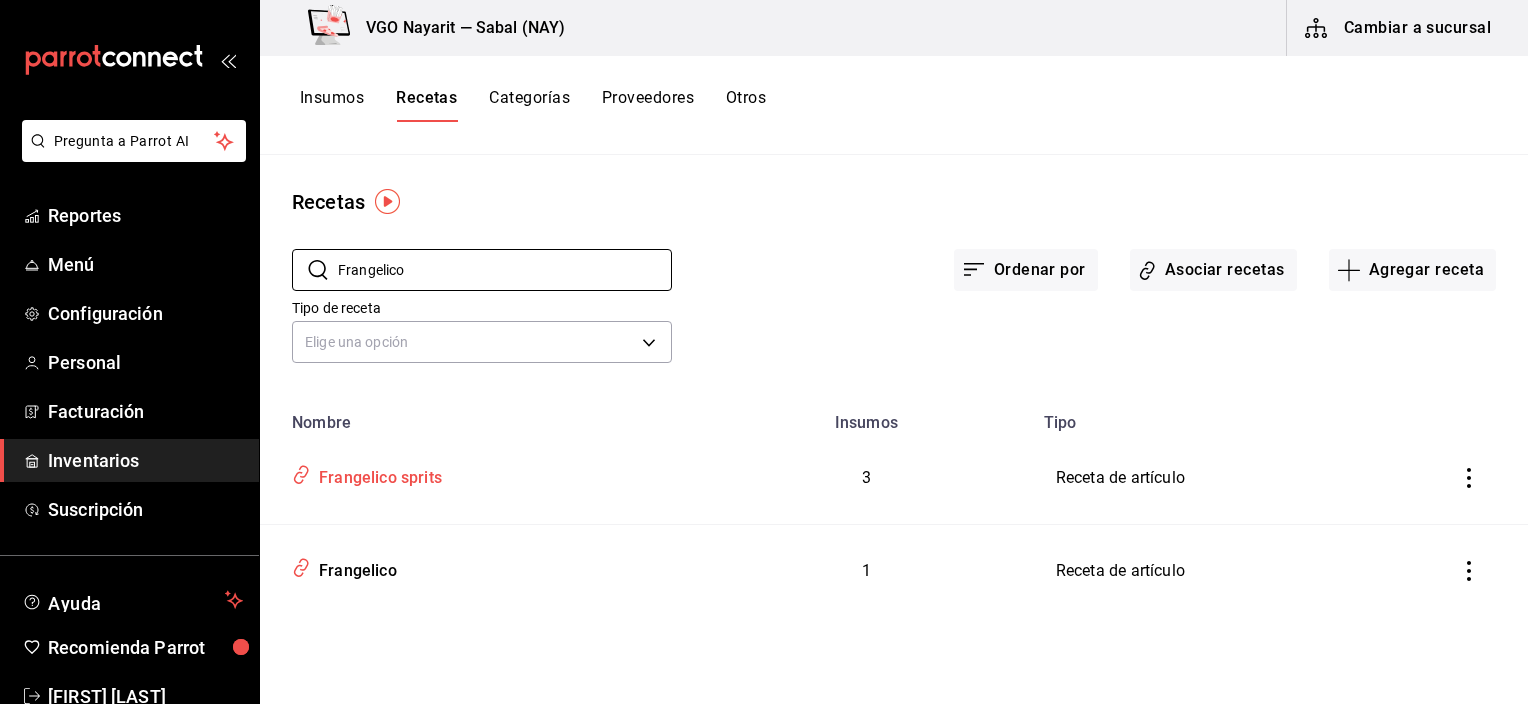 type on "Frangelico" 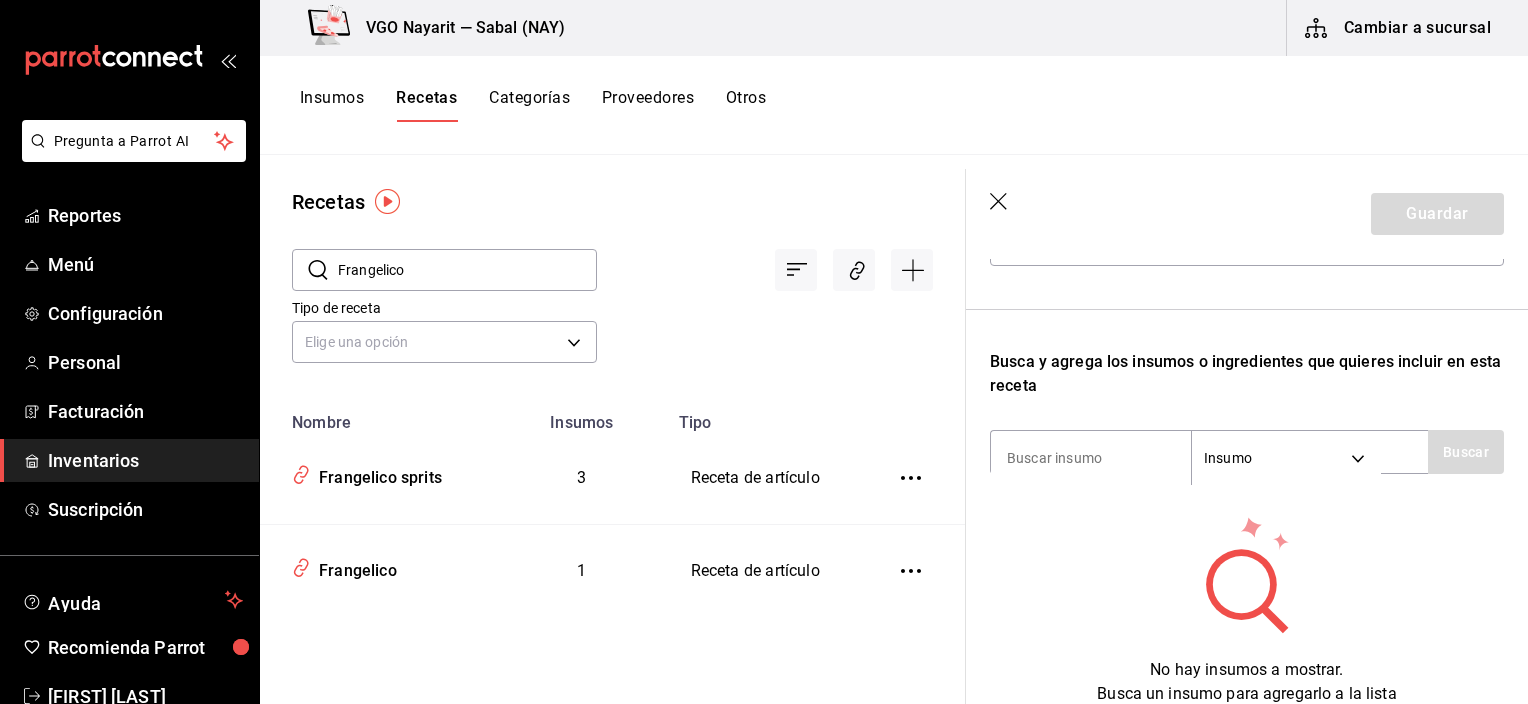 type on "Frangelico sprits" 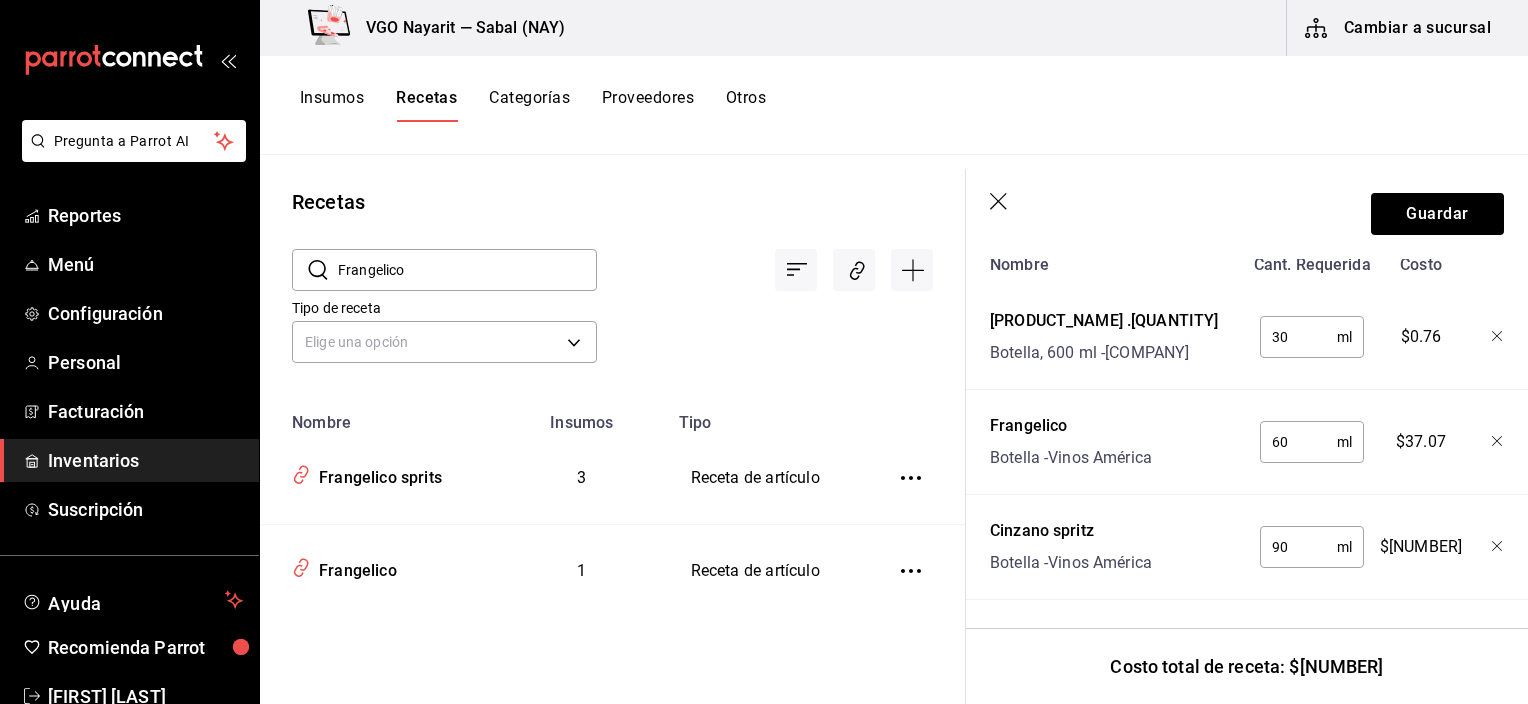 scroll, scrollTop: 568, scrollLeft: 0, axis: vertical 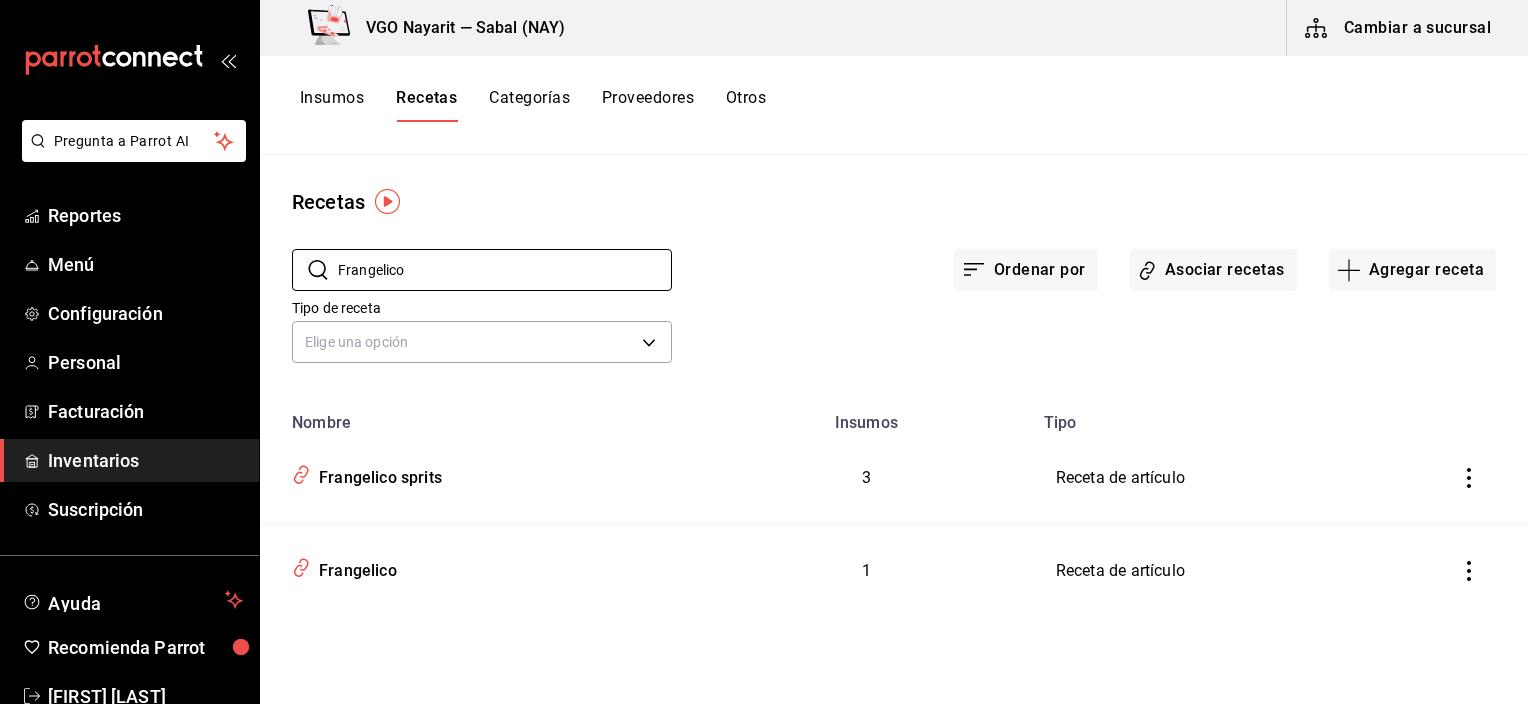 drag, startPoint x: 510, startPoint y: 276, endPoint x: 288, endPoint y: 252, distance: 223.29353 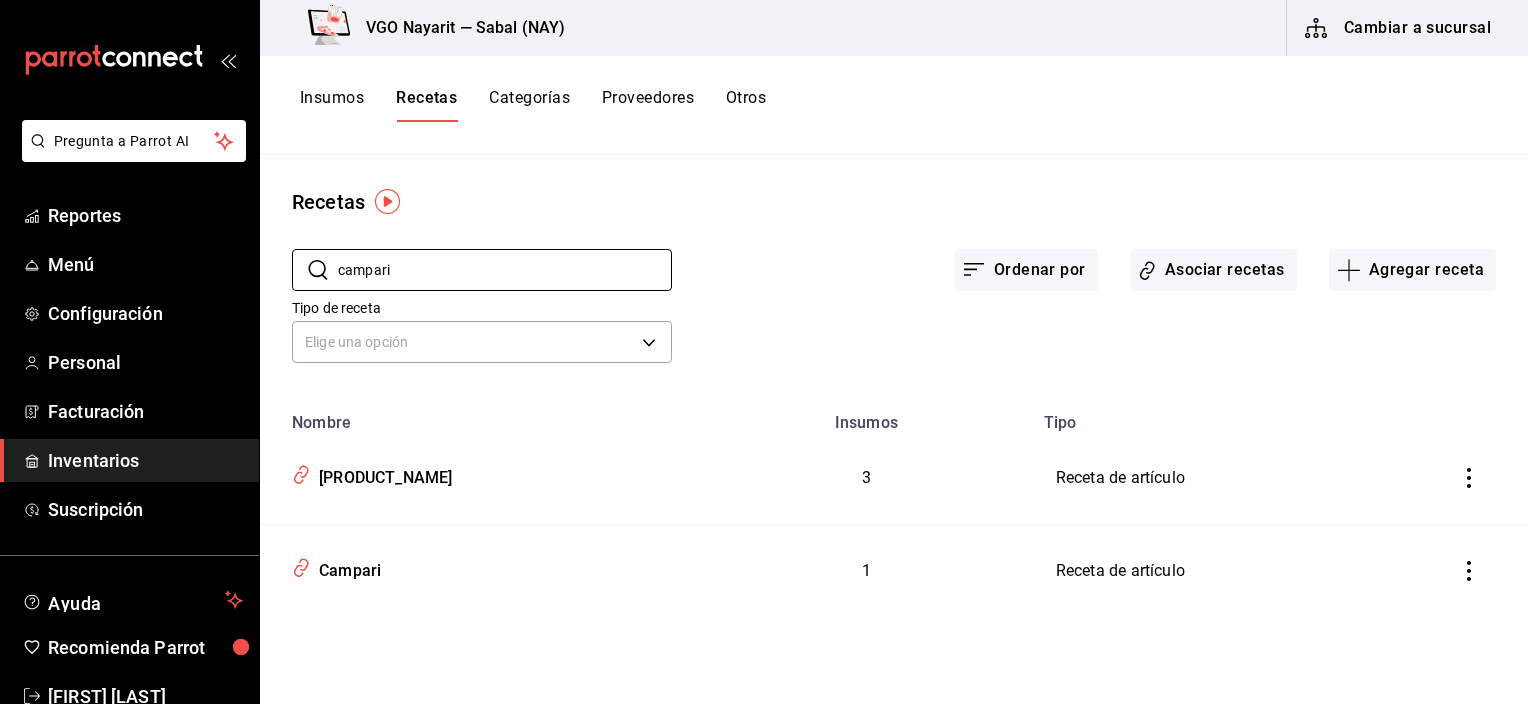 type on "campari" 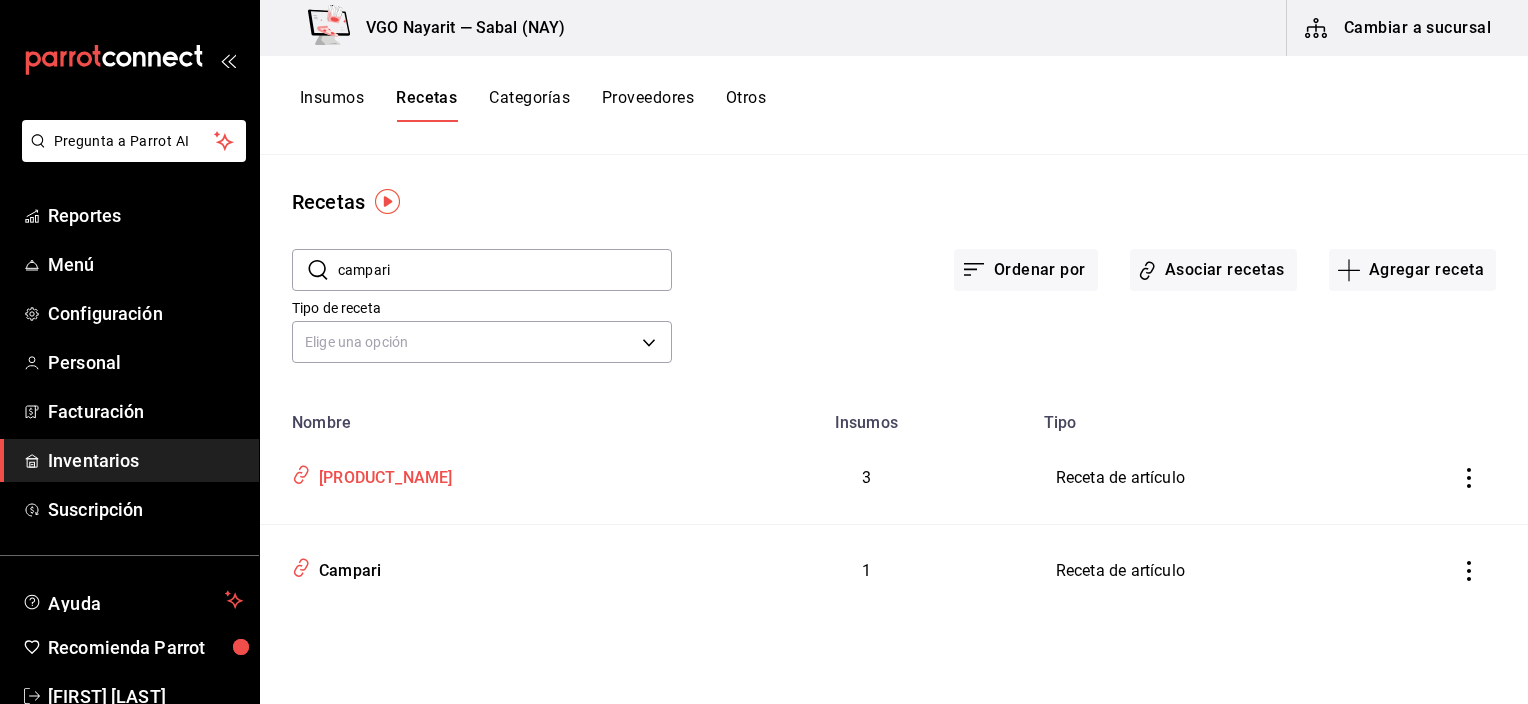 click on "[PRODUCT_NAME]" at bounding box center (381, 474) 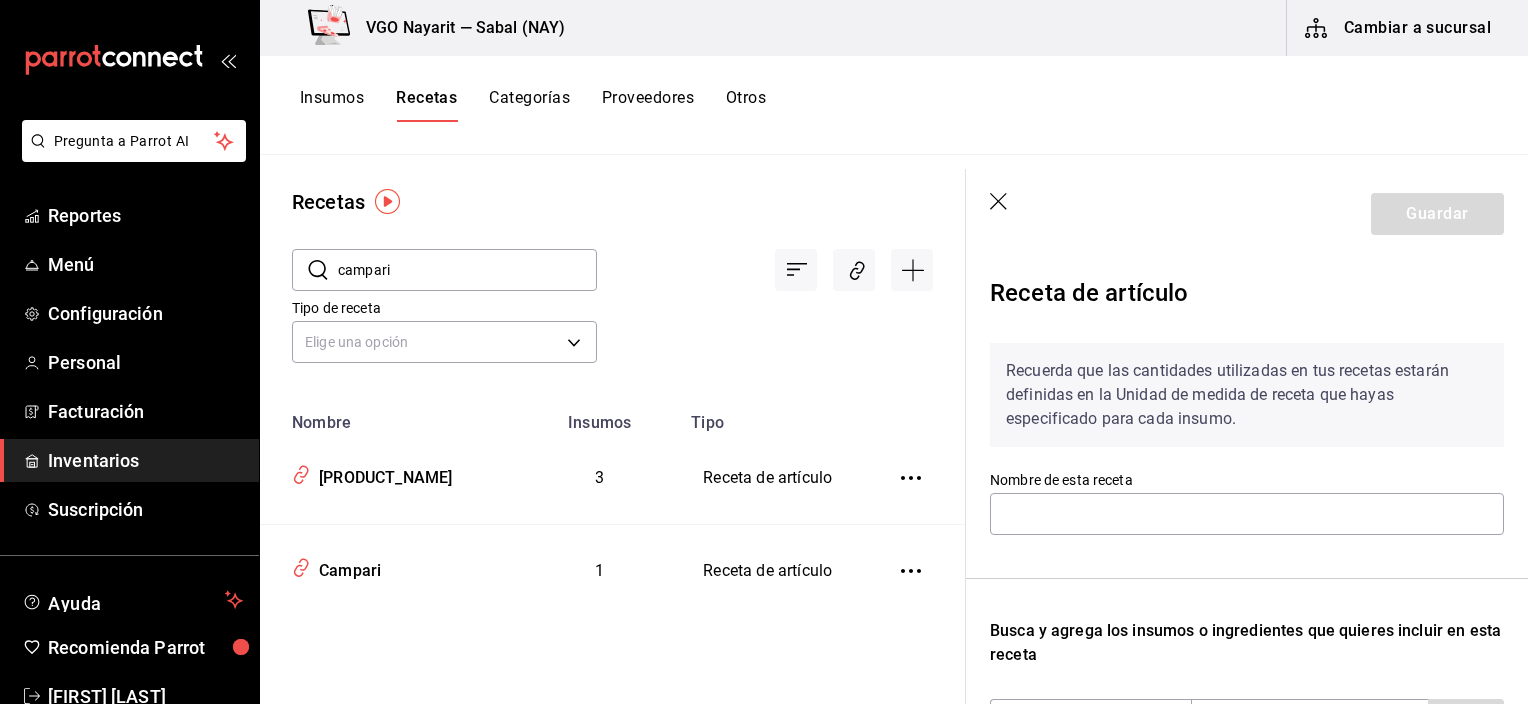 type on "[PRODUCT_NAME]" 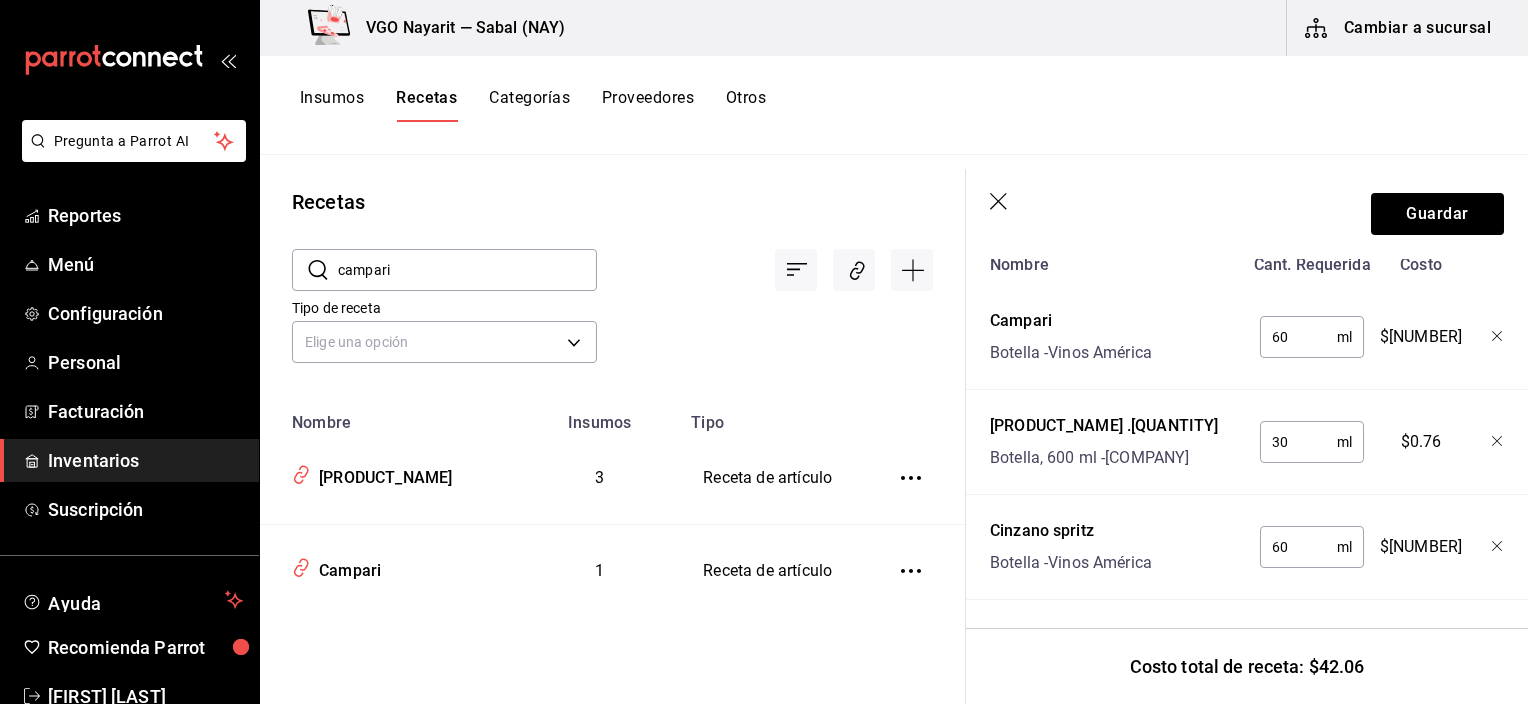 scroll, scrollTop: 568, scrollLeft: 0, axis: vertical 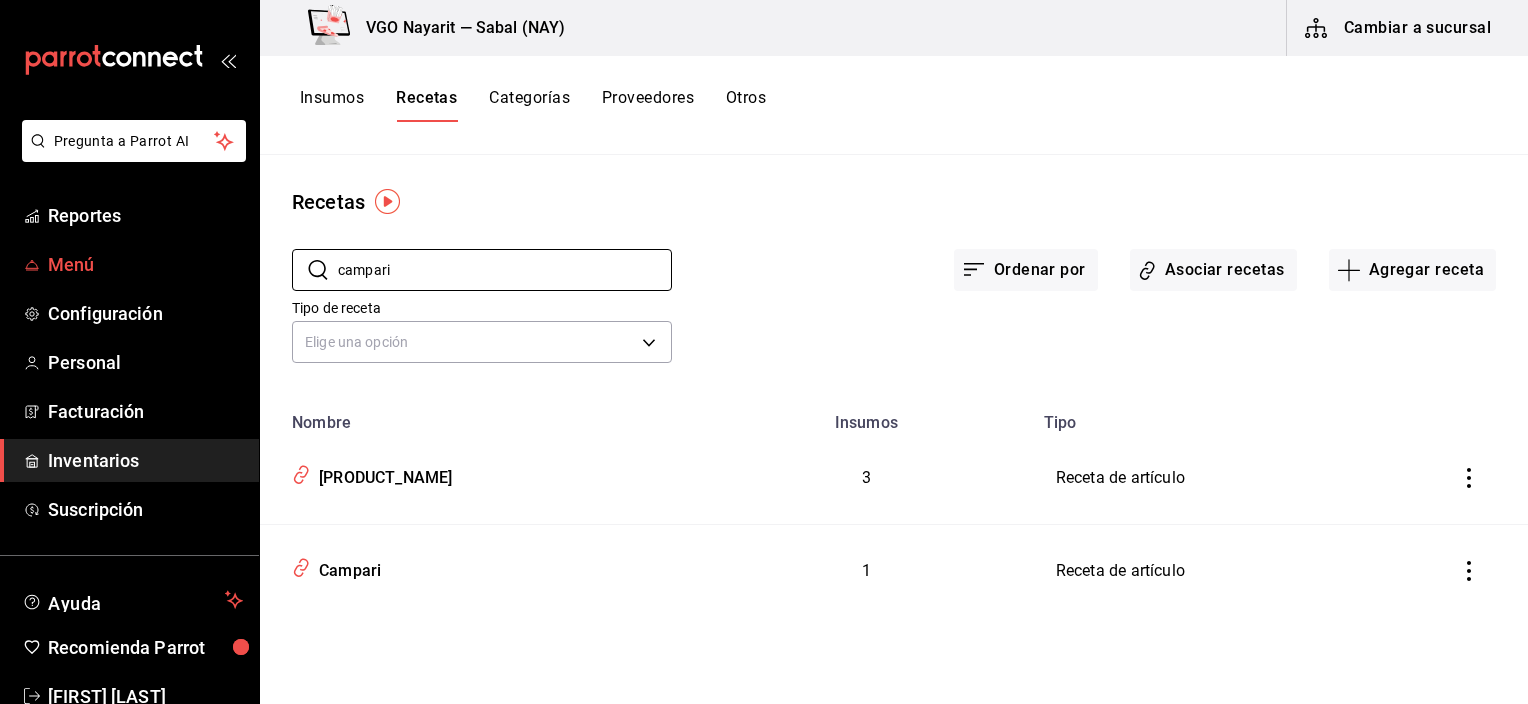 drag, startPoint x: 536, startPoint y: 268, endPoint x: 197, endPoint y: 256, distance: 339.2123 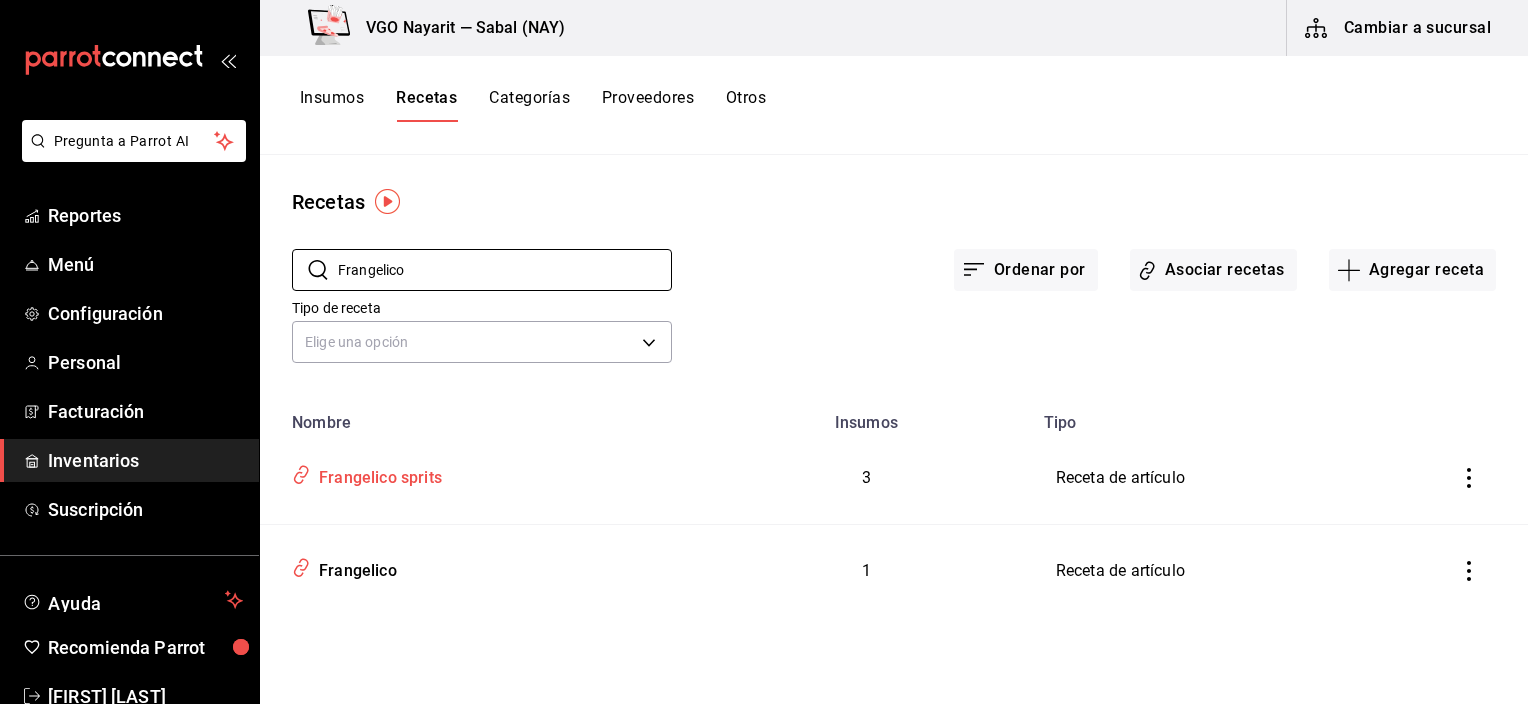 type on "Frangelico" 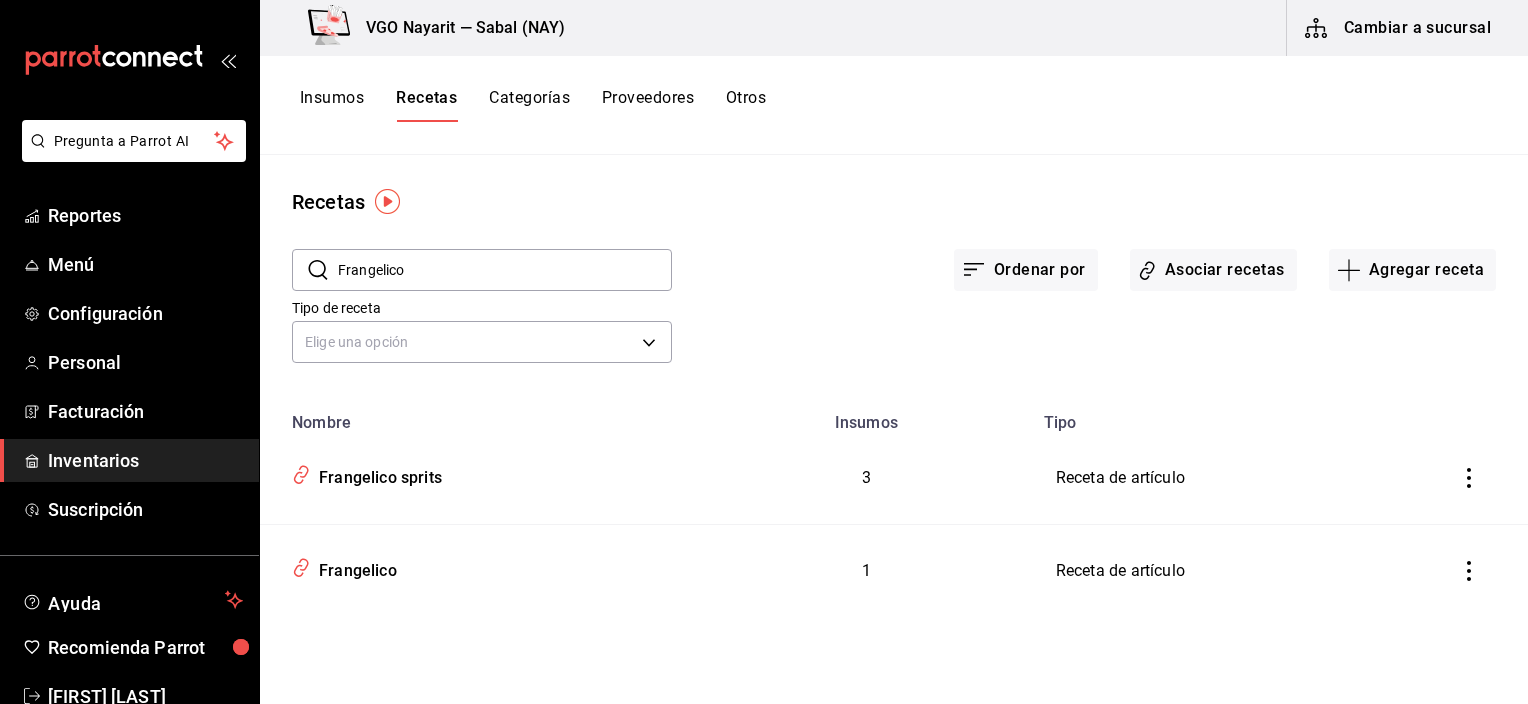 click on "Insumos" at bounding box center [332, 105] 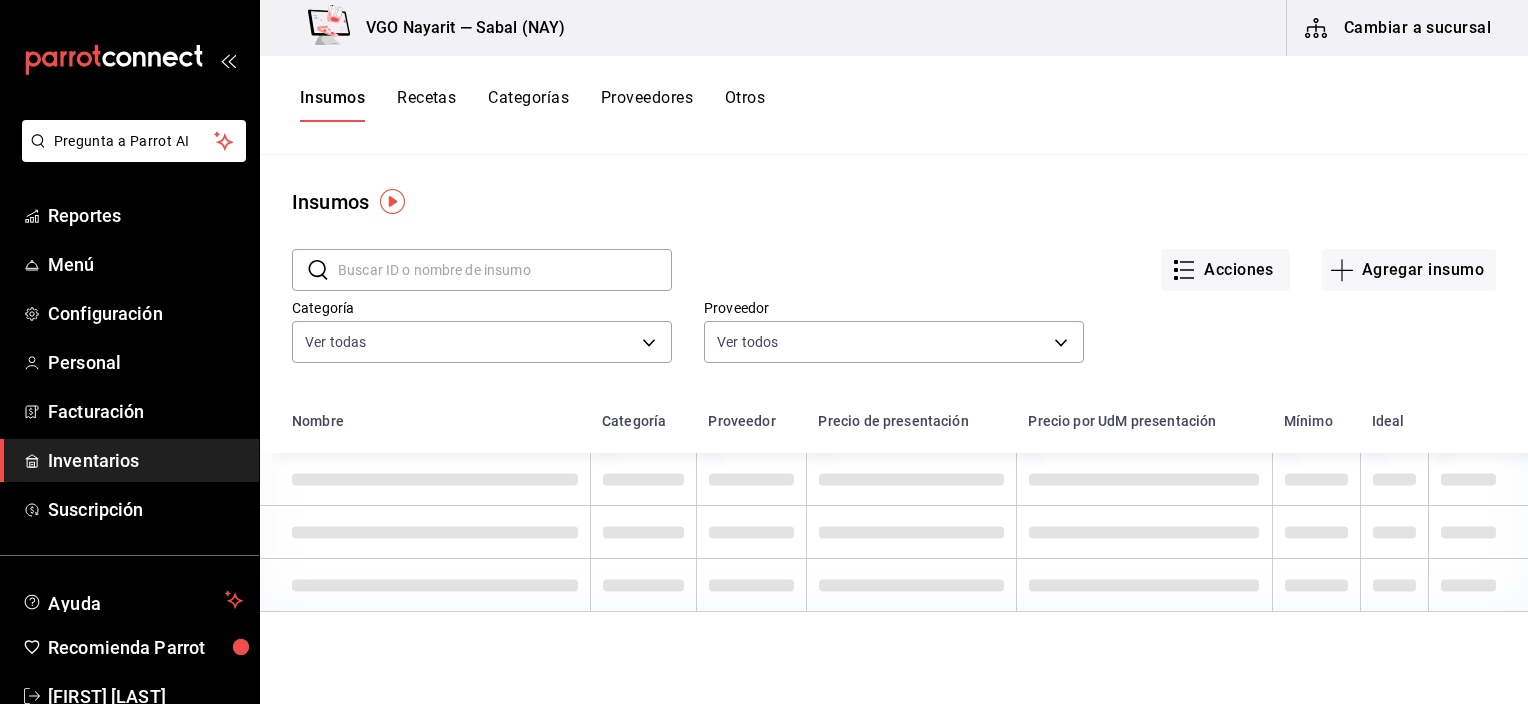click at bounding box center [505, 270] 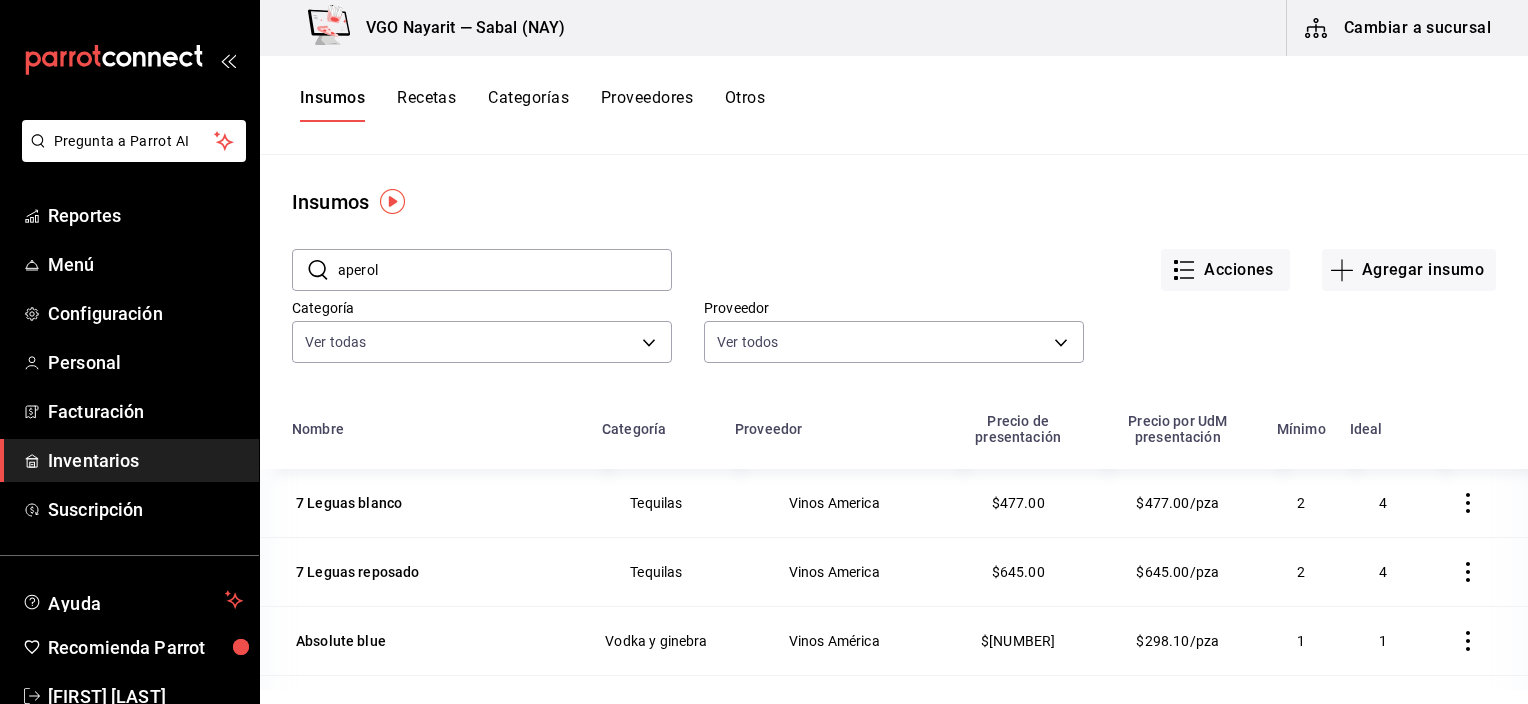type on "aperol" 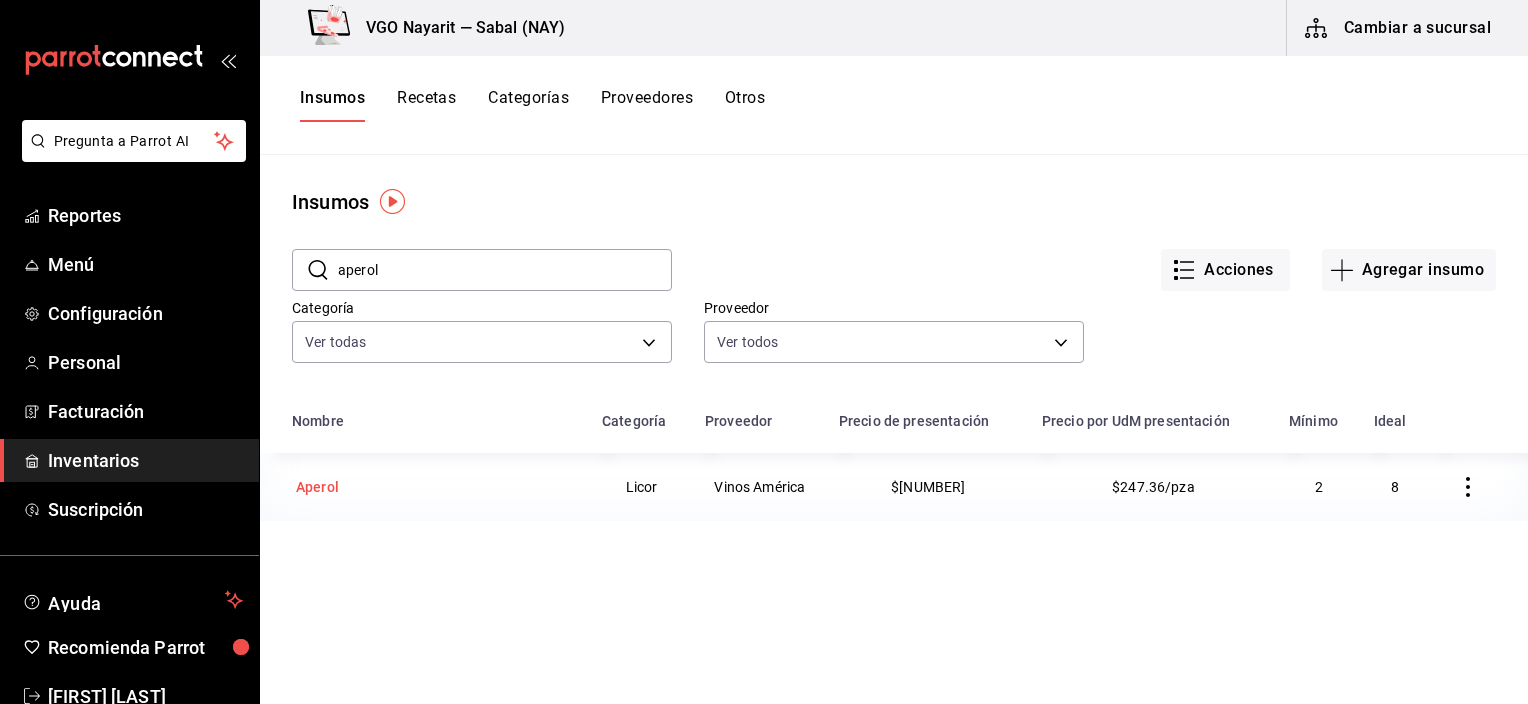 click on "Aperol" at bounding box center [317, 487] 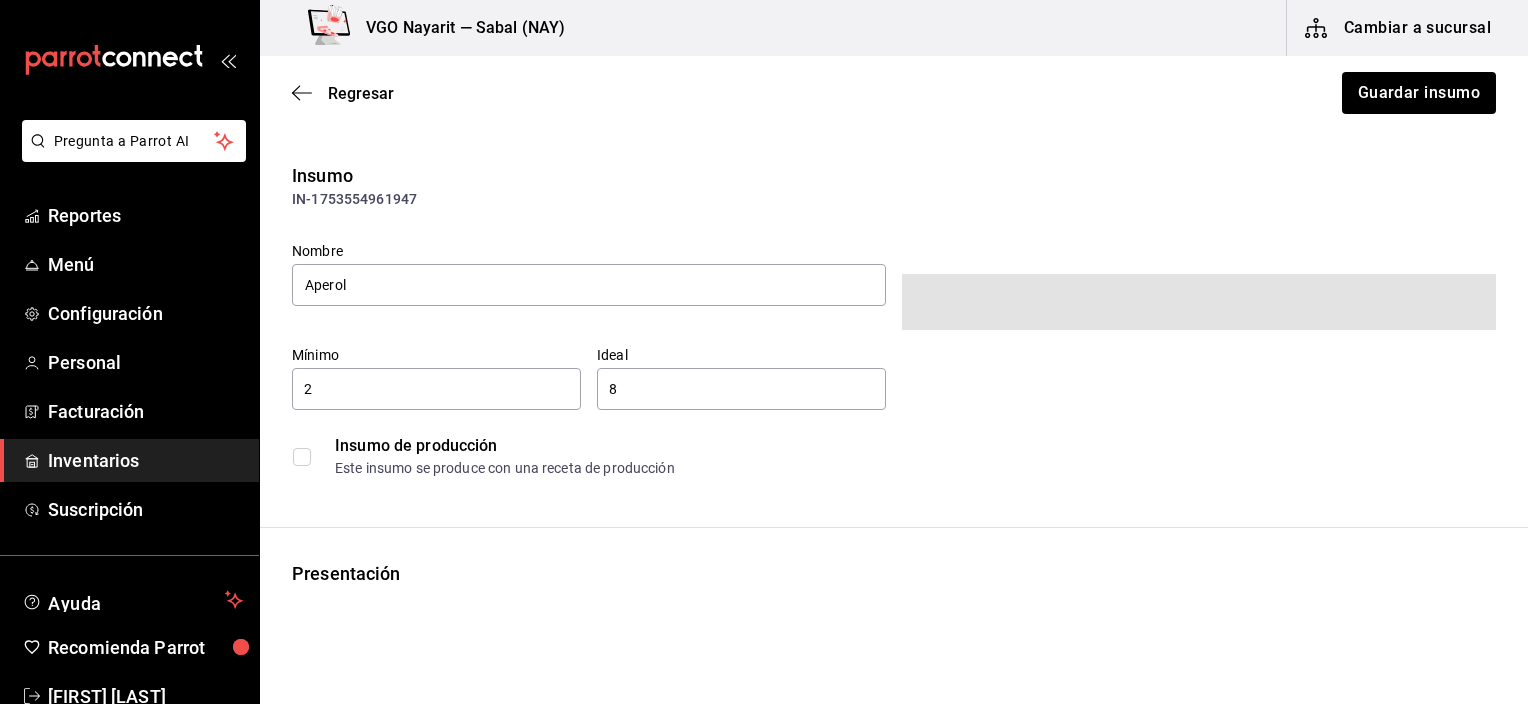 type on "$[NUMBER]" 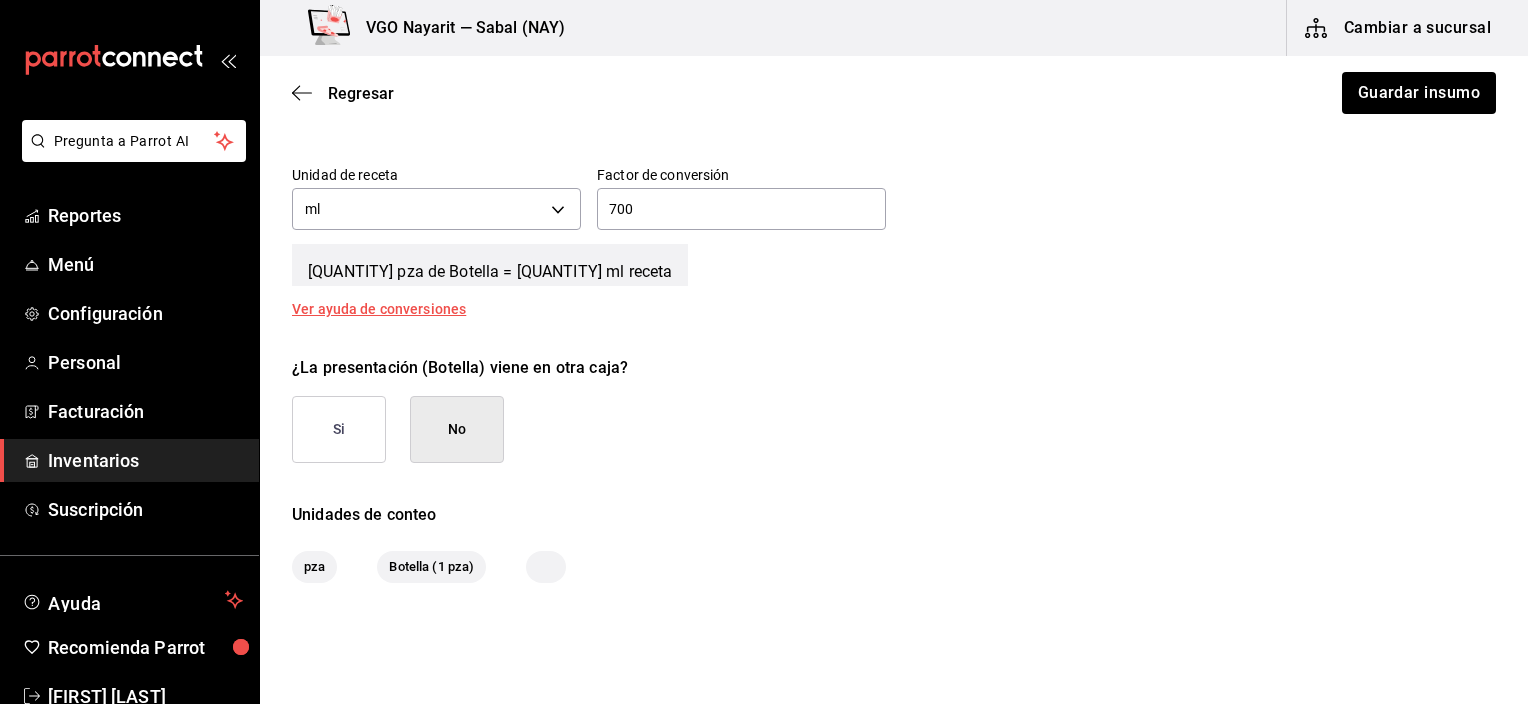 scroll, scrollTop: 800, scrollLeft: 0, axis: vertical 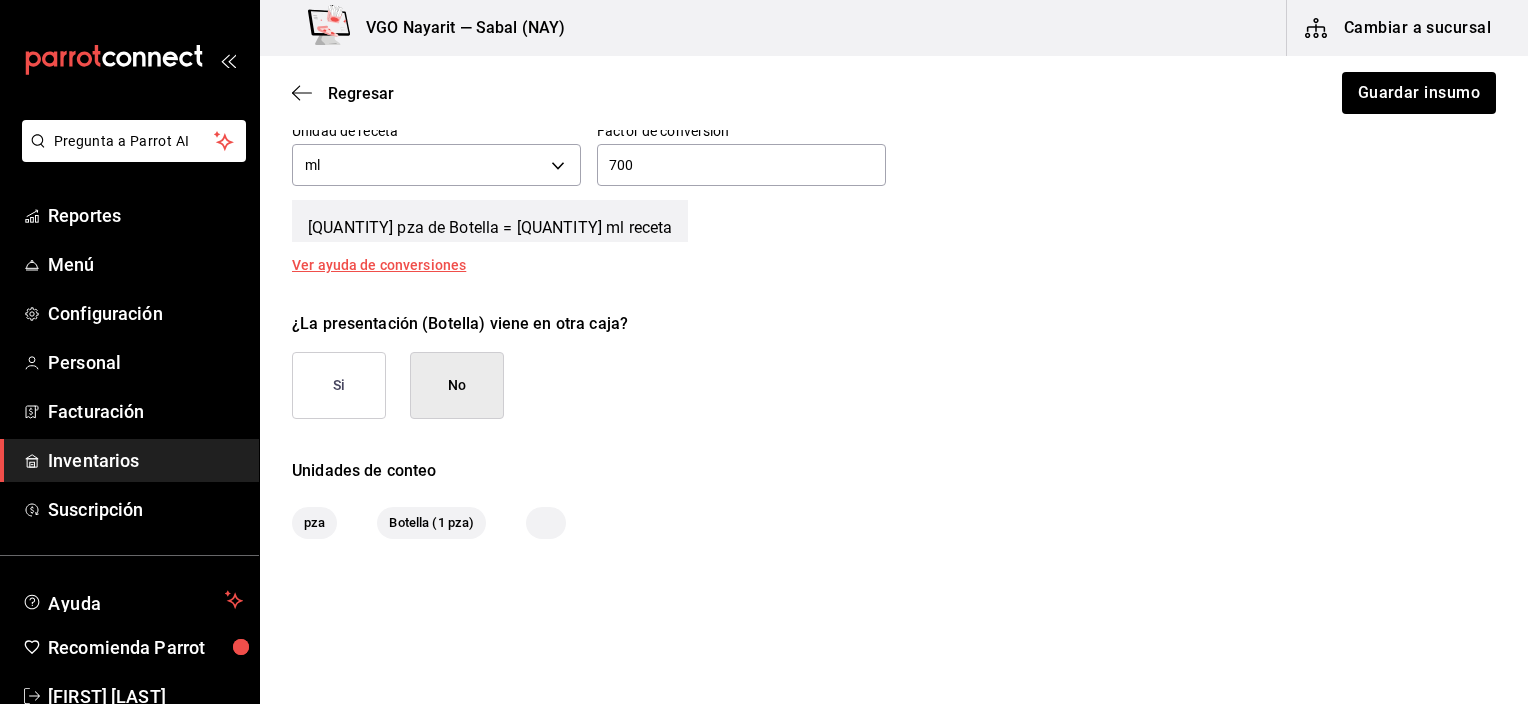 click on "No" at bounding box center (457, 385) 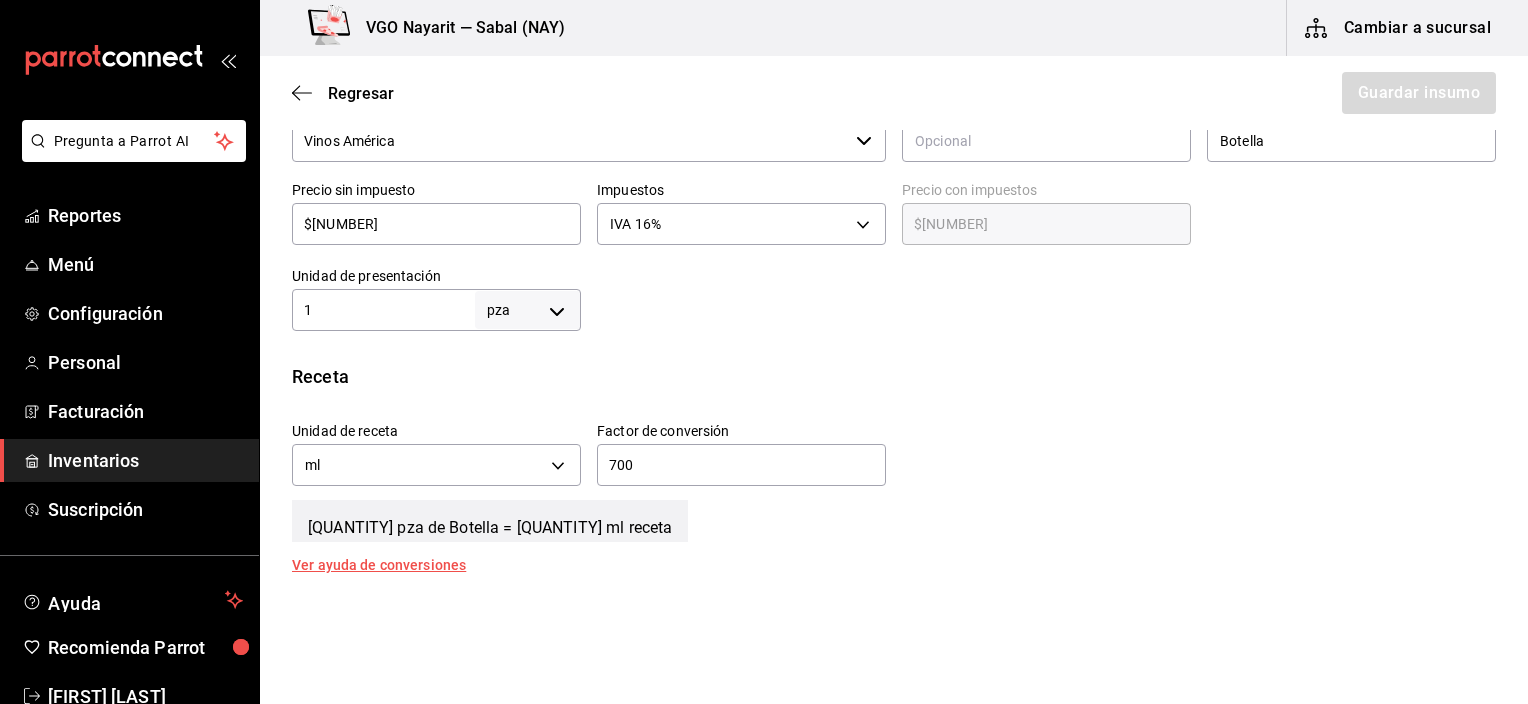 scroll, scrollTop: 864, scrollLeft: 0, axis: vertical 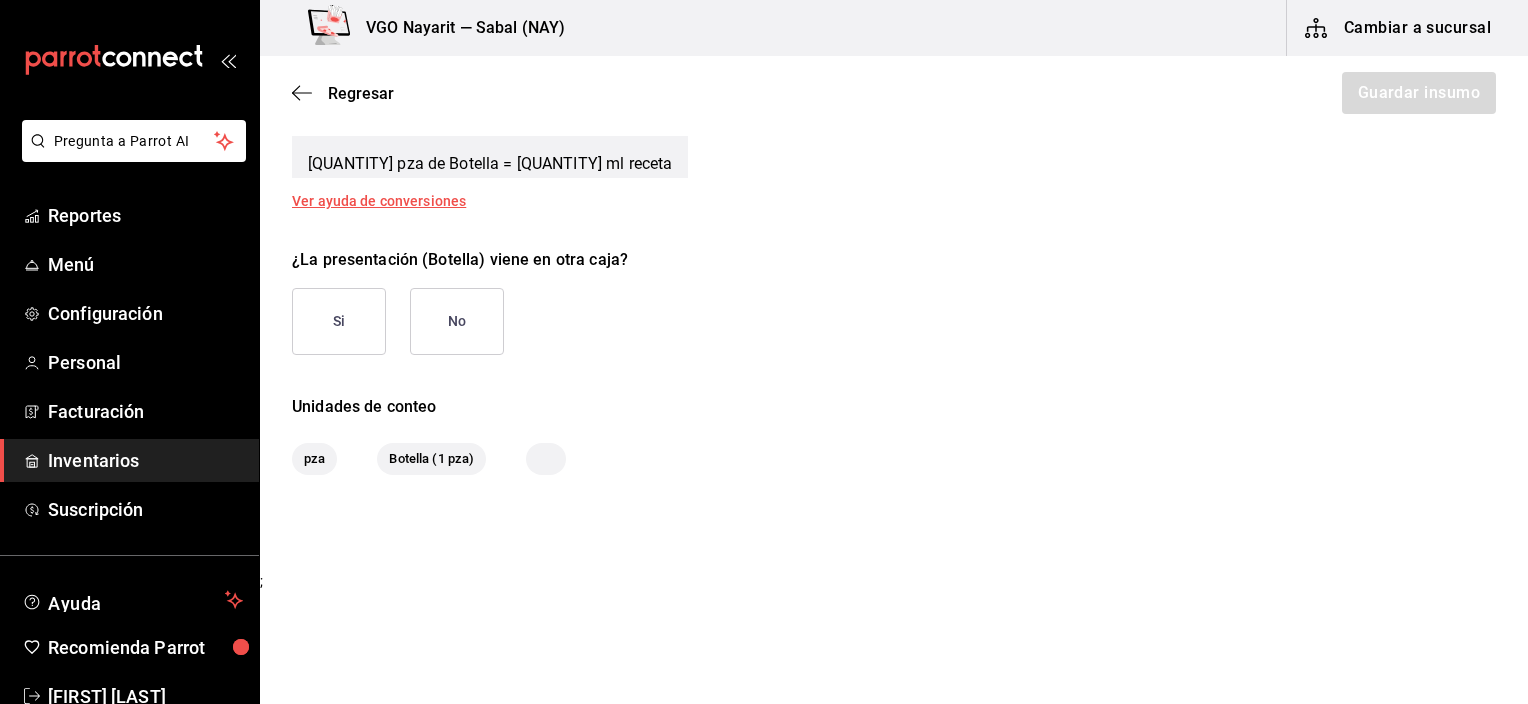 click on "No" at bounding box center (457, 321) 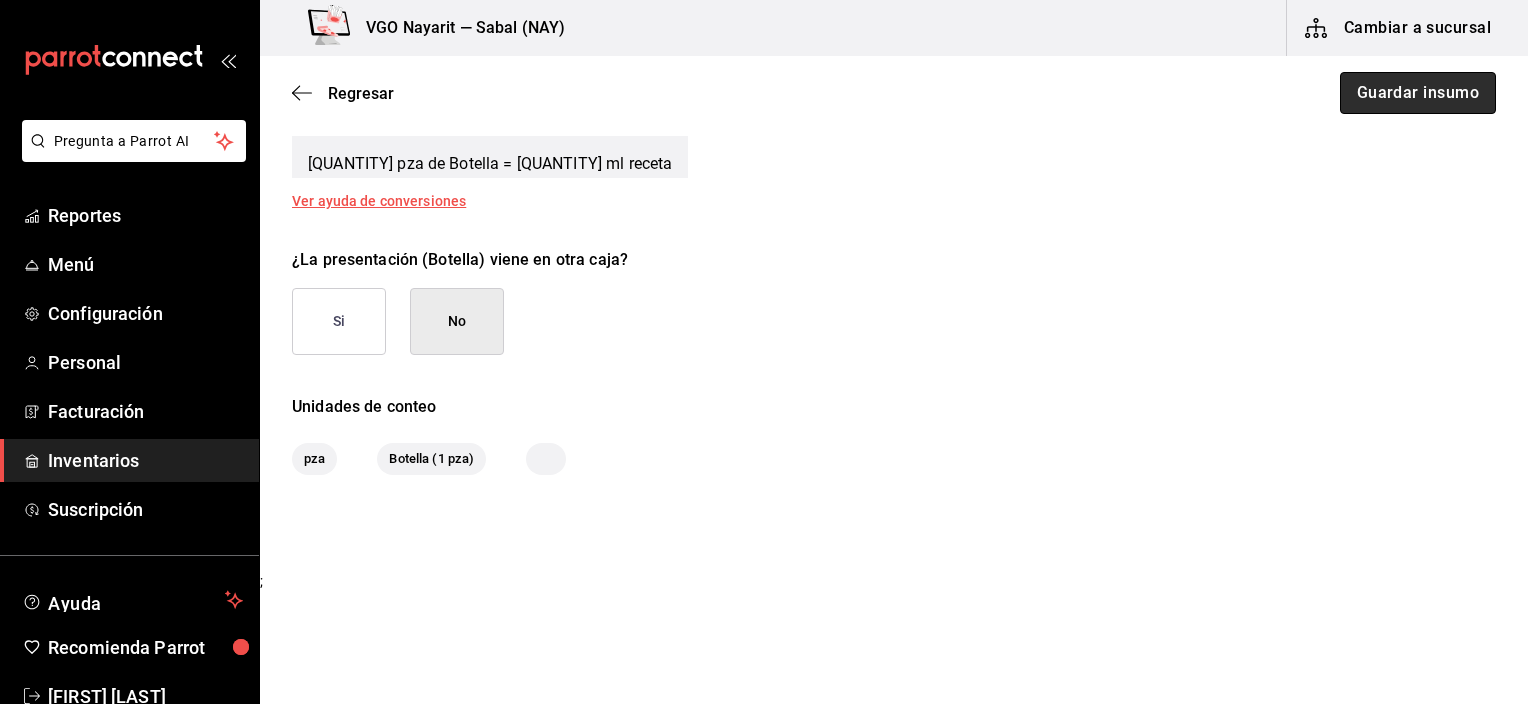 click on "Guardar insumo" at bounding box center (1418, 93) 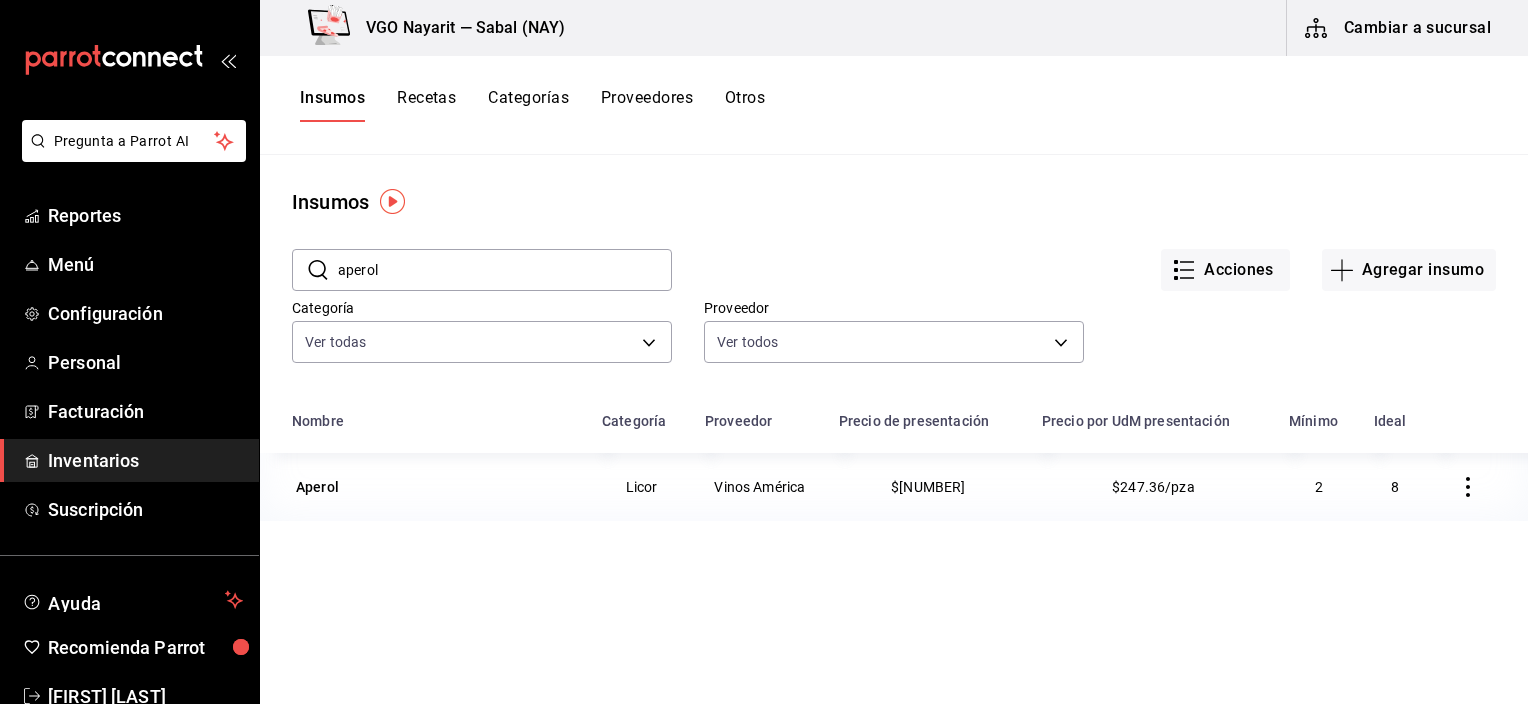 click on "Inventarios" at bounding box center [145, 460] 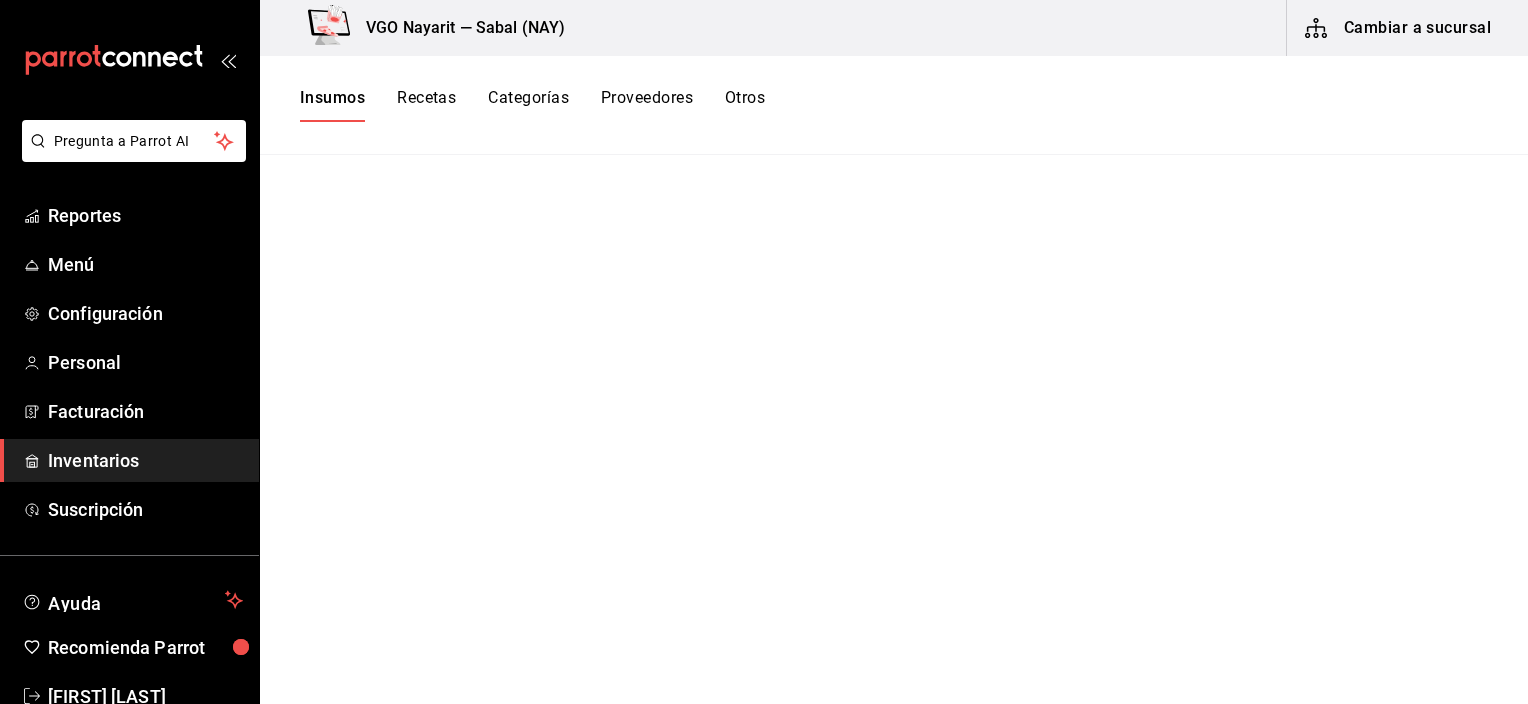 click on "Inventarios" at bounding box center (145, 460) 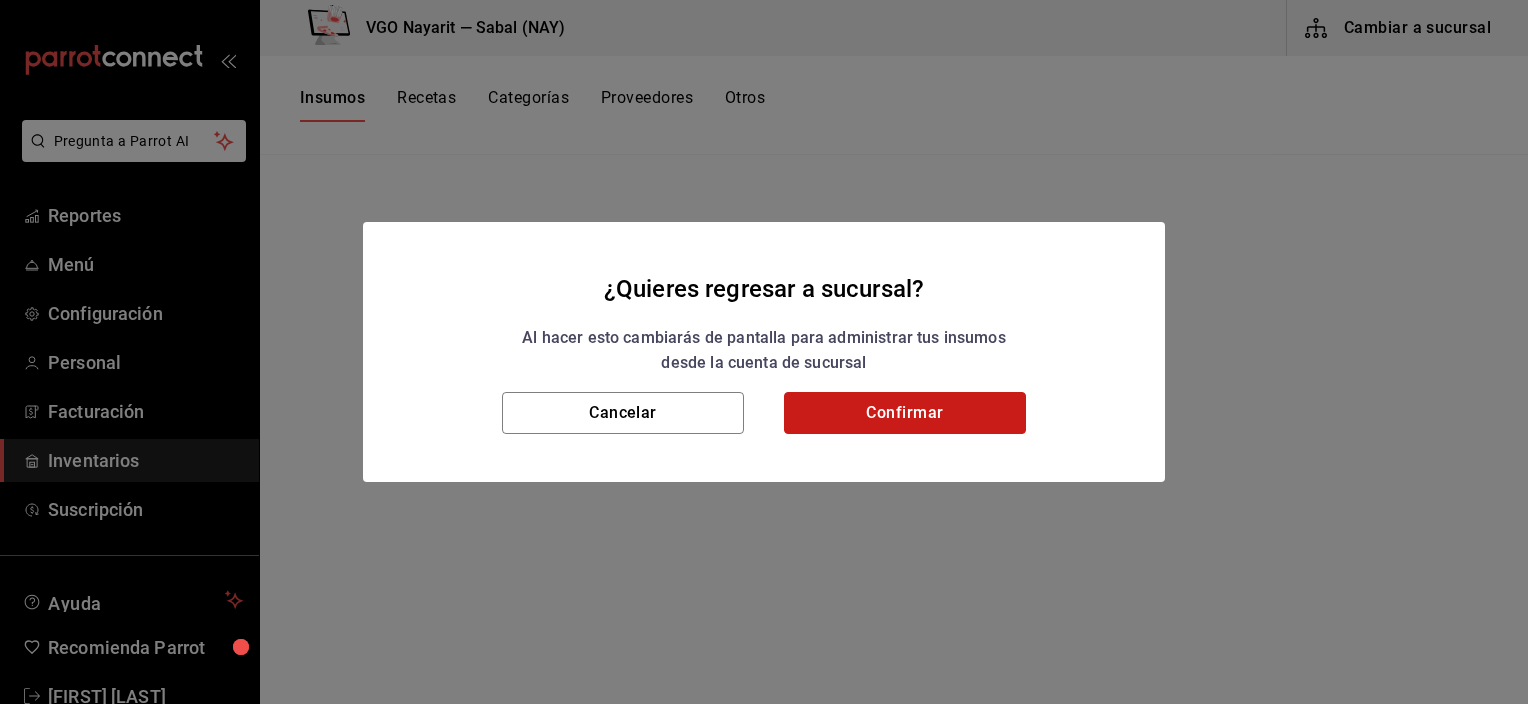 click on "Confirmar" at bounding box center [905, 413] 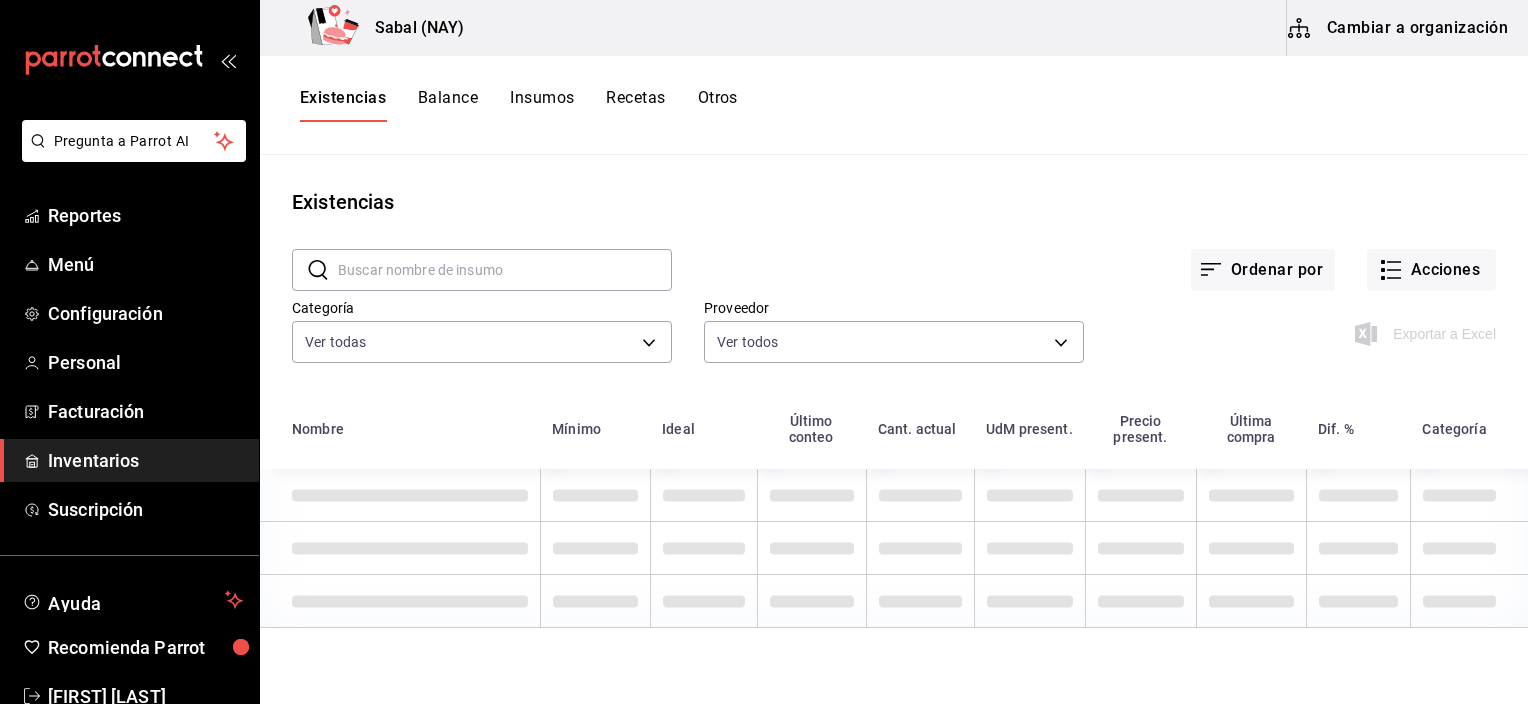 click on "Otros" at bounding box center [718, 105] 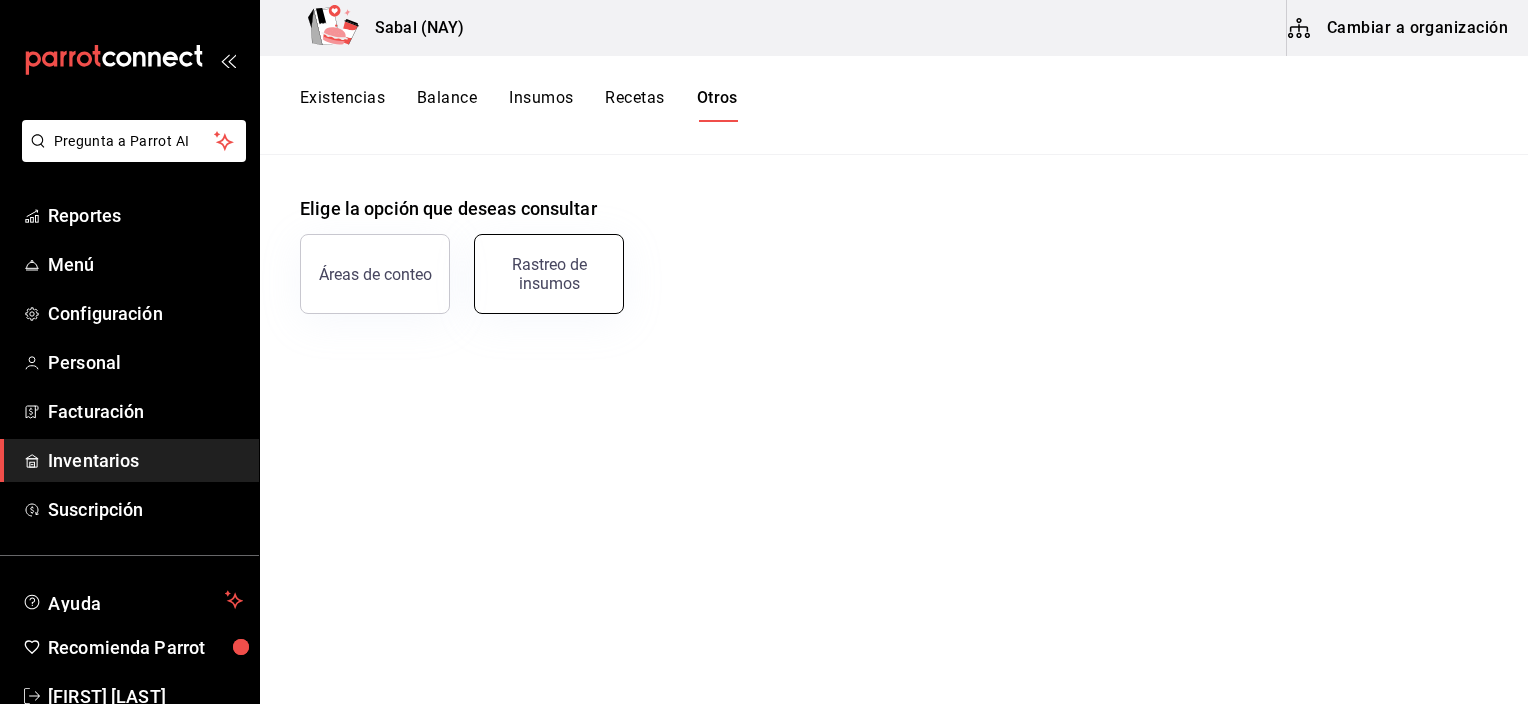 click on "Rastreo de insumos" at bounding box center [549, 274] 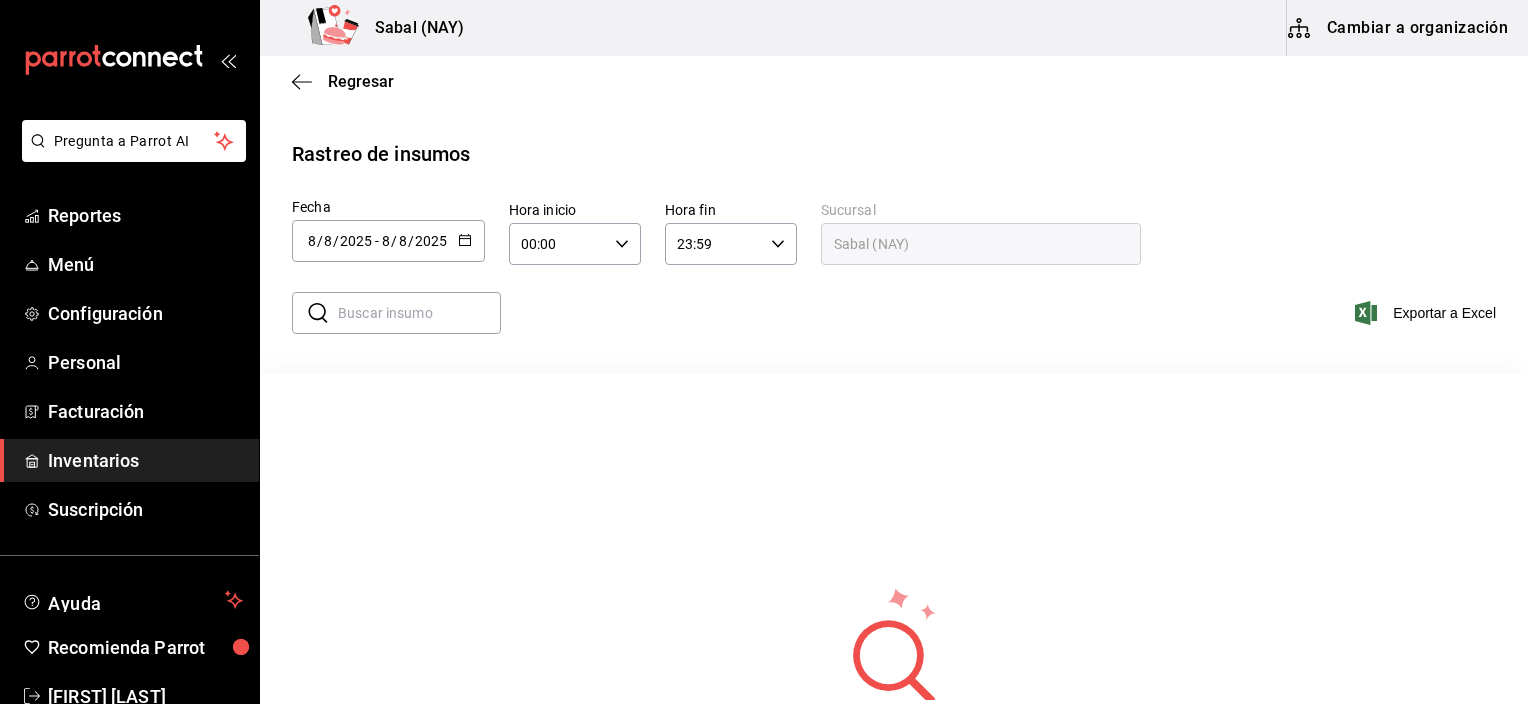 click at bounding box center [465, 241] 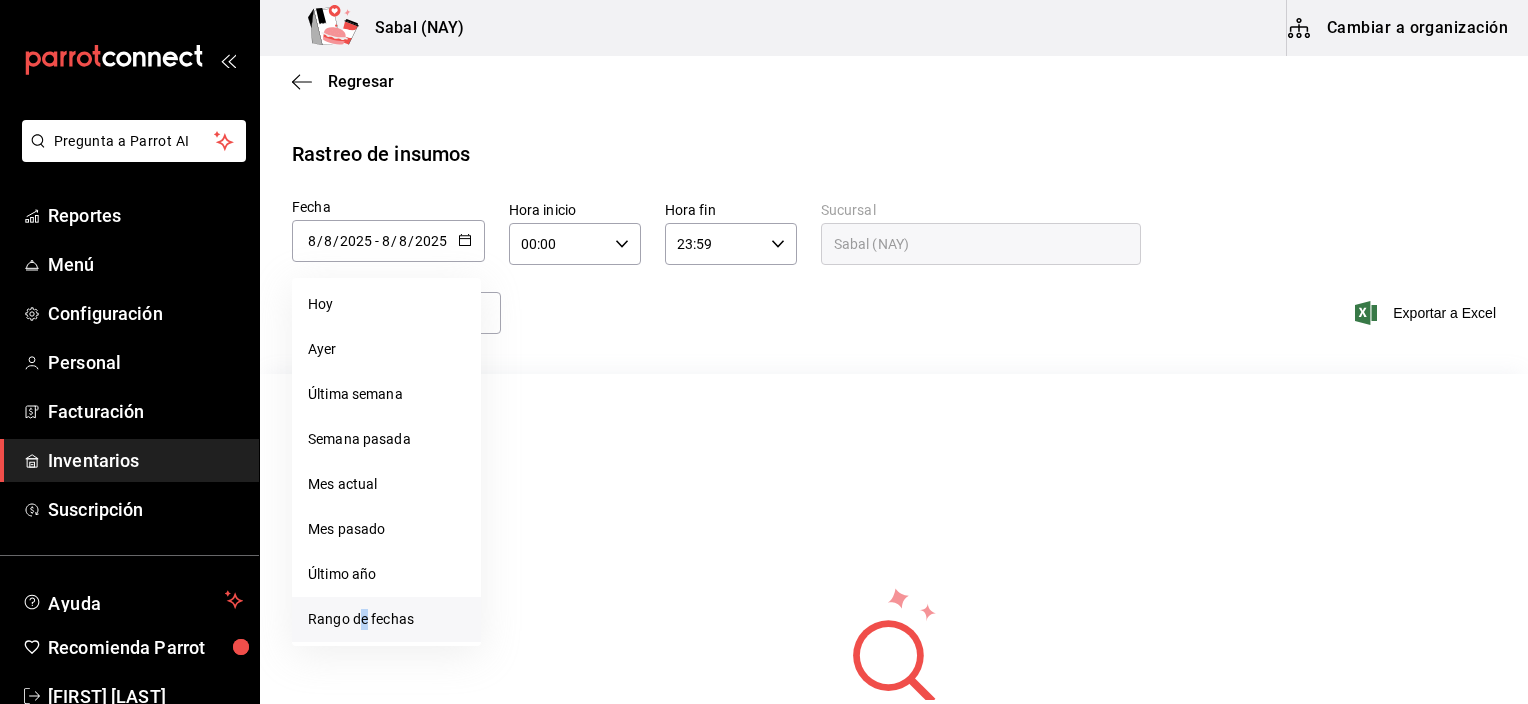 click on "Rango de fechas" at bounding box center [386, 619] 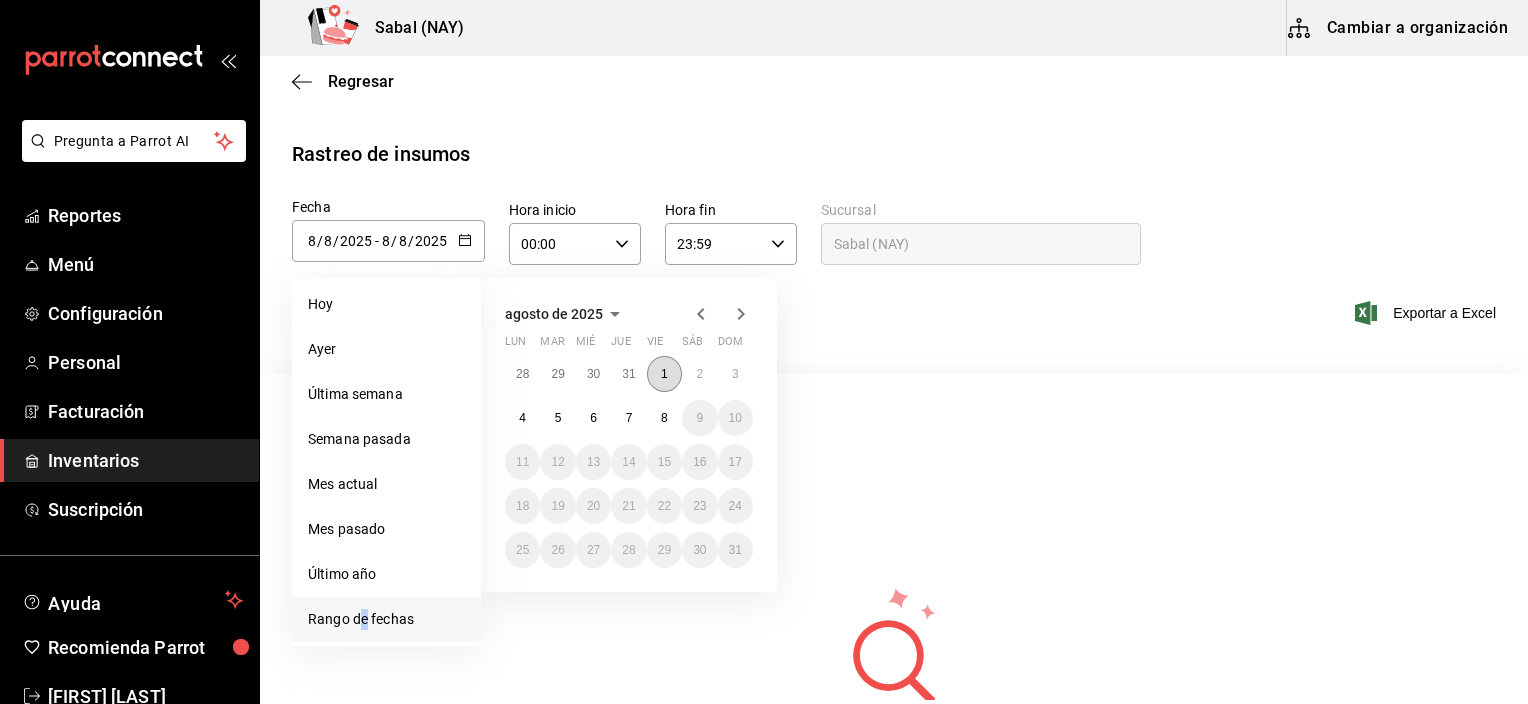 click on "1" at bounding box center (664, 374) 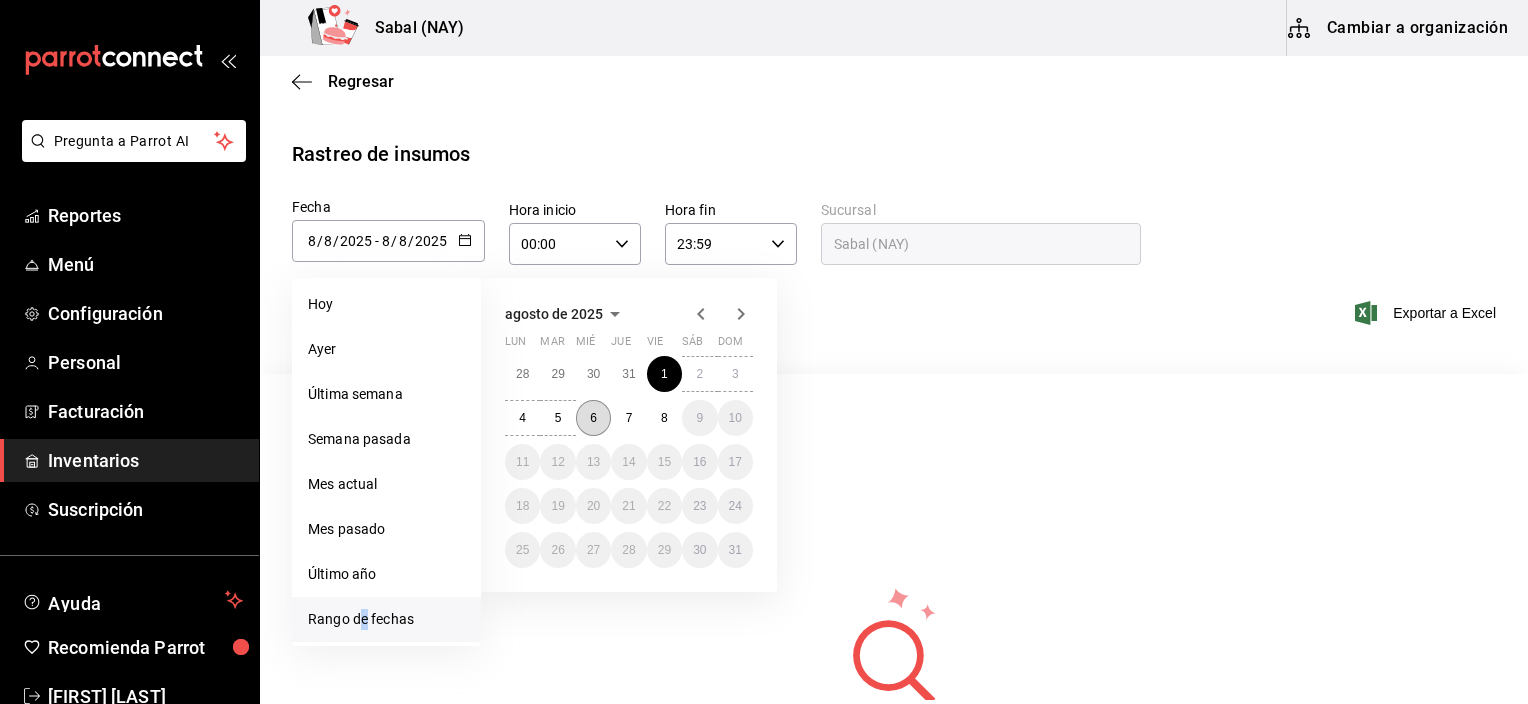 click on "6" at bounding box center (593, 418) 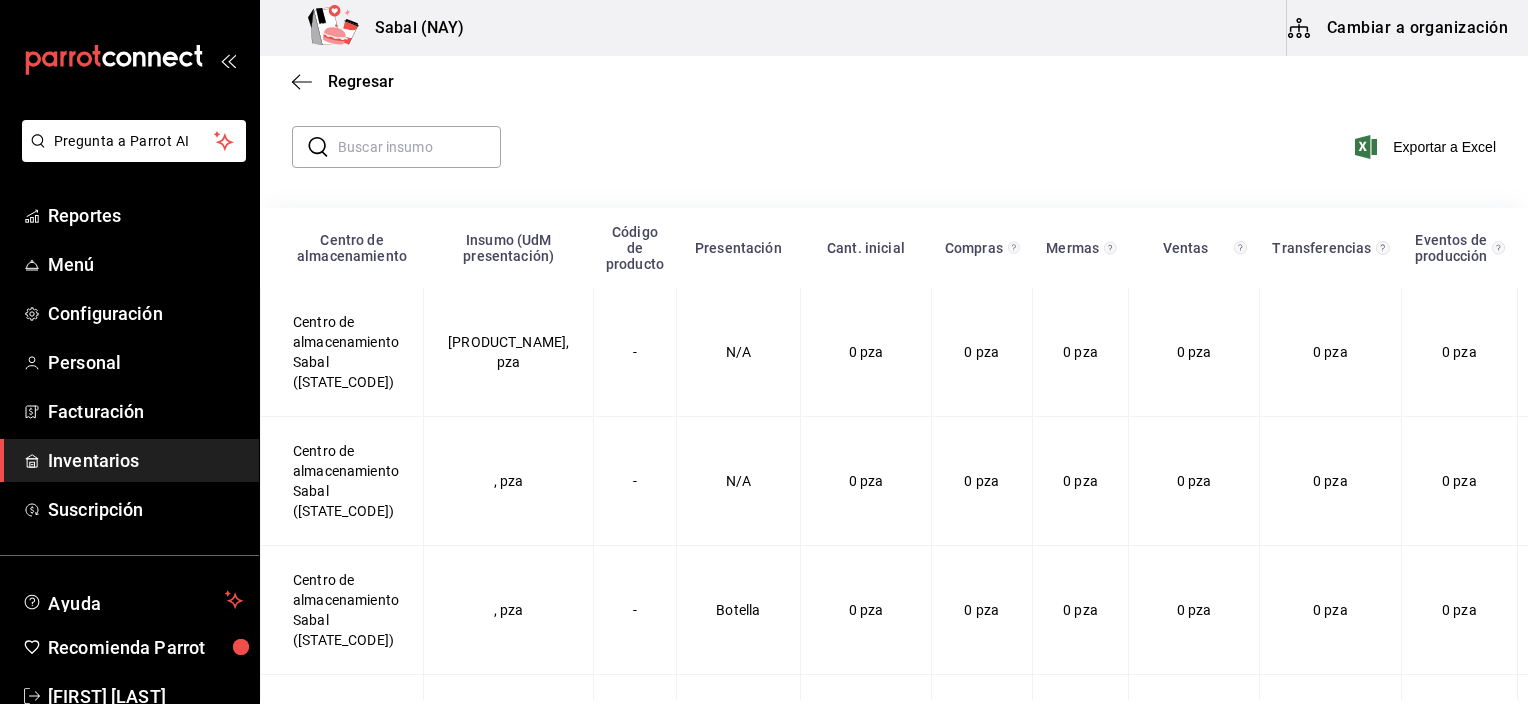 scroll, scrollTop: 263, scrollLeft: 0, axis: vertical 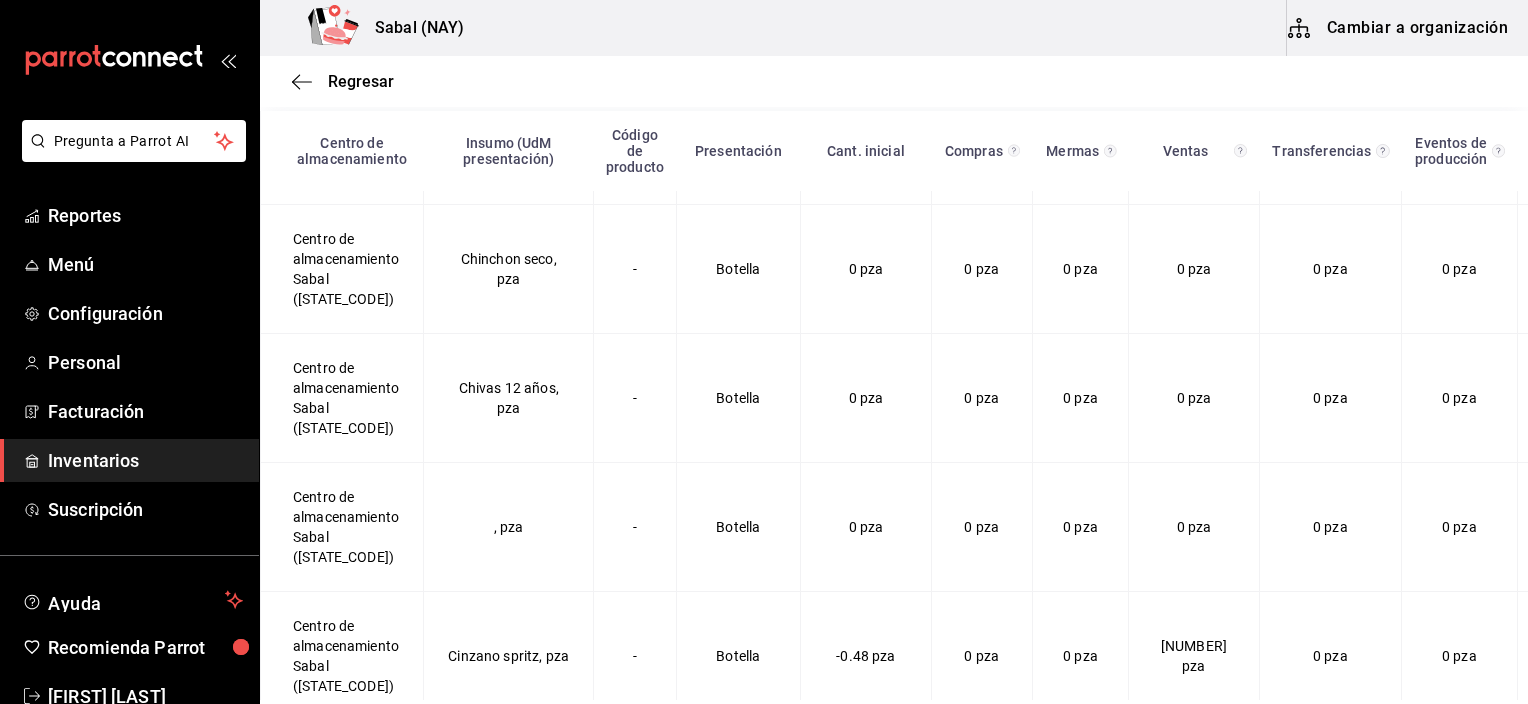 click on "Coca Cola, pza" at bounding box center (509, 1043) 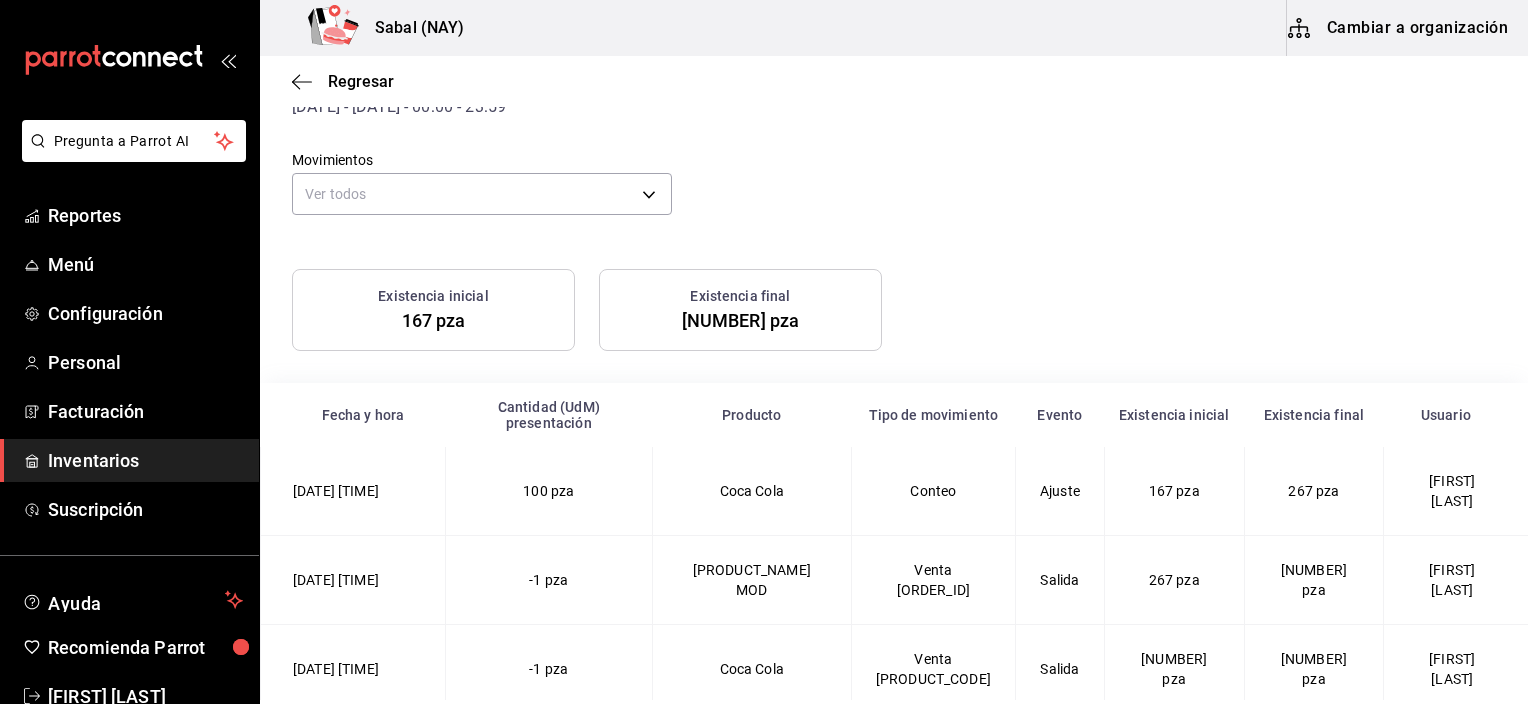scroll, scrollTop: 202, scrollLeft: 0, axis: vertical 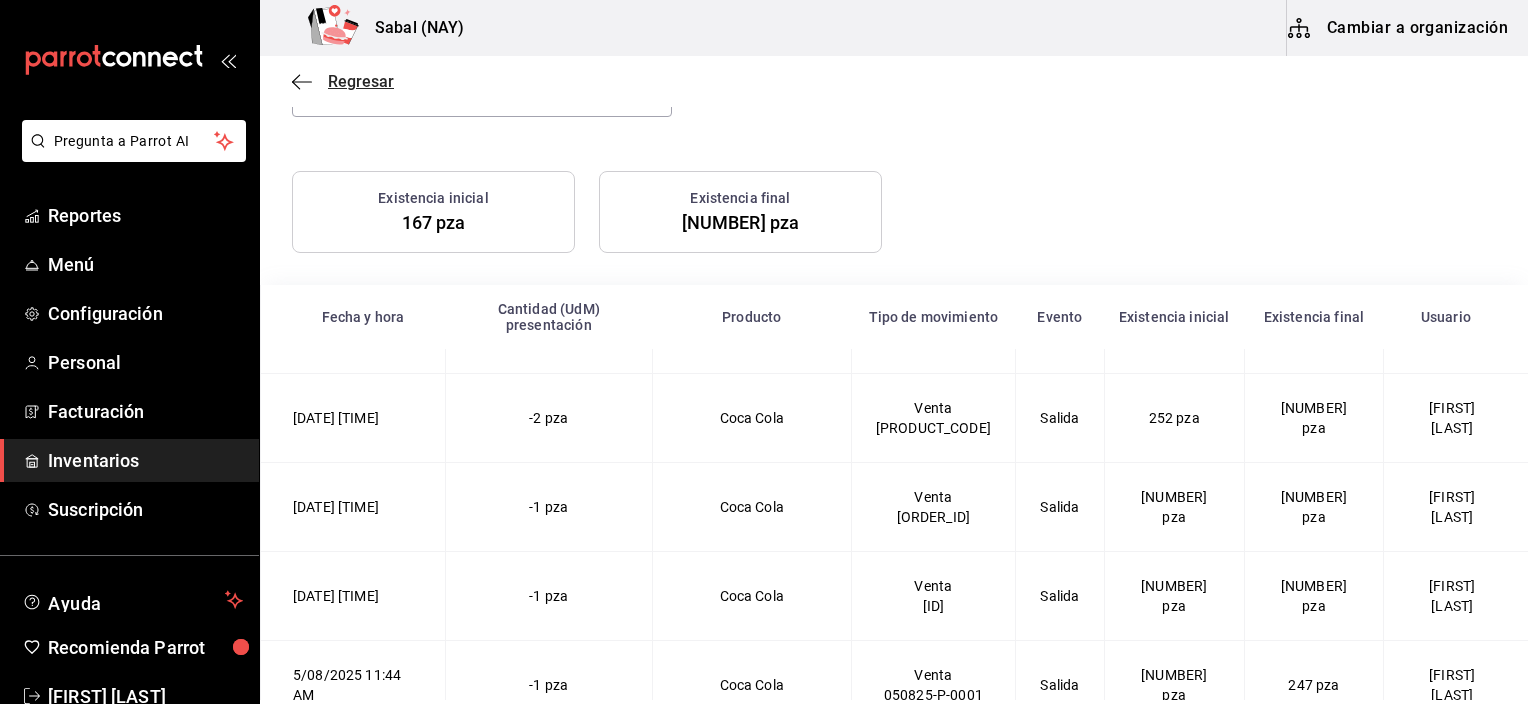 click 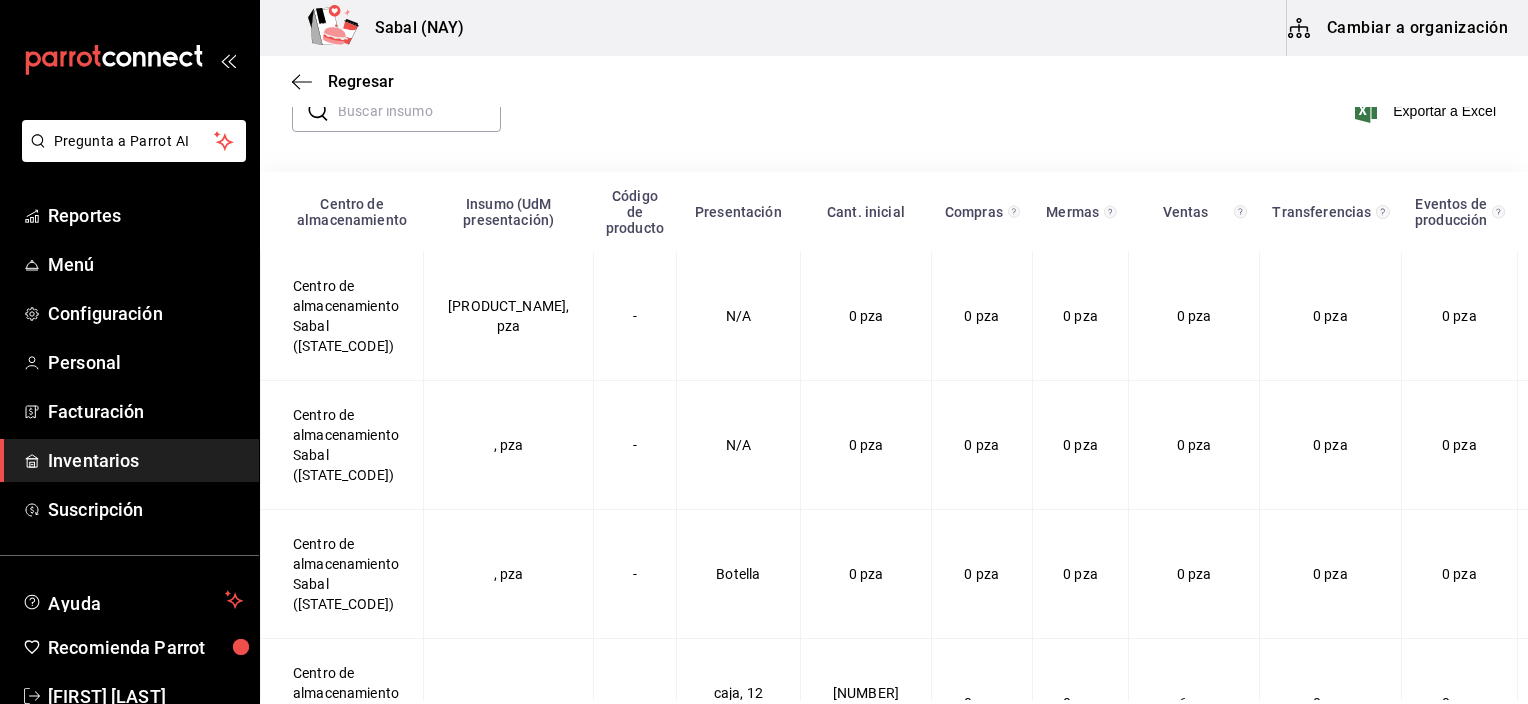 scroll, scrollTop: 263, scrollLeft: 0, axis: vertical 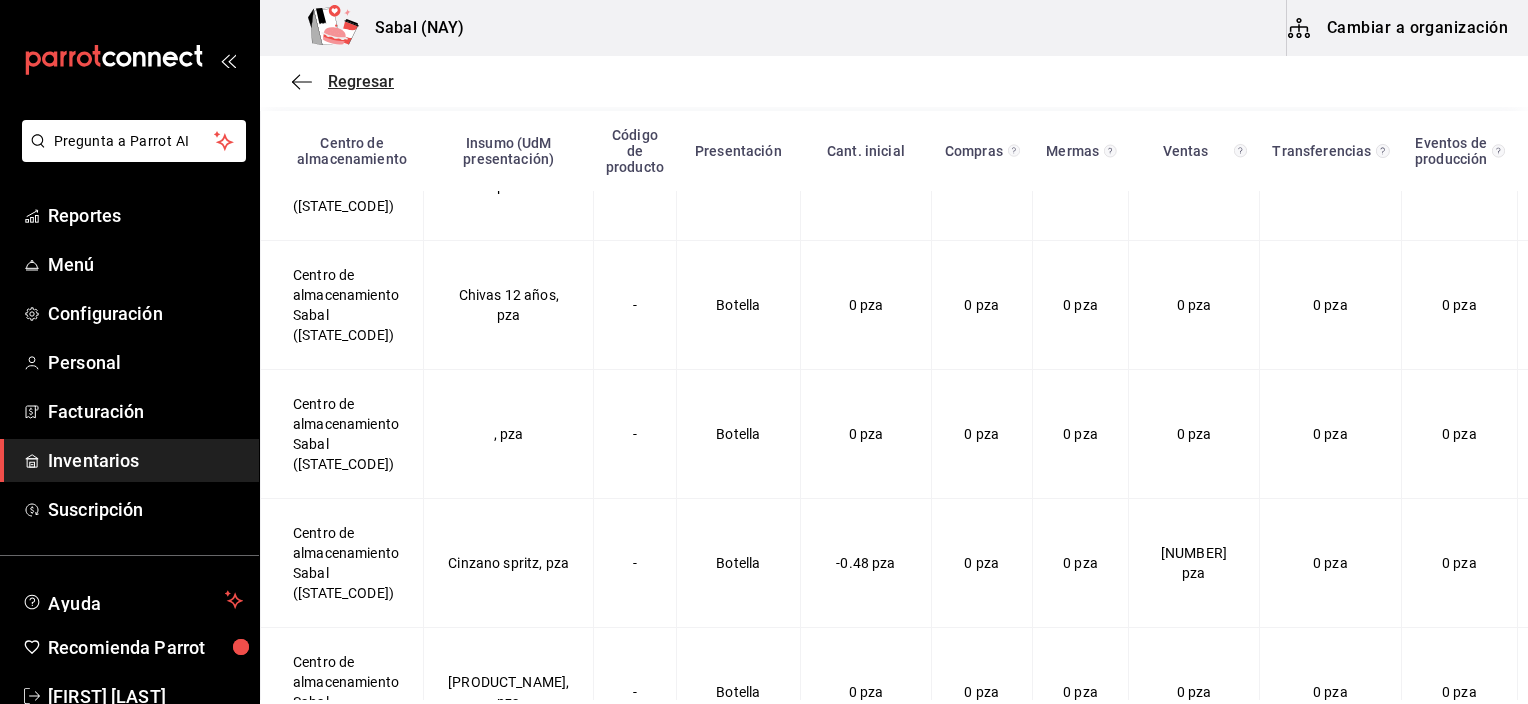 click 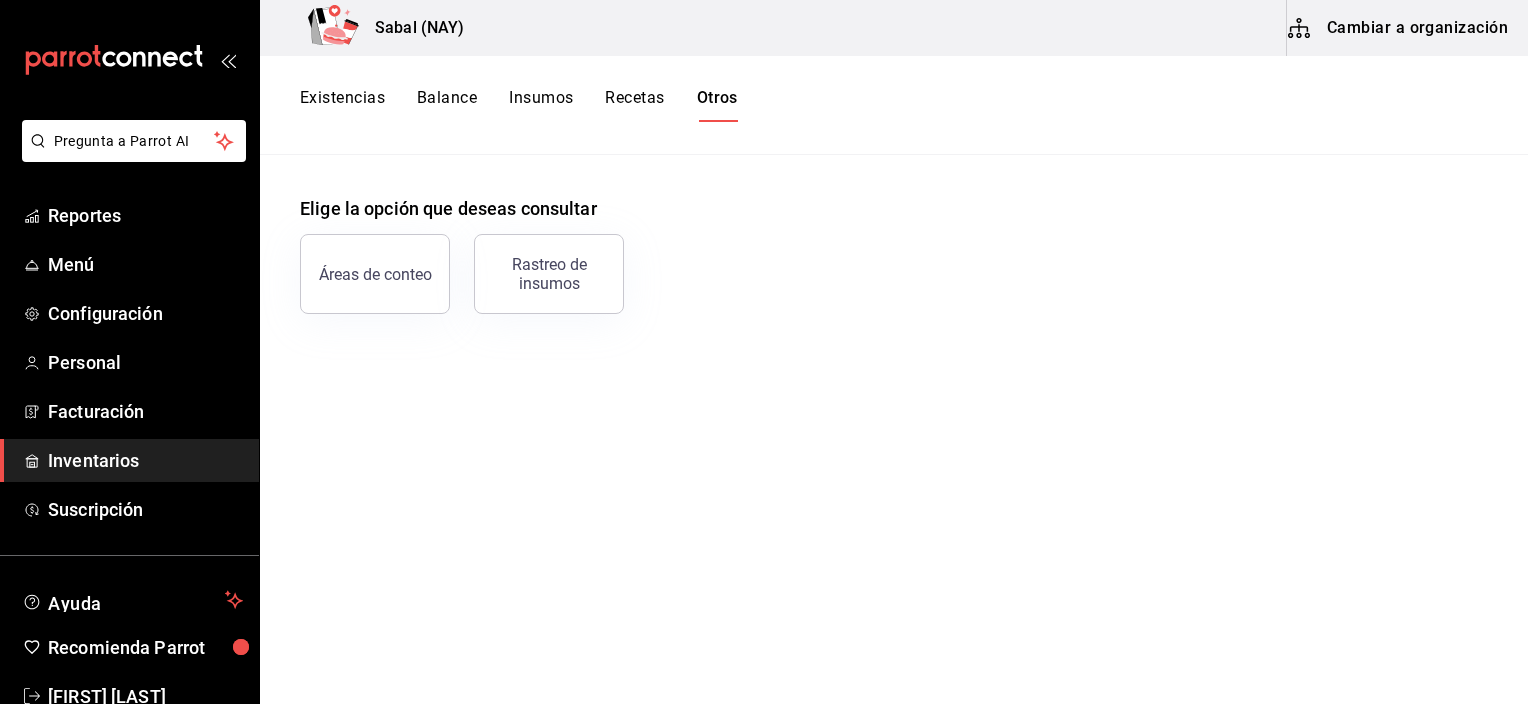 click on "Insumos" at bounding box center (541, 105) 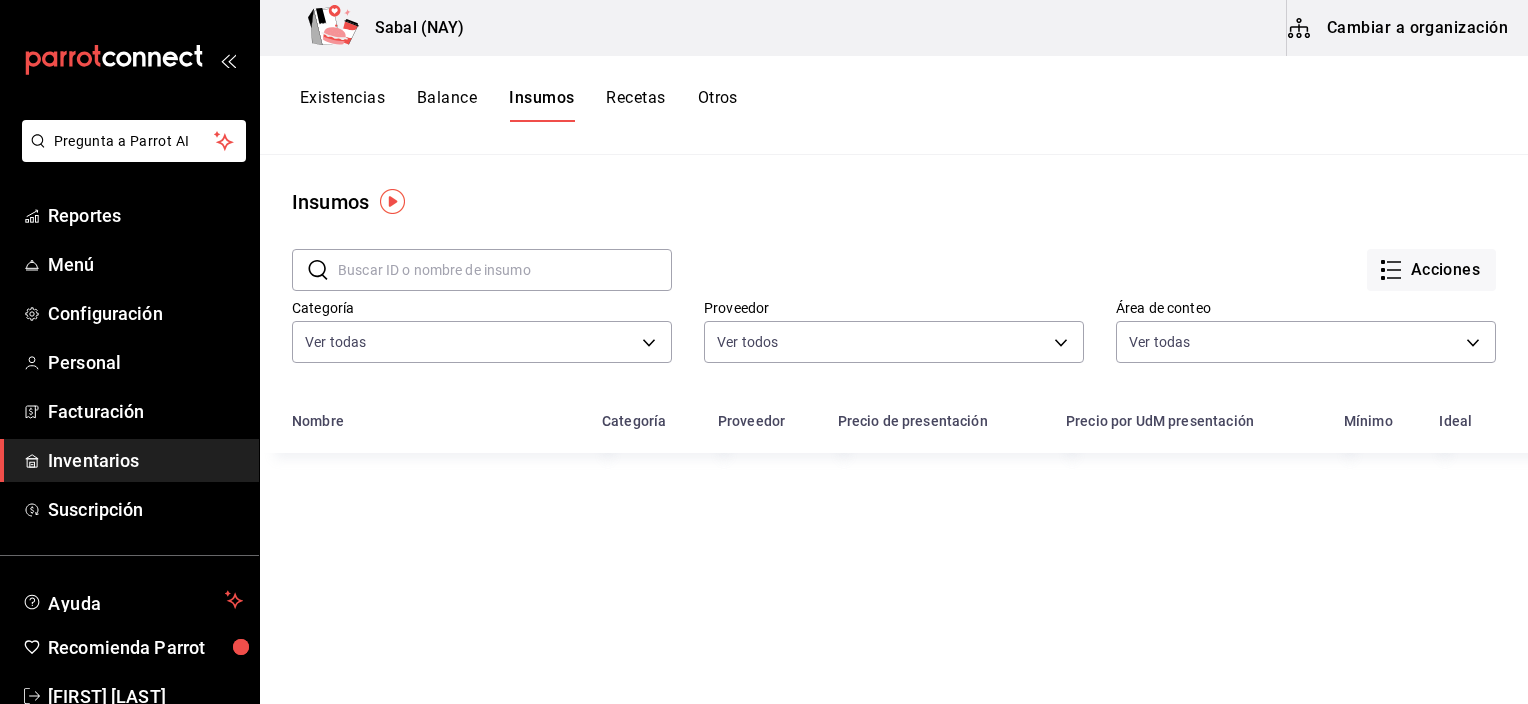 click at bounding box center [505, 270] 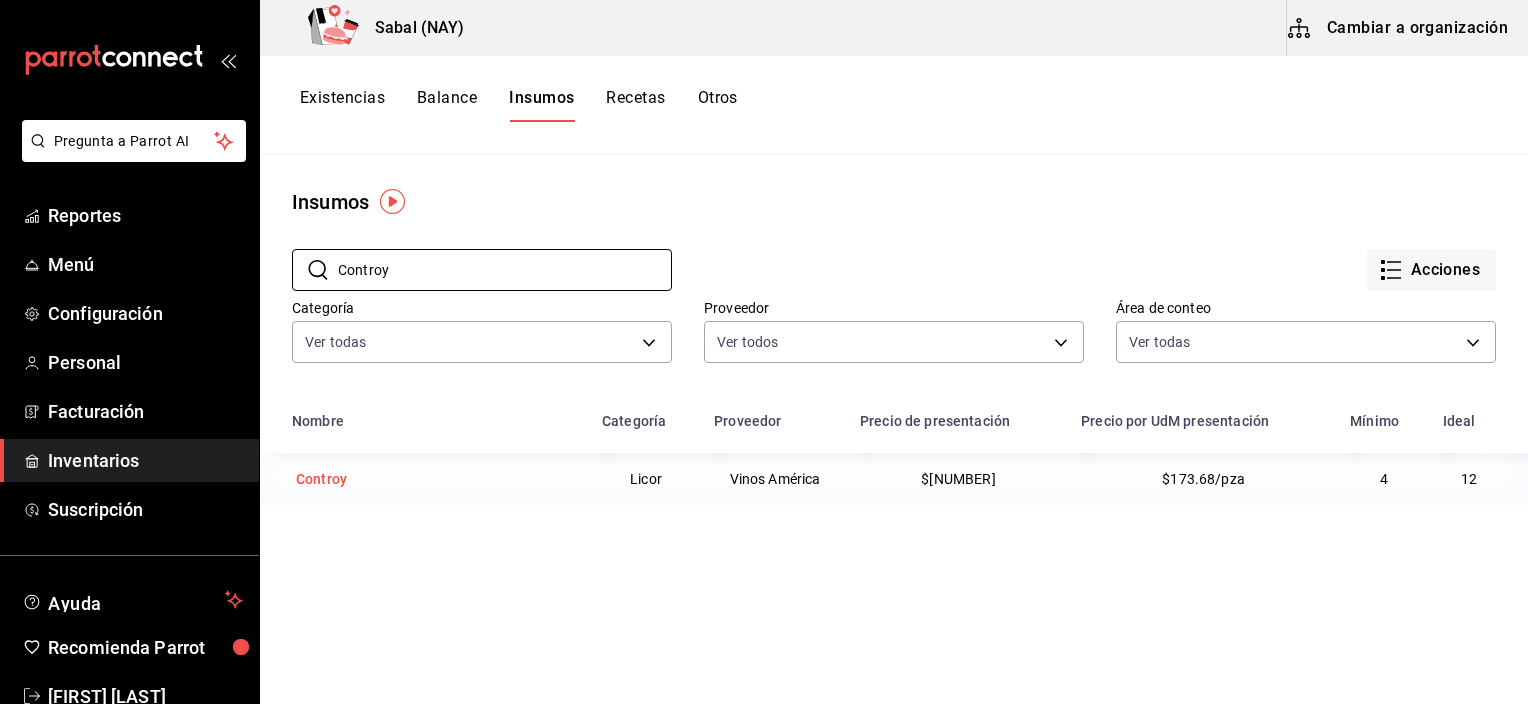 type on "Controy" 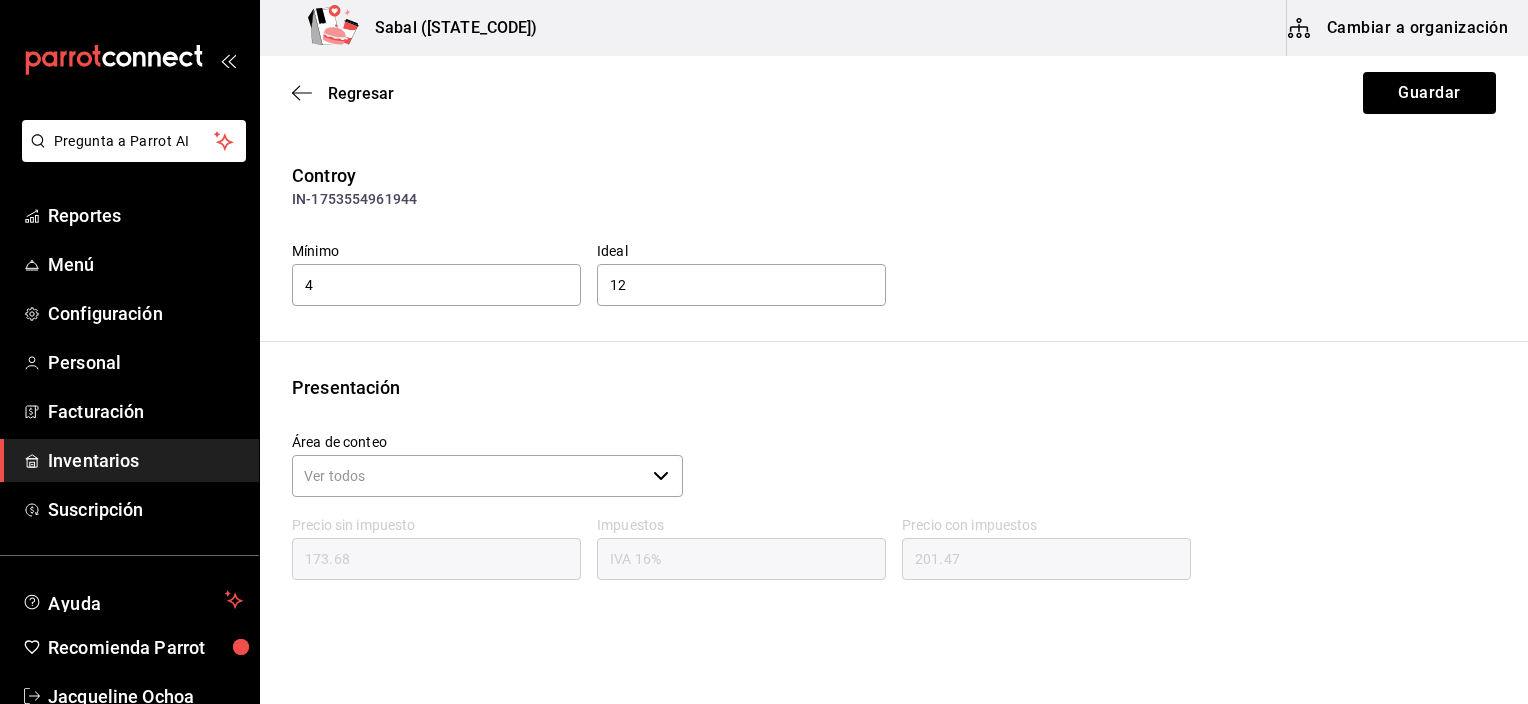 scroll, scrollTop: 0, scrollLeft: 0, axis: both 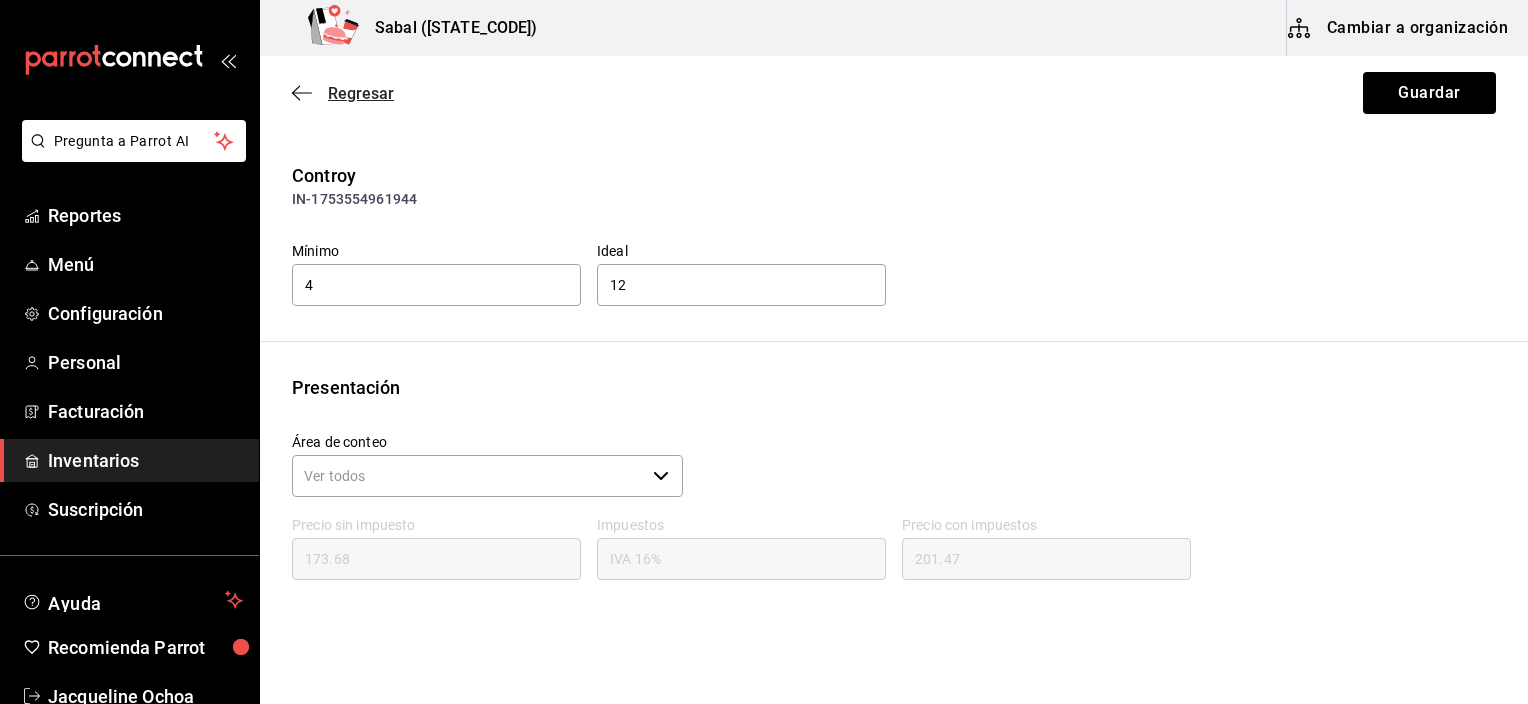 click 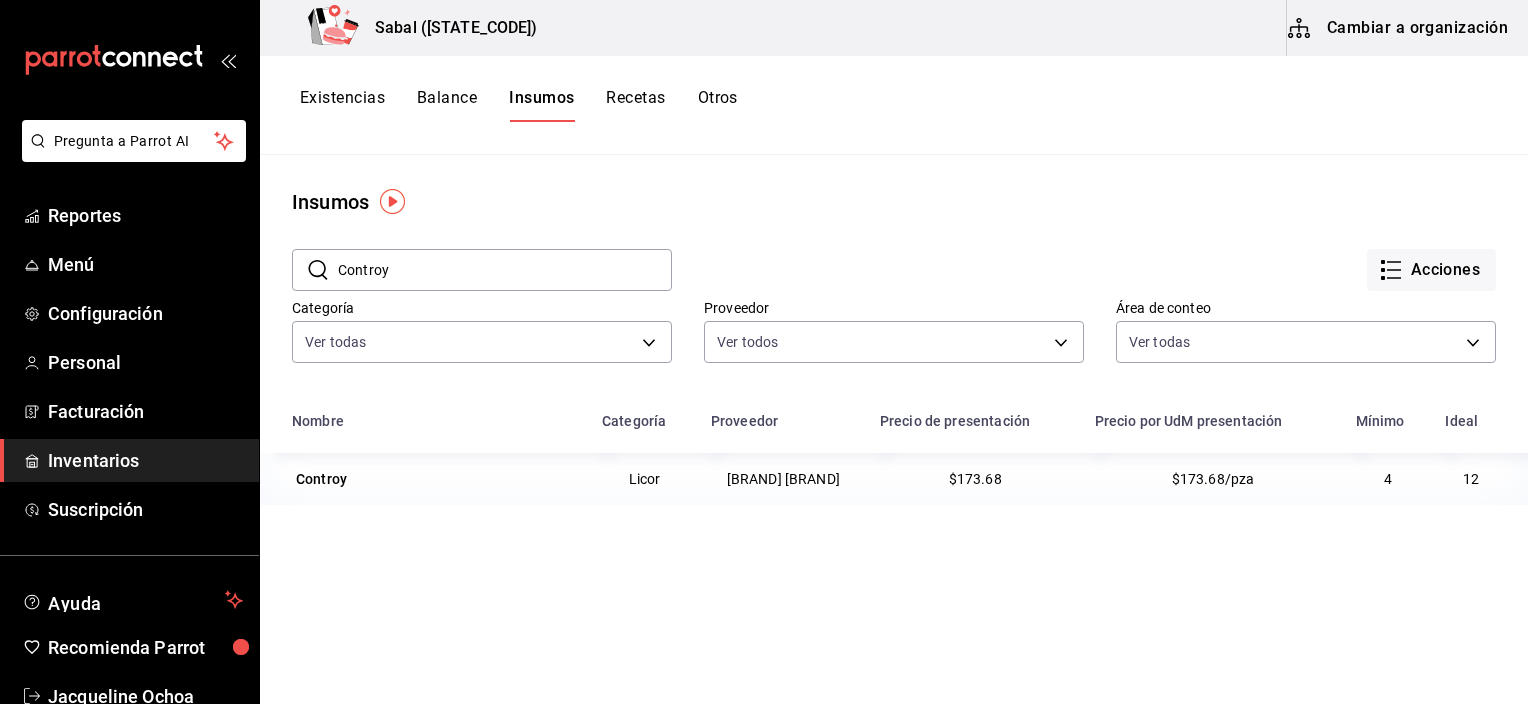 click on "Cambiar a organización" at bounding box center (1399, 28) 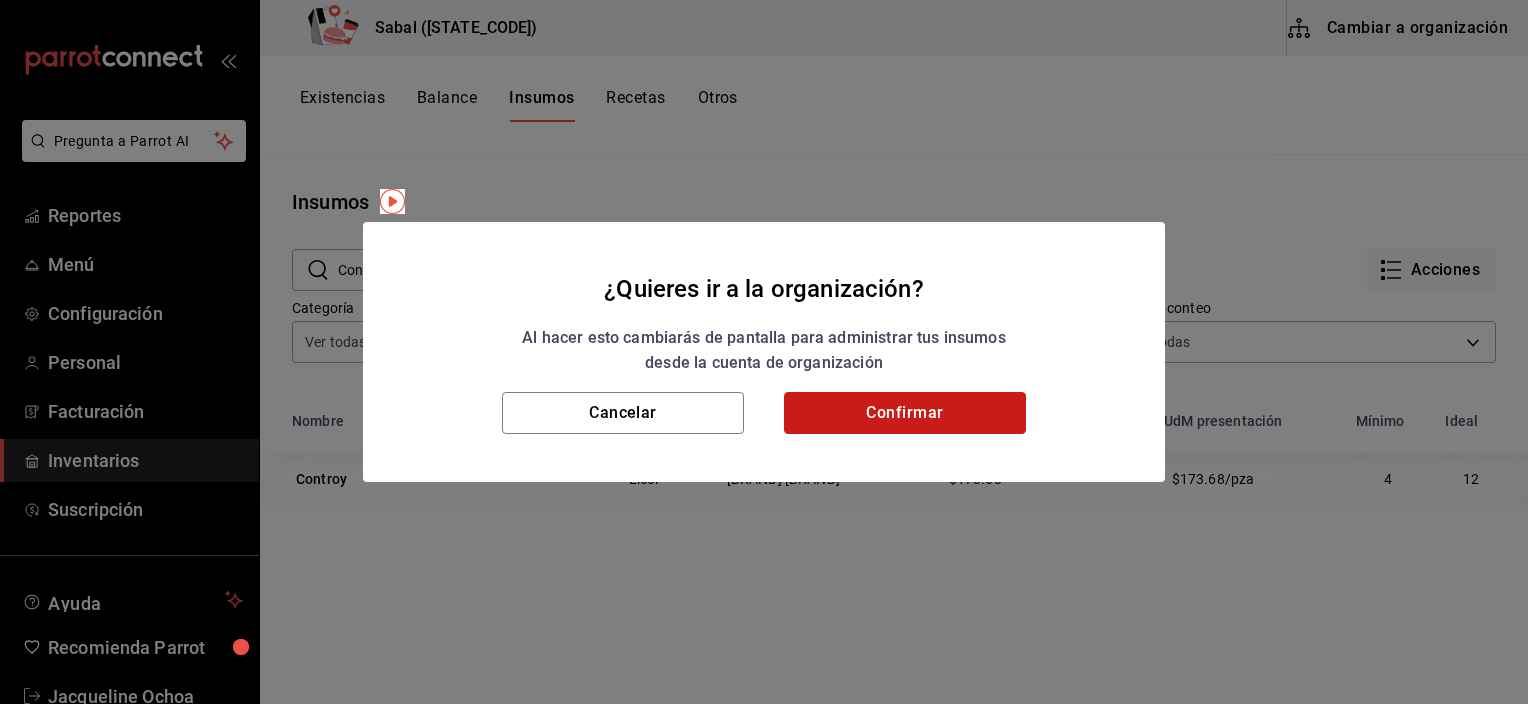 click on "Confirmar" at bounding box center (905, 413) 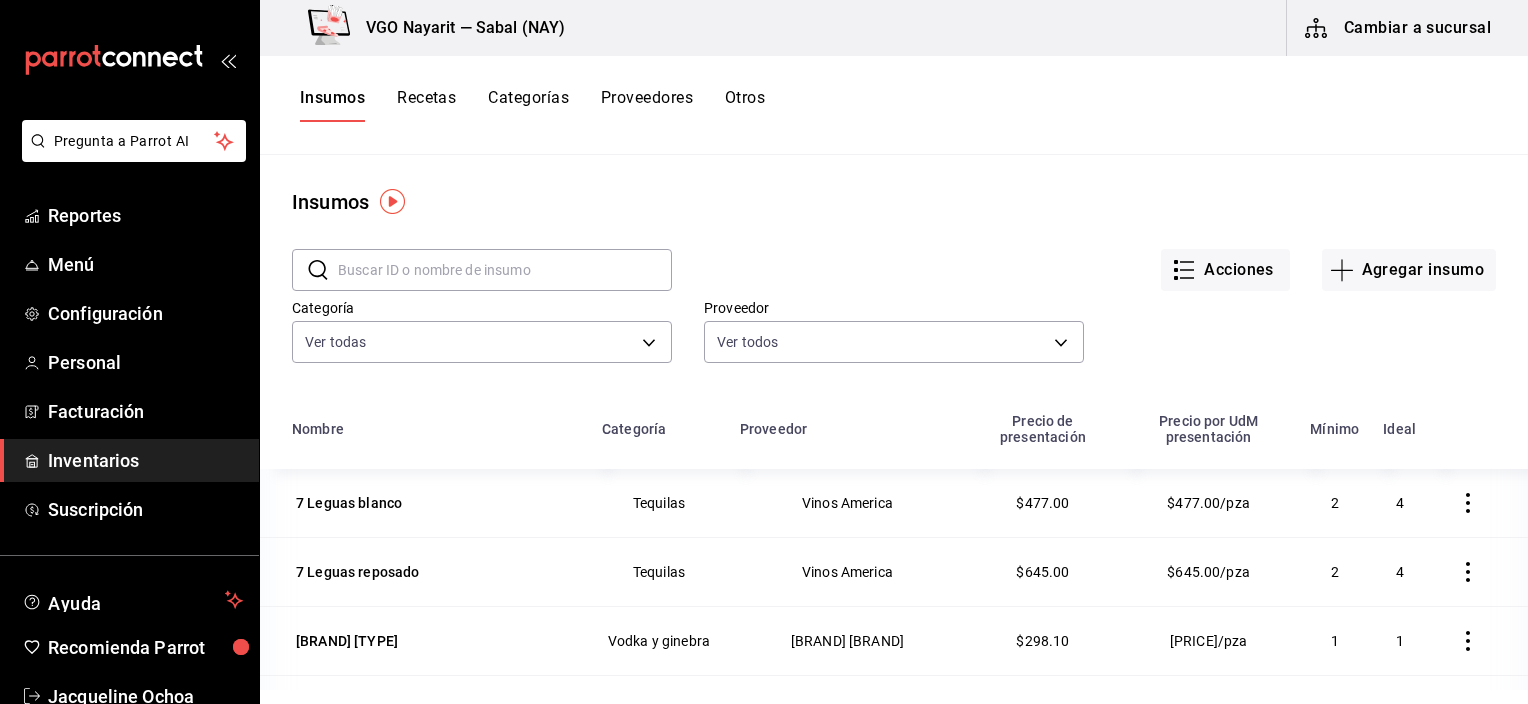 click at bounding box center [505, 270] 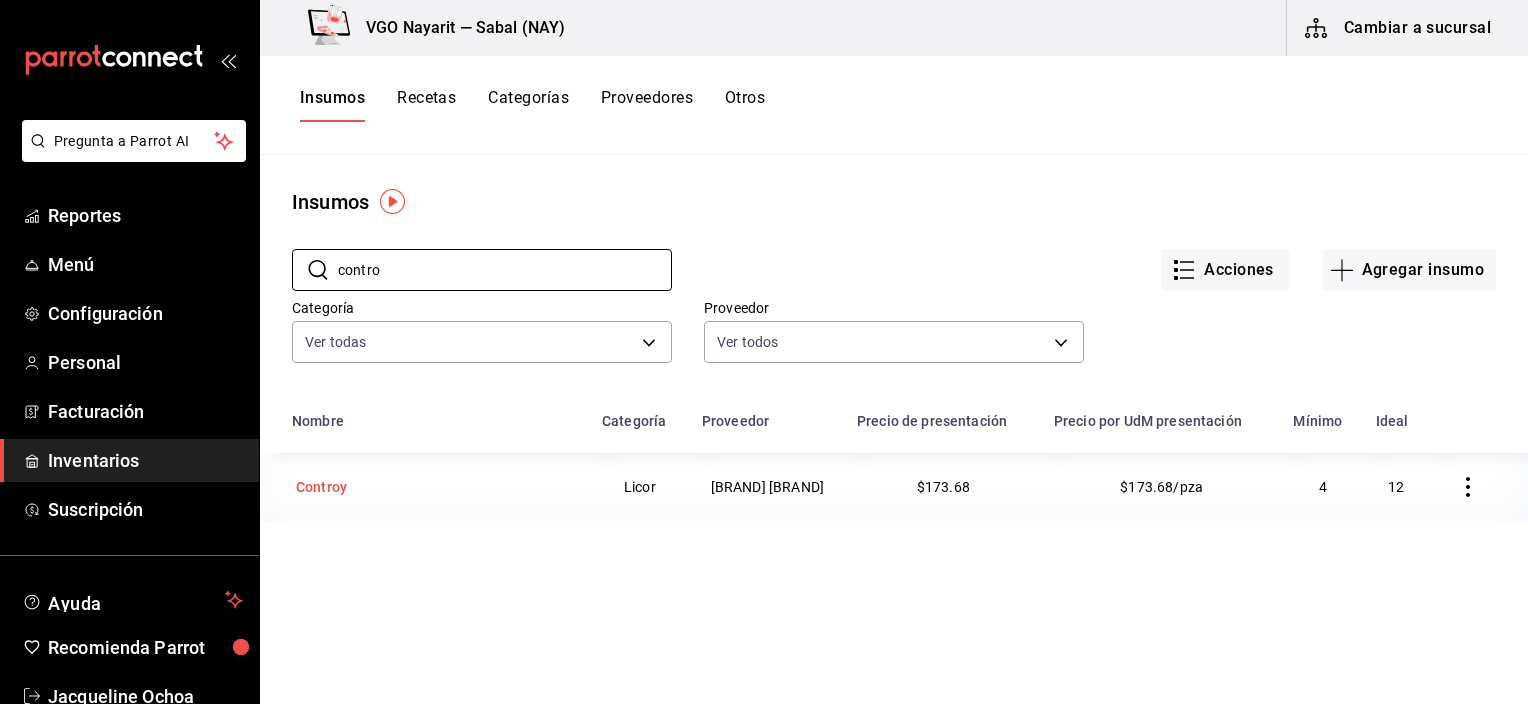 type on "contro" 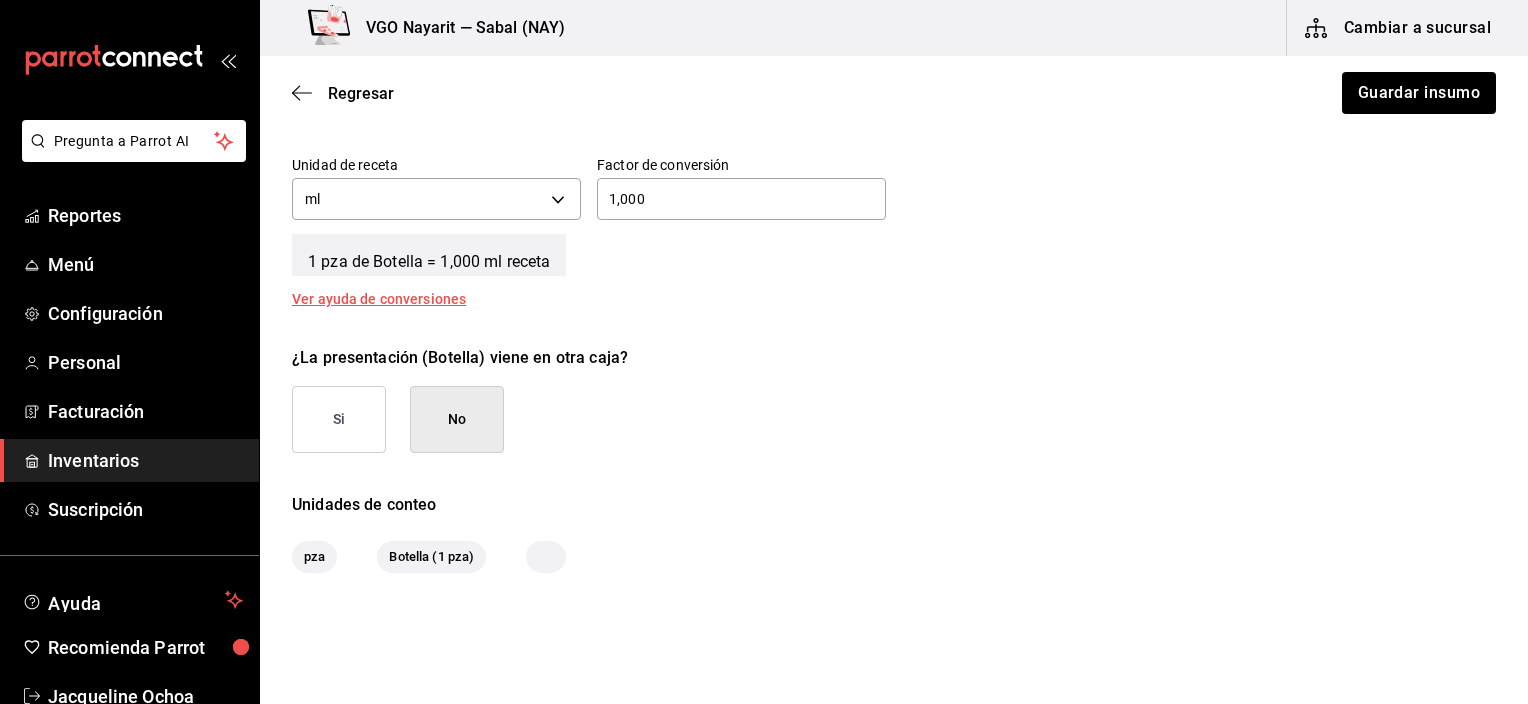 scroll, scrollTop: 764, scrollLeft: 0, axis: vertical 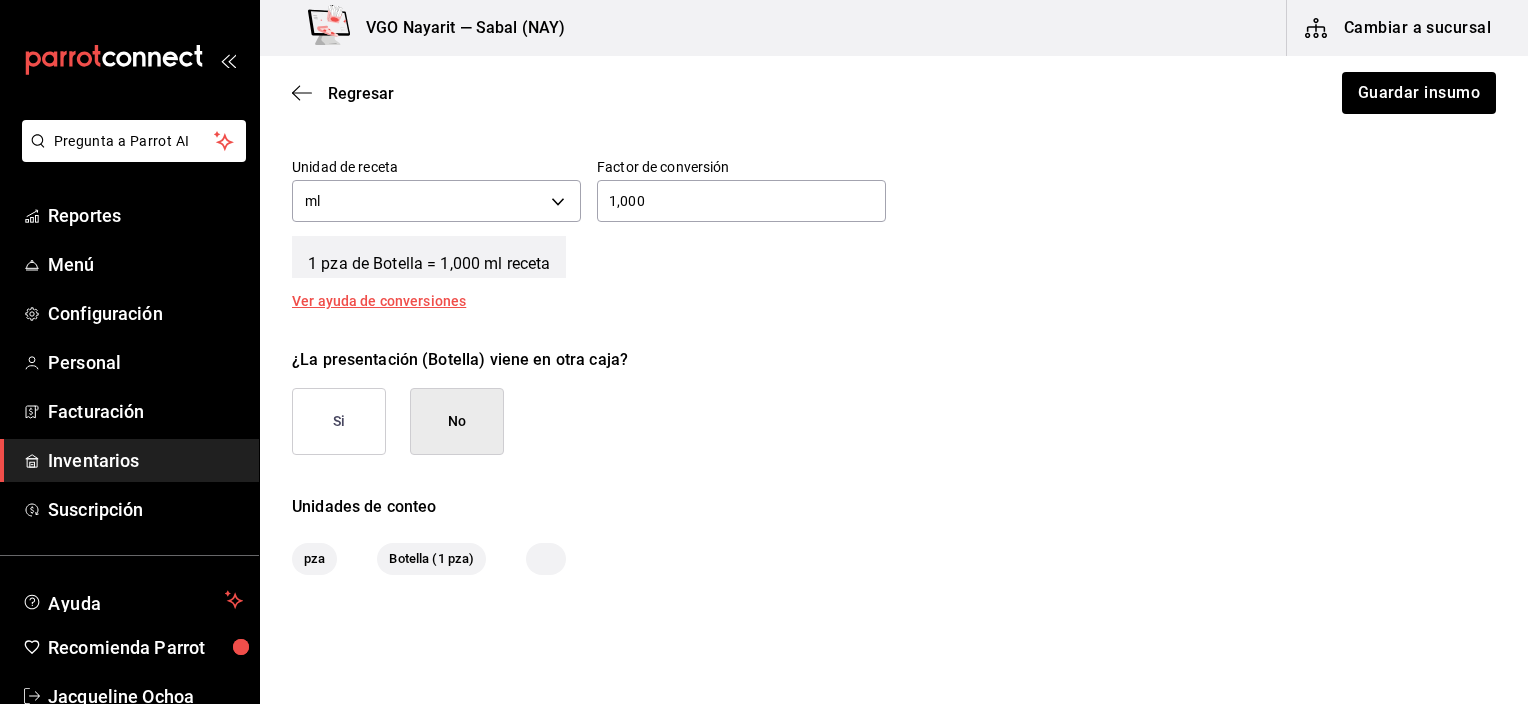 drag, startPoint x: 485, startPoint y: 424, endPoint x: 478, endPoint y: 416, distance: 10.630146 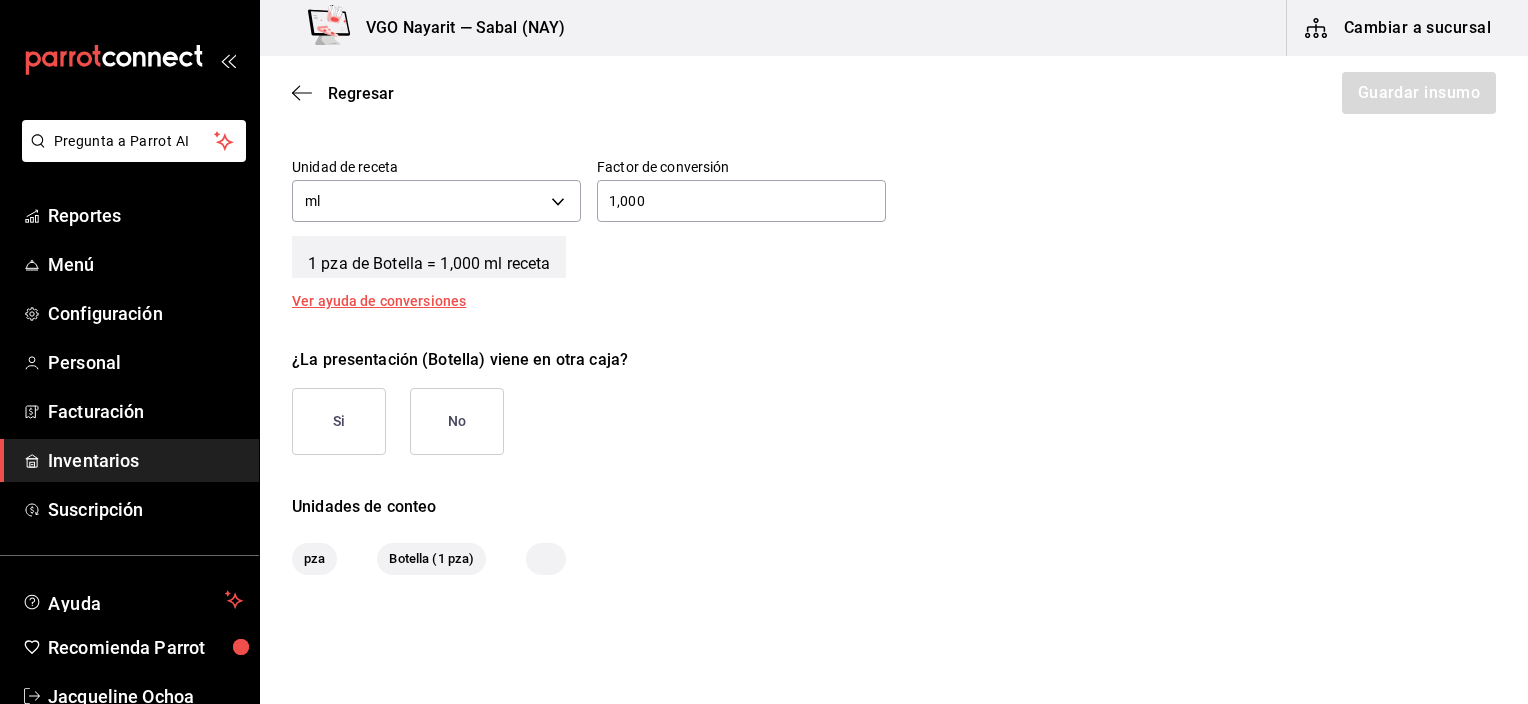 scroll, scrollTop: 864, scrollLeft: 0, axis: vertical 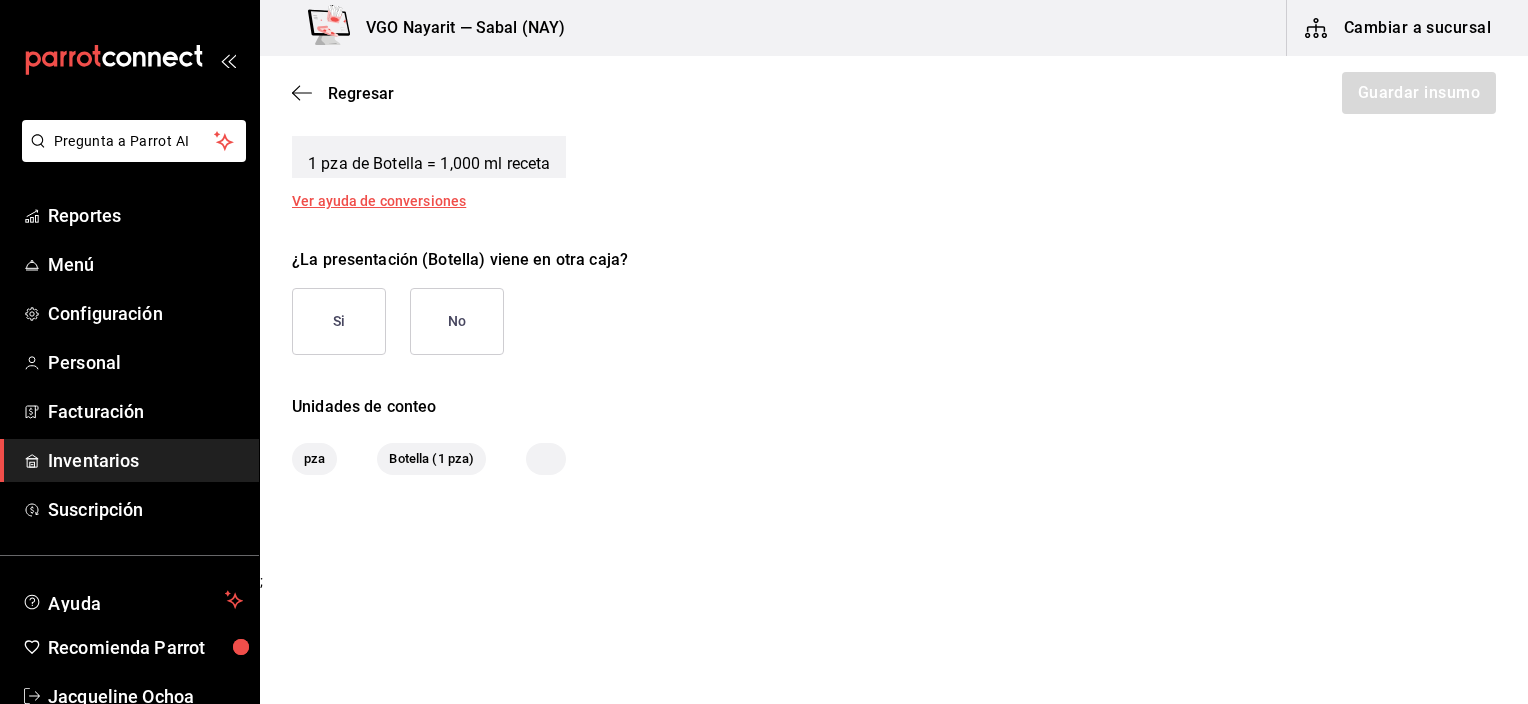 click on "No" at bounding box center (457, 321) 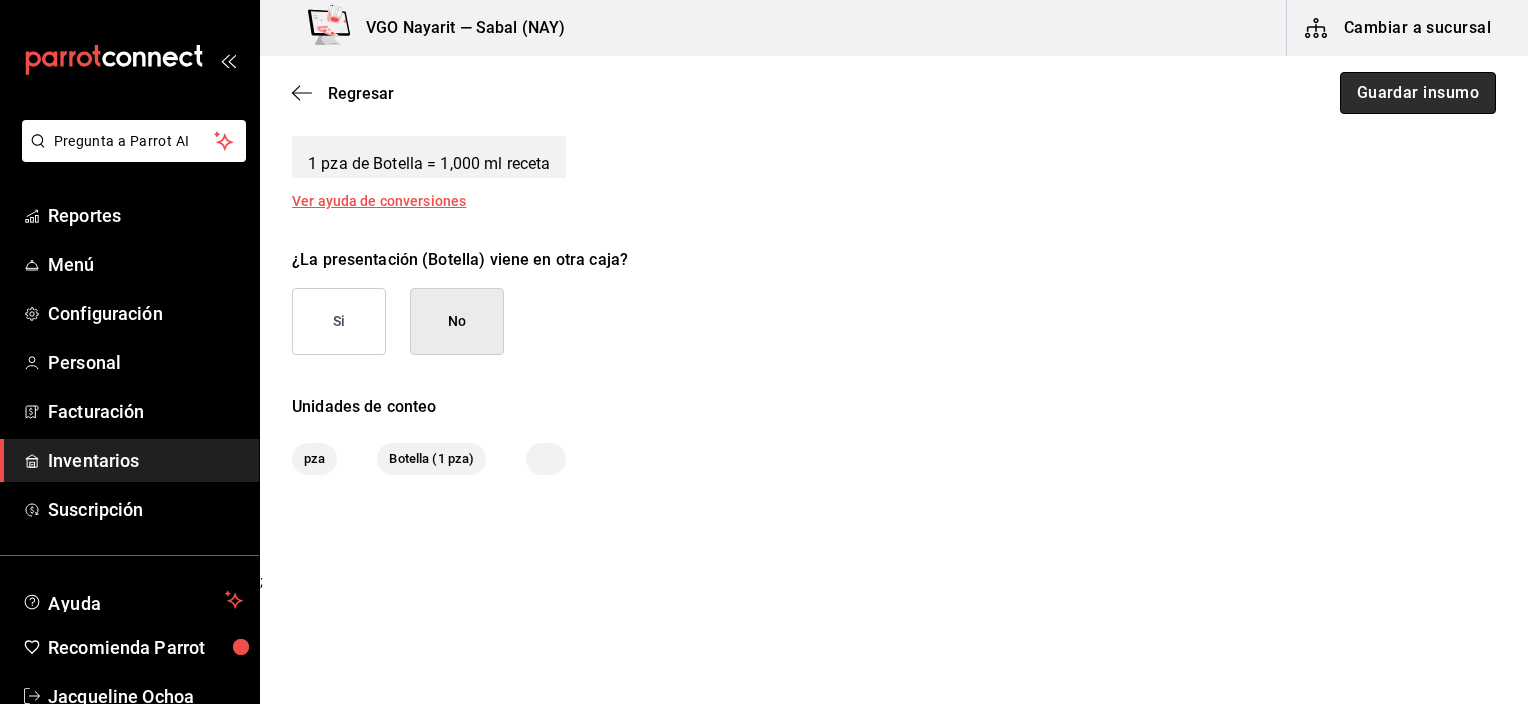 drag, startPoint x: 1375, startPoint y: 92, endPoint x: 1366, endPoint y: 99, distance: 11.401754 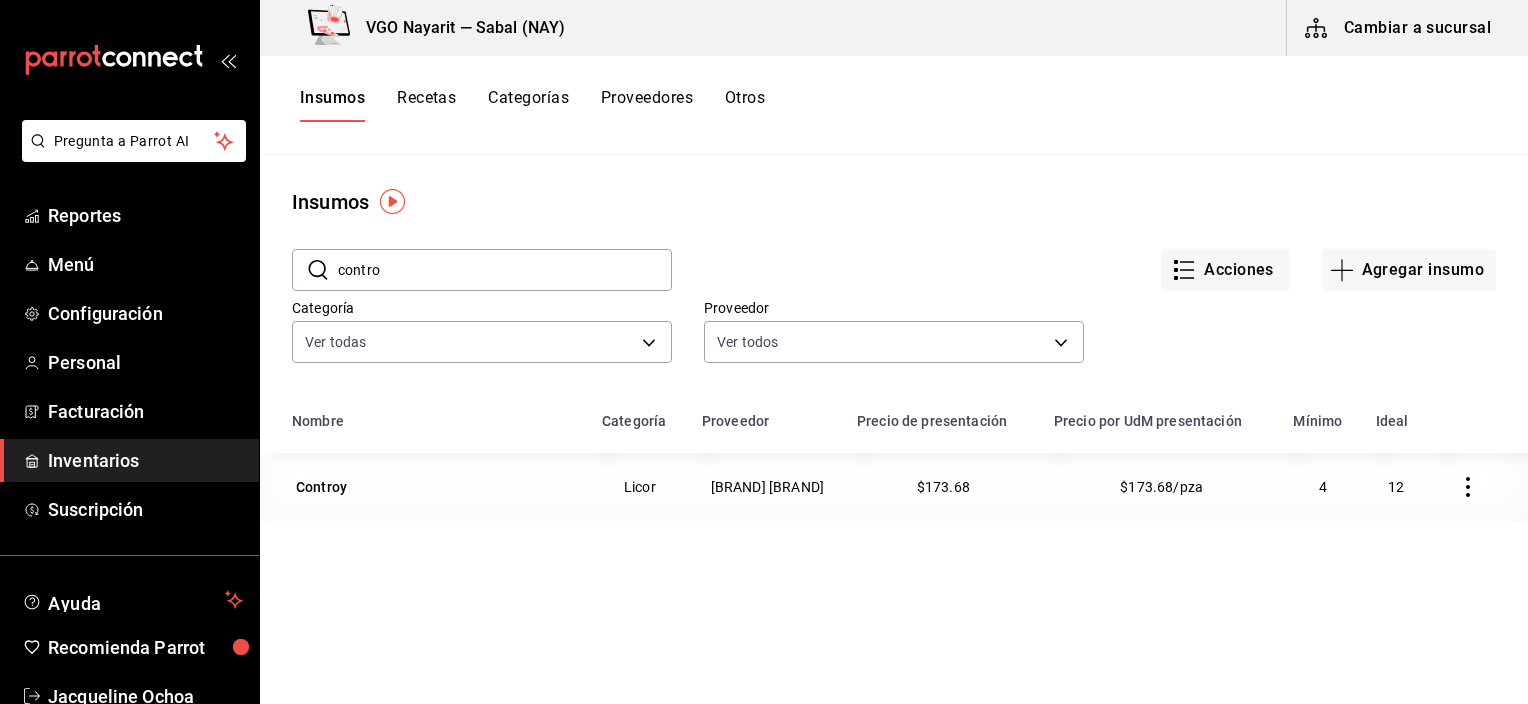 click on "Recetas" at bounding box center (426, 105) 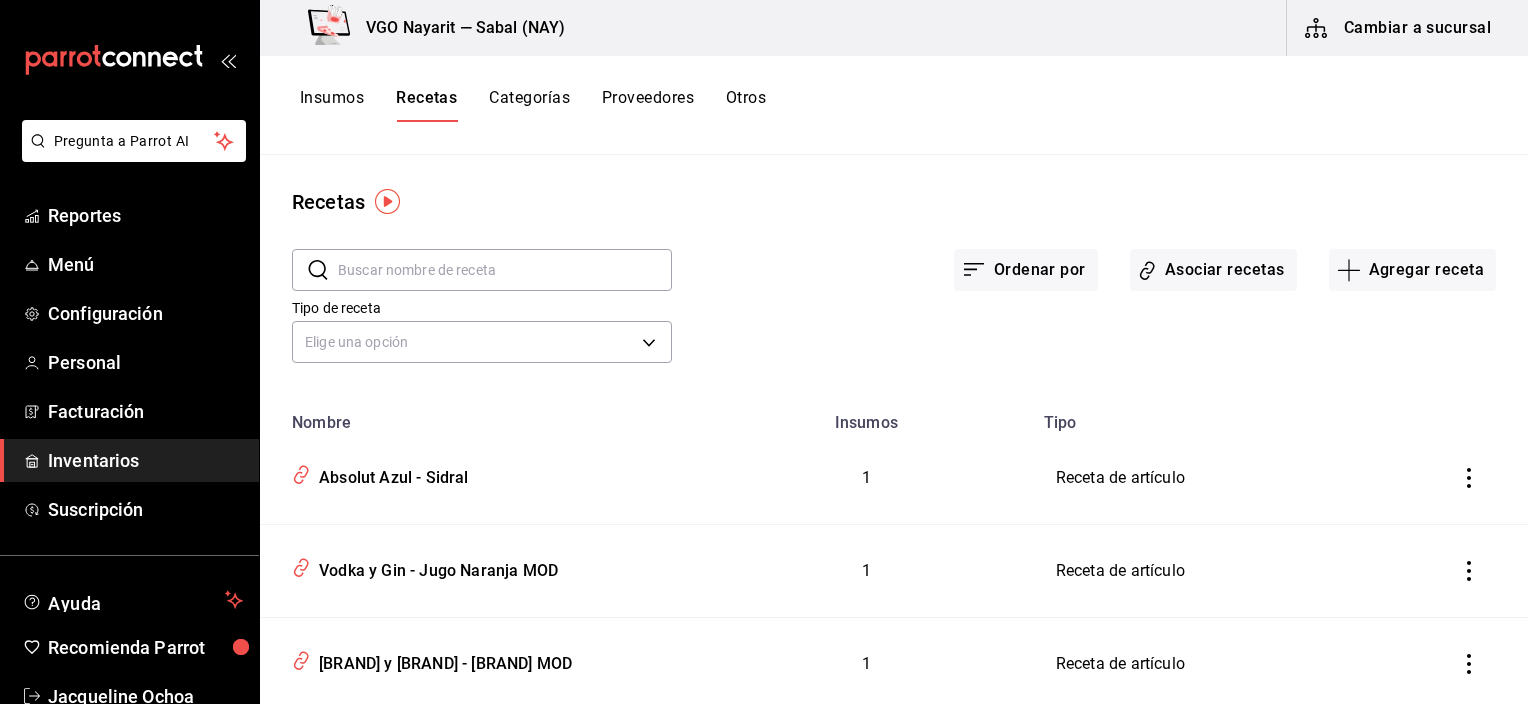 type 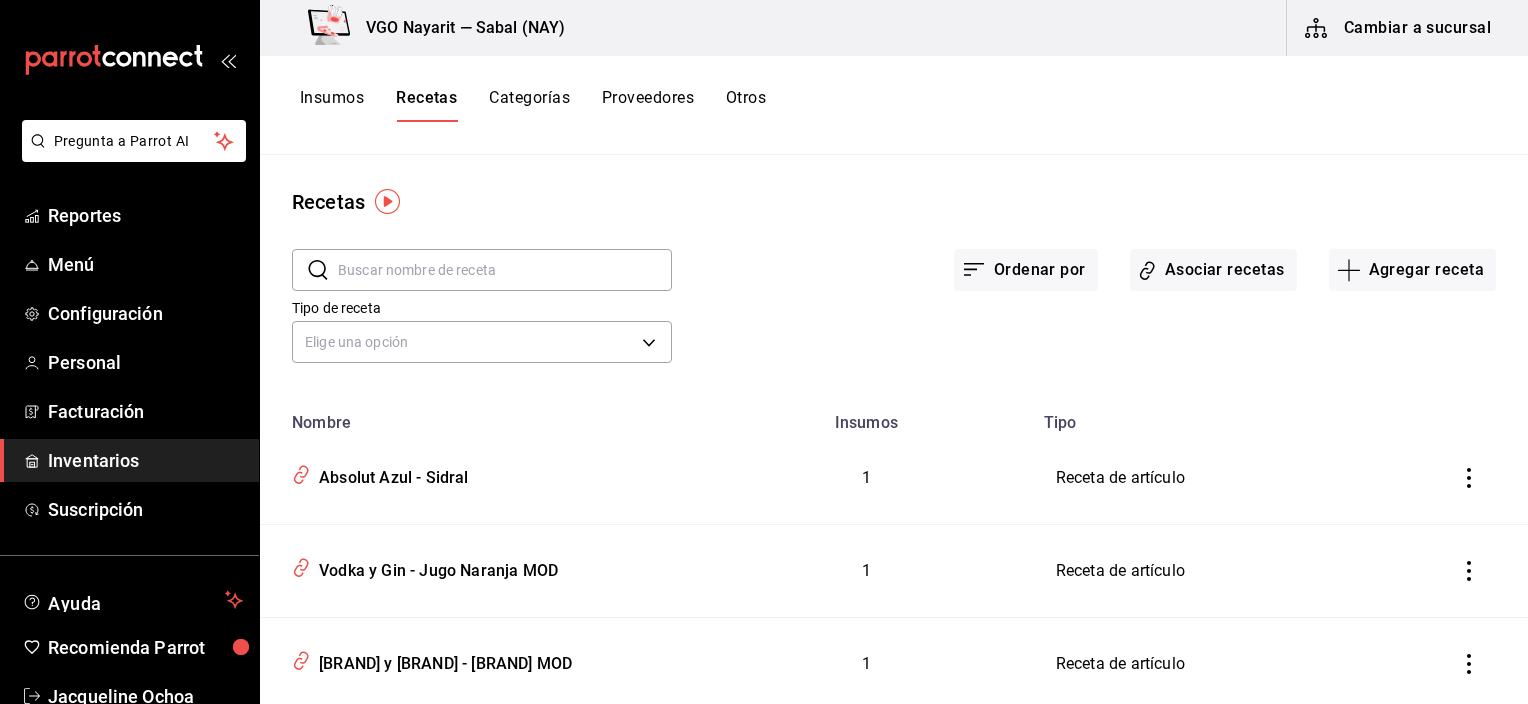 click at bounding box center (505, 270) 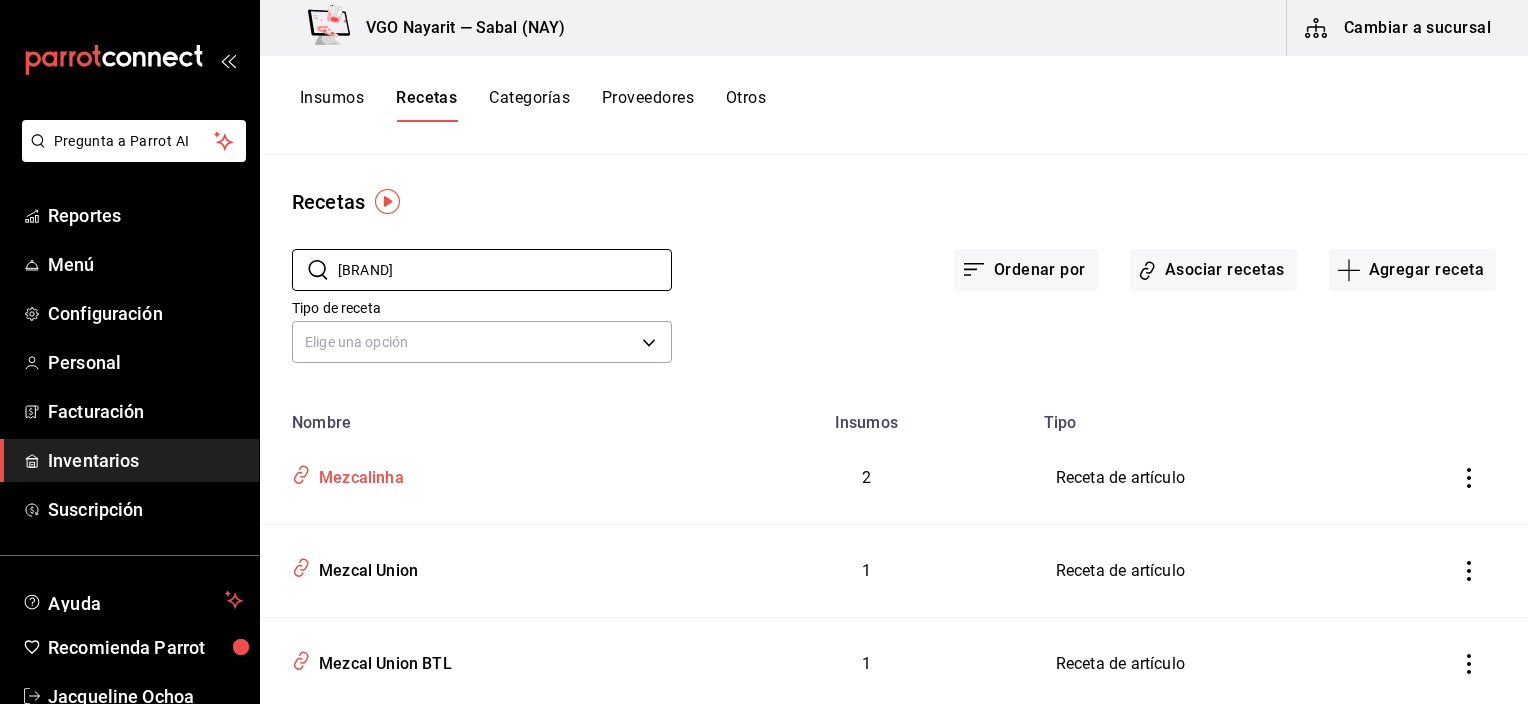 type on "mezca" 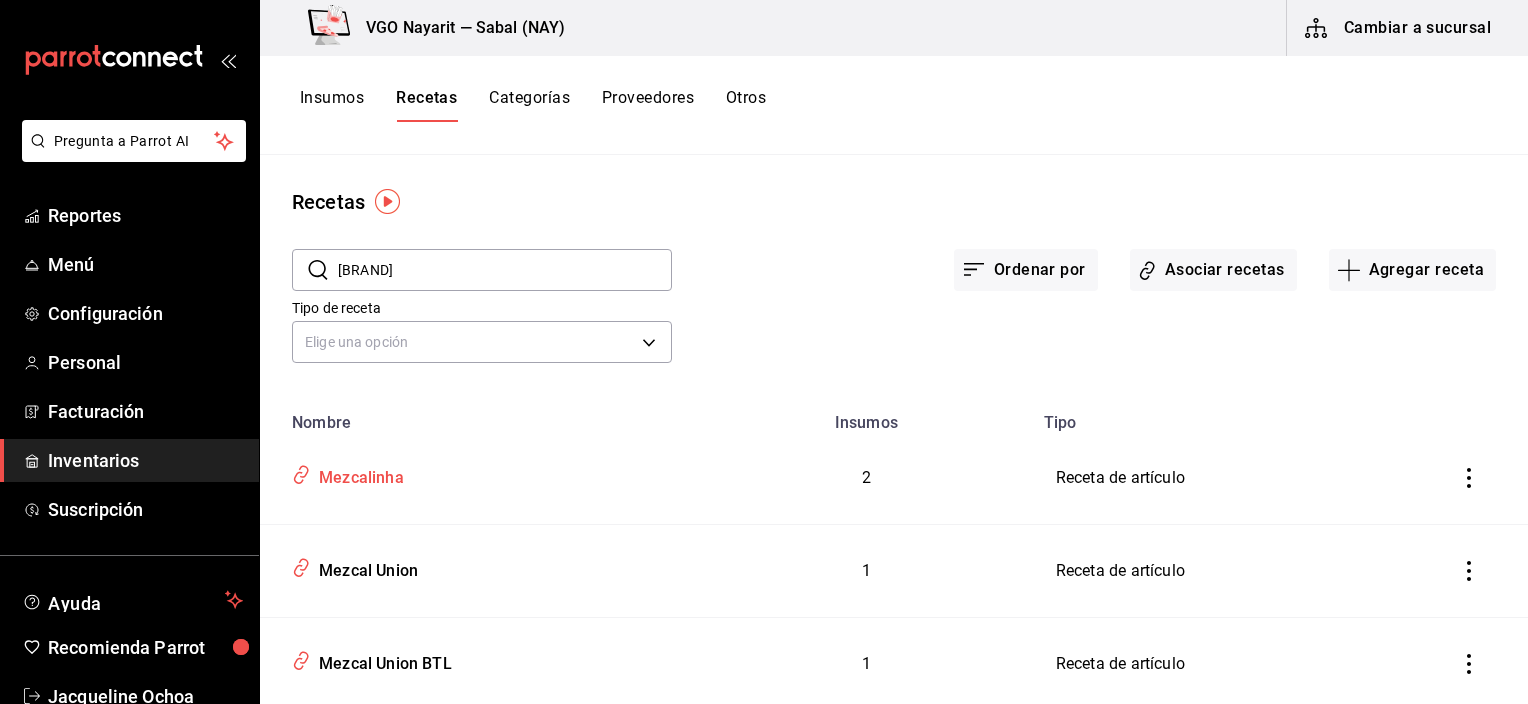 click on "Mezcalinha" at bounding box center (357, 474) 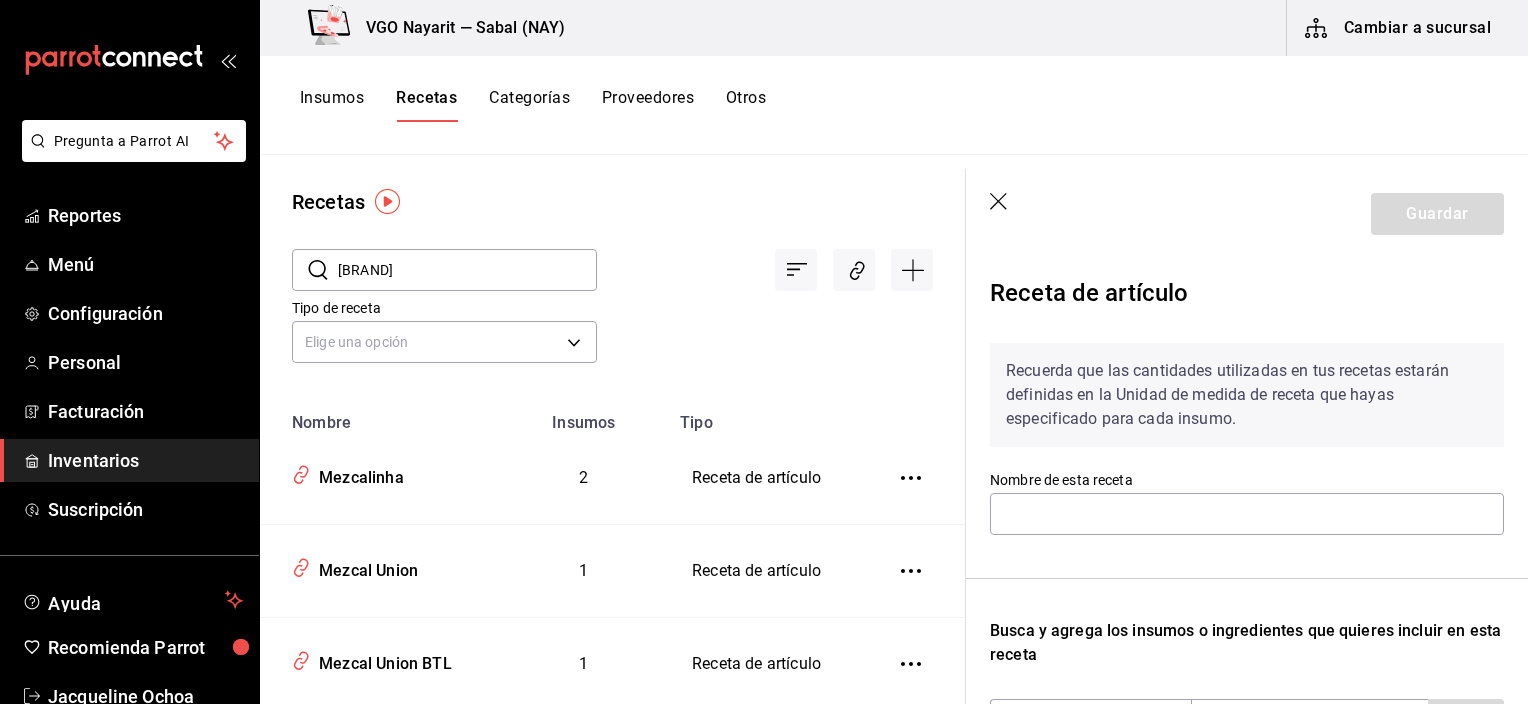 type on "Mezcalinha" 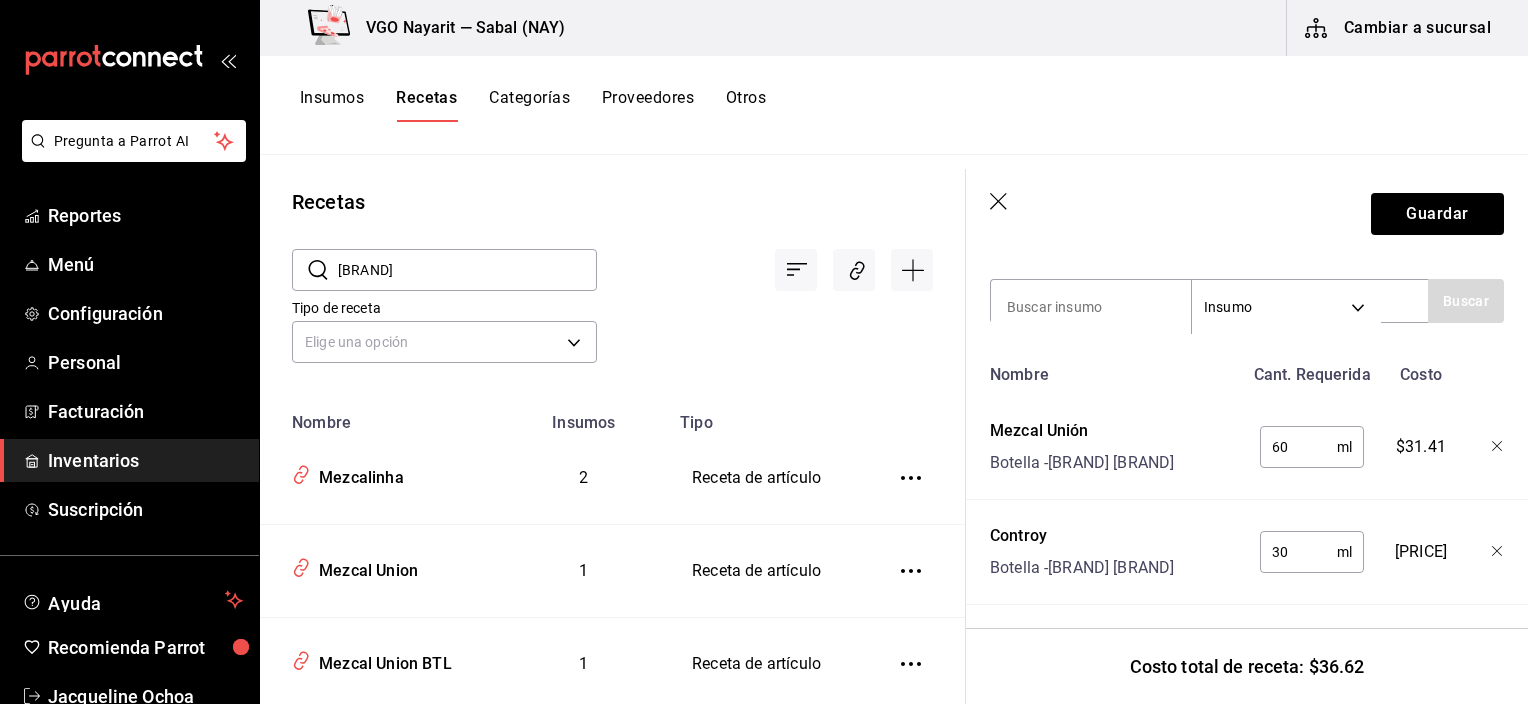 scroll, scrollTop: 440, scrollLeft: 0, axis: vertical 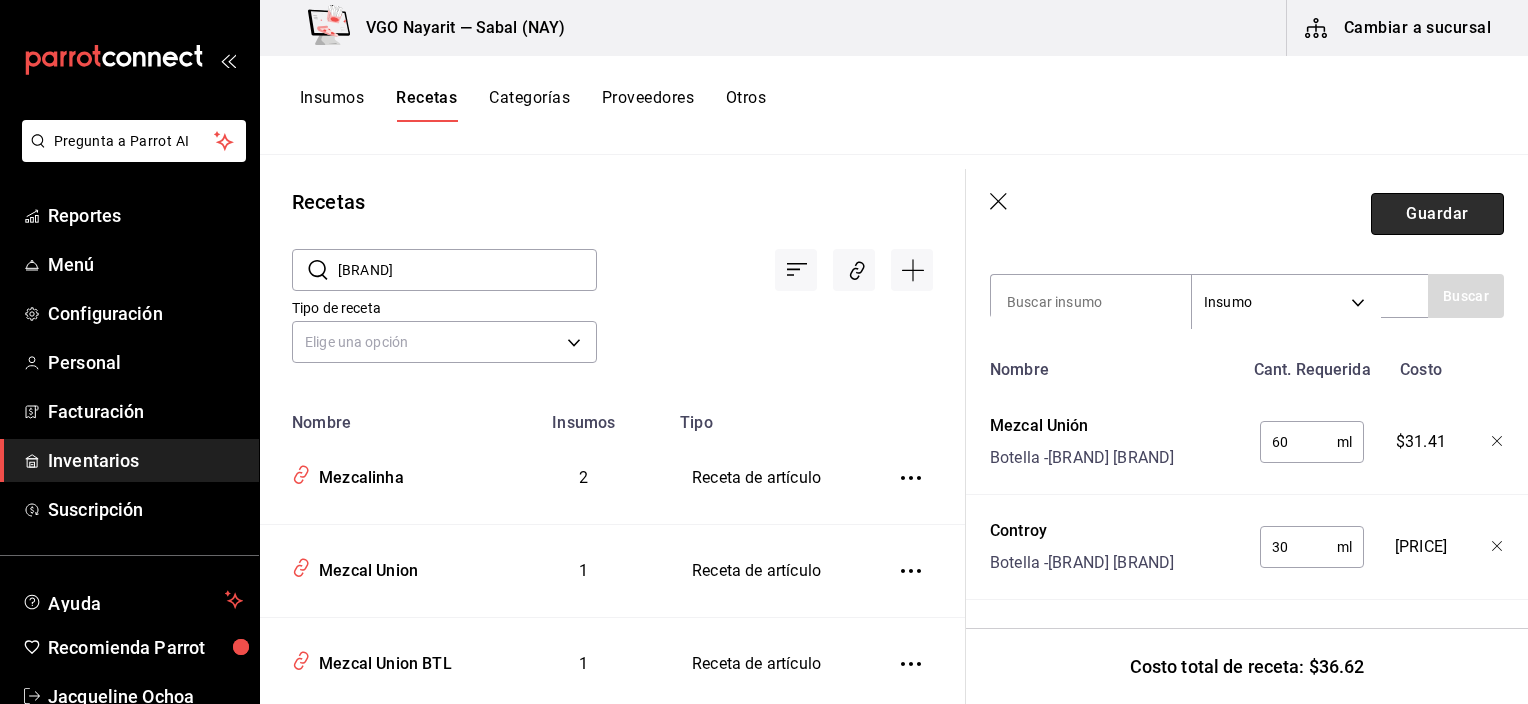 click on "Guardar" at bounding box center (1437, 214) 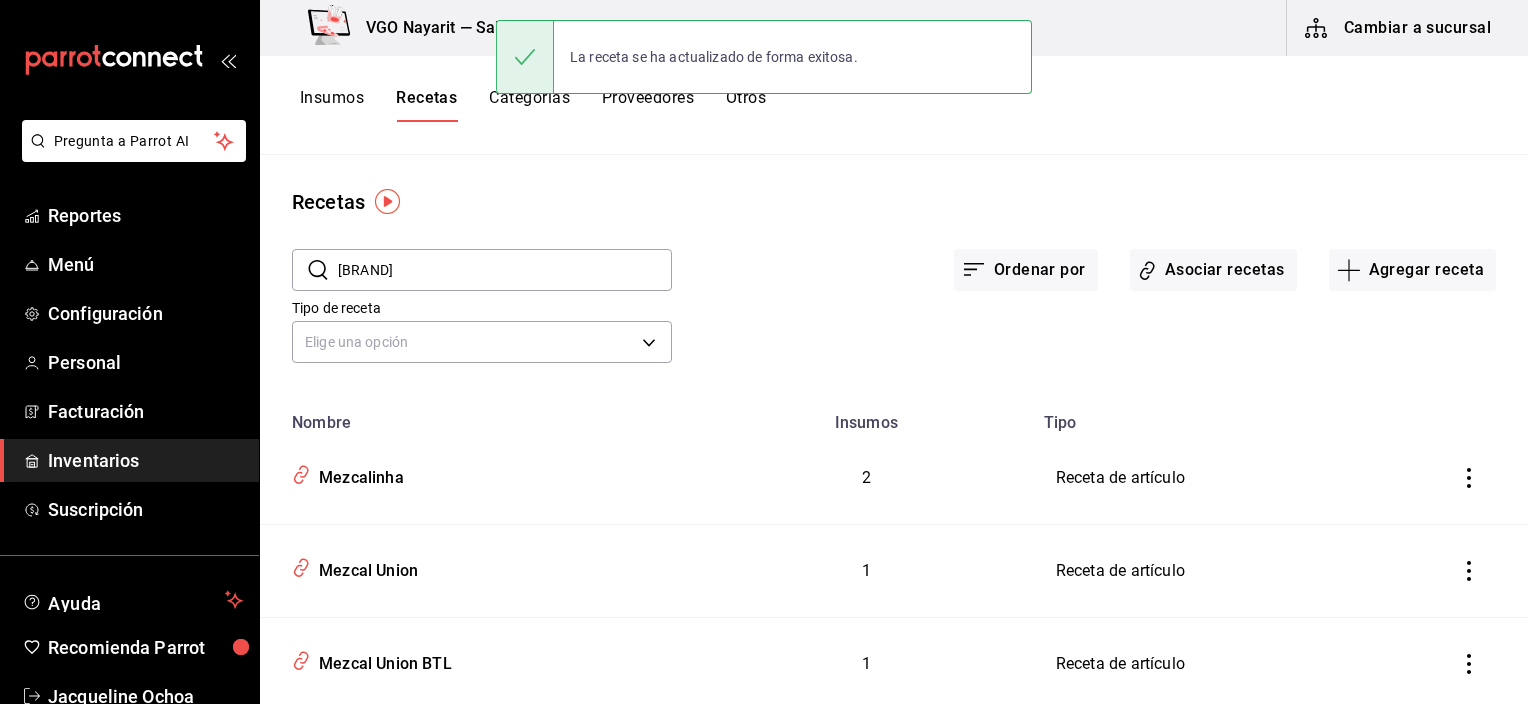 scroll, scrollTop: 0, scrollLeft: 0, axis: both 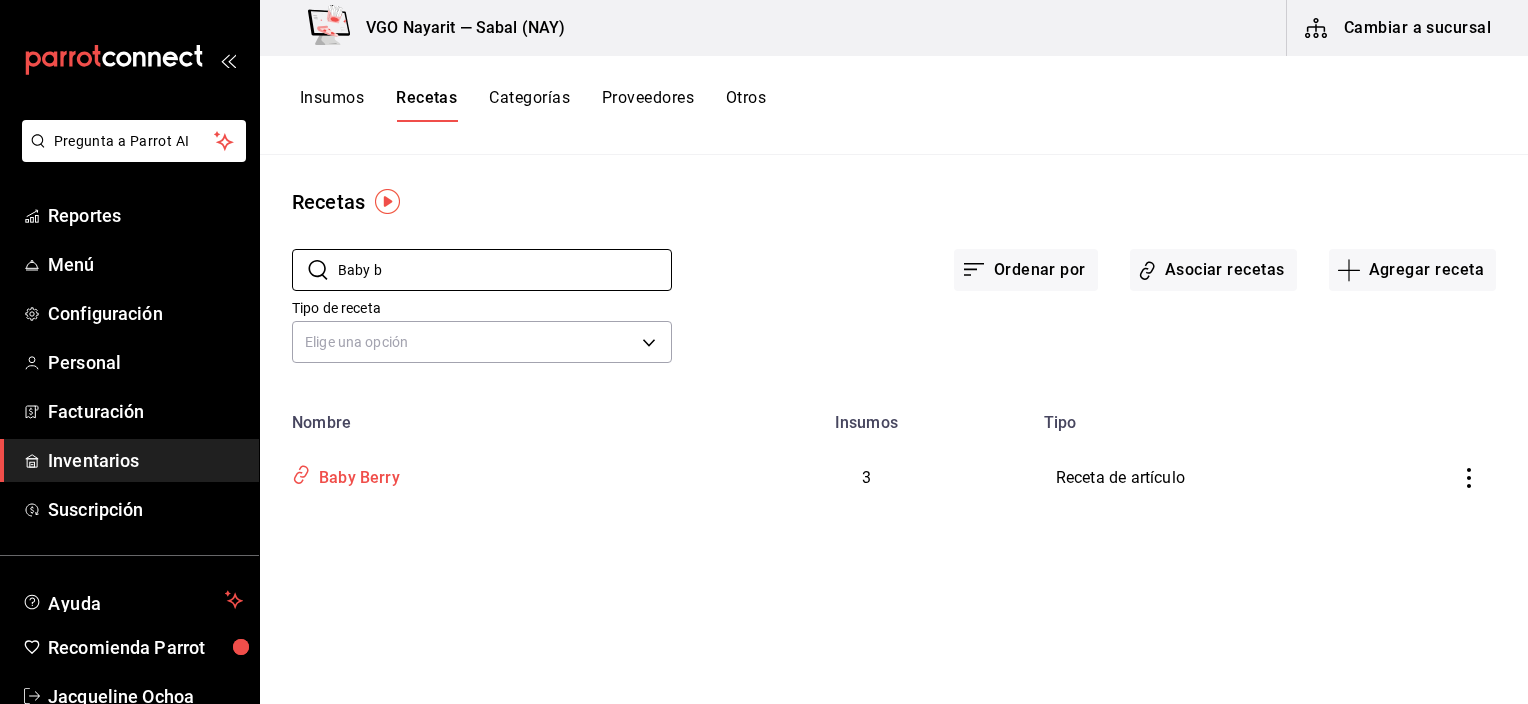 type on "Baby b" 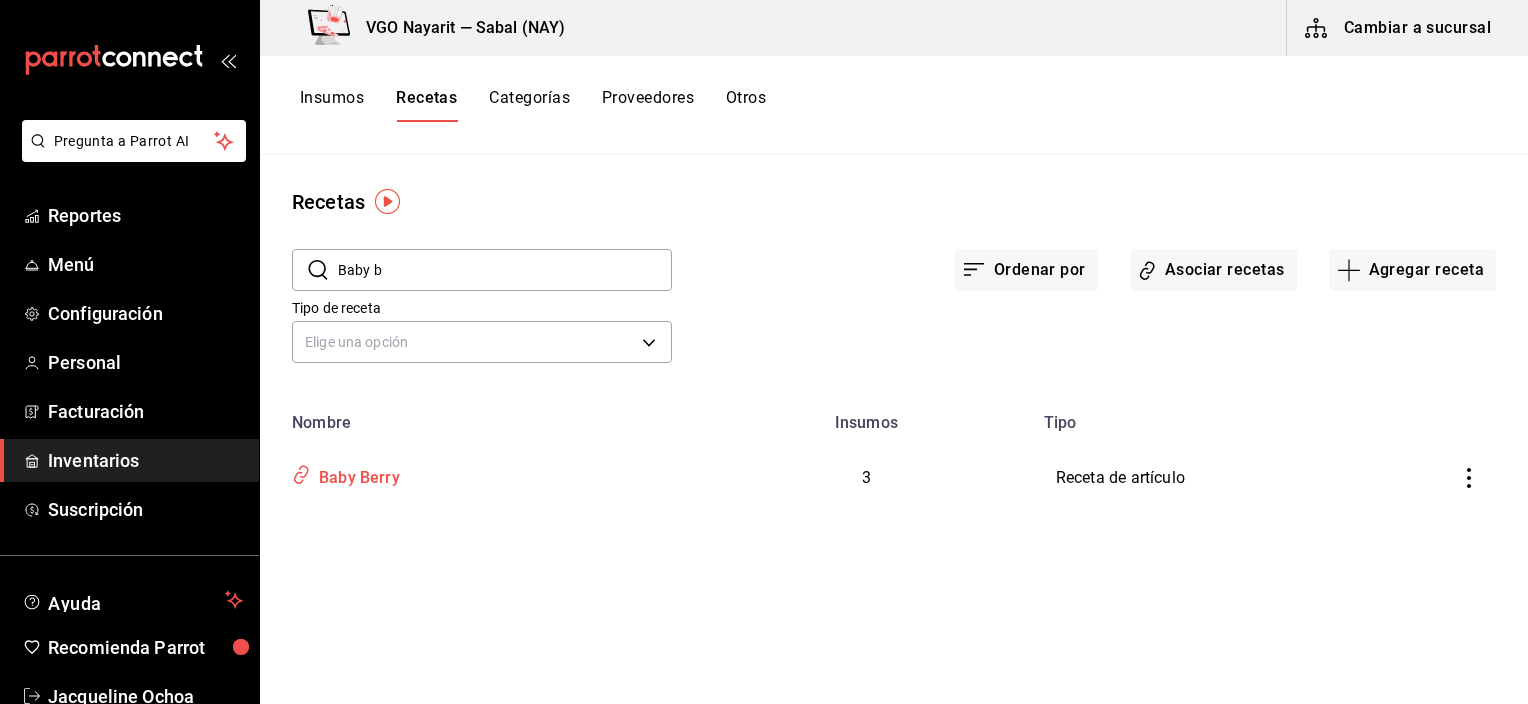 drag, startPoint x: 358, startPoint y: 480, endPoint x: 534, endPoint y: 506, distance: 177.9101 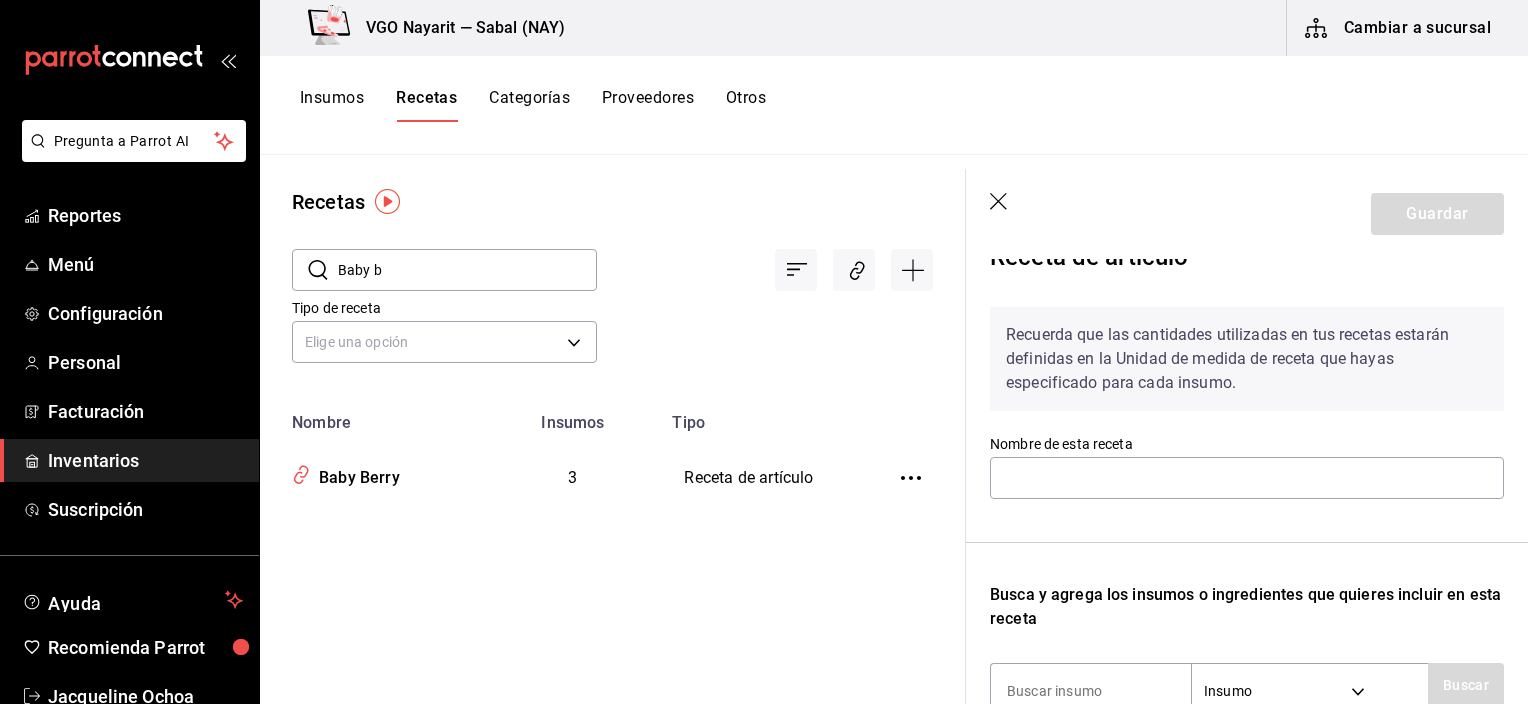 type on "Baby Berry" 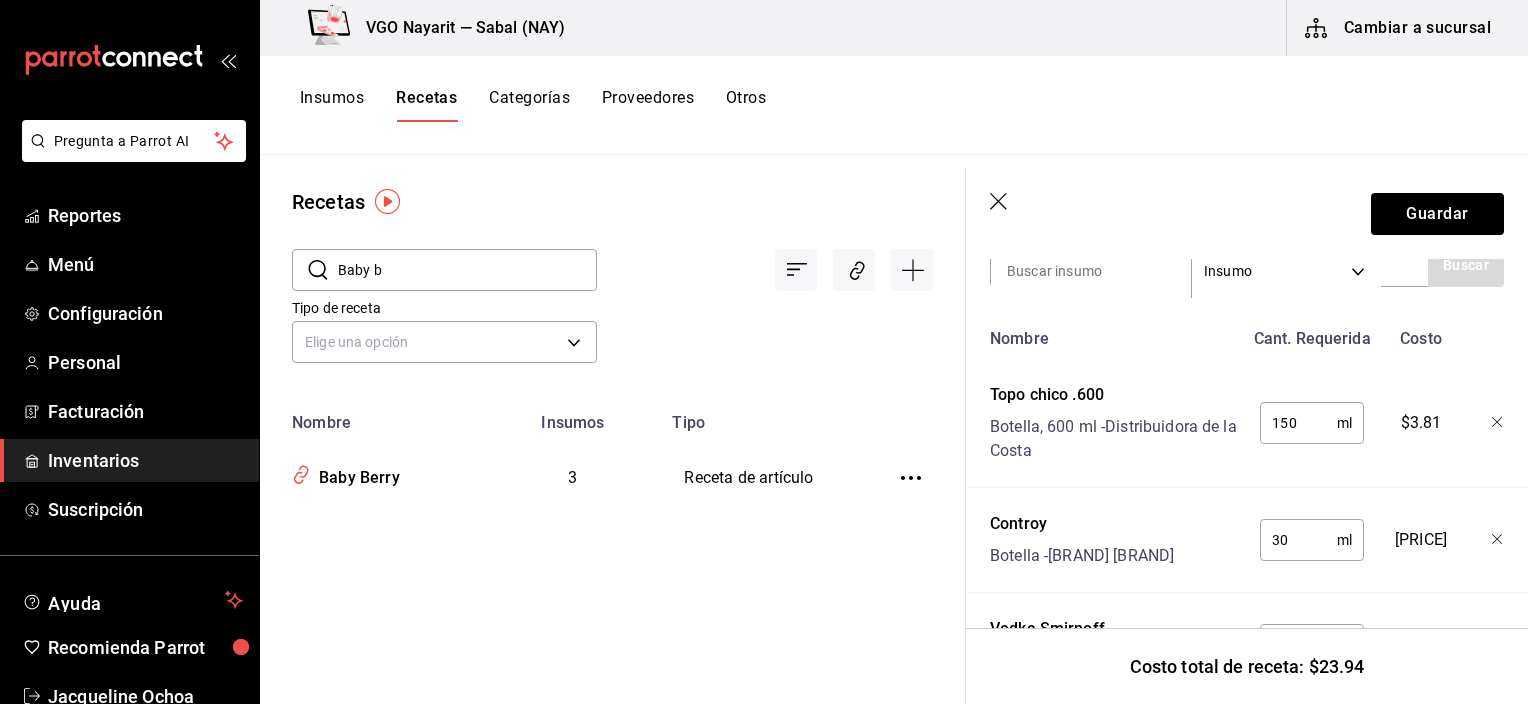 scroll, scrollTop: 568, scrollLeft: 0, axis: vertical 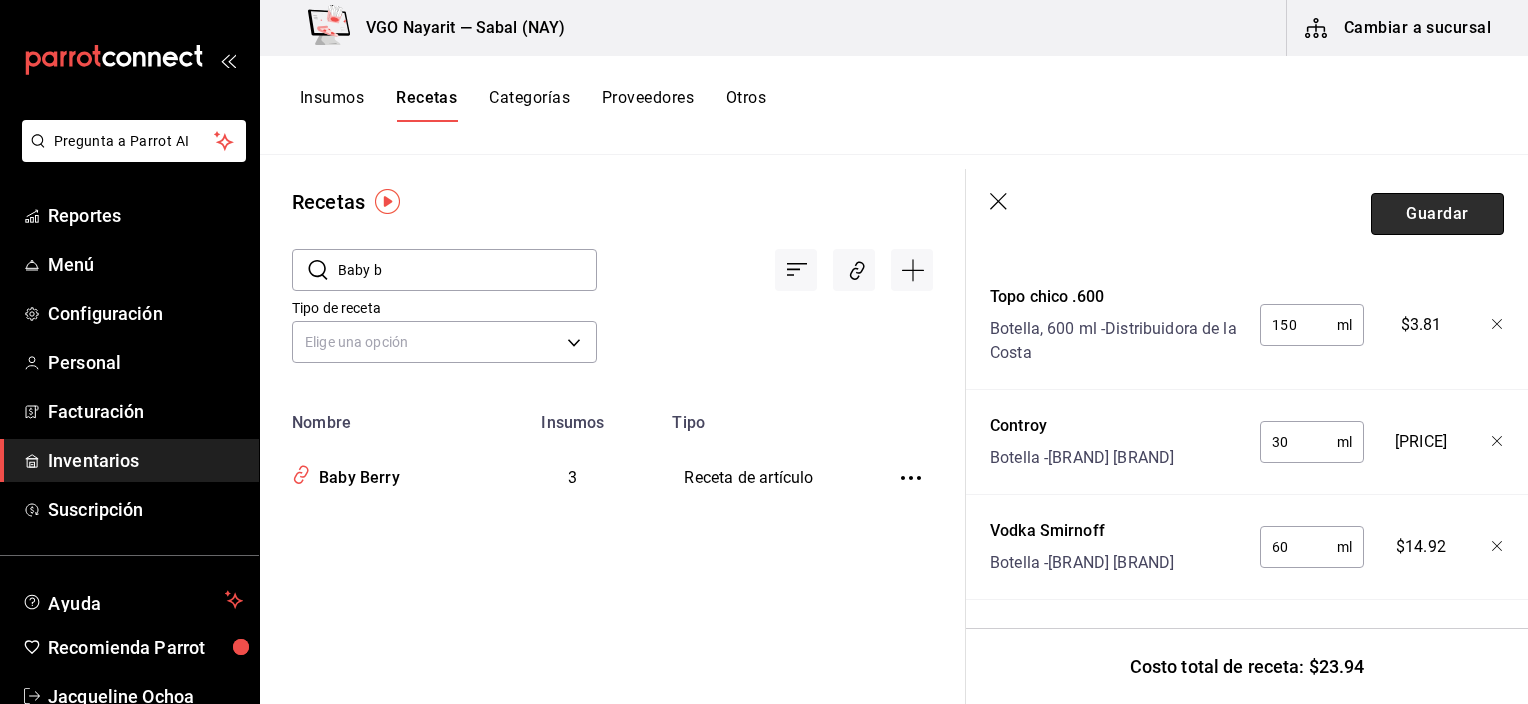 click on "Guardar" at bounding box center [1437, 214] 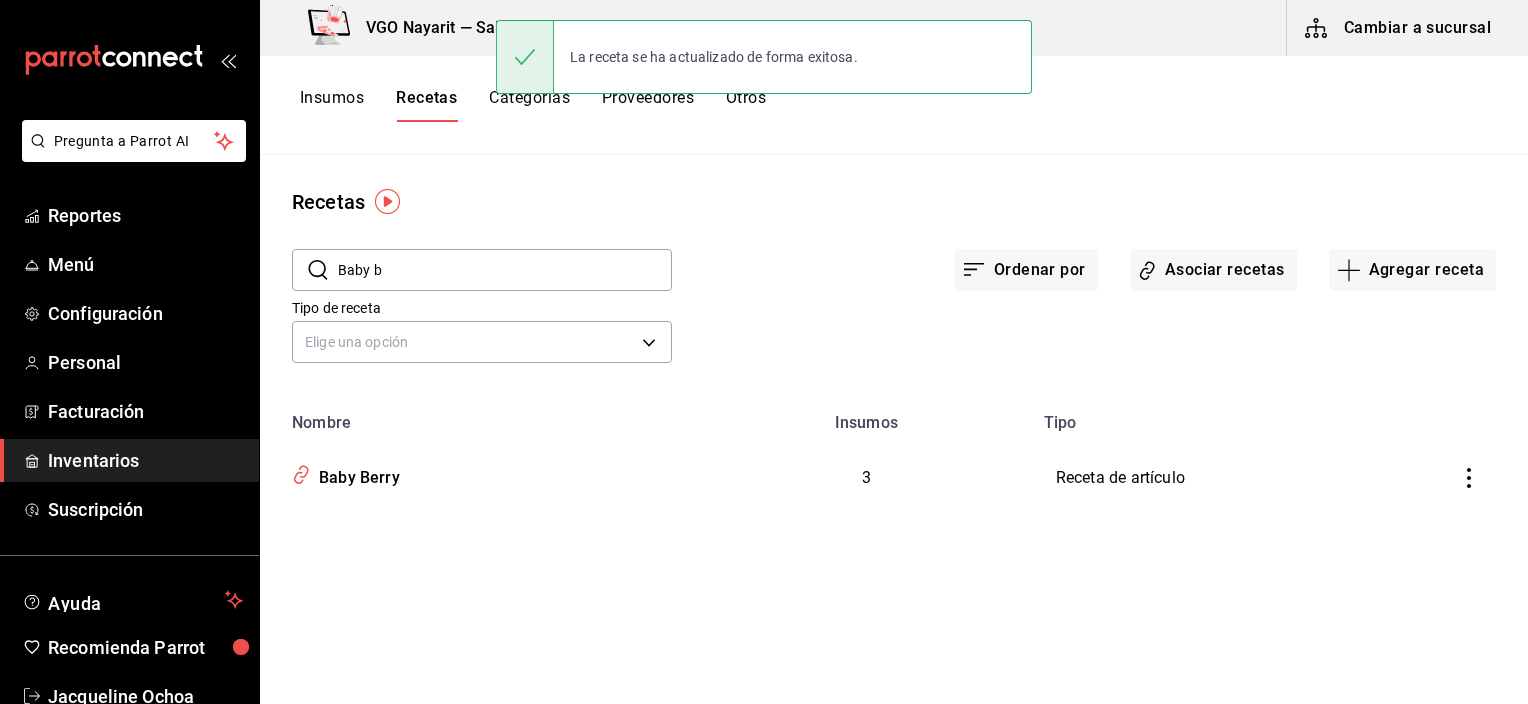 scroll, scrollTop: 0, scrollLeft: 0, axis: both 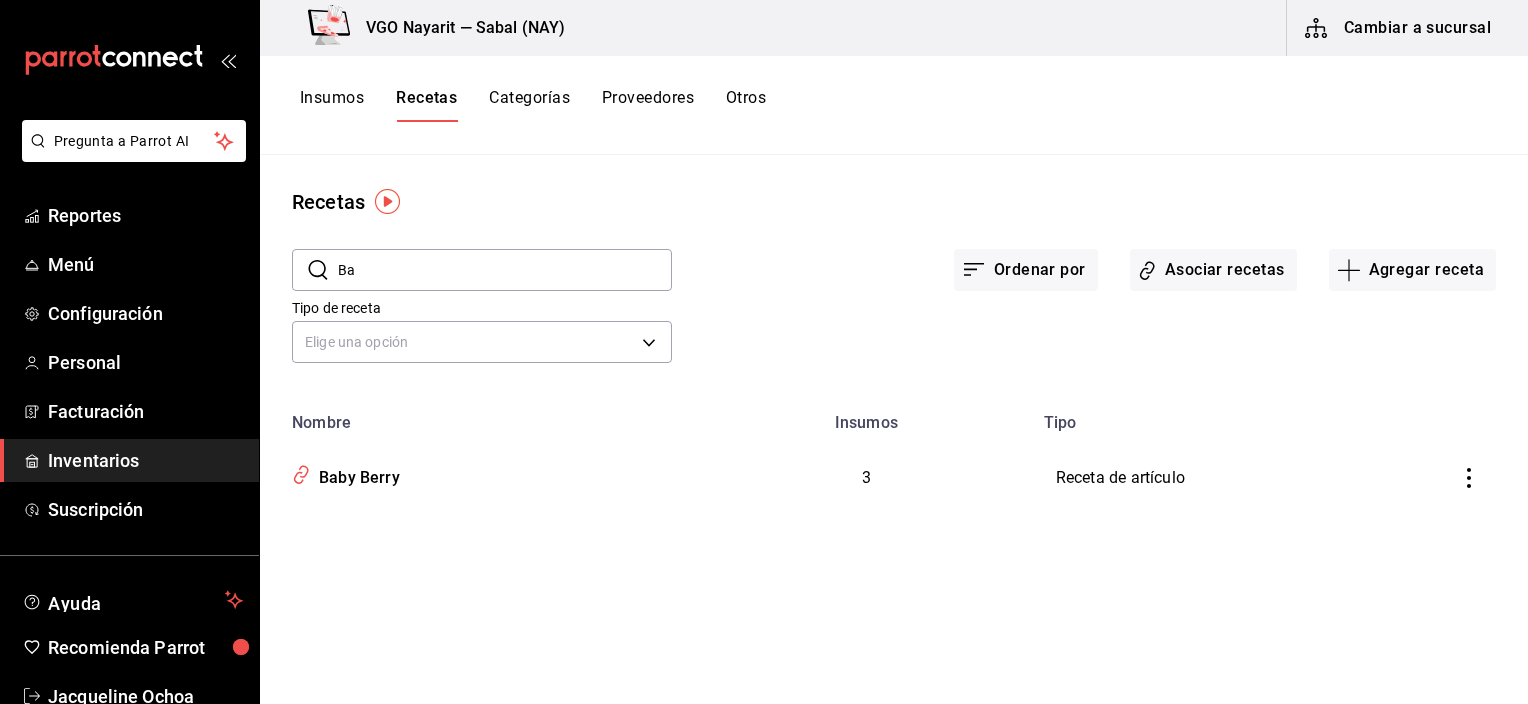 type on "B" 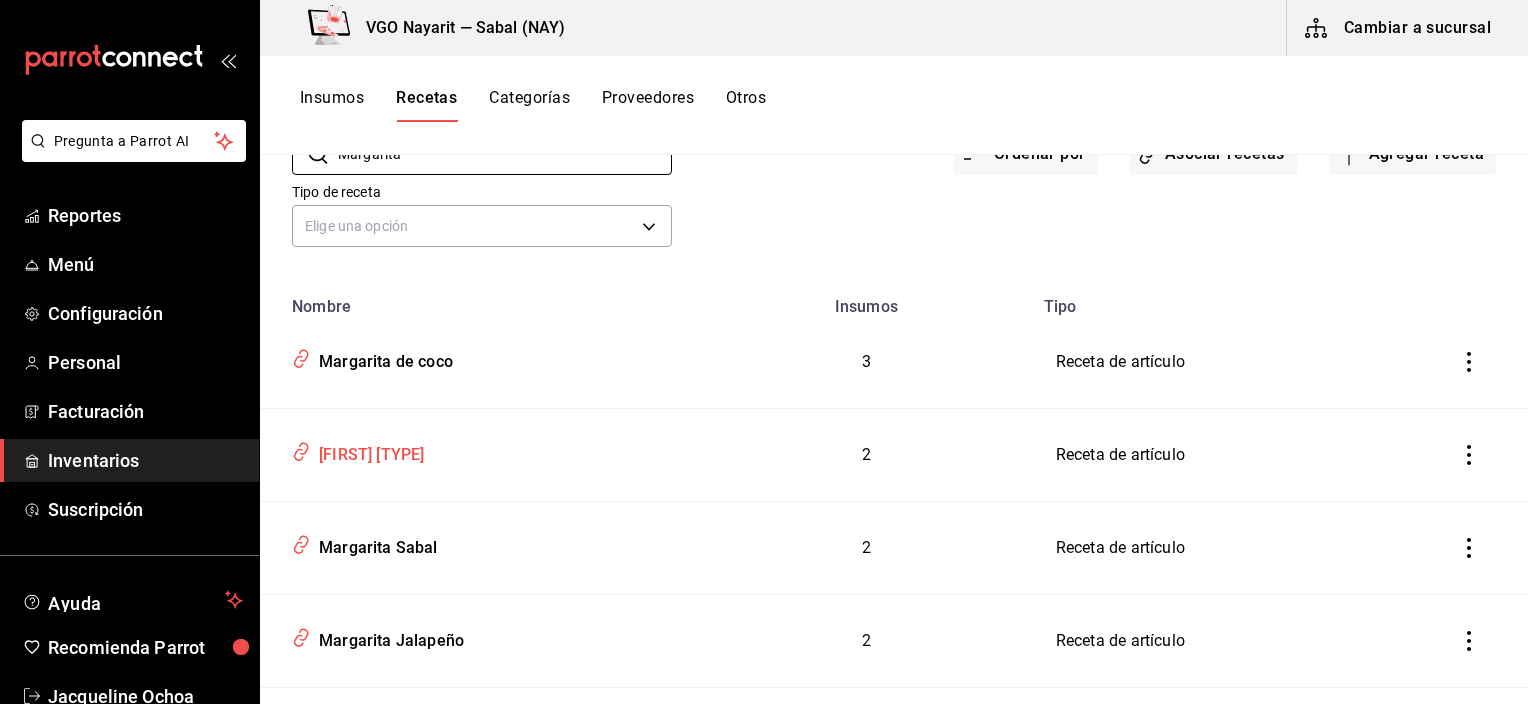 scroll, scrollTop: 100, scrollLeft: 0, axis: vertical 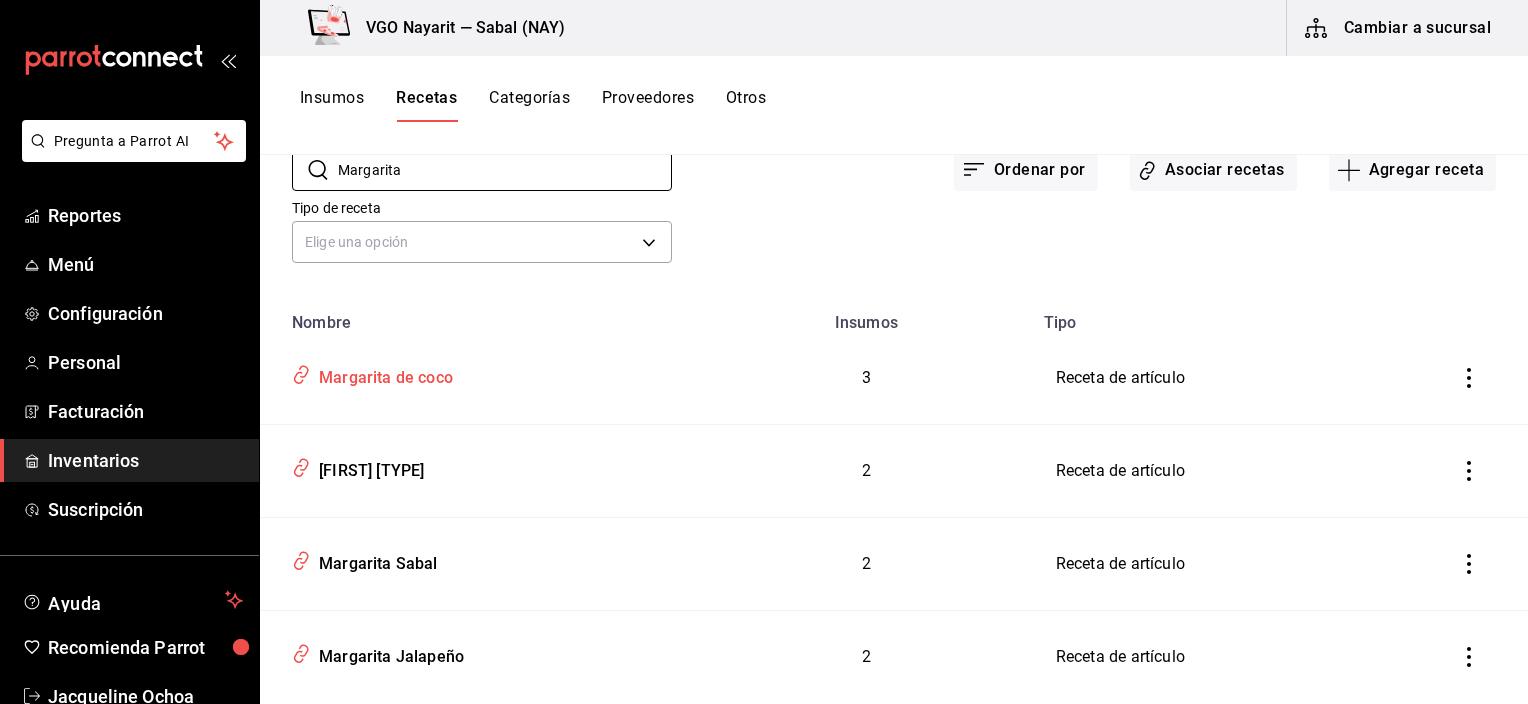 type on "Margarita" 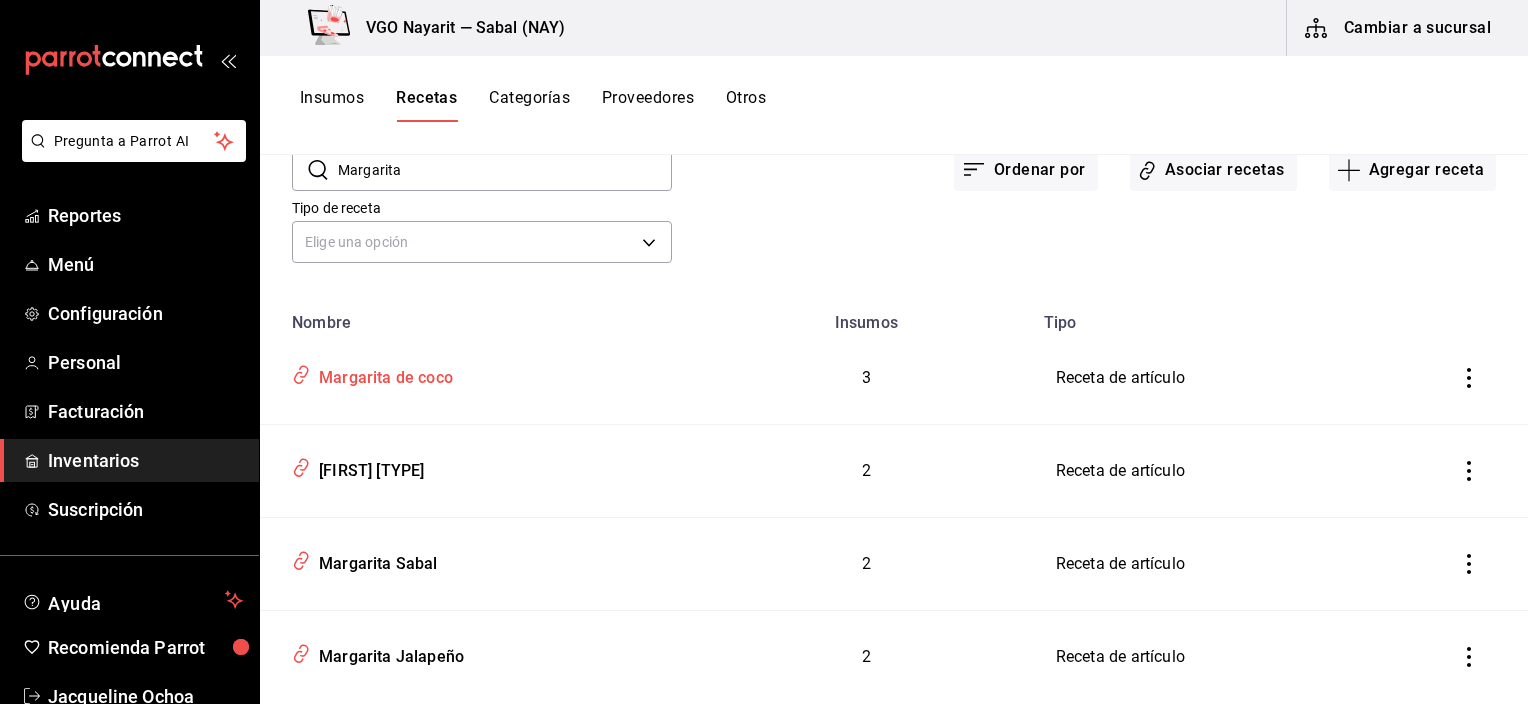 click on "Margarita de coco" at bounding box center [382, 374] 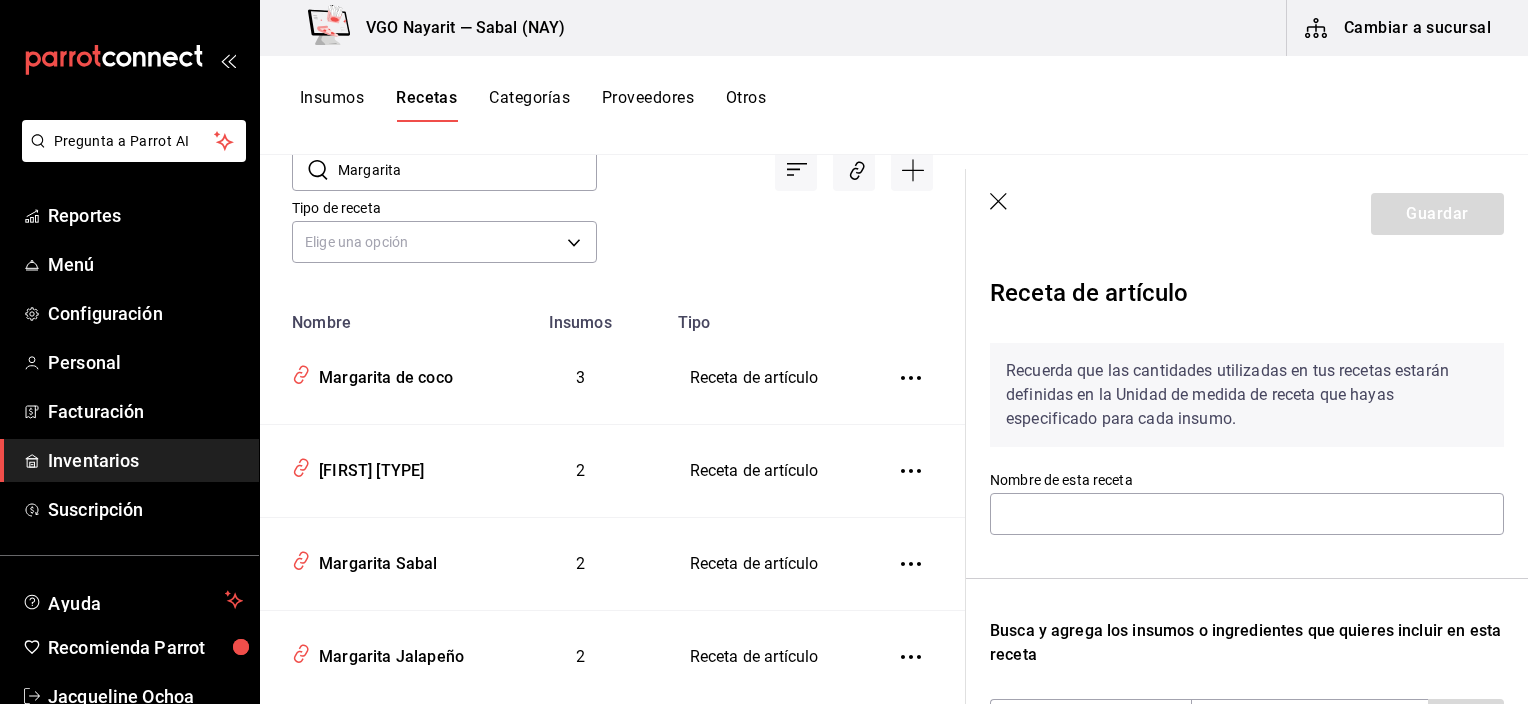 type on "Margarita de coco" 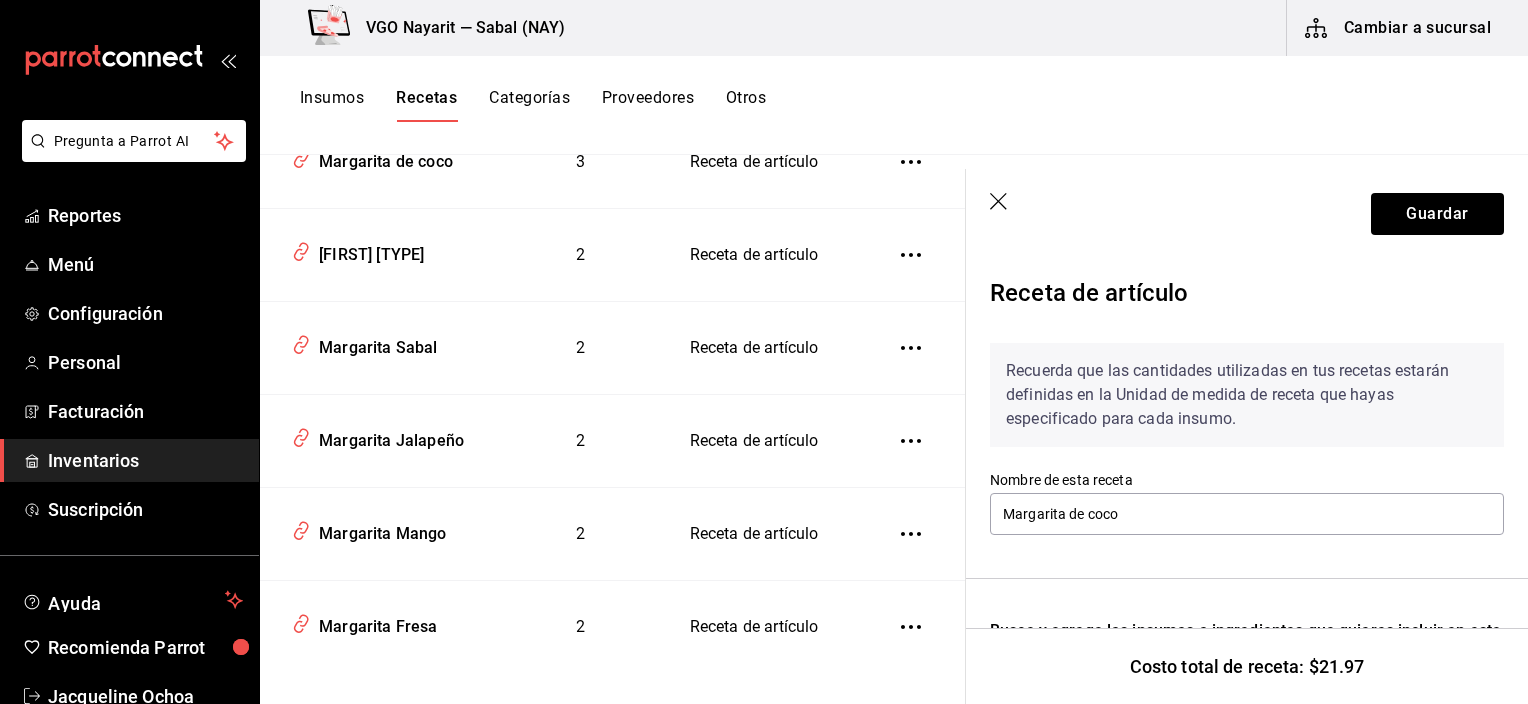 scroll, scrollTop: 338, scrollLeft: 0, axis: vertical 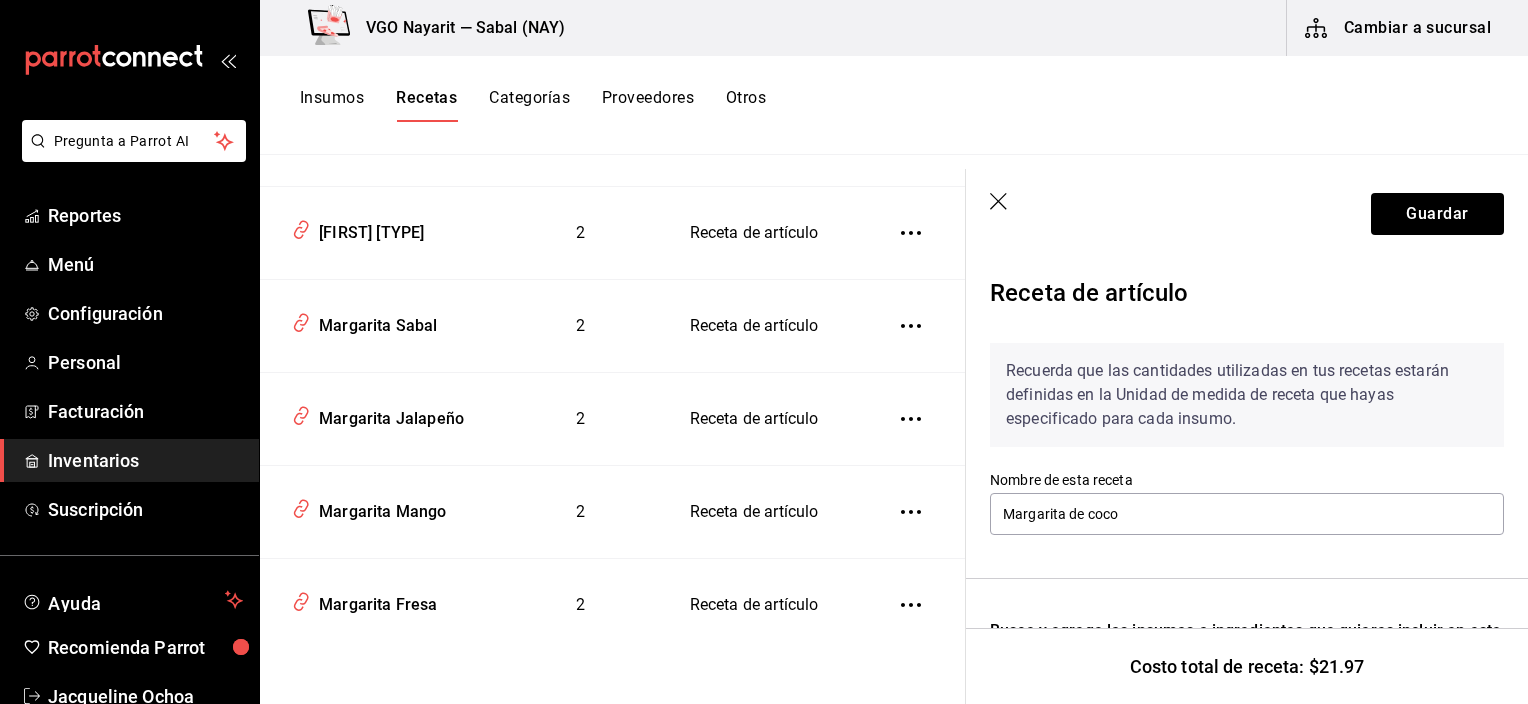 click 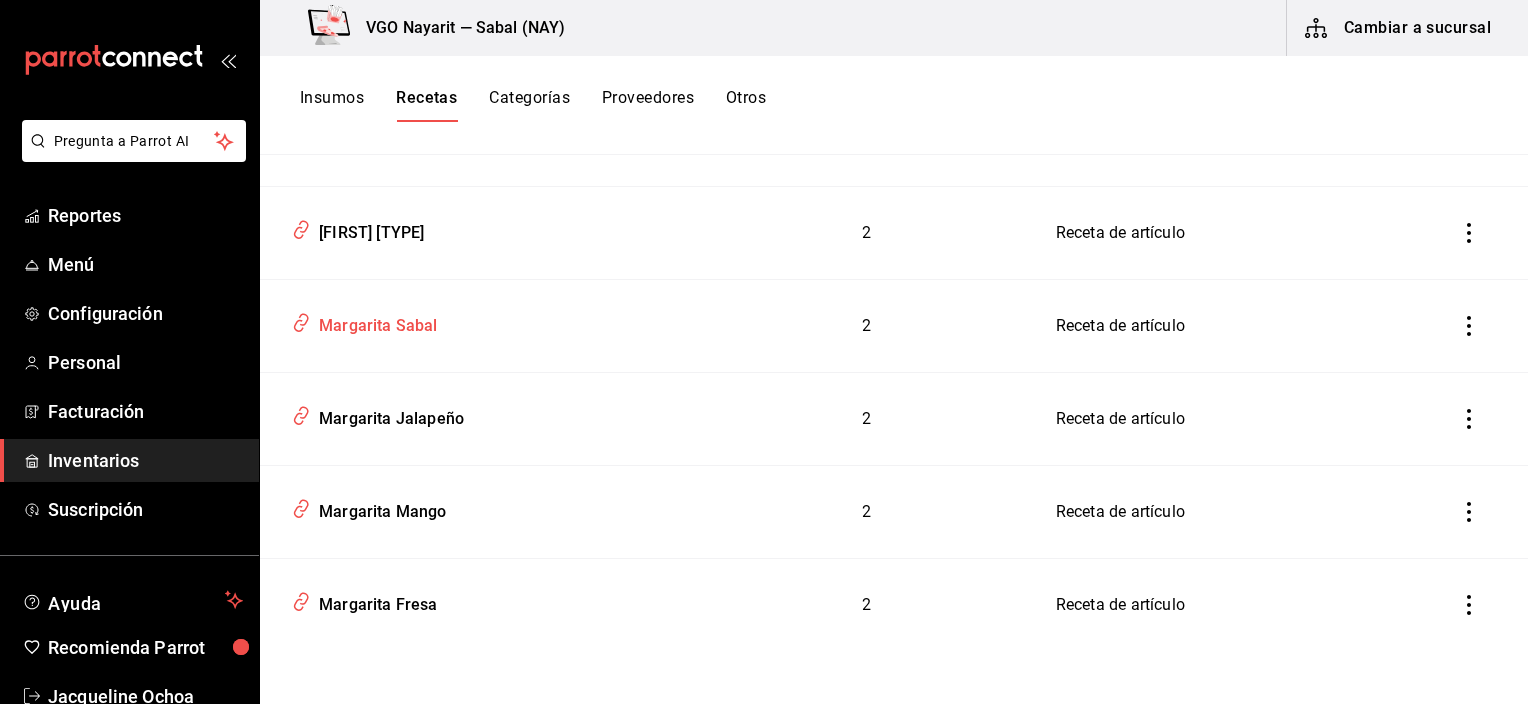 scroll, scrollTop: 238, scrollLeft: 0, axis: vertical 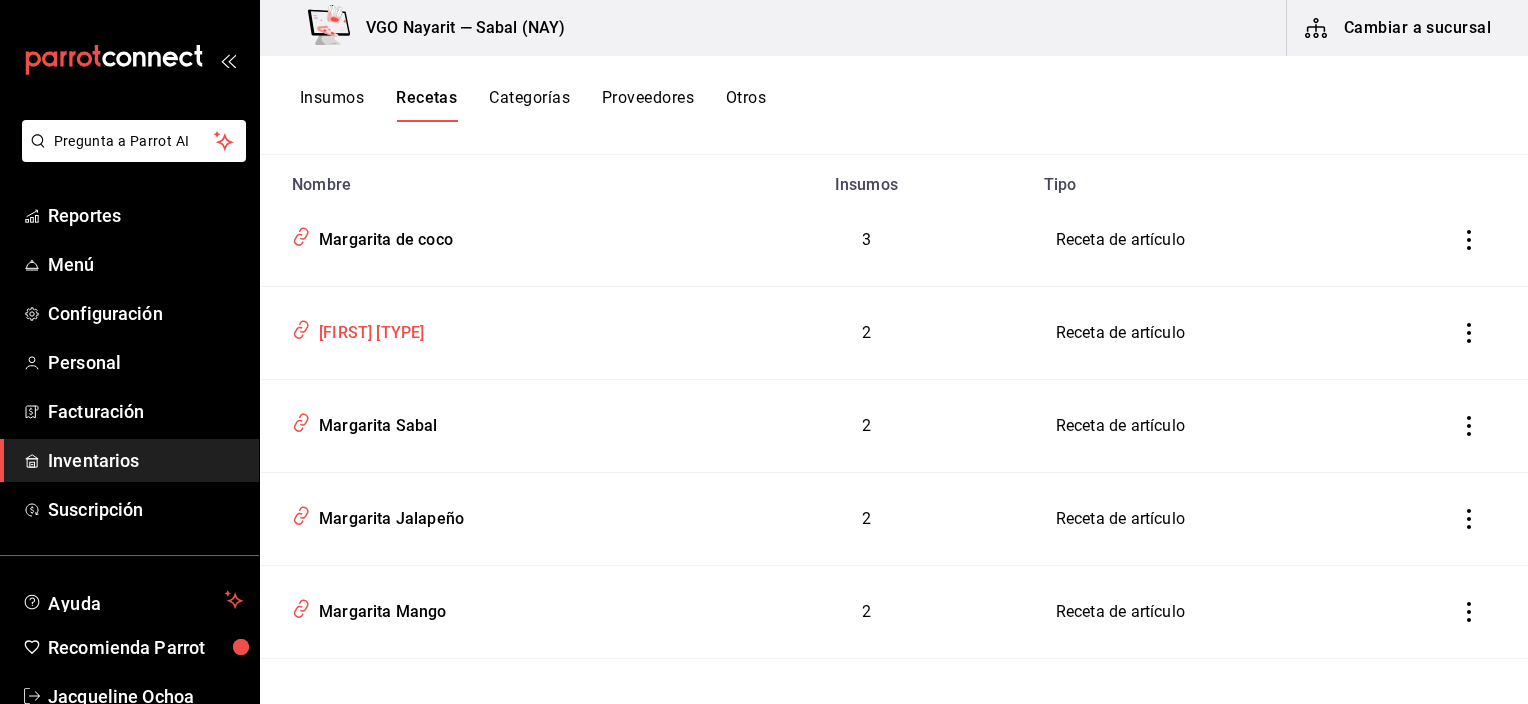click on "Margarita Cadillac" at bounding box center (367, 329) 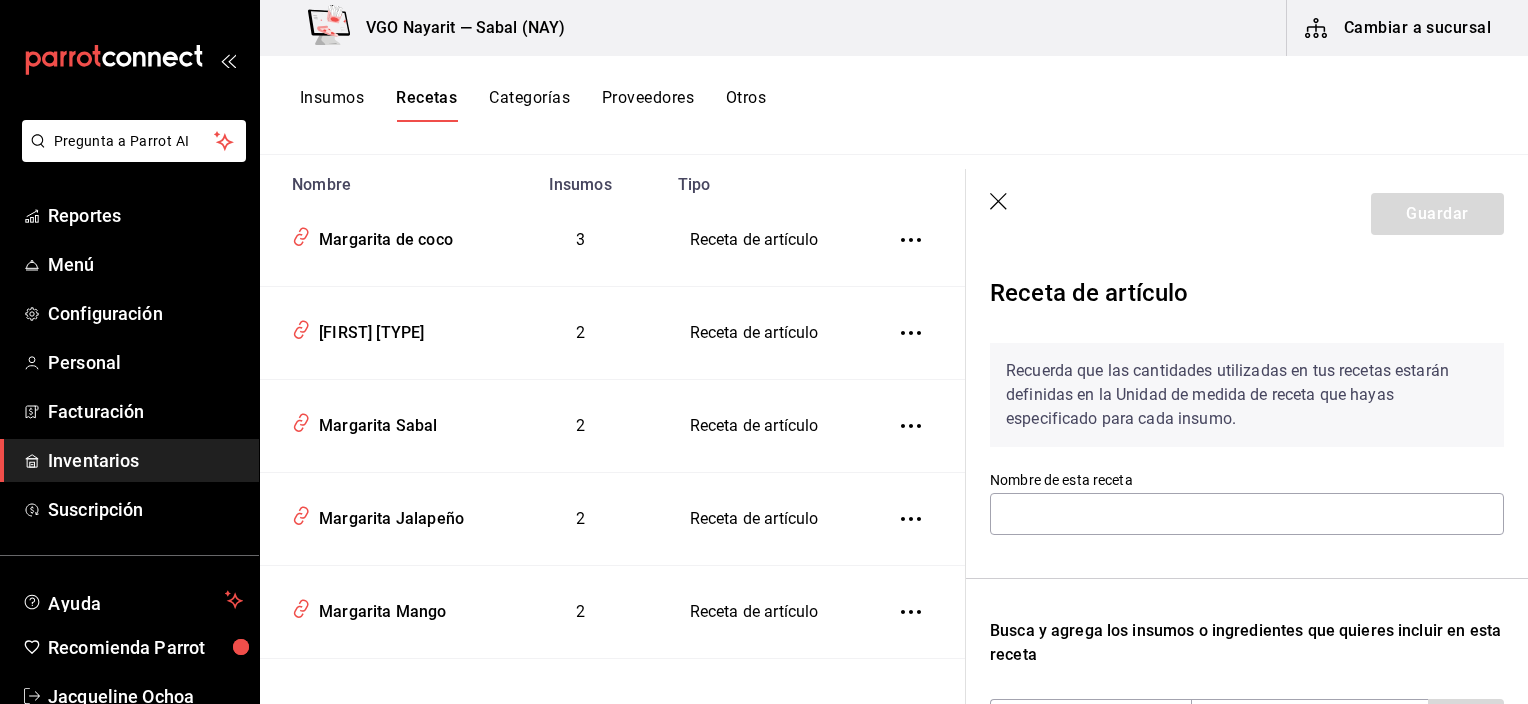 type on "Margarita Cadillac" 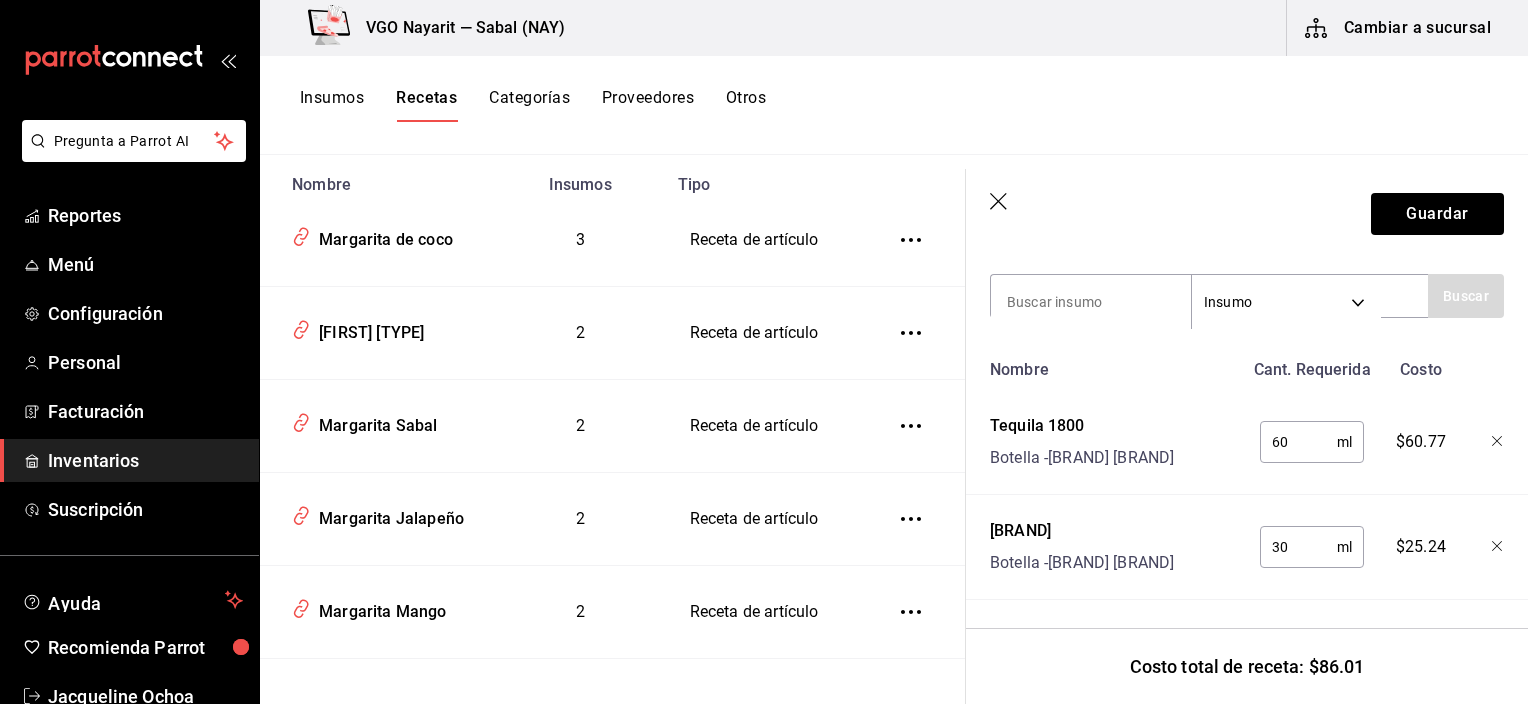 scroll, scrollTop: 440, scrollLeft: 0, axis: vertical 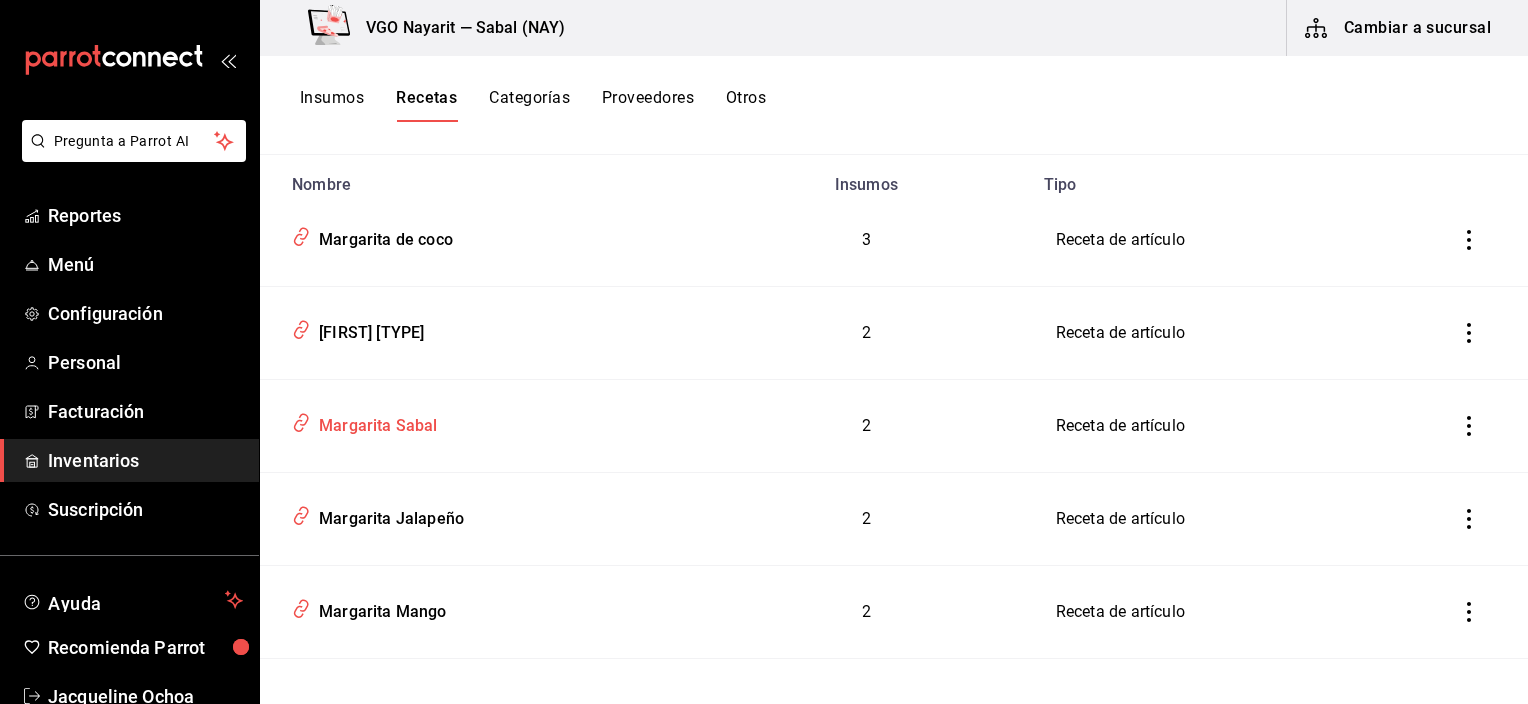 click on "[ITEM] [LAST]" at bounding box center [374, 422] 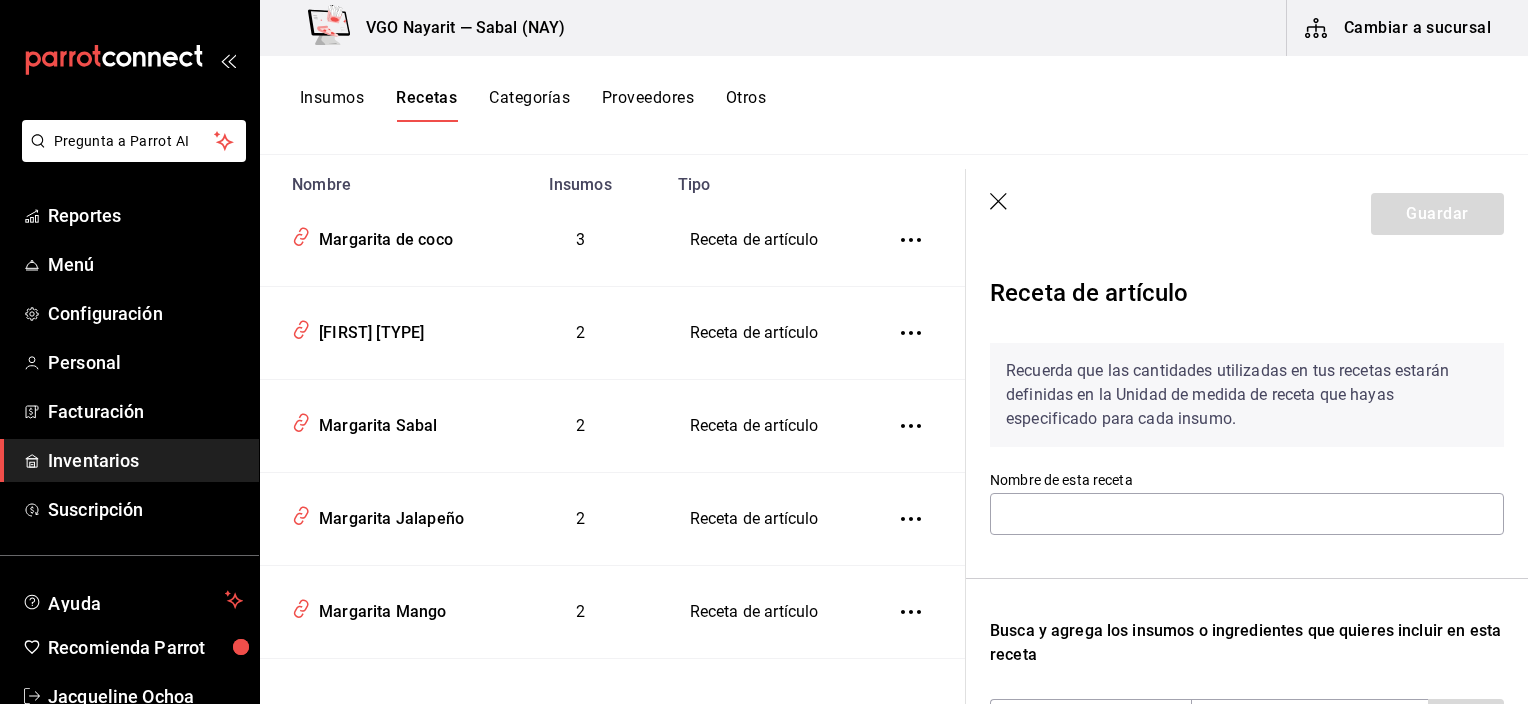 type on "[ITEM] [LAST]" 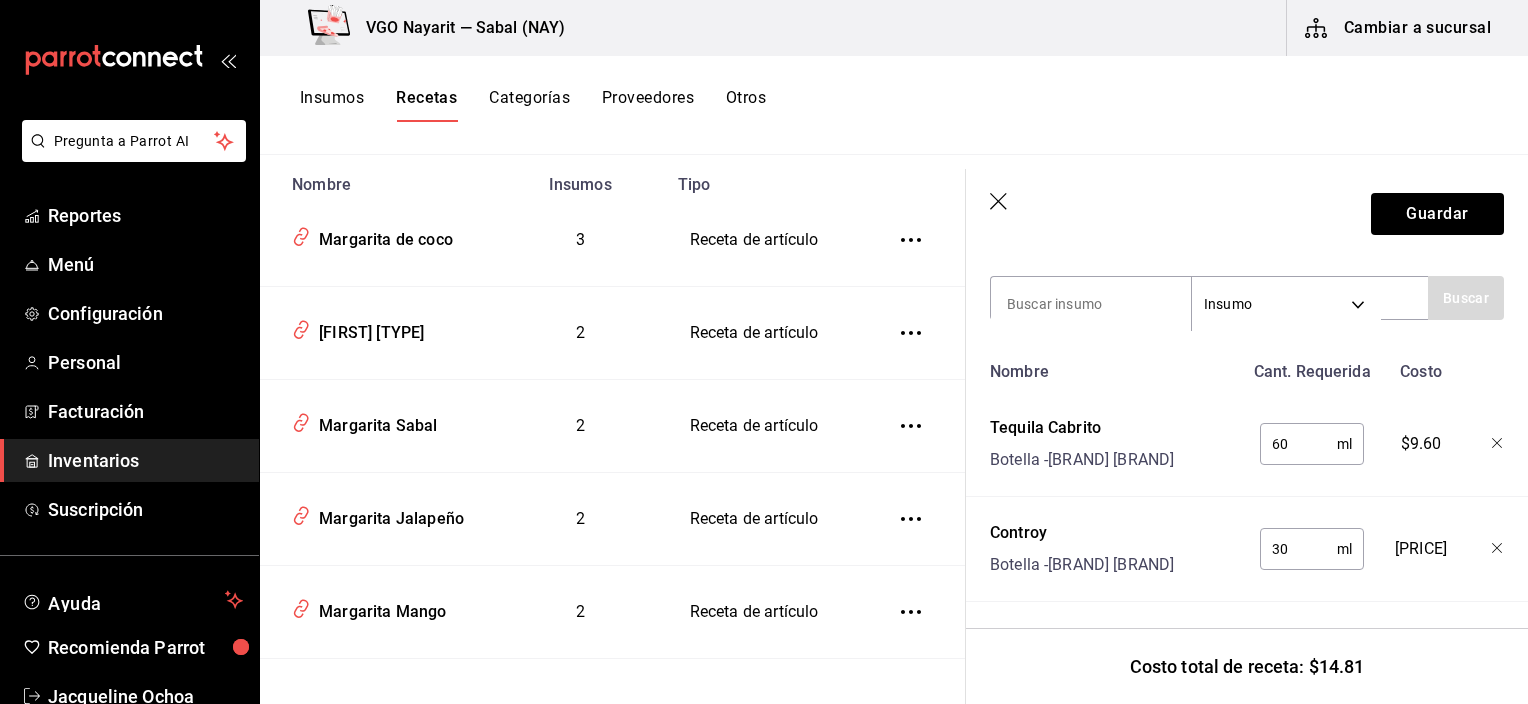 scroll, scrollTop: 440, scrollLeft: 0, axis: vertical 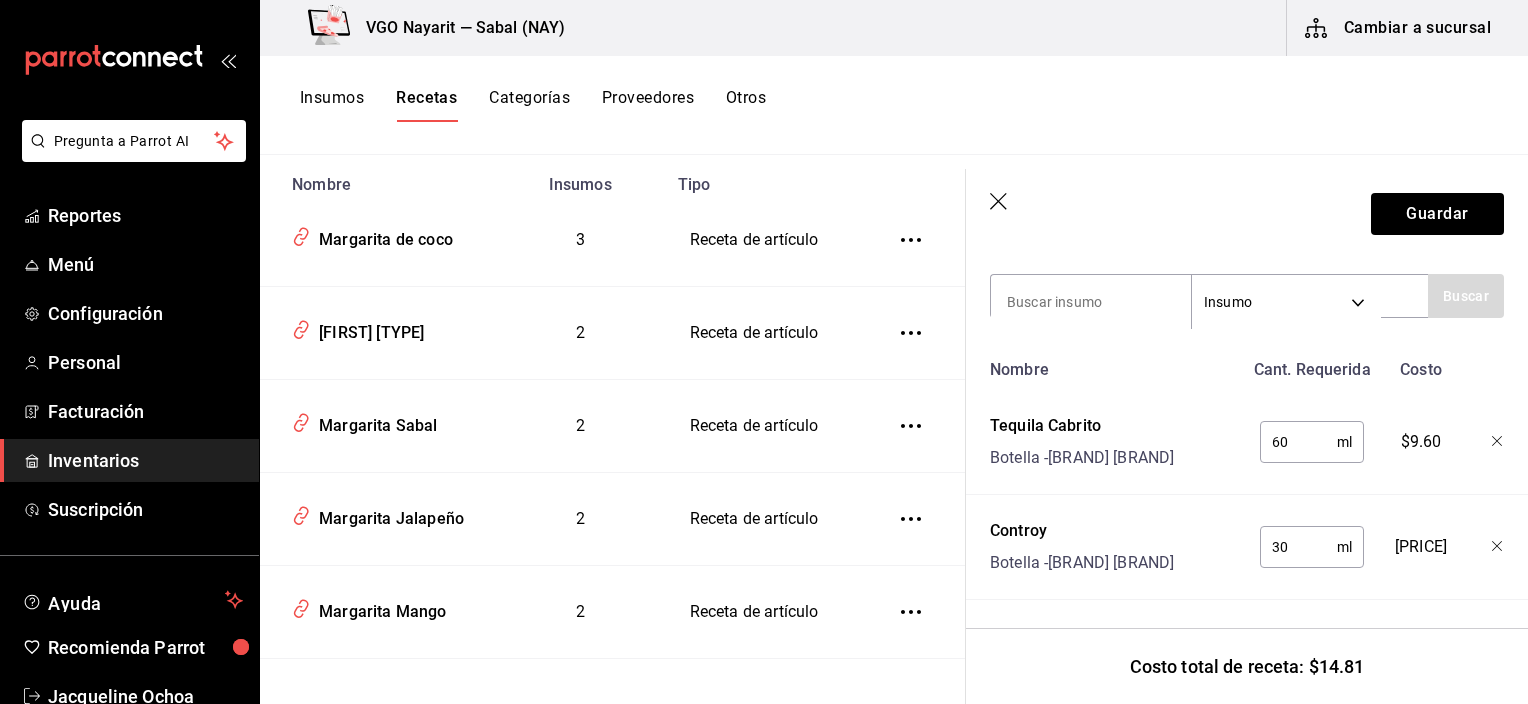 click 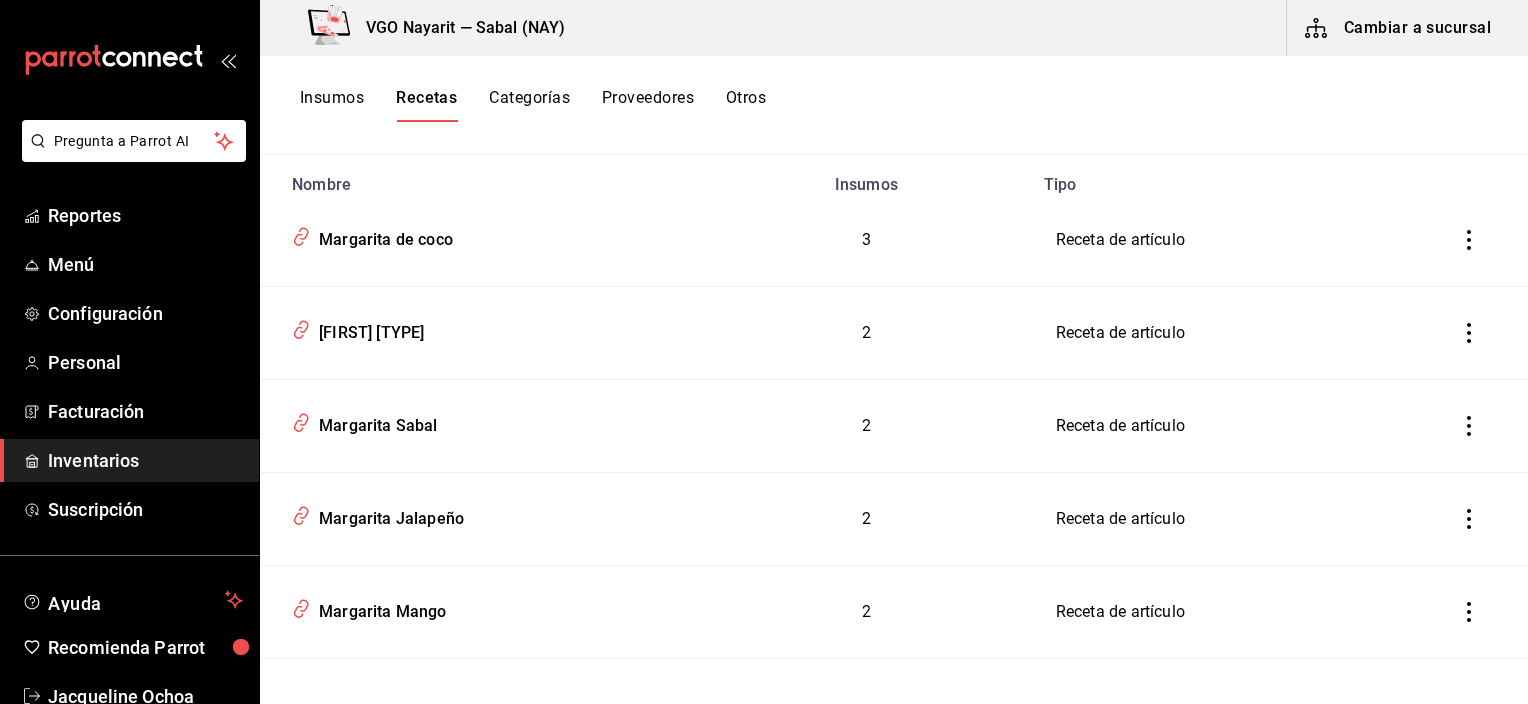 scroll, scrollTop: 0, scrollLeft: 0, axis: both 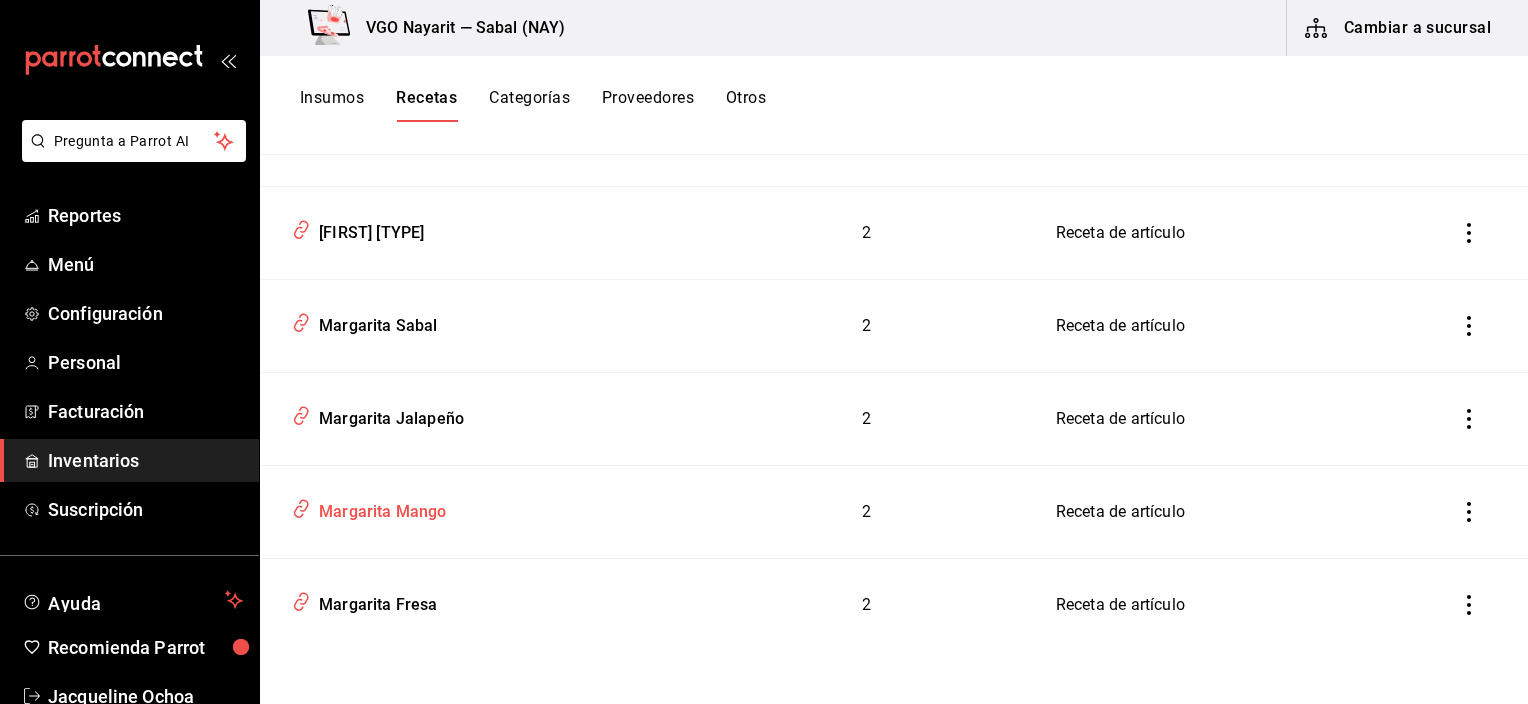 click on "Margarita Mango" at bounding box center (379, 508) 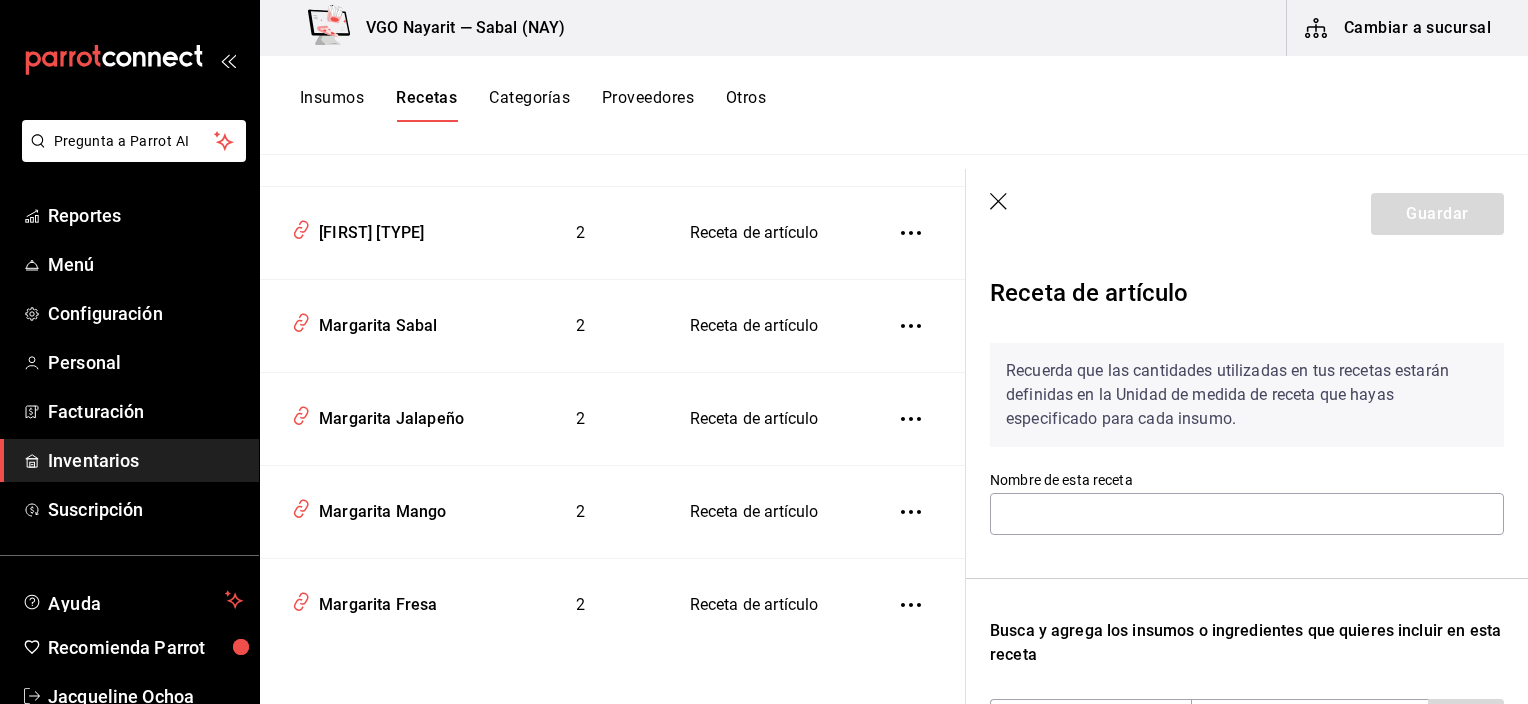 type on "Margarita Mango" 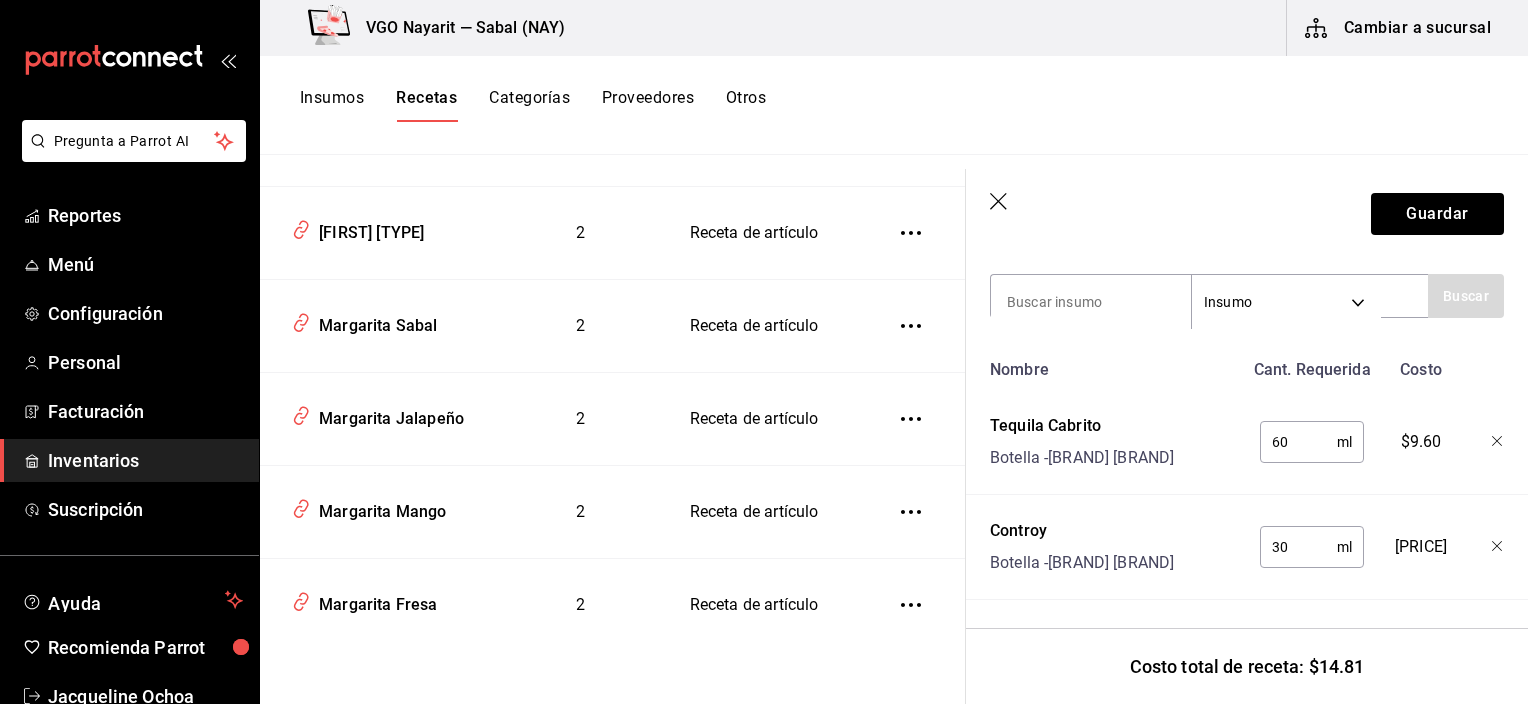 scroll, scrollTop: 440, scrollLeft: 0, axis: vertical 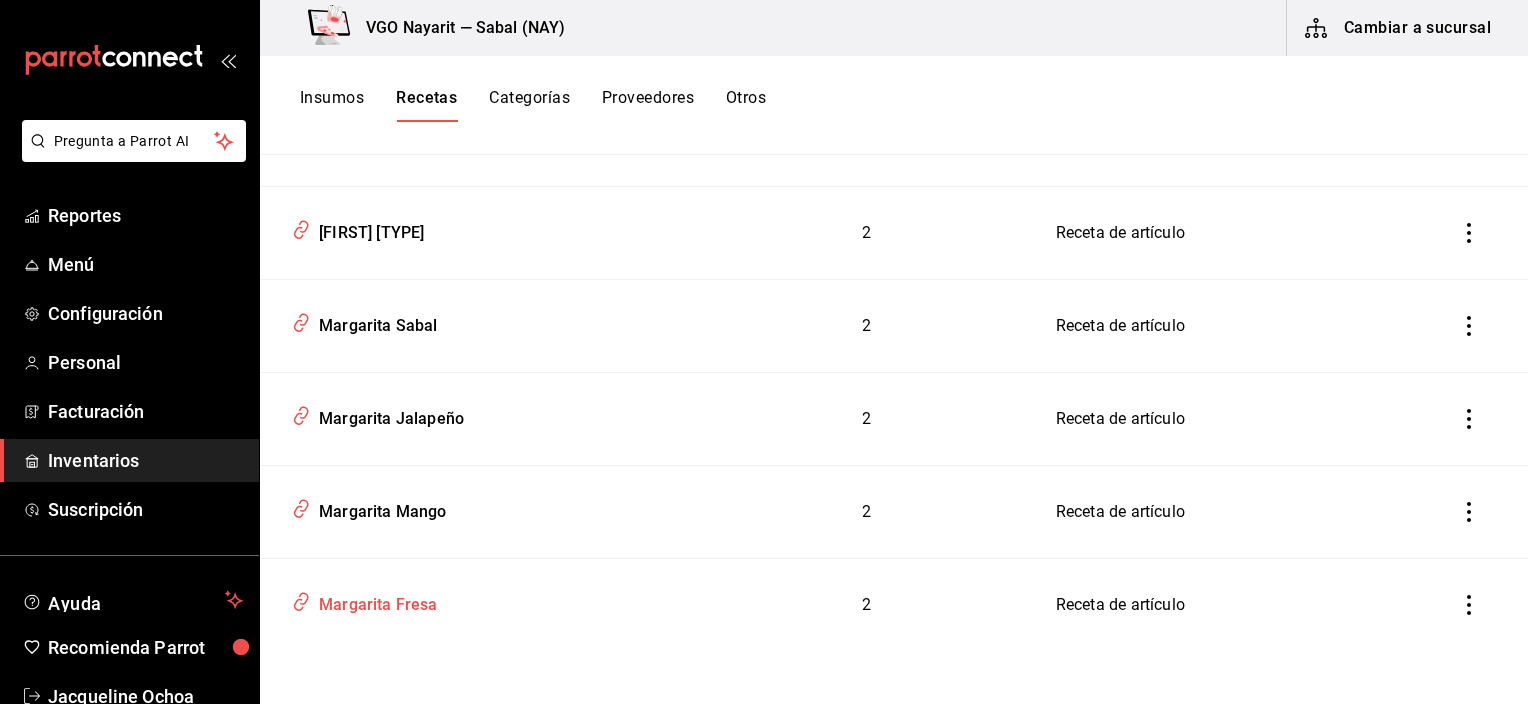 click on "Margarita Fresa" at bounding box center [374, 601] 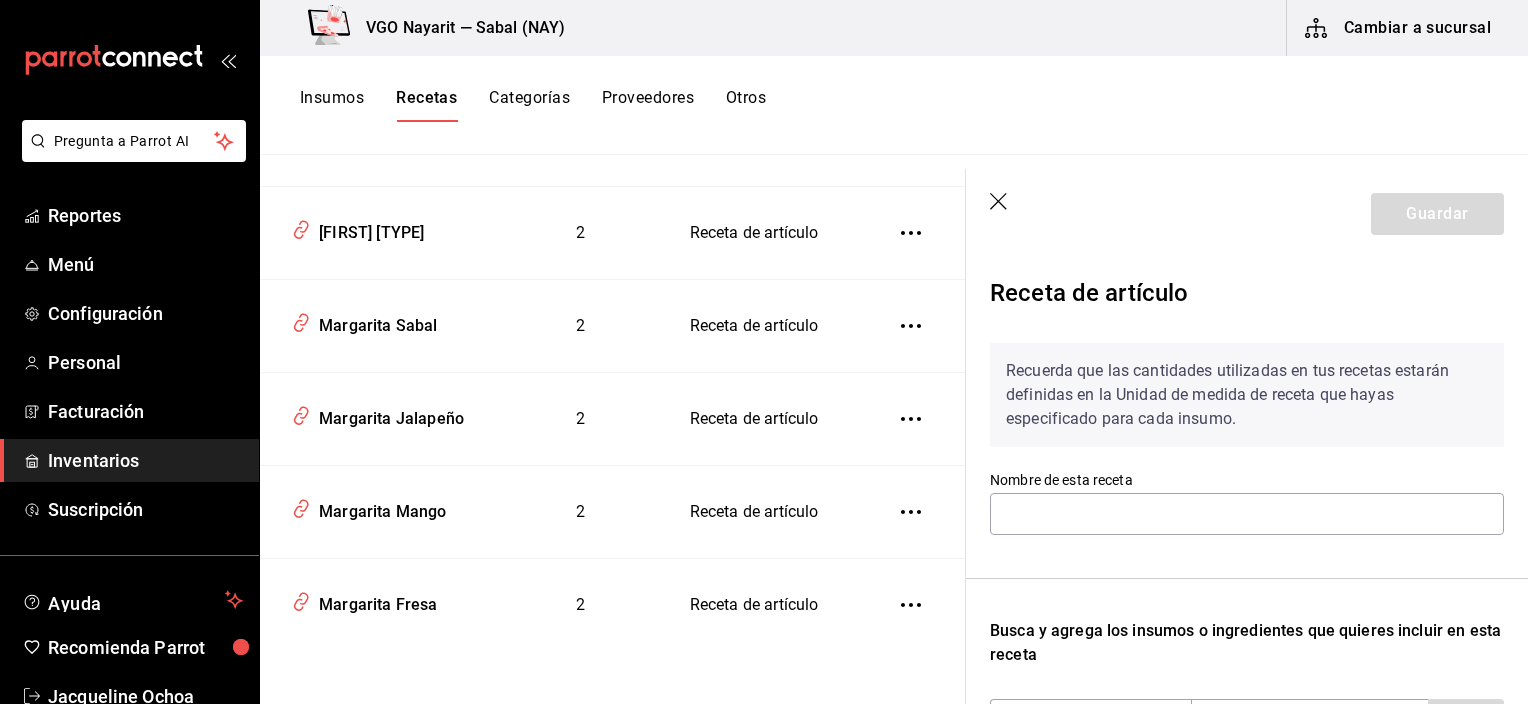 type on "Margarita Fresa" 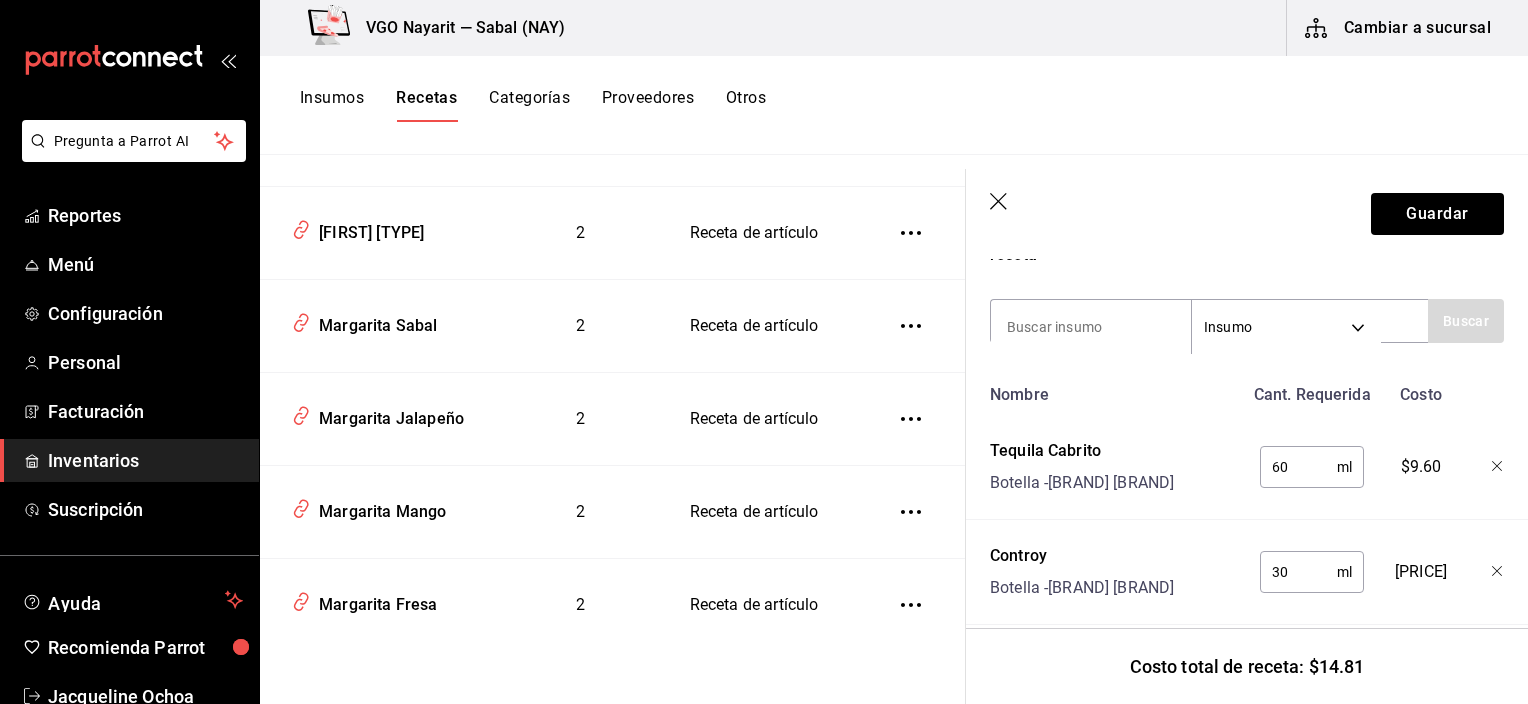 scroll, scrollTop: 440, scrollLeft: 0, axis: vertical 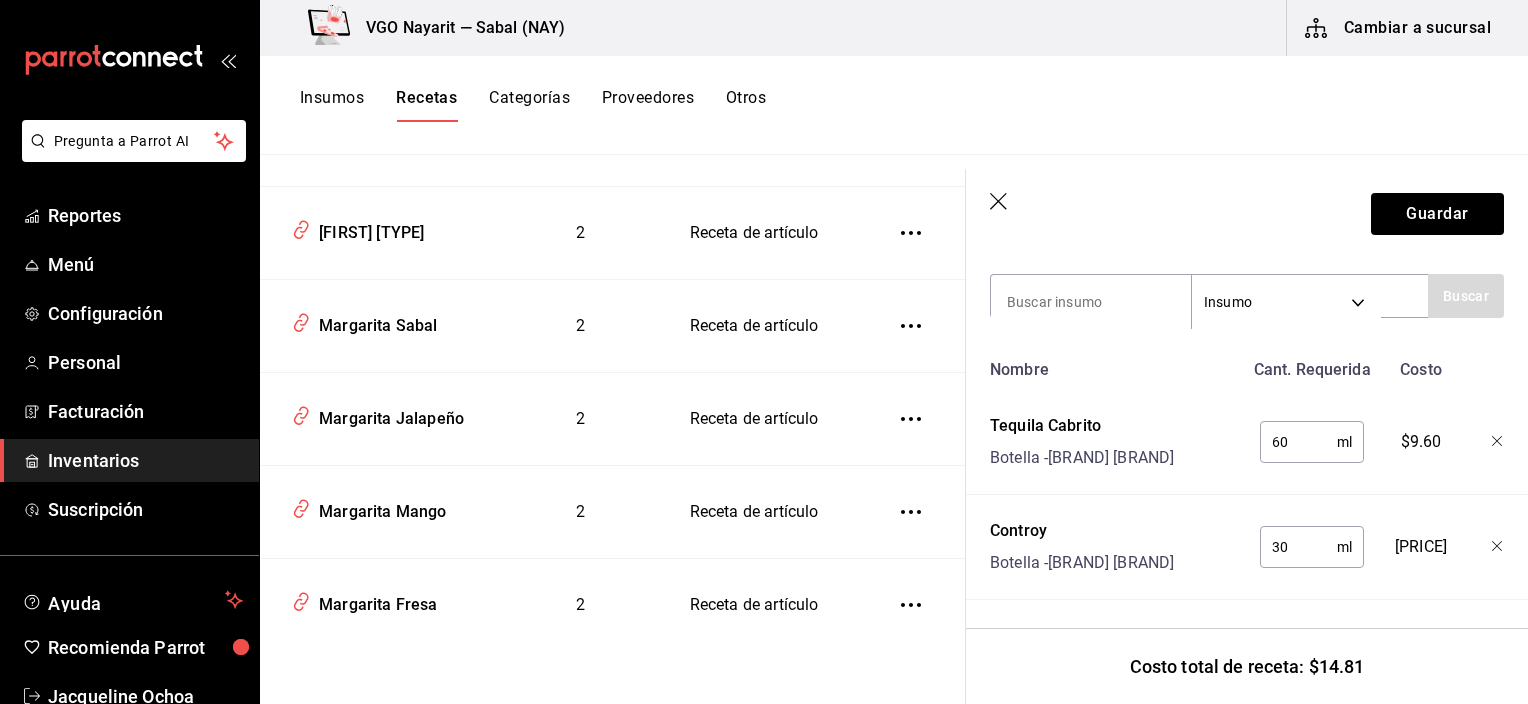 click 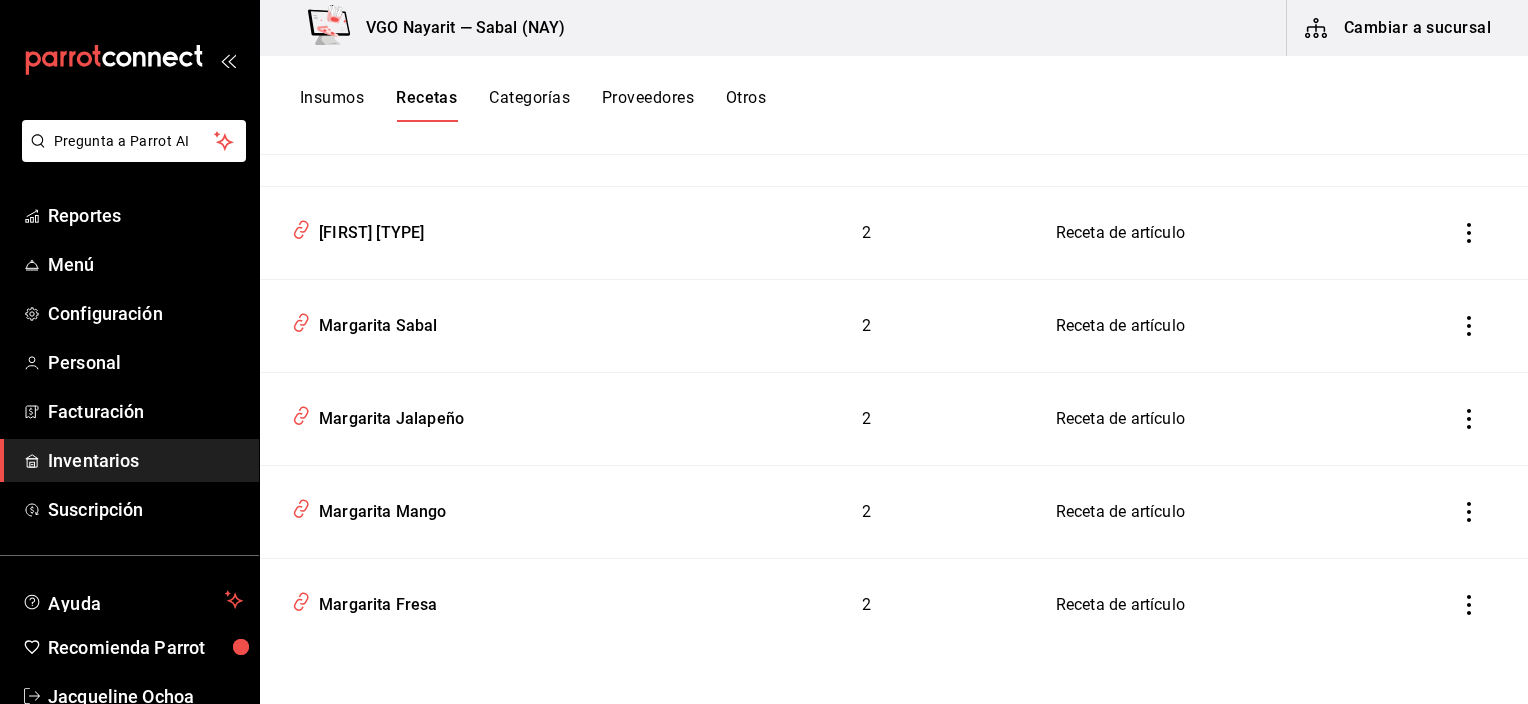 scroll, scrollTop: 0, scrollLeft: 0, axis: both 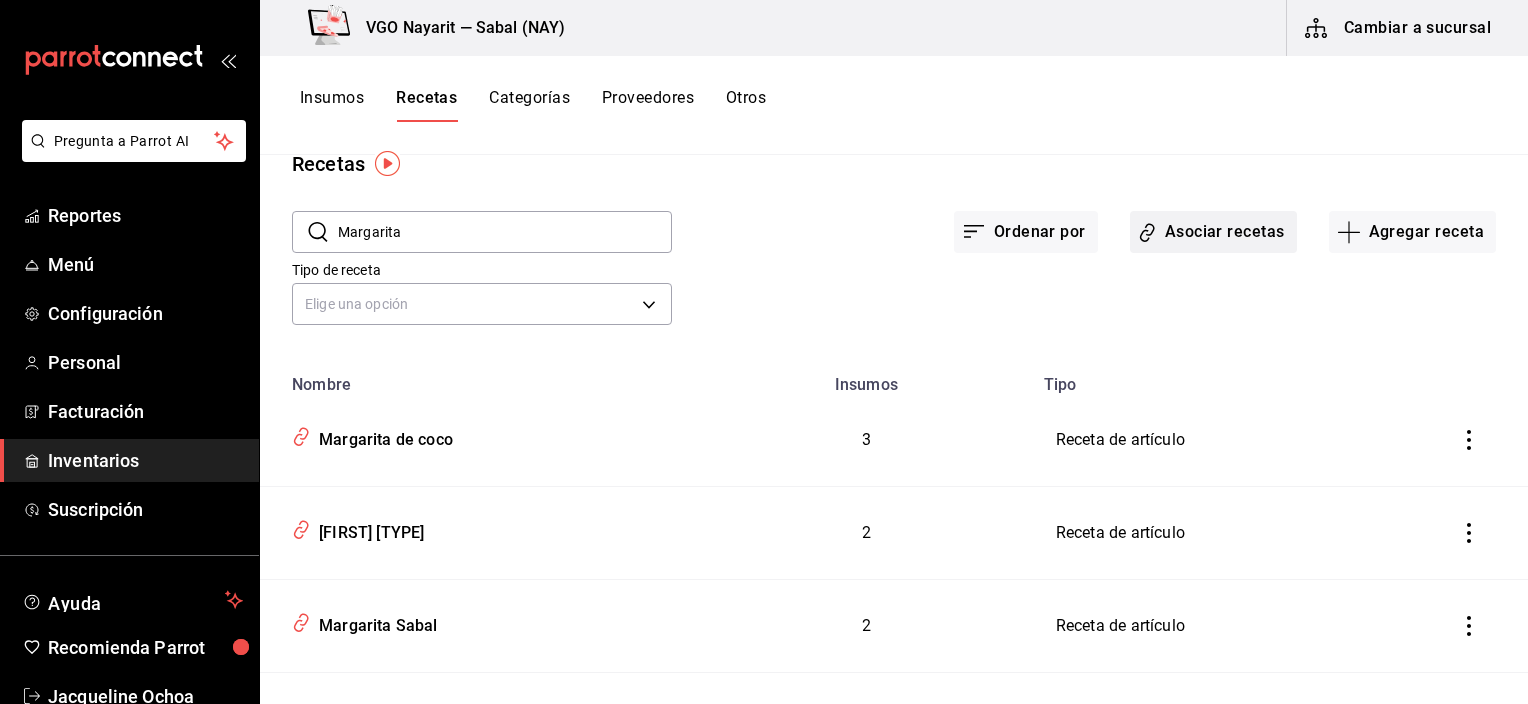 click on "Asociar recetas" at bounding box center [1213, 232] 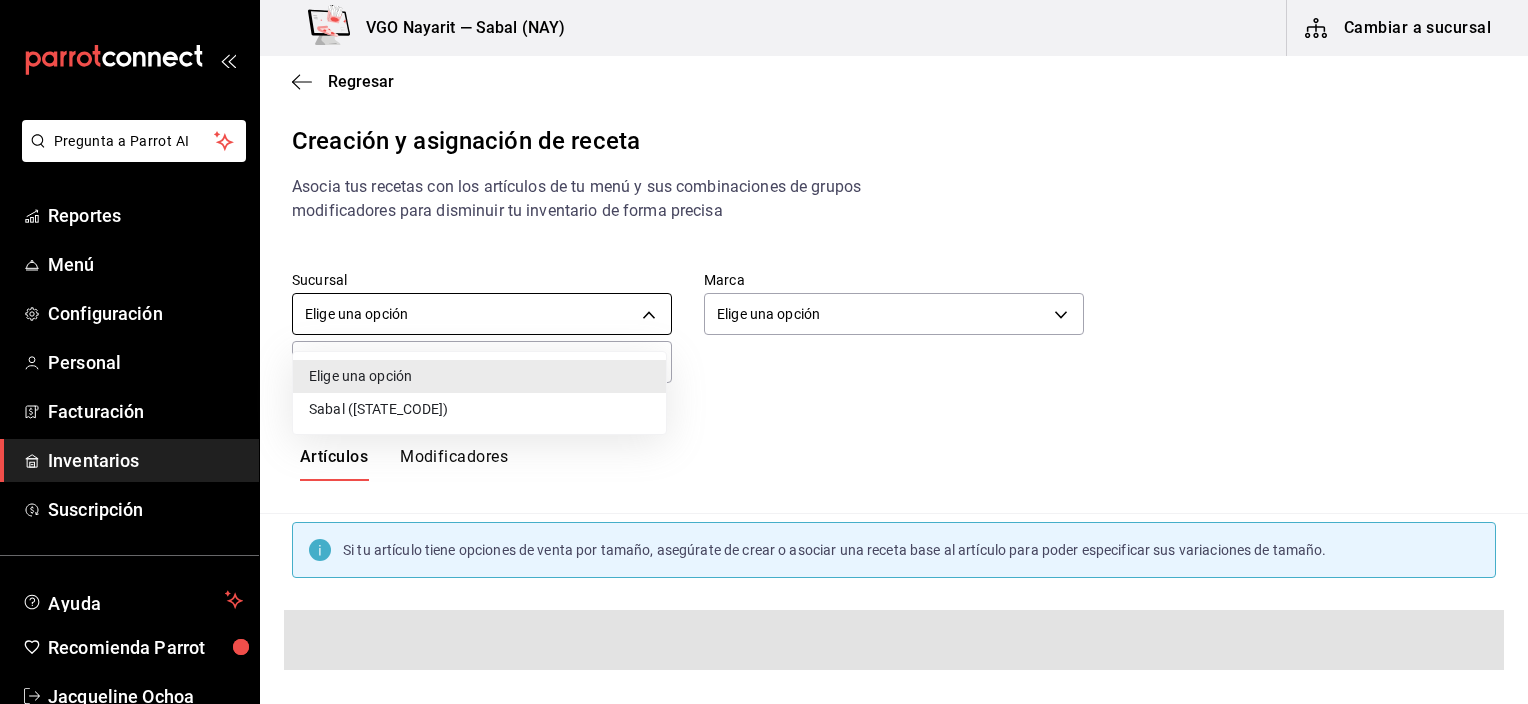 click on "Pregunta a Parrot AI Reportes   Menú   Configuración   Personal   Facturación   Inventarios   Suscripción   Ayuda Recomienda Parrot   Jacqueline Ochoa   Sugerir nueva función   VGO Nayarit — Sabal (NAY) Cambiar a sucursal Regresar Creación y asignación de receta Asocia tus recetas con los artículos de tu menú y sus combinaciones de grupos modificadores para disminuir tu inventario de forma precisa Sucursal Elige una opción default Marca Elige una opción default ​ ​ Artículos Modificadores Si tu artículo tiene opciones de venta por tamaño, asegúrate de crear o asociar una receta base al artículo para poder especificar sus variaciones de tamaño. Guardar Receta de artículo GANA 1 MES GRATIS EN TU SUSCRIPCIÓN AQUÍ ¿Recuerdas cómo empezó tu restaurante?
Hoy puedes ayudar a un colega a tener el mismo cambio que tú viviste.
Recomienda Parrot directamente desde tu Portal Administrador.
Es fácil y rápido.
🎁 Por cada restaurante que se una, ganas 1 mes gratis. Pregunta a Parrot AI" at bounding box center (764, 335) 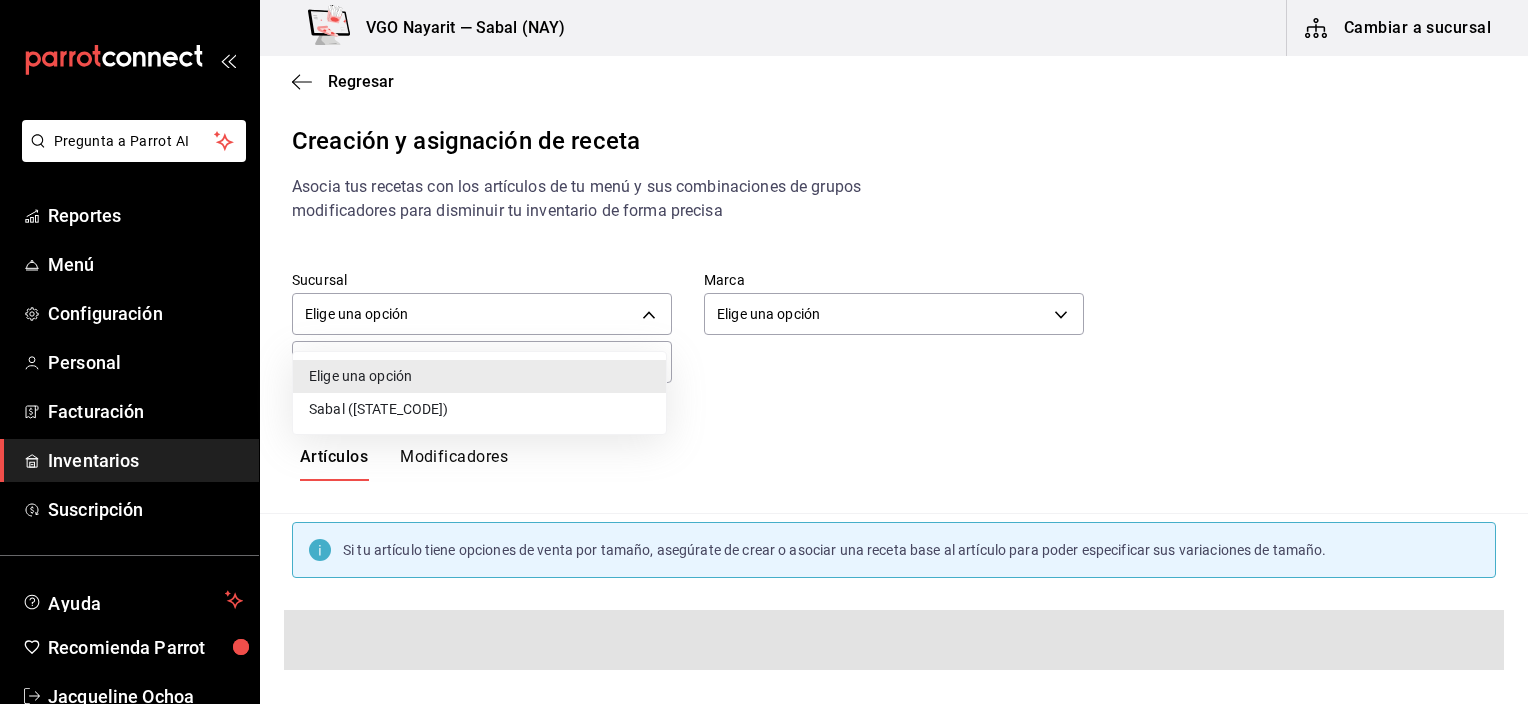 click on "Sabal (NAY)" at bounding box center [479, 409] 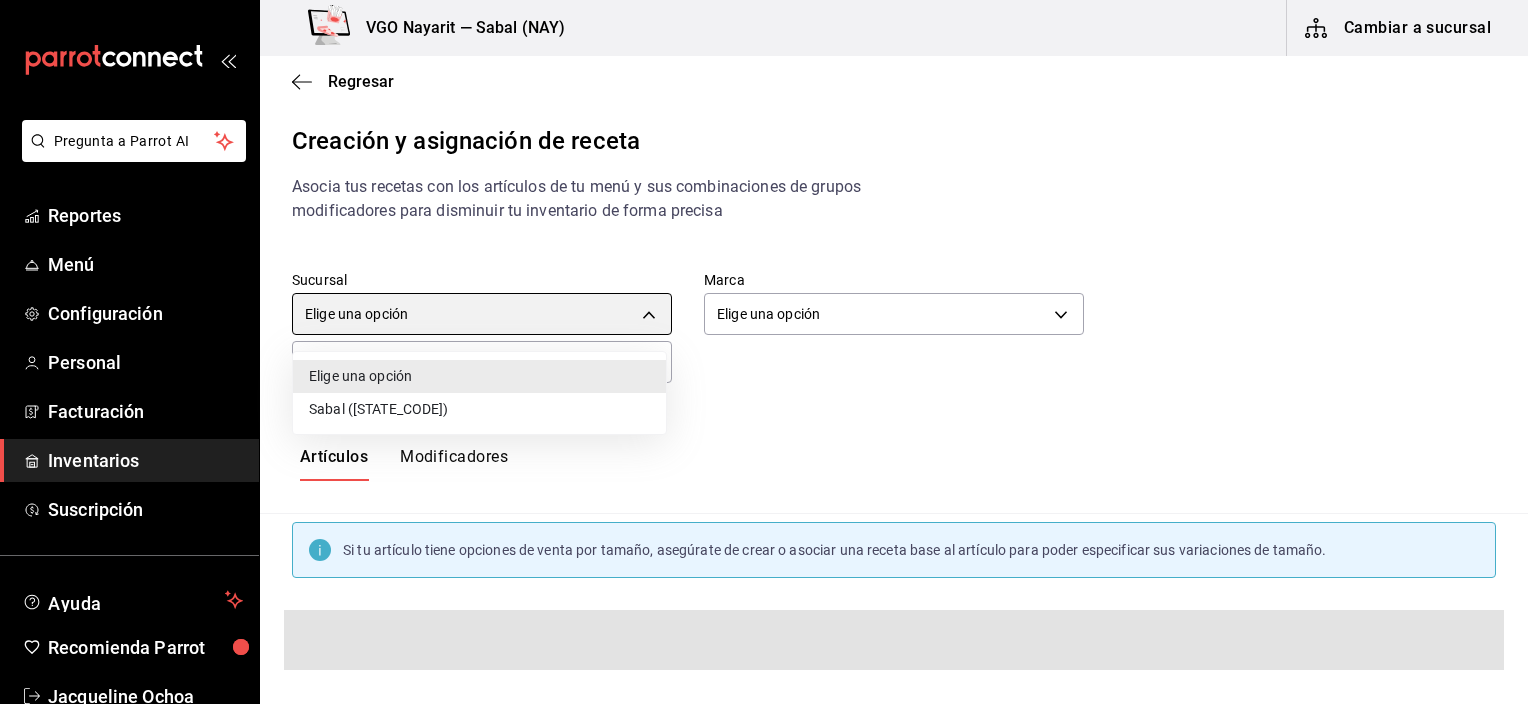 type on "2aba2e4c-8955-4624-a76a-6219a8a60d9c" 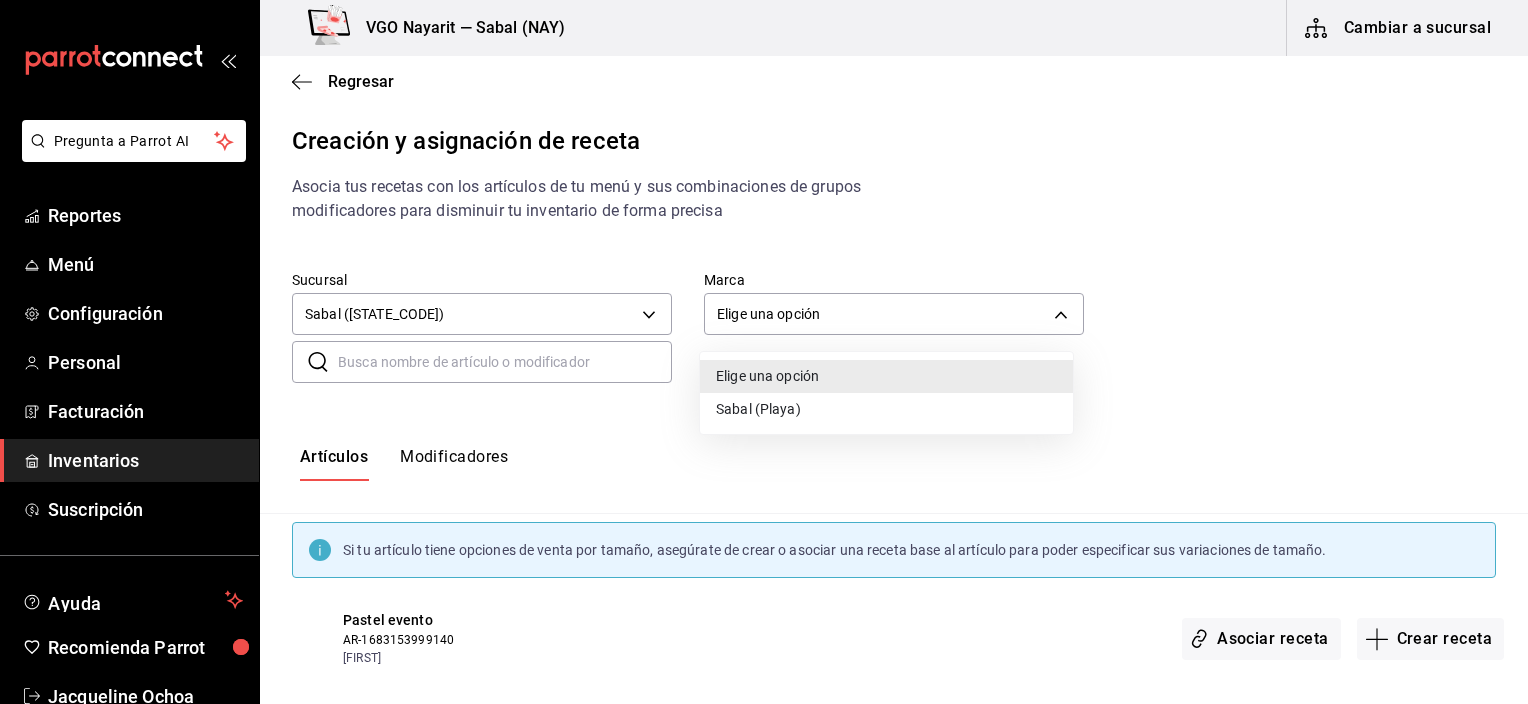 drag, startPoint x: 836, startPoint y: 315, endPoint x: 817, endPoint y: 341, distance: 32.202484 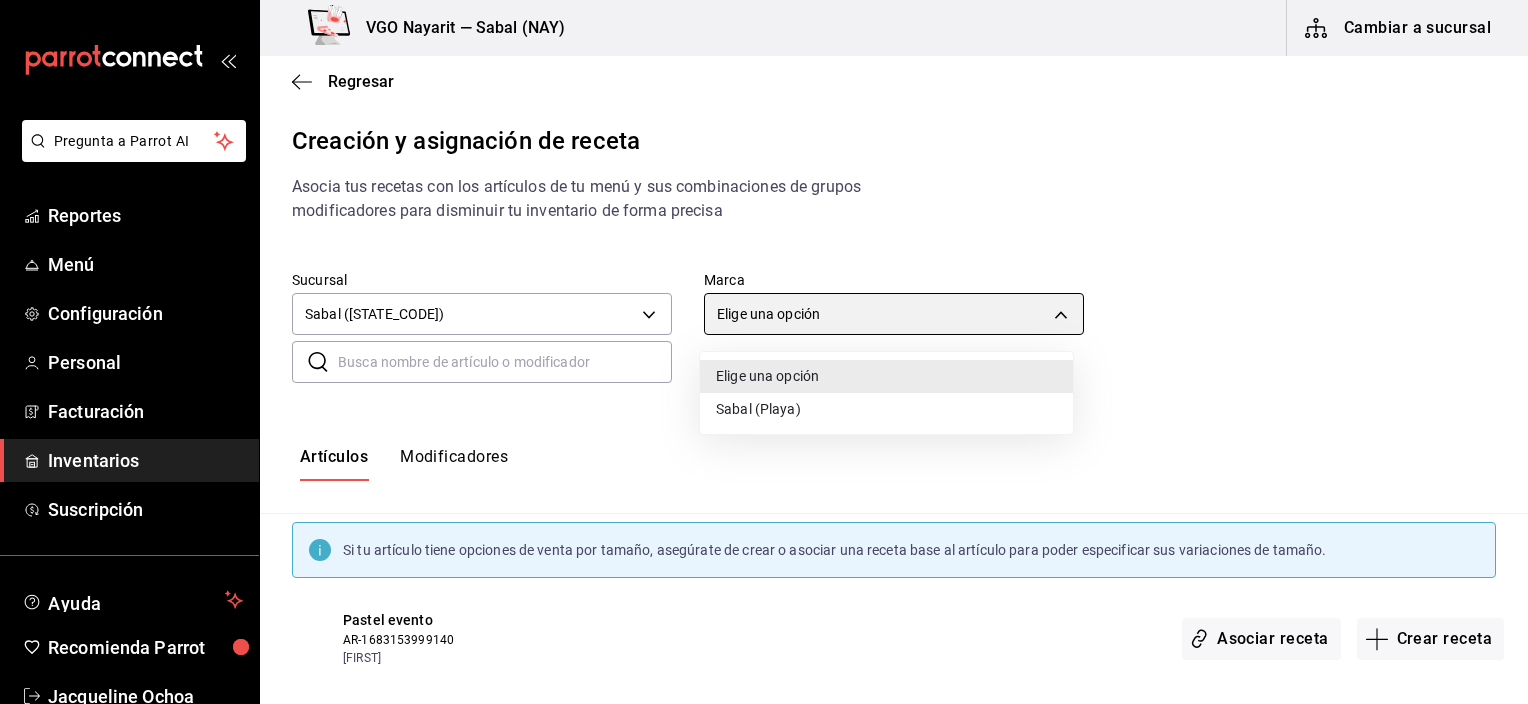type on "7bb9fc4a-963e-4e00-9402-9ac56289446f" 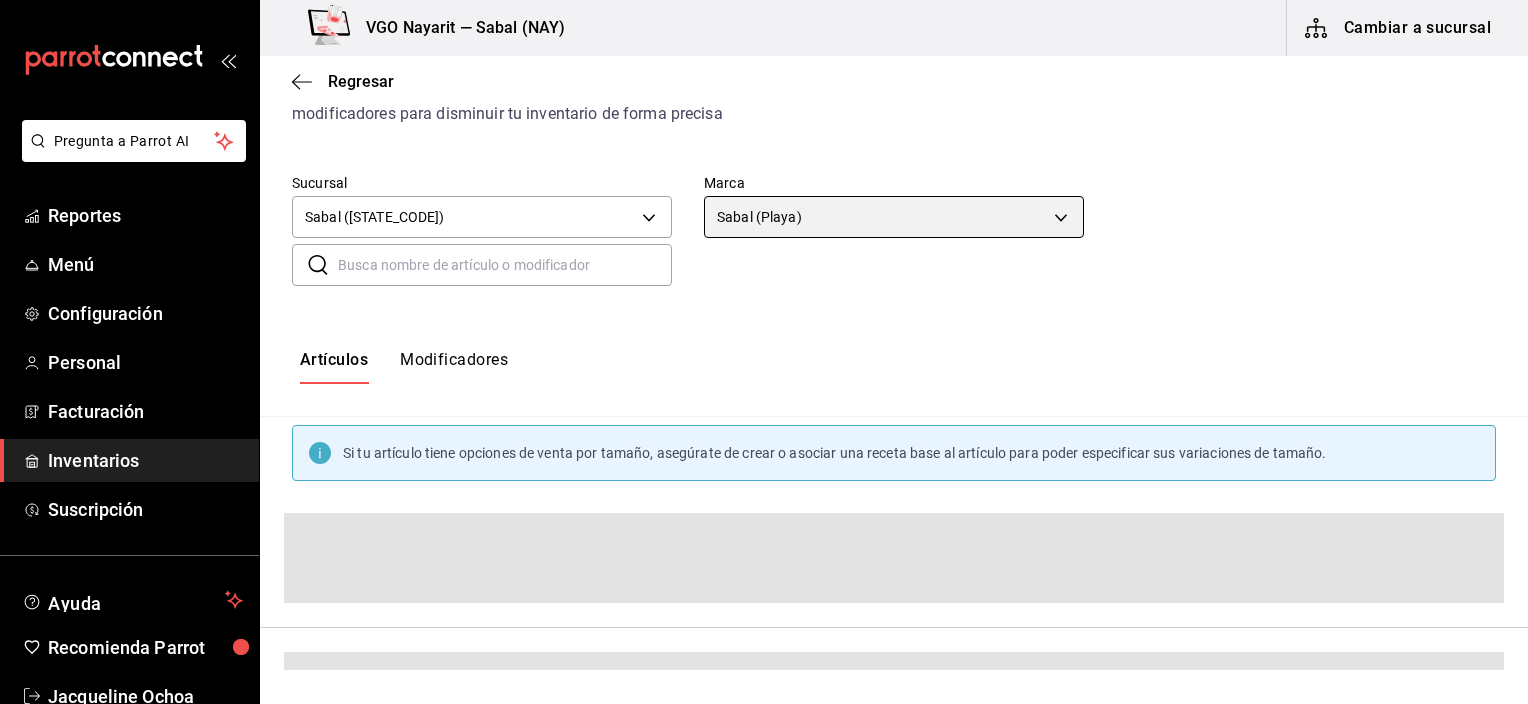 scroll, scrollTop: 100, scrollLeft: 0, axis: vertical 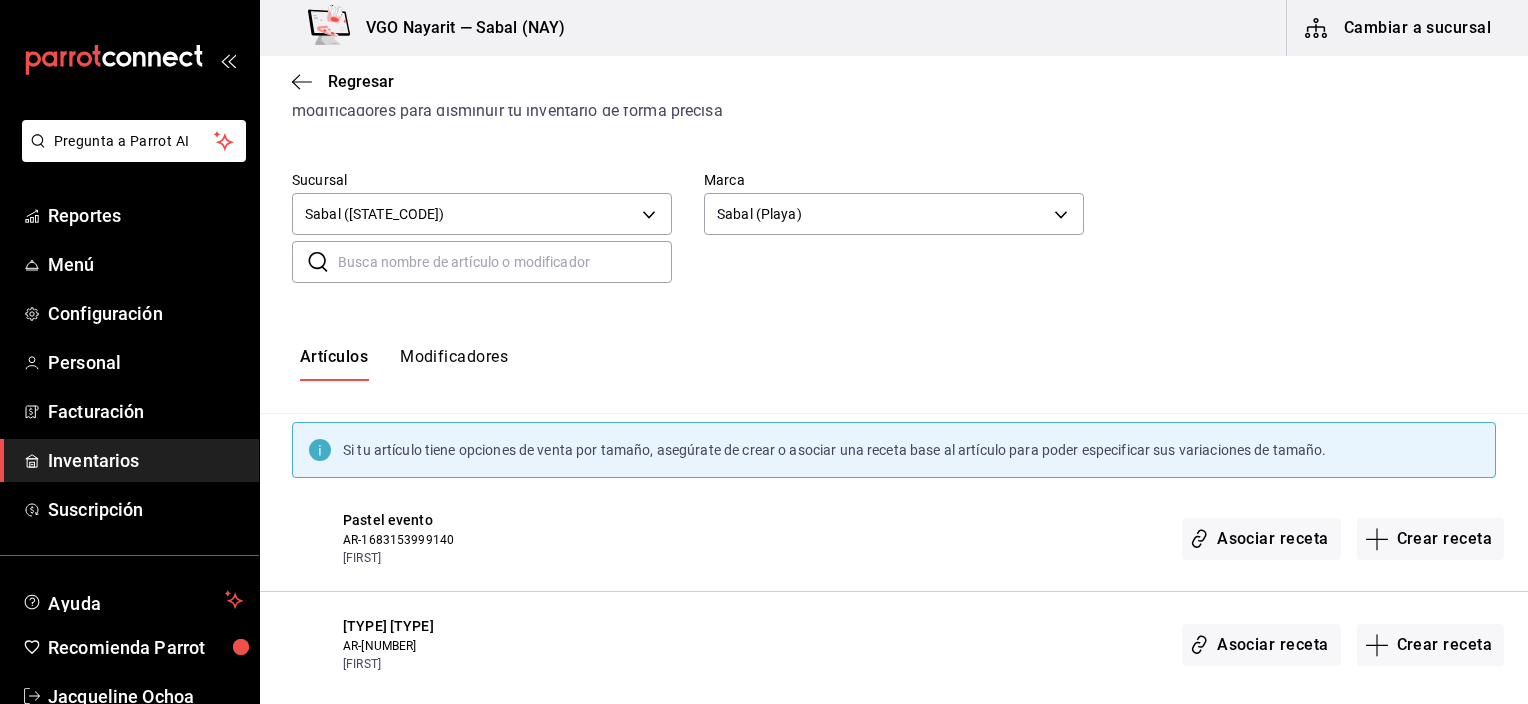 click at bounding box center (505, 262) 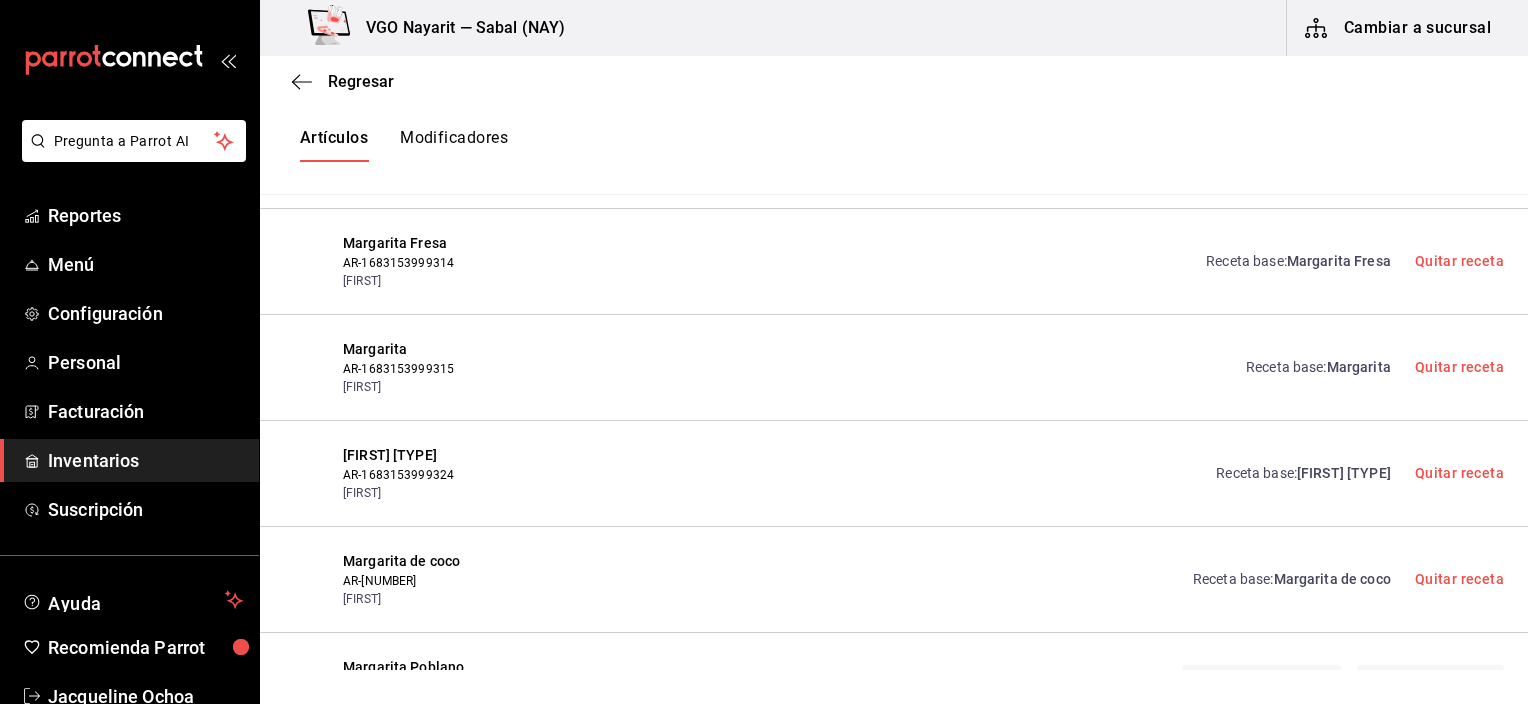 scroll, scrollTop: 700, scrollLeft: 0, axis: vertical 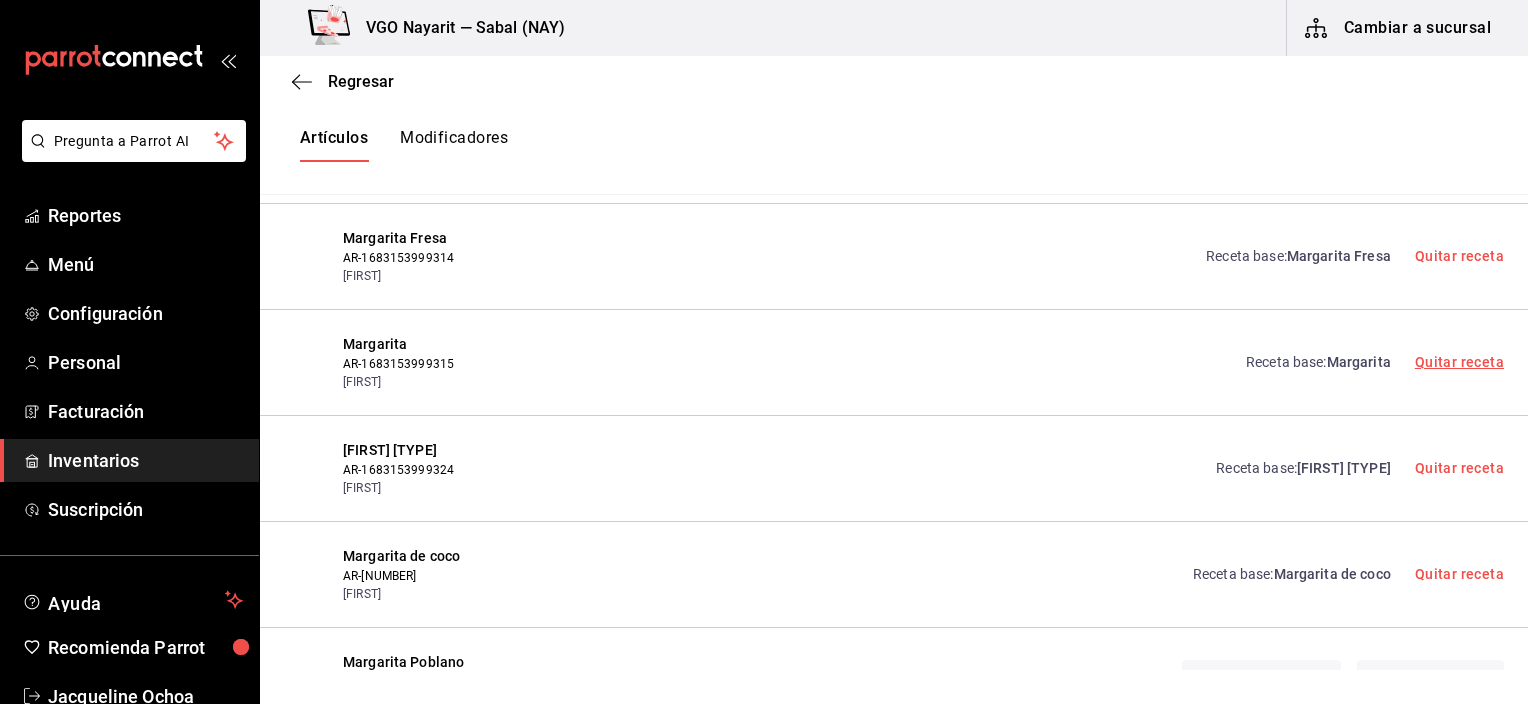 click on "Quitar receta" at bounding box center (1459, 362) 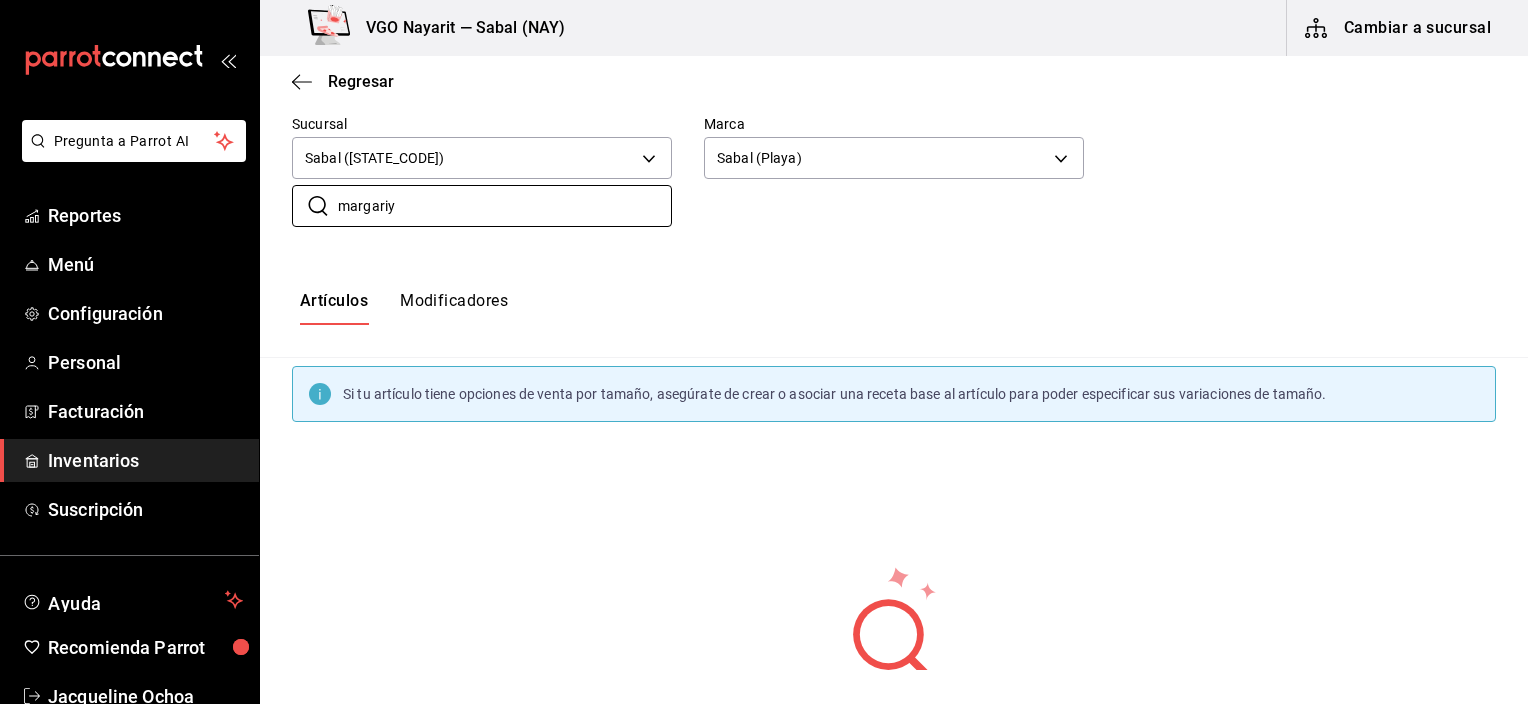 scroll, scrollTop: 200, scrollLeft: 0, axis: vertical 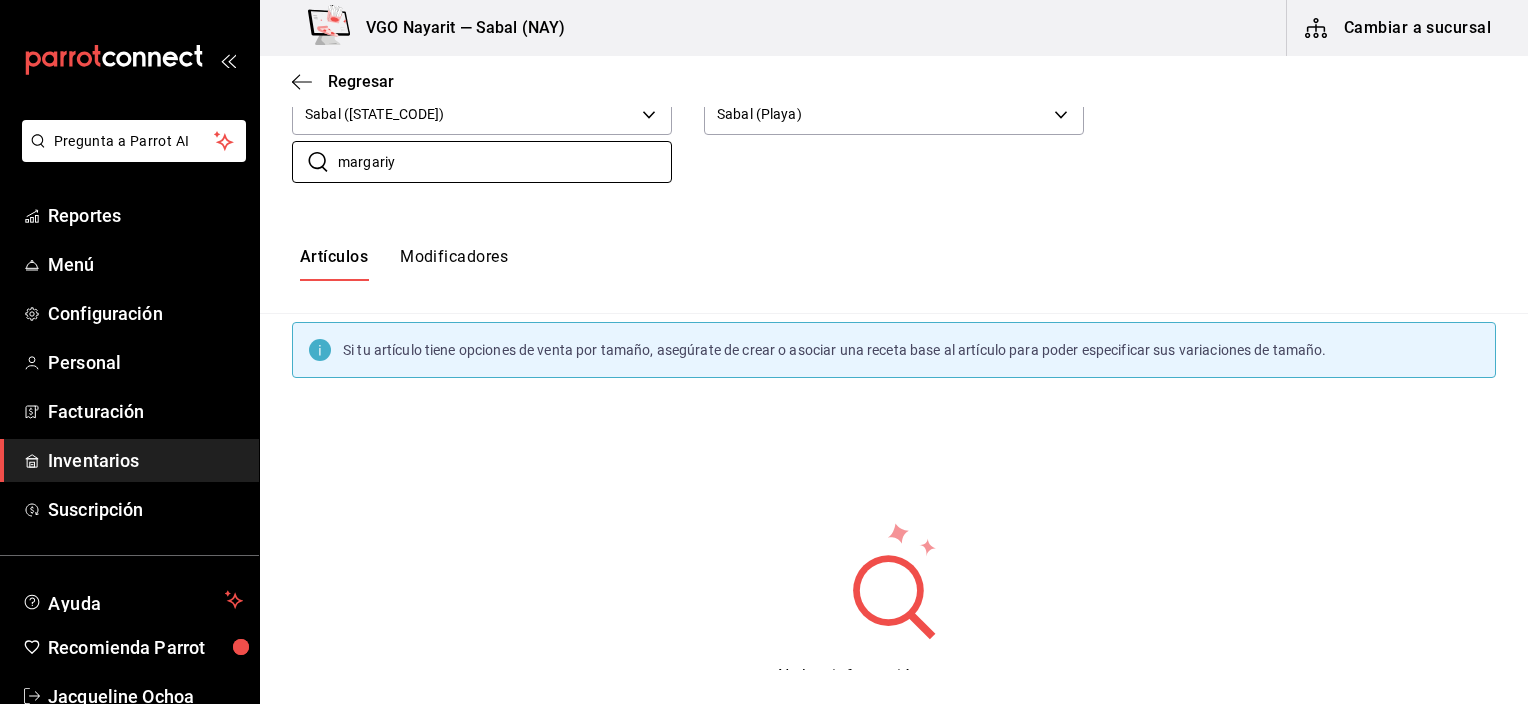 type on "margari" 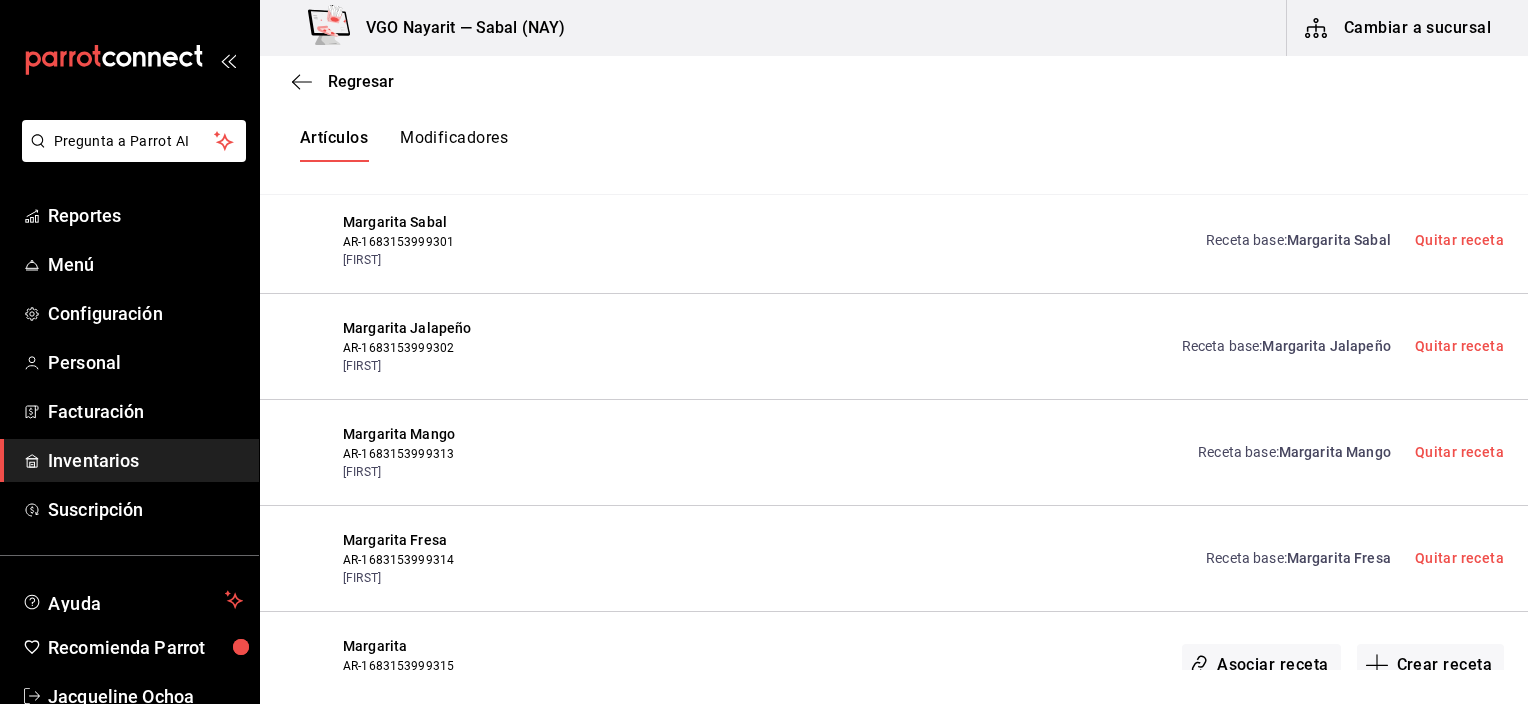 scroll, scrollTop: 400, scrollLeft: 0, axis: vertical 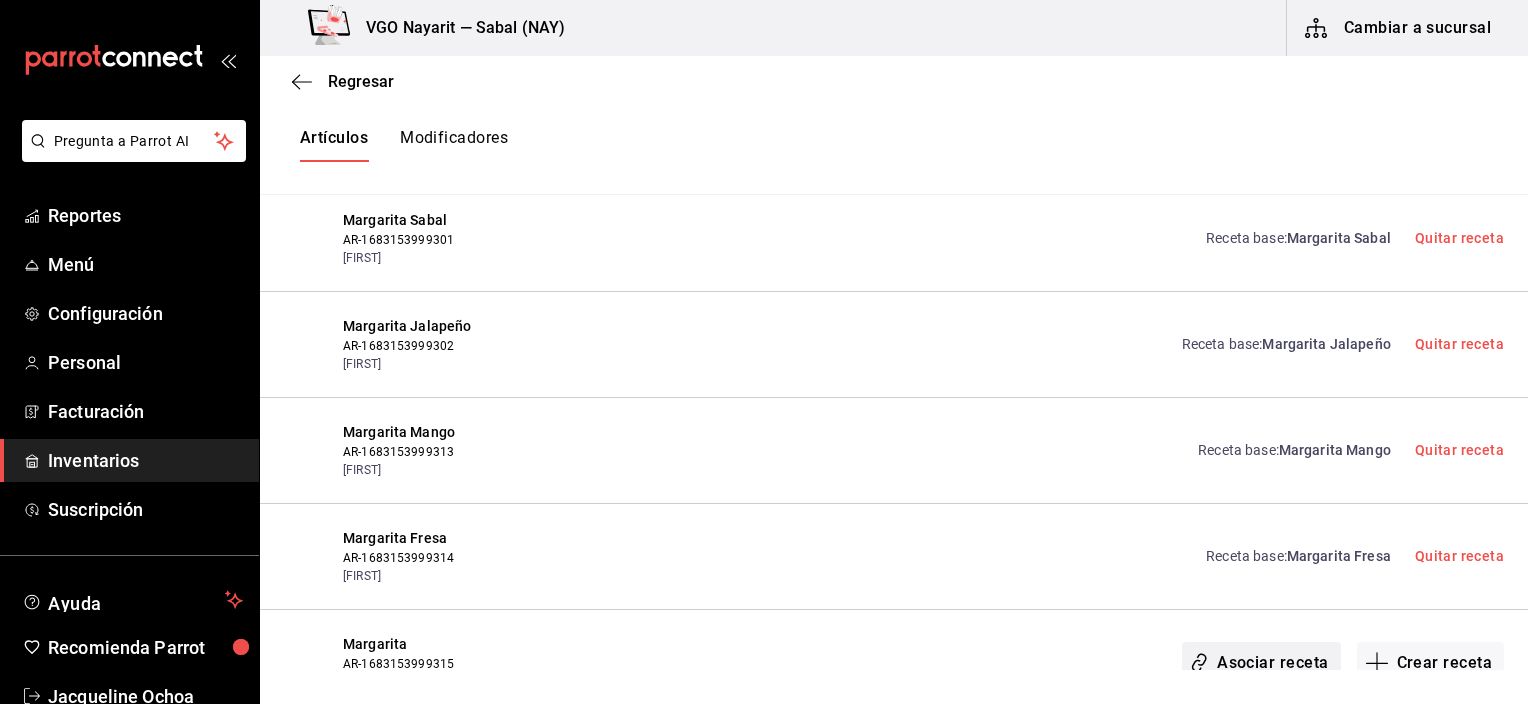 click on "Asociar receta" at bounding box center [1261, 663] 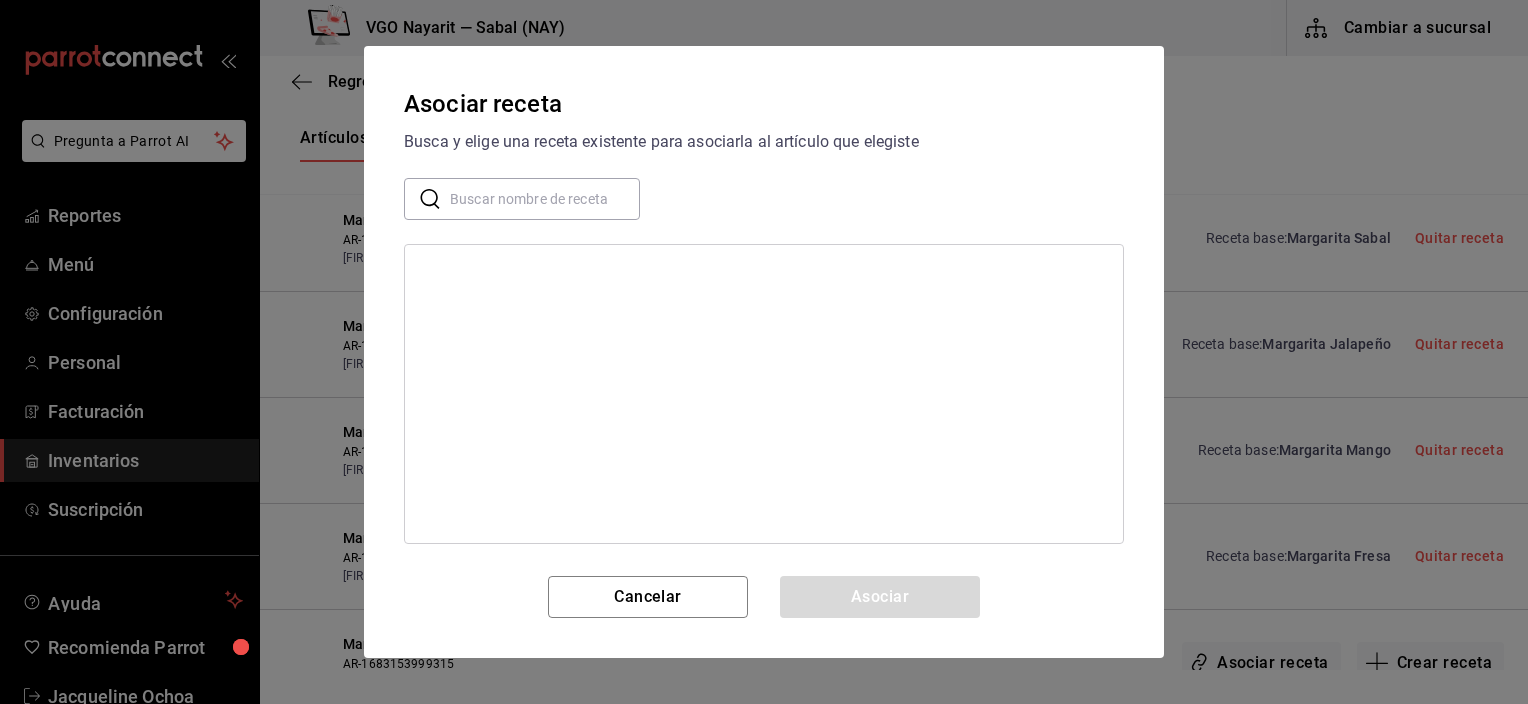 click on "Asociar receta Busca y elige una receta existente para asociarla al artículo que elegiste ​ ​ Cancelar Asociar" at bounding box center [764, 352] 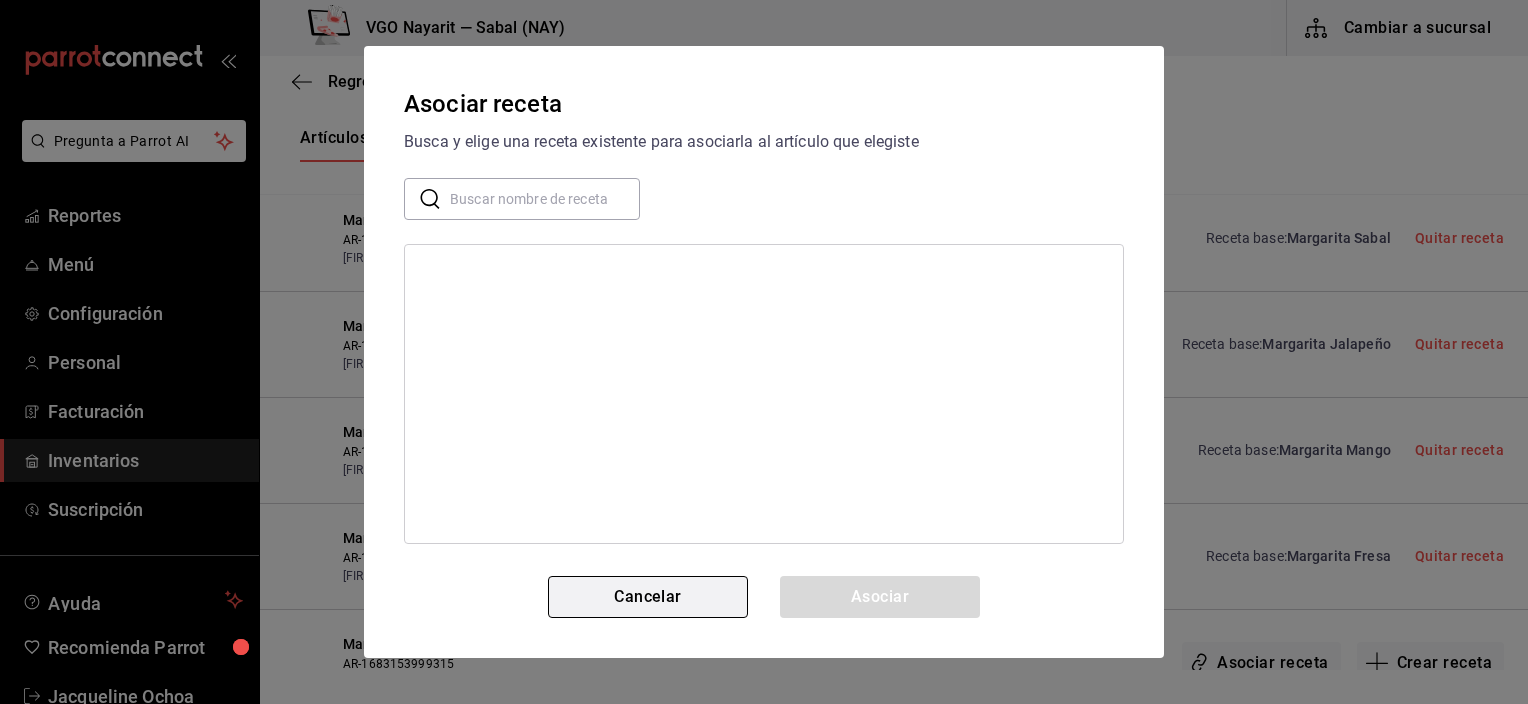 click on "Cancelar" at bounding box center [648, 597] 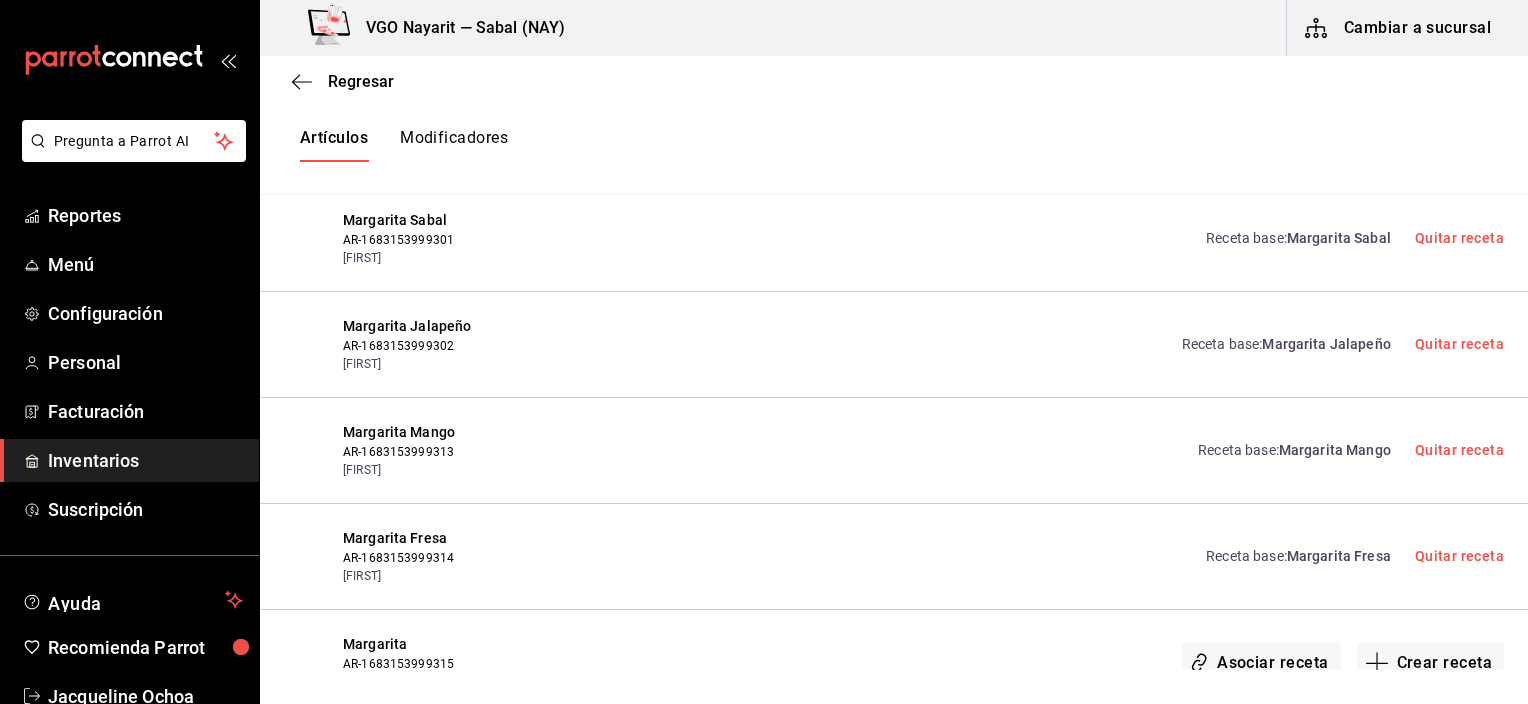 scroll, scrollTop: 412, scrollLeft: 0, axis: vertical 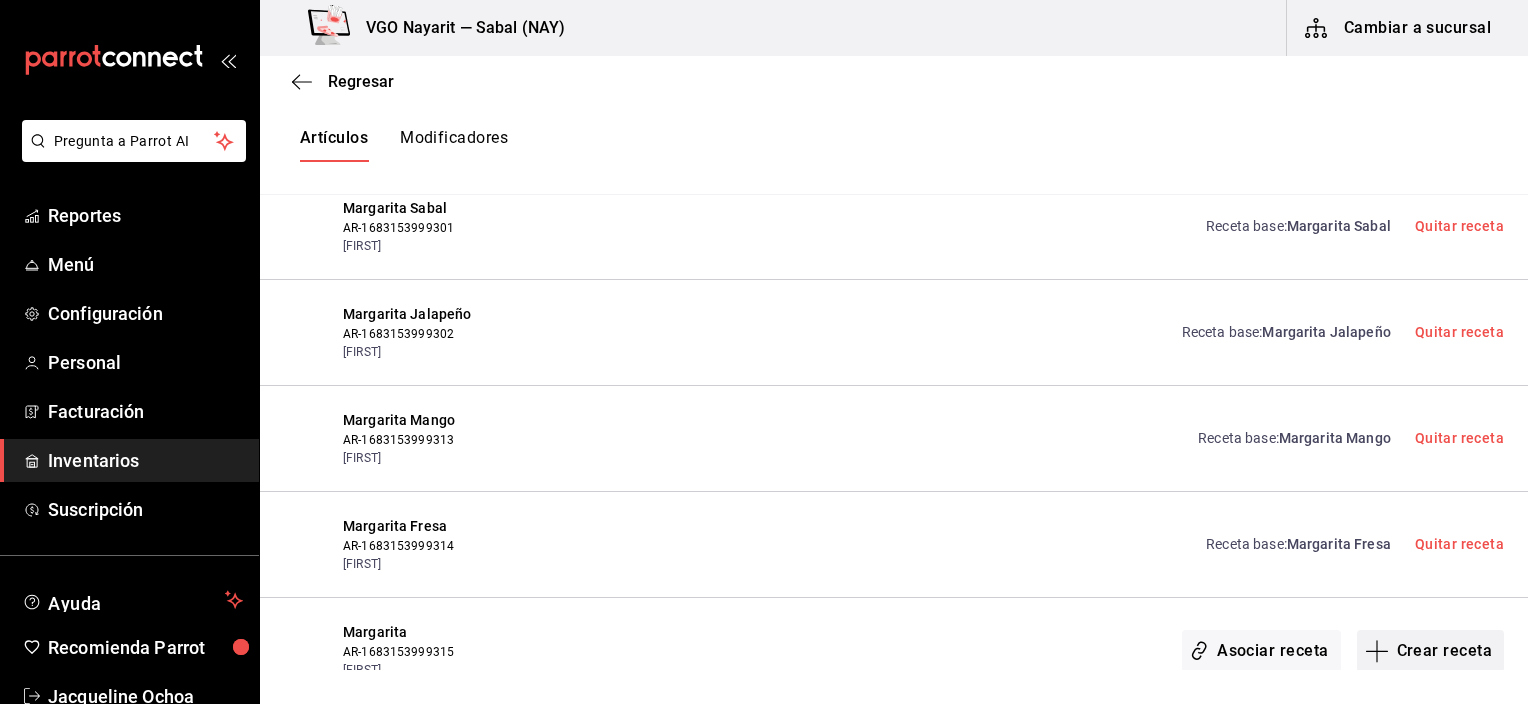 click on "Crear receta" at bounding box center (1431, 651) 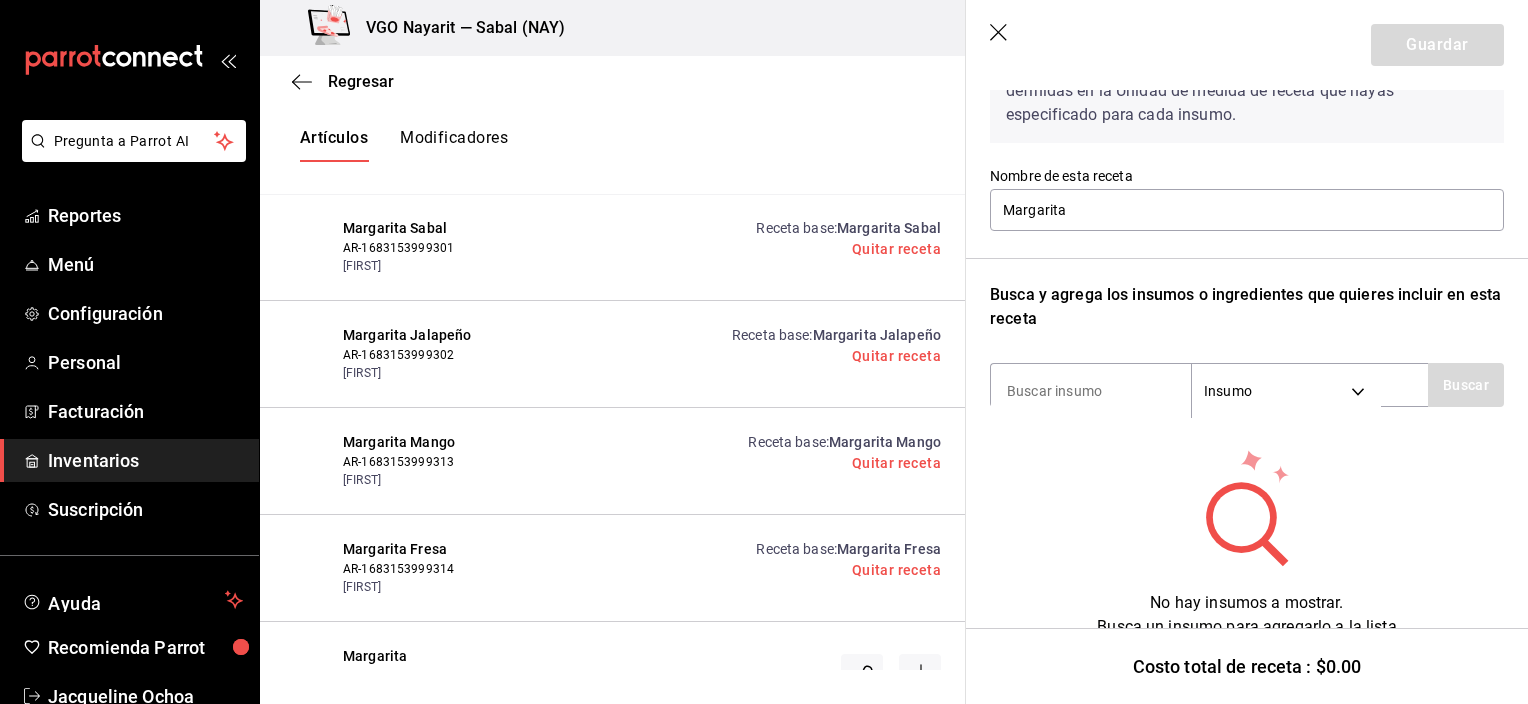 scroll, scrollTop: 150, scrollLeft: 0, axis: vertical 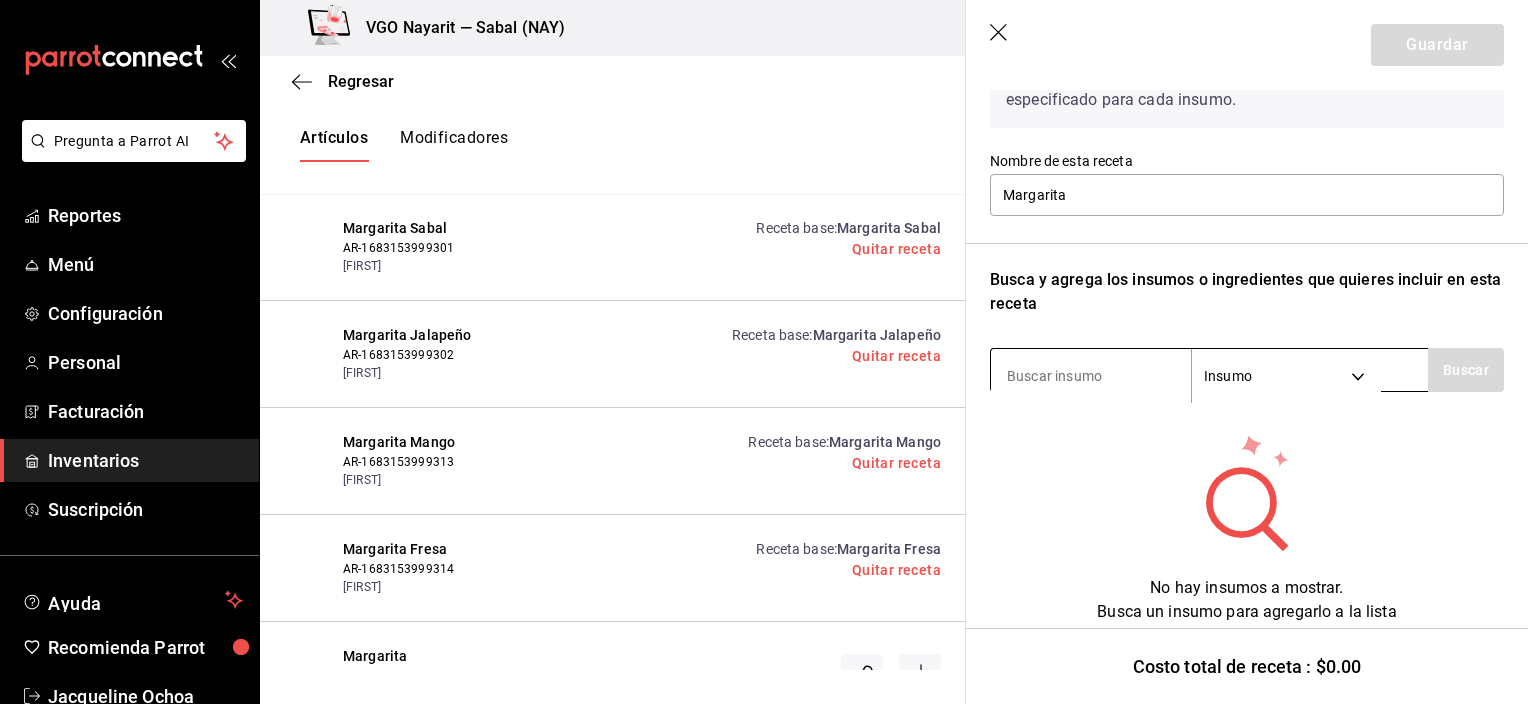 click at bounding box center [1091, 376] 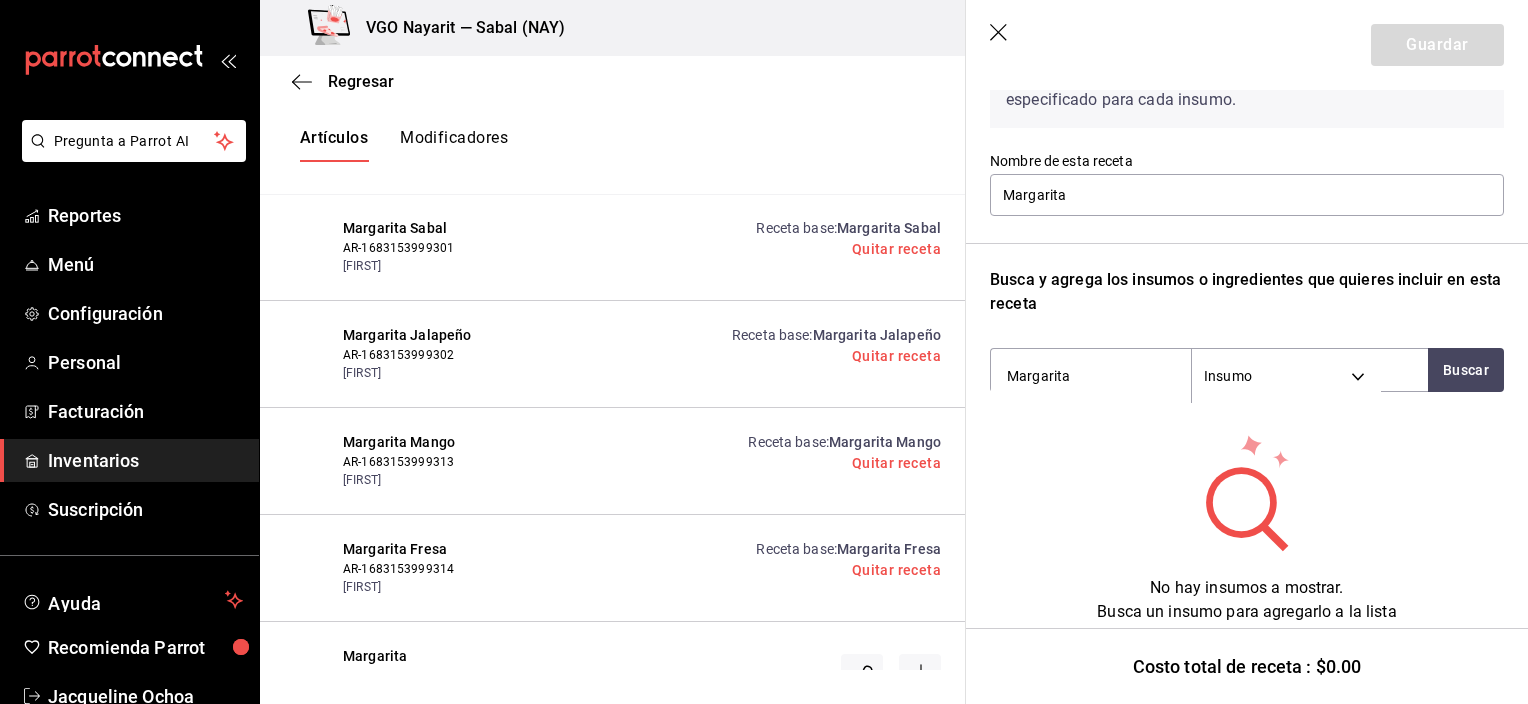 drag, startPoint x: 1126, startPoint y: 386, endPoint x: 788, endPoint y: 393, distance: 338.07248 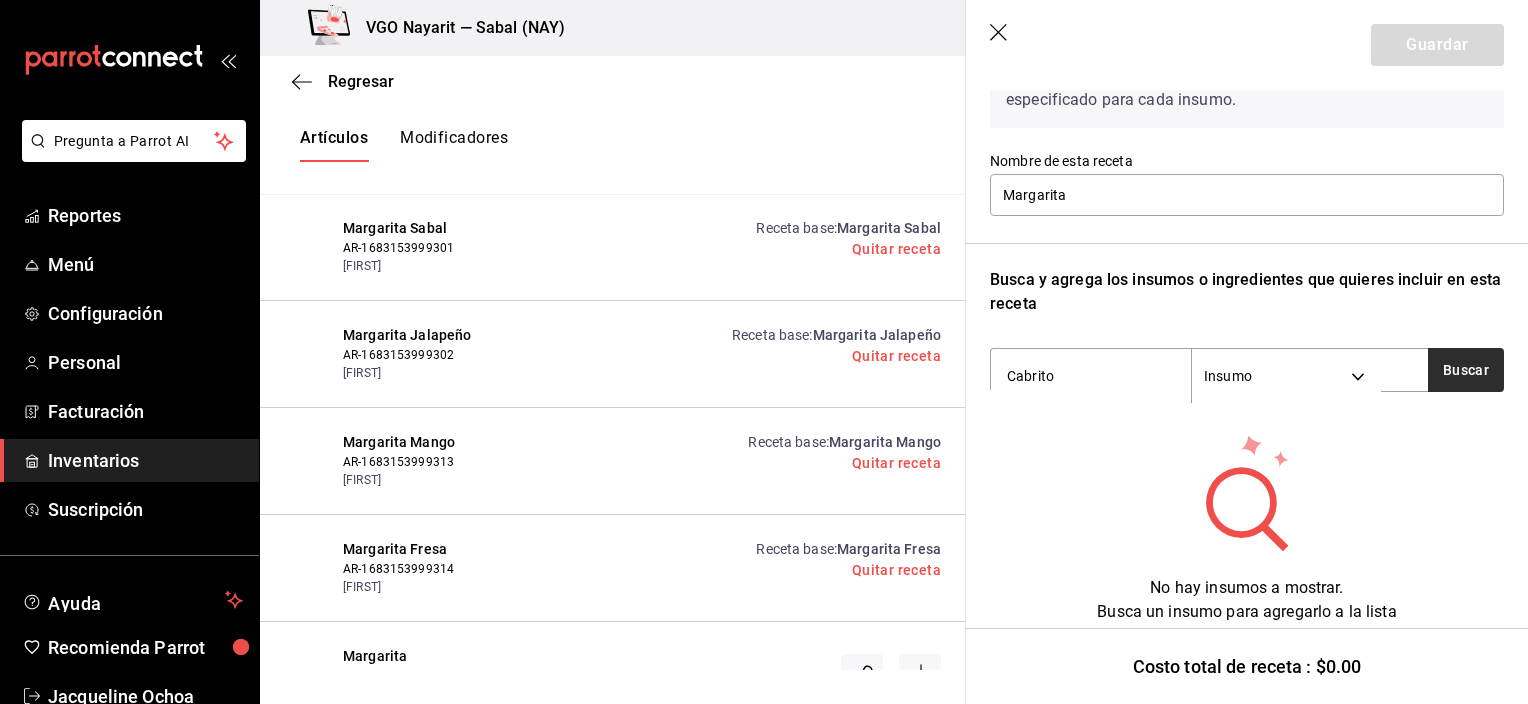 type on "Cabrito" 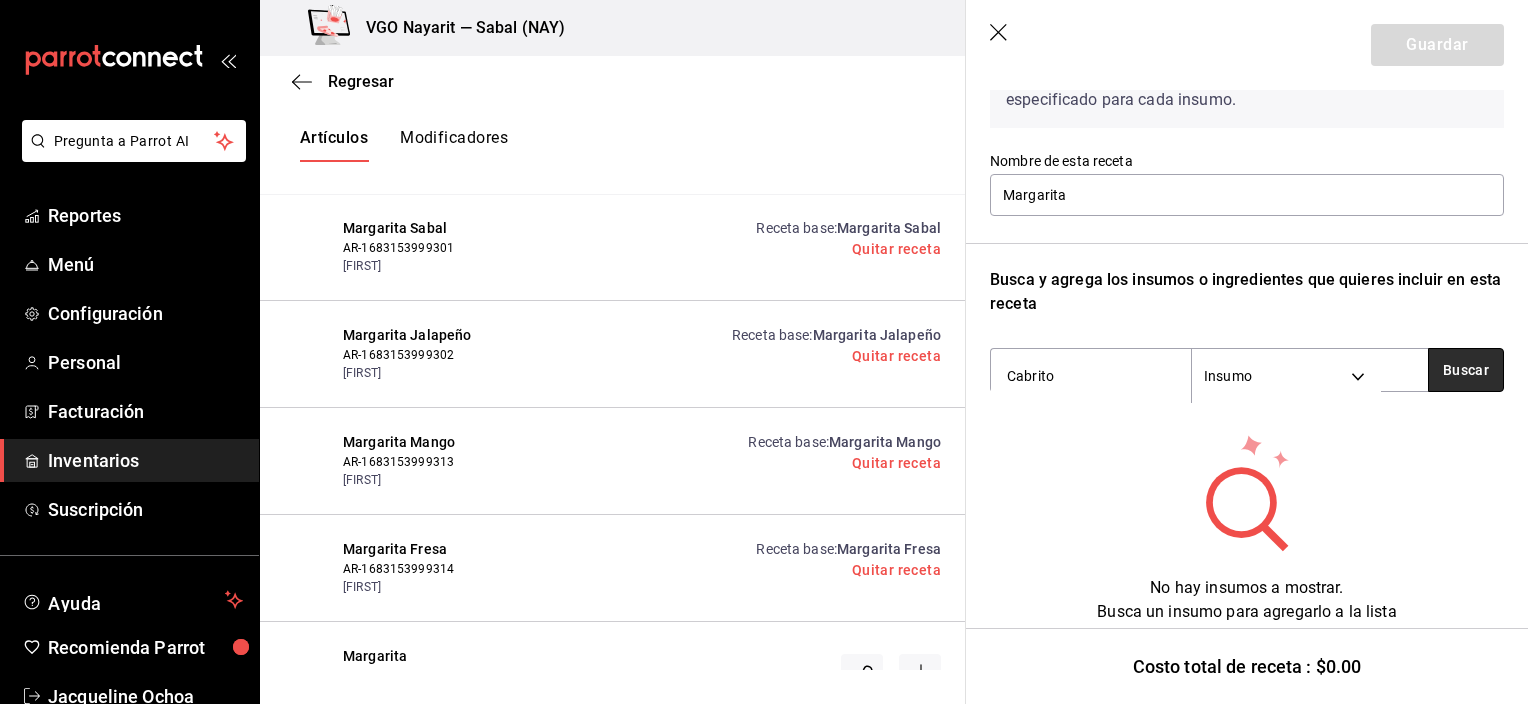 click on "Buscar" at bounding box center [1466, 370] 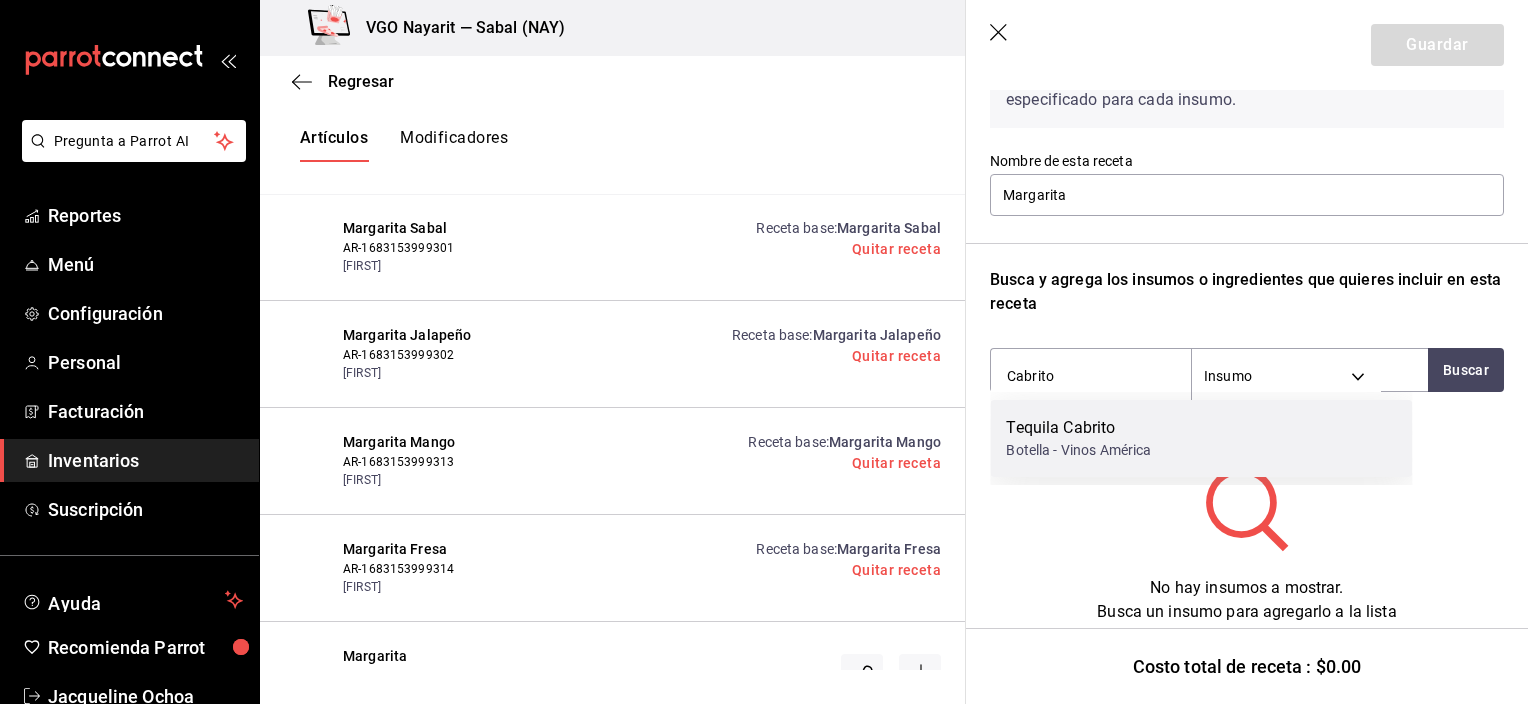 click on "Botella - Vinos América" at bounding box center [1078, 450] 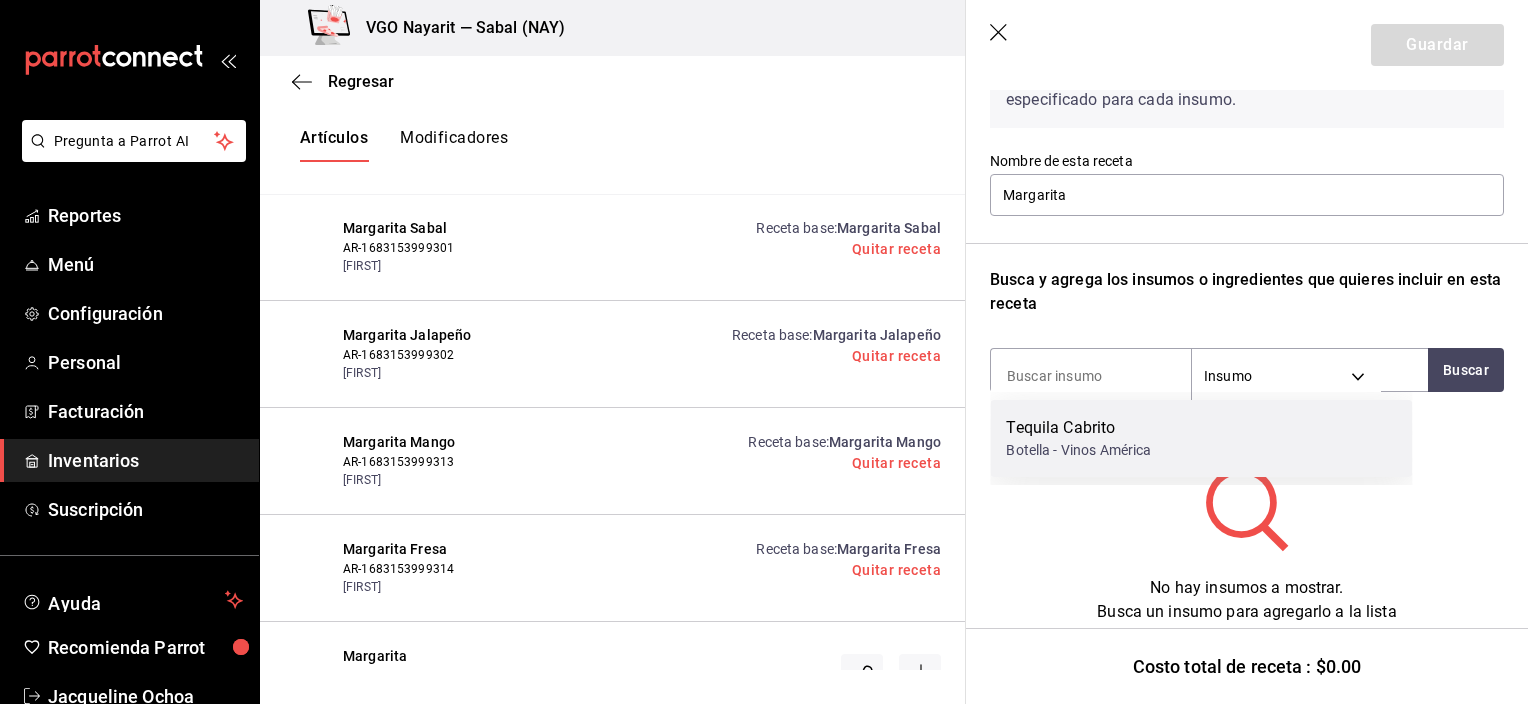 scroll, scrollTop: 134, scrollLeft: 0, axis: vertical 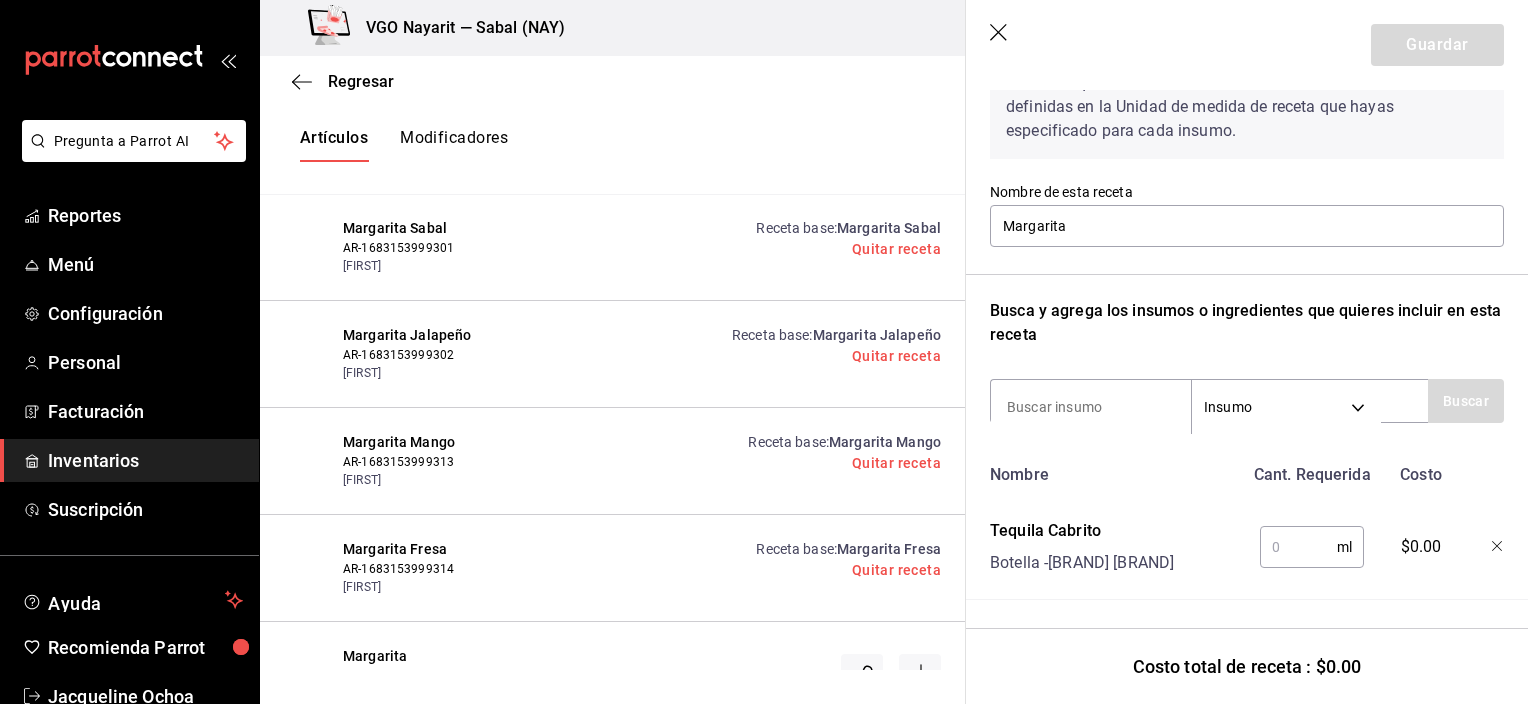 click at bounding box center (1298, 547) 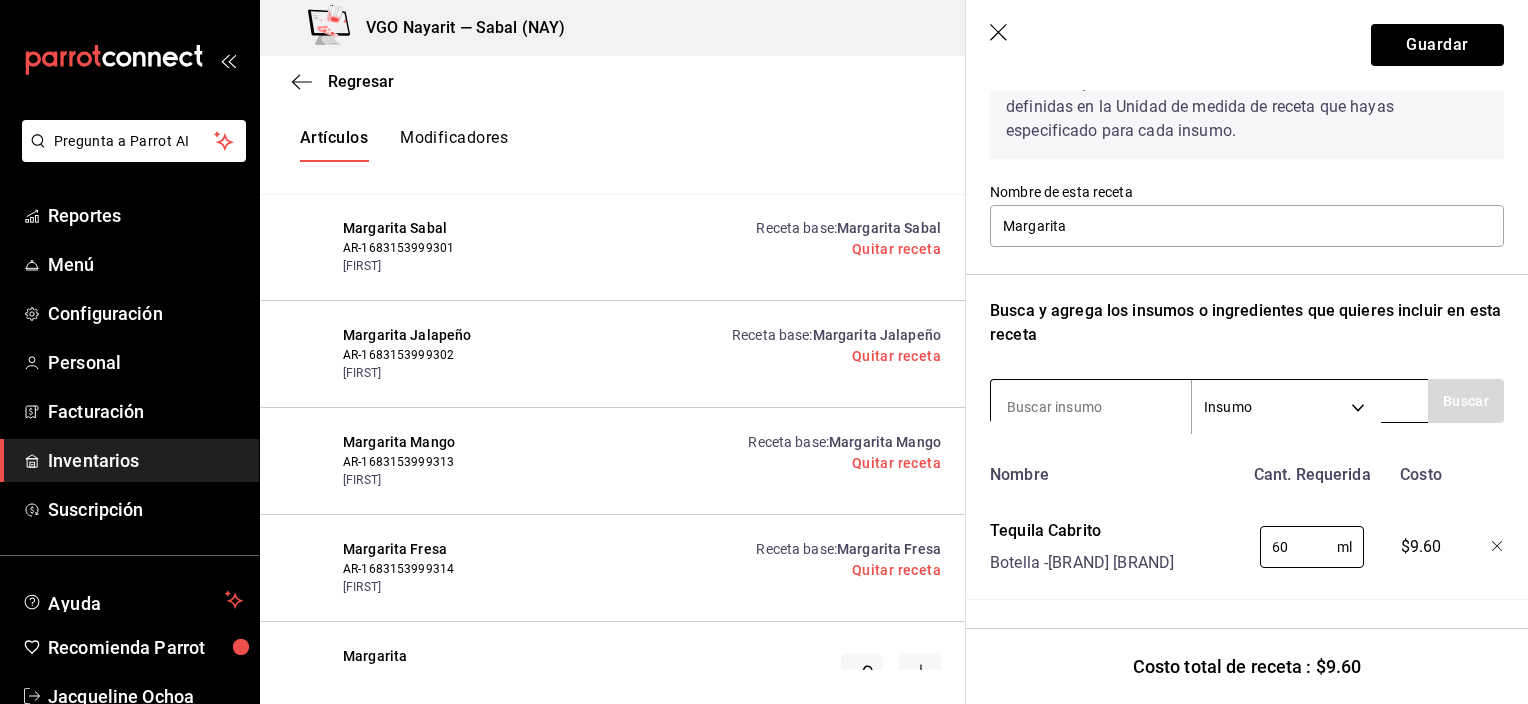 type on "60" 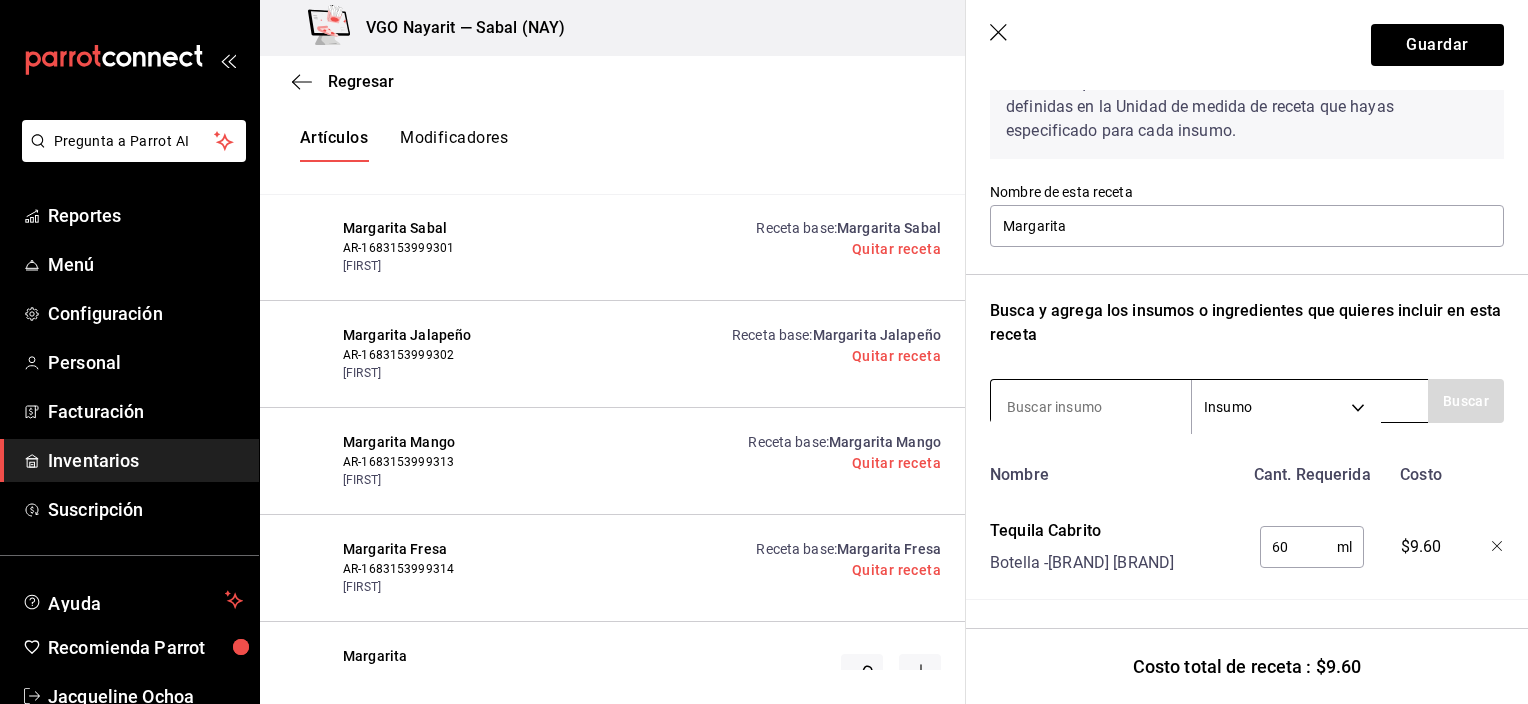 click at bounding box center (1091, 407) 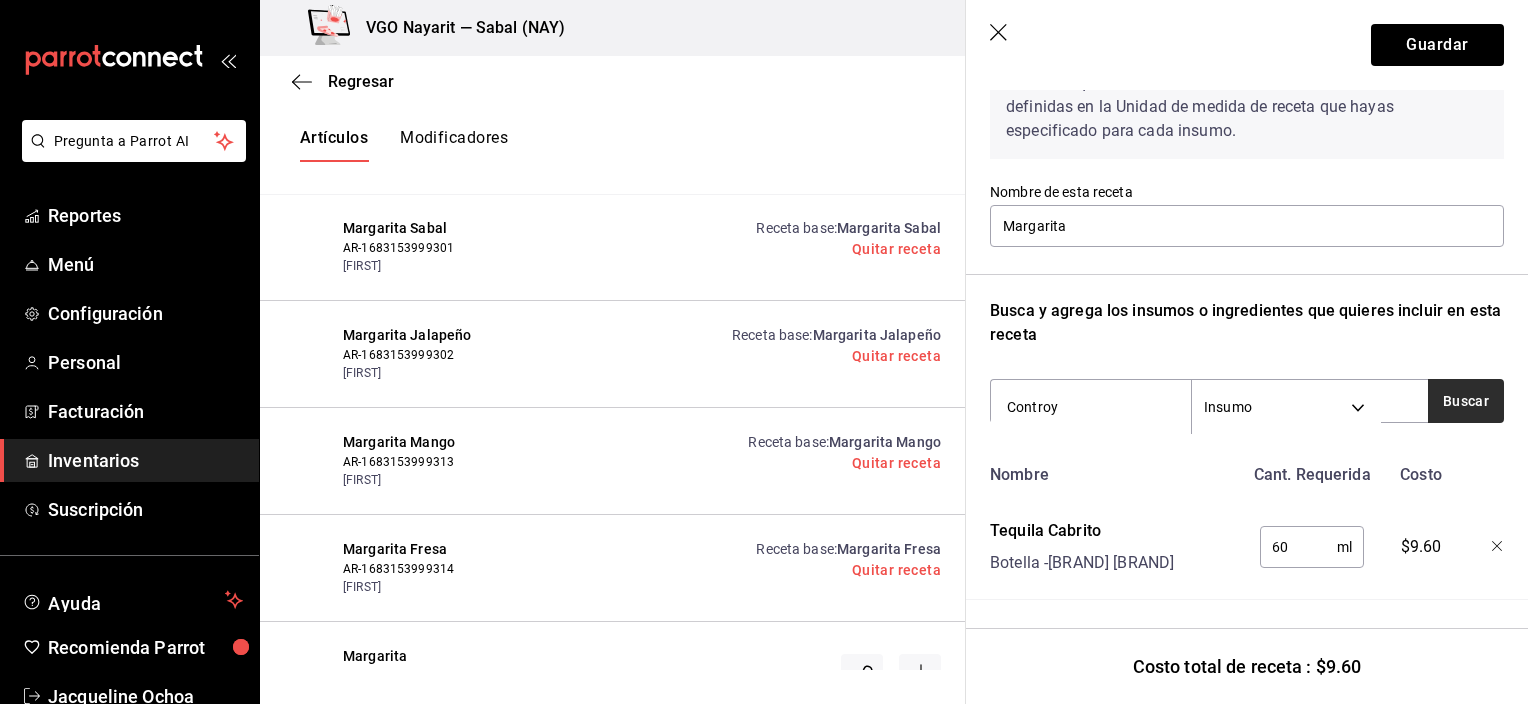 type on "Controy" 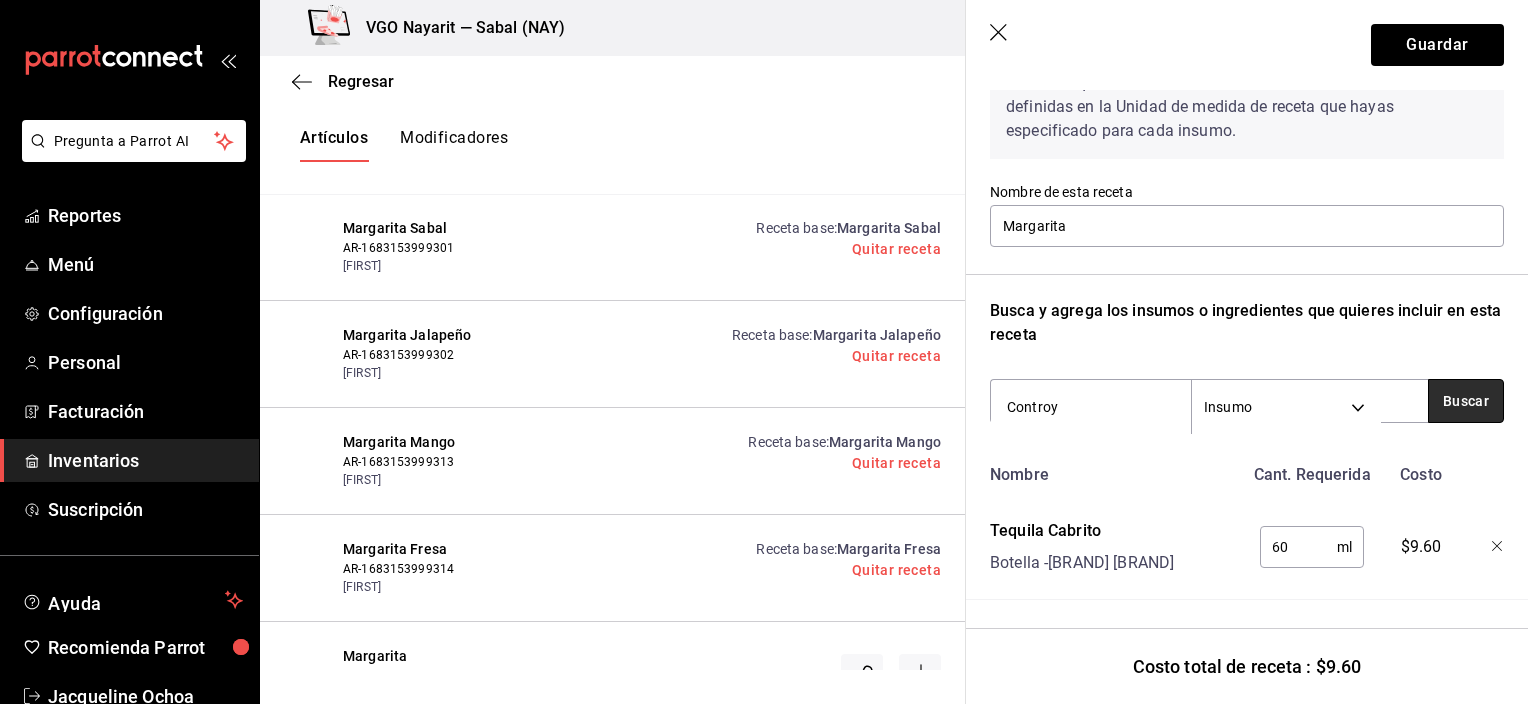 click on "Buscar" at bounding box center [1466, 401] 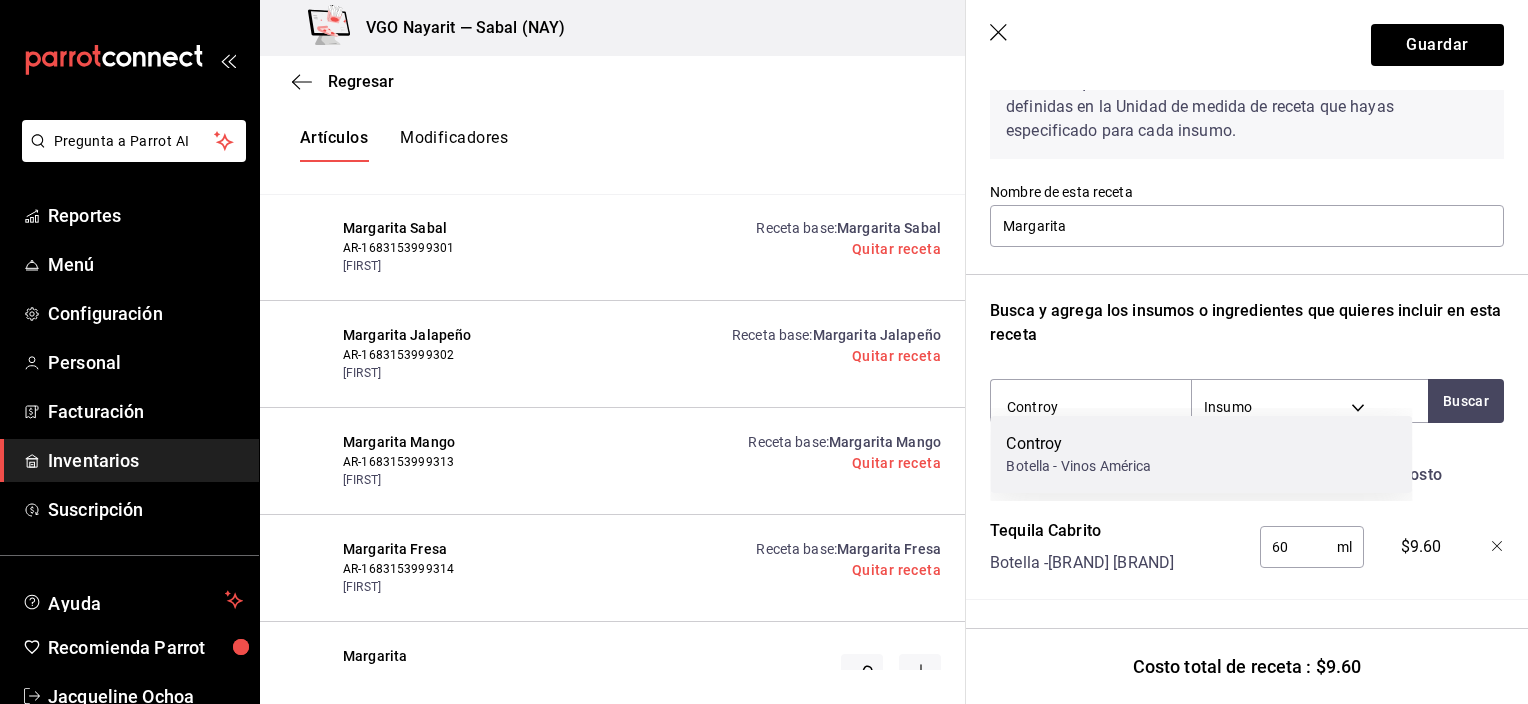 click on "Controy" at bounding box center (1078, 444) 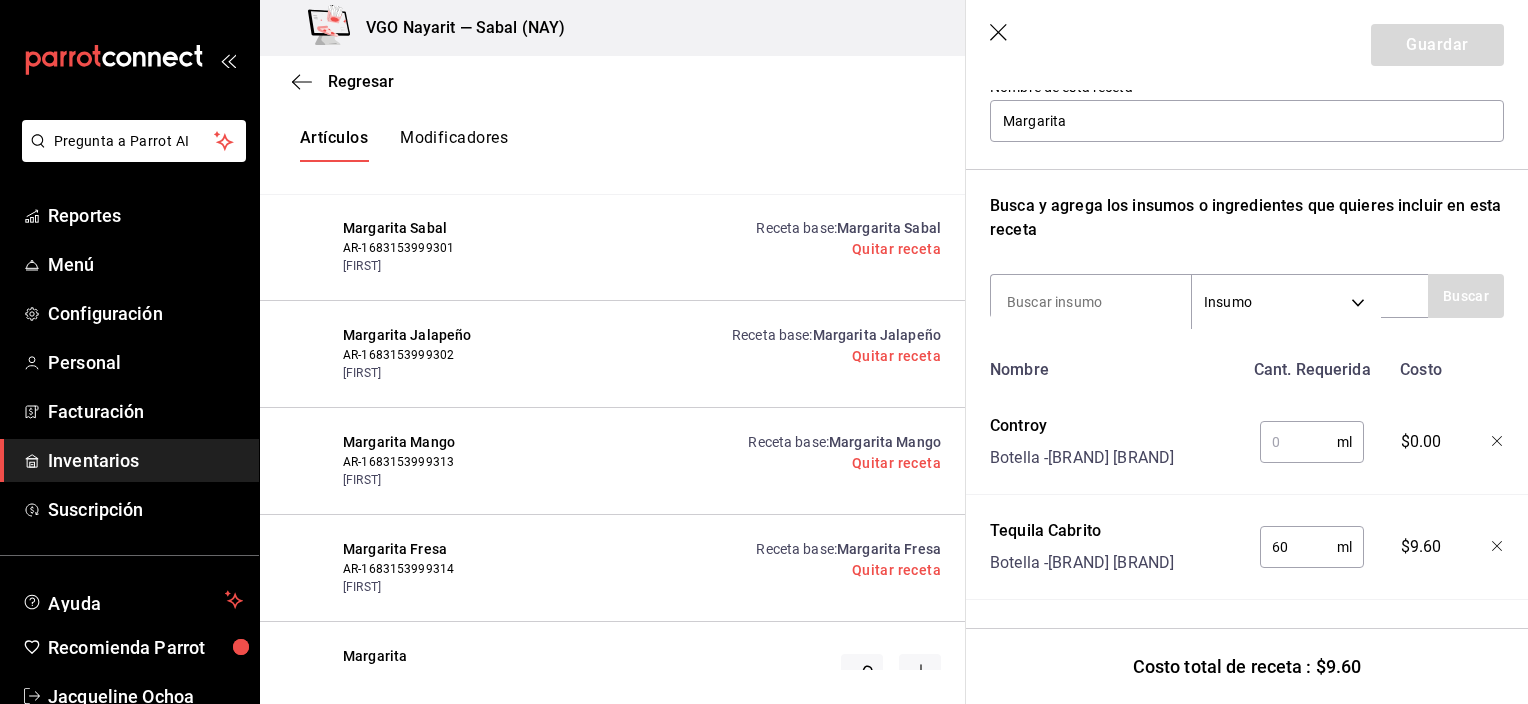 scroll, scrollTop: 239, scrollLeft: 0, axis: vertical 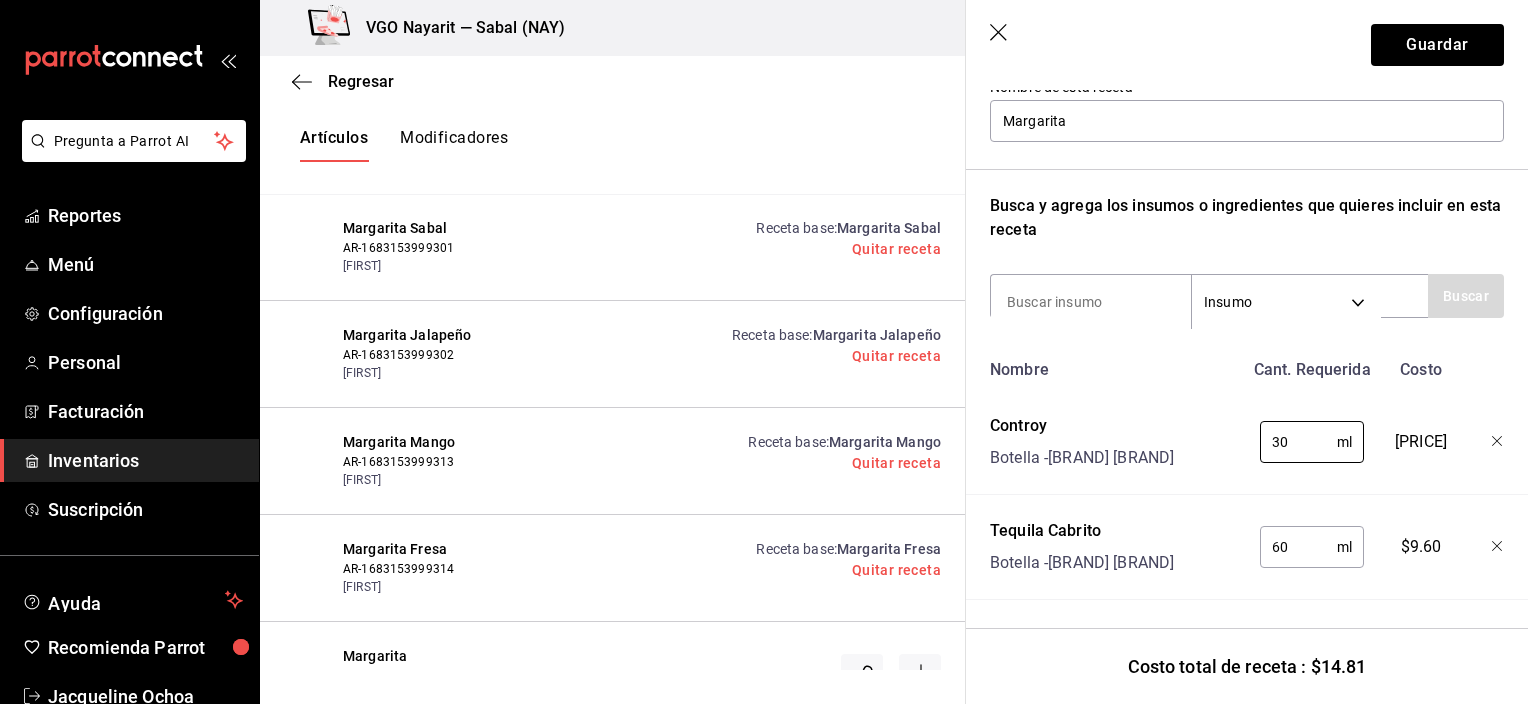 type on "30" 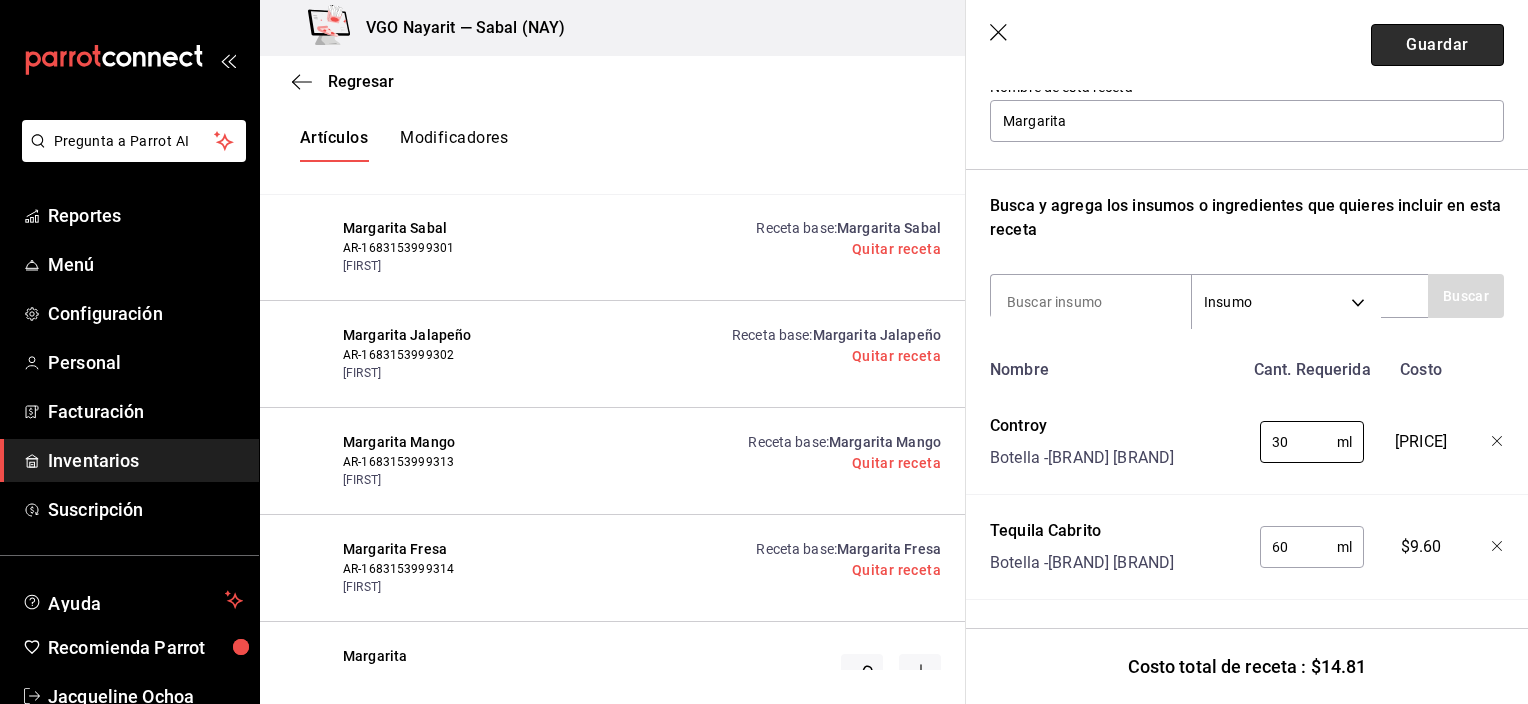 click on "Guardar" at bounding box center [1437, 45] 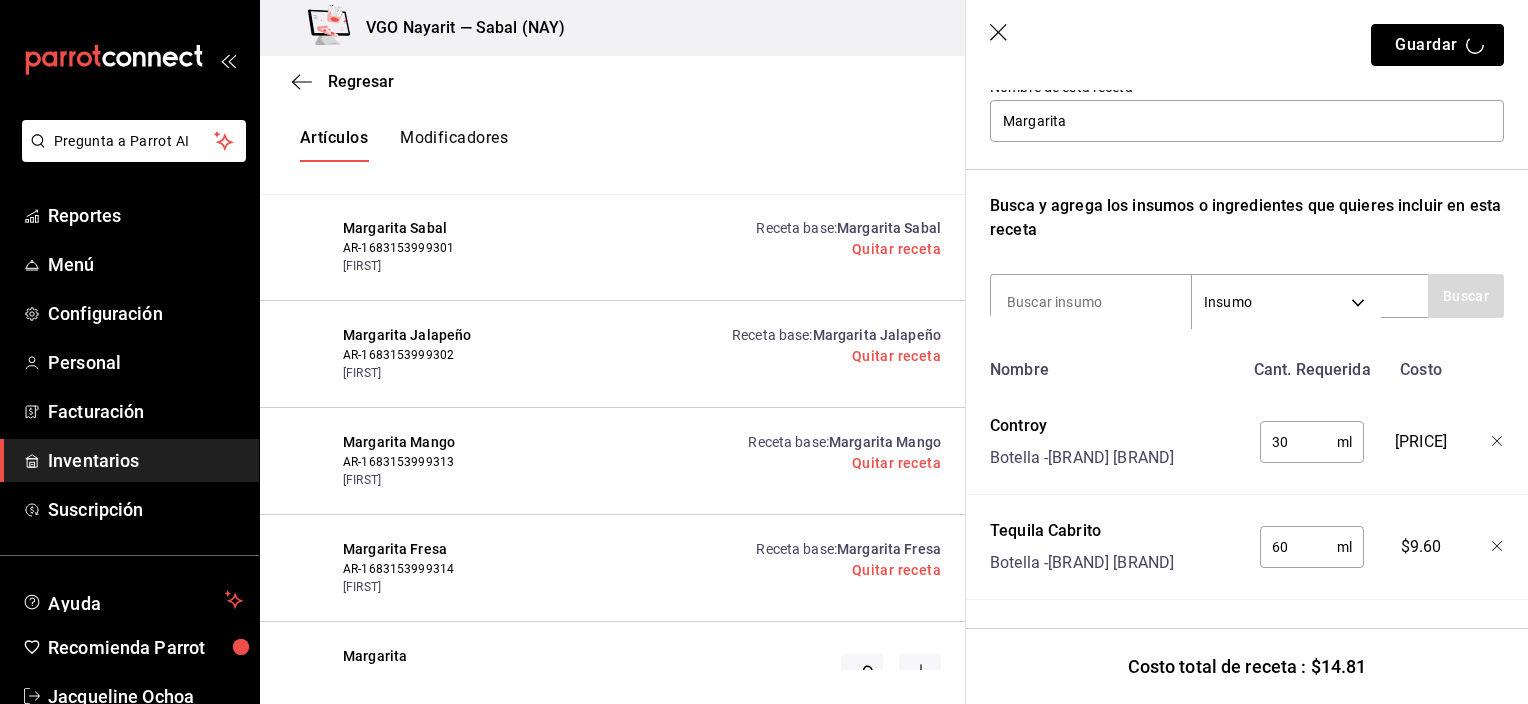scroll, scrollTop: 0, scrollLeft: 0, axis: both 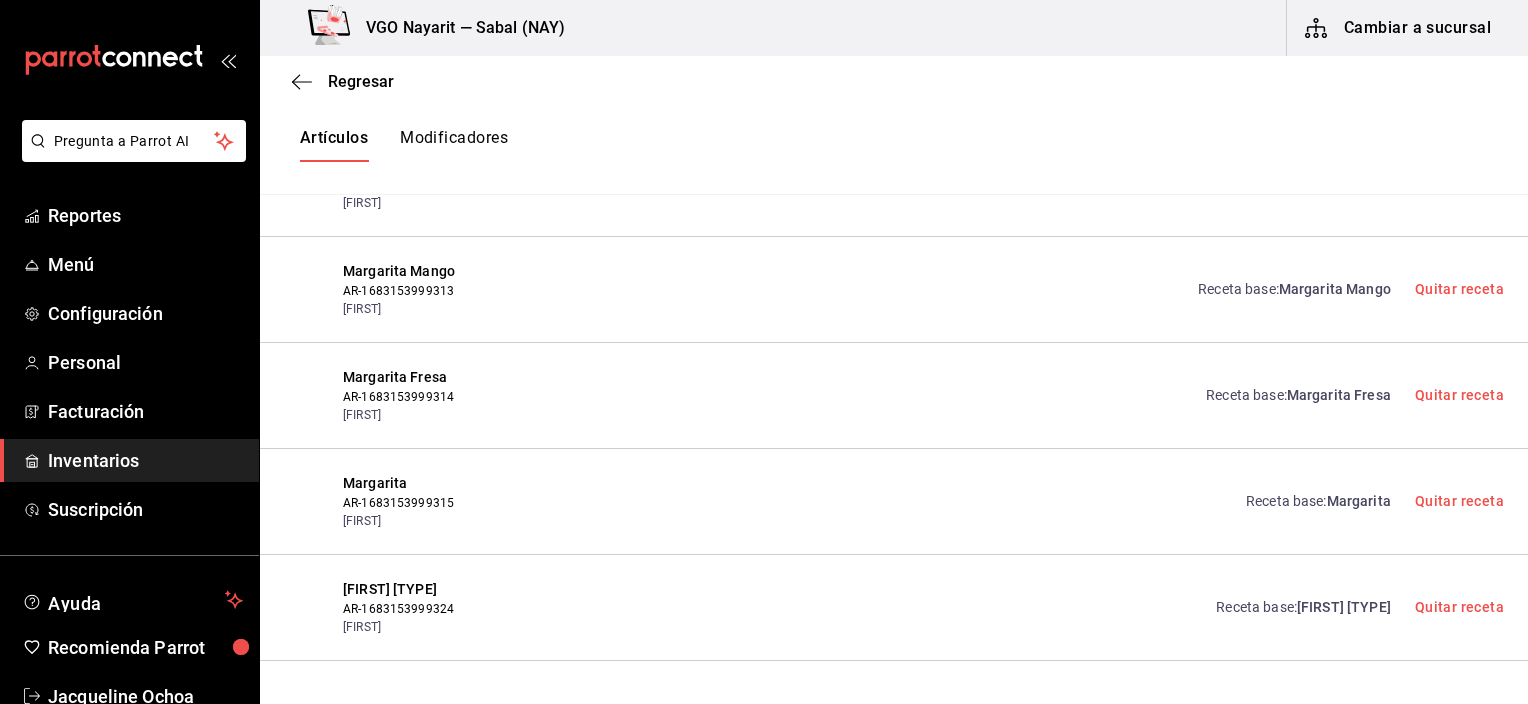 click on "Margarita" at bounding box center (1359, 501) 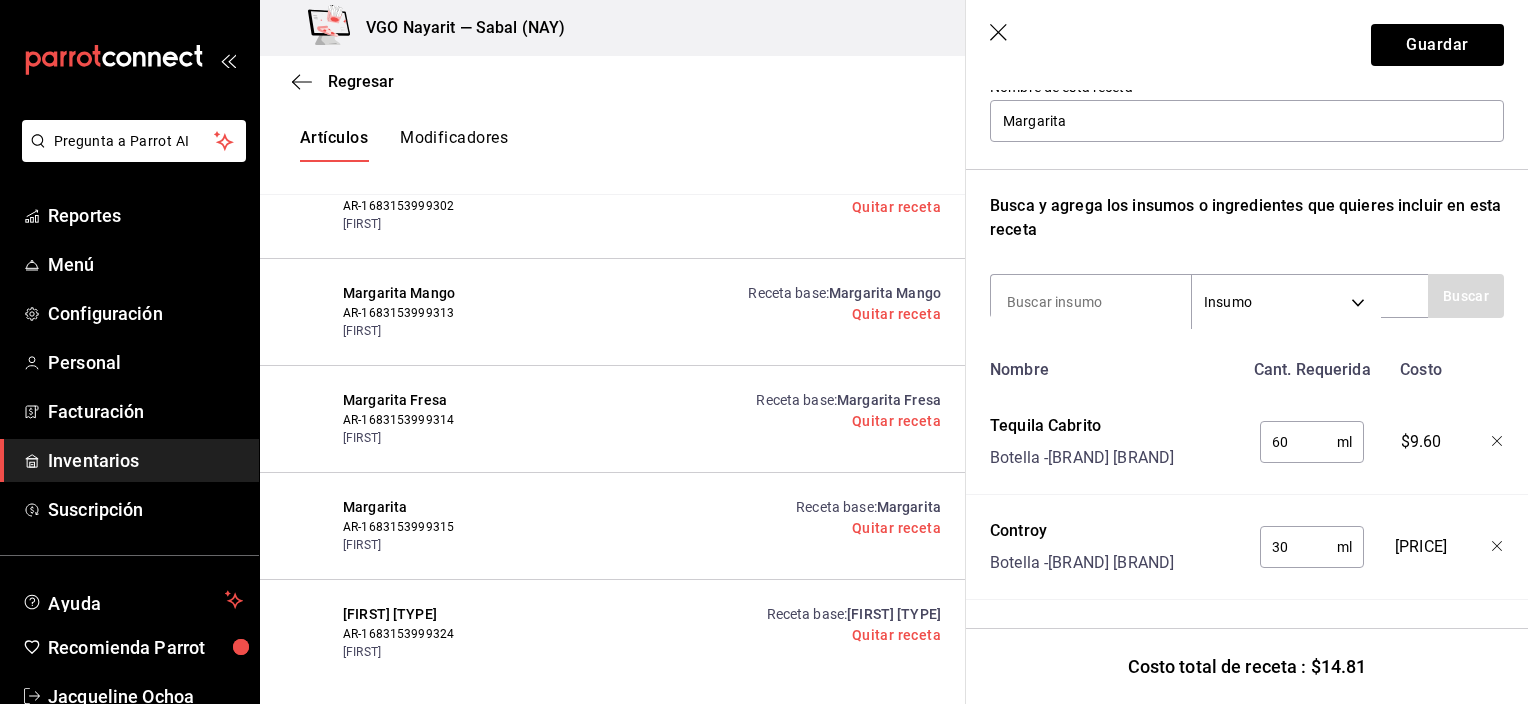scroll, scrollTop: 239, scrollLeft: 0, axis: vertical 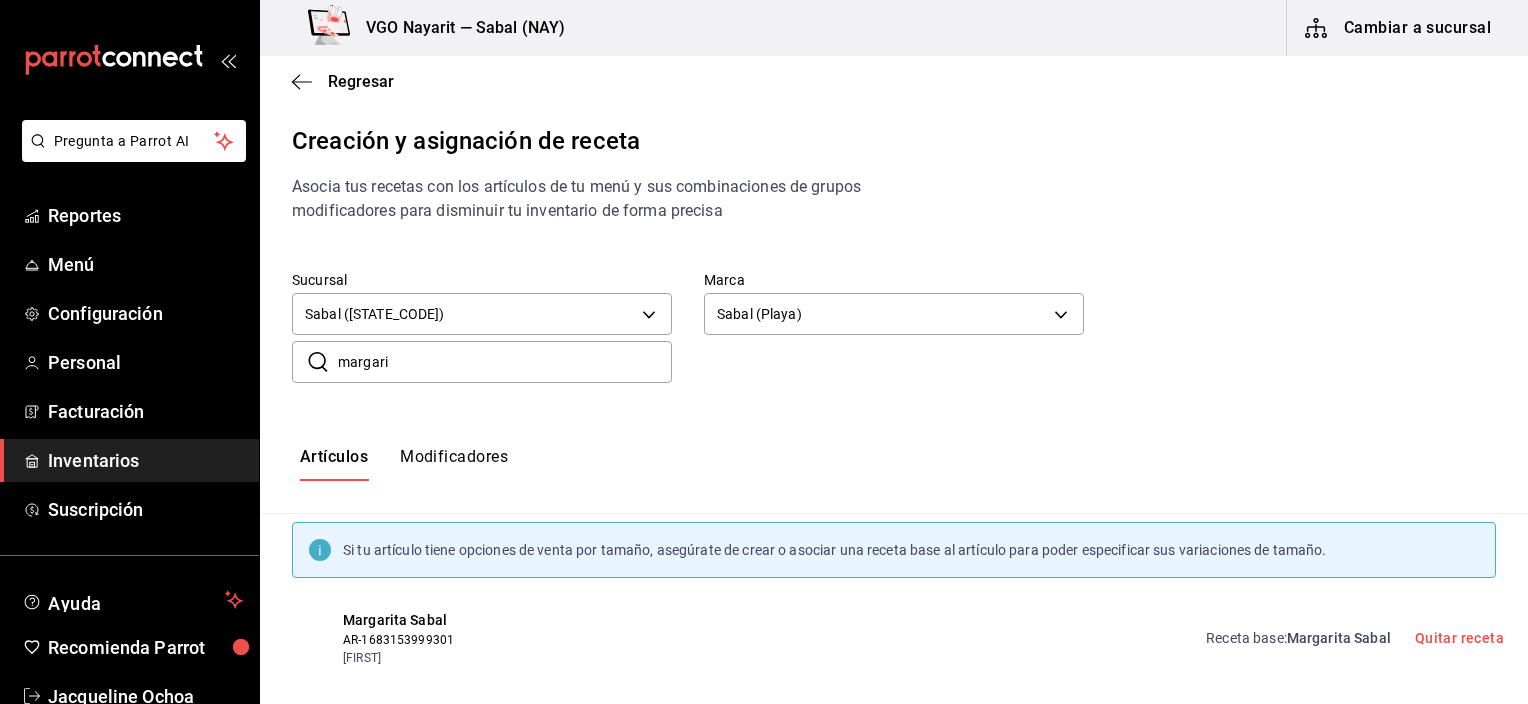 drag, startPoint x: 468, startPoint y: 369, endPoint x: 318, endPoint y: 368, distance: 150.00333 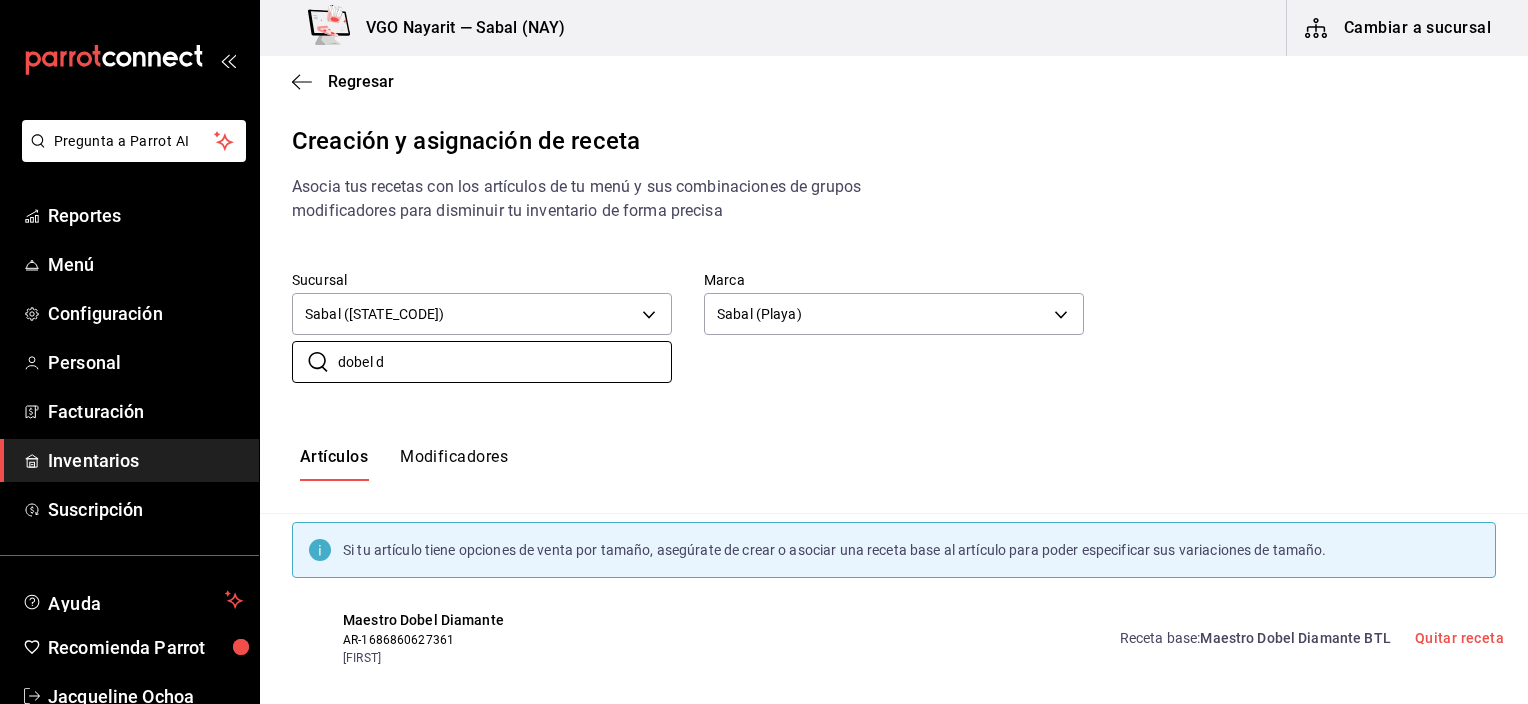 scroll, scrollTop: 20, scrollLeft: 0, axis: vertical 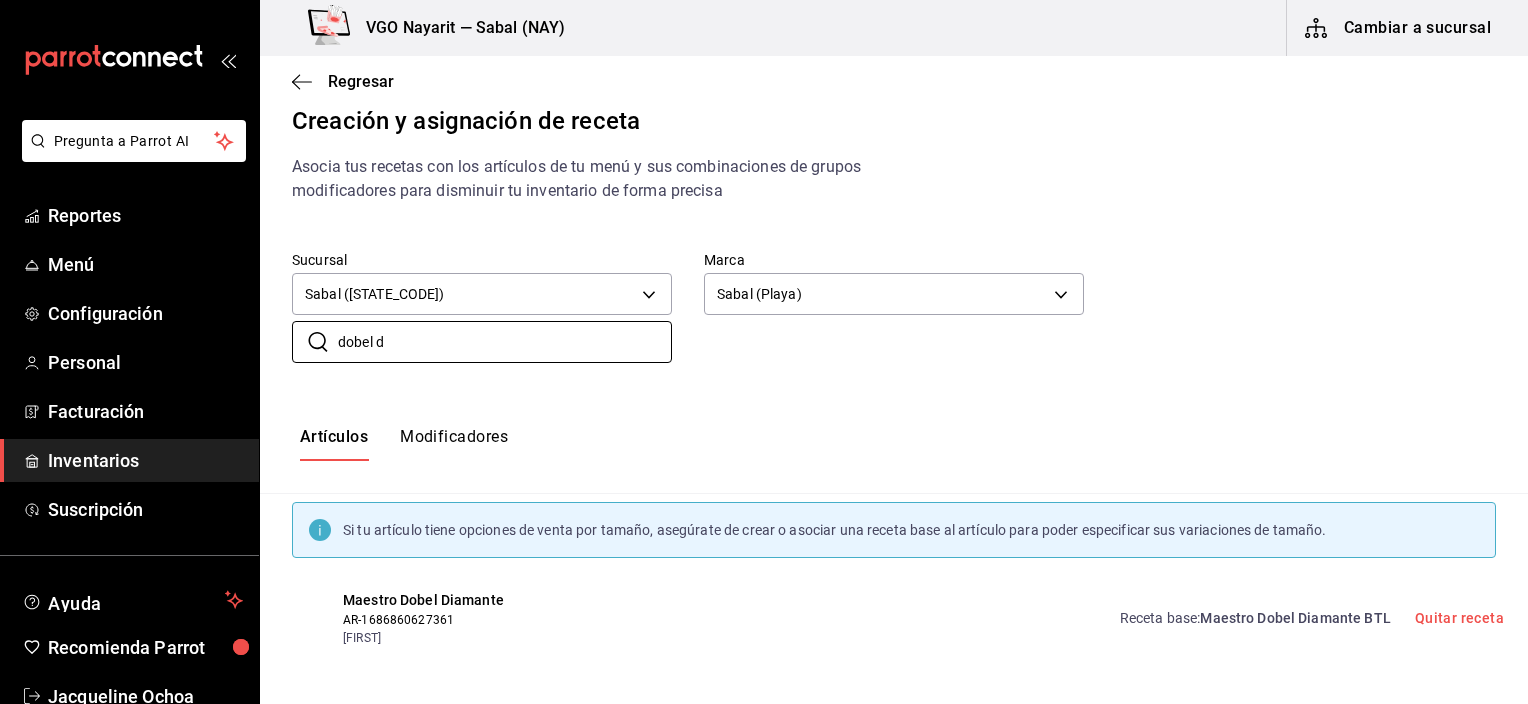 type on "dobel d" 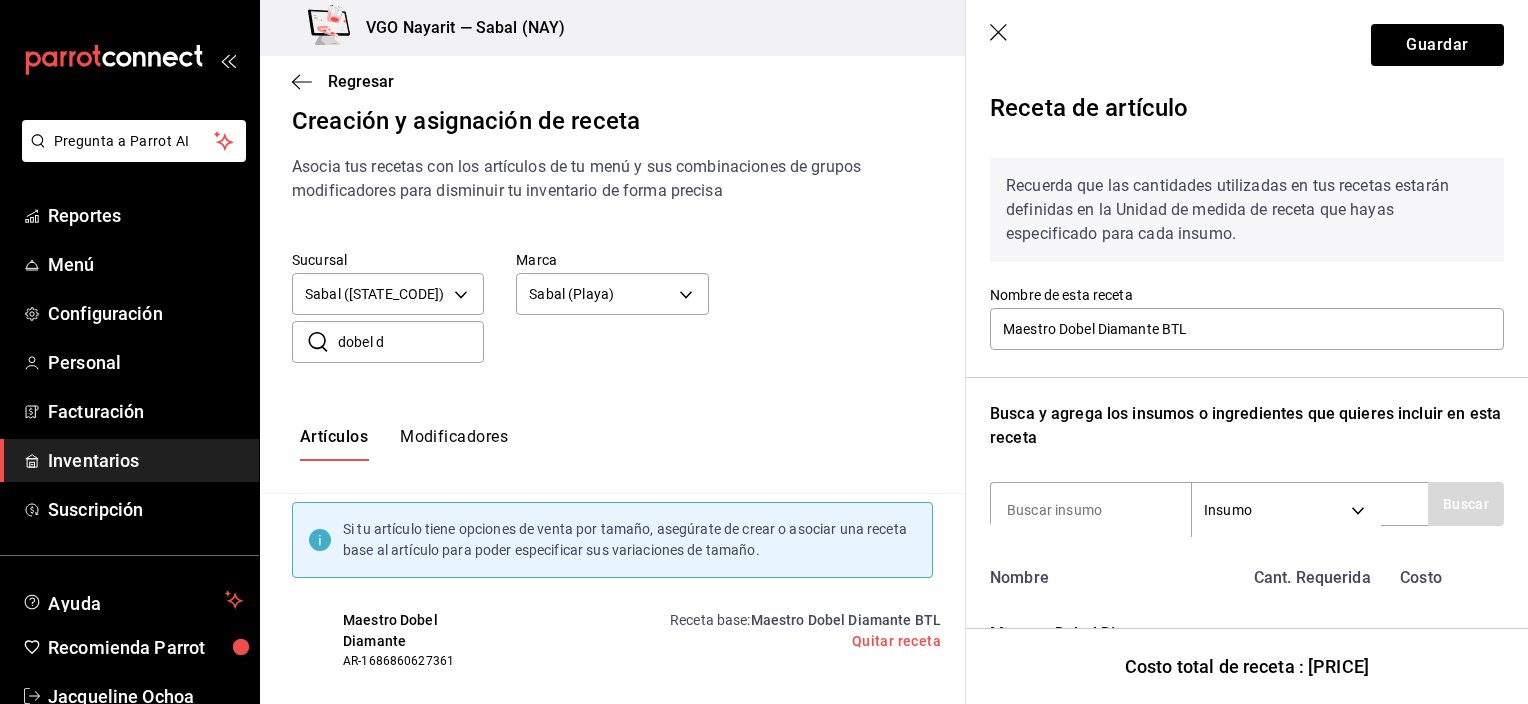 scroll, scrollTop: 0, scrollLeft: 0, axis: both 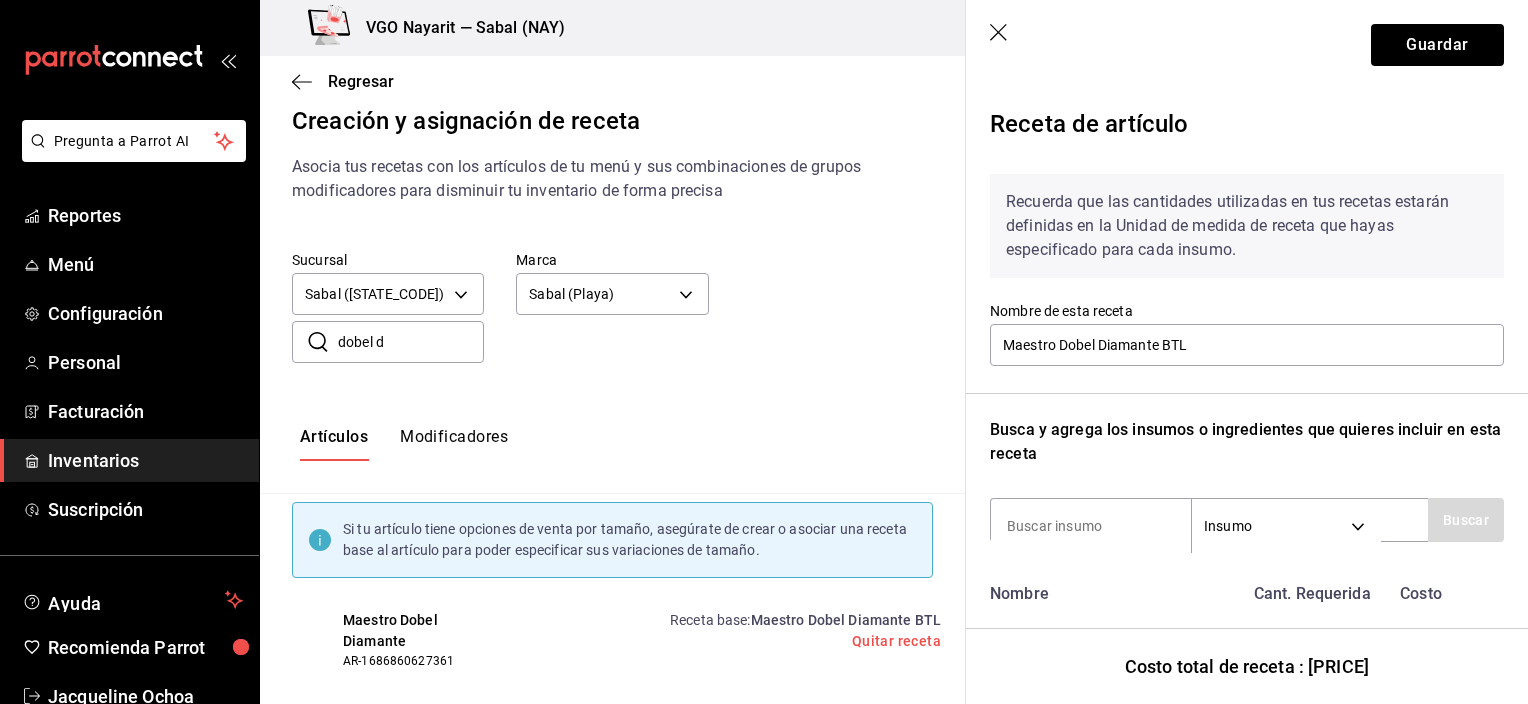 click 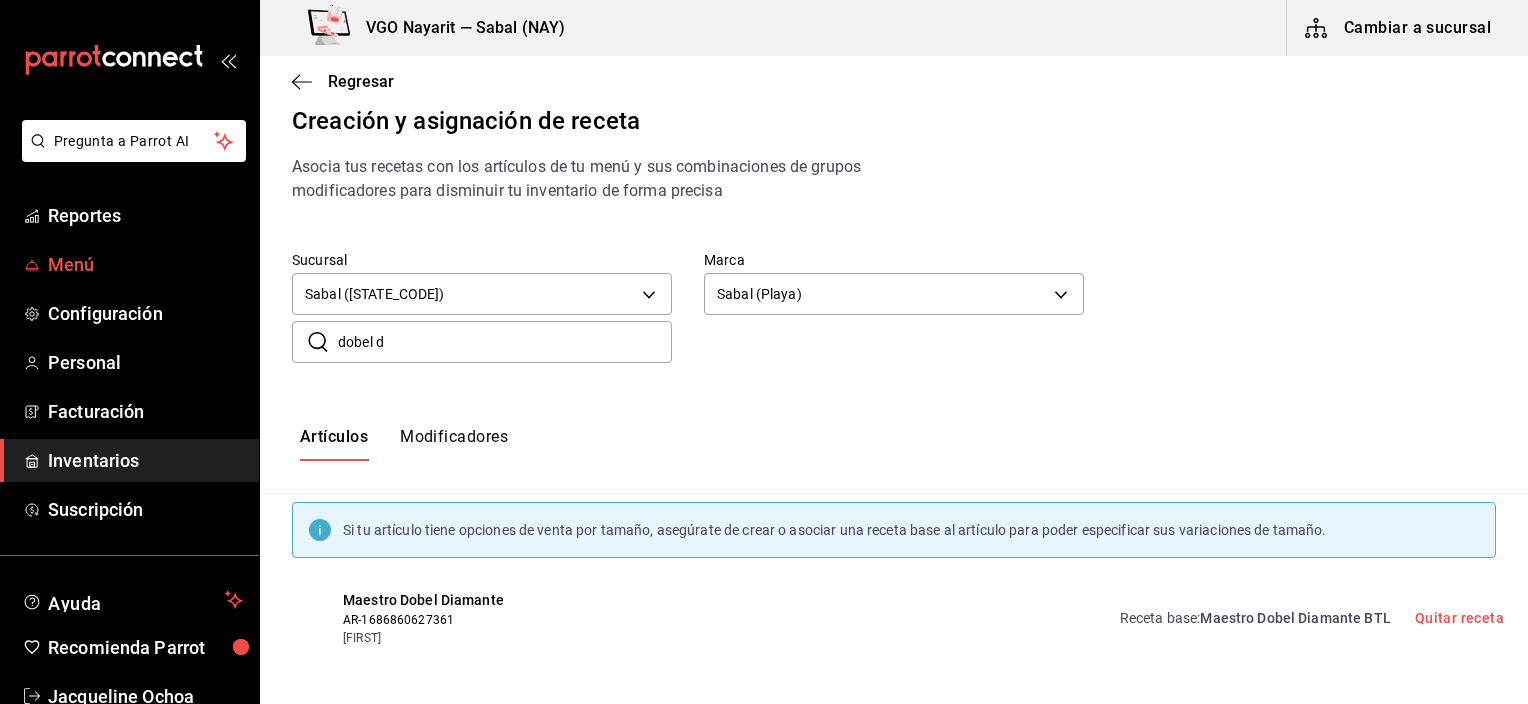 click on "Menú" at bounding box center [145, 264] 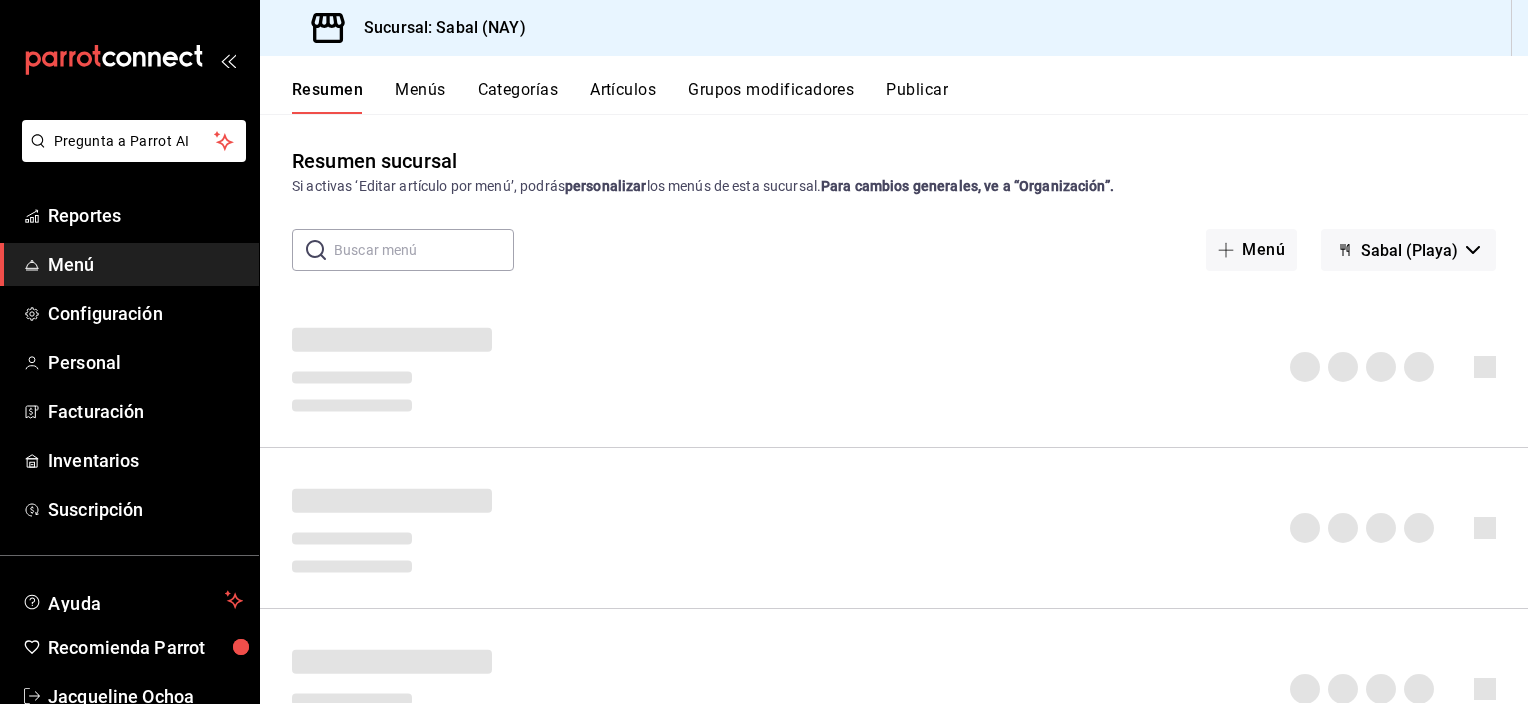 click on "Artículos" at bounding box center (623, 97) 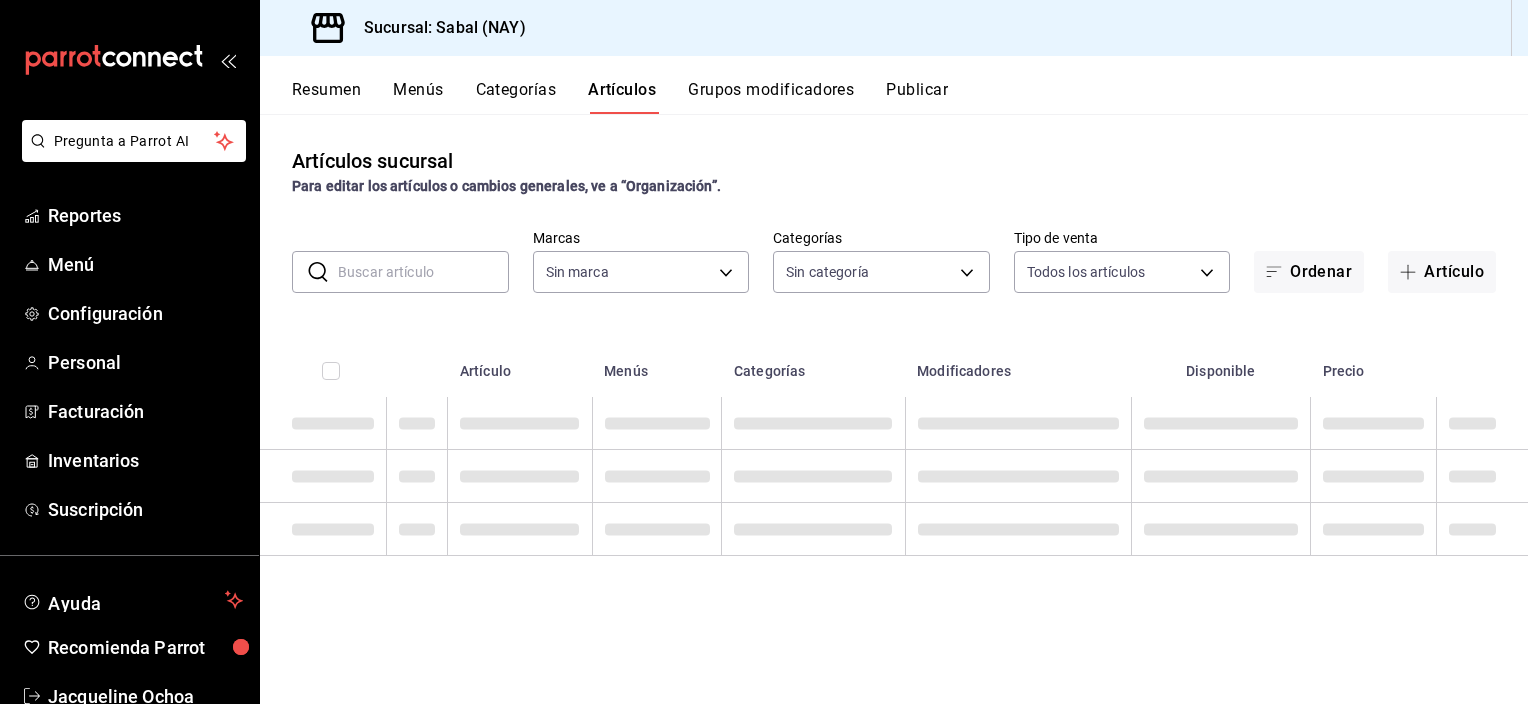 click at bounding box center [423, 272] 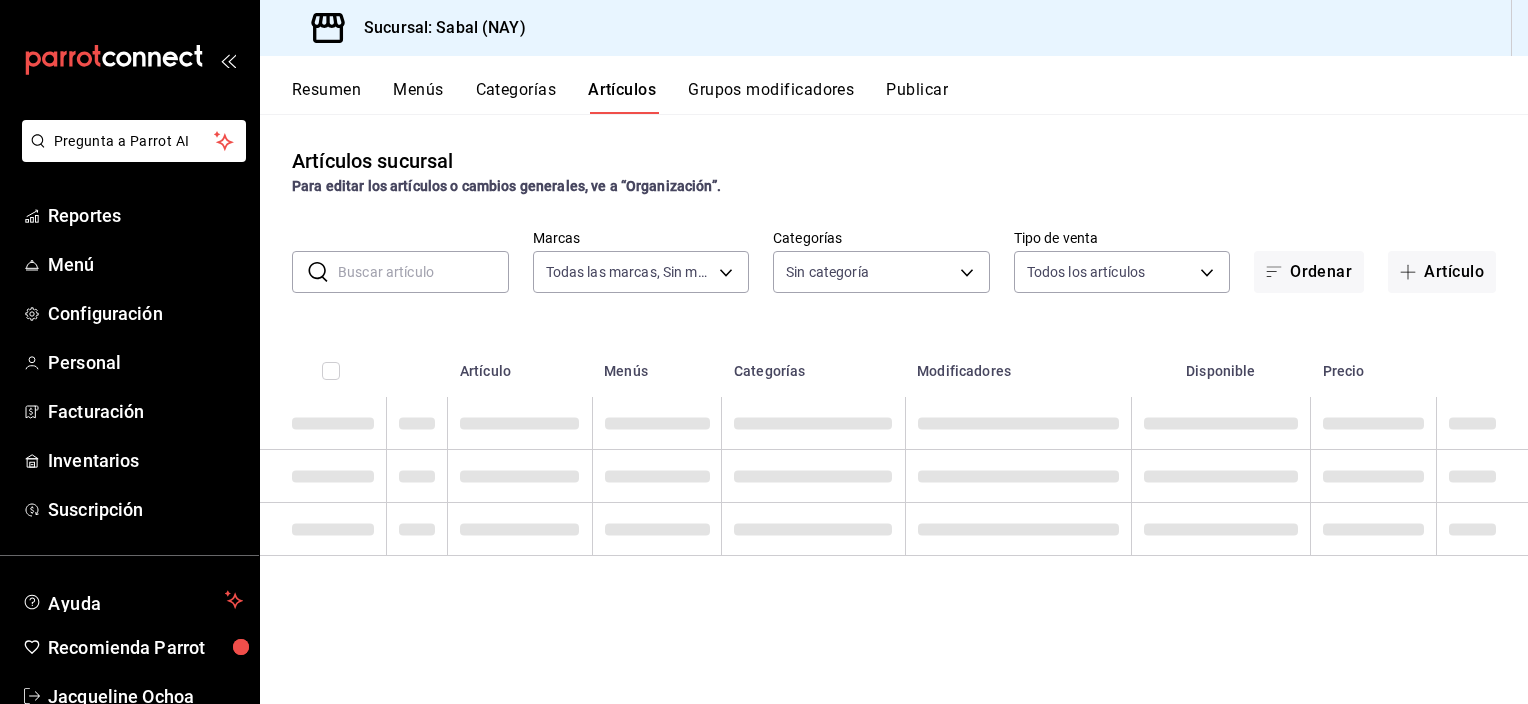 type on "7bb9fc4a-963e-4e00-9402-9ac56289446f" 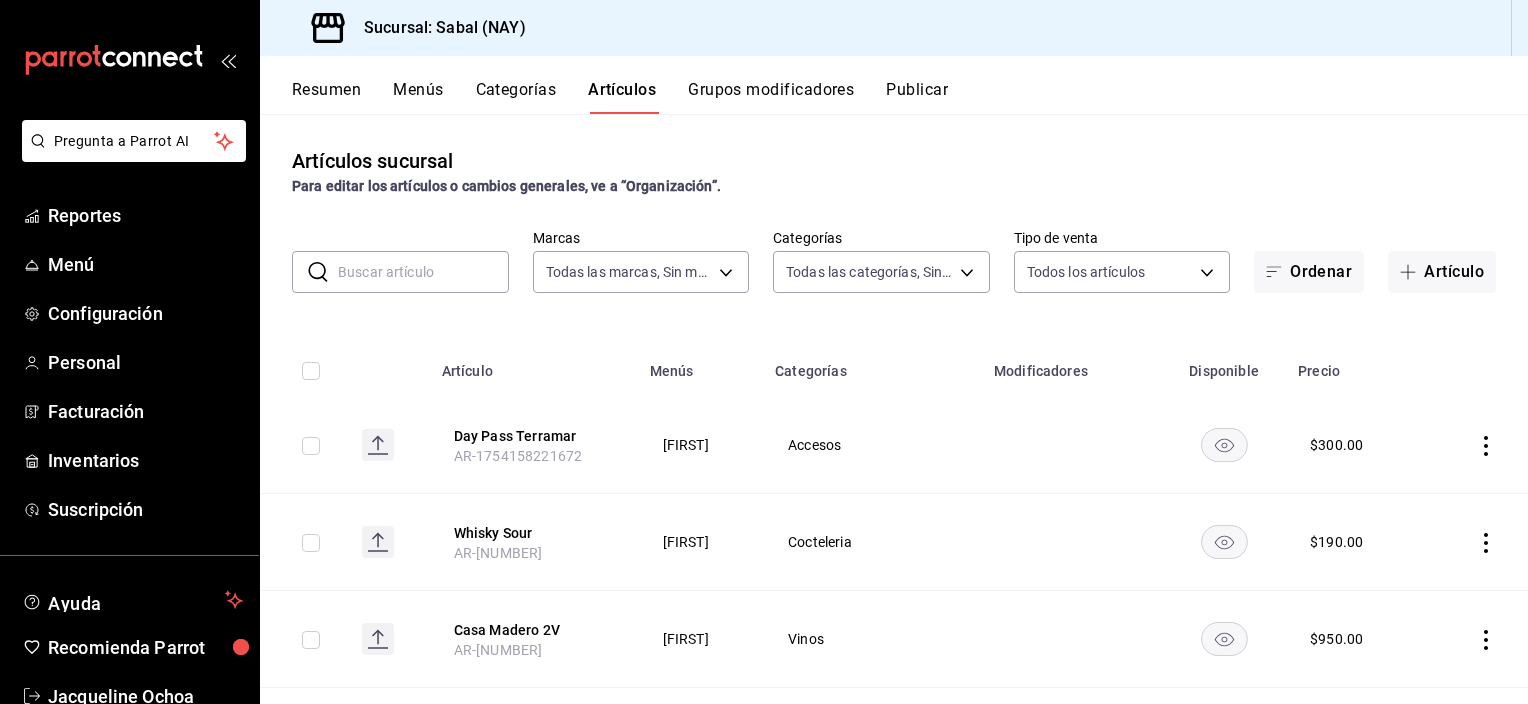 click at bounding box center [423, 272] 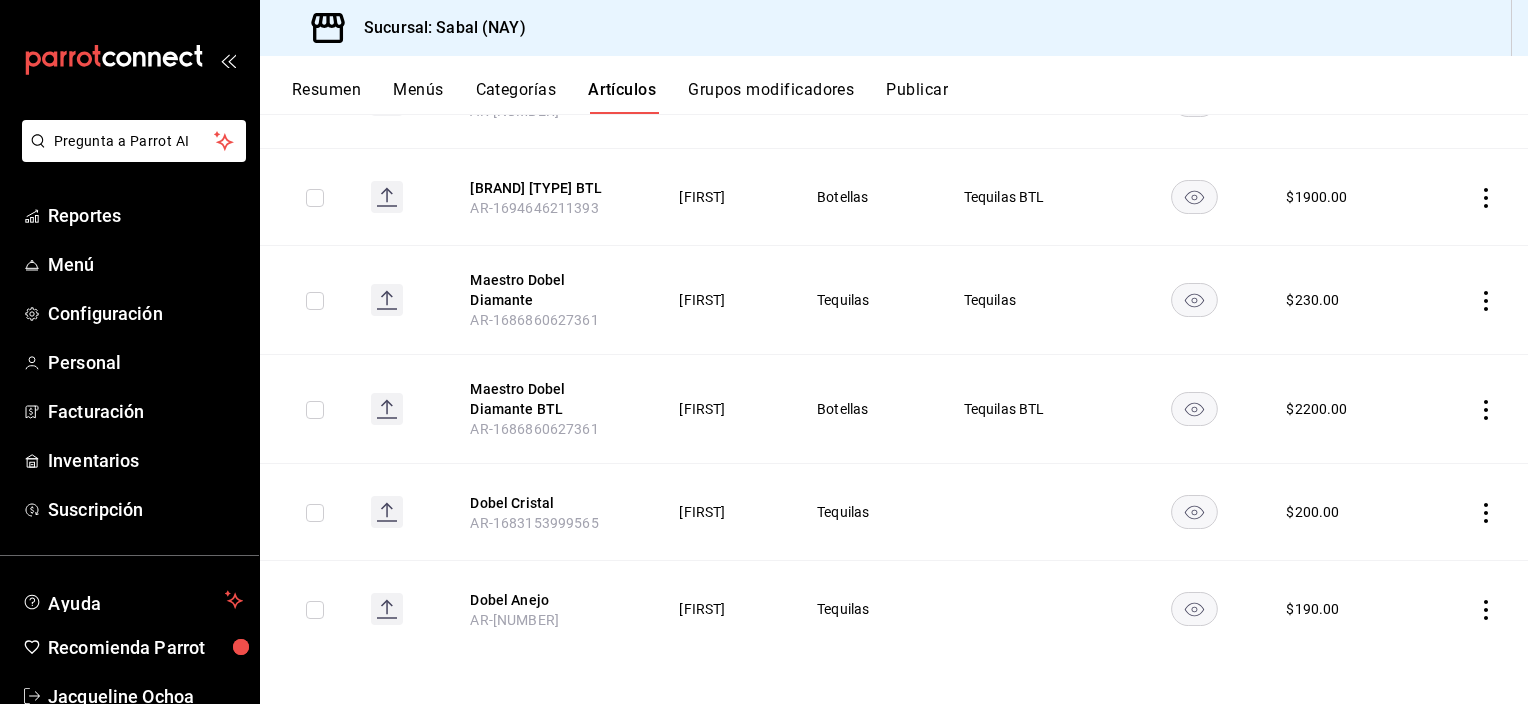 scroll, scrollTop: 245, scrollLeft: 0, axis: vertical 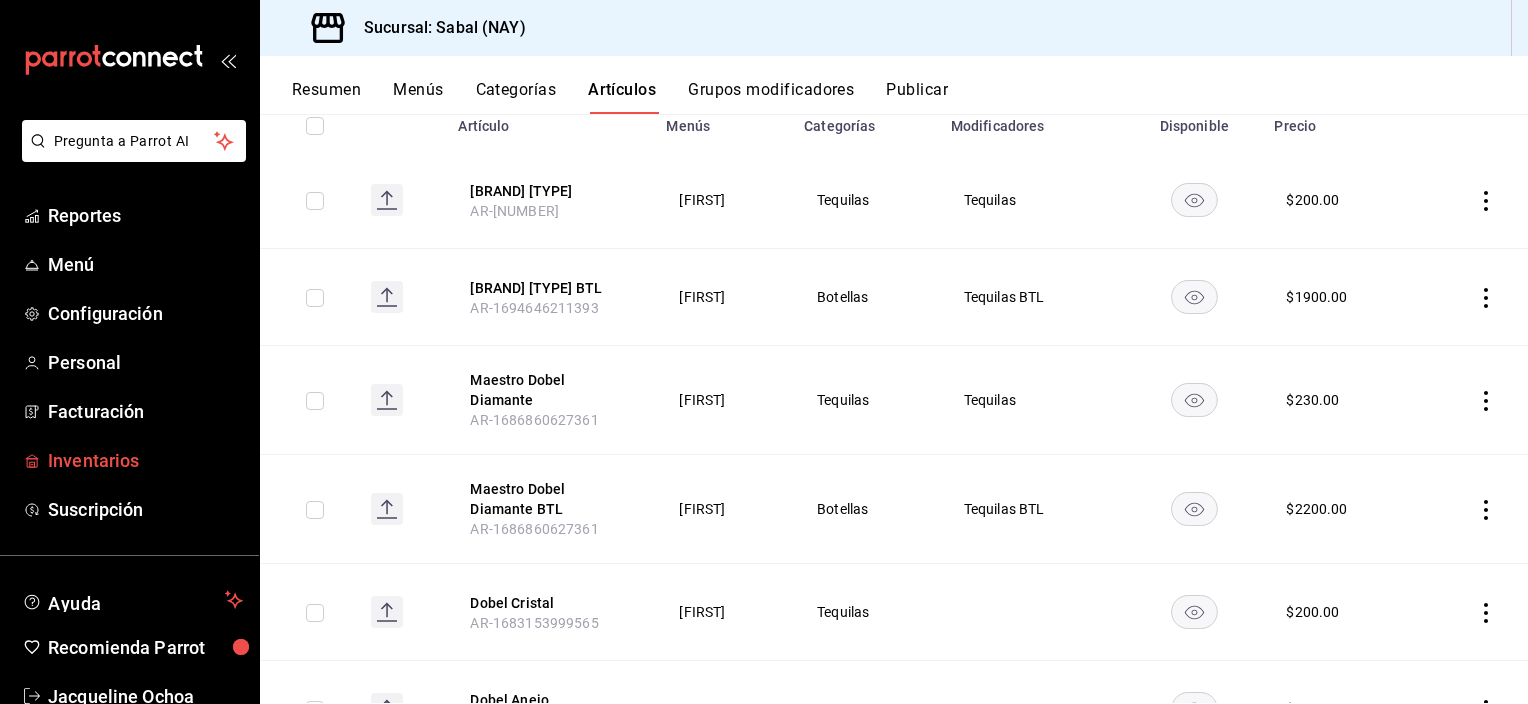 type on "dobel" 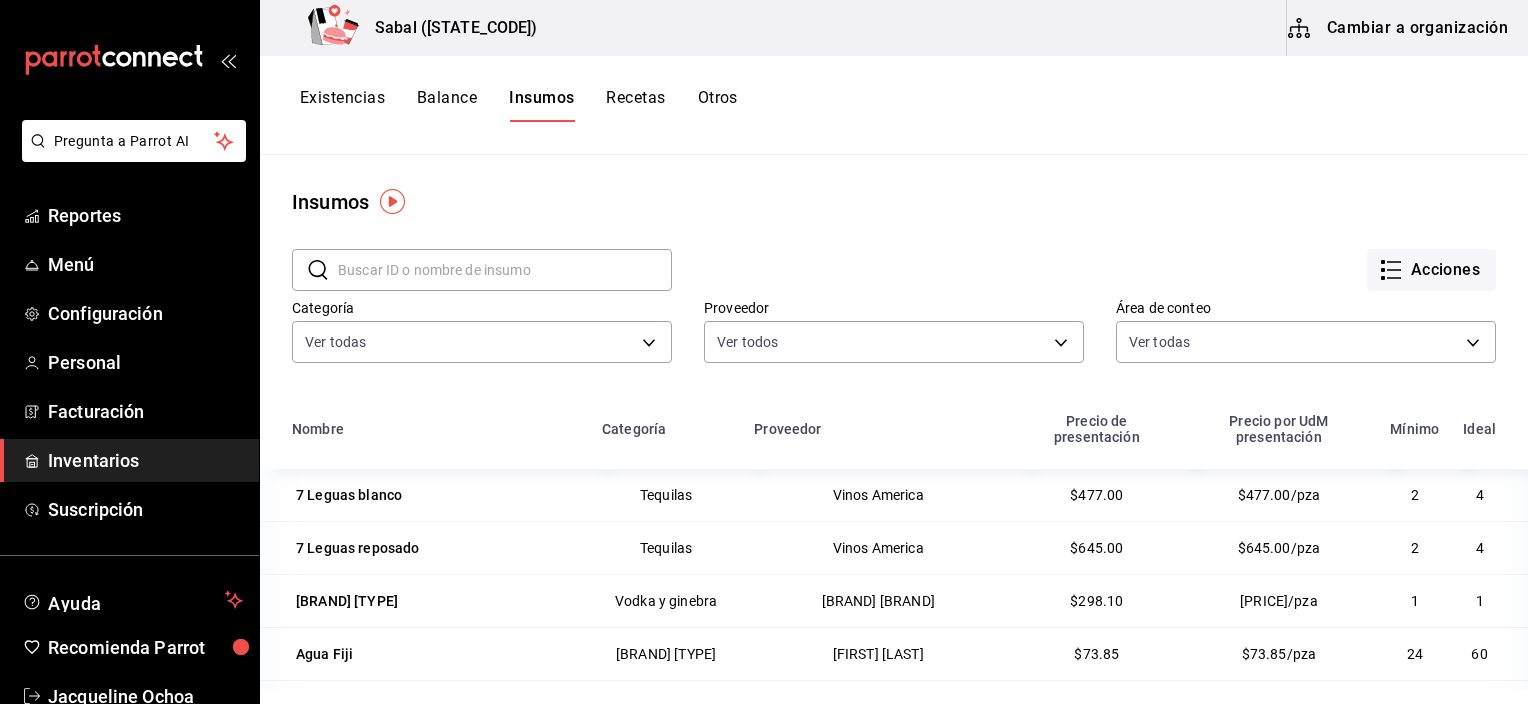 click on "Cambiar a organización" at bounding box center (1399, 28) 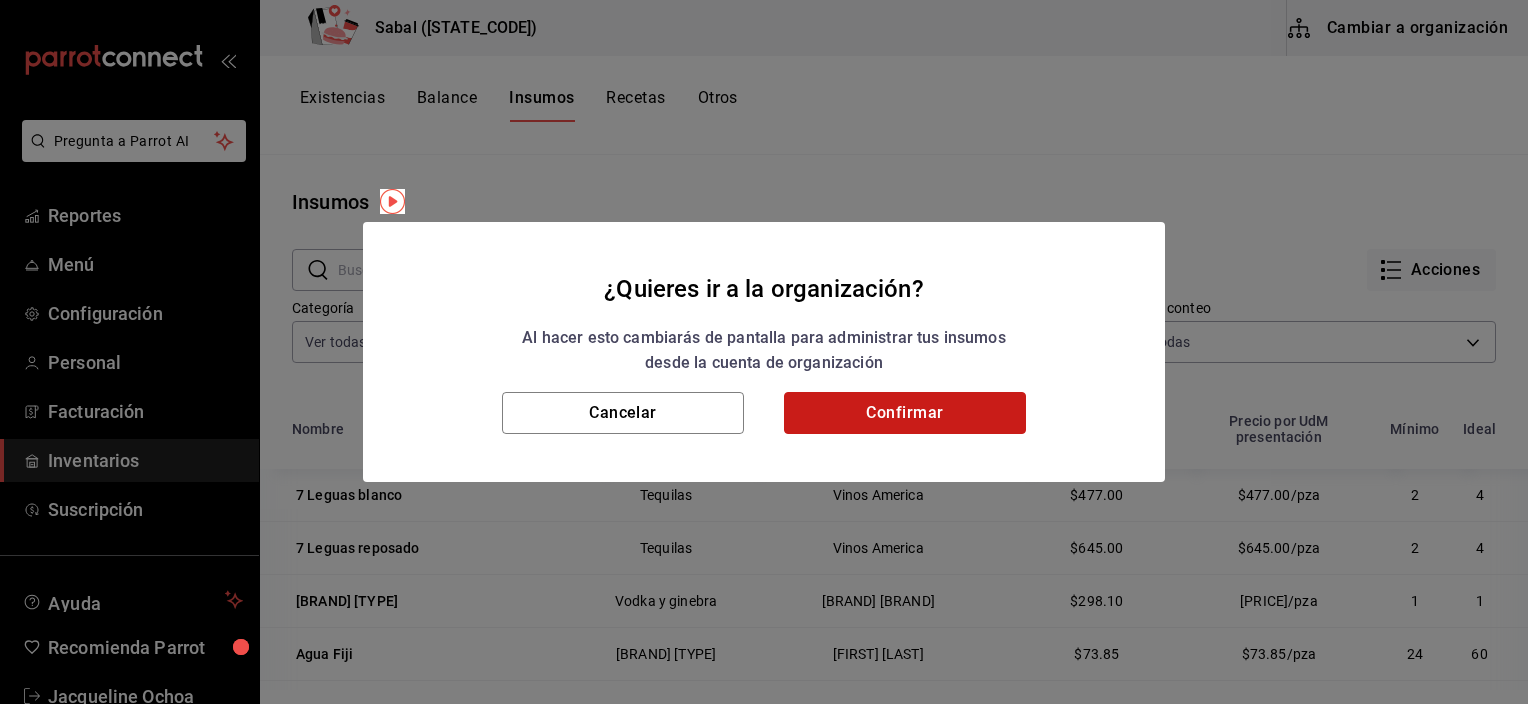 click on "Confirmar" at bounding box center (905, 413) 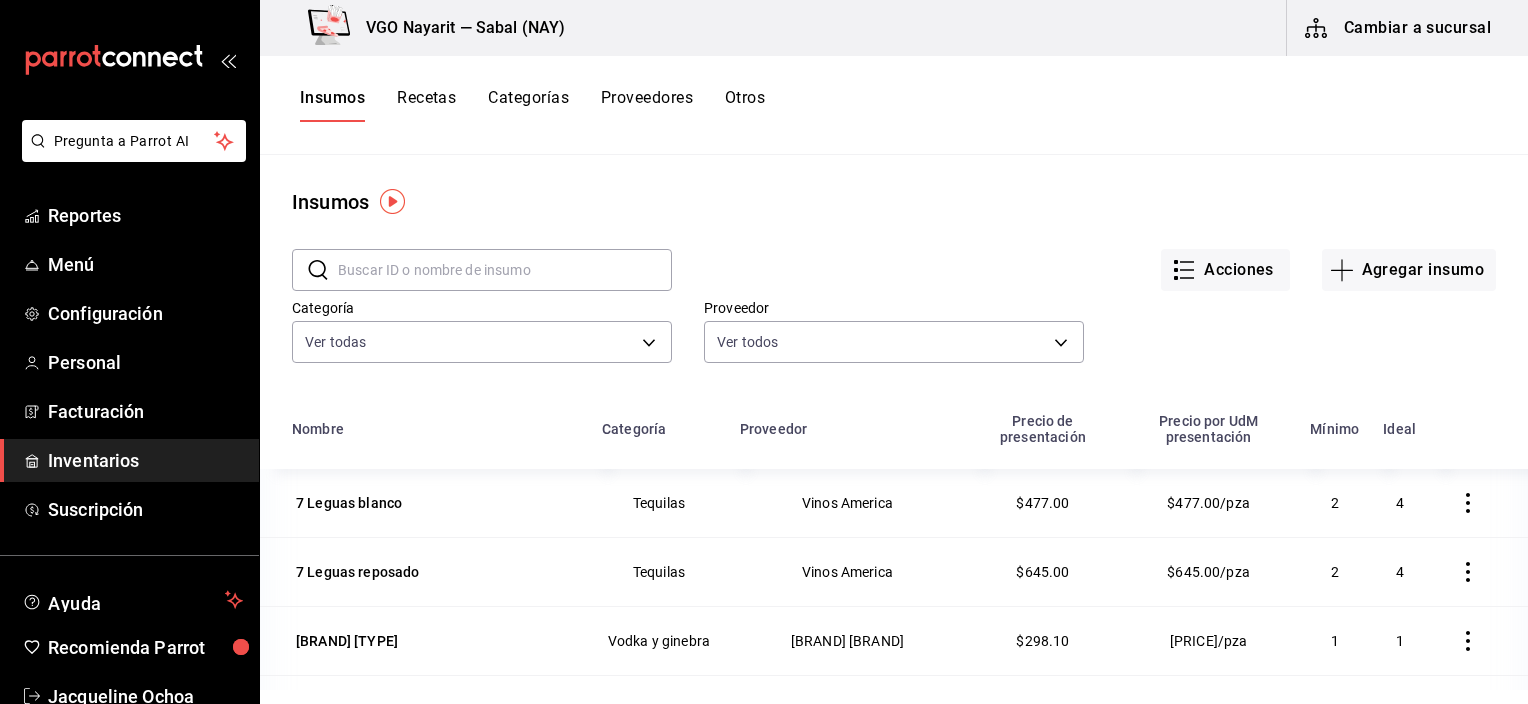 click on "Recetas" at bounding box center [426, 105] 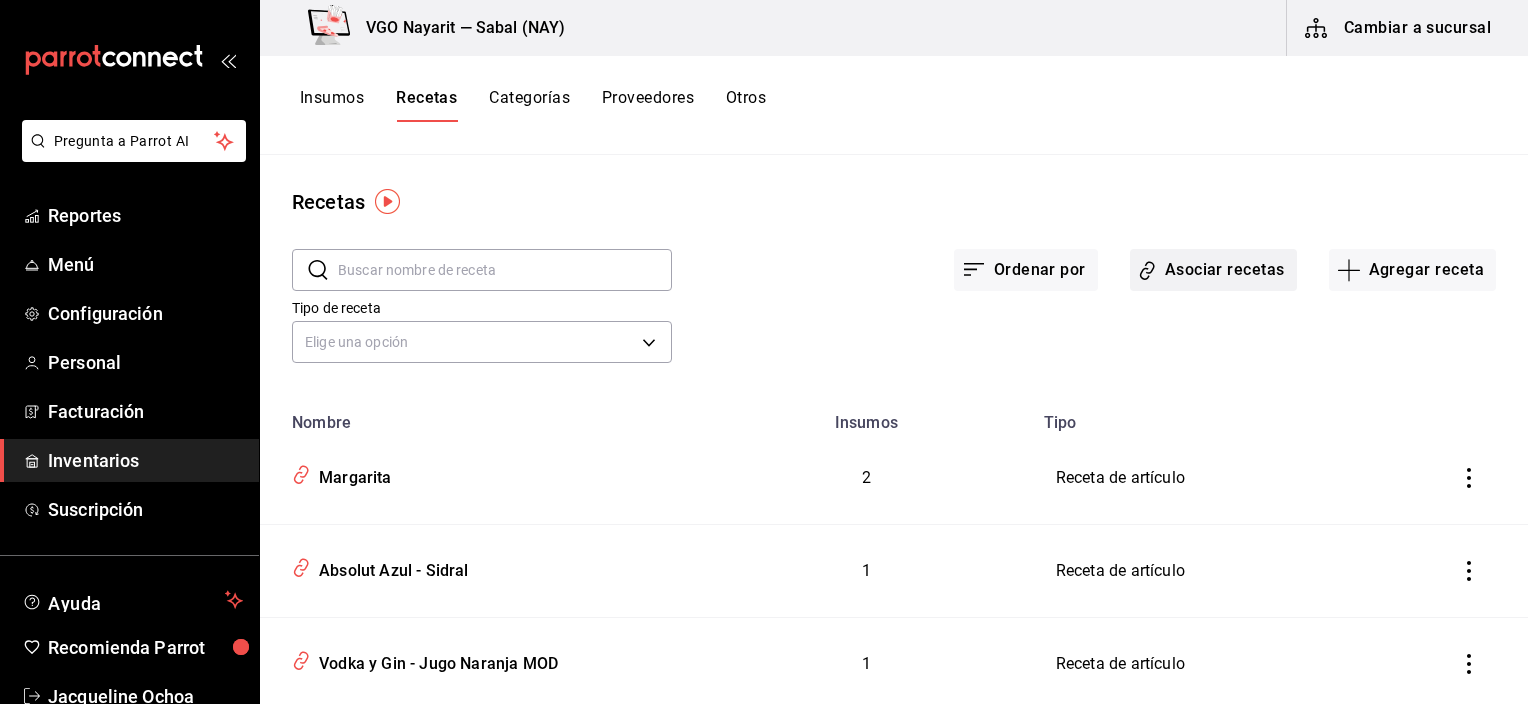 click on "Asociar recetas" at bounding box center (1213, 270) 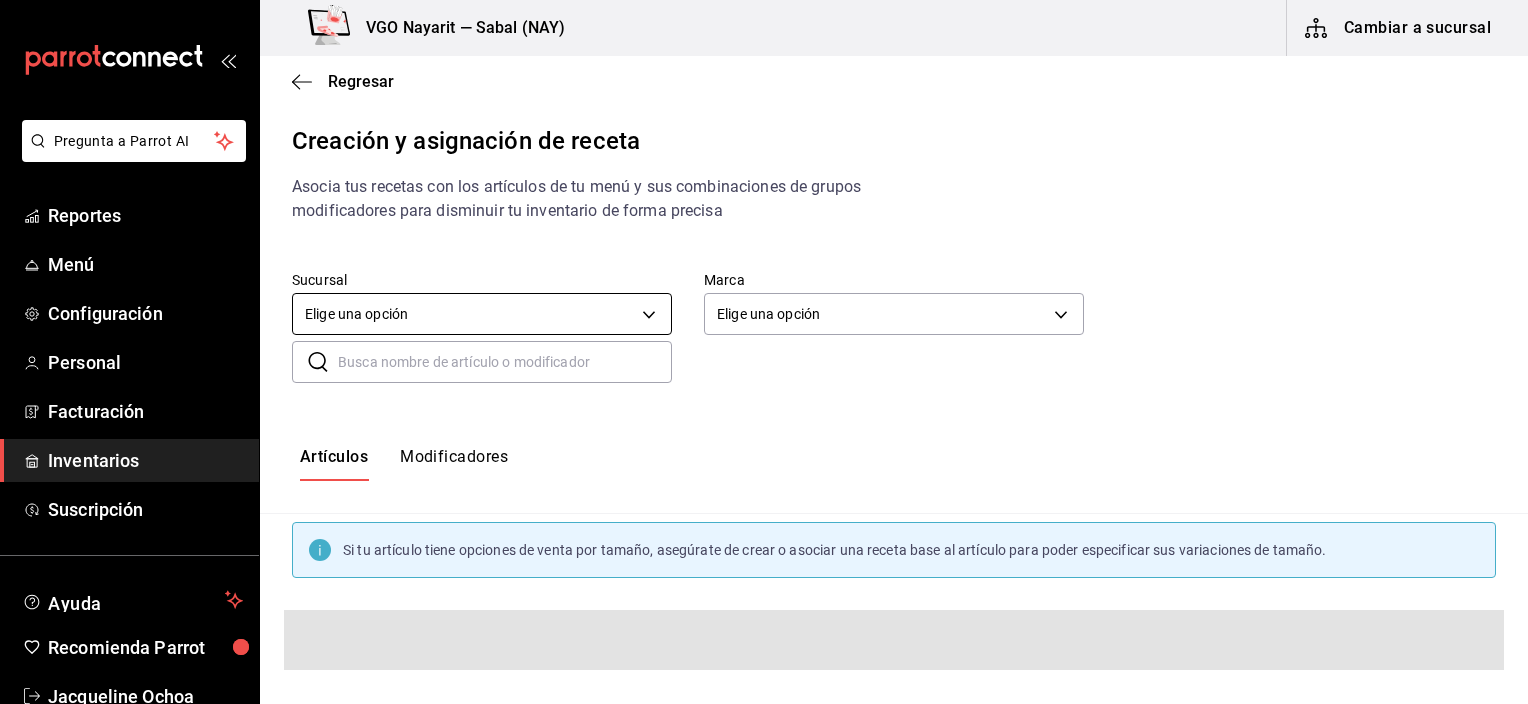 click on "Pregunta a Parrot AI Reportes   Menú   Configuración   Personal   Facturación   Inventarios   Suscripción   Ayuda Recomienda Parrot   Jacqueline Ochoa   Sugerir nueva función   VGO Nayarit — Sabal (NAY) Cambiar a sucursal Regresar Creación y asignación de receta Asocia tus recetas con los artículos de tu menú y sus combinaciones de grupos modificadores para disminuir tu inventario de forma precisa Sucursal Elige una opción default Marca Elige una opción default ​ ​ Artículos Modificadores Si tu artículo tiene opciones de venta por tamaño, asegúrate de crear o asociar una receta base al artículo para poder especificar sus variaciones de tamaño. Guardar Receta de artículo GANA 1 MES GRATIS EN TU SUSCRIPCIÓN AQUÍ ¿Recuerdas cómo empezó tu restaurante?
Hoy puedes ayudar a un colega a tener el mismo cambio que tú viviste.
Recomienda Parrot directamente desde tu Portal Administrador.
Es fácil y rápido.
🎁 Por cada restaurante que se una, ganas 1 mes gratis. Pregunta a Parrot AI" at bounding box center [764, 335] 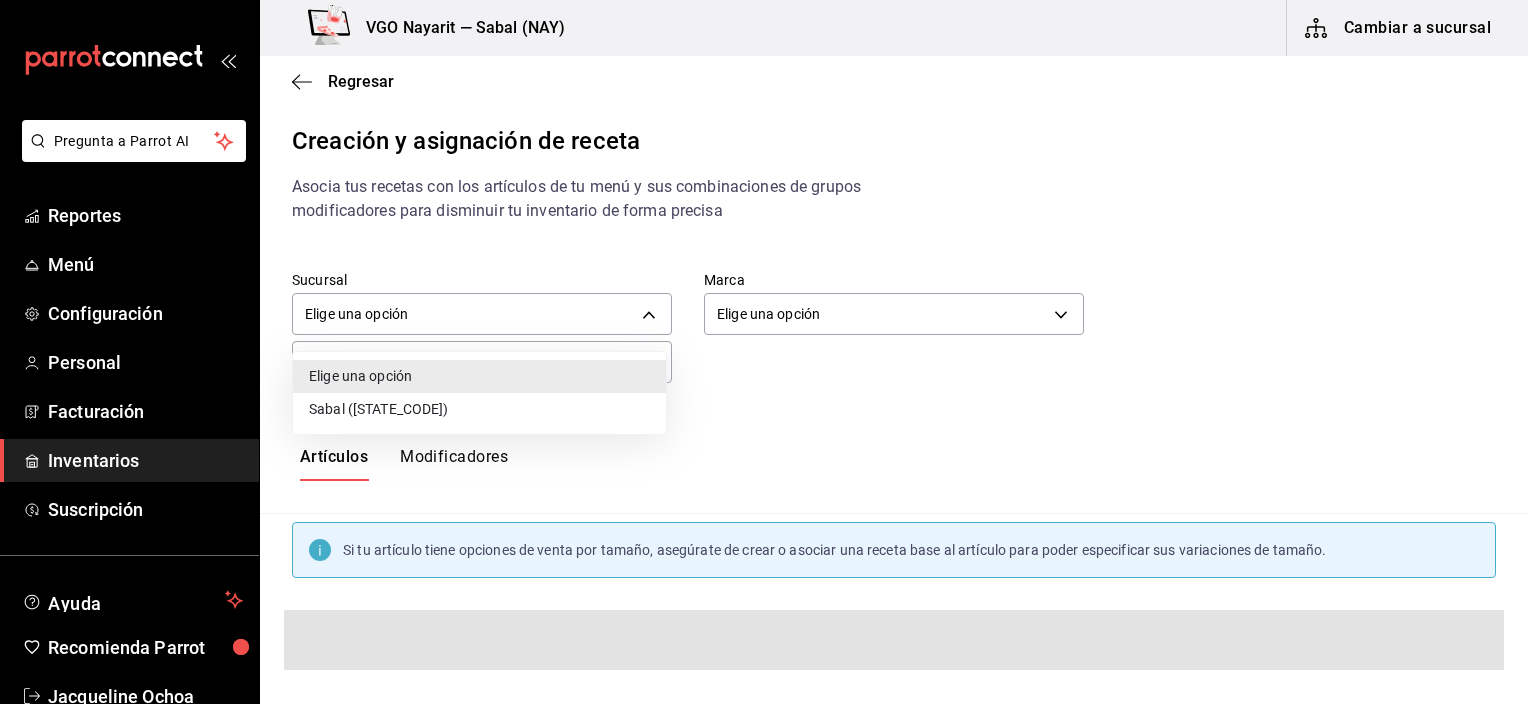 click on "Sabal (NAY)" at bounding box center (479, 409) 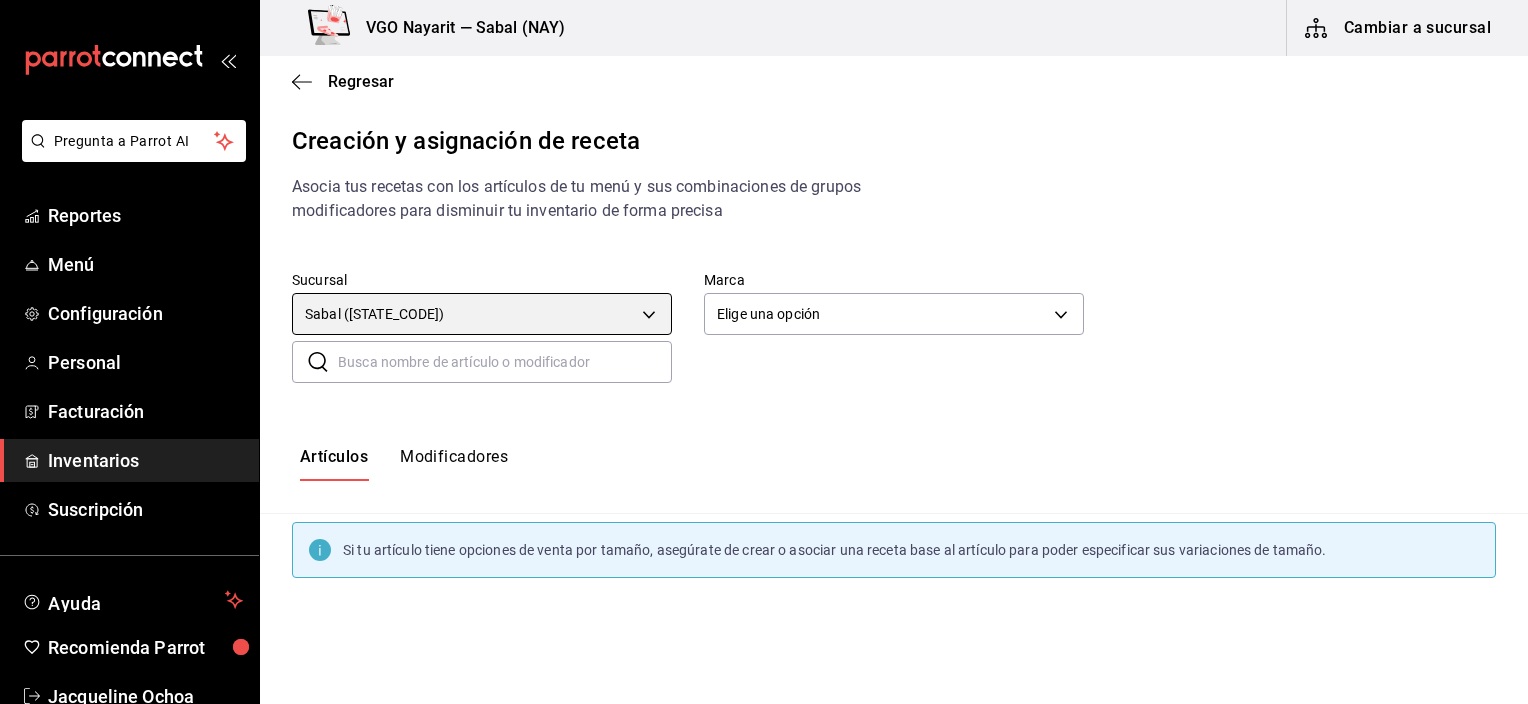 type on "2aba2e4c-8955-4624-a76a-6219a8a60d9c" 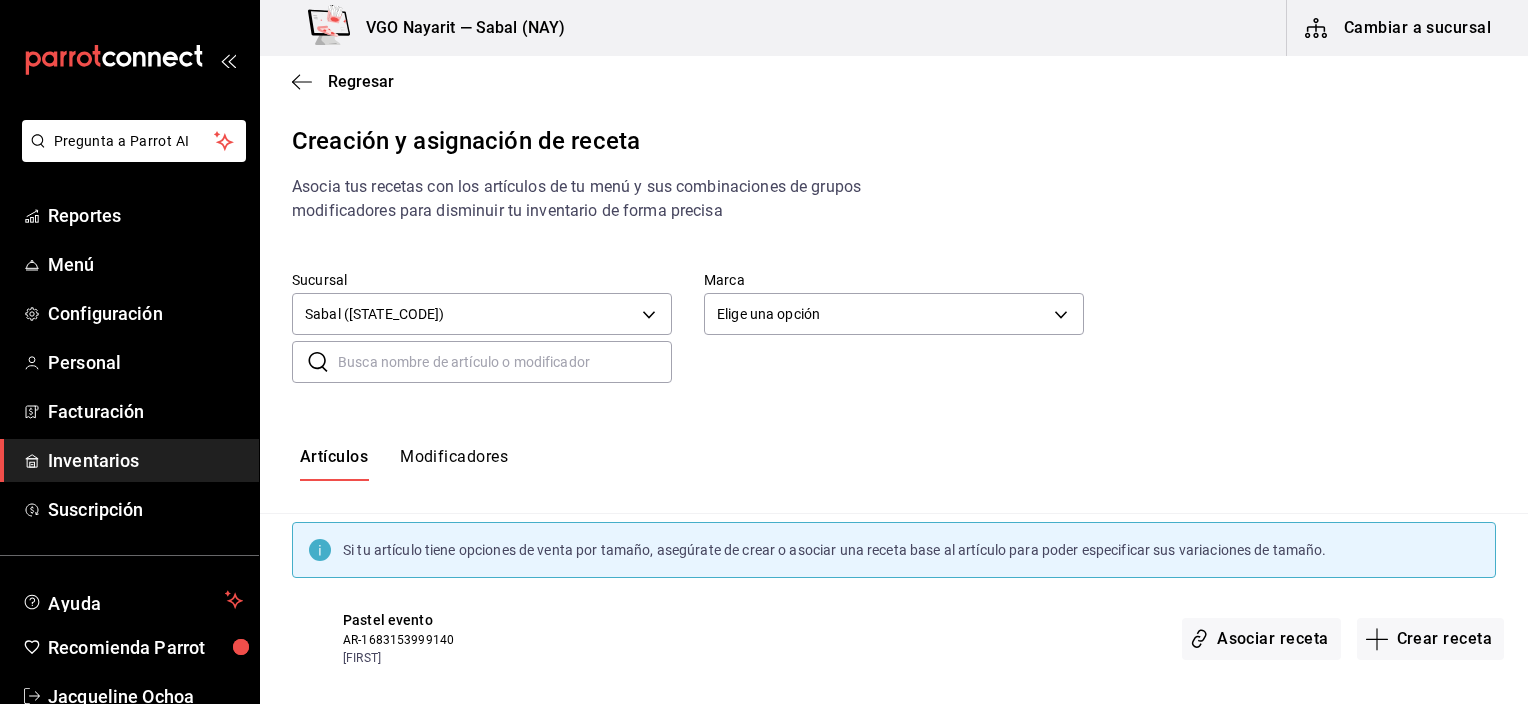 drag, startPoint x: 424, startPoint y: 372, endPoint x: 432, endPoint y: 356, distance: 17.888544 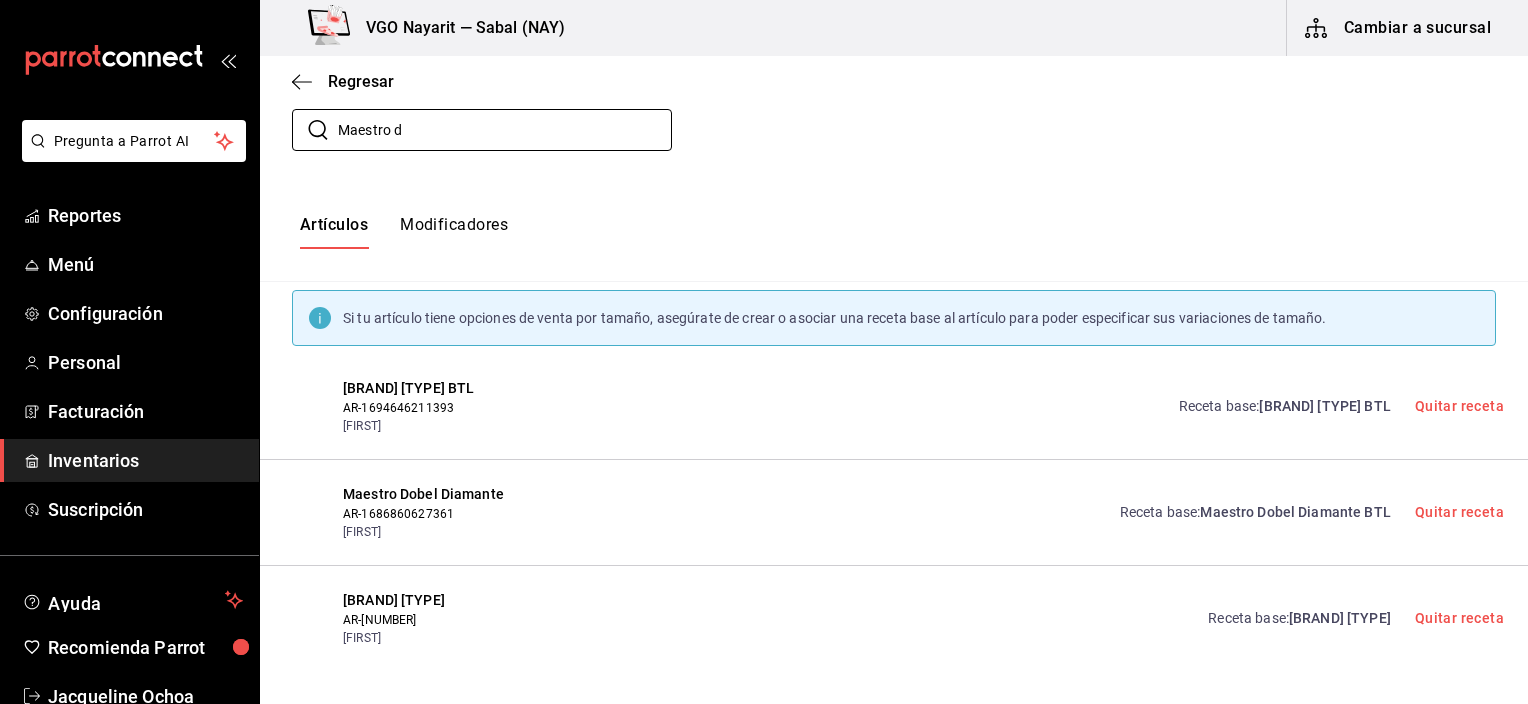 scroll, scrollTop: 232, scrollLeft: 0, axis: vertical 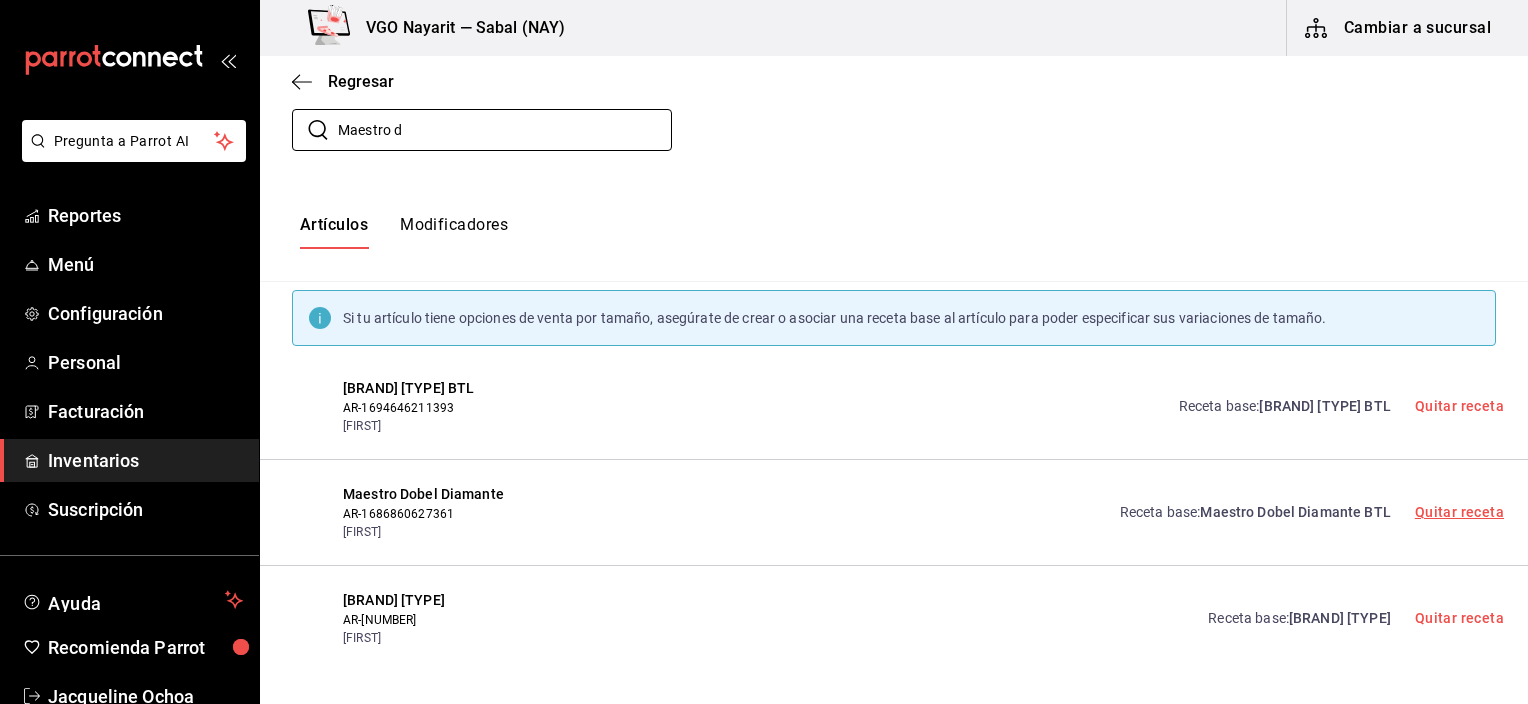 click on "Quitar receta" at bounding box center [1459, 512] 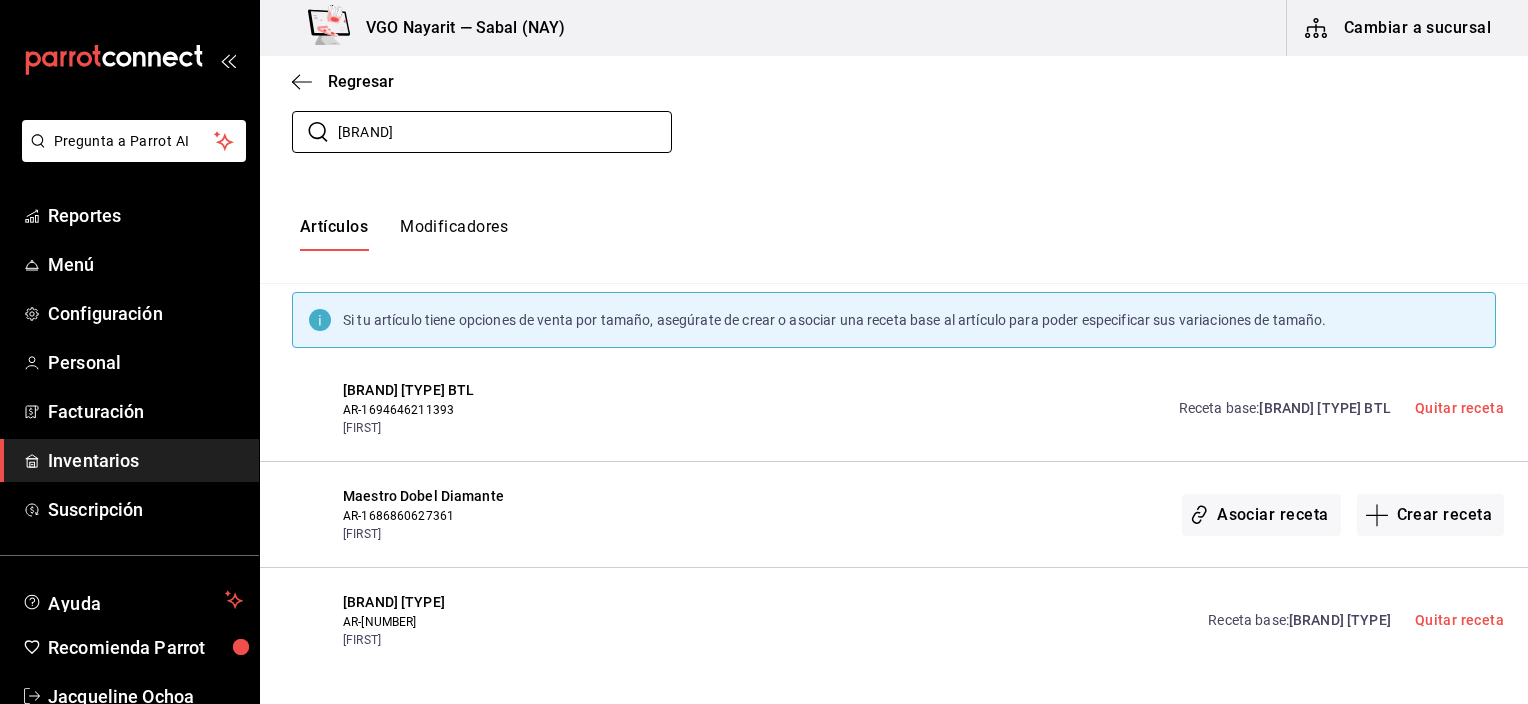 scroll, scrollTop: 232, scrollLeft: 0, axis: vertical 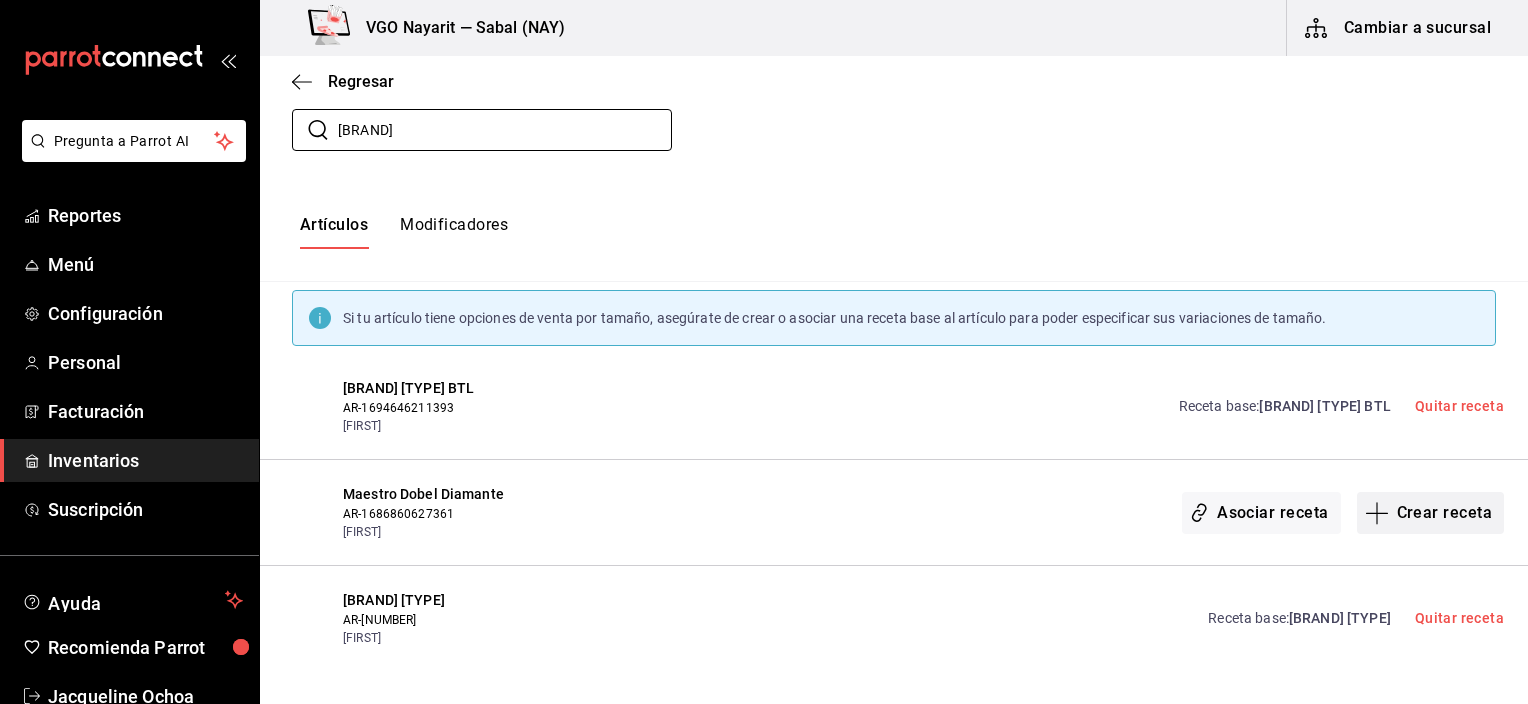 type on "Maestro" 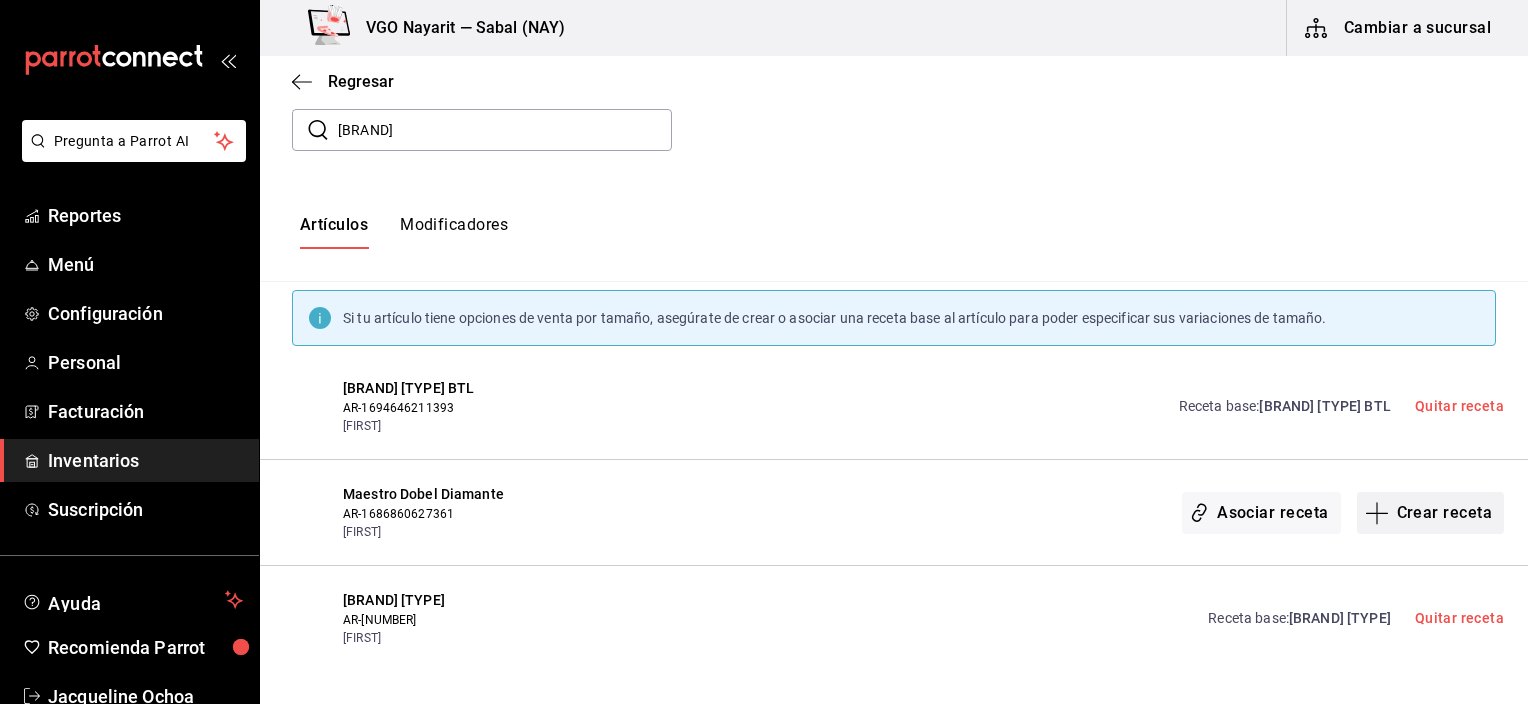 click on "Crear receta" at bounding box center [1431, 513] 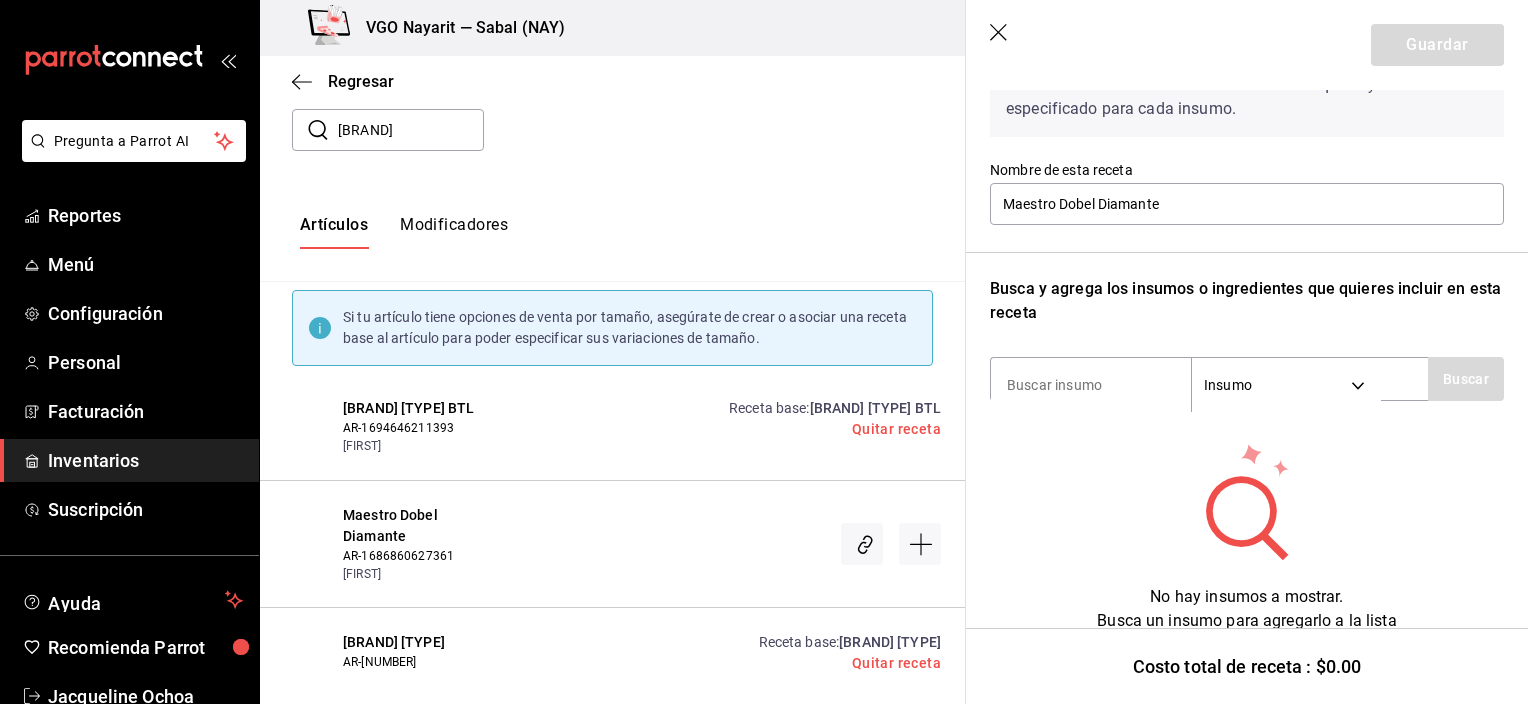 scroll, scrollTop: 150, scrollLeft: 0, axis: vertical 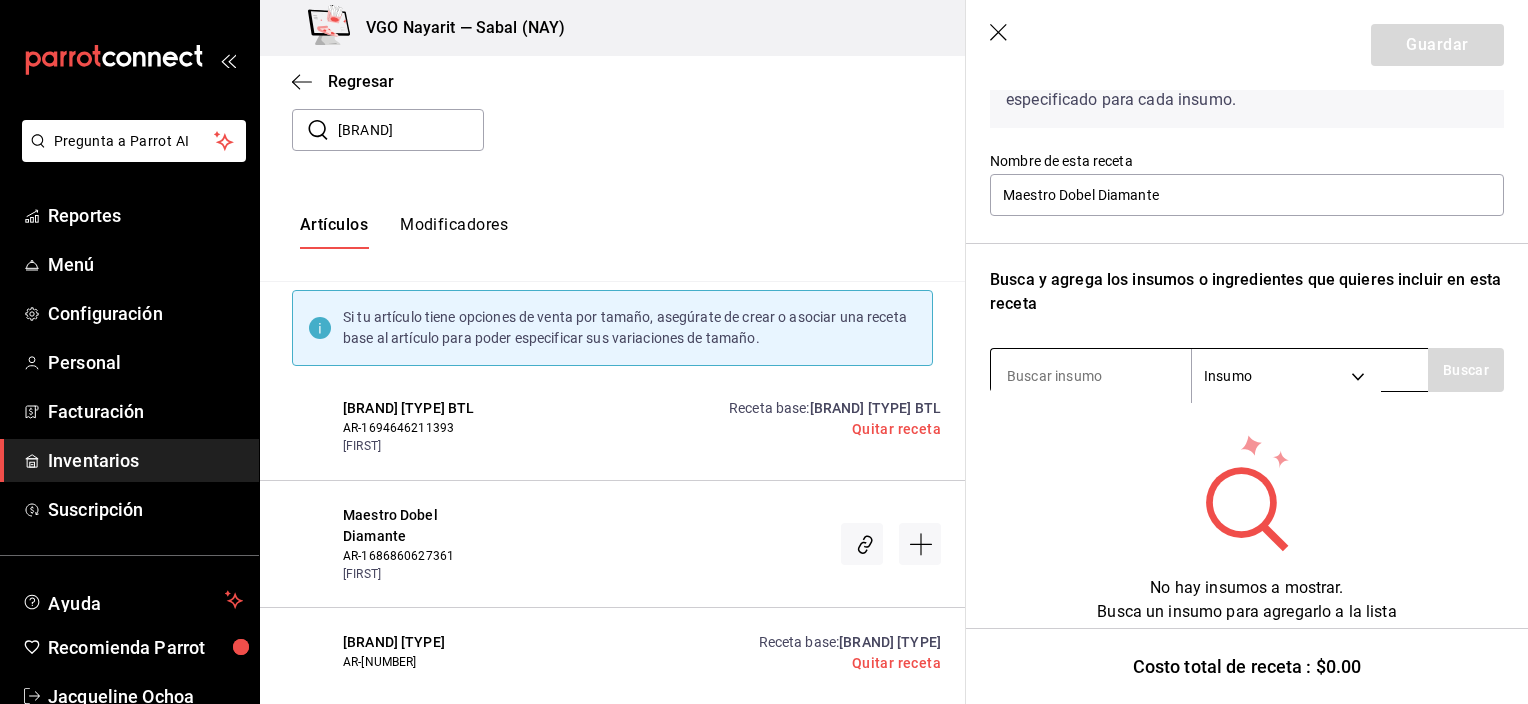 click at bounding box center [1091, 376] 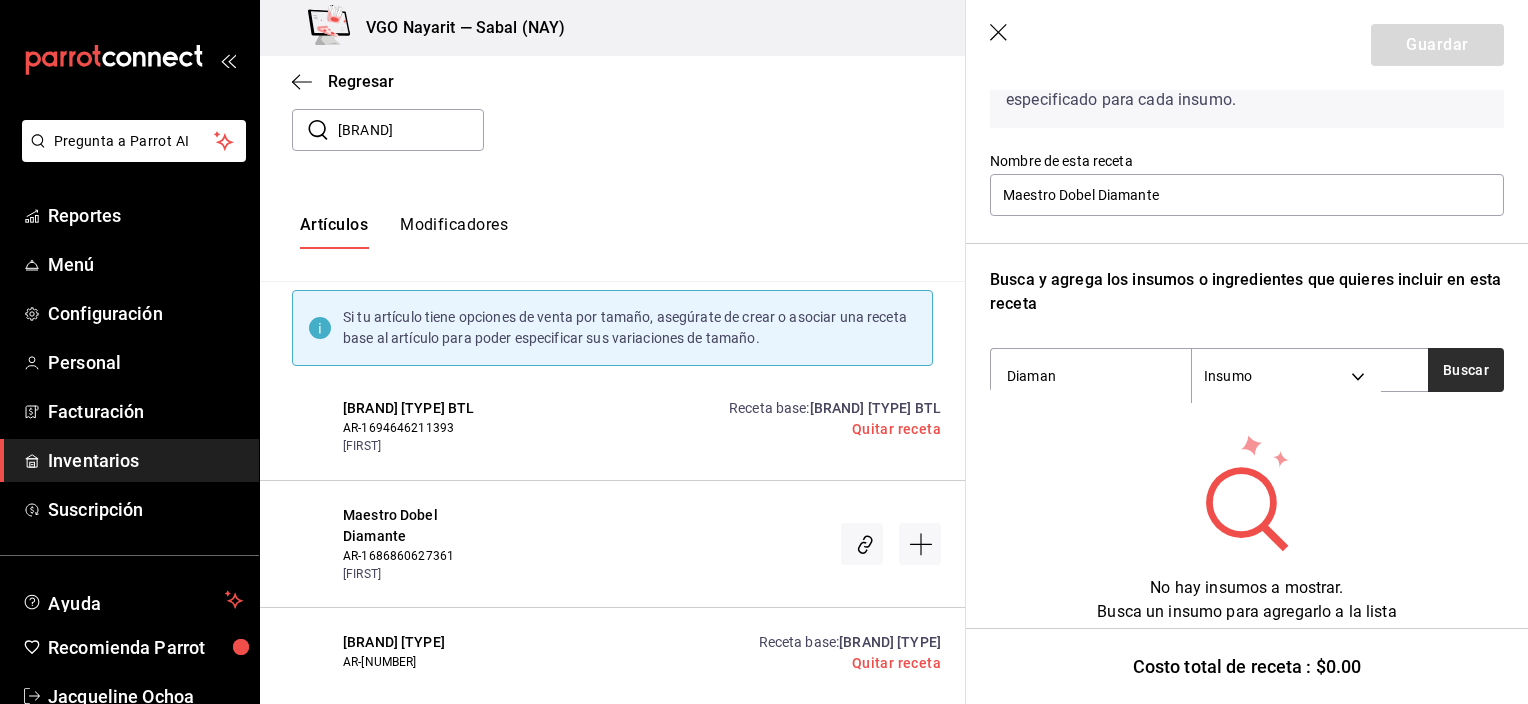 type on "Diaman" 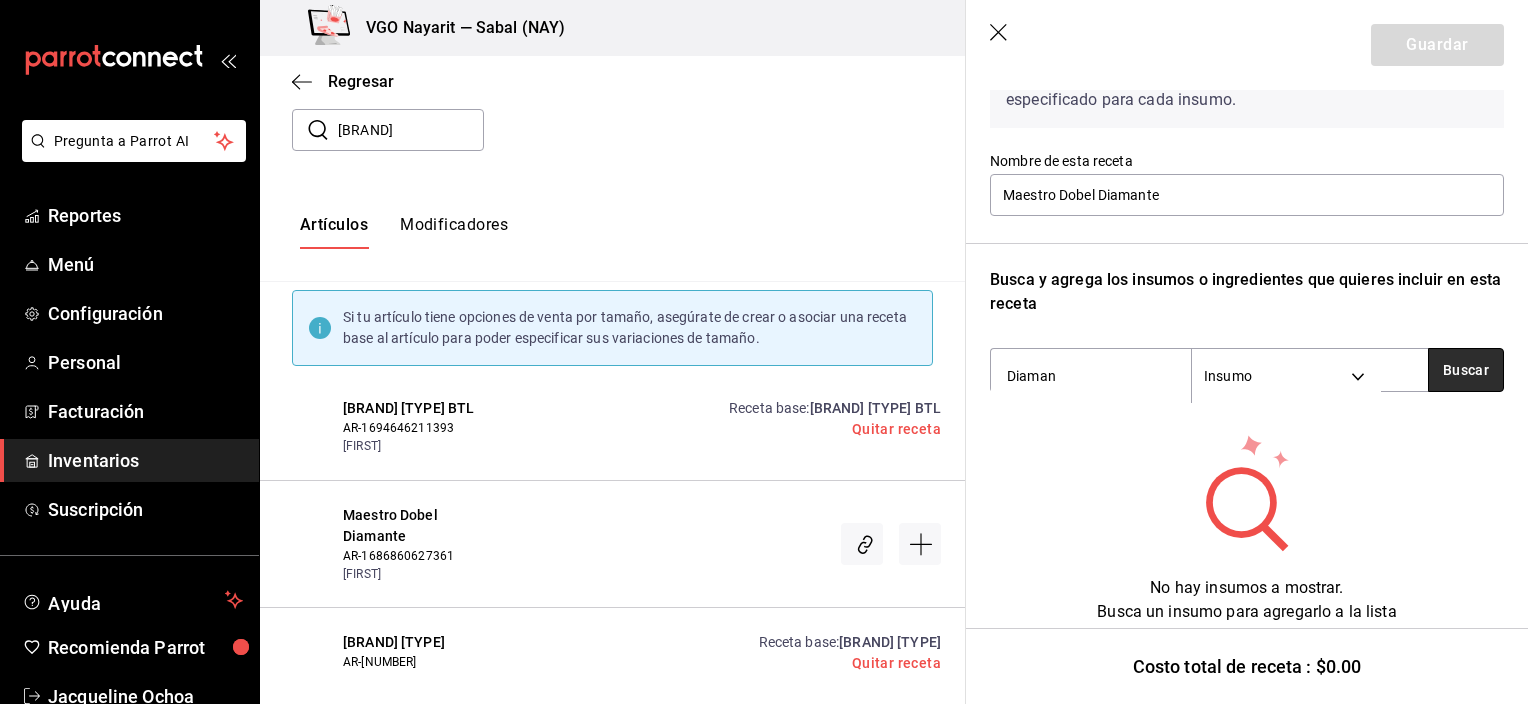 click on "Buscar" at bounding box center [1466, 370] 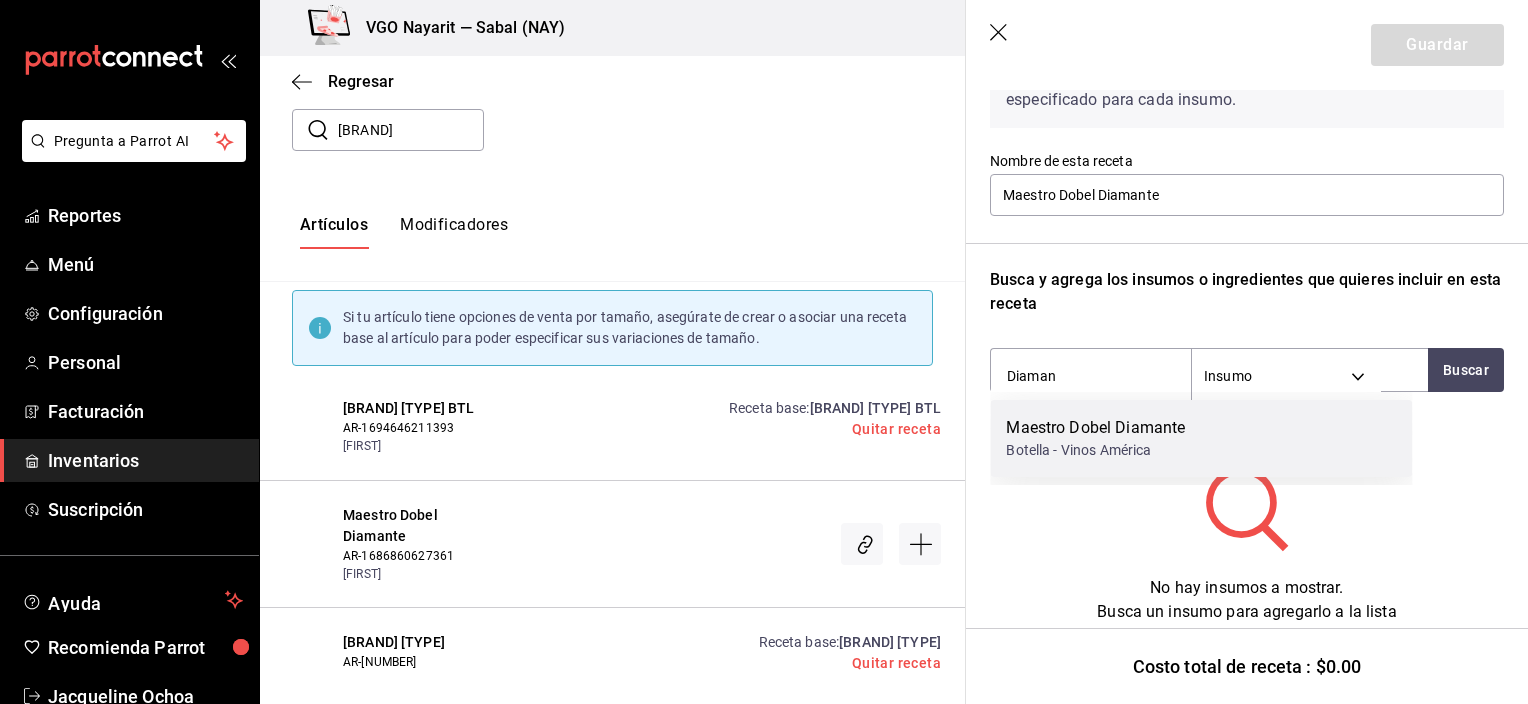 click on "Botella - Vinos América" at bounding box center [1095, 450] 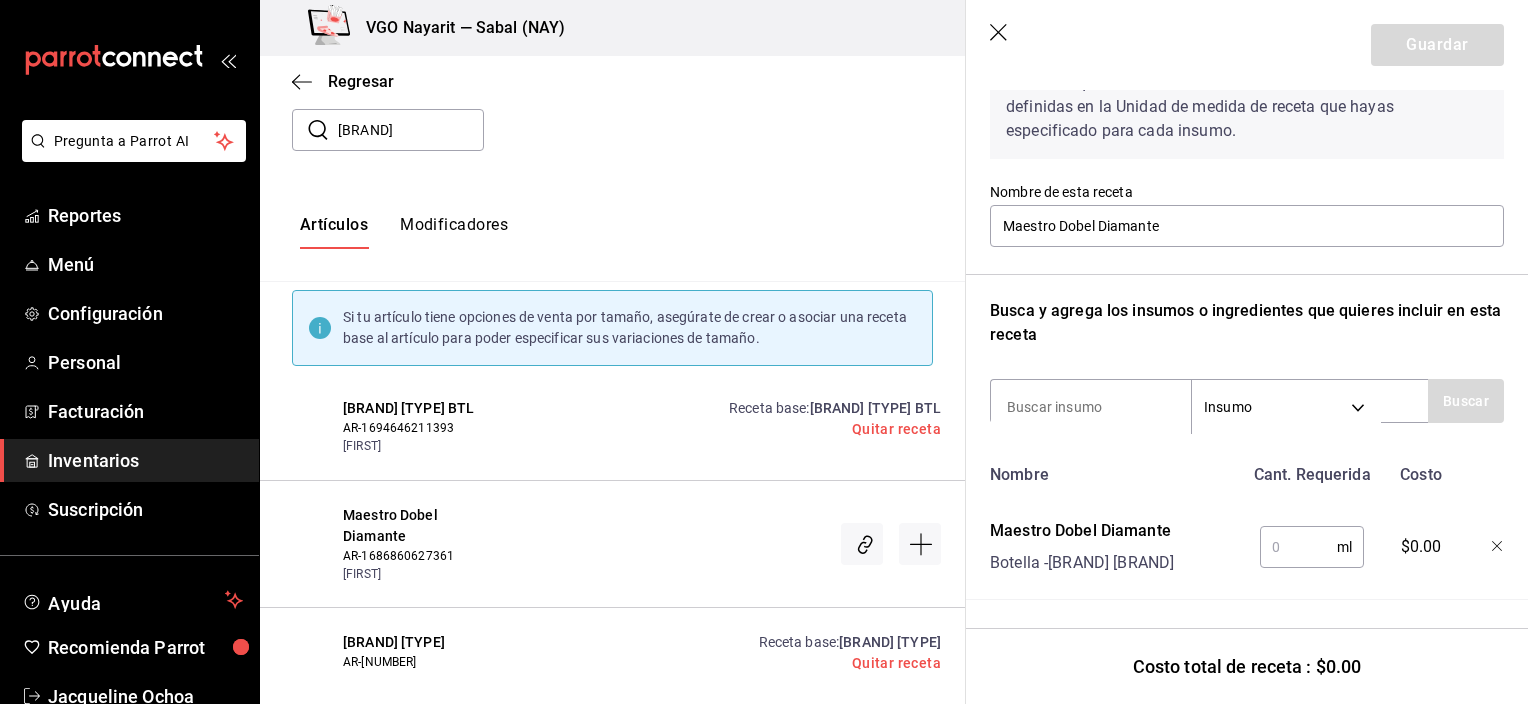 scroll, scrollTop: 134, scrollLeft: 0, axis: vertical 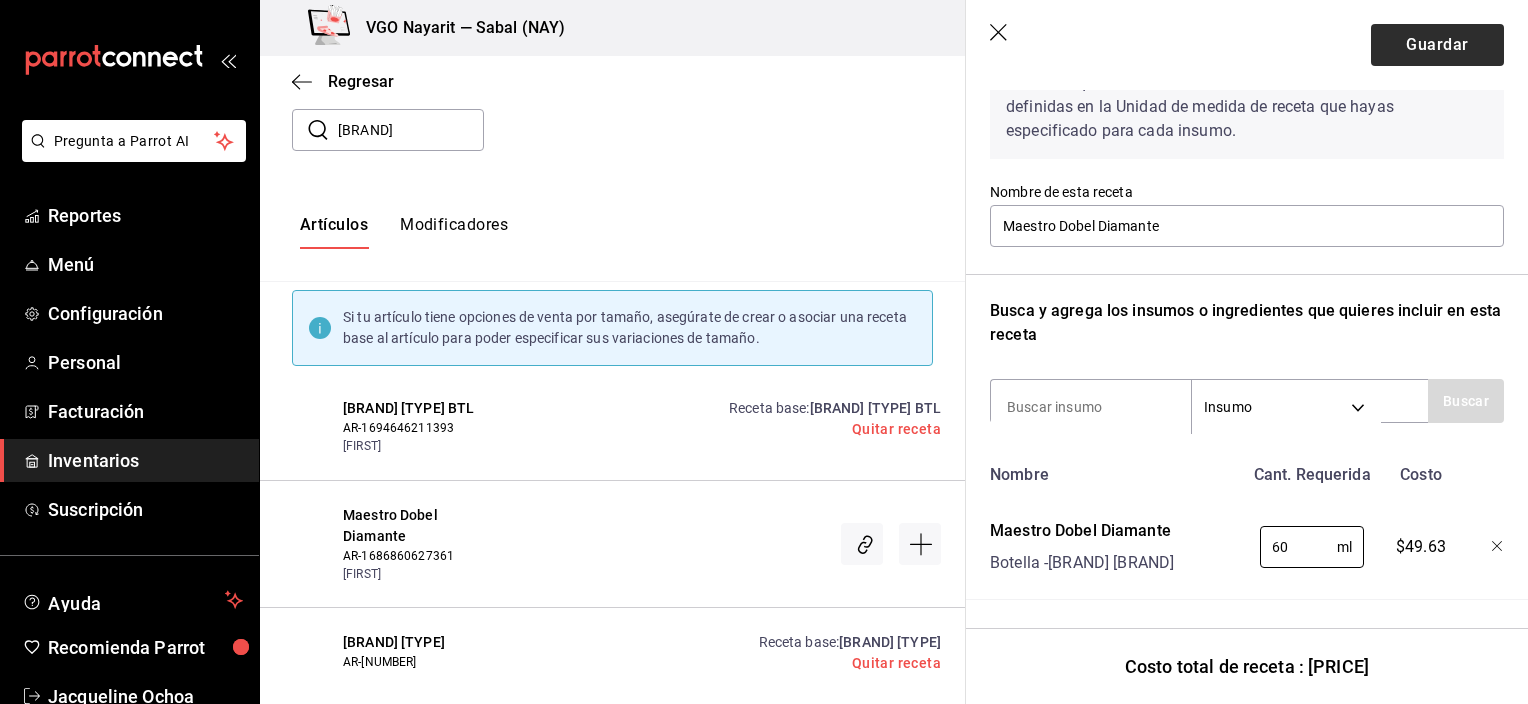 type on "60" 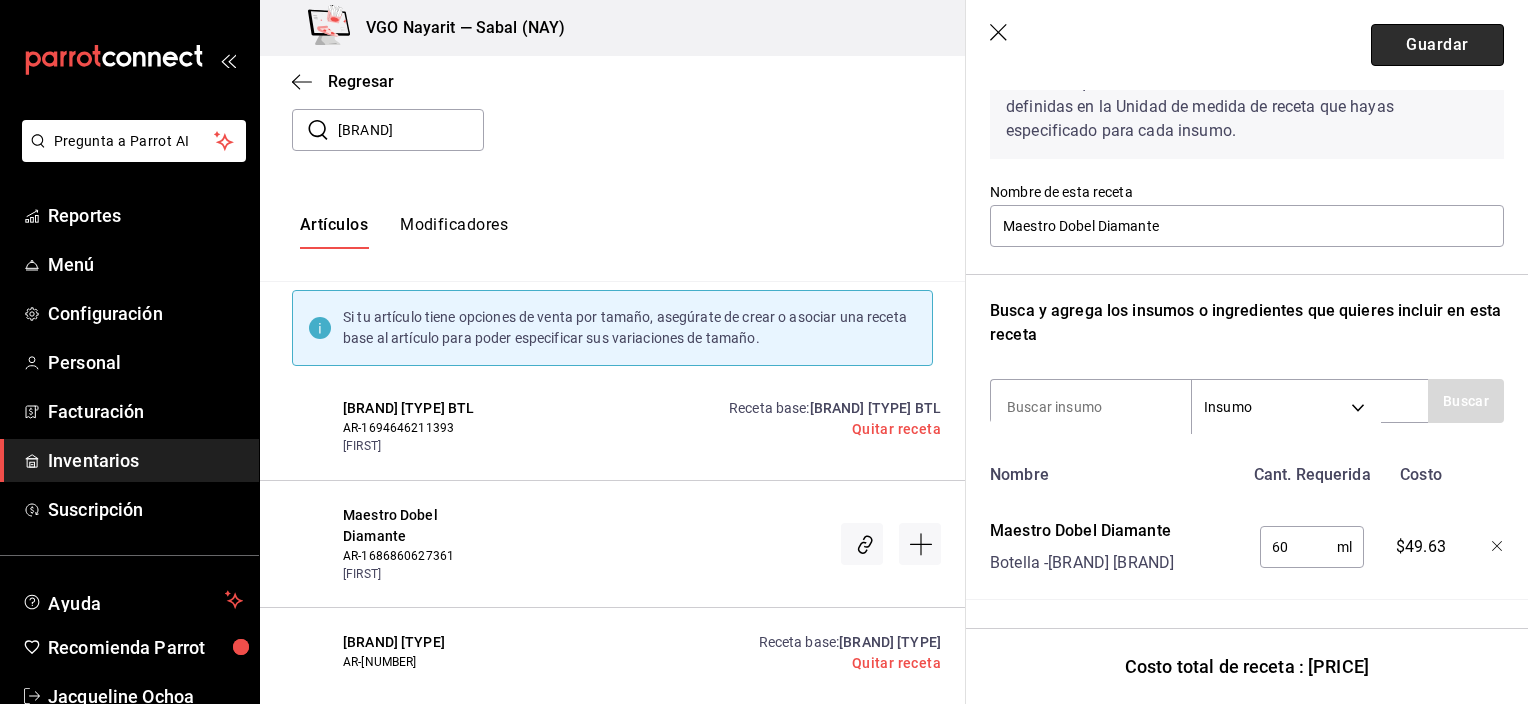 click on "Guardar" at bounding box center (1437, 45) 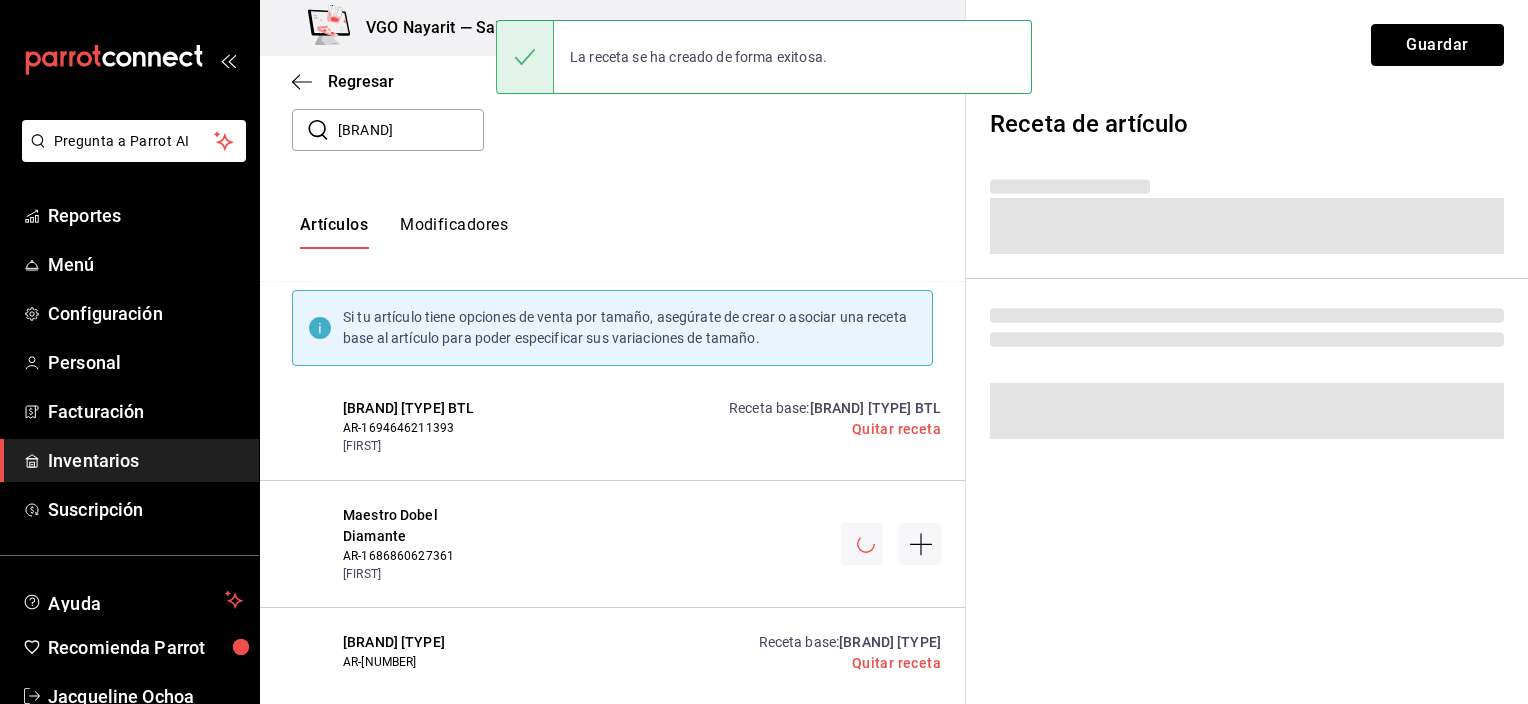 scroll, scrollTop: 0, scrollLeft: 0, axis: both 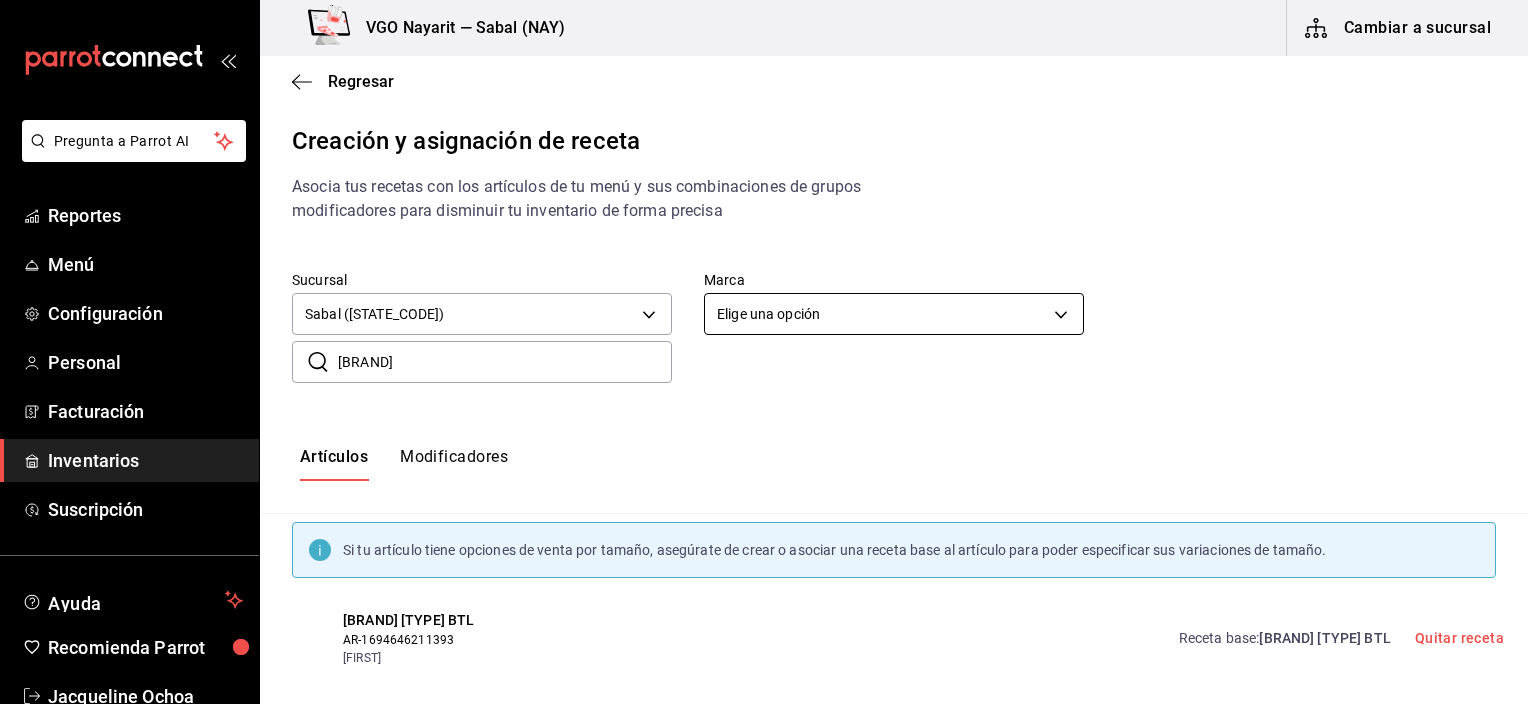 click on "Pregunta a Parrot AI Reportes   Menú   Configuración   Personal   Facturación   Inventarios   Suscripción   Ayuda Recomienda Parrot   Jacqueline Ochoa   Sugerir nueva función   VGO Nayarit — Sabal (NAY) Cambiar a sucursal Regresar Creación y asignación de receta Asocia tus recetas con los artículos de tu menú y sus combinaciones de grupos modificadores para disminuir tu inventario de forma precisa Sucursal Sabal (NAY) 2aba2e4c-8955-4624-a76a-6219a8a60d9c Marca Elige una opción default ​ Maestro ​ Artículos Modificadores Si tu artículo tiene opciones de venta por tamaño, asegúrate de crear o asociar una receta base al artículo para poder especificar sus variaciones de tamaño. Maestro dobel cristal BTL AR-1694646211393 Sabal Receta base :  Maestro dobel cristal BTL Quitar receta Maestro Dobel Diamante AR-1686860627361 Sabal Receta base :  Maestro Dobel Diamante Quitar receta Maestro dobel cristal AR-1729196344425 Sabal Receta base :  Maestro dobel cristal Quitar receta Guardar Reportes" at bounding box center [764, 335] 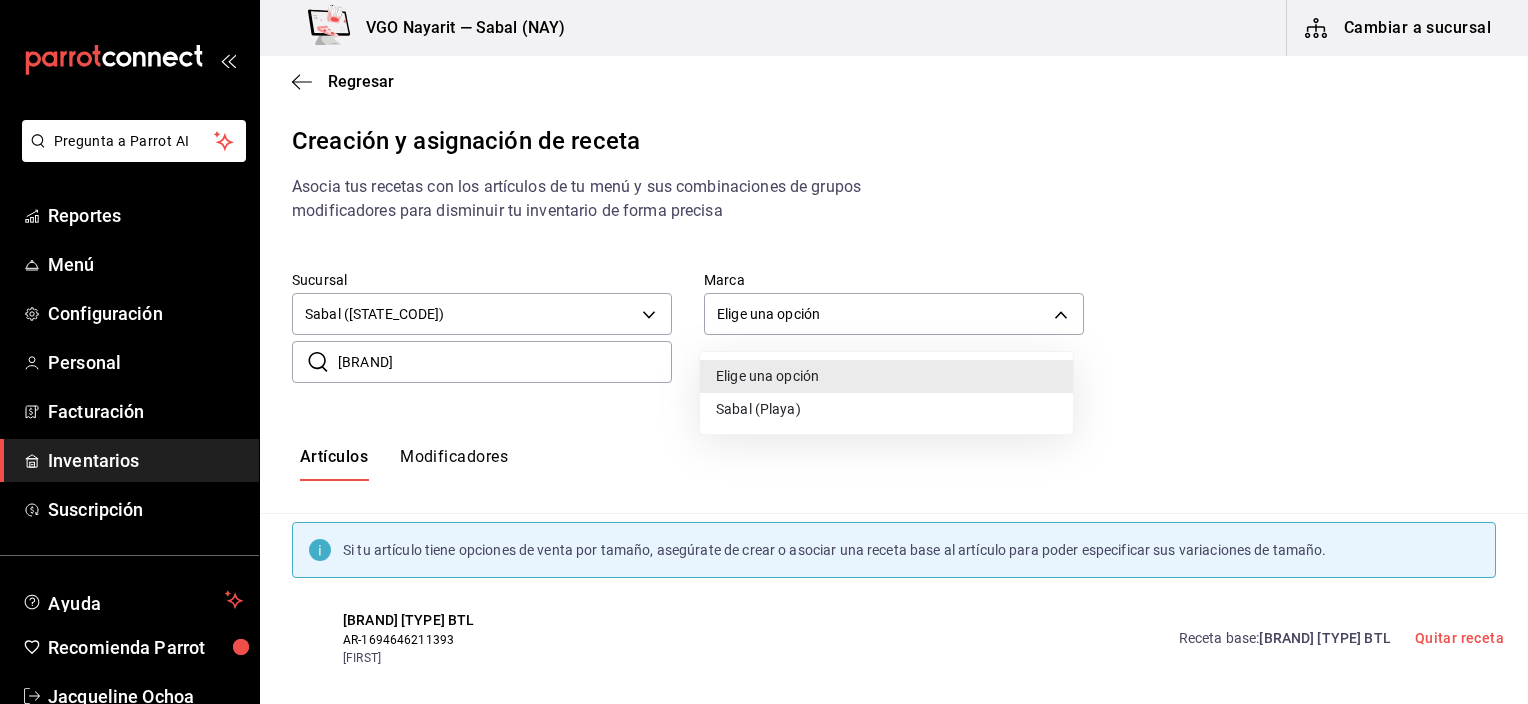 click on "Sabal (Playa)" at bounding box center [886, 409] 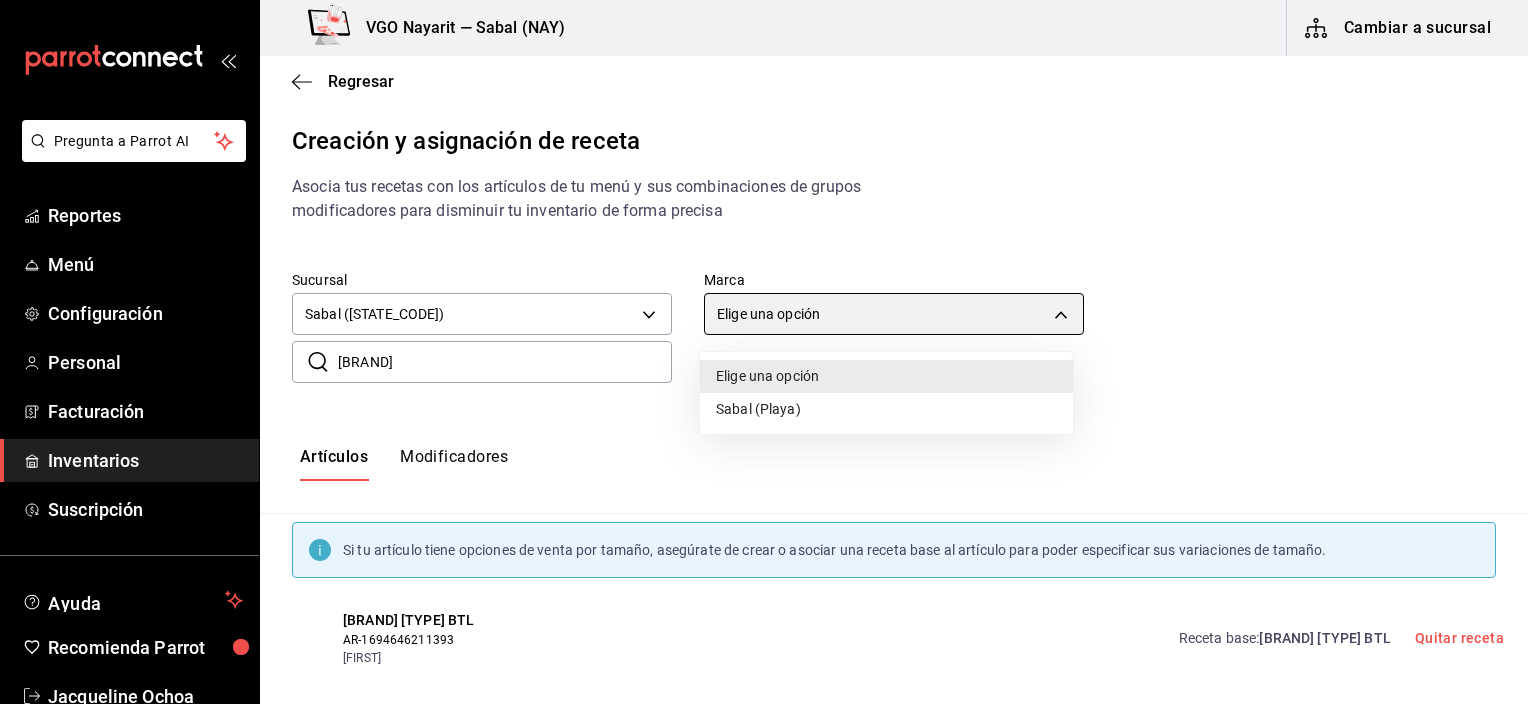 type on "7bb9fc4a-963e-4e00-9402-9ac56289446f" 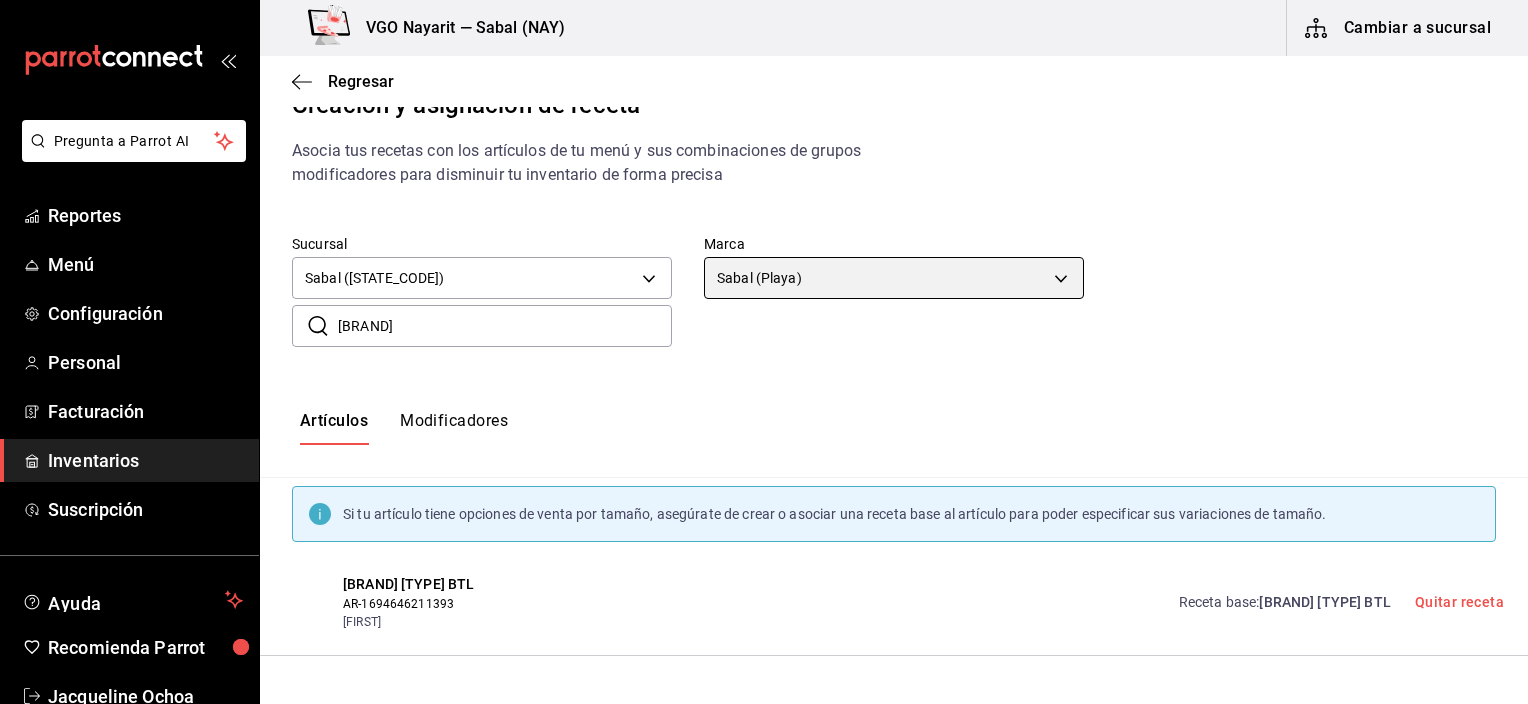 scroll, scrollTop: 0, scrollLeft: 0, axis: both 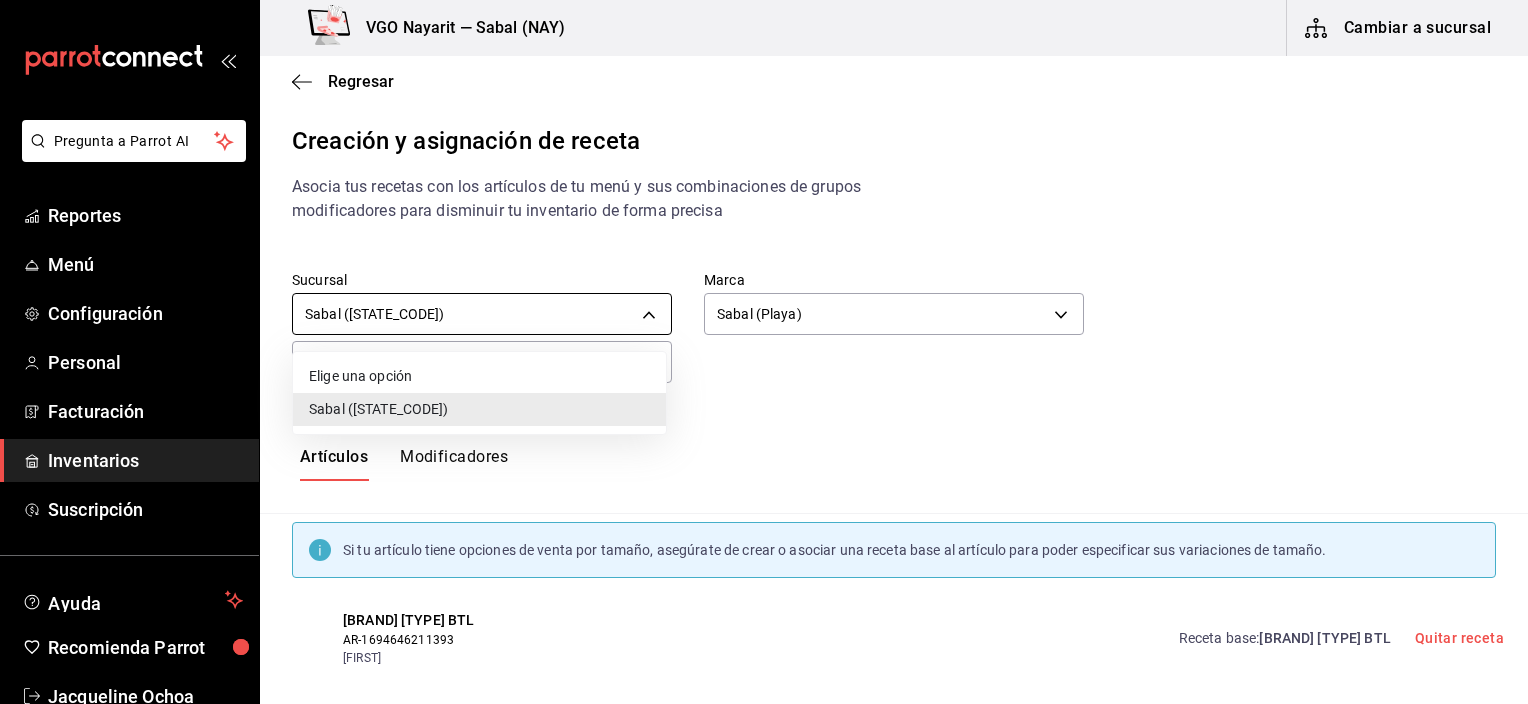 click on "Pregunta a Parrot AI Reportes   Menú   Configuración   Personal   Facturación   Inventarios   Suscripción   Ayuda Recomienda Parrot   Jacqueline Ochoa   Sugerir nueva función   VGO Nayarit — Sabal (NAY) Cambiar a sucursal Regresar Creación y asignación de receta Asocia tus recetas con los artículos de tu menú y sus combinaciones de grupos modificadores para disminuir tu inventario de forma precisa Sucursal Sabal (NAY) 2aba2e4c-8955-4624-a76a-6219a8a60d9c Marca Sabal (Playa) 7bb9fc4a-963e-4e00-9402-9ac56289446f ​ Maestro ​ Artículos Modificadores Si tu artículo tiene opciones de venta por tamaño, asegúrate de crear o asociar una receta base al artículo para poder especificar sus variaciones de tamaño. Maestro dobel cristal BTL AR-1694646211393 Sabal Receta base :  Maestro dobel cristal BTL Quitar receta Maestro Dobel Diamante AR-1686860627361 Sabal Receta base :  Maestro Dobel Diamante Quitar receta Maestro dobel cristal AR-1729196344425 Sabal Receta base :  Maestro dobel cristal Guardar" at bounding box center [764, 335] 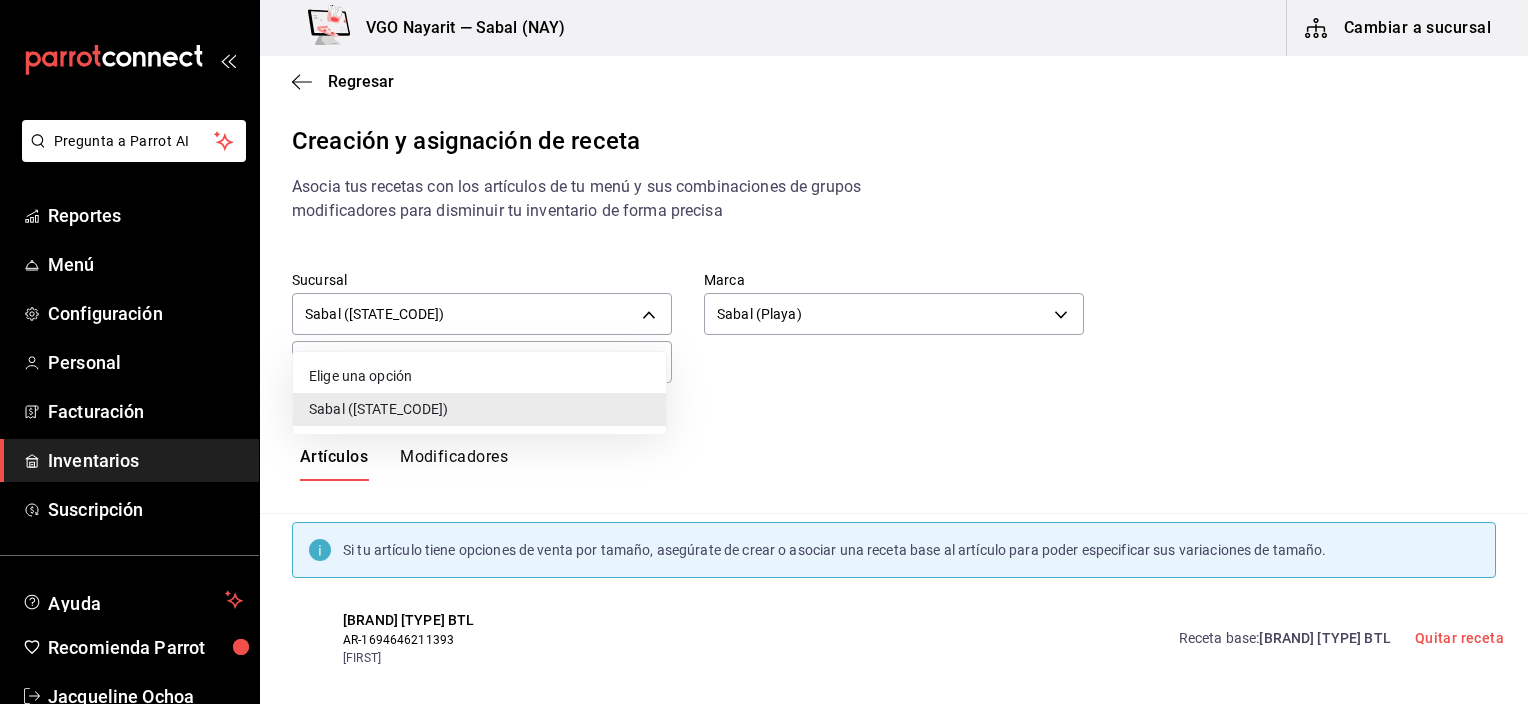 click on "Elige una opción" at bounding box center [479, 376] 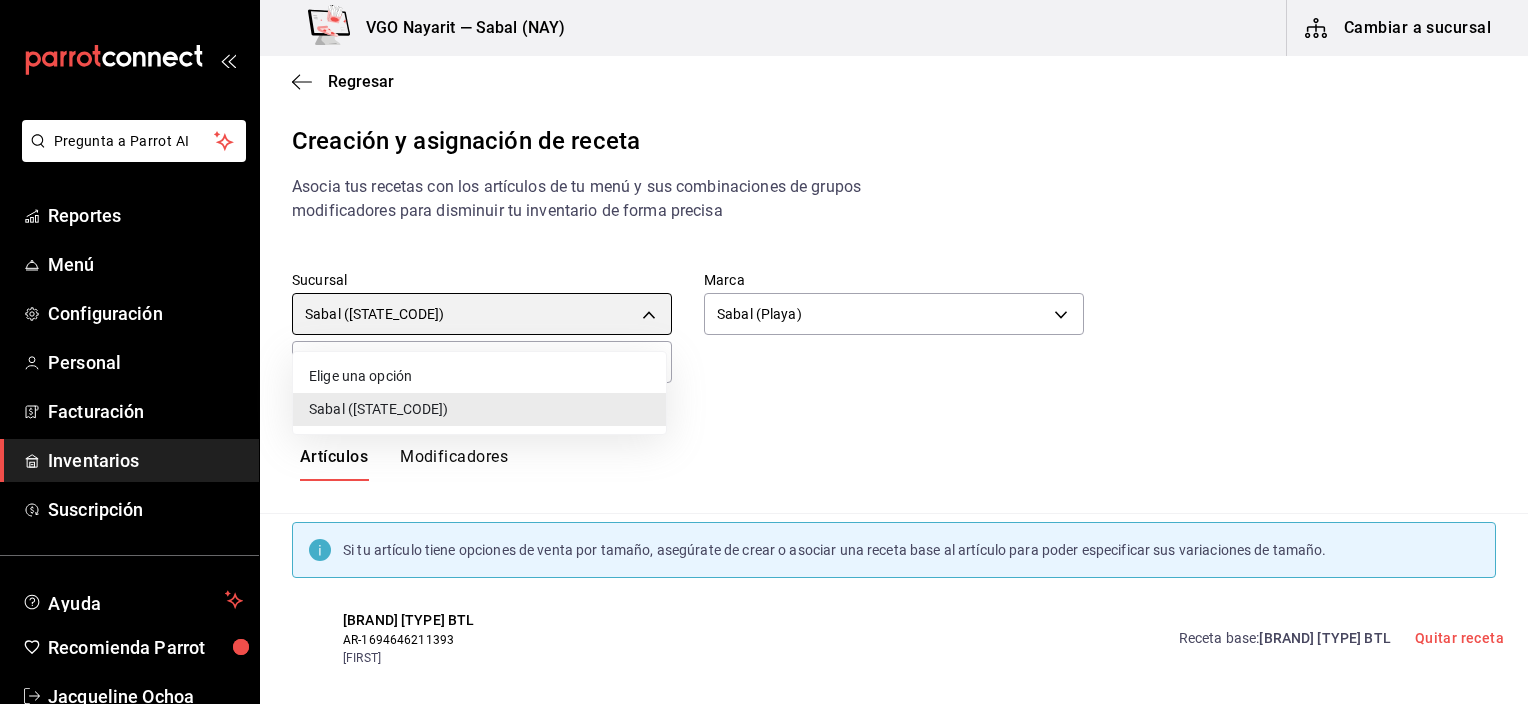 type on "default" 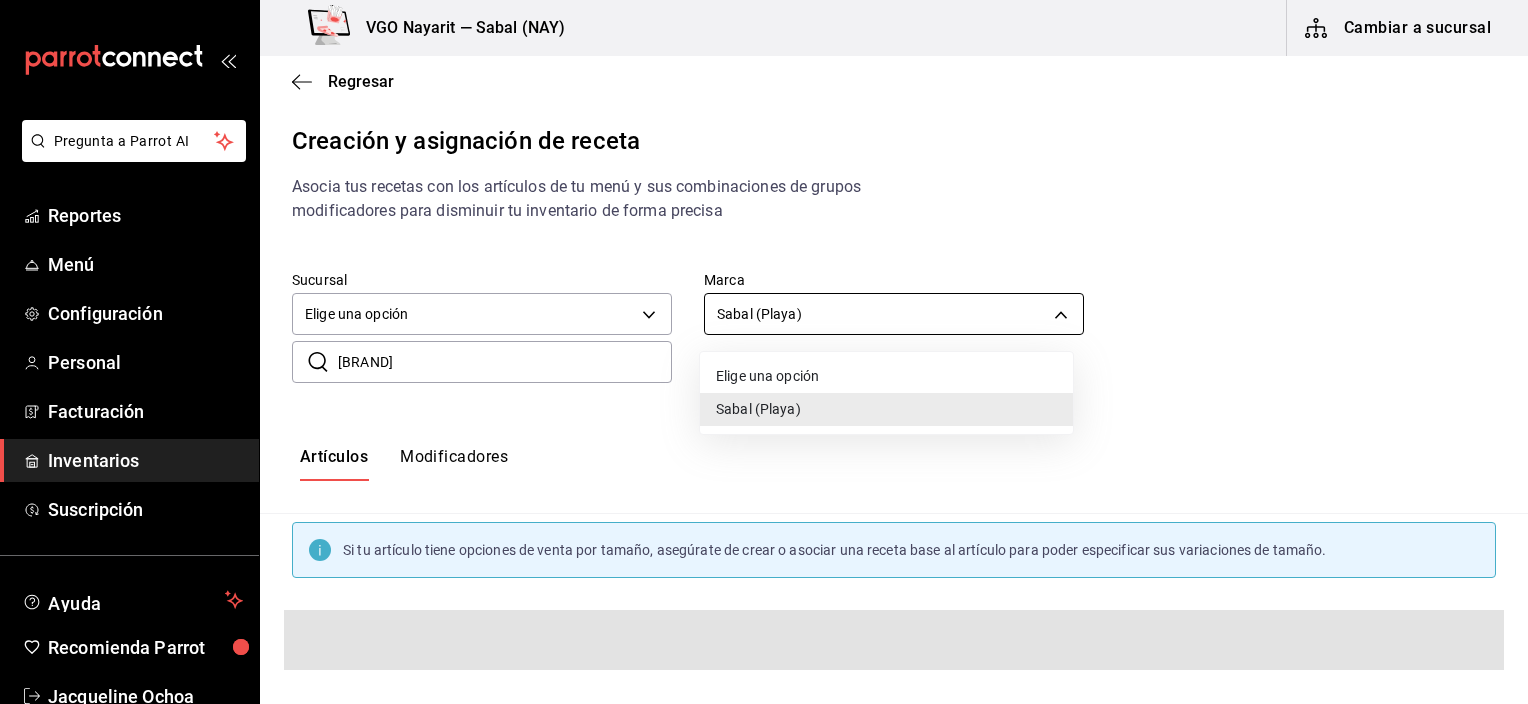 click on "Pregunta a Parrot AI Reportes   Menú   Configuración   Personal   Facturación   Inventarios   Suscripción   Ayuda Recomienda Parrot   Jacqueline Ochoa   Sugerir nueva función   VGO Nayarit — Sabal (NAY) Cambiar a sucursal Regresar Creación y asignación de receta Asocia tus recetas con los artículos de tu menú y sus combinaciones de grupos modificadores para disminuir tu inventario de forma precisa Sucursal Elige una opción default Marca Sabal (Playa) 7bb9fc4a-963e-4e00-9402-9ac56289446f ​ Maestro ​ Artículos Modificadores Si tu artículo tiene opciones de venta por tamaño, asegúrate de crear o asociar una receta base al artículo para poder especificar sus variaciones de tamaño. Guardar Receta de artículo GANA 1 MES GRATIS EN TU SUSCRIPCIÓN AQUÍ Pregunta a Parrot AI Reportes   Menú   Configuración   Personal   Facturación   Inventarios   Suscripción   Ayuda Recomienda Parrot   Jacqueline Ochoa   Sugerir nueva función   Visitar centro de ayuda (81) 2046 6363 Visitar centro de ayuda" at bounding box center [764, 335] 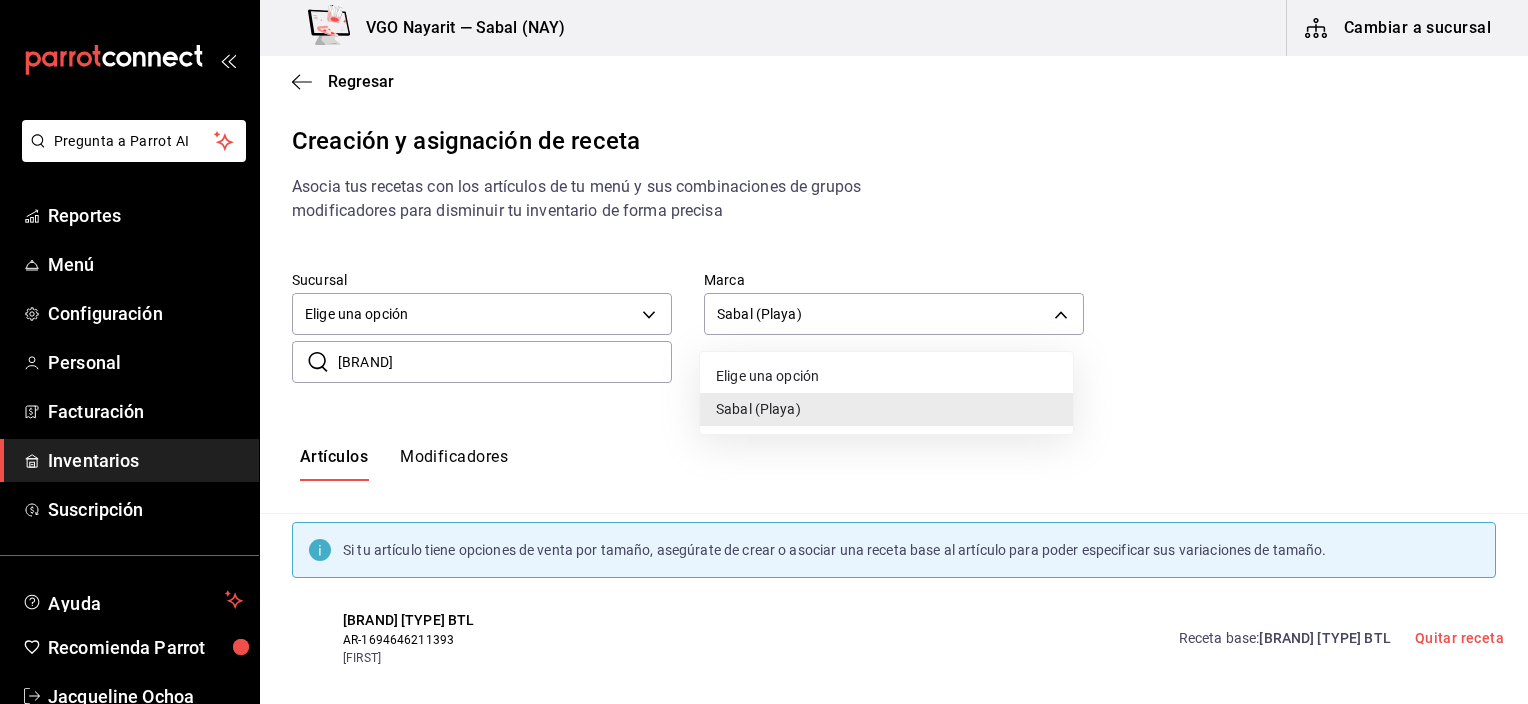 click on "Elige una opción" at bounding box center [886, 376] 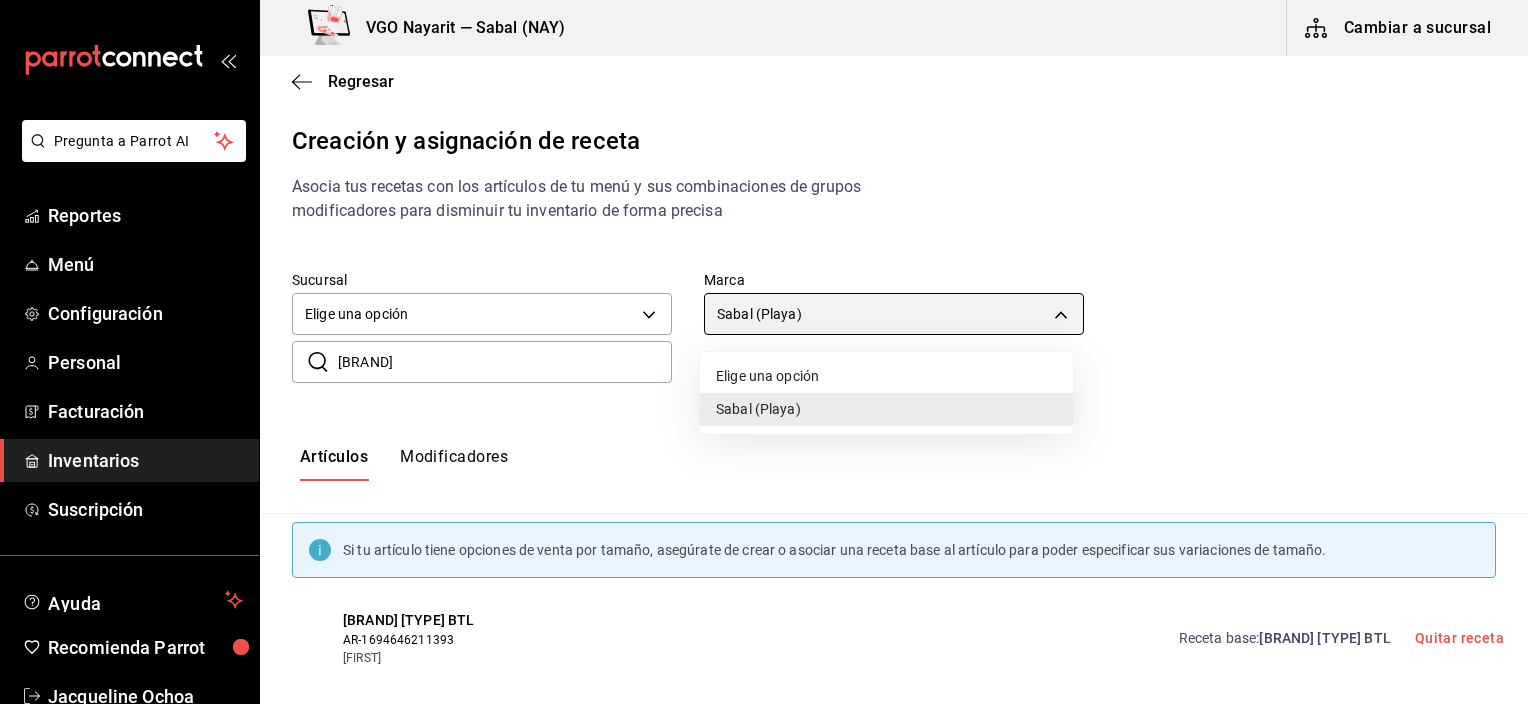 type on "default" 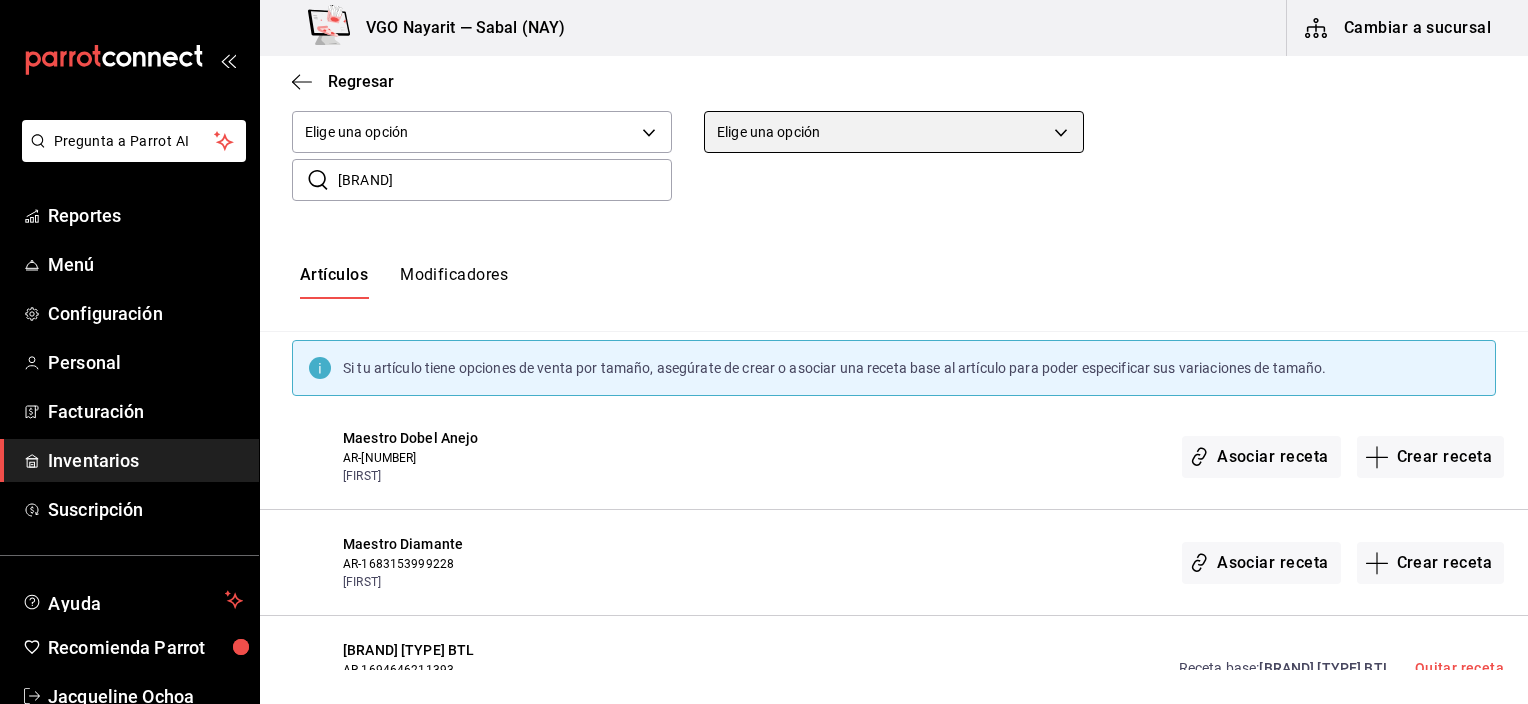 scroll, scrollTop: 144, scrollLeft: 0, axis: vertical 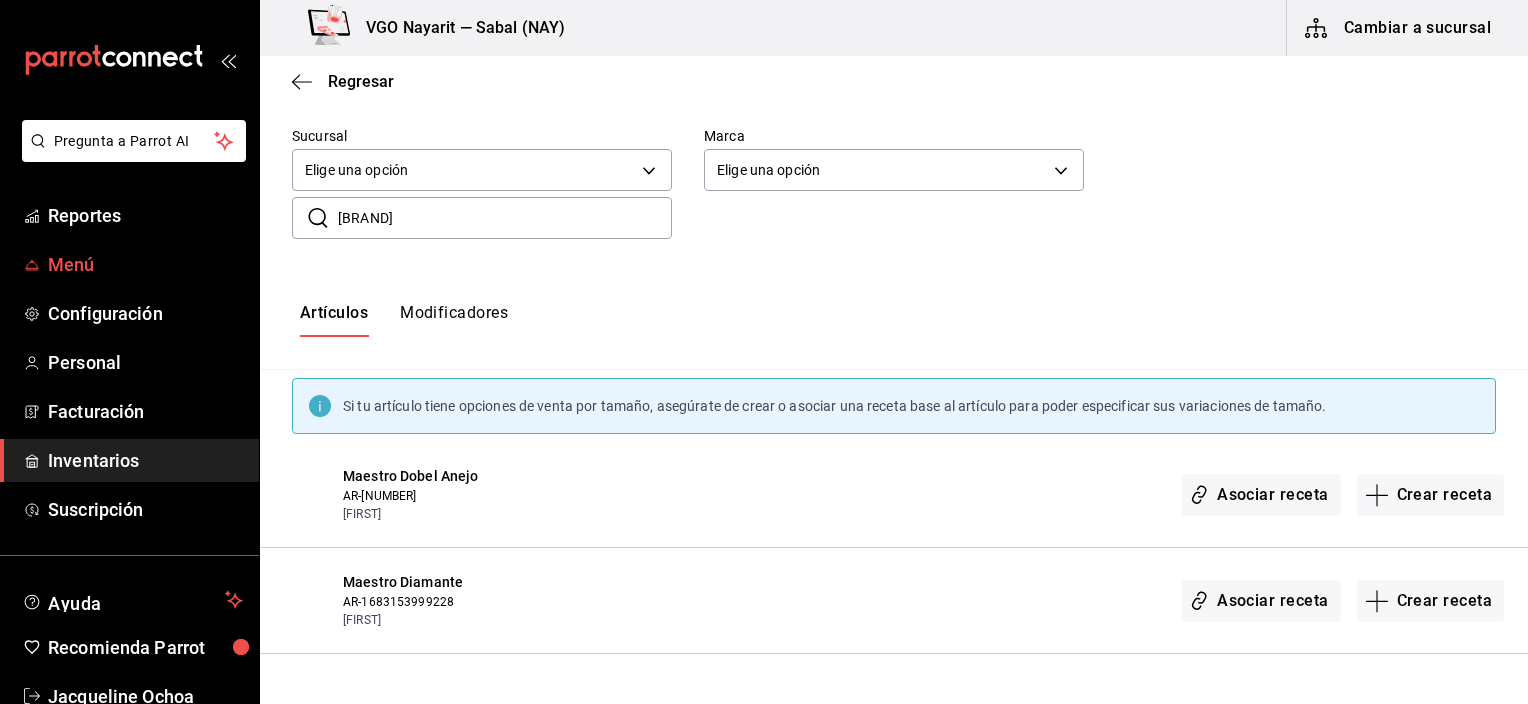 click on "Menú" at bounding box center (145, 264) 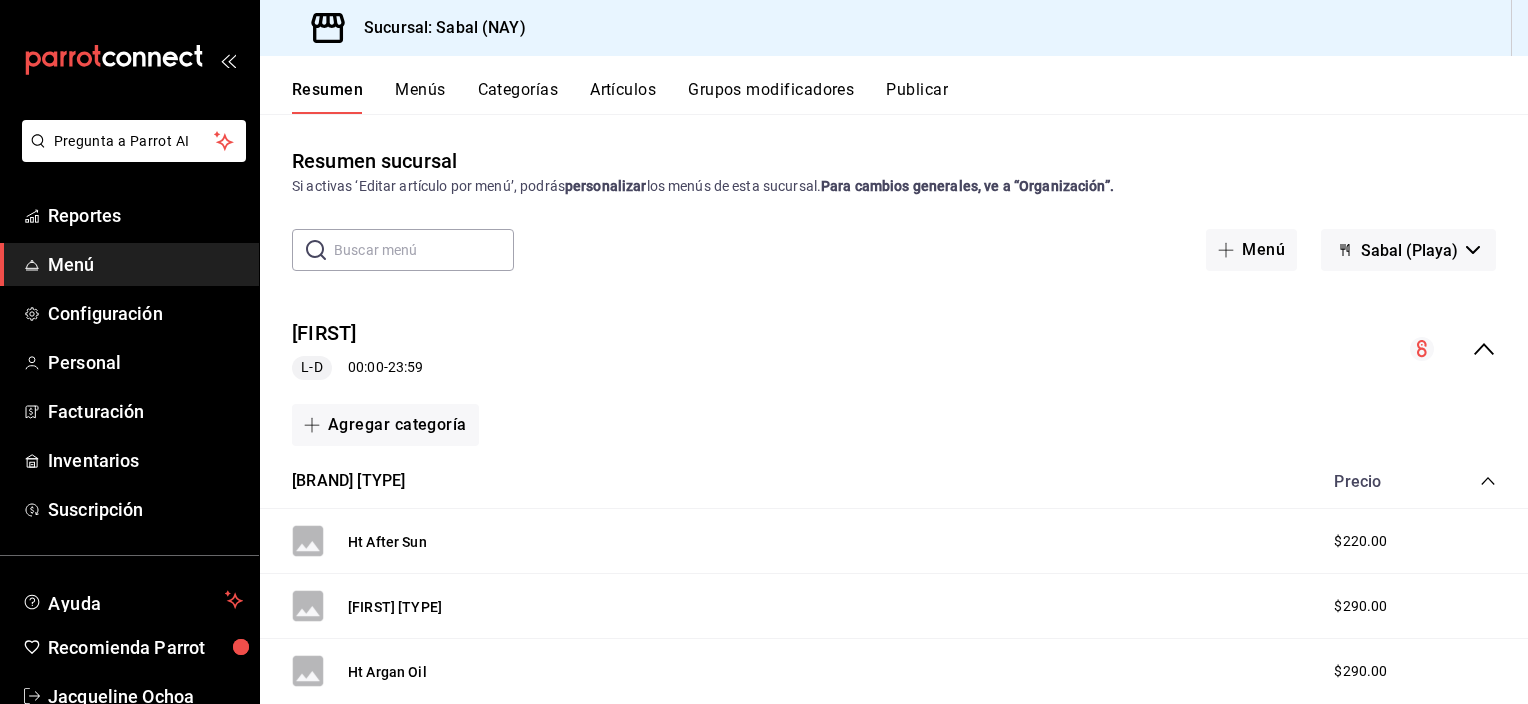 click on "Artículos" at bounding box center (623, 97) 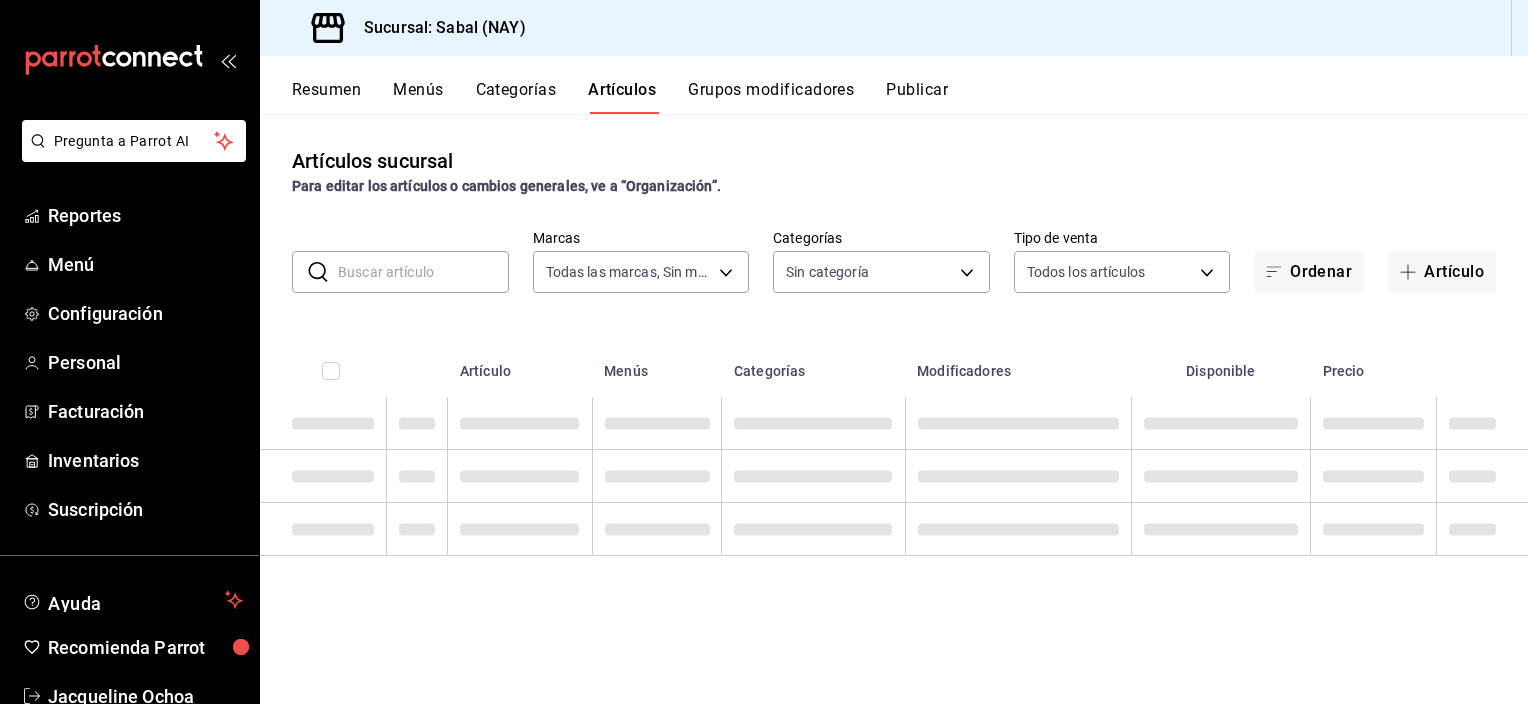 click at bounding box center (423, 272) 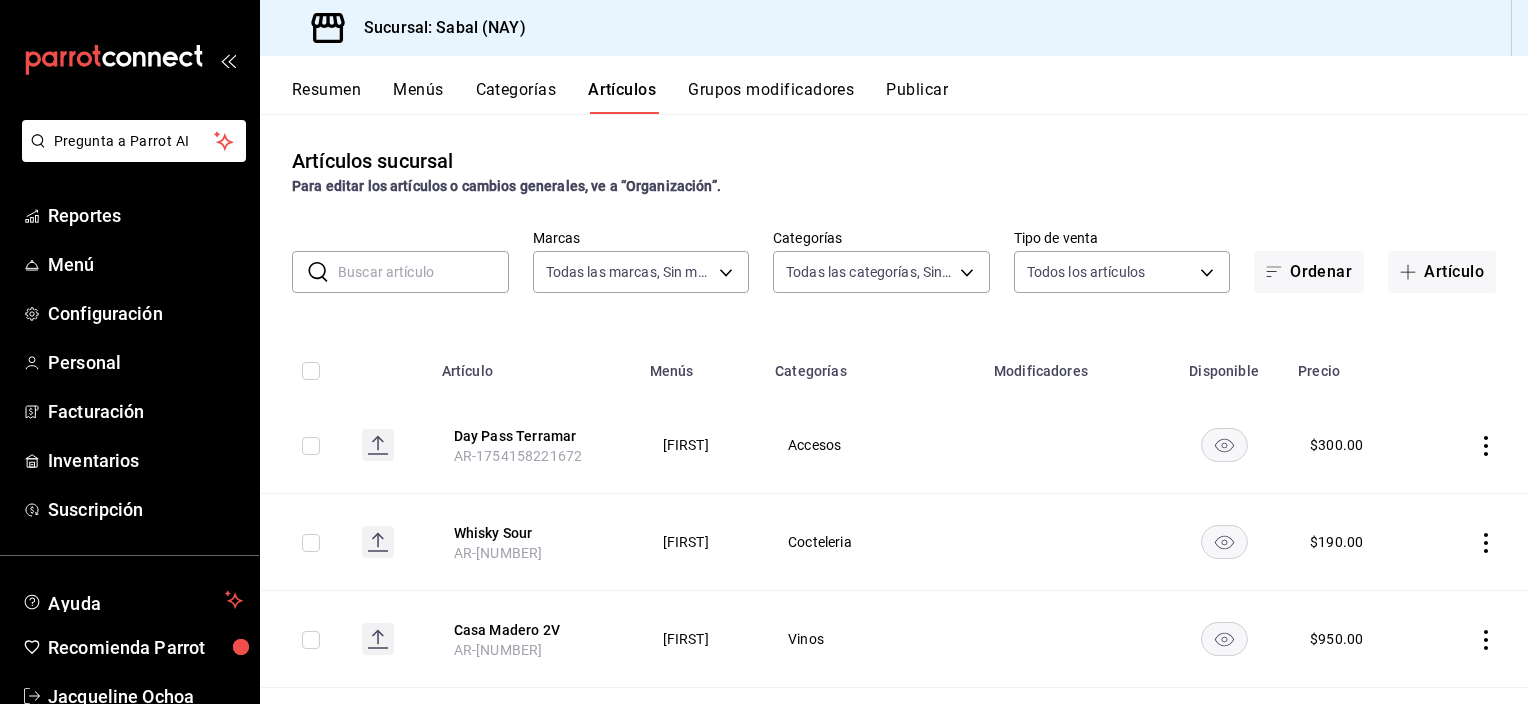type on "bed2594b-a15d-4bd4-87ff-97f97ee034ef,89ba1751-3de3-413f-a6d3-d357b79ae5de,3a12db3d-3bc6-4bf3-ad6c-c75b9f0464aa,3140341f-7e82-4380-ba28-0b0a38b1929c,e3bb6e41-32b0-4a21-ac90-6bb1fedda983,5d80cb4d-731b-4c83-901f-ac0b73b3bceb,9fbd1336-8b58-4302-9029-c738b010fea3,fea99d6c-c076-436d-8a2d-a5992371e338,617fb0f2-77eb-405c-b68e-b1b180a98611,56fc3a32-9e51-43f3-be3b-11b473bdea05,9d3e38c2-b928-4b02-b633-6c8d07f66ada,b2478f53-dd95-4912-9c4a-e6e1752e6fa3,4d6012ad-7d77-44b9-8c56-81f564d99f62,a6bd4f95-a79b-4453-b129-16b10f6d0160,5e2b78c1-75e1-441e-9534-87f981ffa705,03686f4c-805b-4452-924c-3888a1265924,fb85d88d-a96e-4168-854f-6b8dc19adaa8,0102f8b9-149c-4dfb-9b7d-c1f10a3c5fa1,68c5ad83-b621-409b-b6eb-1ab31bd44fbe,f62396c5-a539-430a-b1cd-190bb9f497f2,544cba29-6704-4e78-8b48-76c0bda20d64,b0a380de-80db-4595-864a-5da9547217d7,0332fc53-68e5-428b-8192-d7bf931faa93,d7c33752-f17e-4b37-a82e-99d0dce6dc1d,2c40b954-cad8-4880-8bda-dbcbd6745f25,e1800f3b-8fff-42b8-b78d-347c3e1193ce,9261b782-59fc-47a6-8c9d-813140c91c23,8cfea99e-59a4-41a6-95c..." 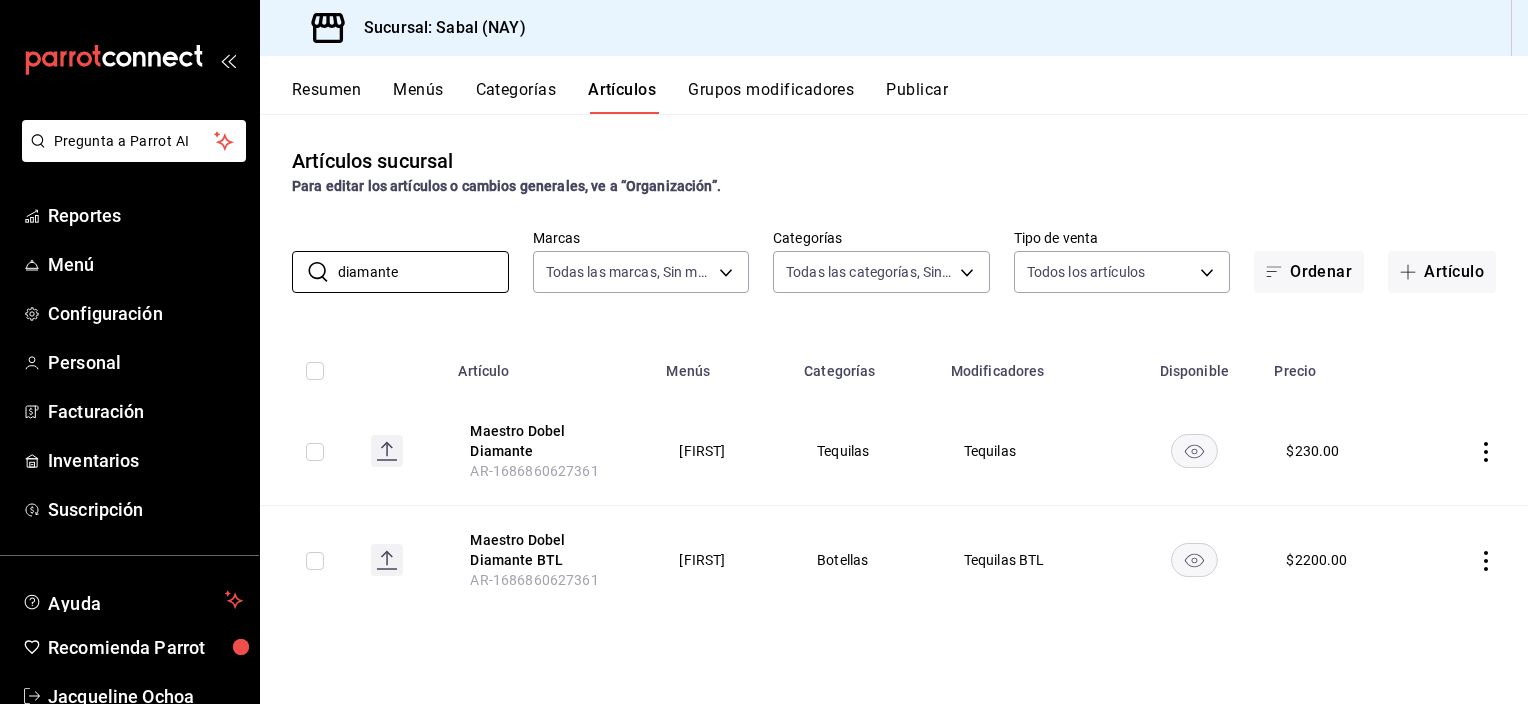 type on "diamante" 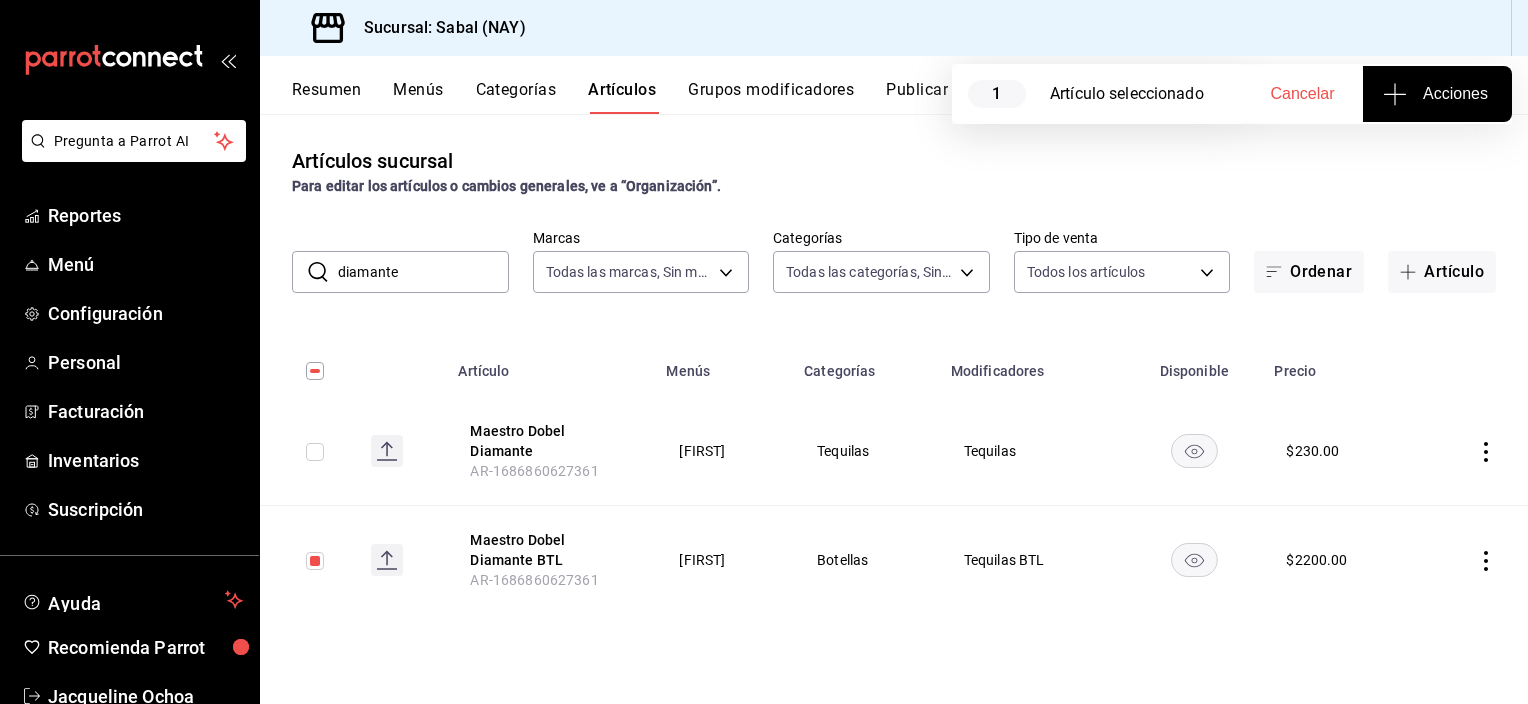 click at bounding box center [1473, 560] 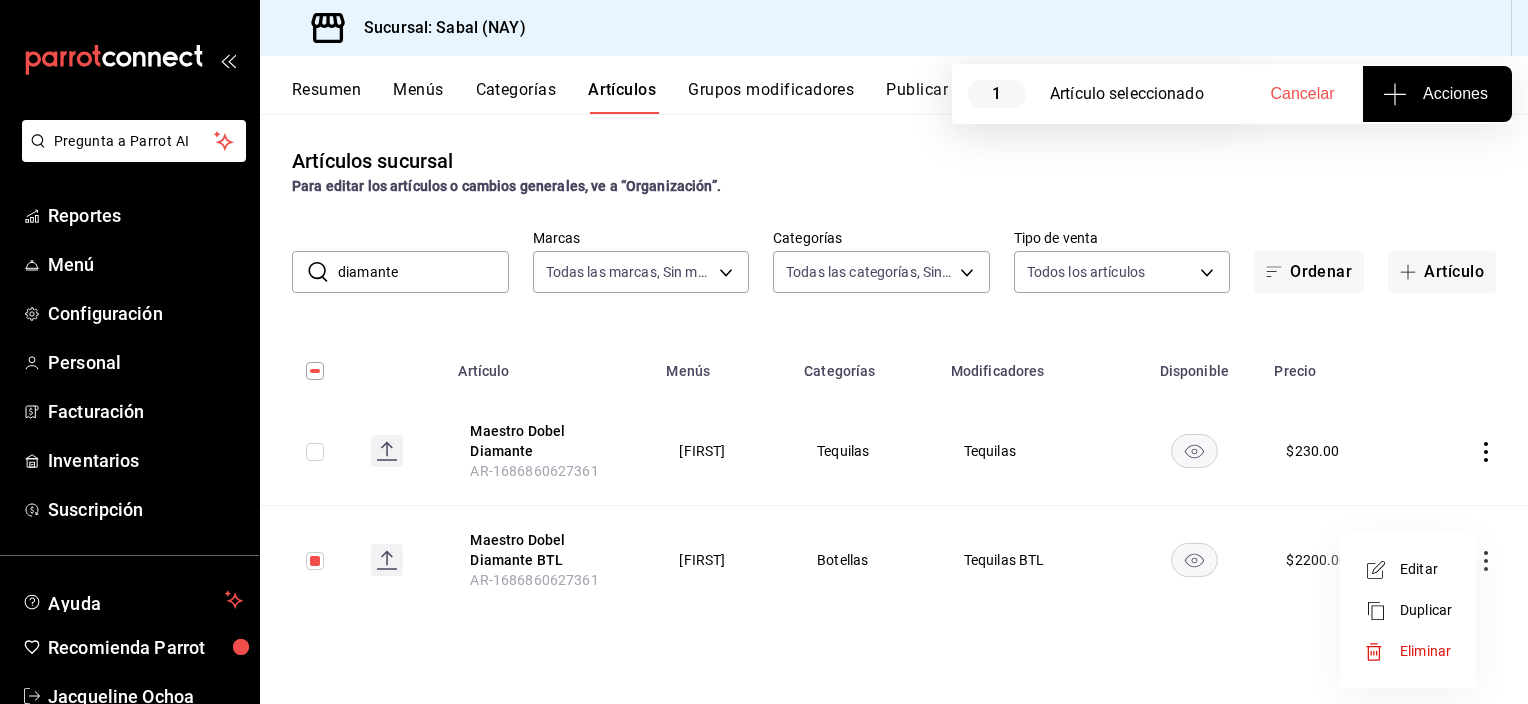 click on "Eliminar" at bounding box center (1425, 651) 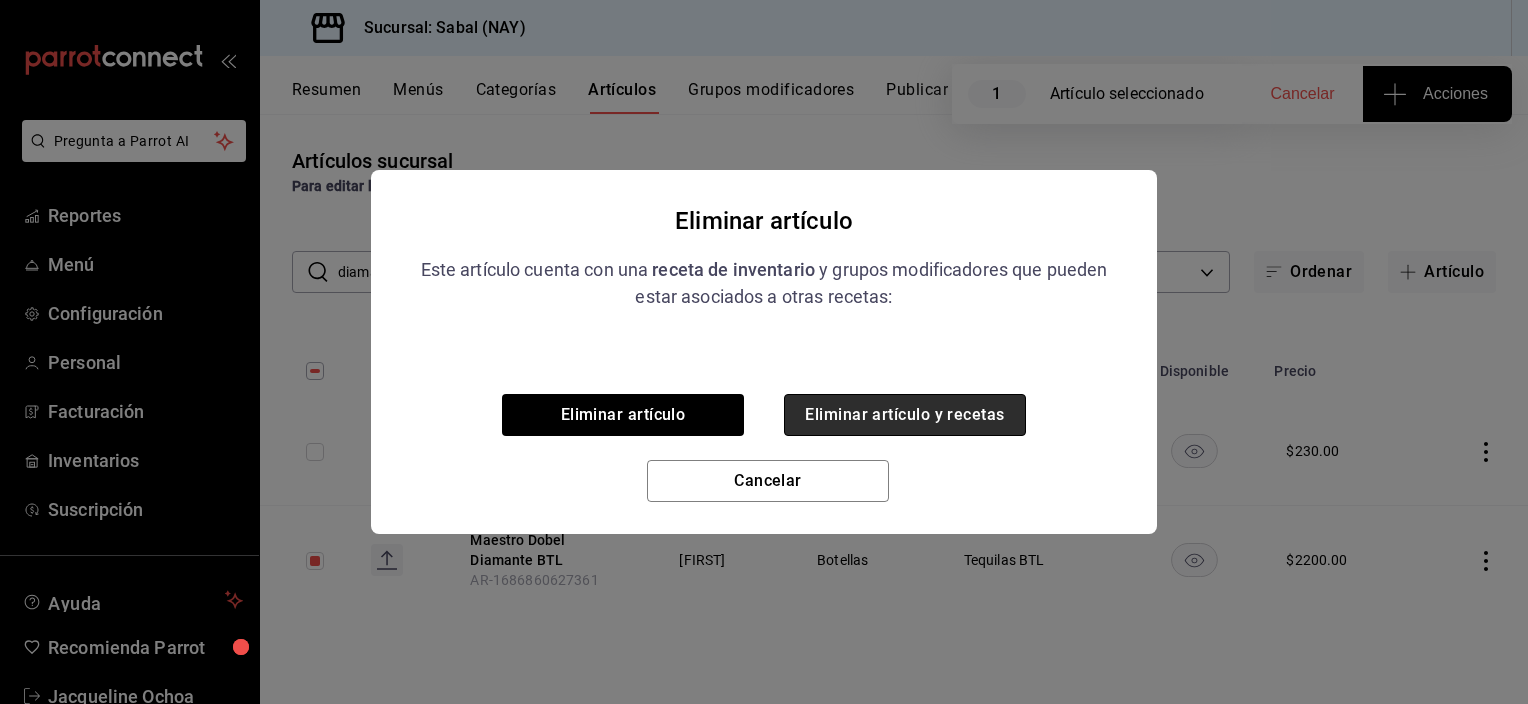 click on "Eliminar artículo y recetas" at bounding box center [905, 415] 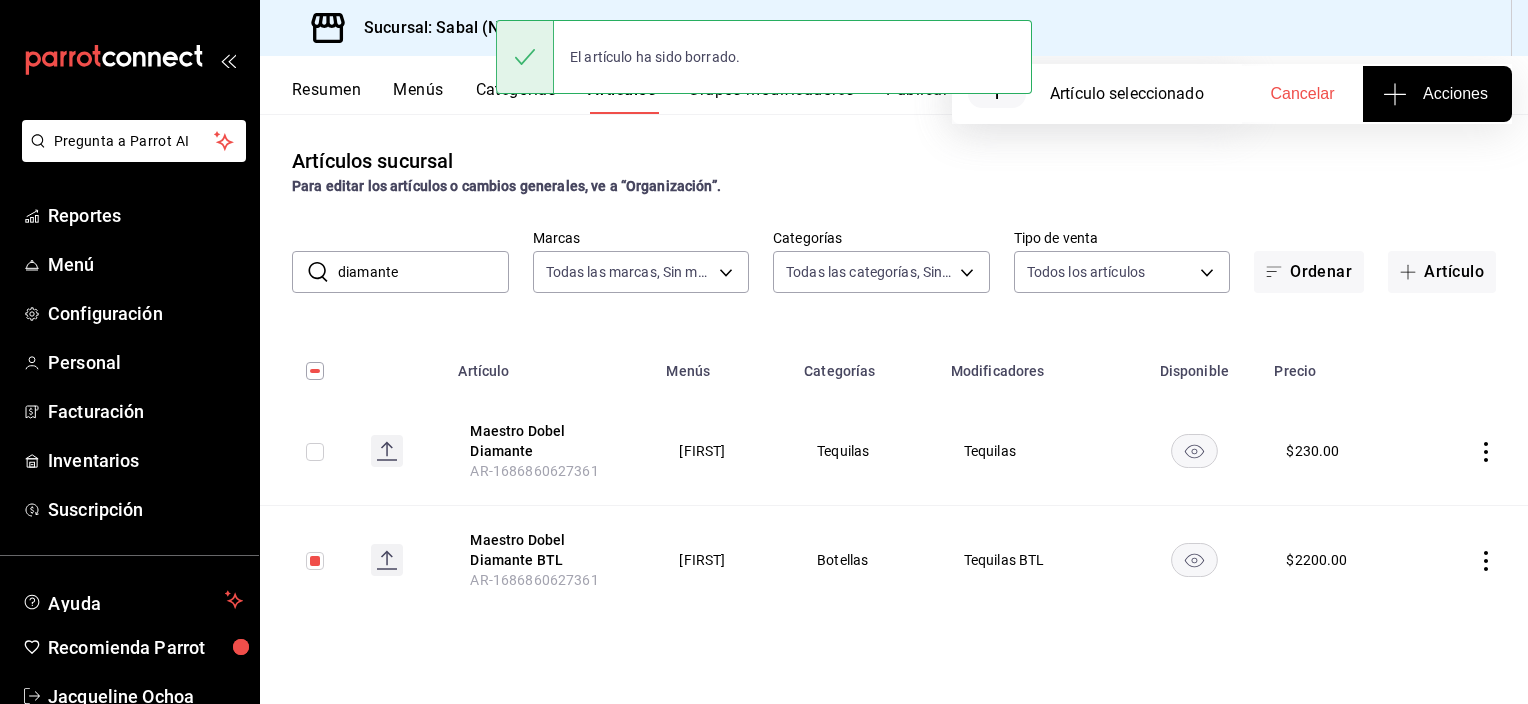 checkbox on "true" 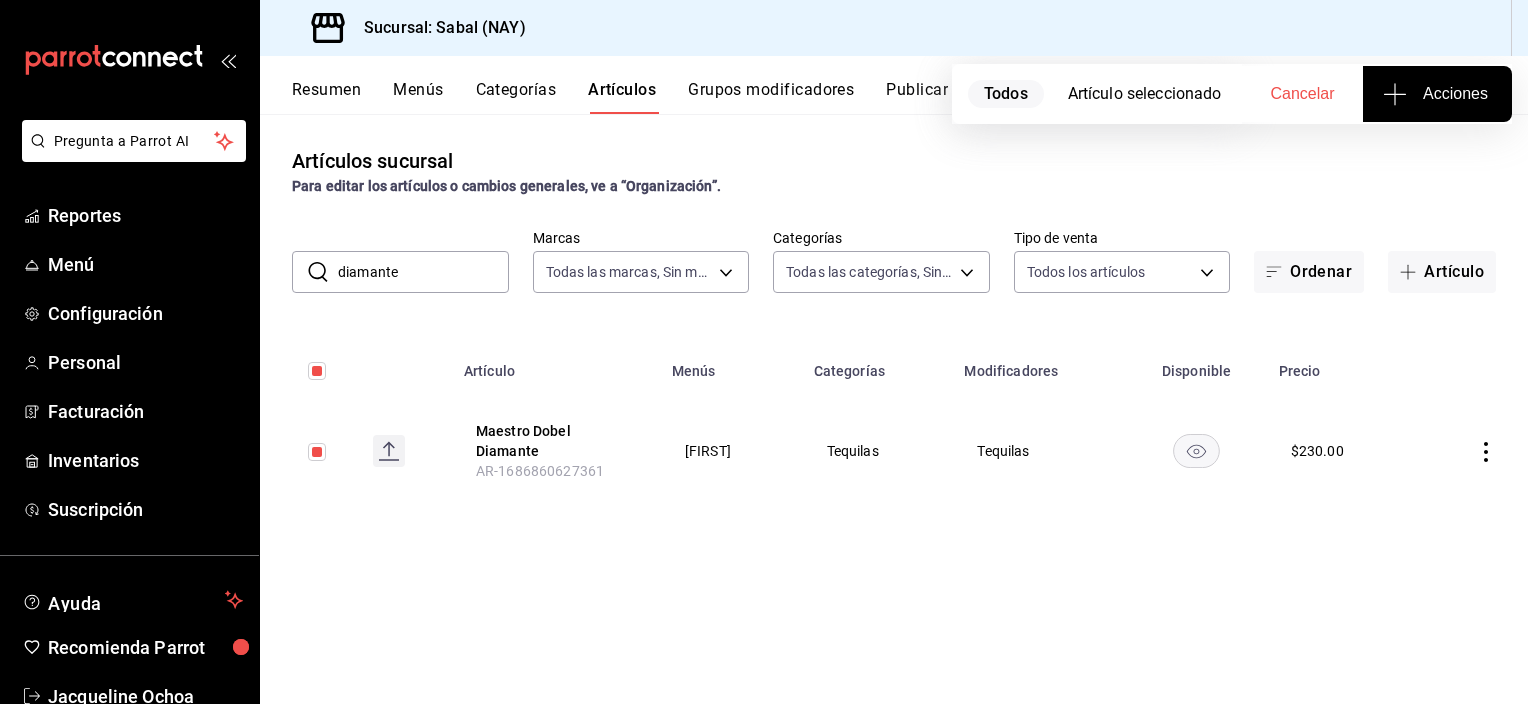 click on "Cancelar" at bounding box center [1303, 94] 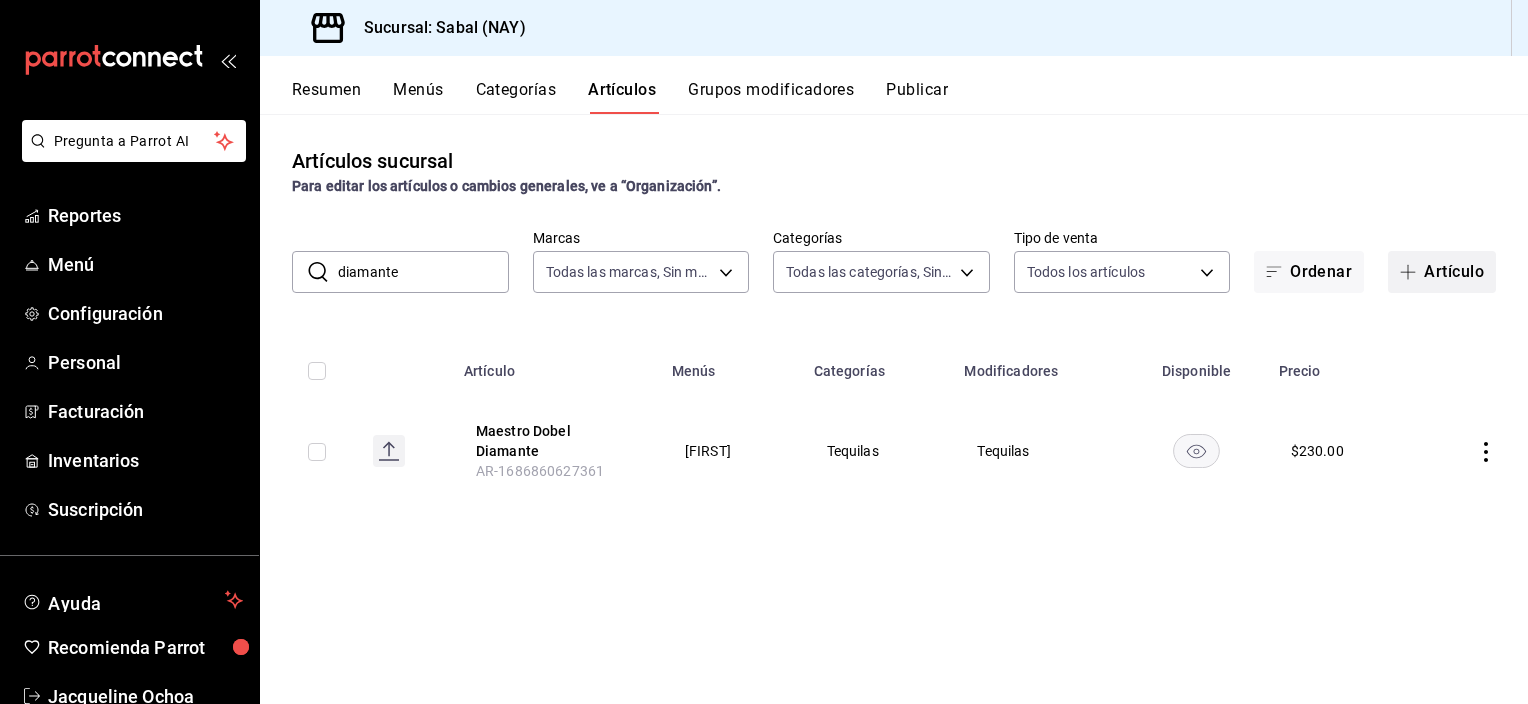 click on "Artículo" at bounding box center (1442, 272) 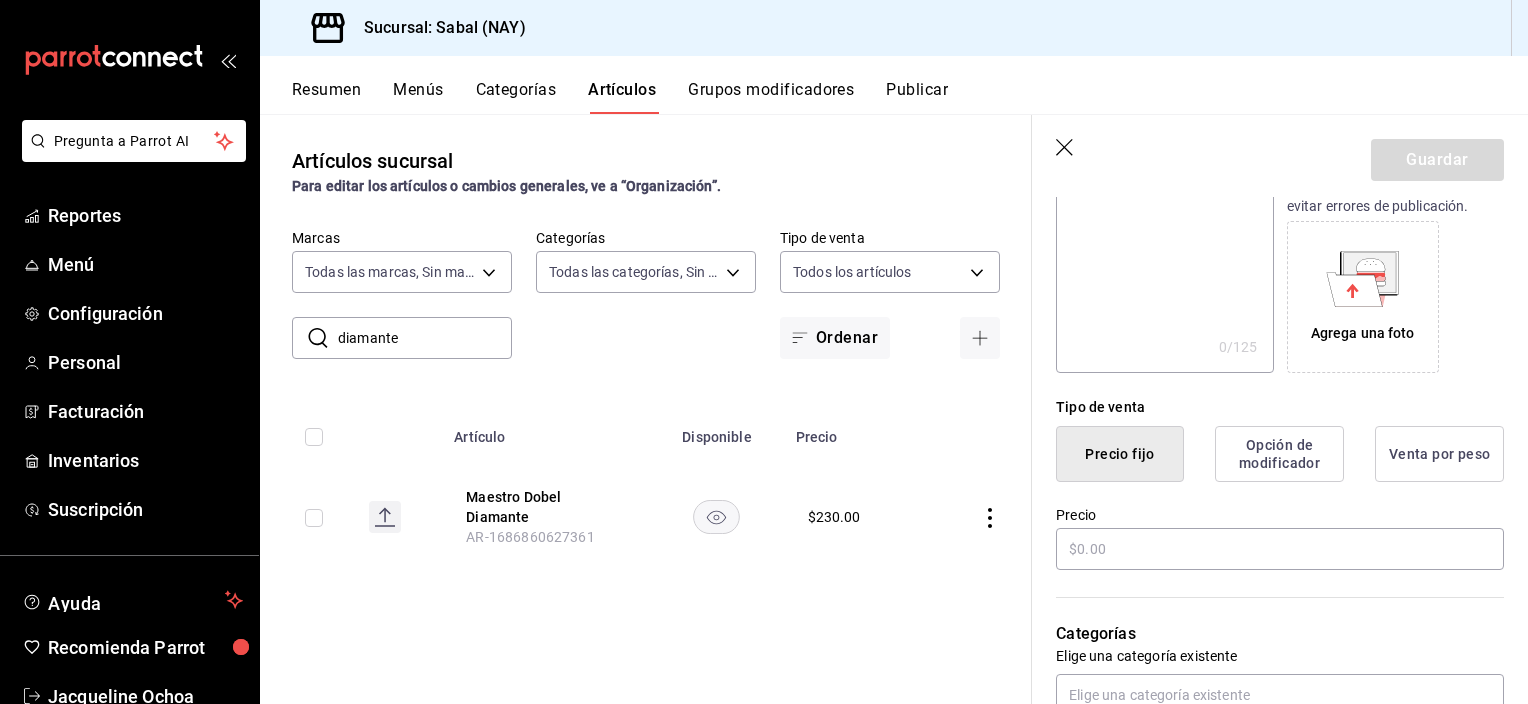 scroll, scrollTop: 300, scrollLeft: 0, axis: vertical 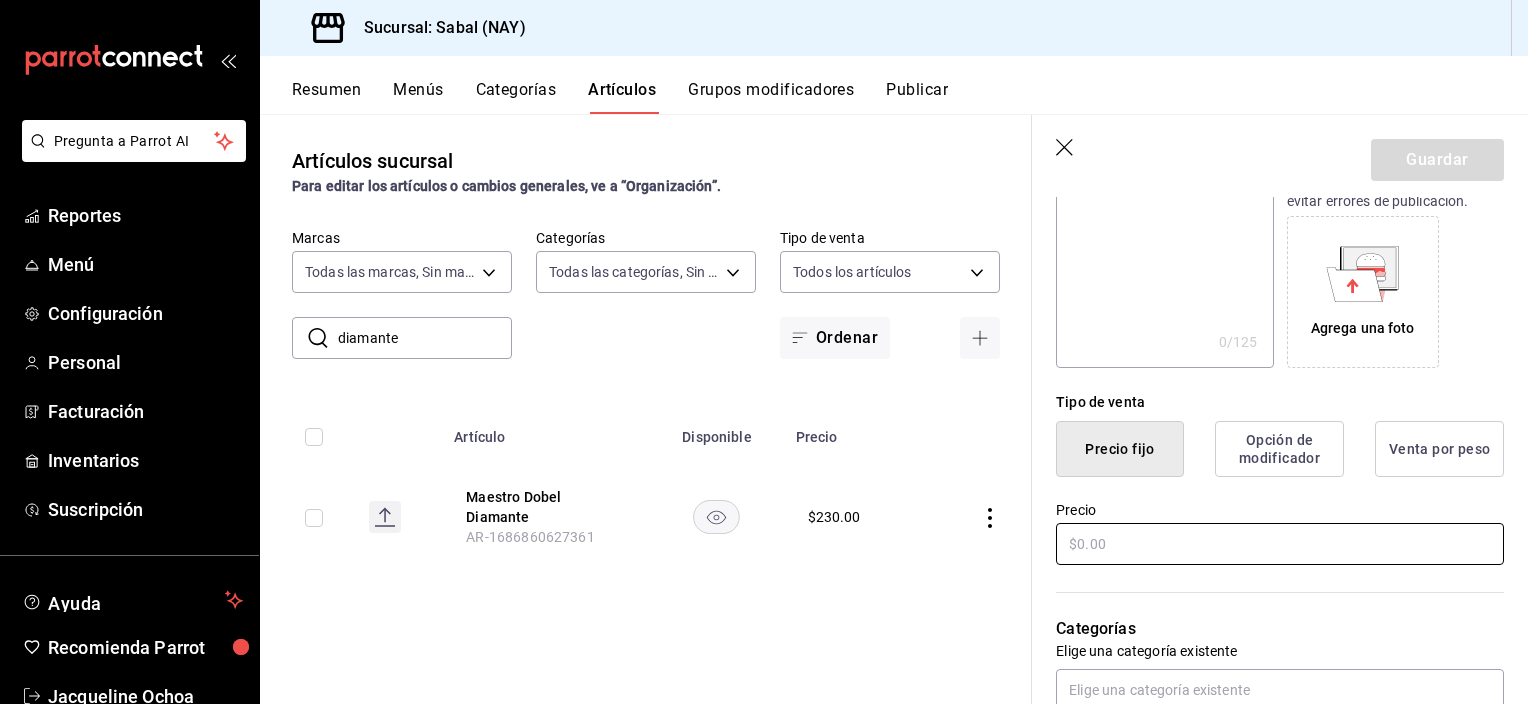 type on "Maestro Dobel Diamante BTL" 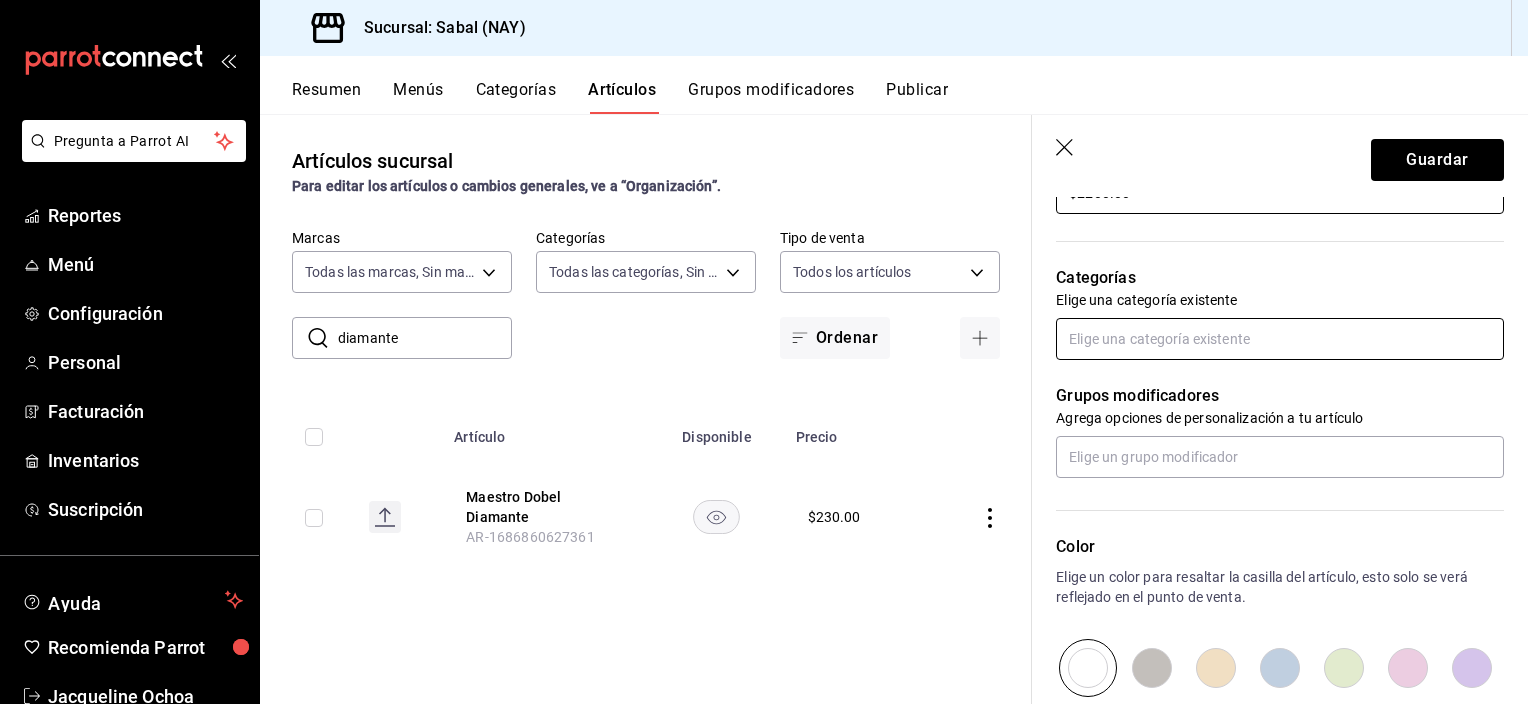 scroll, scrollTop: 700, scrollLeft: 0, axis: vertical 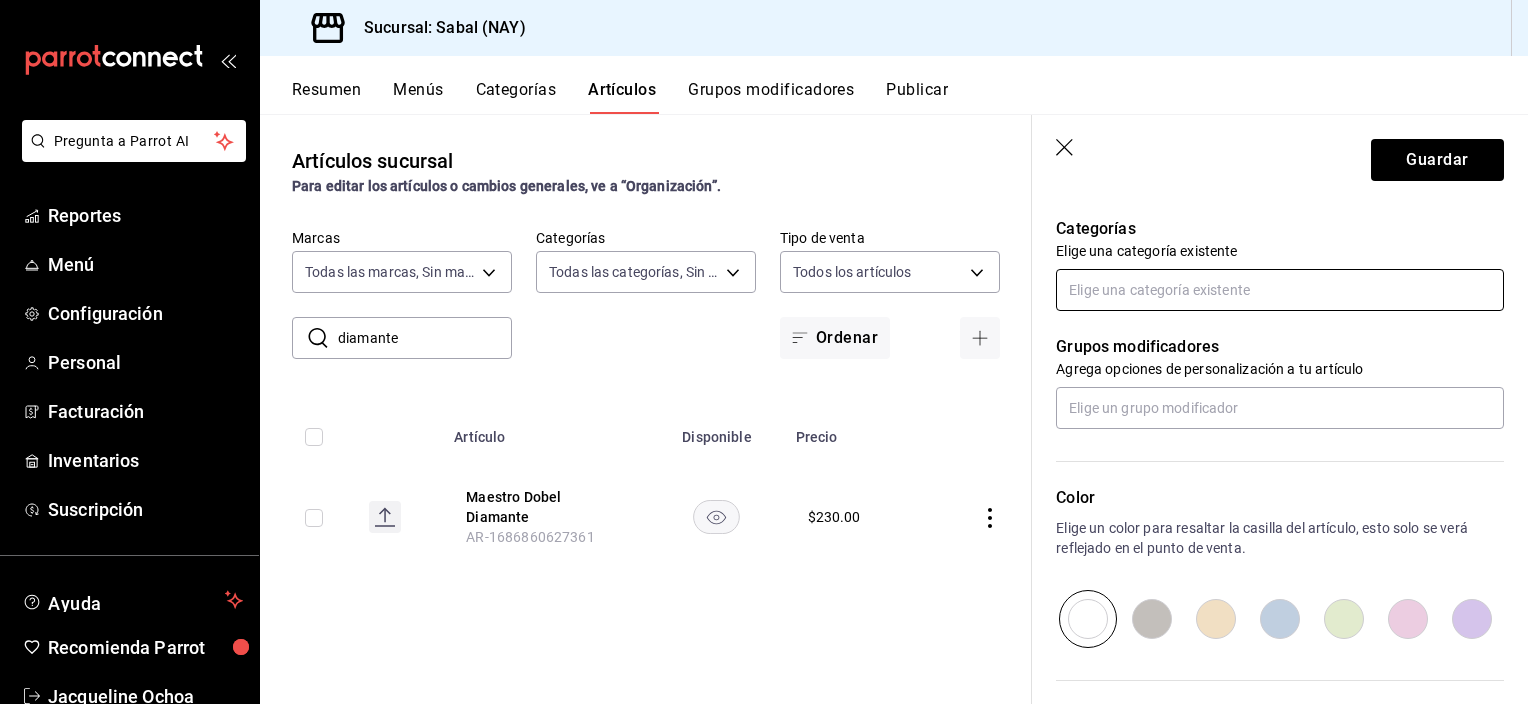 type on "$2200.00" 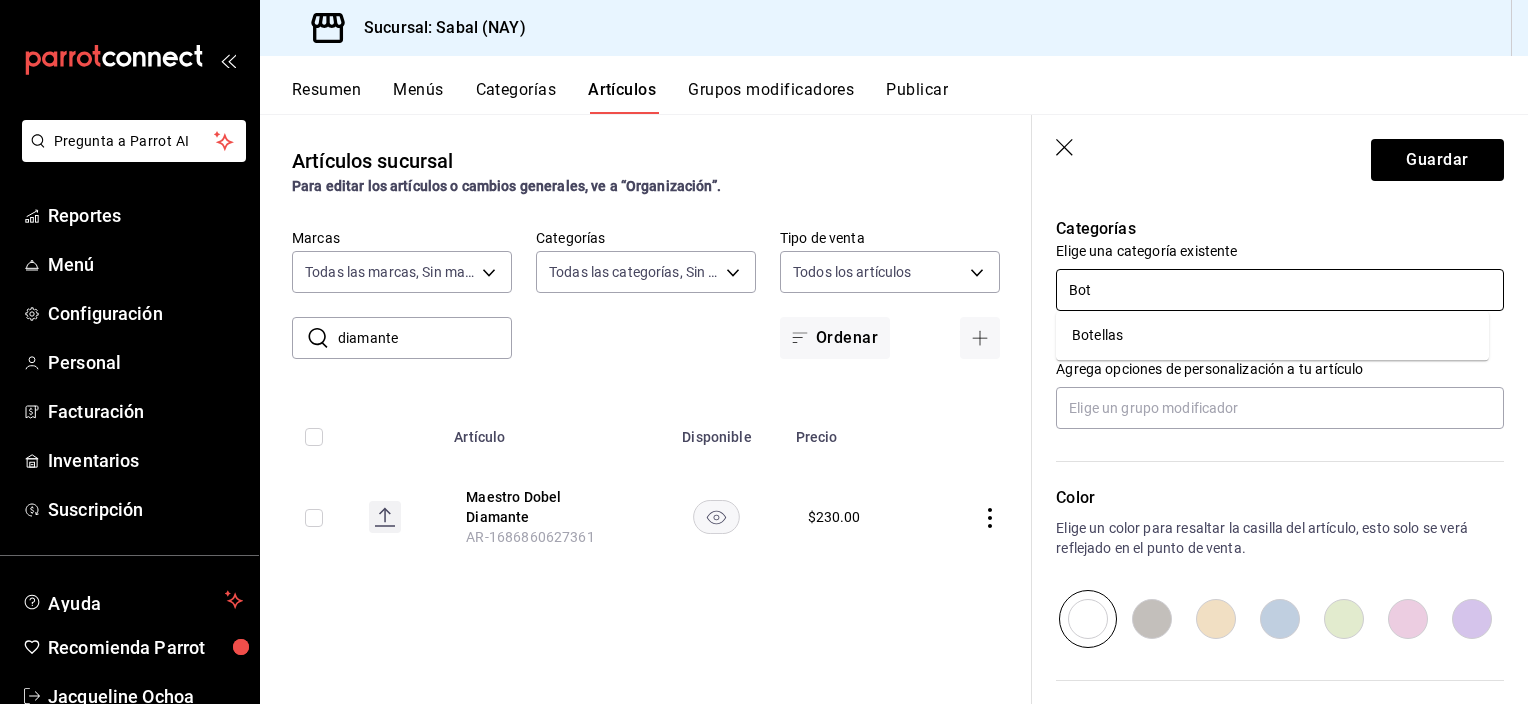 type on "Bote" 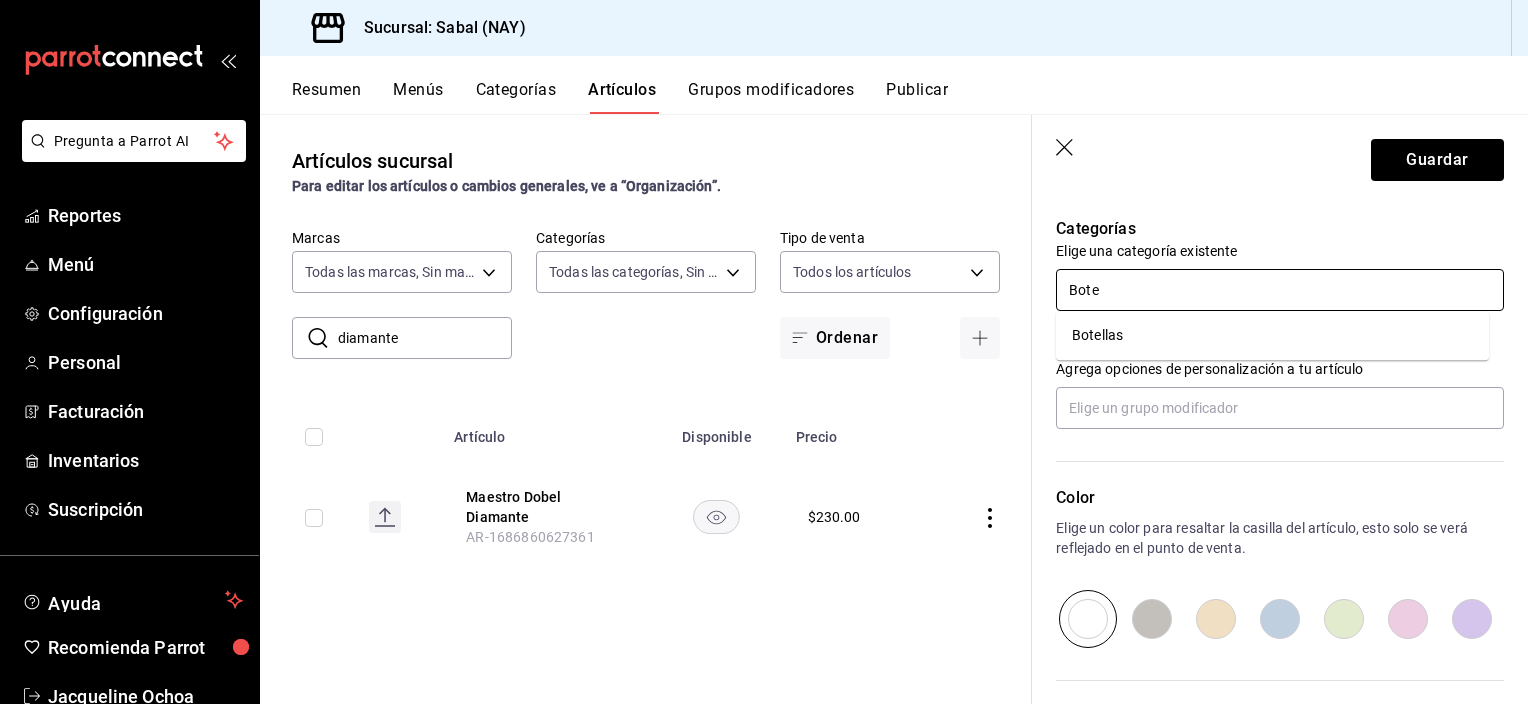 click on "Botellas" at bounding box center (1272, 335) 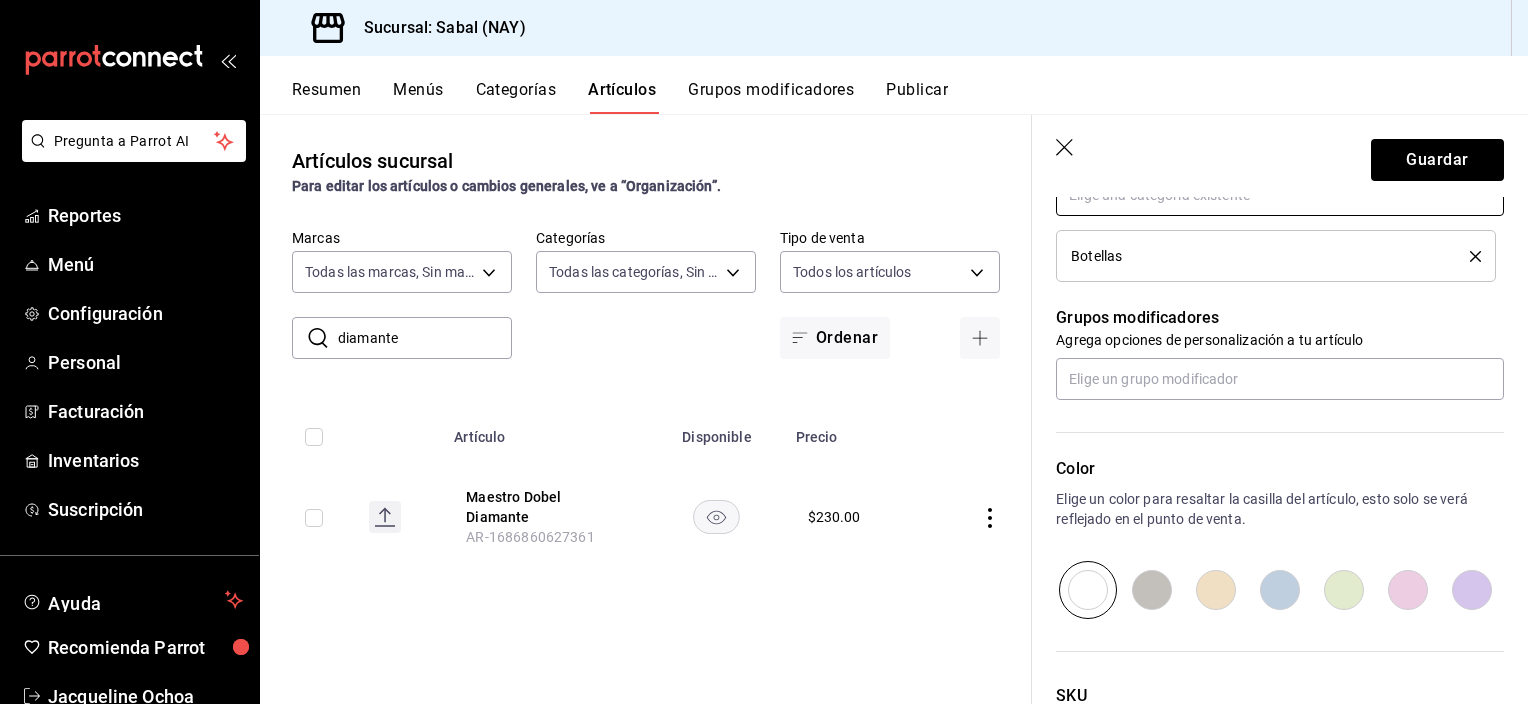 scroll, scrollTop: 800, scrollLeft: 0, axis: vertical 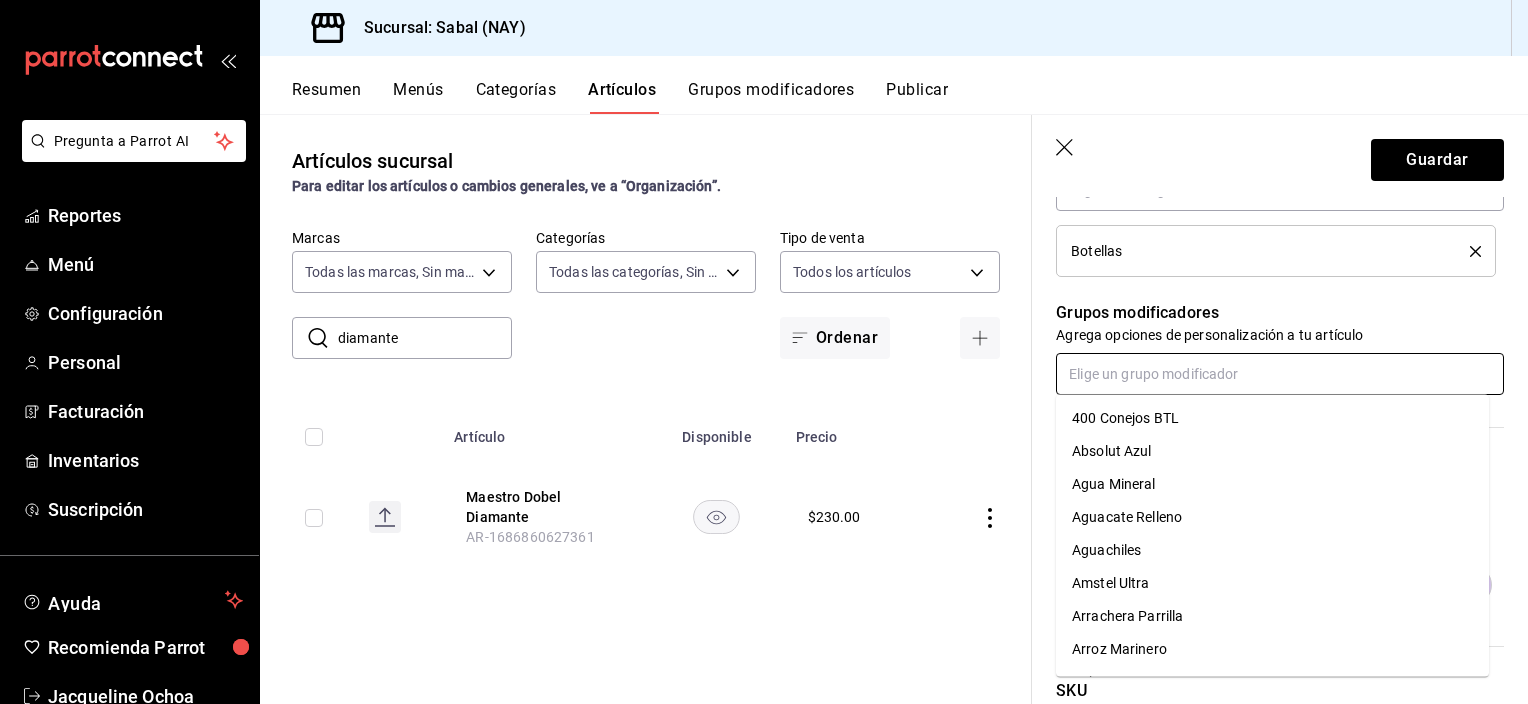 click at bounding box center (1280, 374) 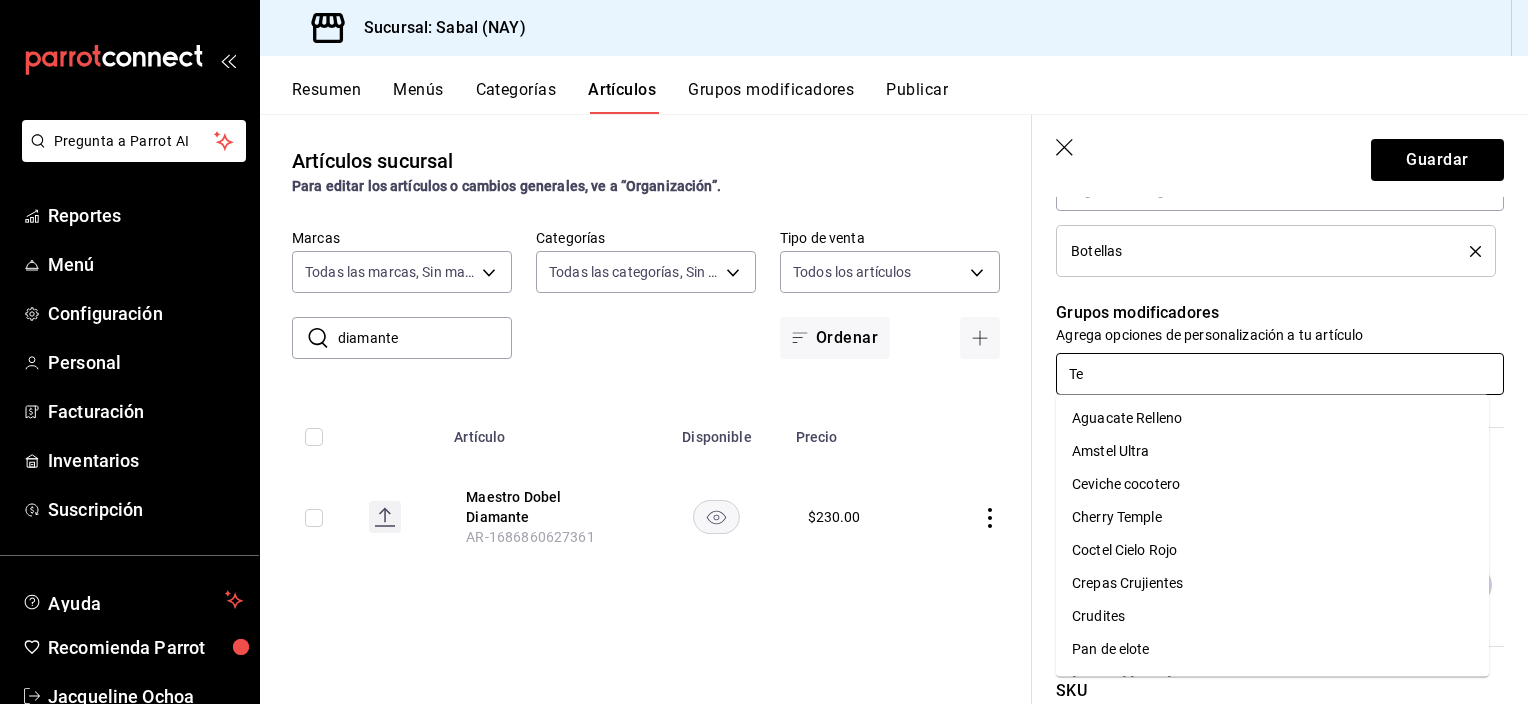 type on "Teq" 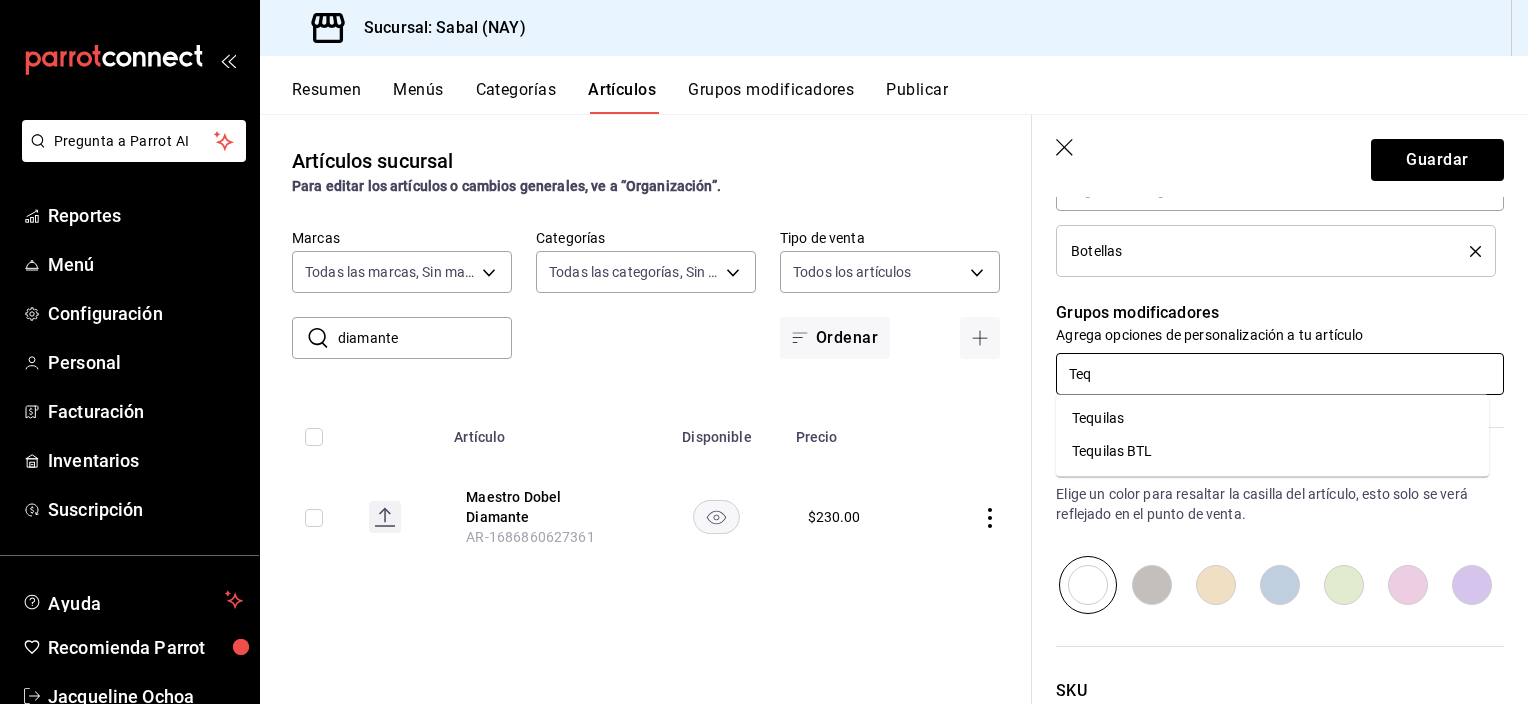click on "Tequilas BTL" at bounding box center [1112, 451] 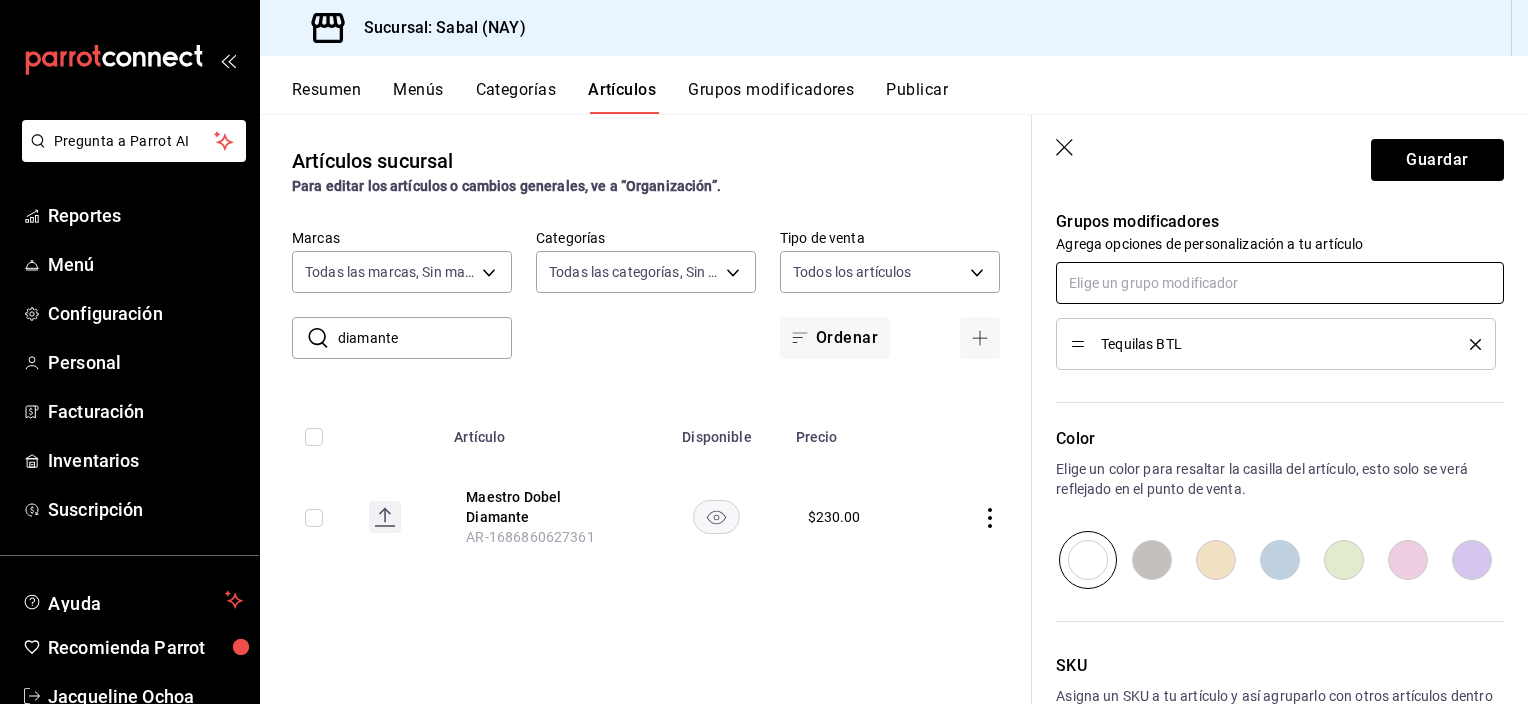 scroll, scrollTop: 1025, scrollLeft: 0, axis: vertical 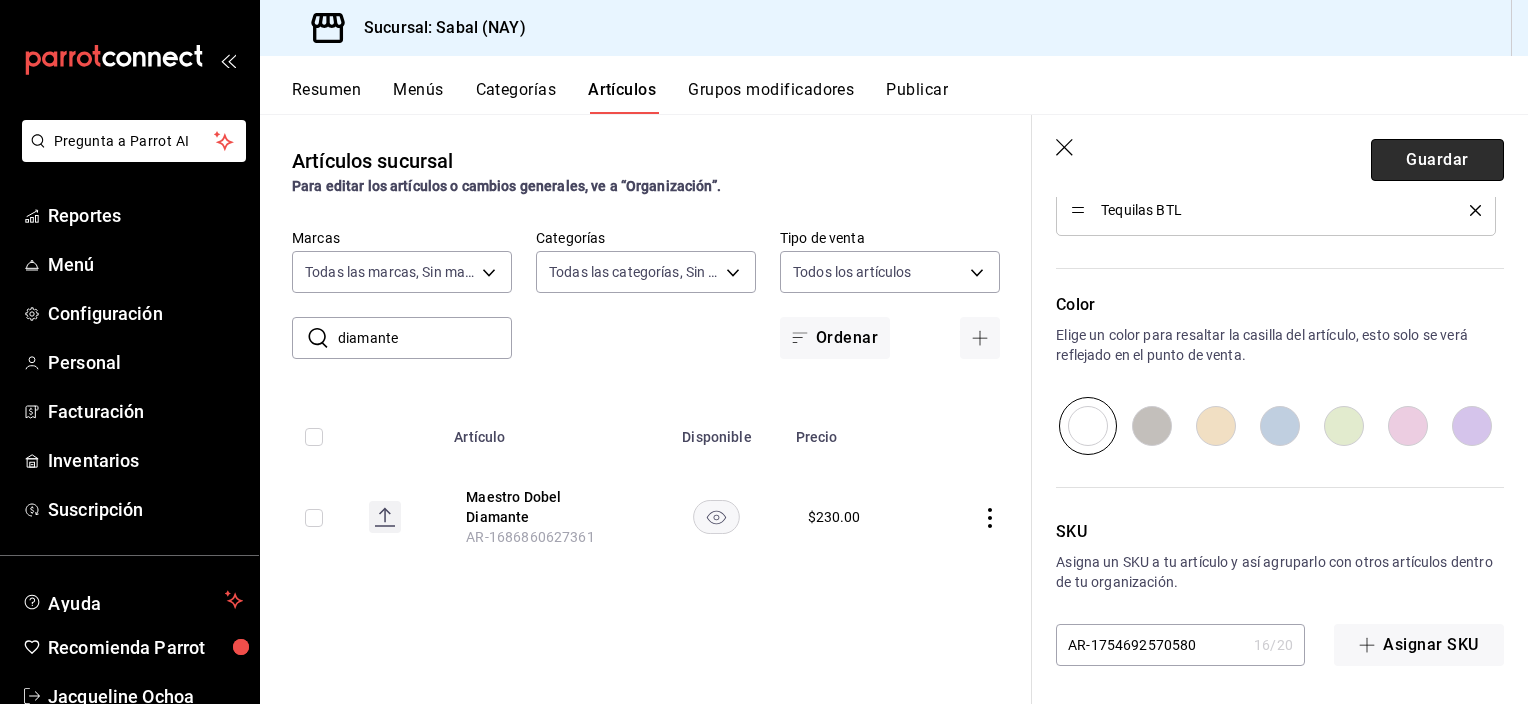 click on "Guardar" at bounding box center (1437, 160) 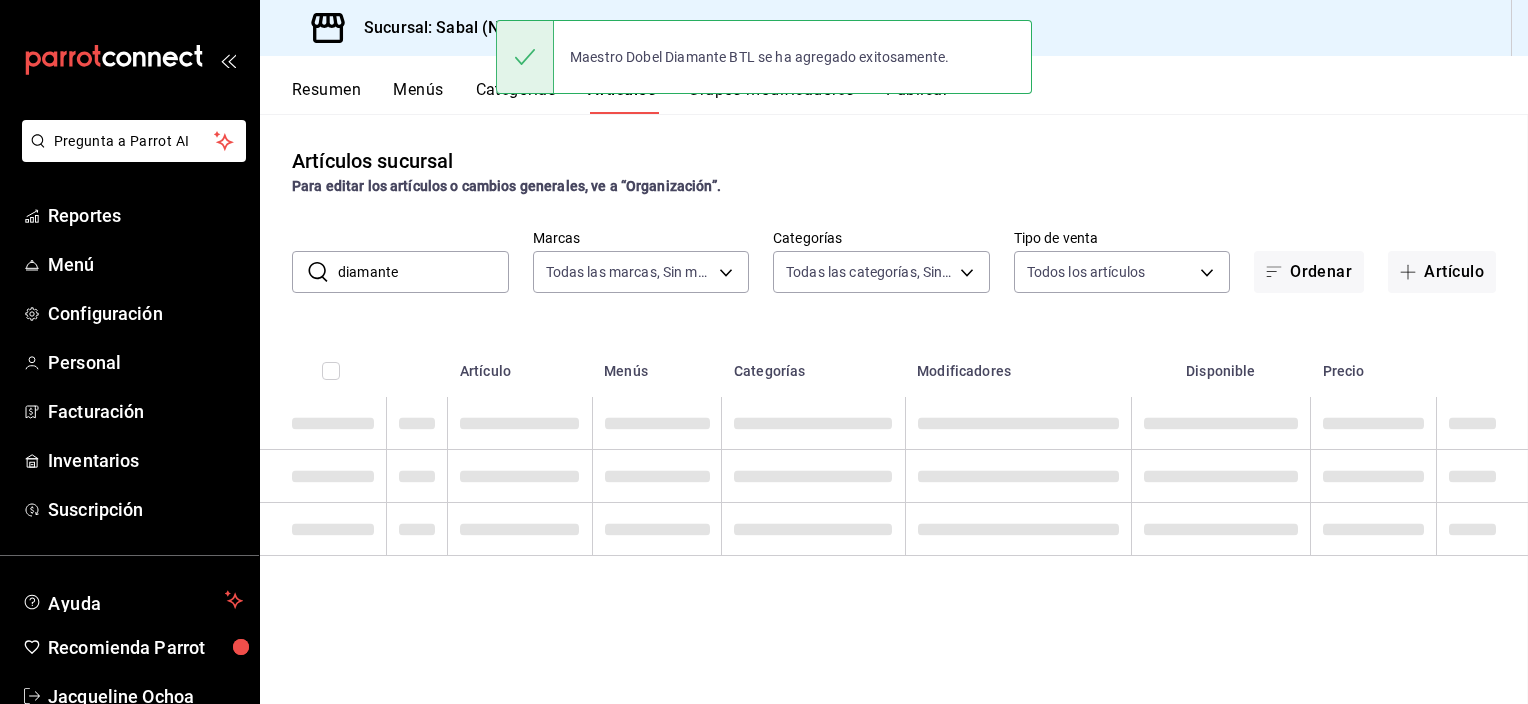 scroll, scrollTop: 0, scrollLeft: 0, axis: both 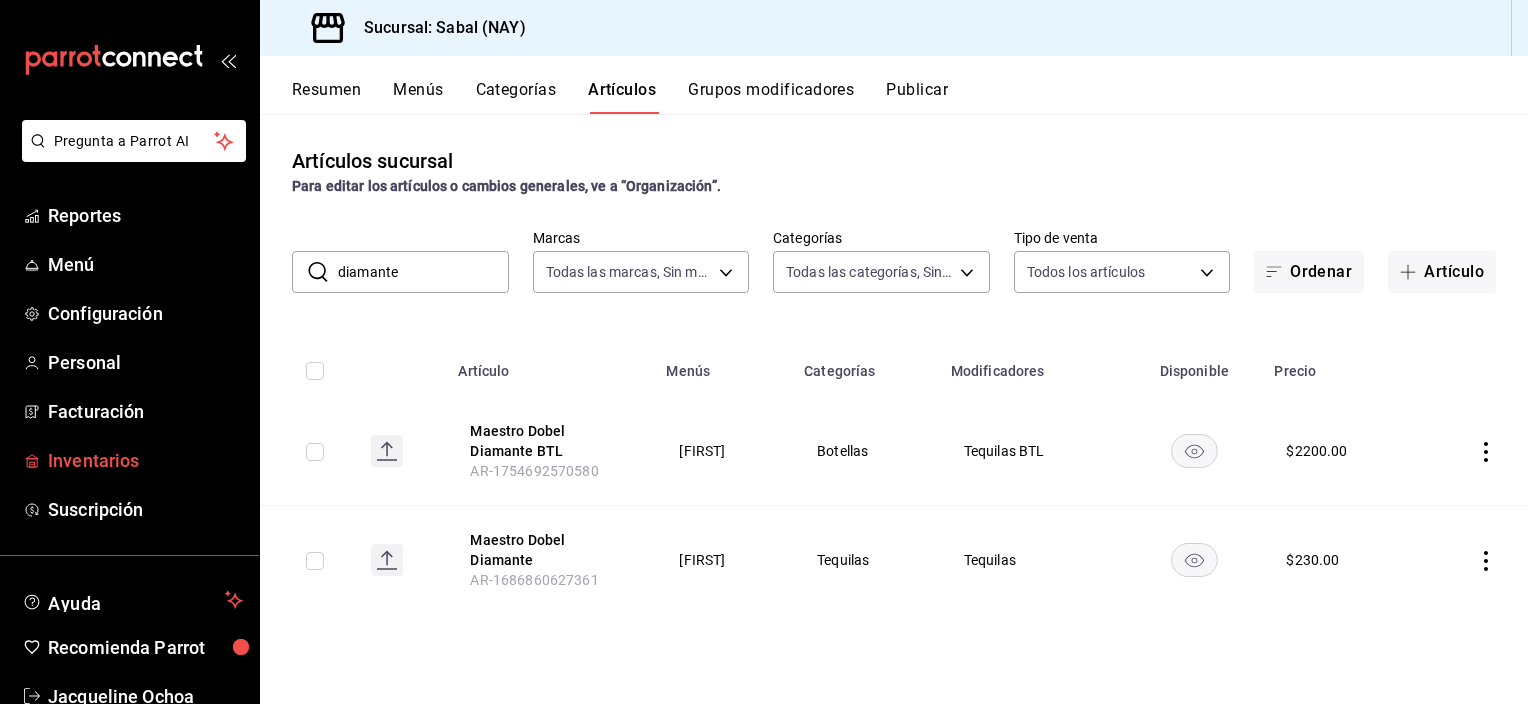 click on "Inventarios" at bounding box center (145, 460) 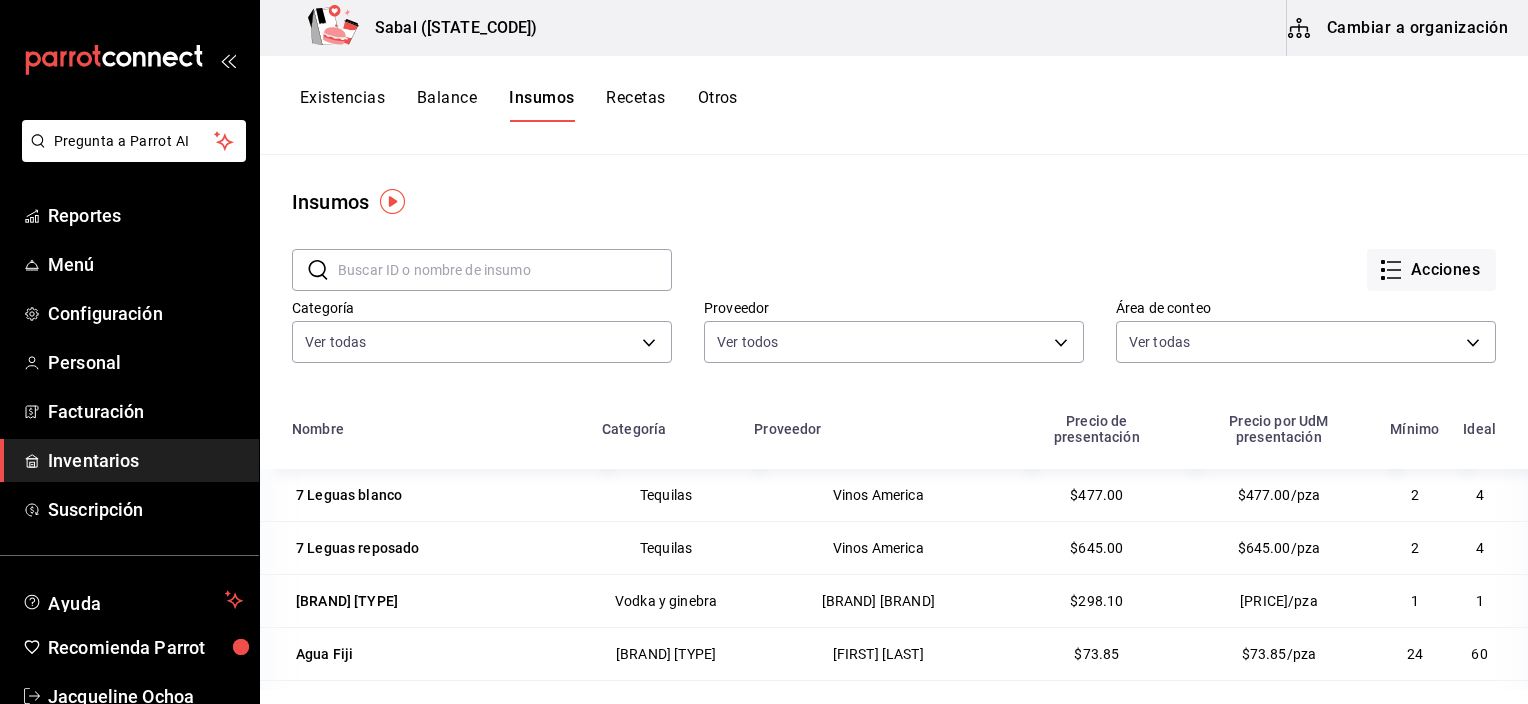 click on "Cambiar a organización" at bounding box center [1399, 28] 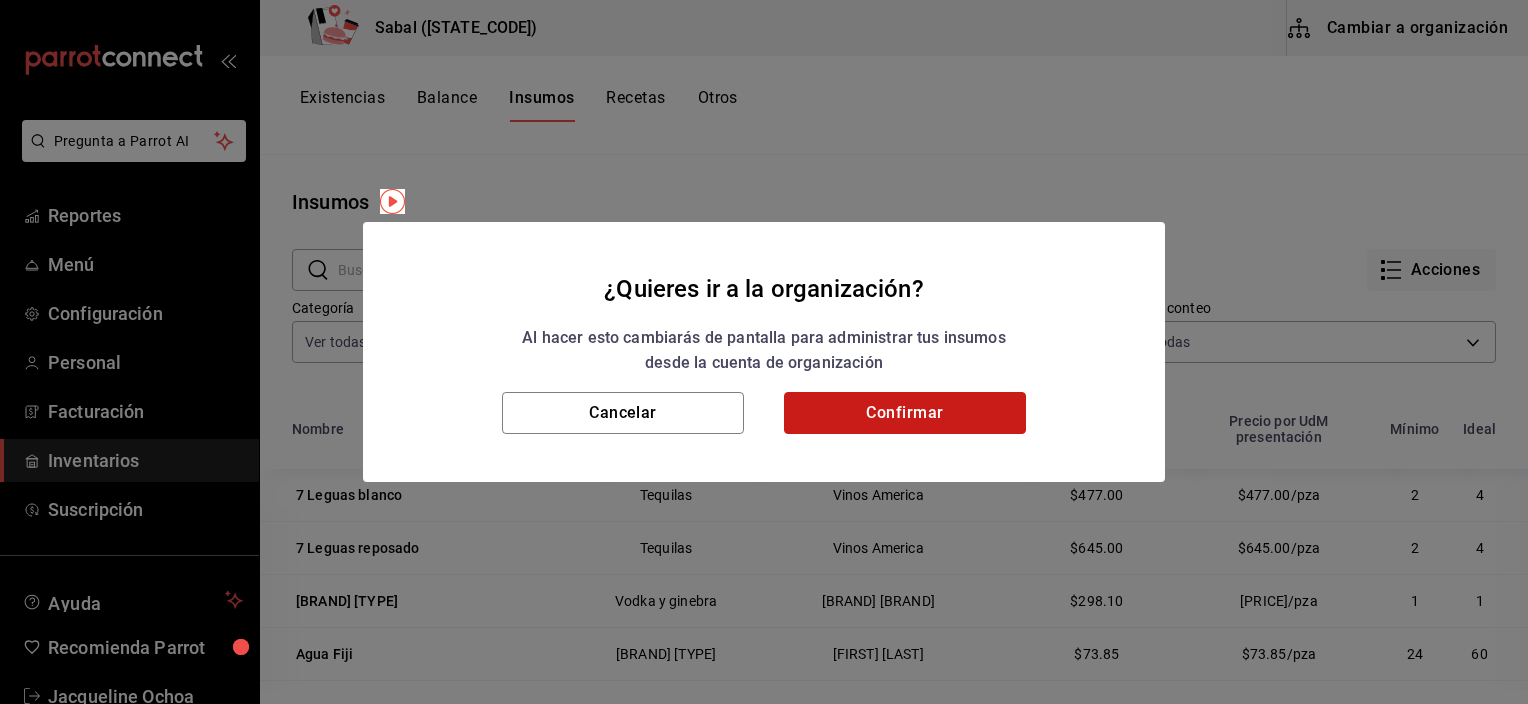 click on "Confirmar" at bounding box center (905, 413) 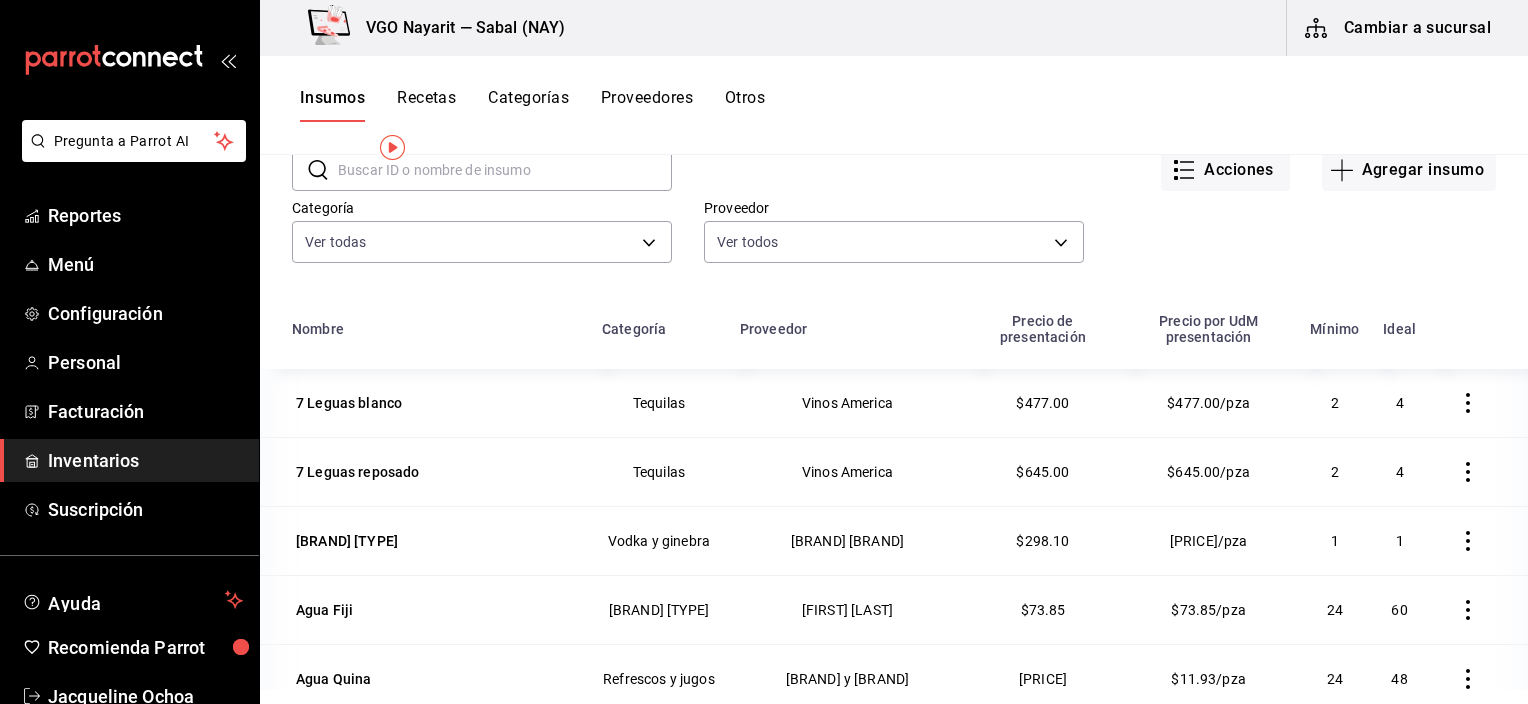 scroll, scrollTop: 0, scrollLeft: 0, axis: both 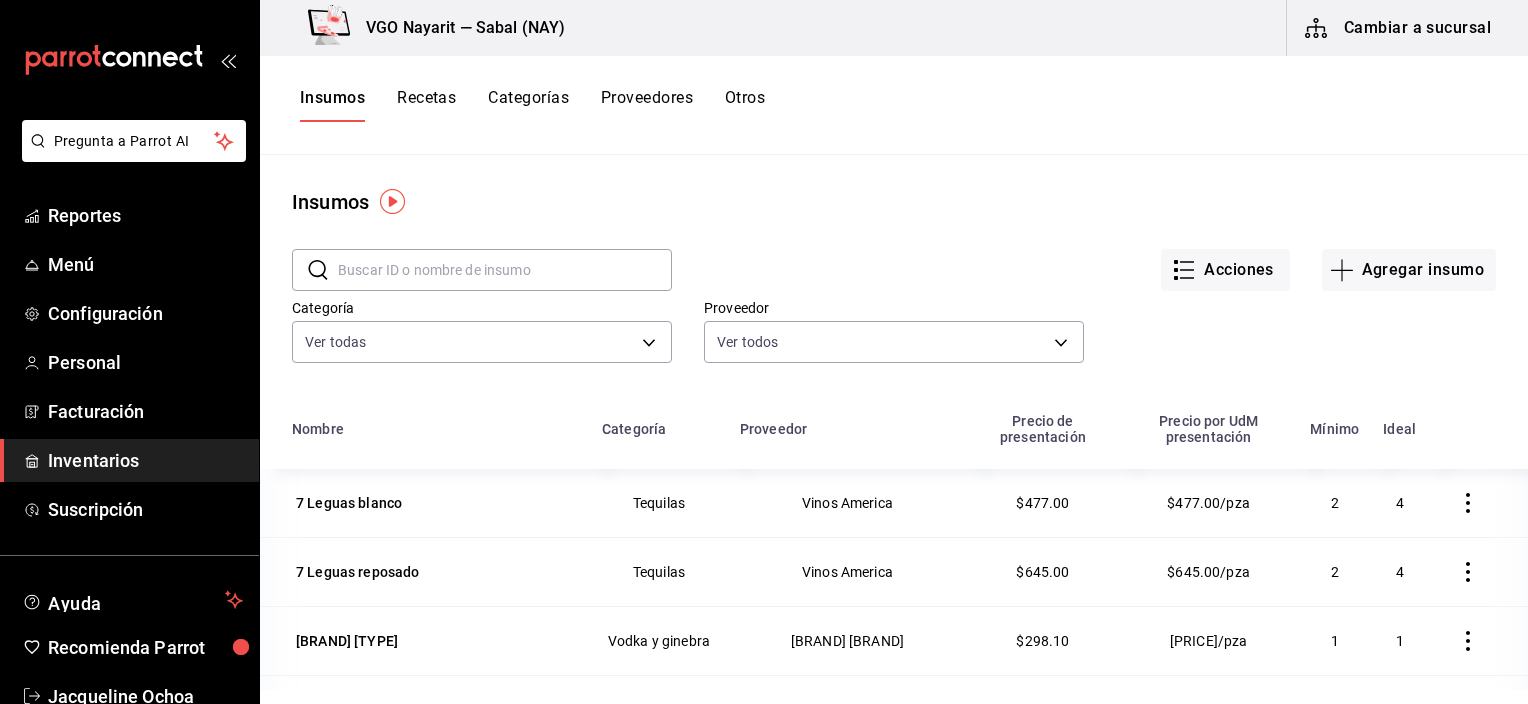 click on "Recetas" at bounding box center [426, 105] 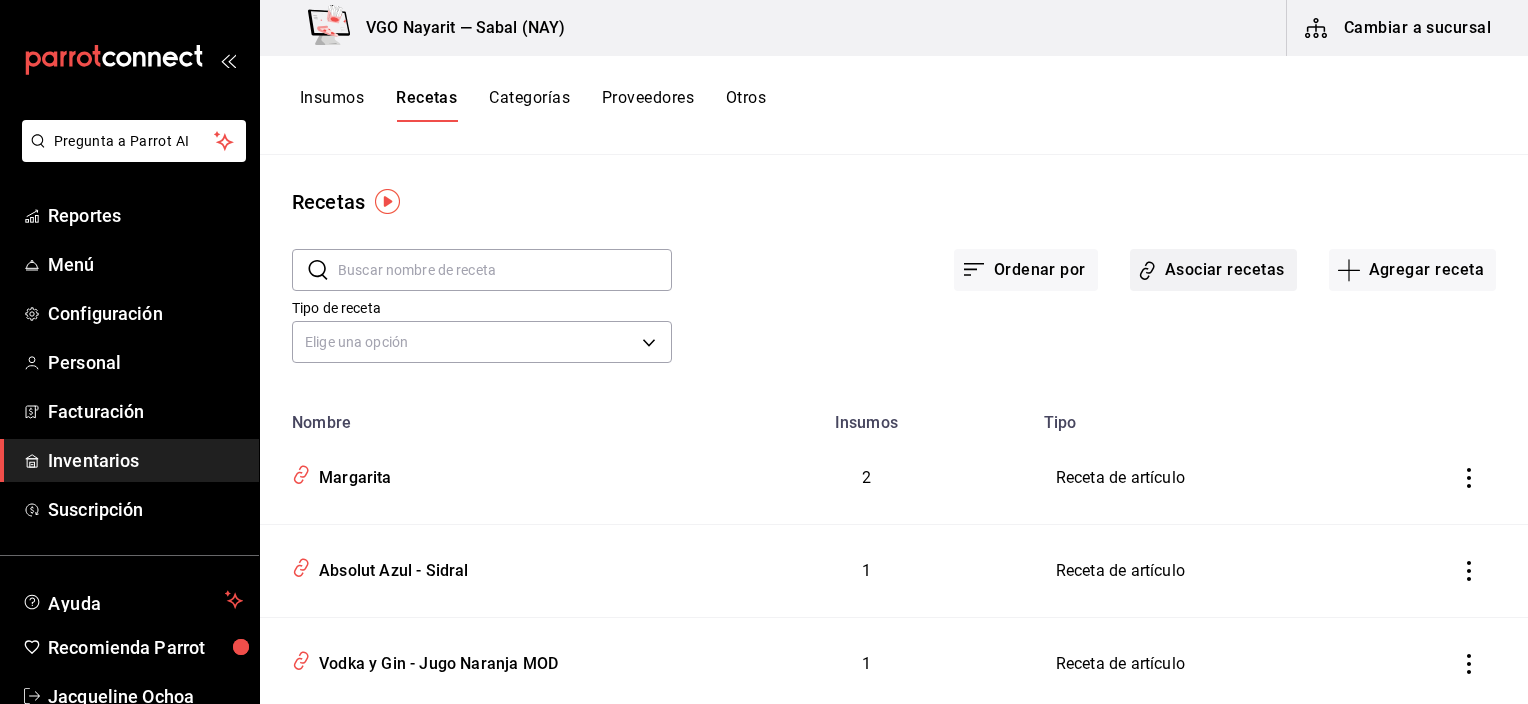 click on "Asociar recetas" at bounding box center [1213, 270] 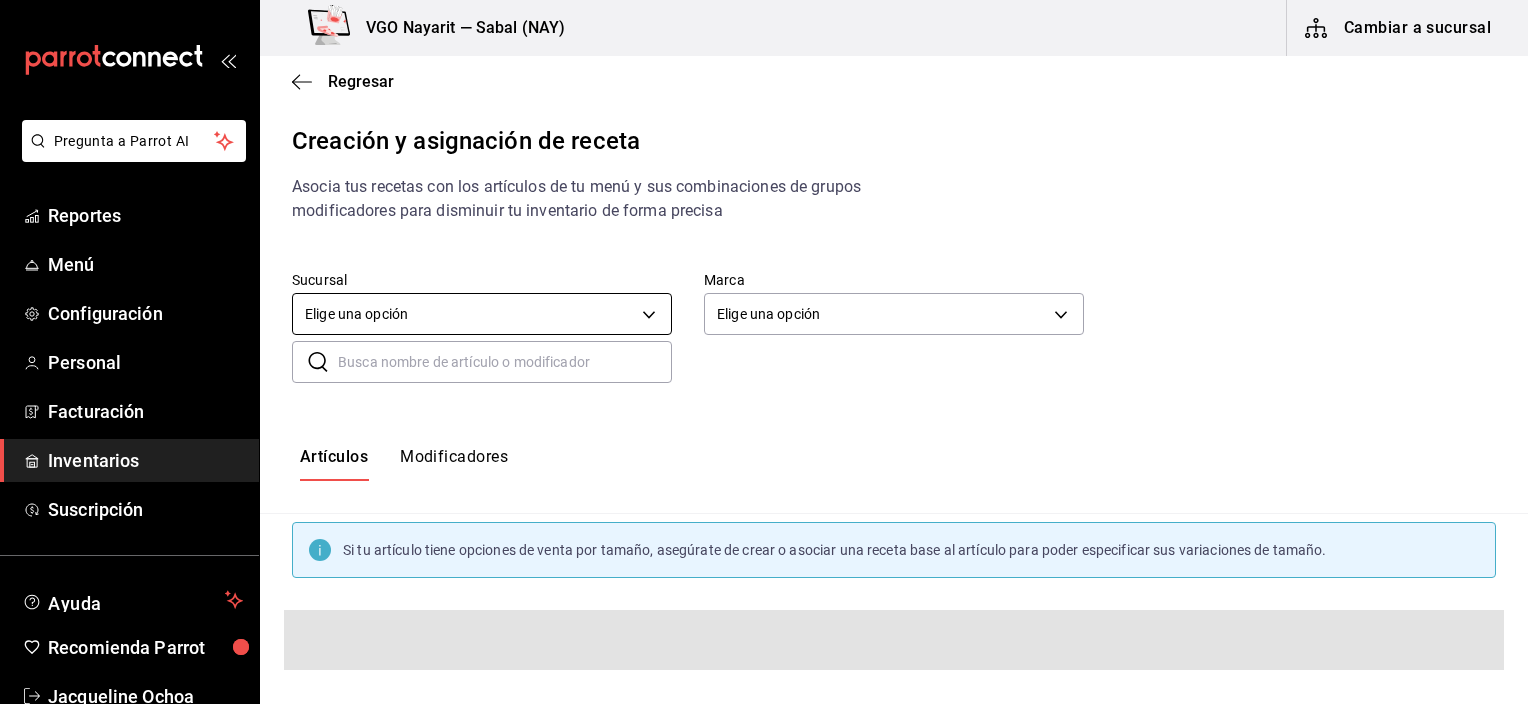 click on "Pregunta a Parrot AI Reportes   Menú   Configuración   Personal   Facturación   Inventarios   Suscripción   Ayuda Recomienda Parrot   Jacqueline Ochoa   Sugerir nueva función   VGO Nayarit — Sabal (NAY) Cambiar a sucursal Regresar Creación y asignación de receta Asocia tus recetas con los artículos de tu menú y sus combinaciones de grupos modificadores para disminuir tu inventario de forma precisa Sucursal Elige una opción default Marca Elige una opción default ​ ​ Artículos Modificadores Si tu artículo tiene opciones de venta por tamaño, asegúrate de crear o asociar una receta base al artículo para poder especificar sus variaciones de tamaño. Guardar Receta de artículo GANA 1 MES GRATIS EN TU SUSCRIPCIÓN AQUÍ ¿Recuerdas cómo empezó tu restaurante?
Hoy puedes ayudar a un colega a tener el mismo cambio que tú viviste.
Recomienda Parrot directamente desde tu Portal Administrador.
Es fácil y rápido.
🎁 Por cada restaurante que se una, ganas 1 mes gratis. Pregunta a Parrot AI" at bounding box center (764, 335) 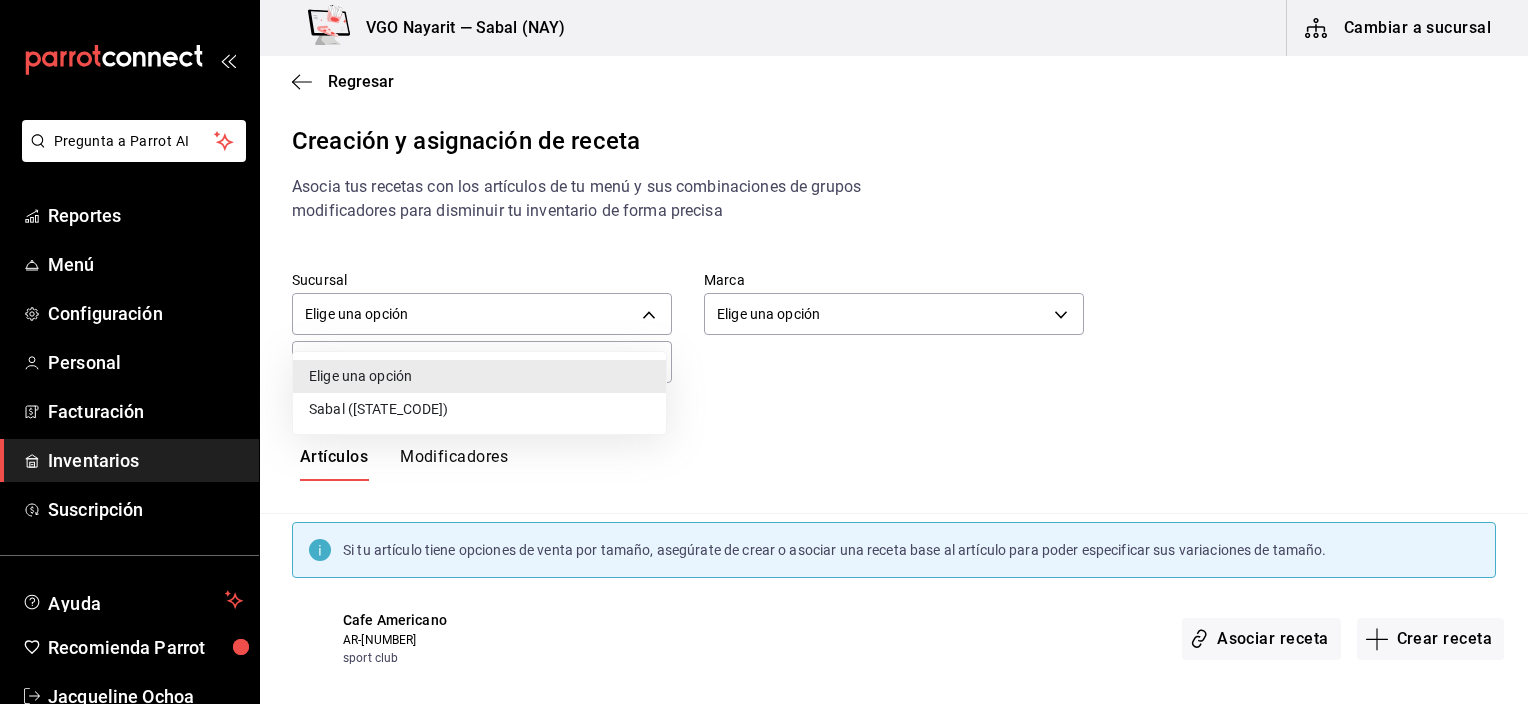 click on "Sabal (NAY)" at bounding box center [479, 409] 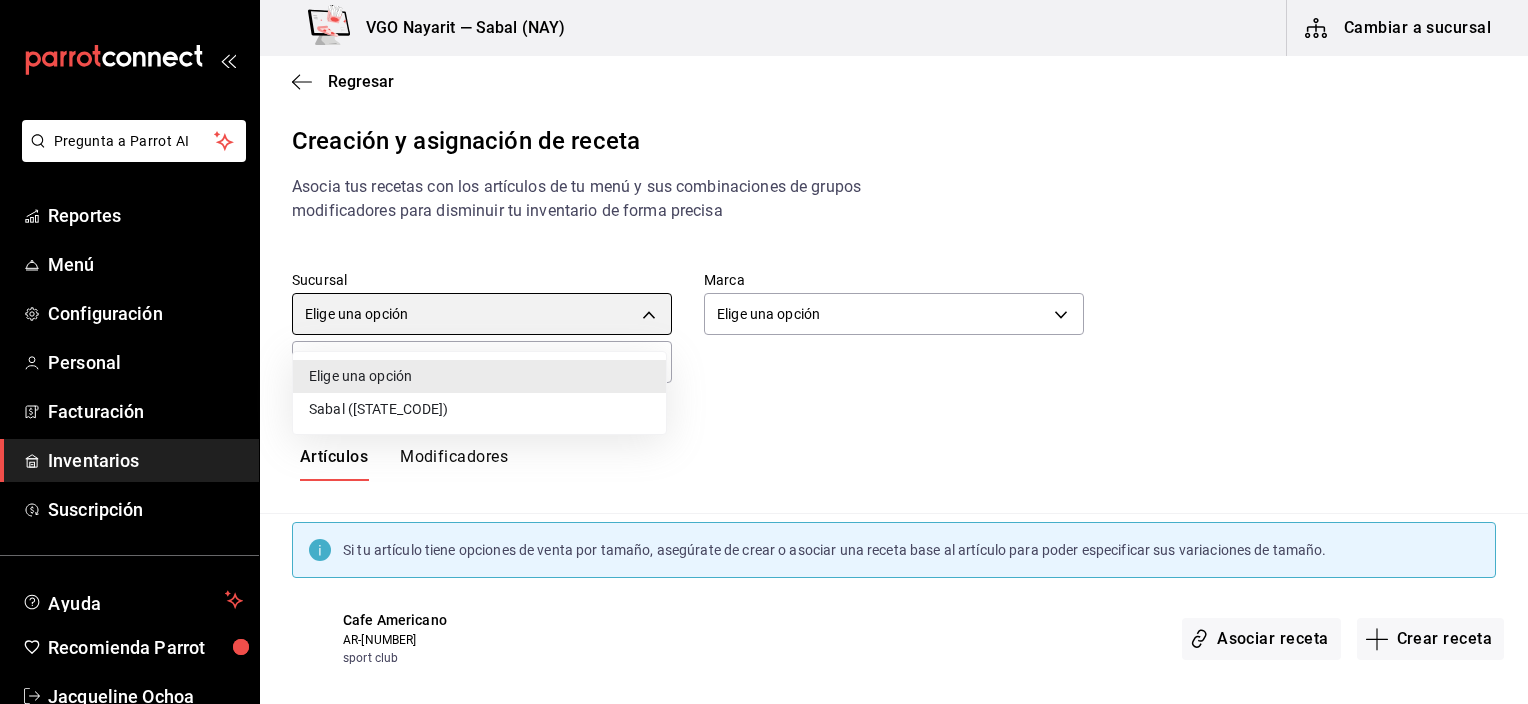 type on "2aba2e4c-8955-4624-a76a-6219a8a60d9c" 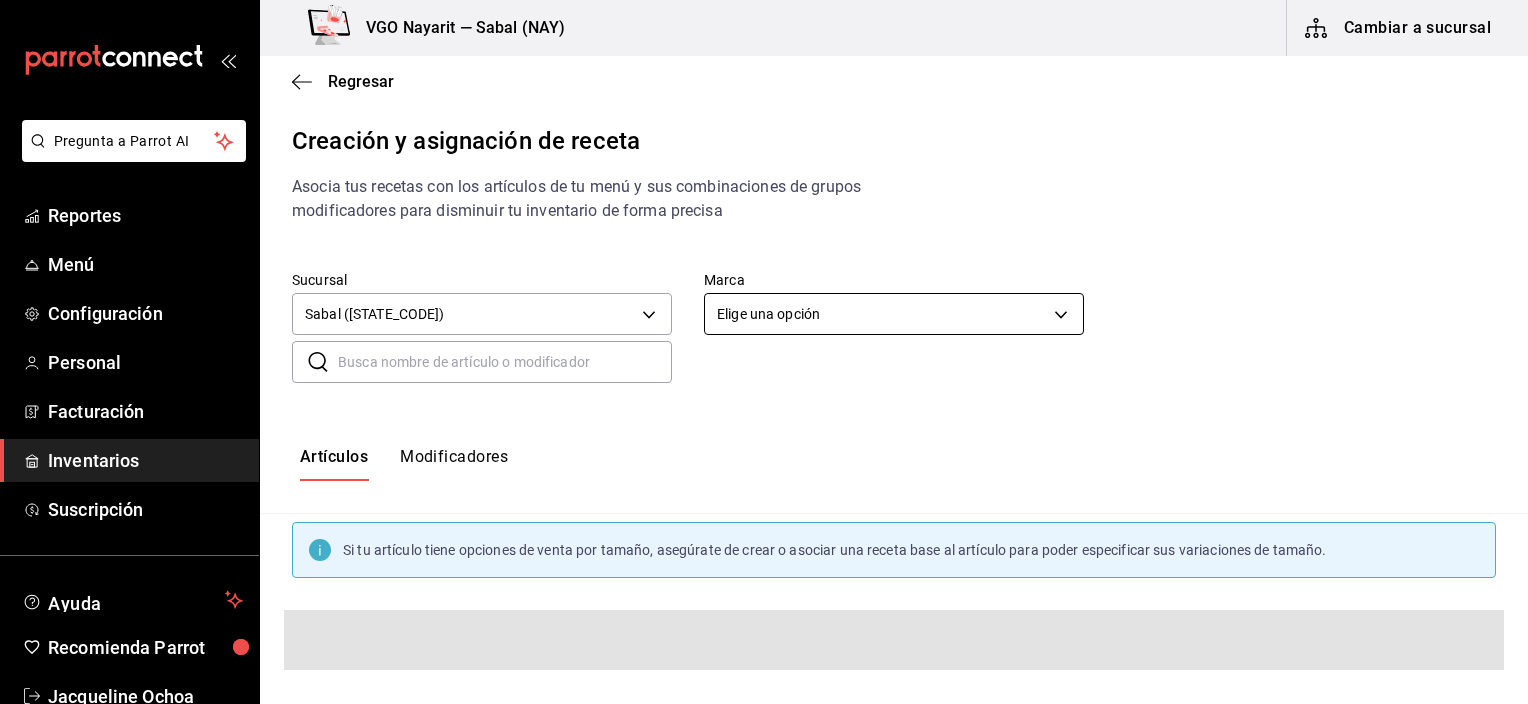 click on "Pregunta a Parrot AI Reportes   Menú   Configuración   Personal   Facturación   Inventarios   Suscripción   Ayuda Recomienda Parrot   Jacqueline Ochoa   Sugerir nueva función   VGO Nayarit — Sabal (NAY) Cambiar a sucursal Regresar Creación y asignación de receta Asocia tus recetas con los artículos de tu menú y sus combinaciones de grupos modificadores para disminuir tu inventario de forma precisa Sucursal Sabal (NAY) 2aba2e4c-8955-4624-a76a-6219a8a60d9c Marca Elige una opción default ​ ​ Artículos Modificadores Si tu artículo tiene opciones de venta por tamaño, asegúrate de crear o asociar una receta base al artículo para poder especificar sus variaciones de tamaño. Guardar Receta de artículo GANA 1 MES GRATIS EN TU SUSCRIPCIÓN AQUÍ Pregunta a Parrot AI Reportes   Menú   Configuración   Personal   Facturación   Inventarios   Suscripción   Ayuda Recomienda Parrot   Jacqueline Ochoa   Sugerir nueva función   Visitar centro de ayuda (81) 2046 6363 soporte@parrotsoftware.io" at bounding box center [764, 335] 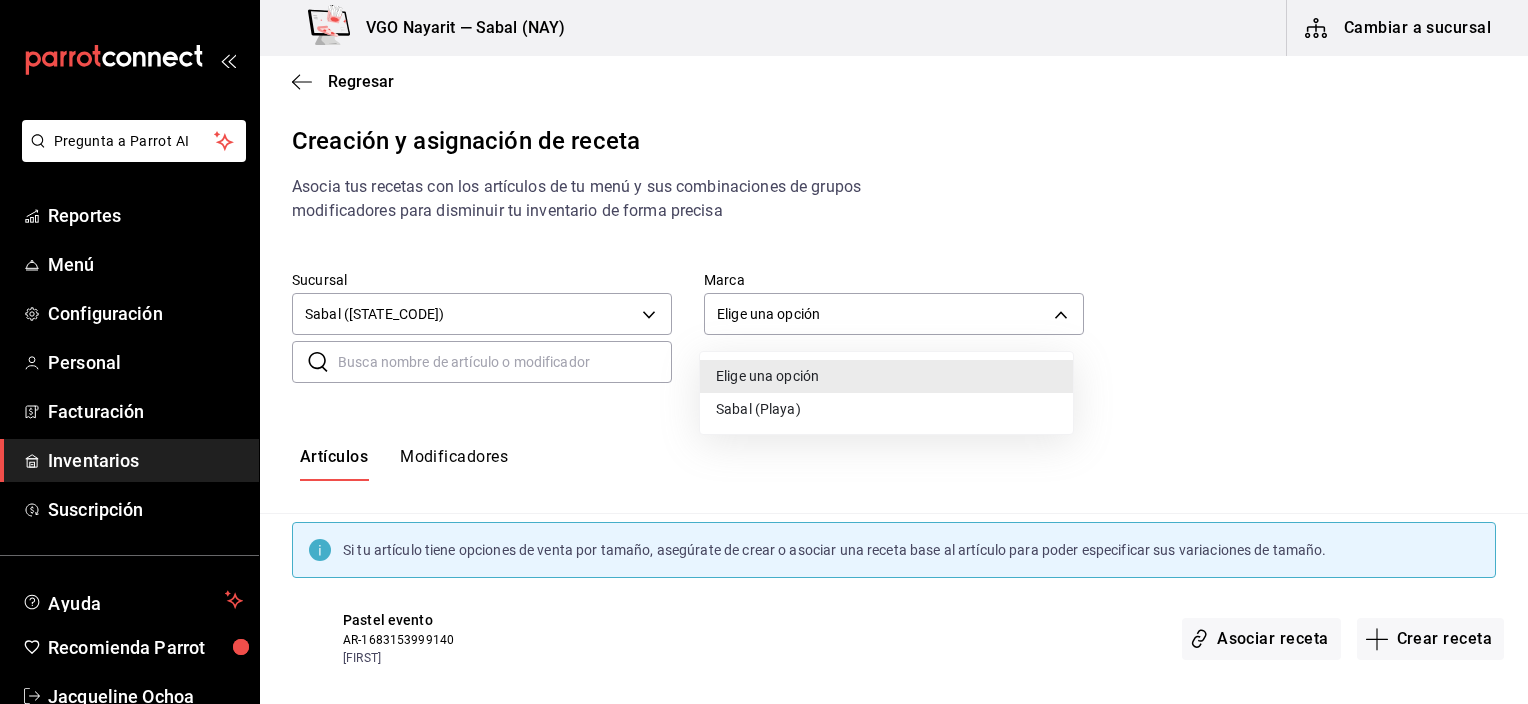 drag, startPoint x: 763, startPoint y: 417, endPoint x: 644, endPoint y: 407, distance: 119.419426 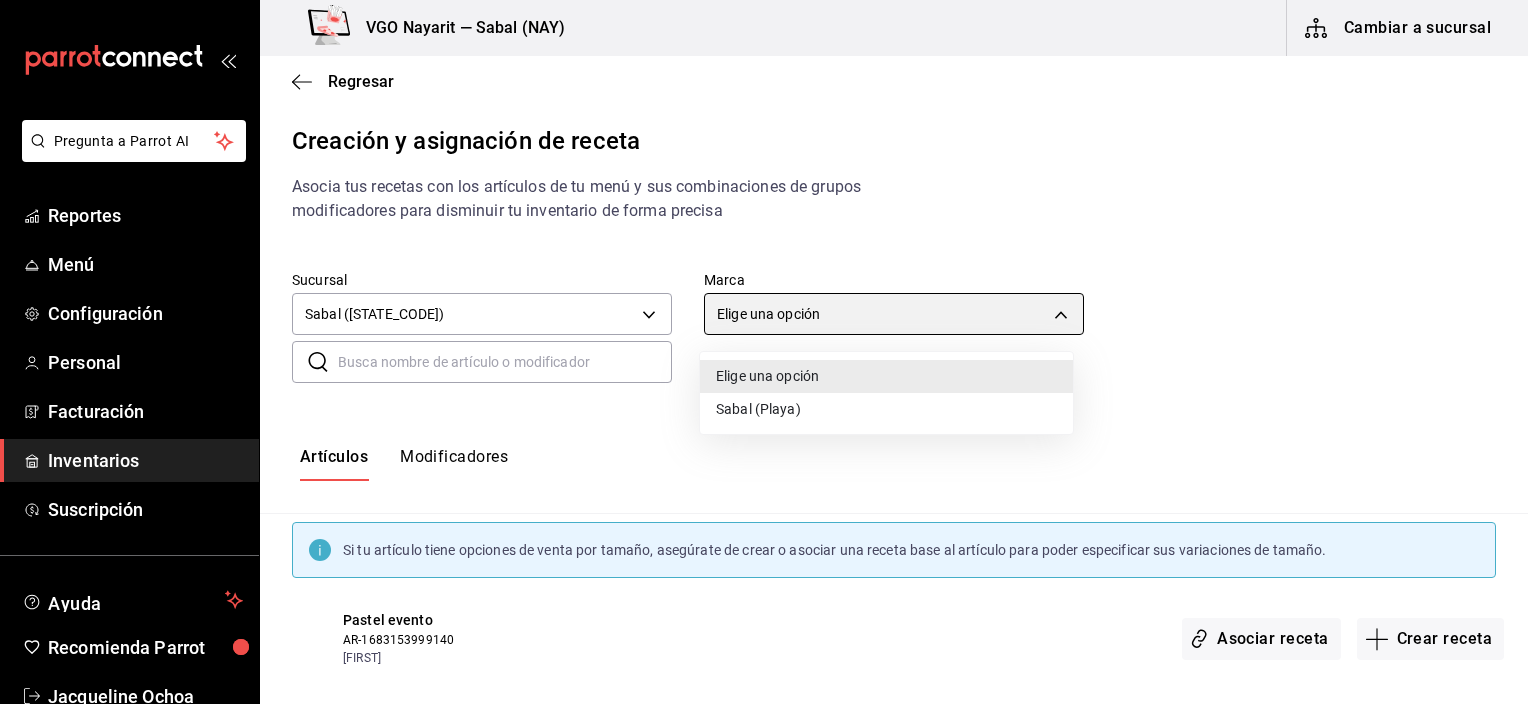 type on "7bb9fc4a-963e-4e00-9402-9ac56289446f" 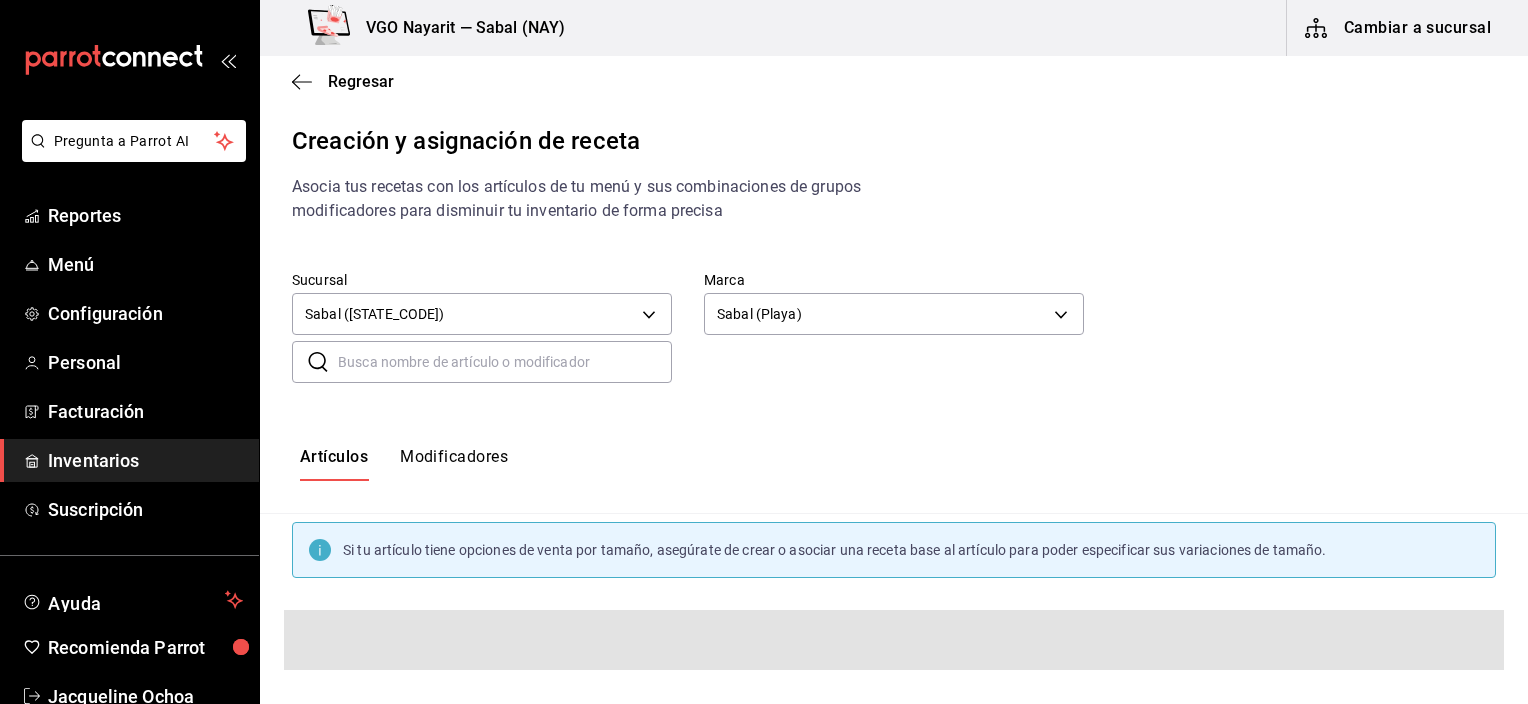 click at bounding box center [505, 362] 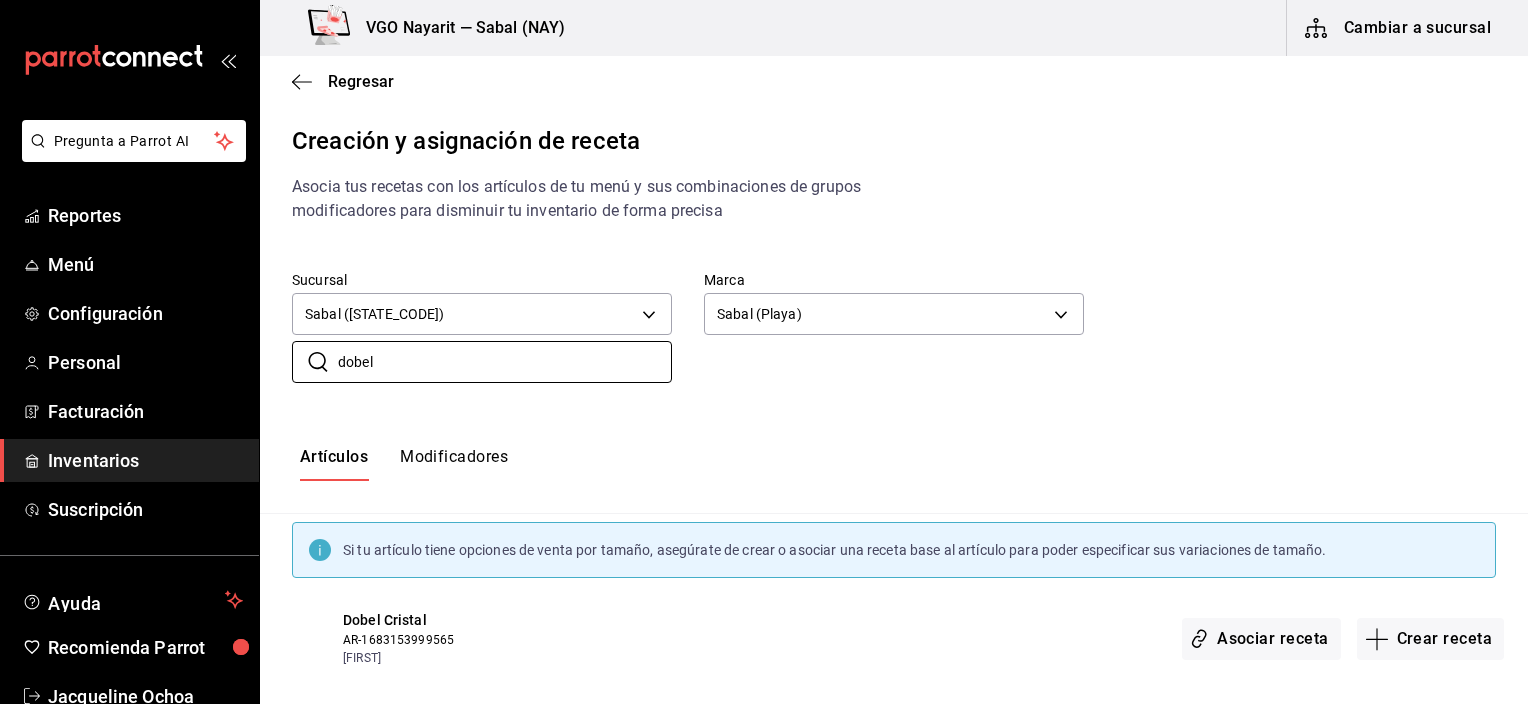 type on "dobel" 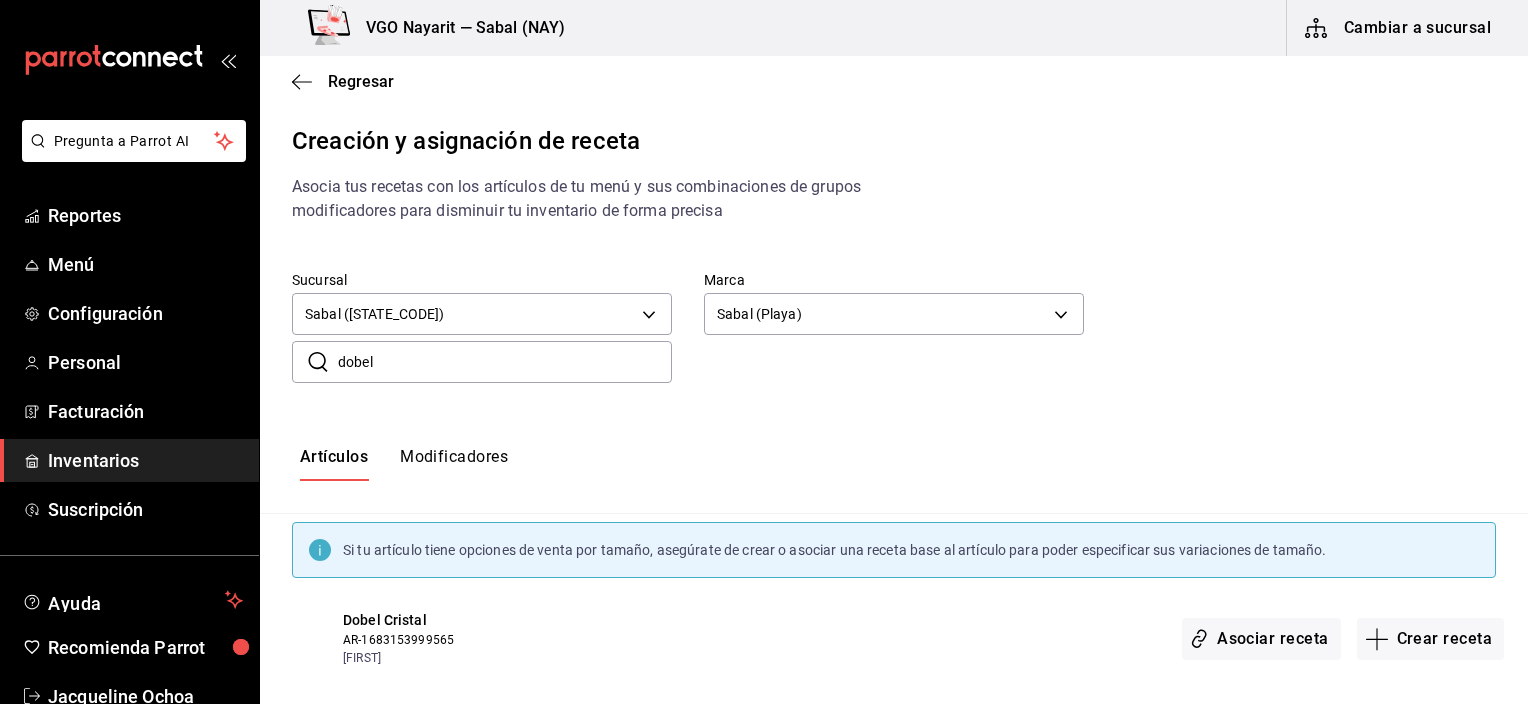 click on "Artículos Modificadores" at bounding box center [894, 464] 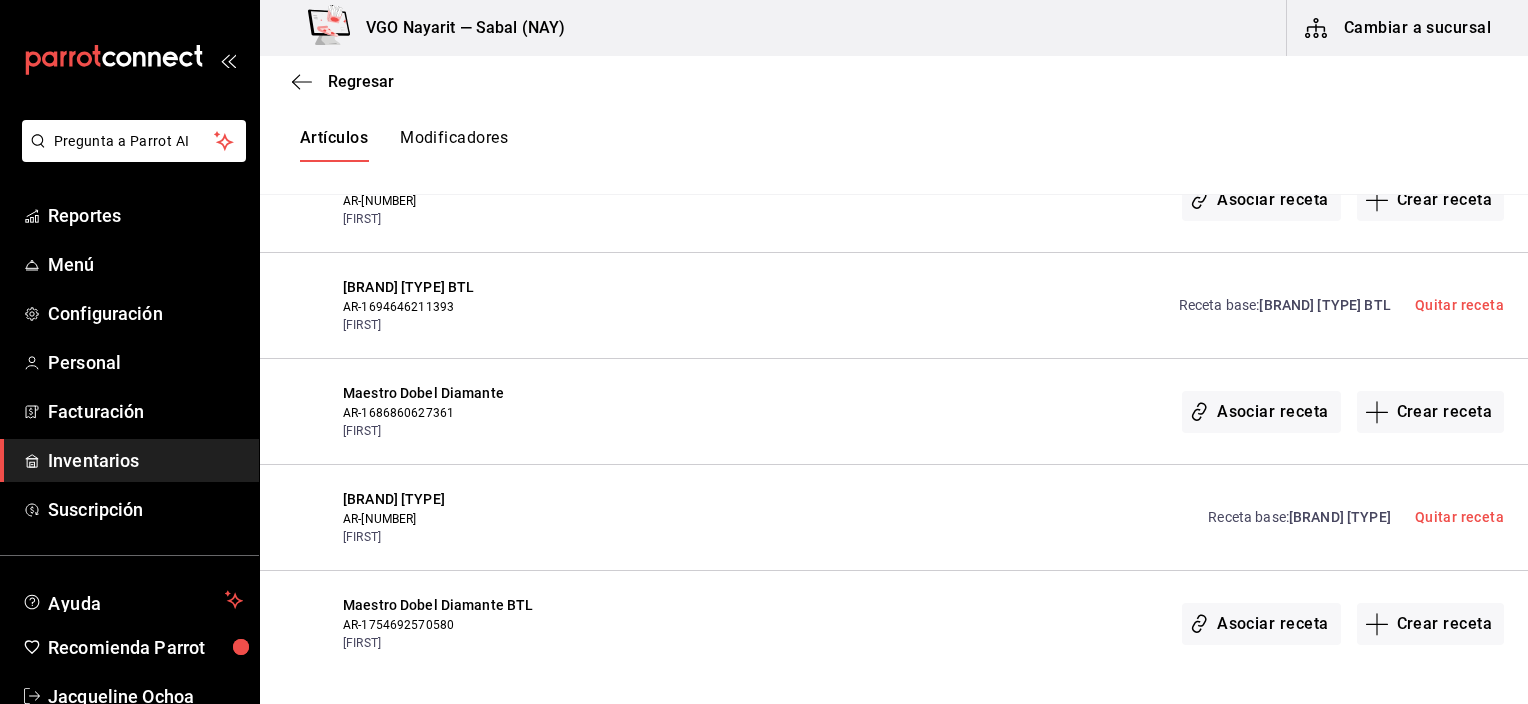 scroll, scrollTop: 550, scrollLeft: 0, axis: vertical 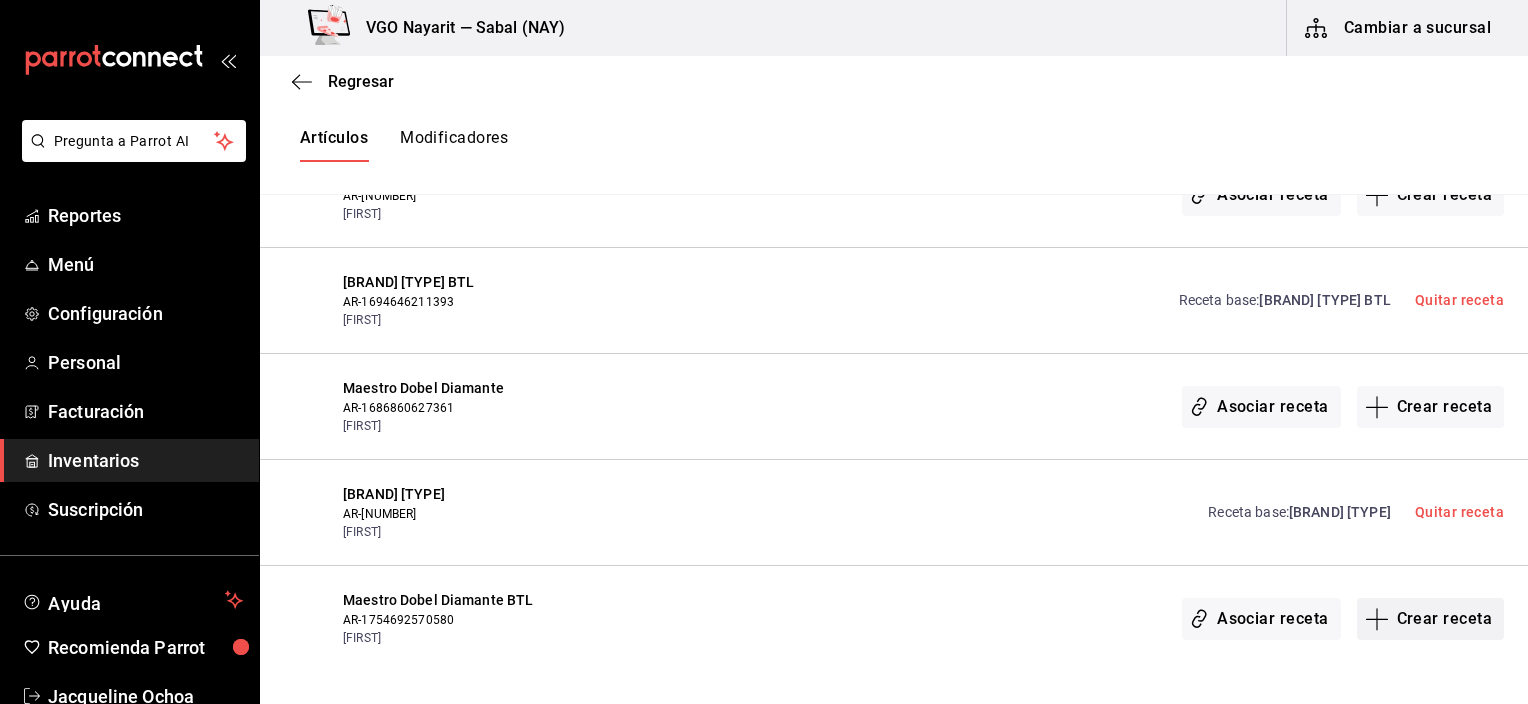 click on "Crear receta" at bounding box center (1431, 619) 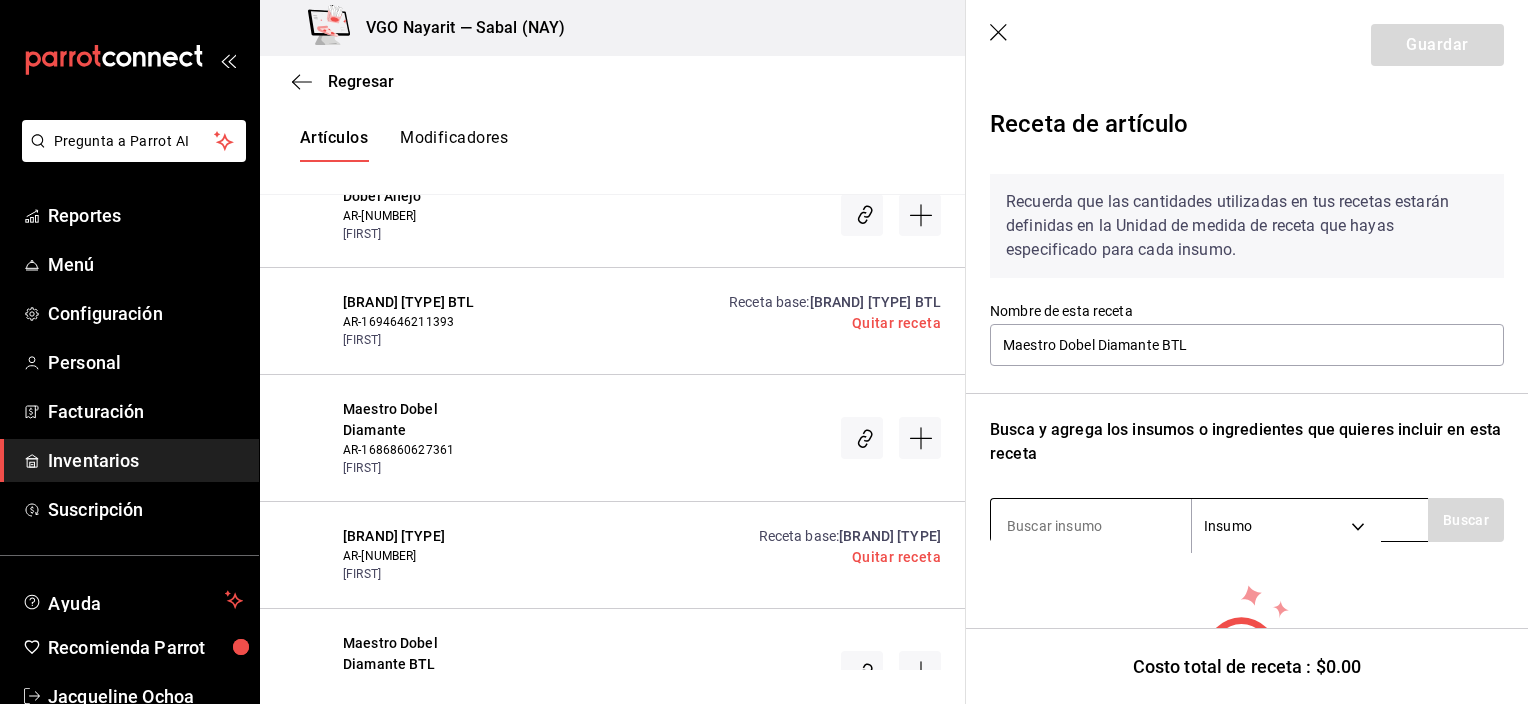 scroll, scrollTop: 100, scrollLeft: 0, axis: vertical 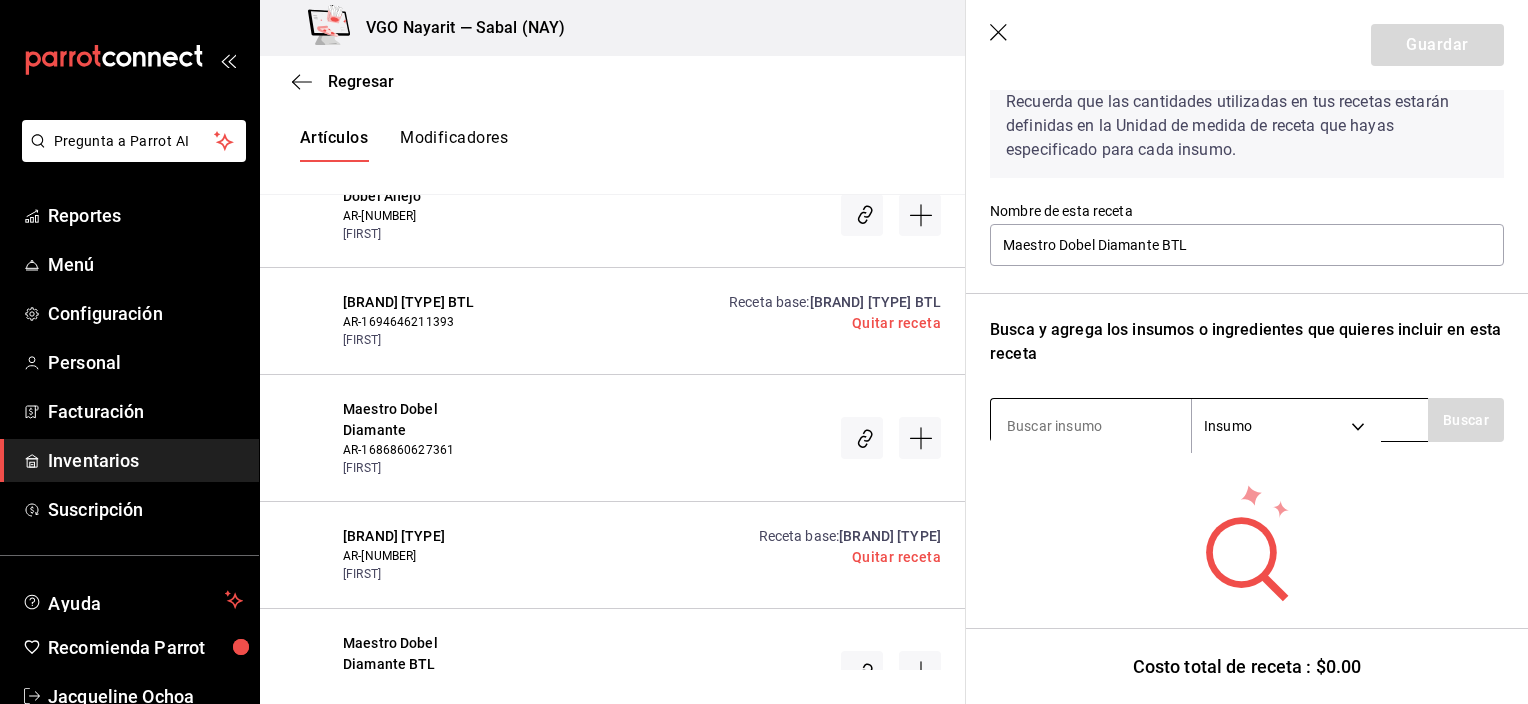click at bounding box center [1091, 426] 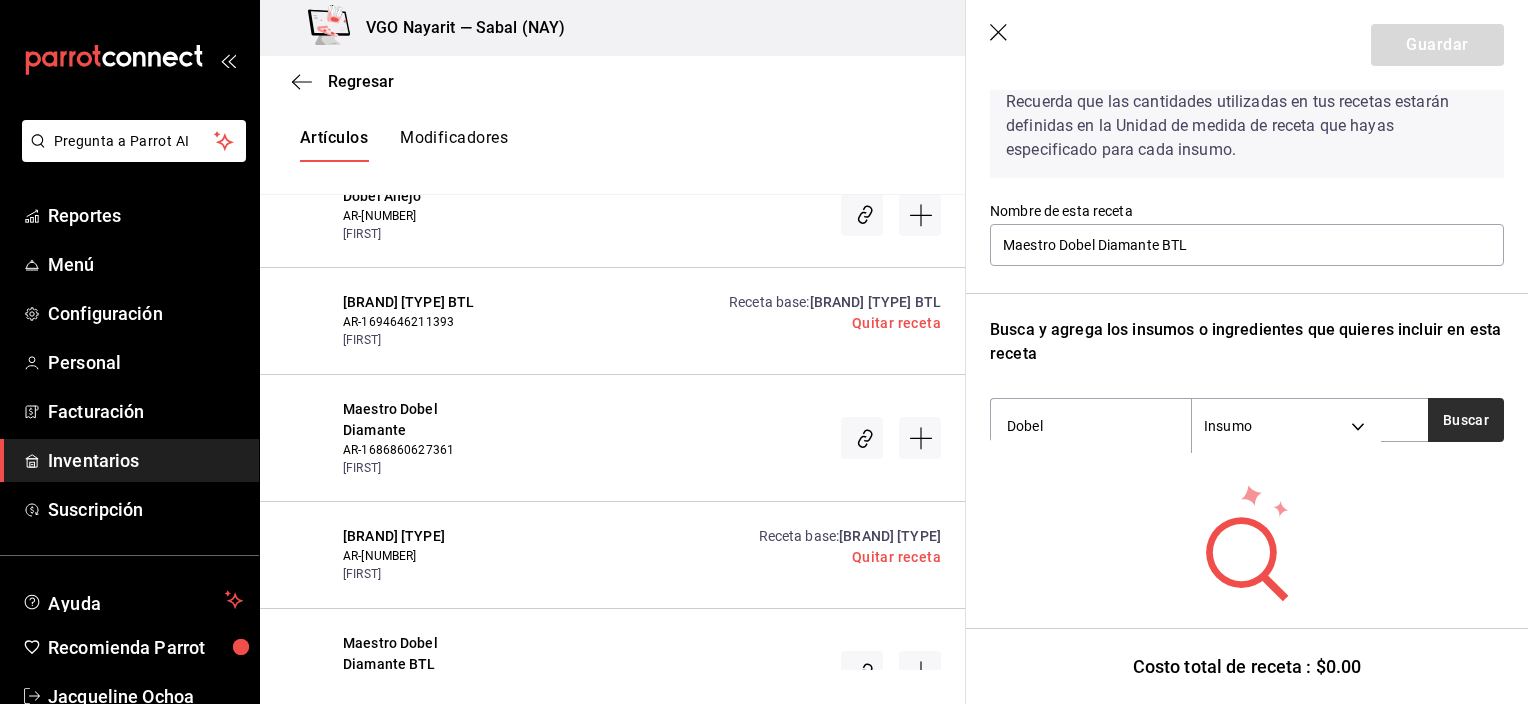 type on "Dobel" 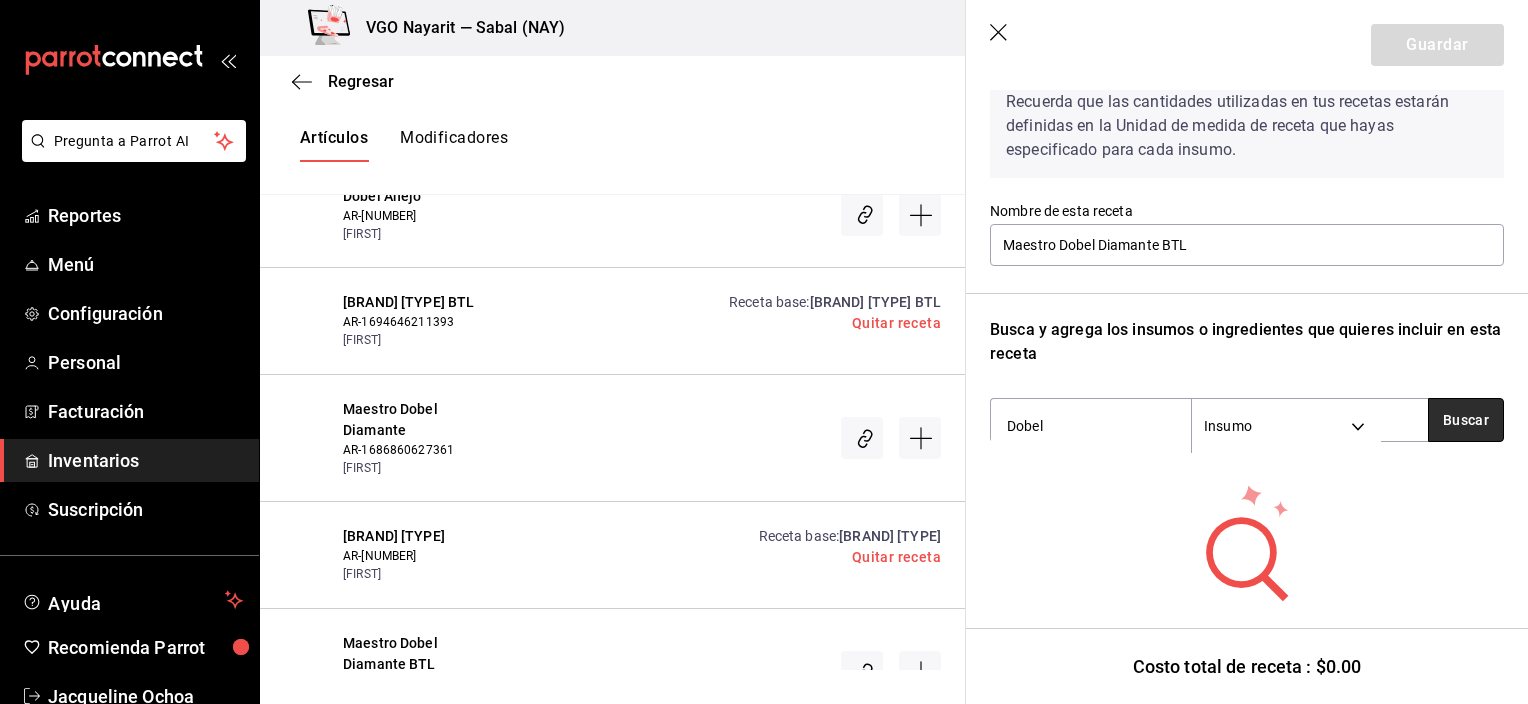 click on "Buscar" at bounding box center [1466, 420] 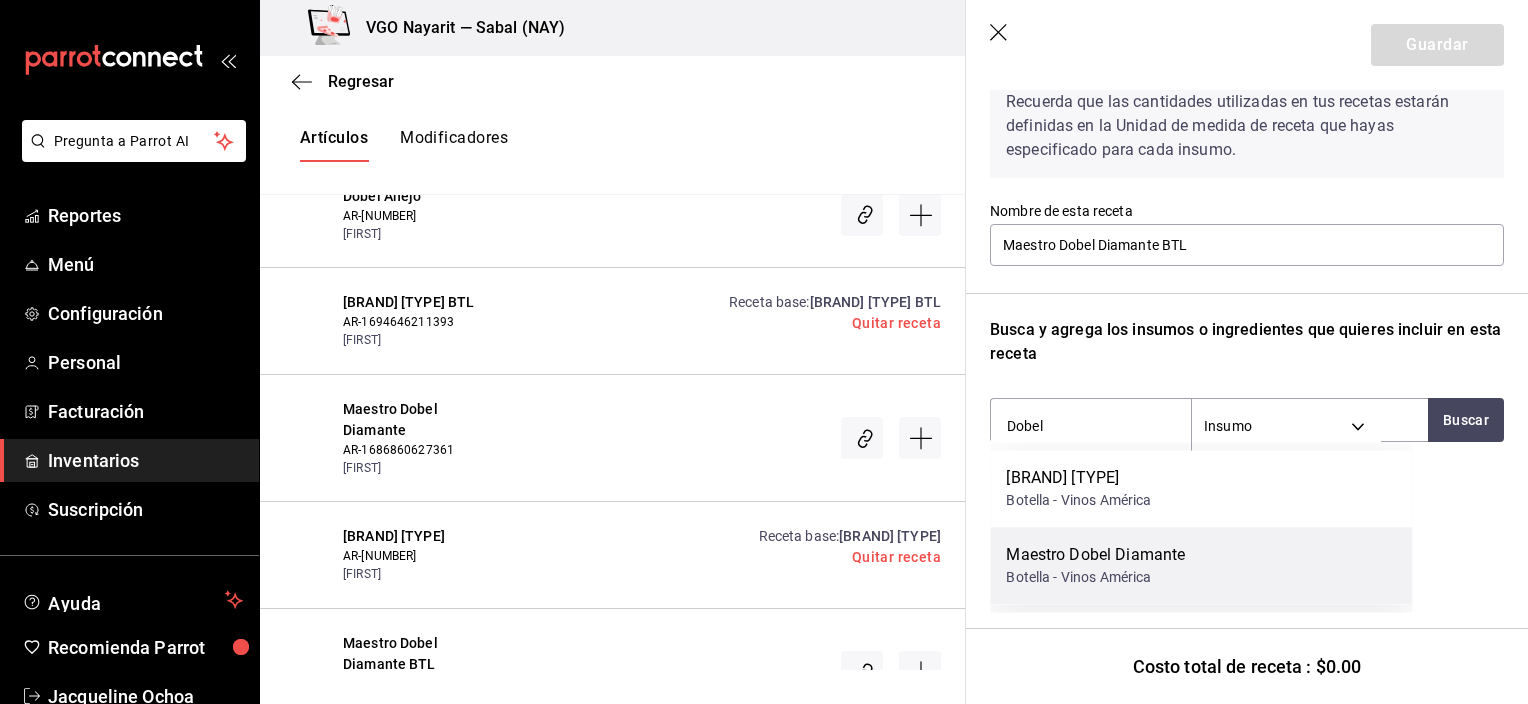 click on "Botella - Vinos América" at bounding box center [1095, 577] 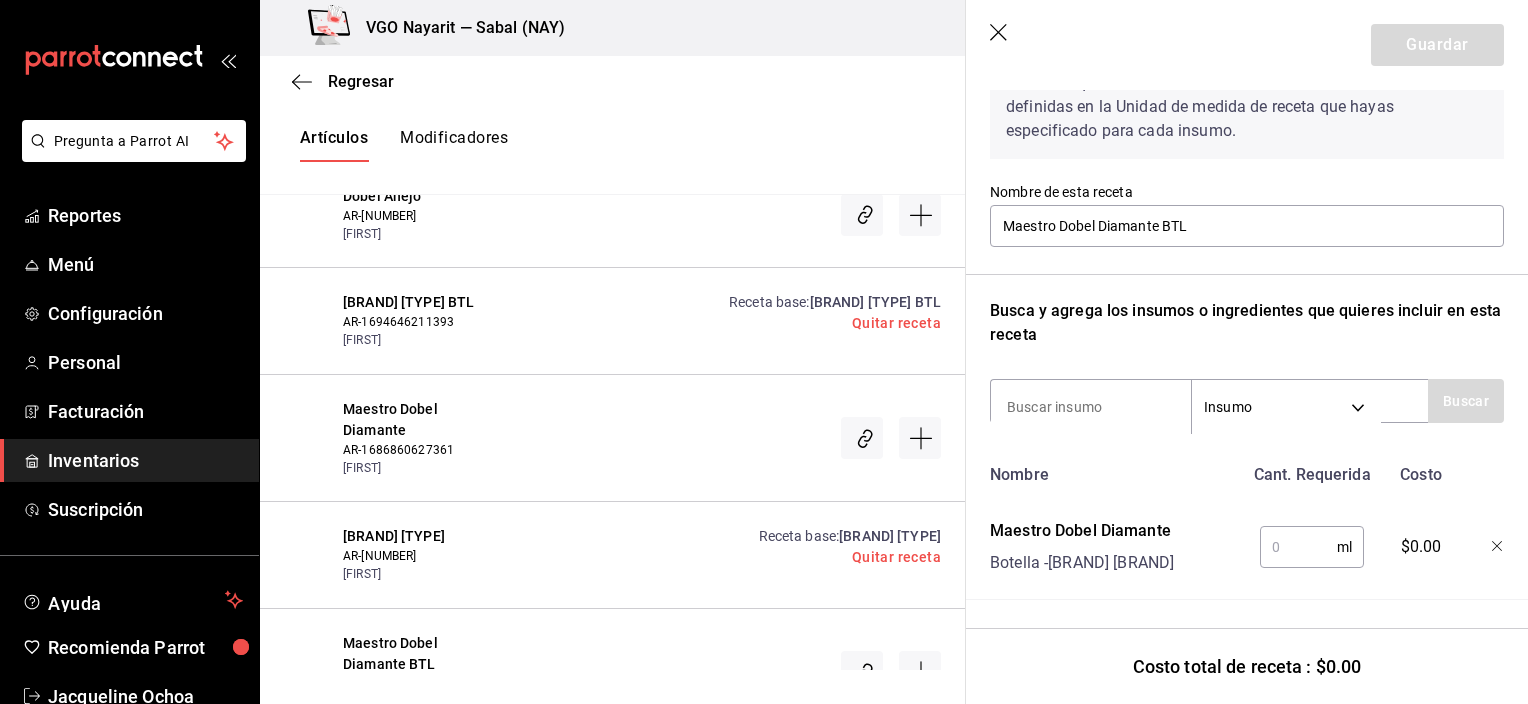 scroll, scrollTop: 134, scrollLeft: 0, axis: vertical 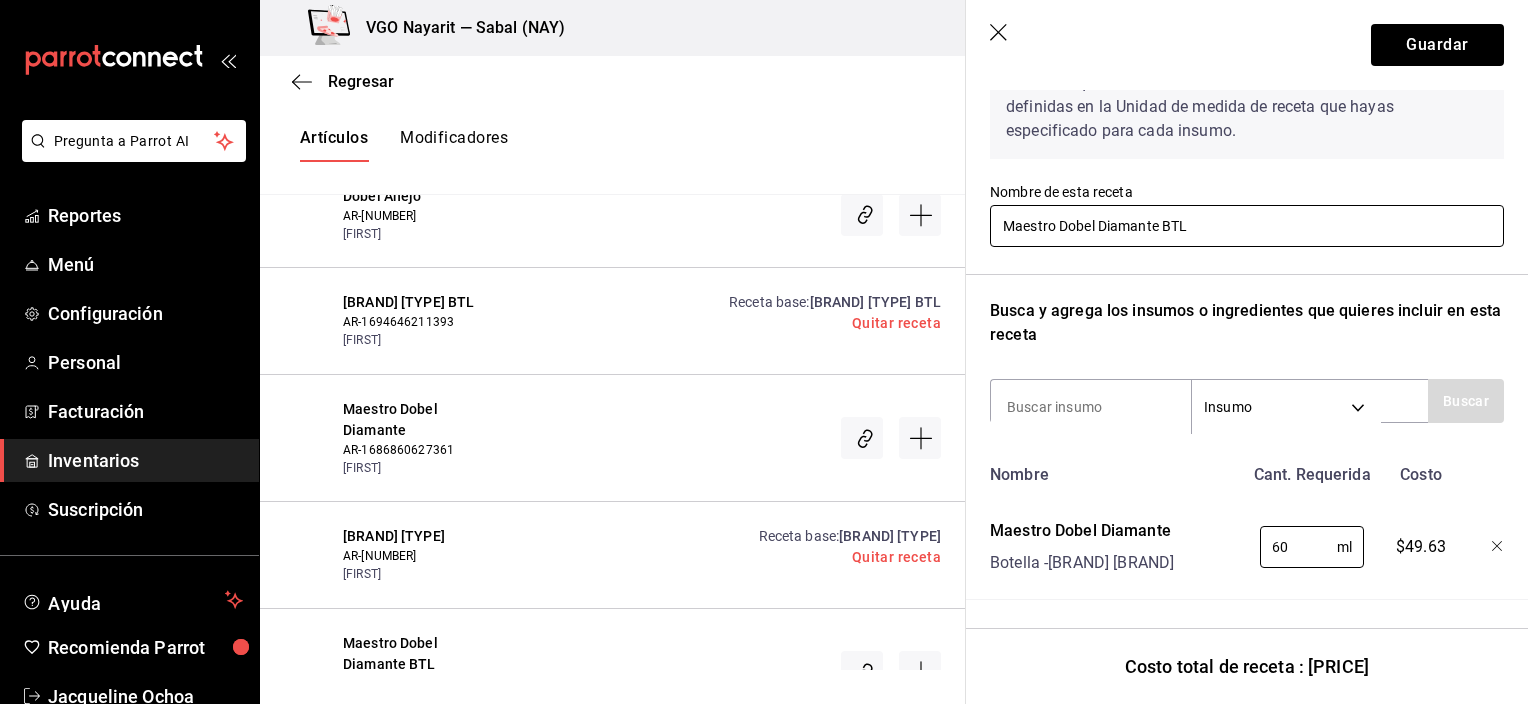 type on "6" 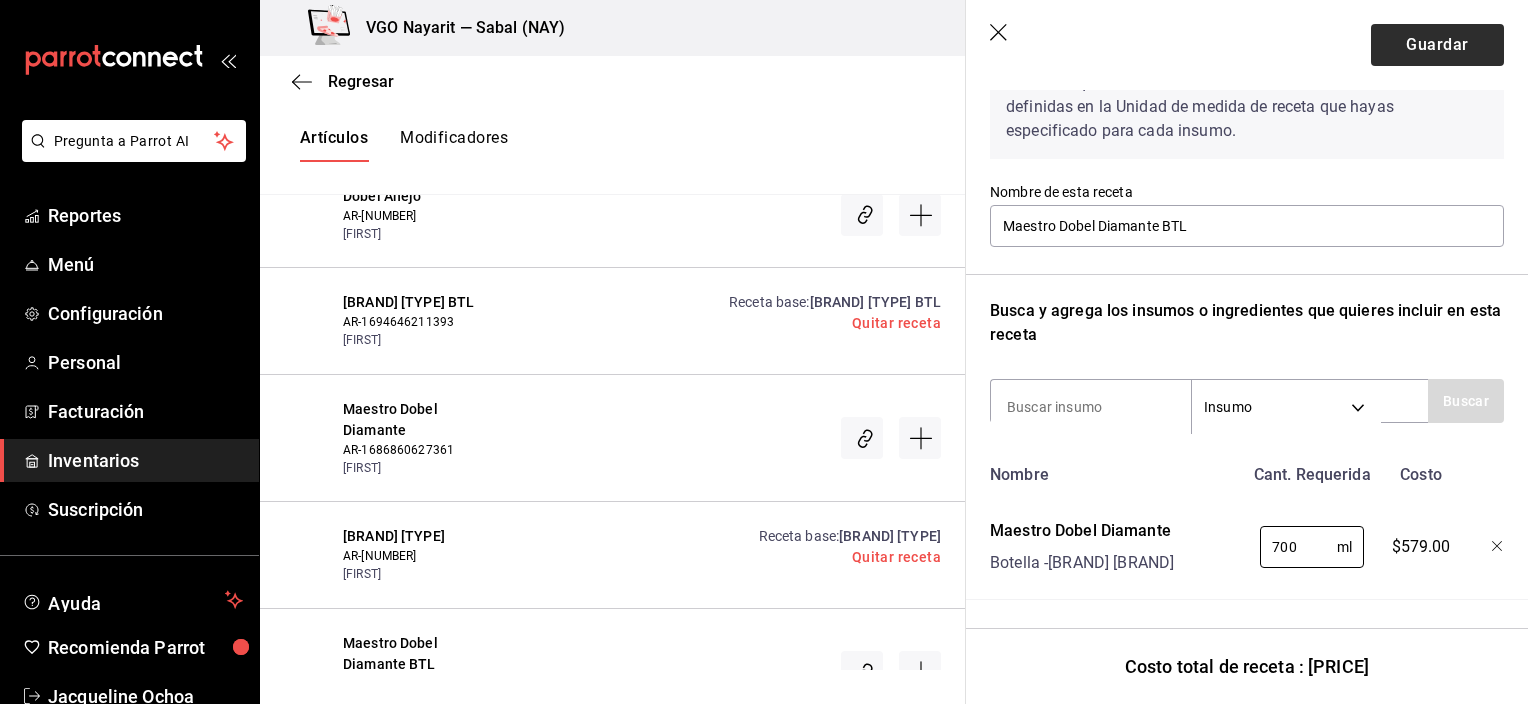 type on "700" 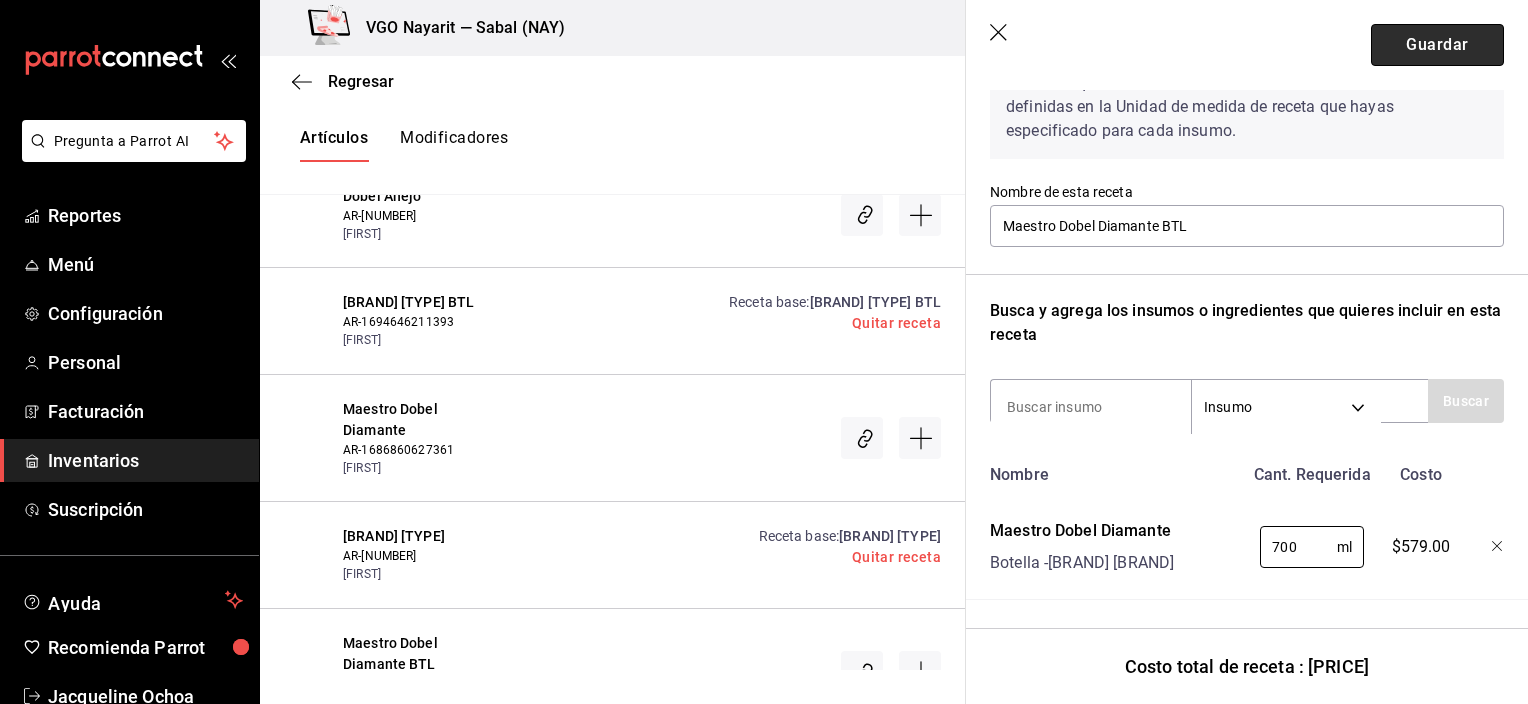 click on "Guardar" at bounding box center [1437, 45] 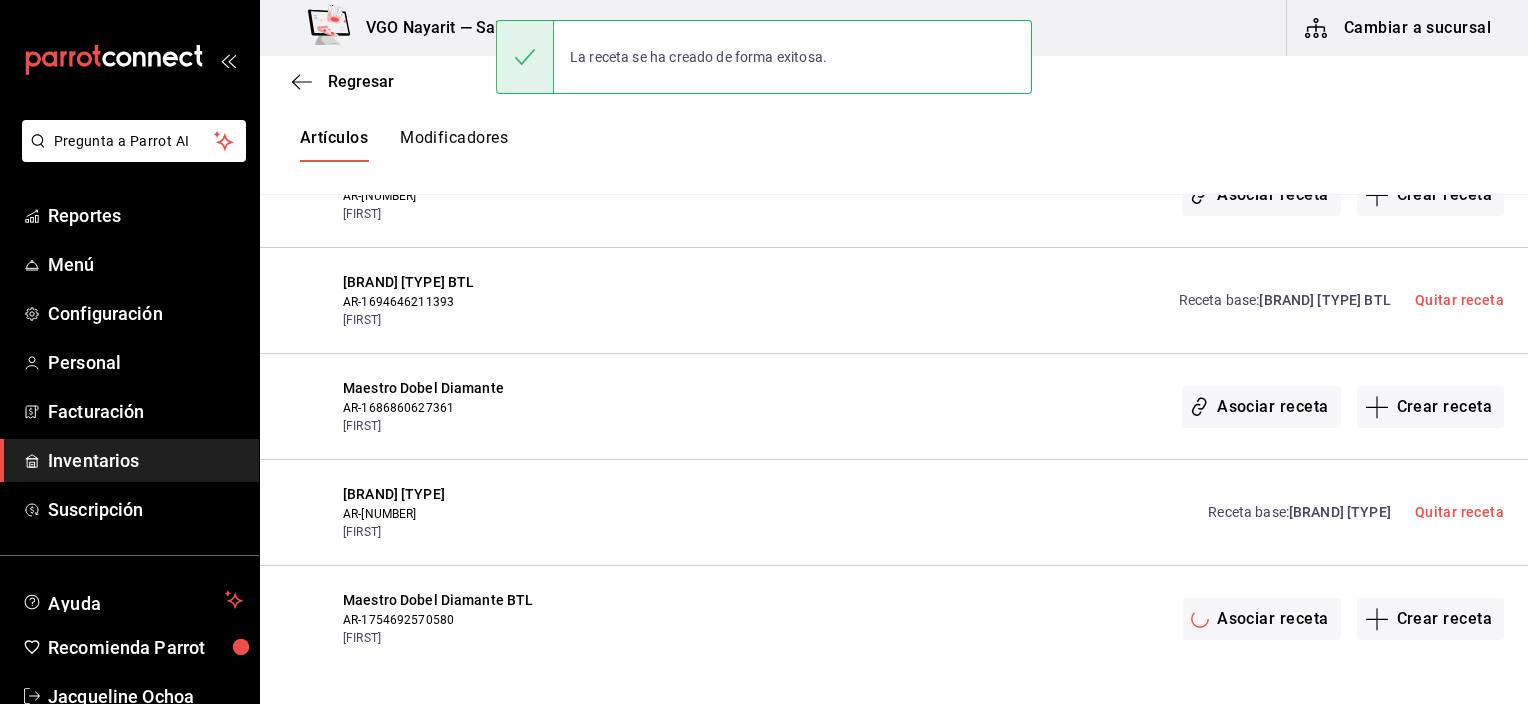 scroll, scrollTop: 0, scrollLeft: 0, axis: both 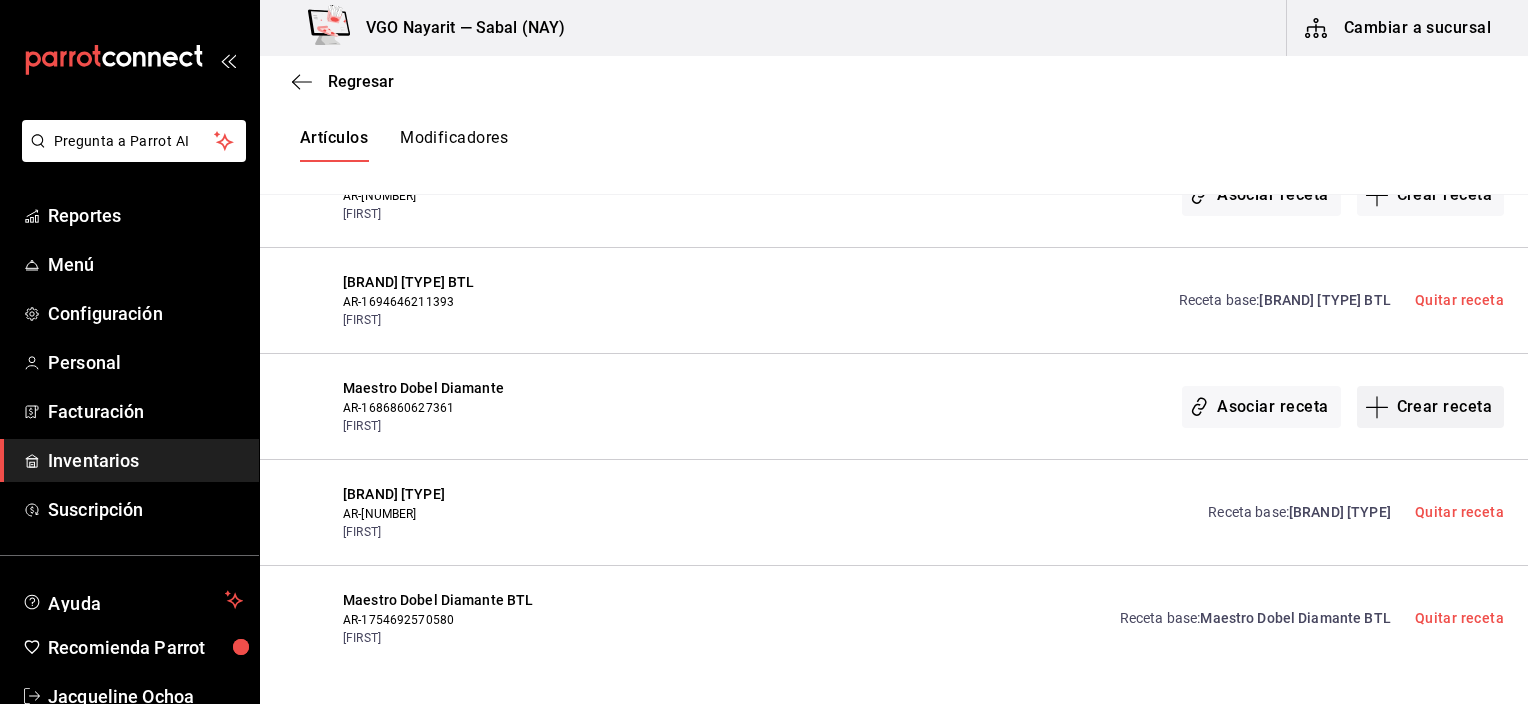 click on "Crear receta" at bounding box center (1431, 407) 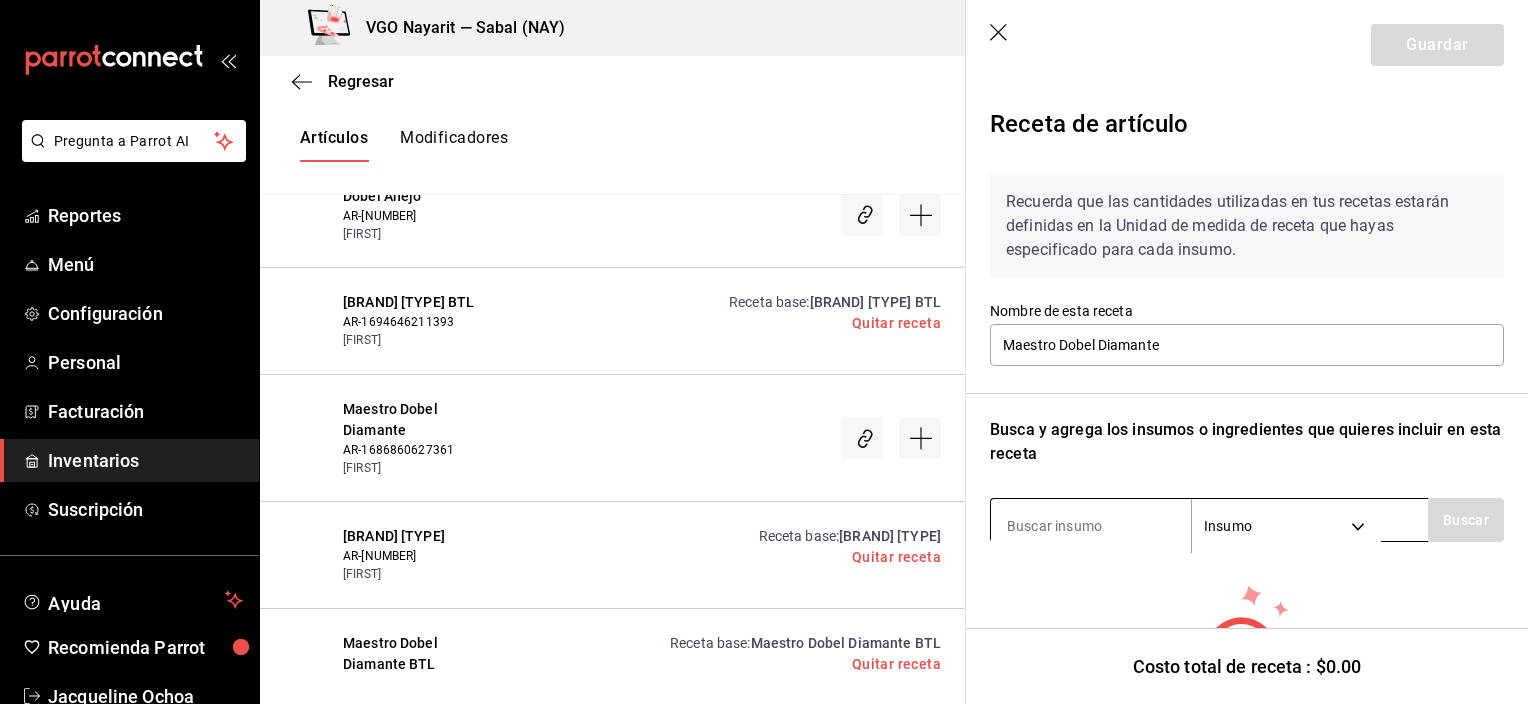 click at bounding box center [1091, 526] 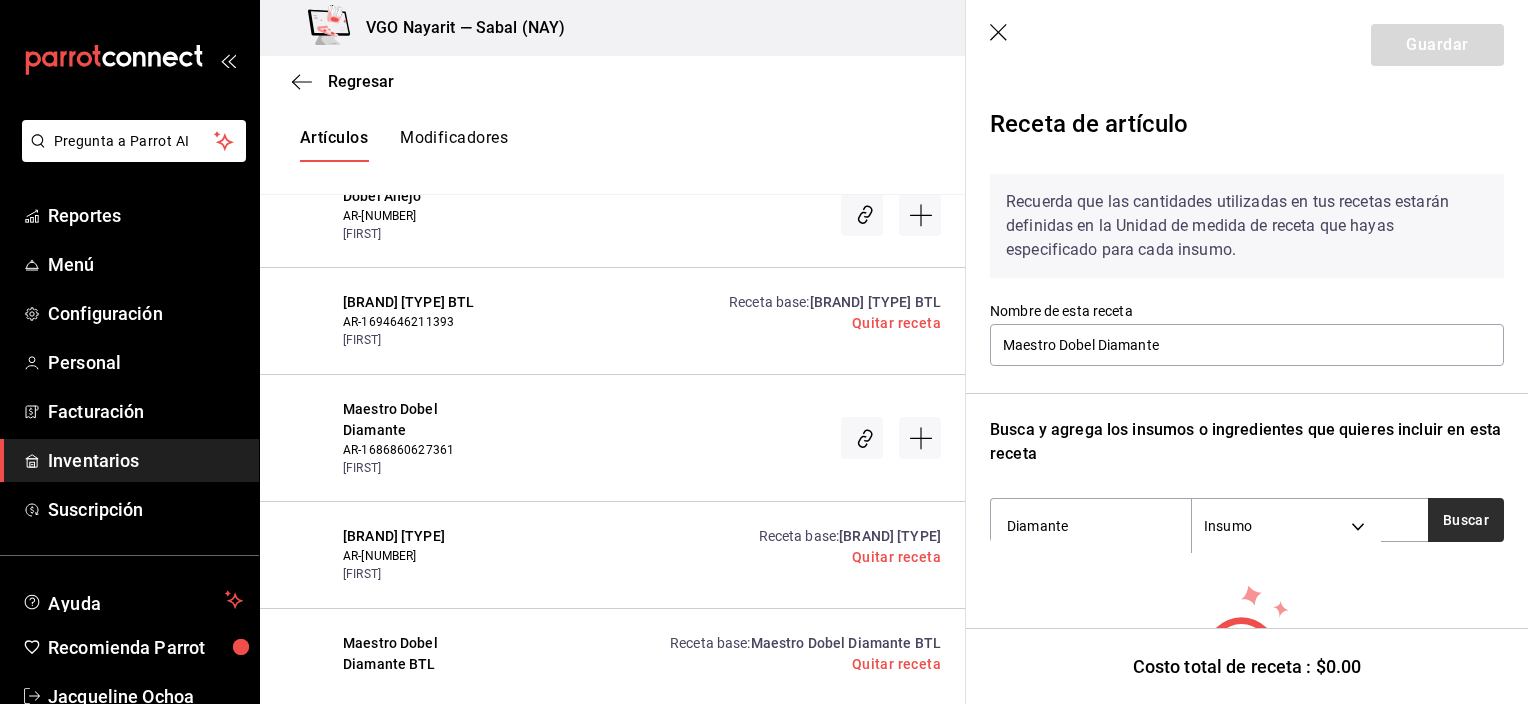 type on "Diamante" 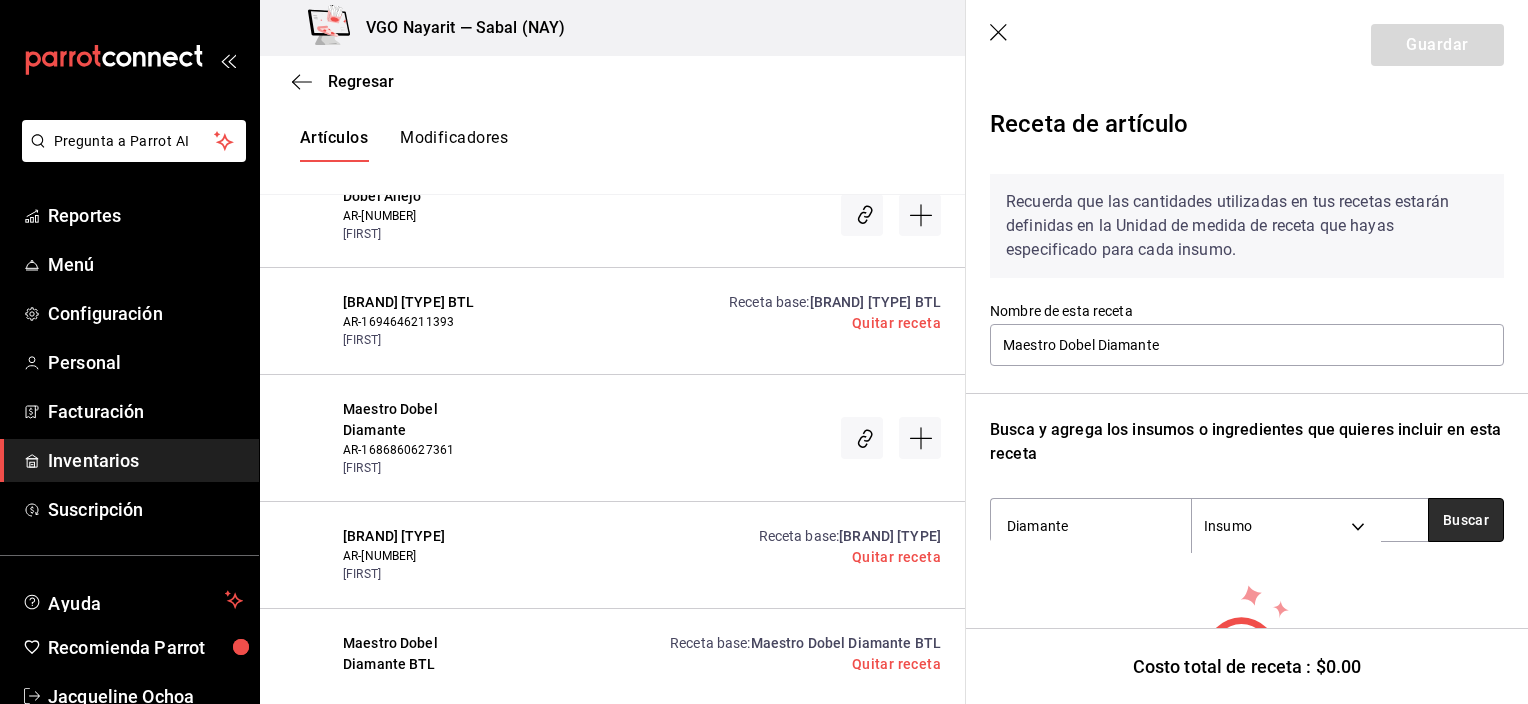 click on "Buscar" at bounding box center (1466, 520) 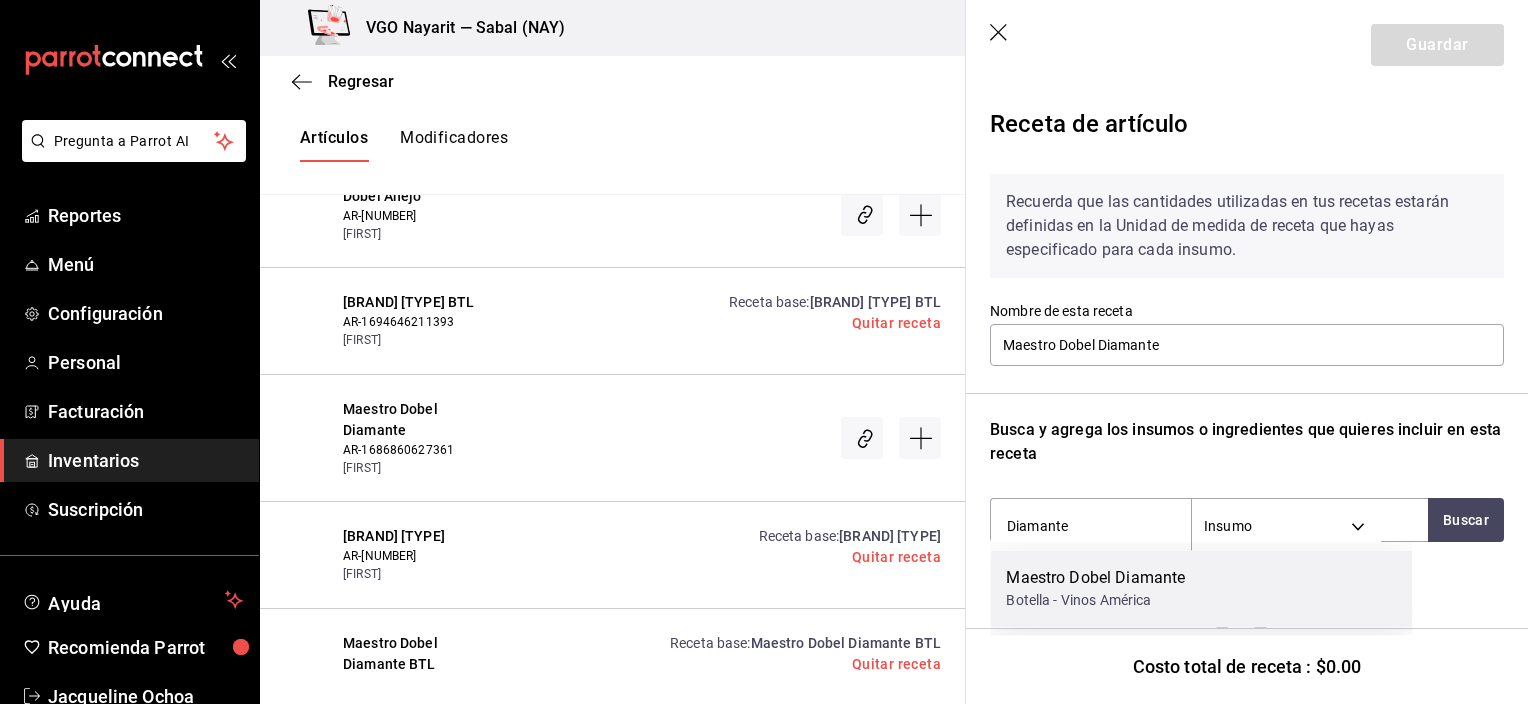 click on "Botella - Vinos América" at bounding box center (1095, 600) 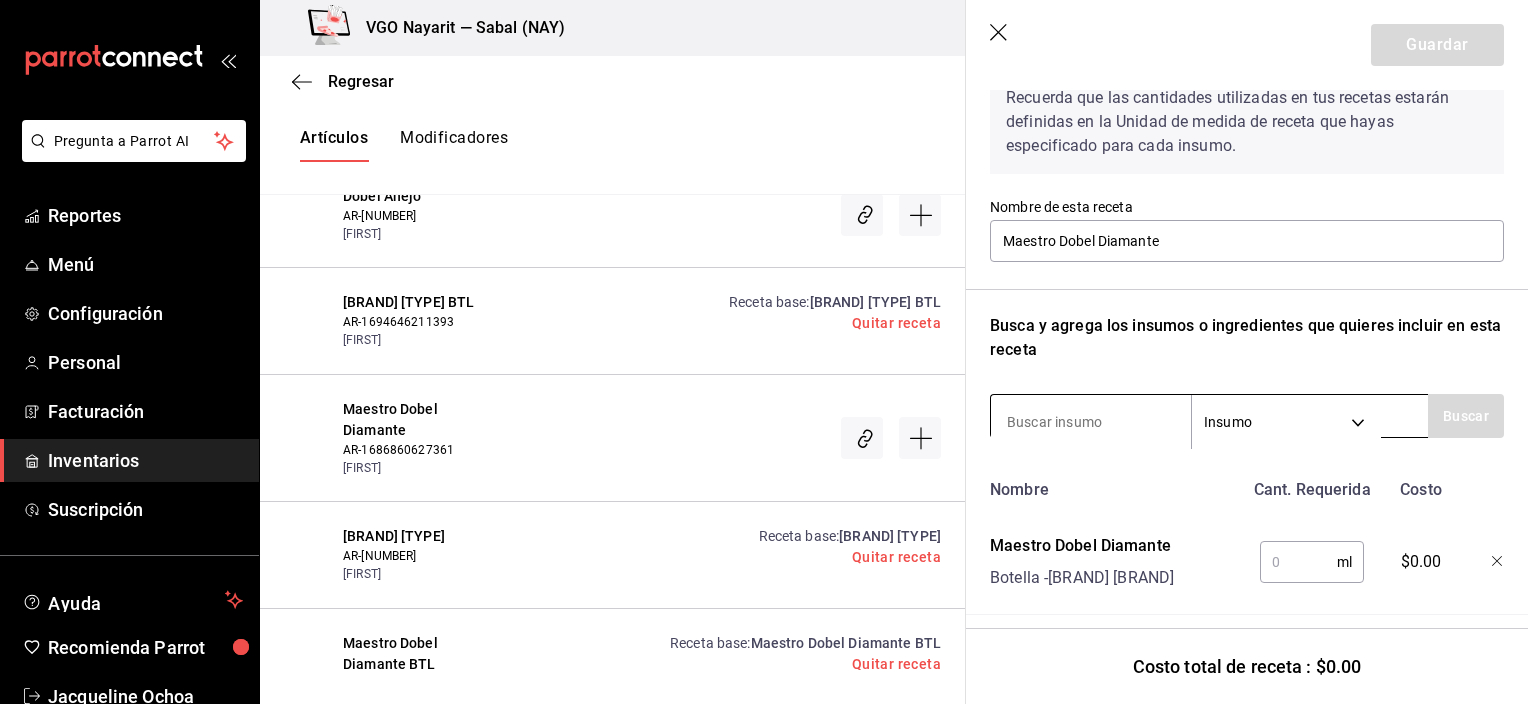 scroll, scrollTop: 134, scrollLeft: 0, axis: vertical 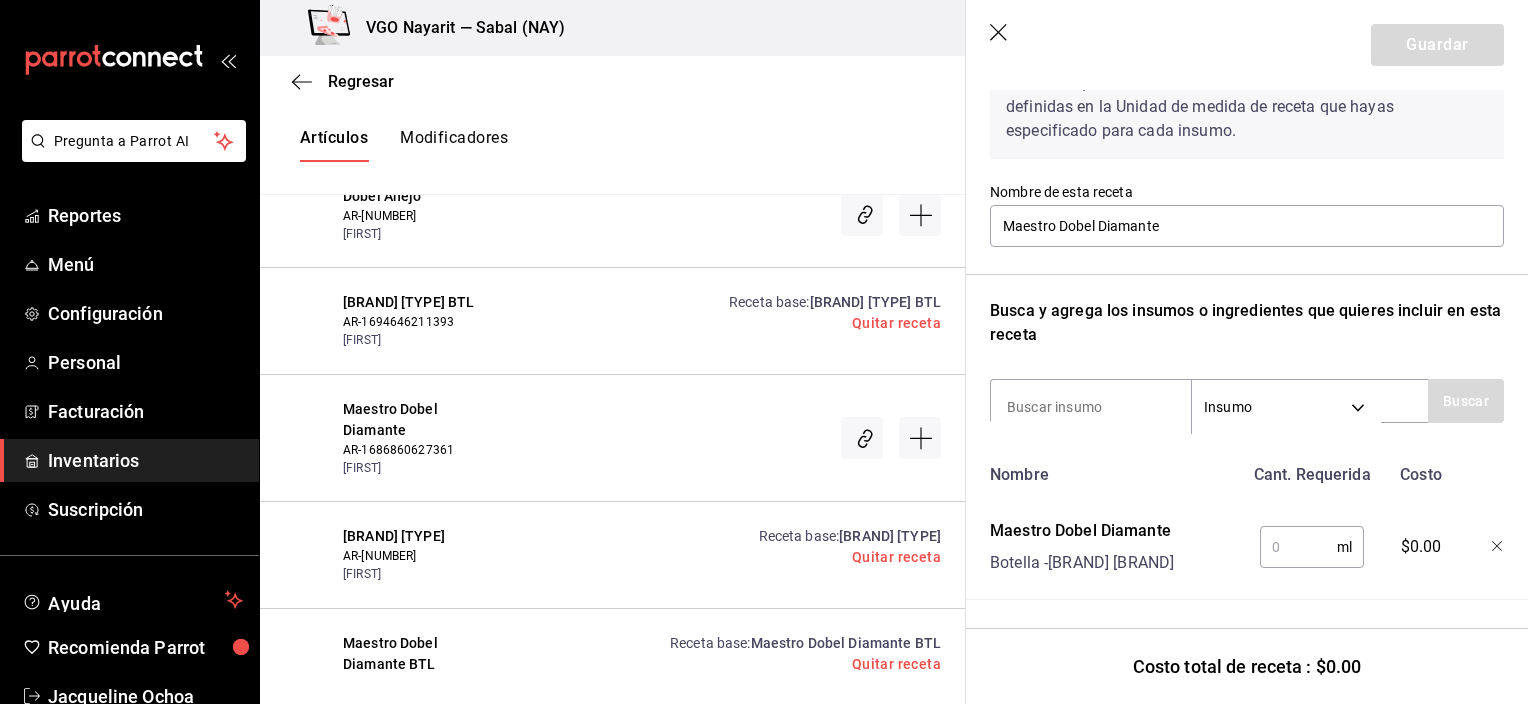 click at bounding box center (1298, 547) 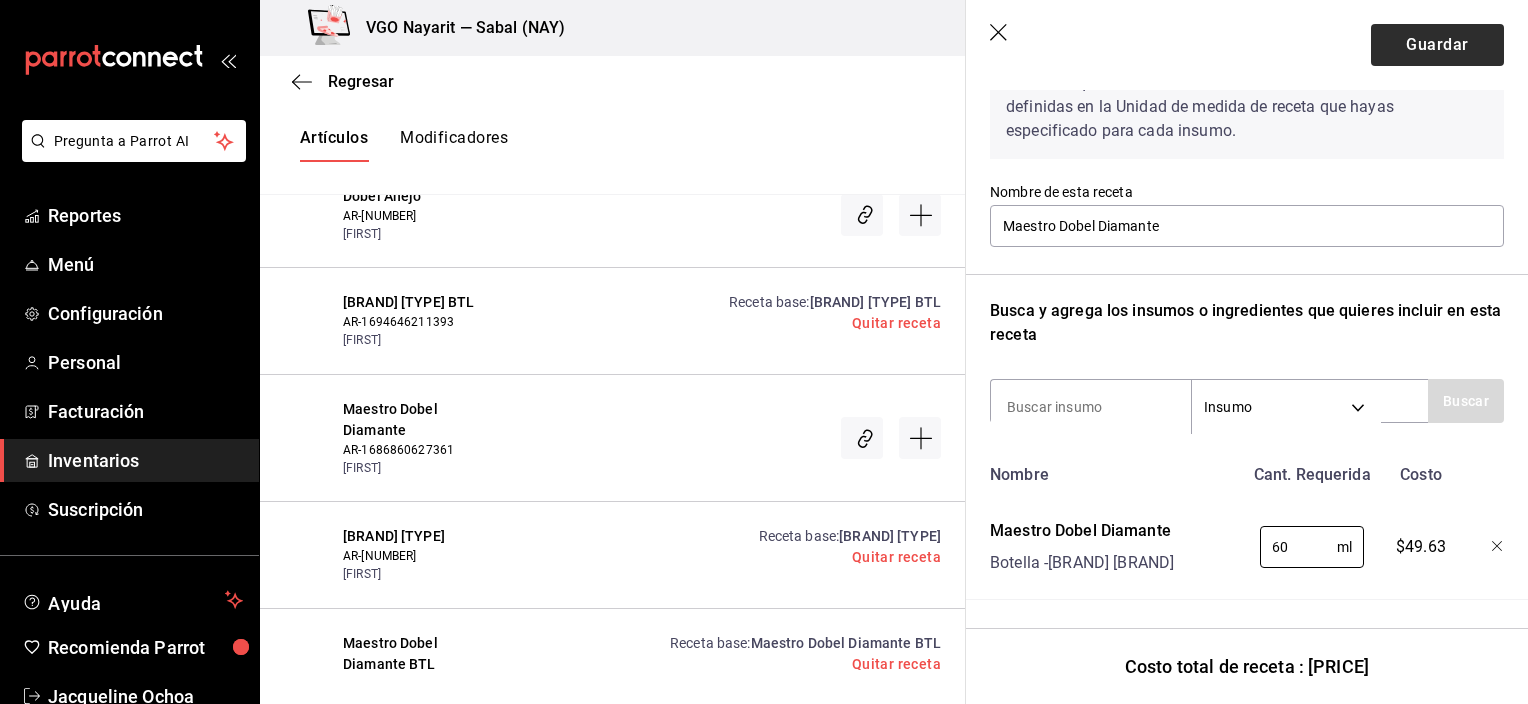 type on "60" 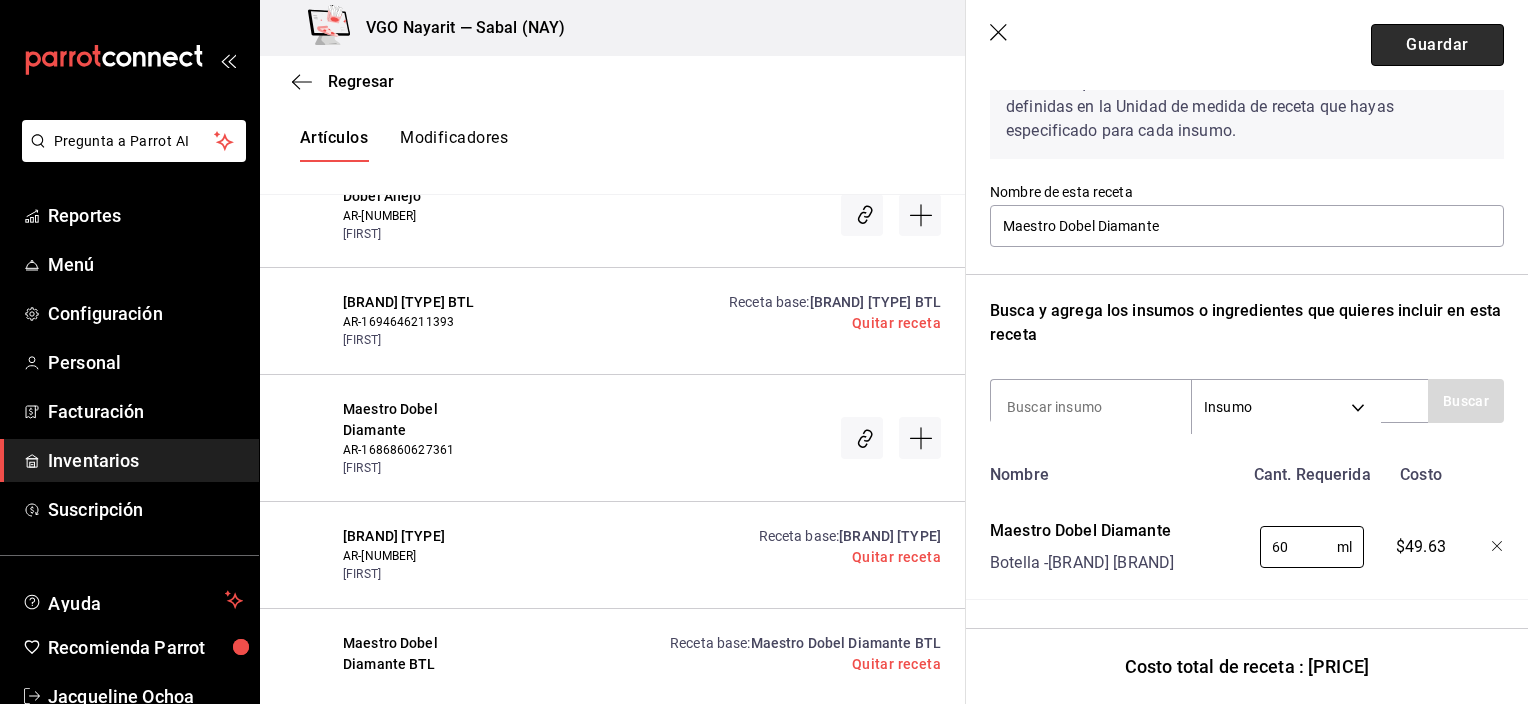 click on "Guardar" at bounding box center [1437, 45] 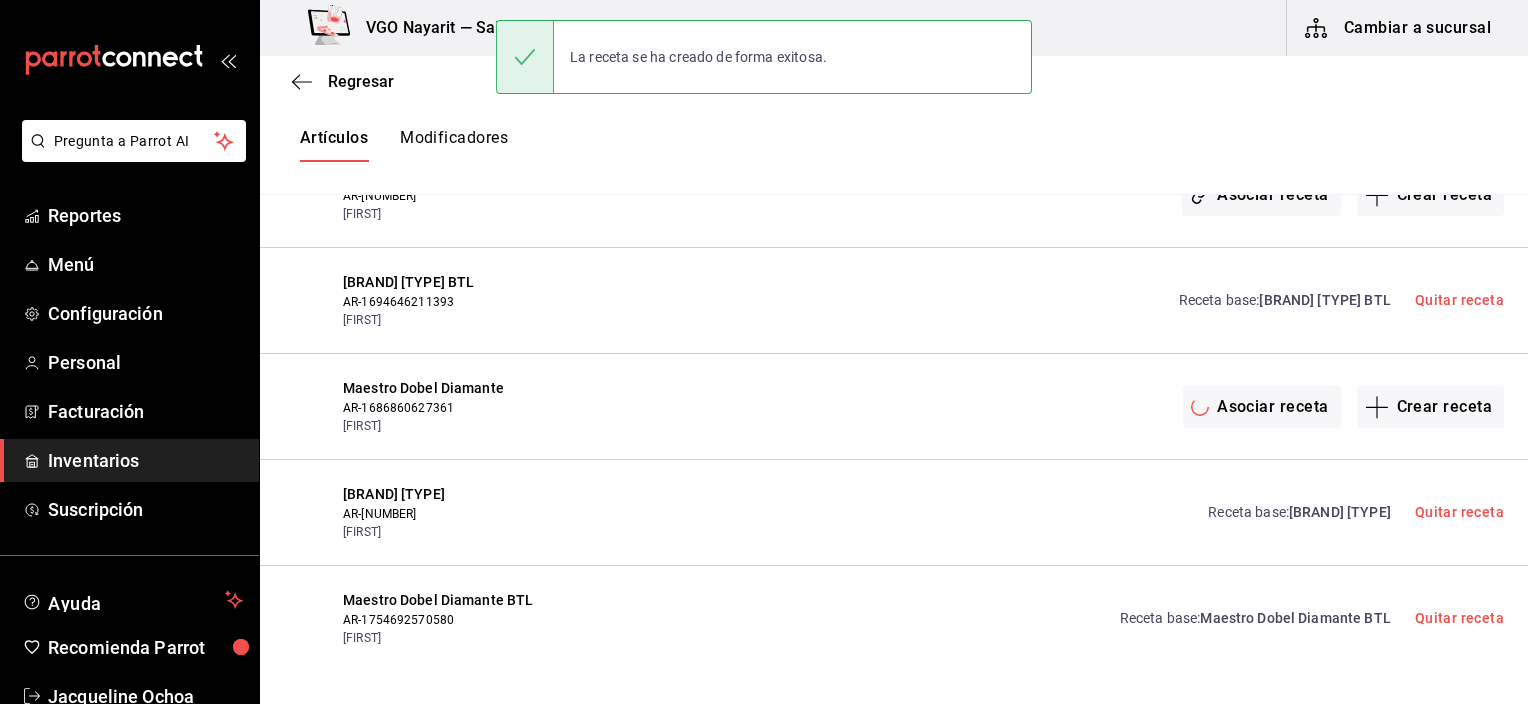 scroll, scrollTop: 0, scrollLeft: 0, axis: both 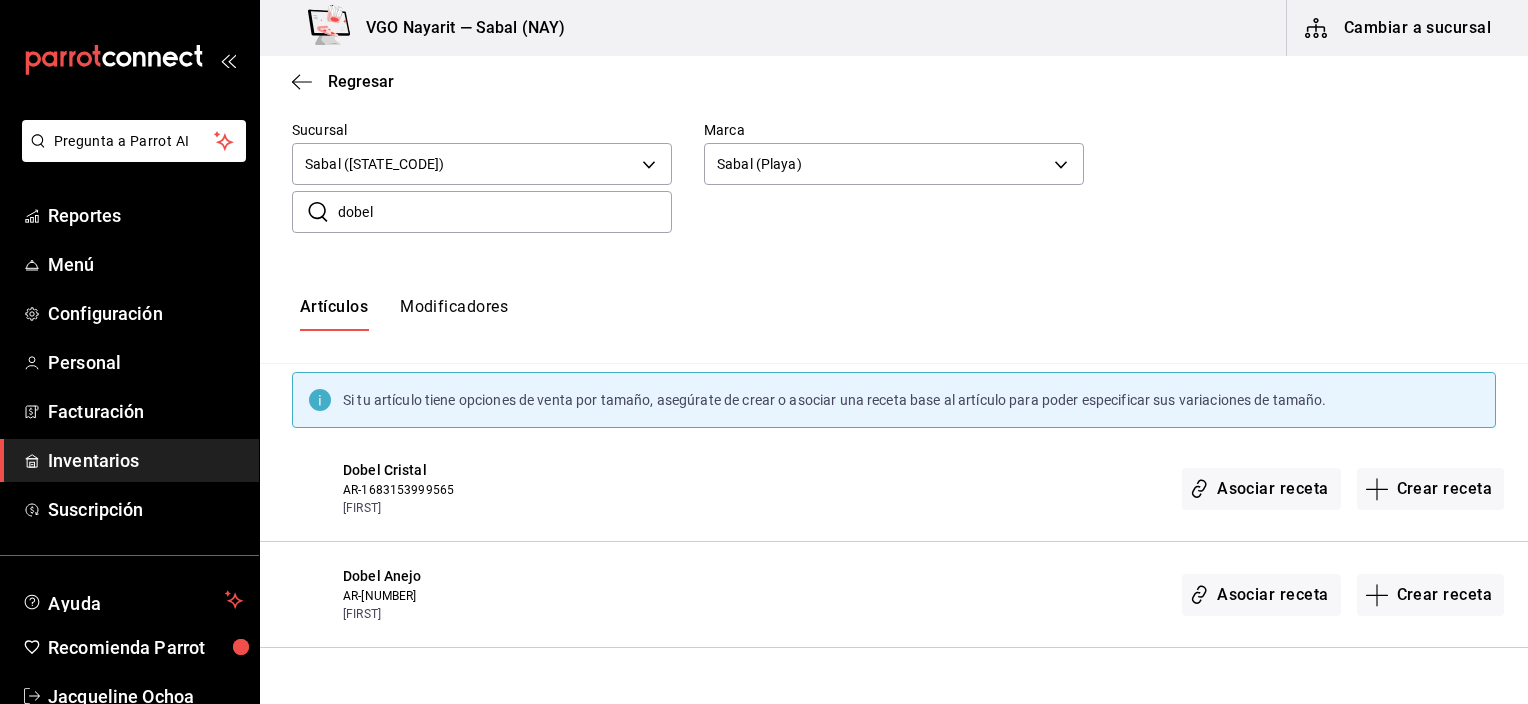 drag, startPoint x: 426, startPoint y: 219, endPoint x: 315, endPoint y: 206, distance: 111.75867 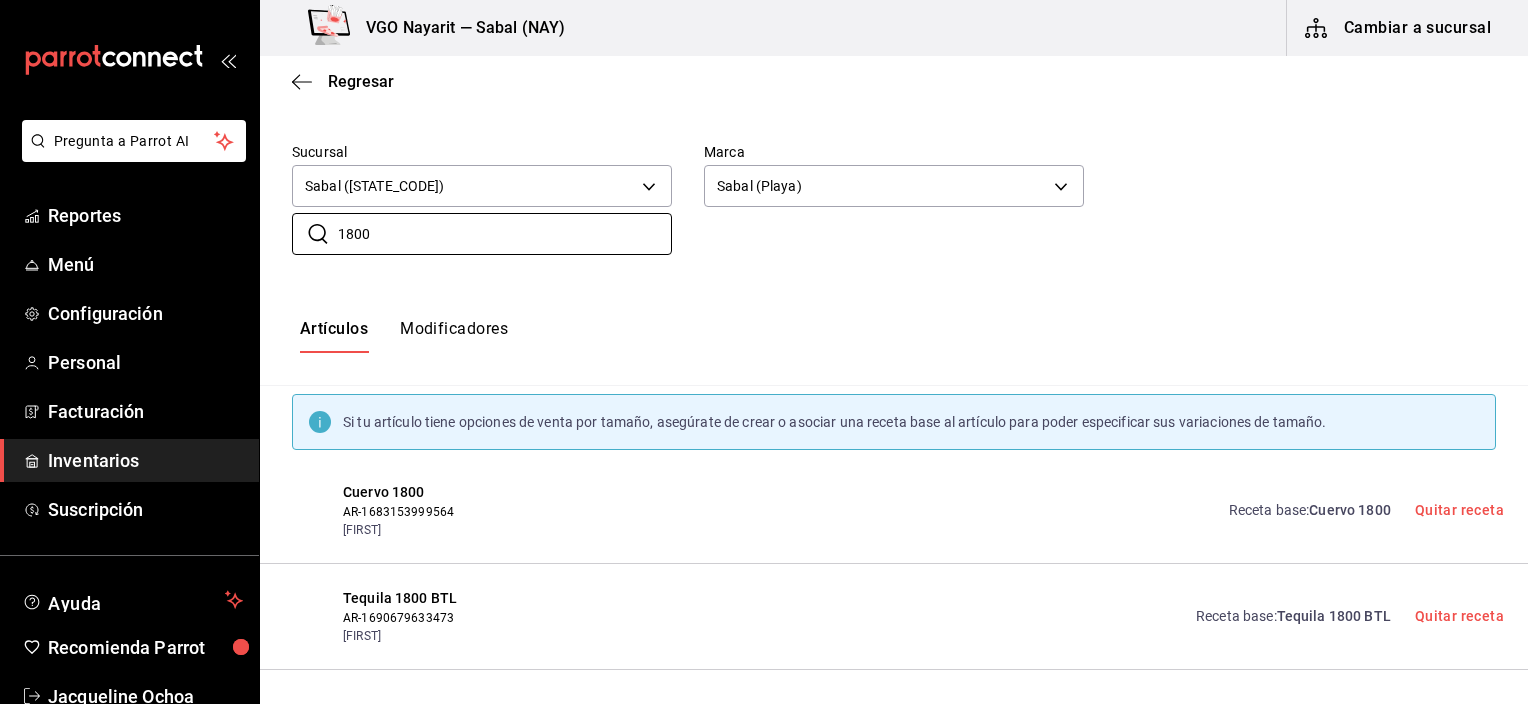 scroll, scrollTop: 127, scrollLeft: 0, axis: vertical 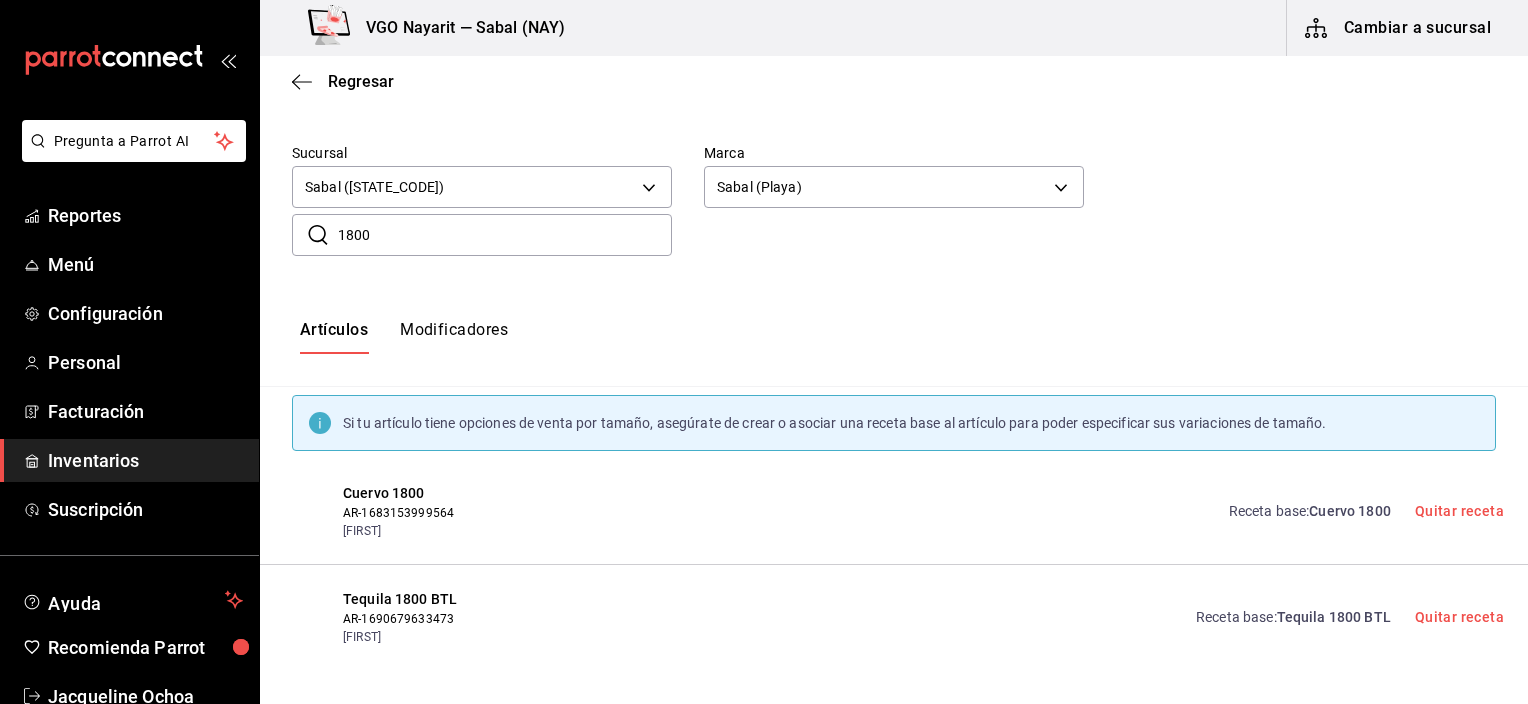 click on "Receta base :  Cuervo 1800" at bounding box center (1310, 511) 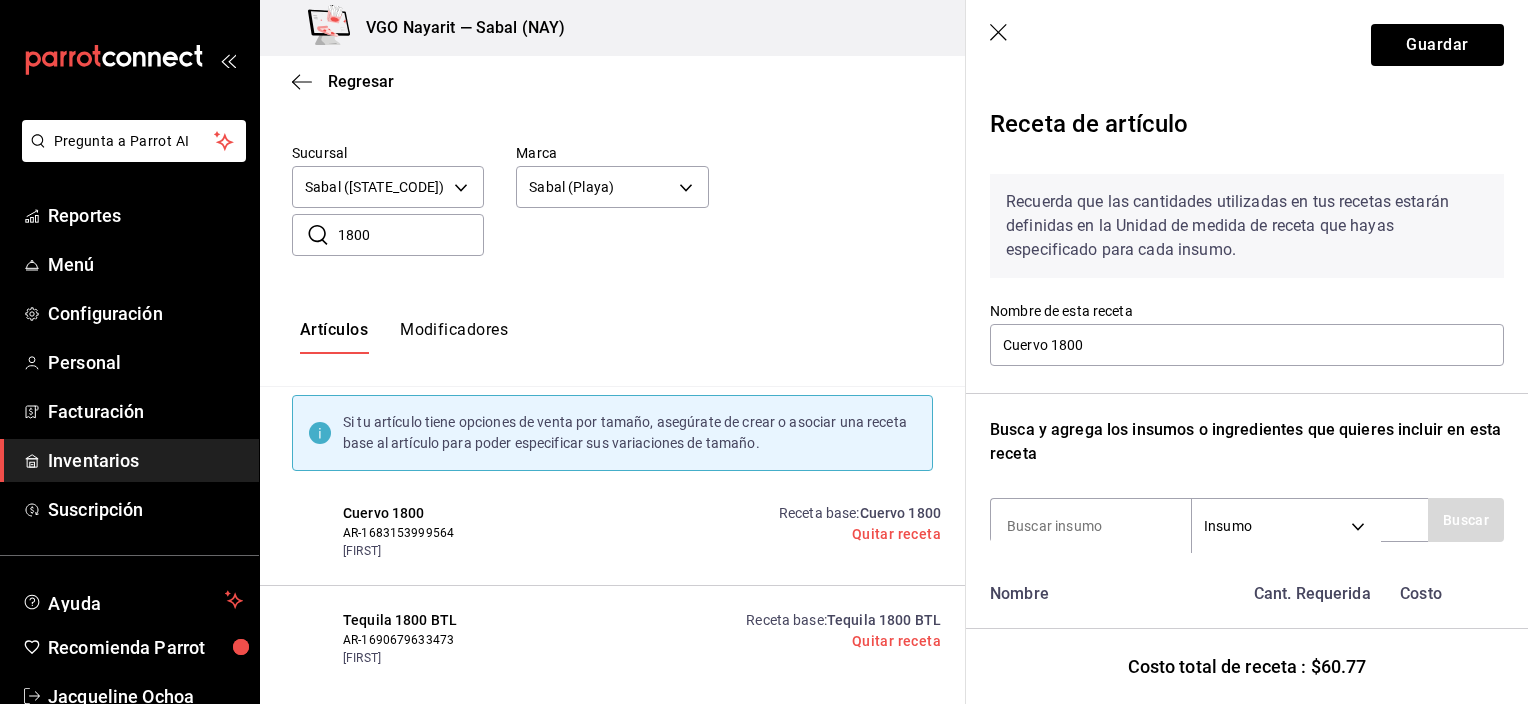 scroll, scrollTop: 134, scrollLeft: 0, axis: vertical 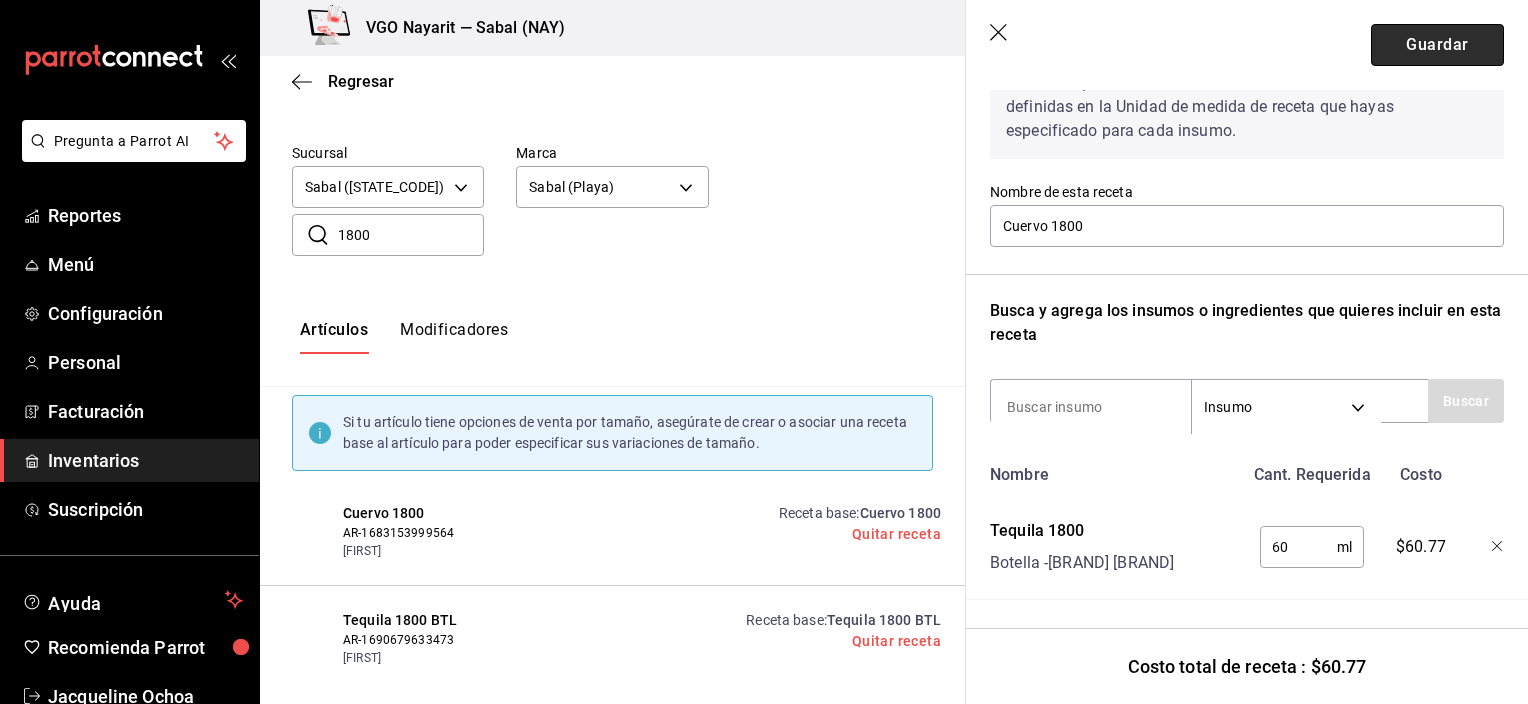 click on "Guardar" at bounding box center [1437, 45] 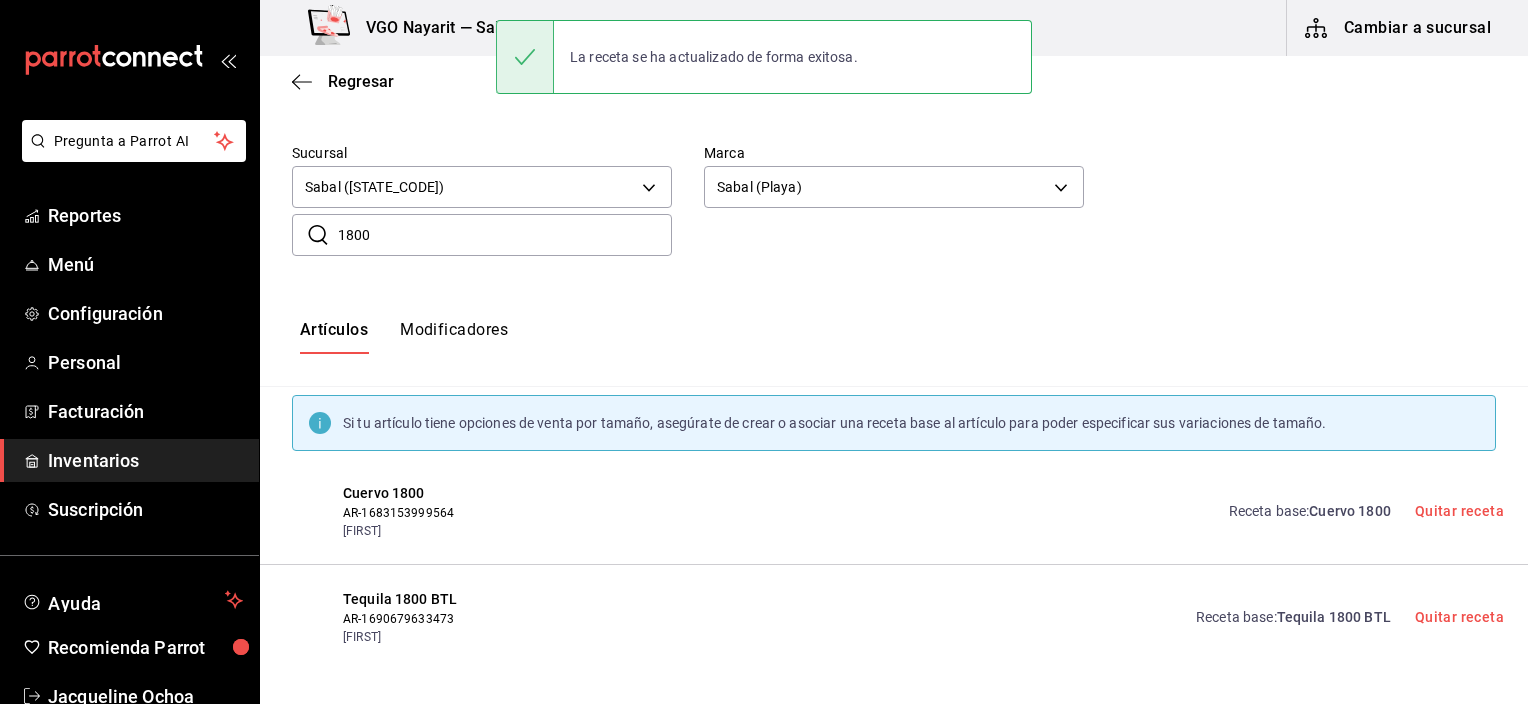 scroll, scrollTop: 0, scrollLeft: 0, axis: both 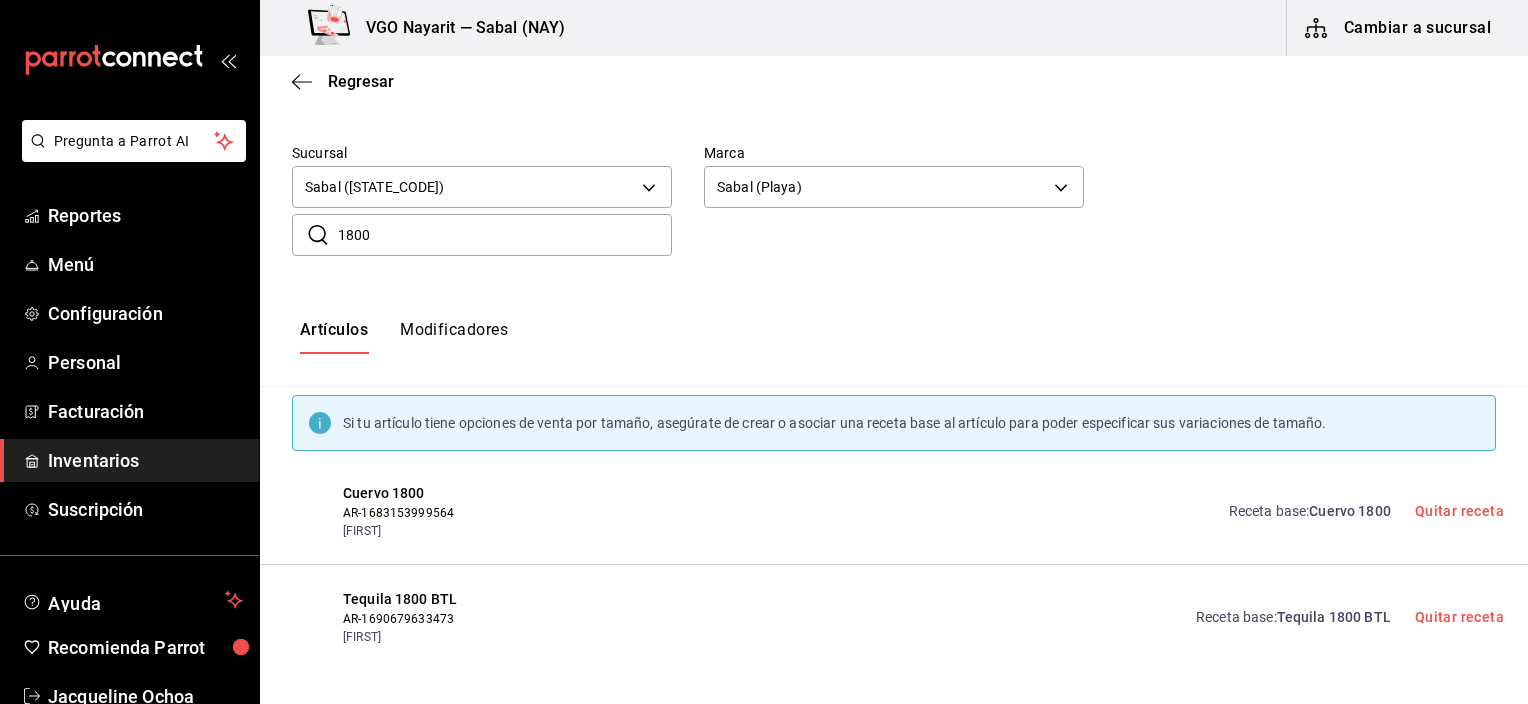 drag, startPoint x: 392, startPoint y: 243, endPoint x: 323, endPoint y: 241, distance: 69.02898 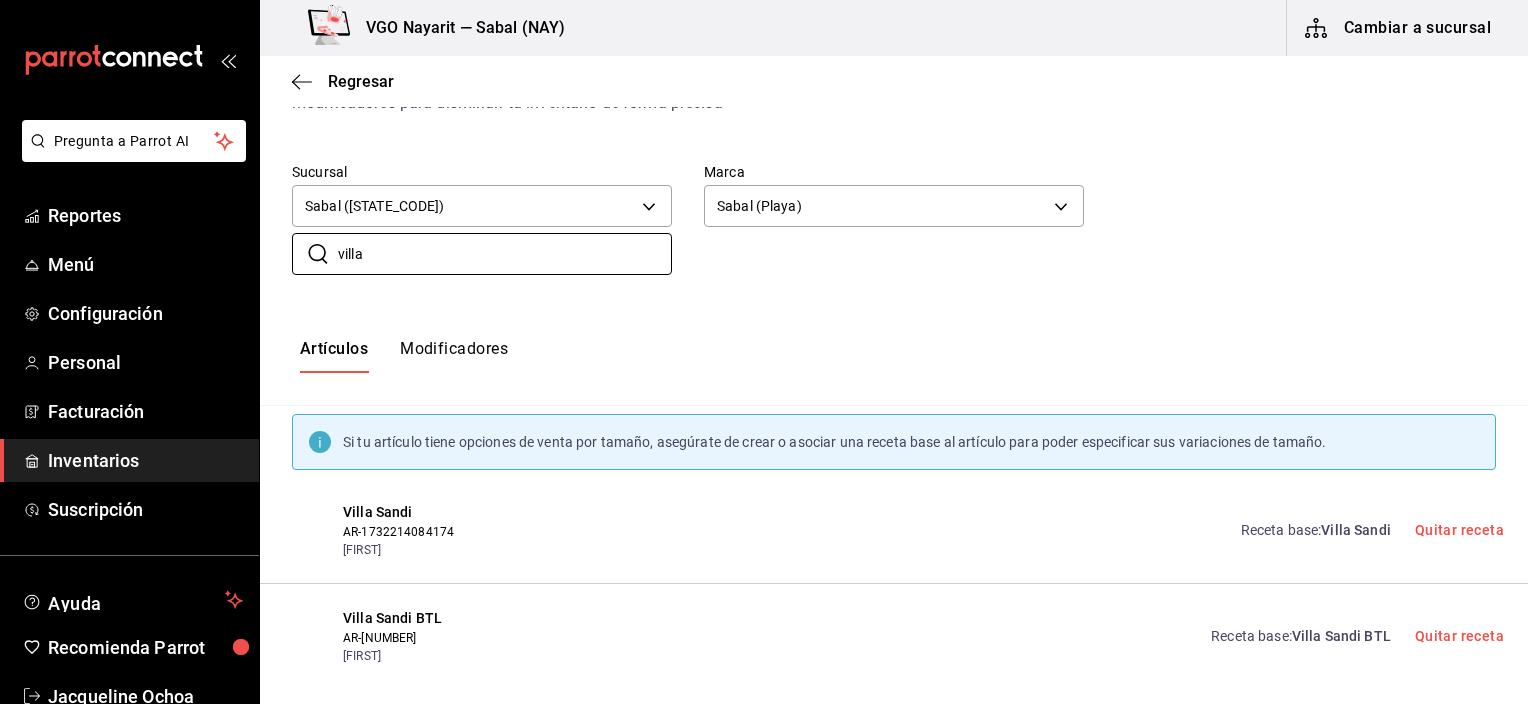 scroll, scrollTop: 127, scrollLeft: 0, axis: vertical 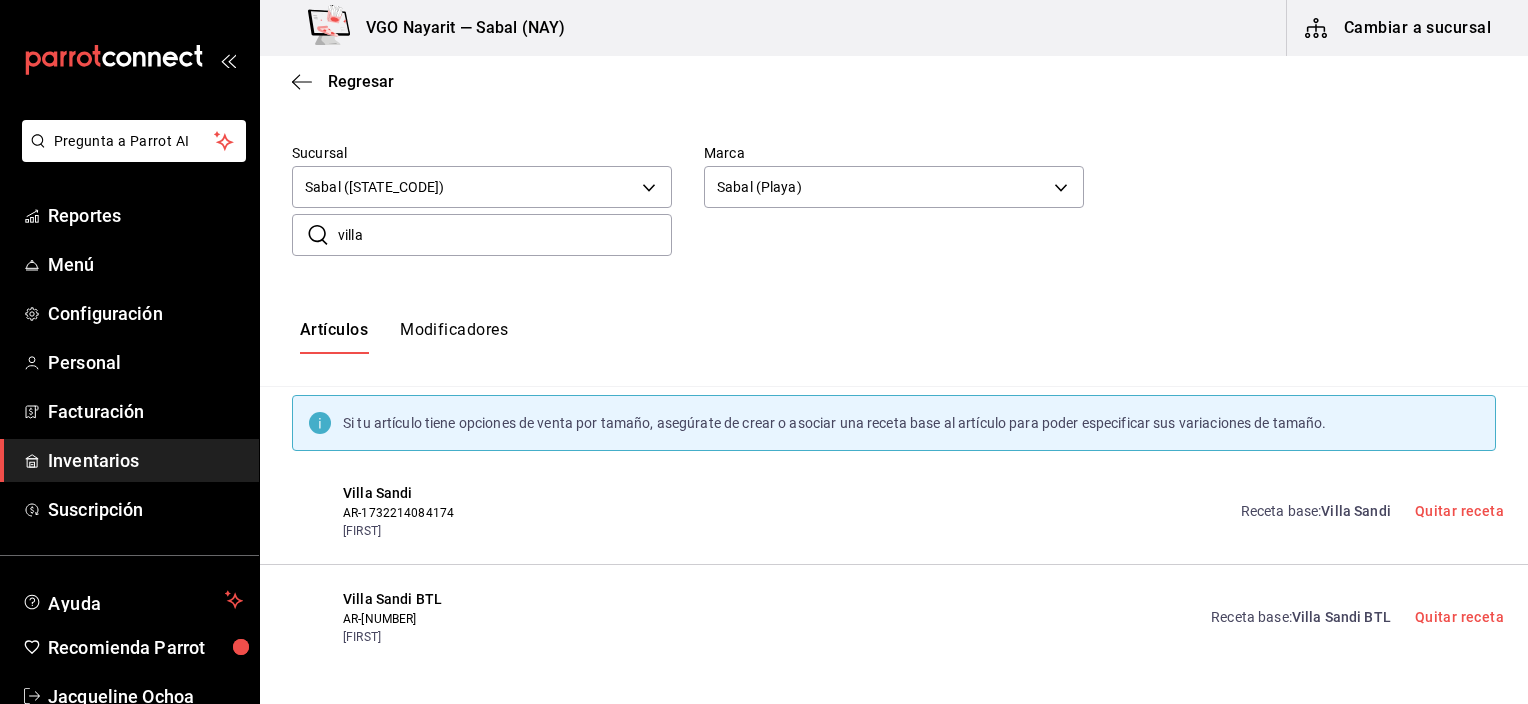 click on "Receta base :  Villa Sandi" at bounding box center [1316, 511] 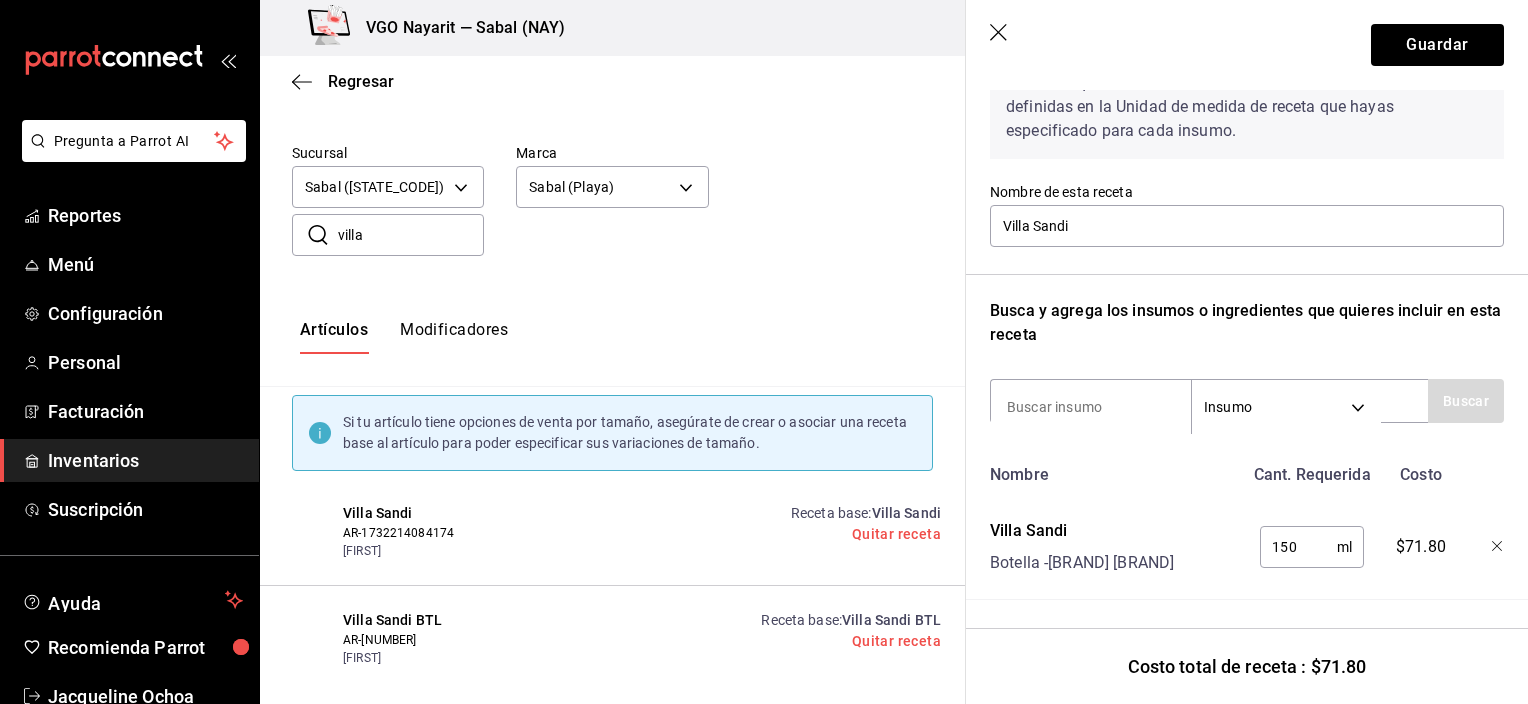 scroll, scrollTop: 134, scrollLeft: 0, axis: vertical 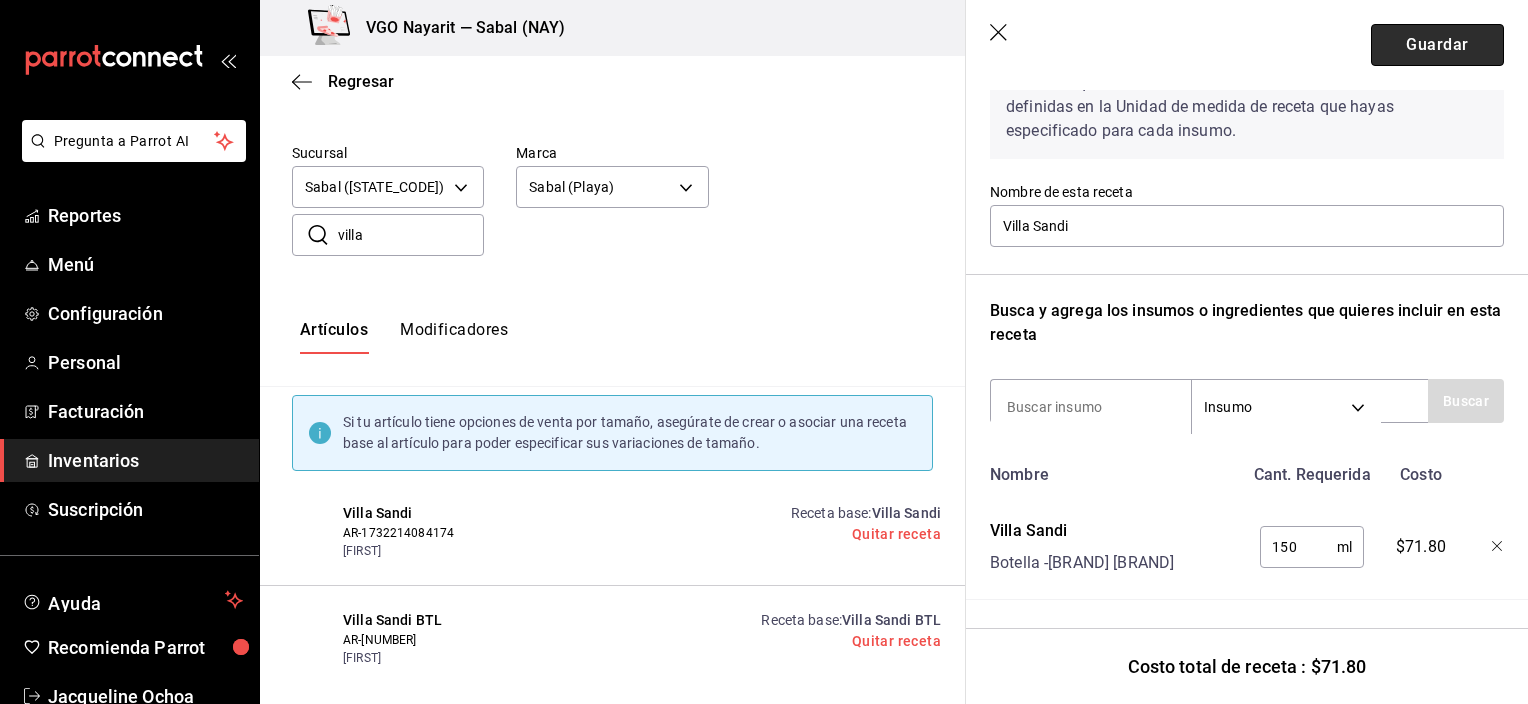 click on "Guardar" at bounding box center [1437, 45] 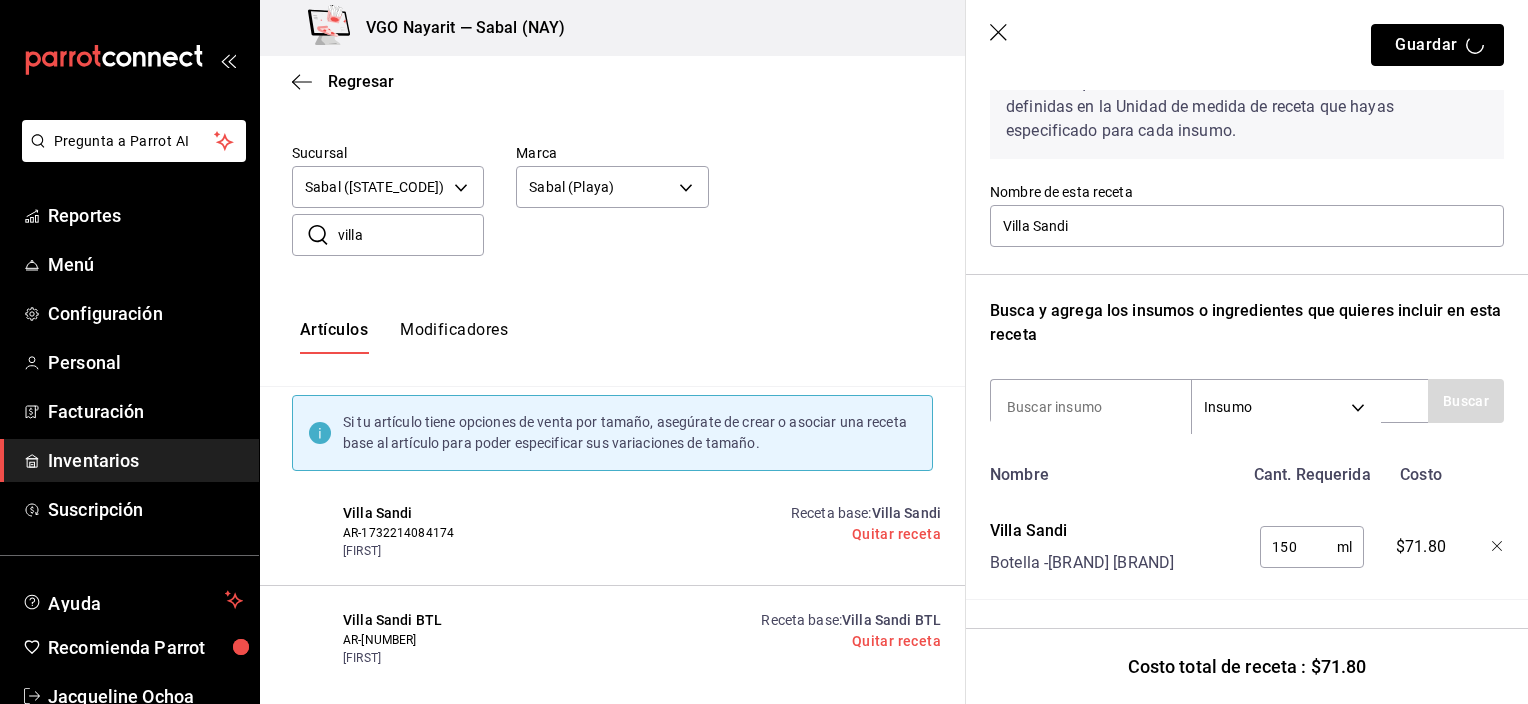 scroll, scrollTop: 0, scrollLeft: 0, axis: both 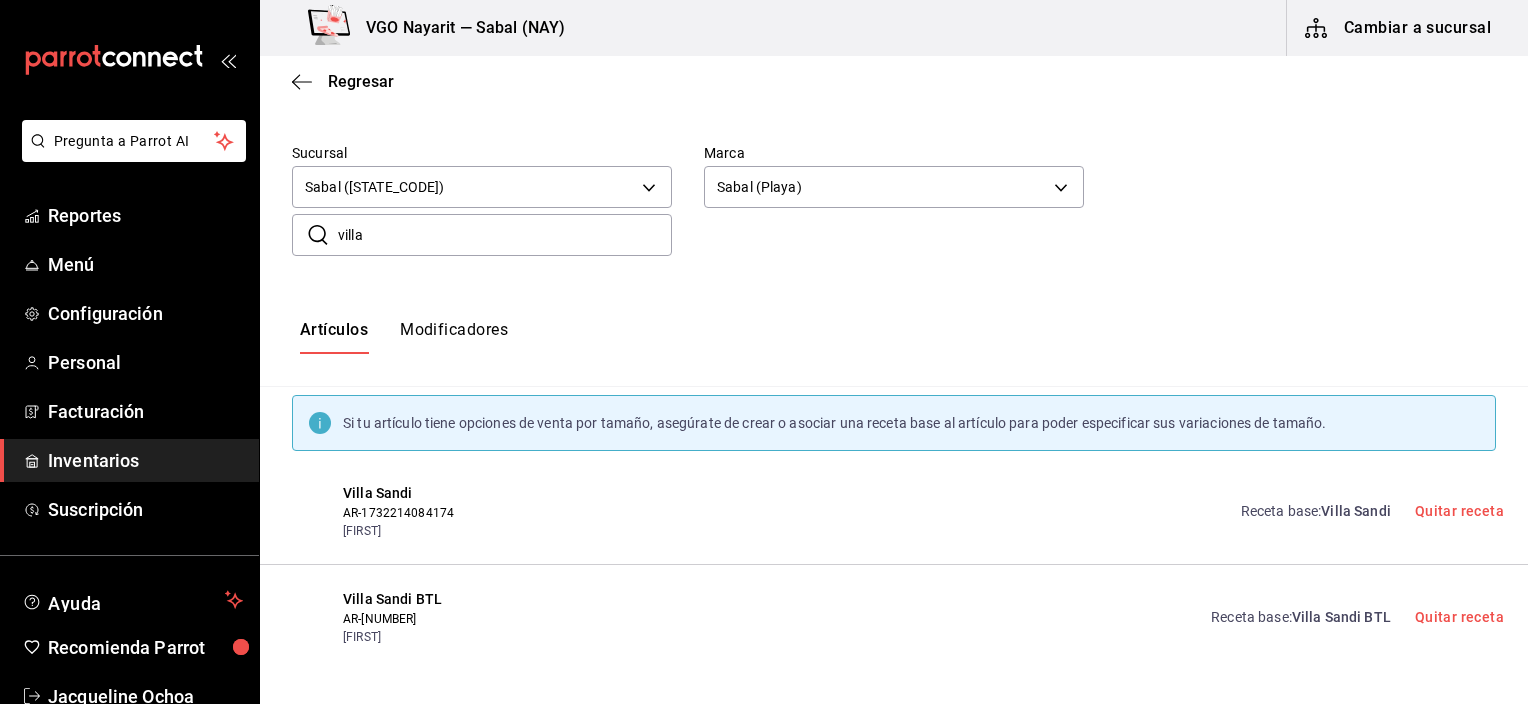 drag, startPoint x: 396, startPoint y: 240, endPoint x: 299, endPoint y: 221, distance: 98.84331 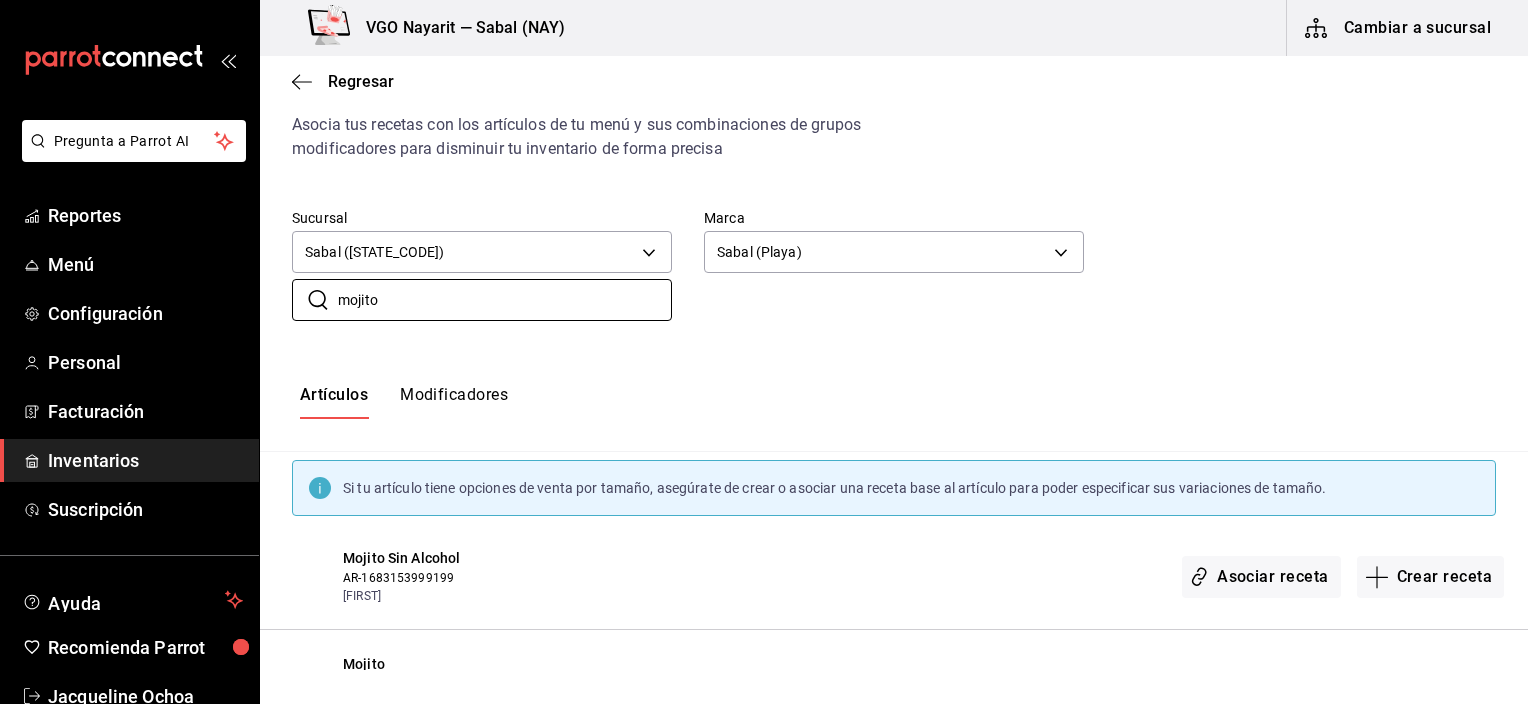 scroll, scrollTop: 300, scrollLeft: 0, axis: vertical 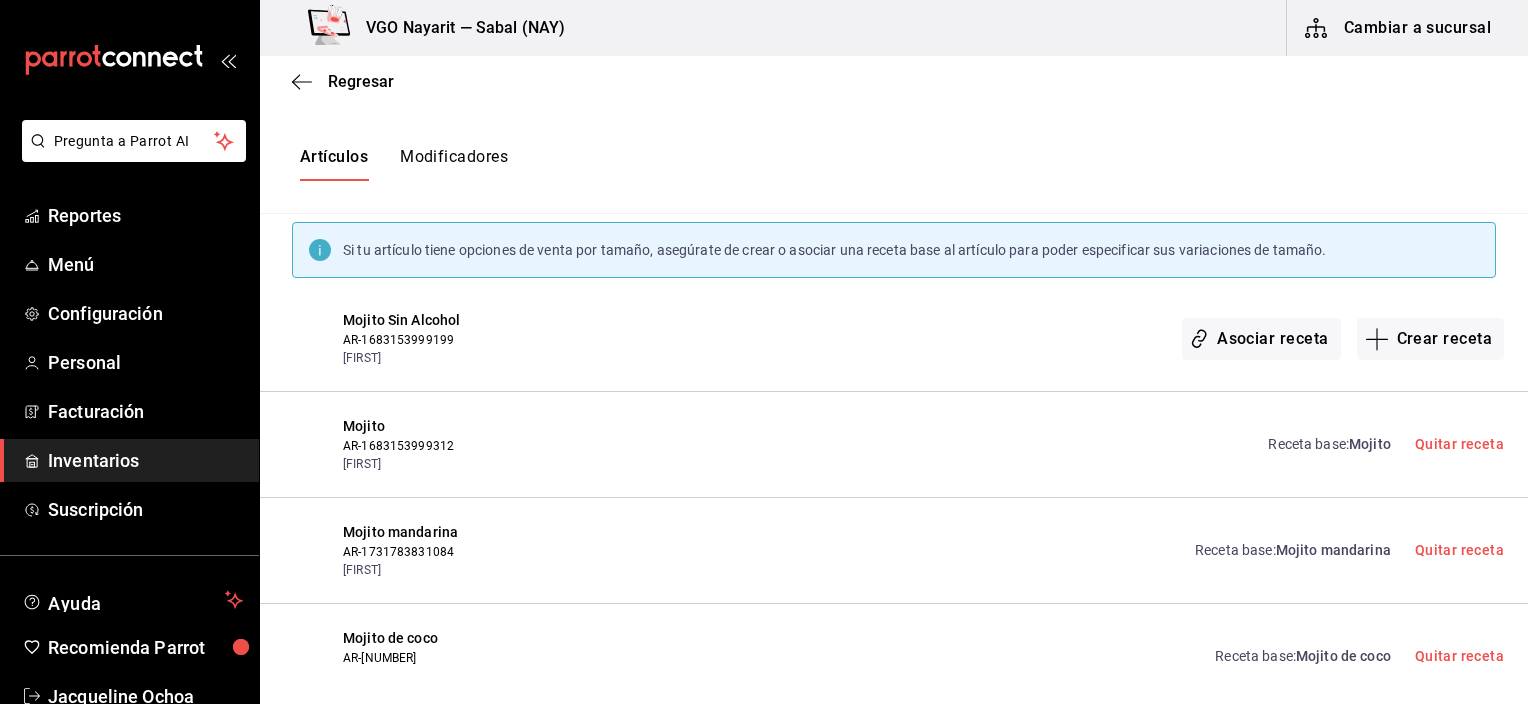 click on "Receta base :  Mojito" at bounding box center (1329, 444) 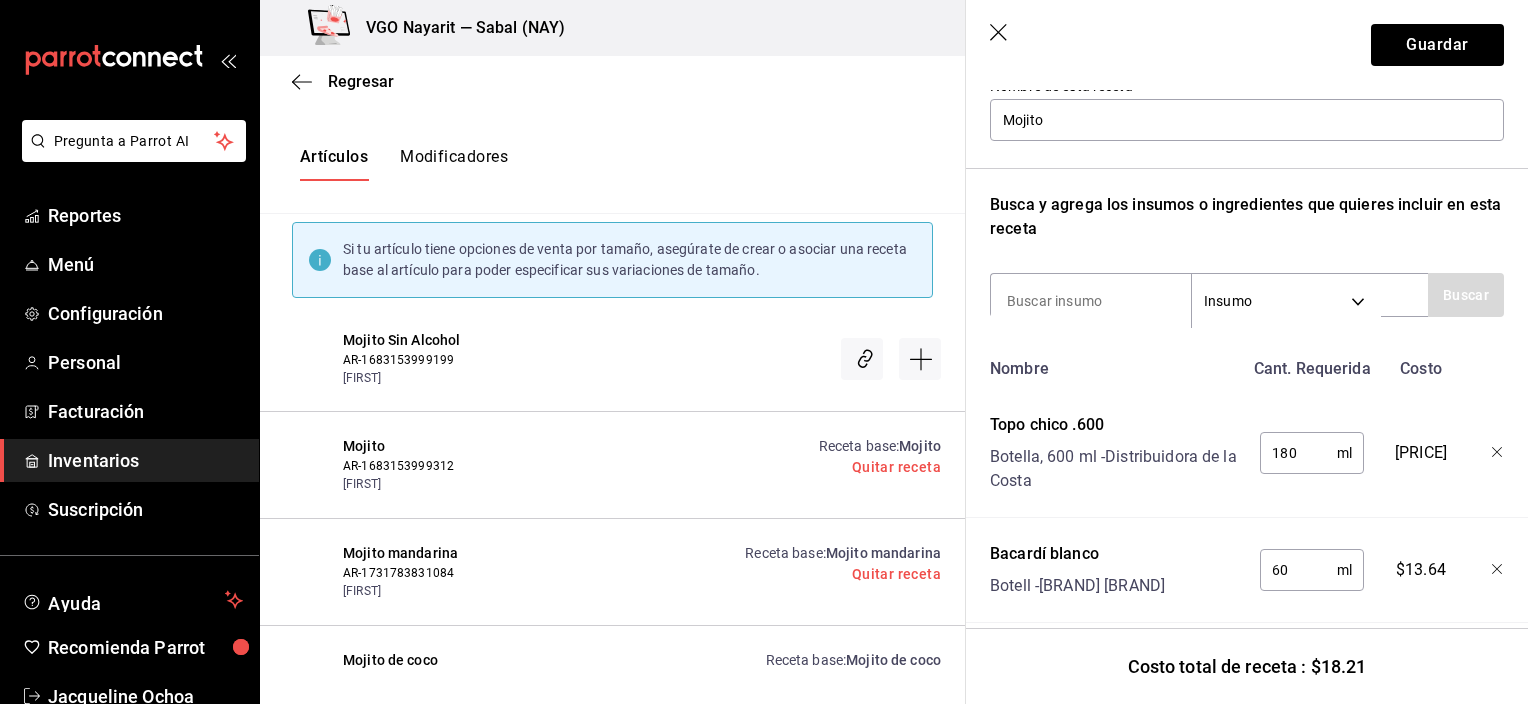 scroll, scrollTop: 255, scrollLeft: 0, axis: vertical 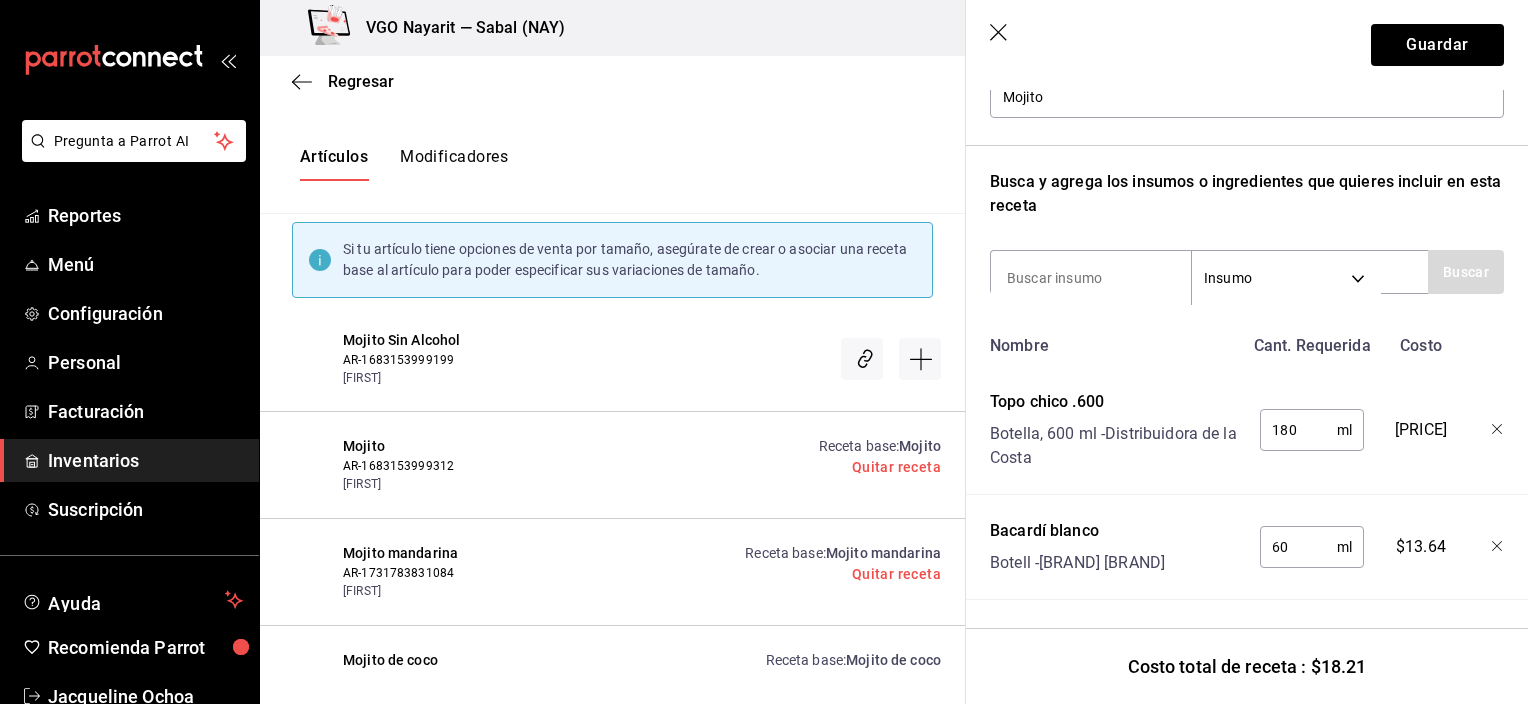 click 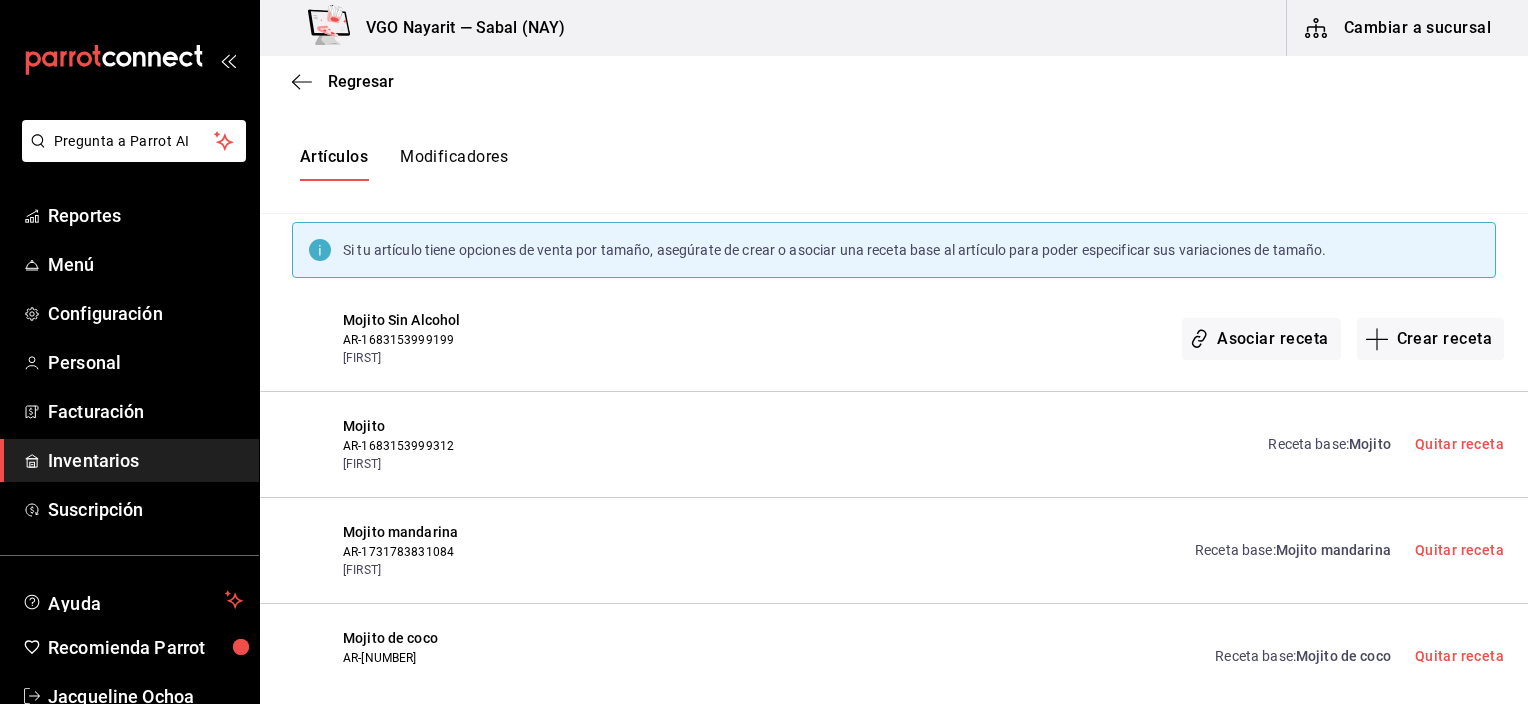 scroll, scrollTop: 0, scrollLeft: 0, axis: both 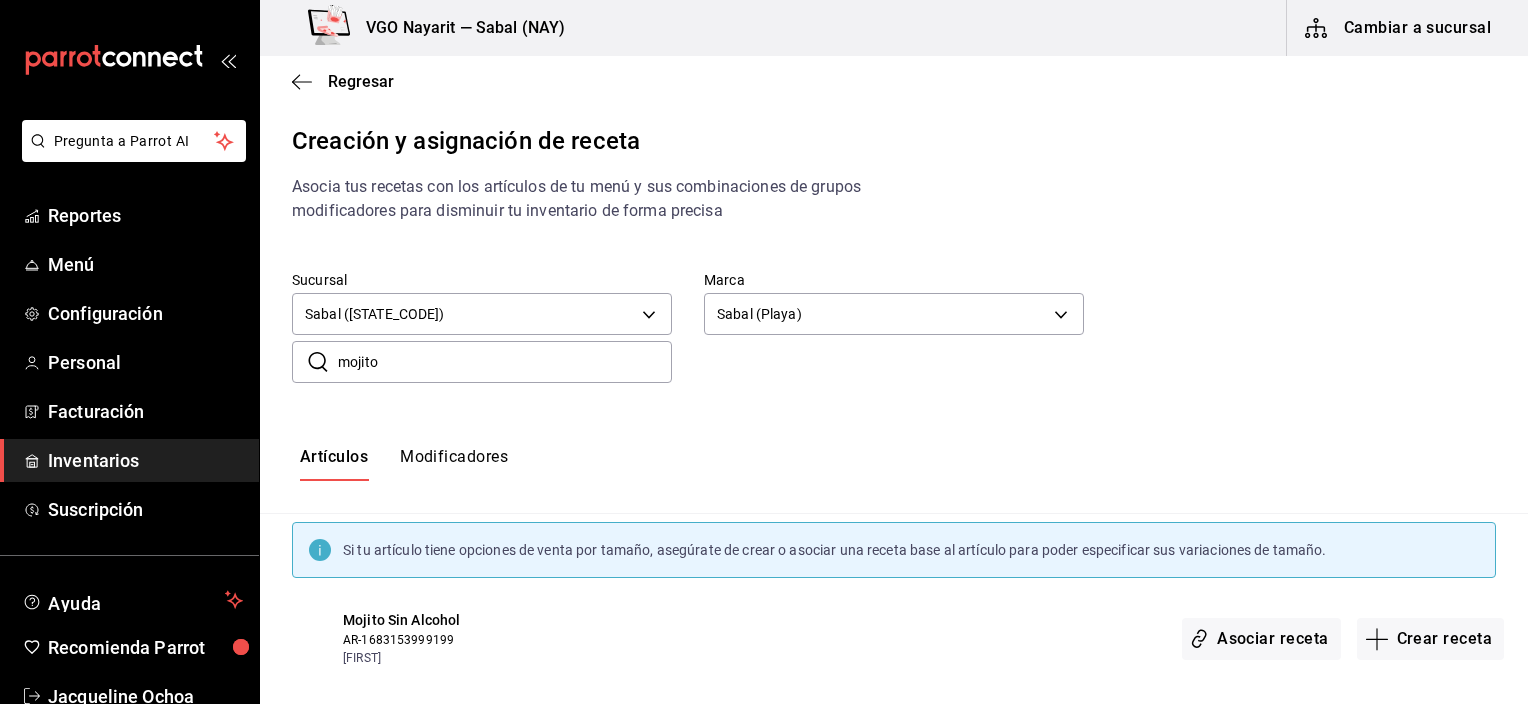 drag, startPoint x: 444, startPoint y: 354, endPoint x: 301, endPoint y: 362, distance: 143.2236 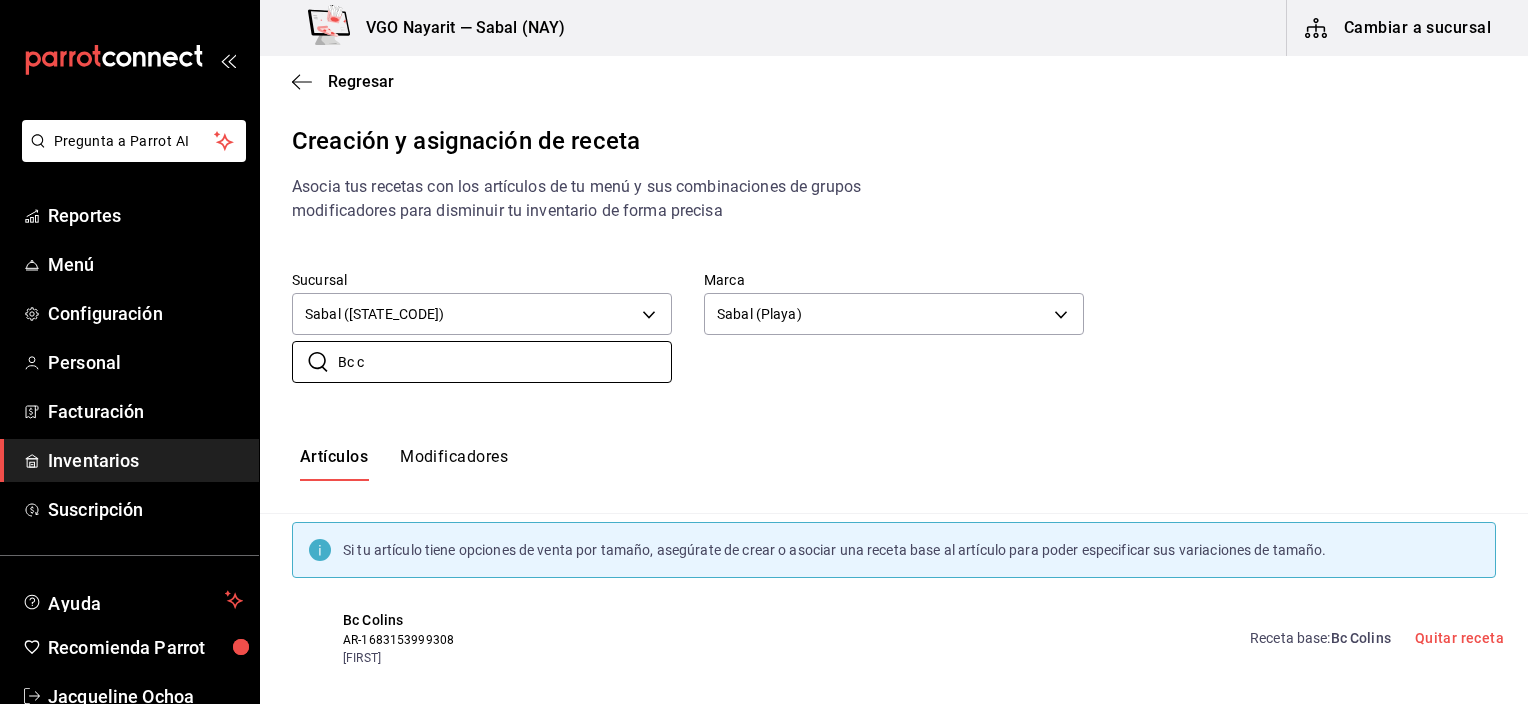 scroll, scrollTop: 20, scrollLeft: 0, axis: vertical 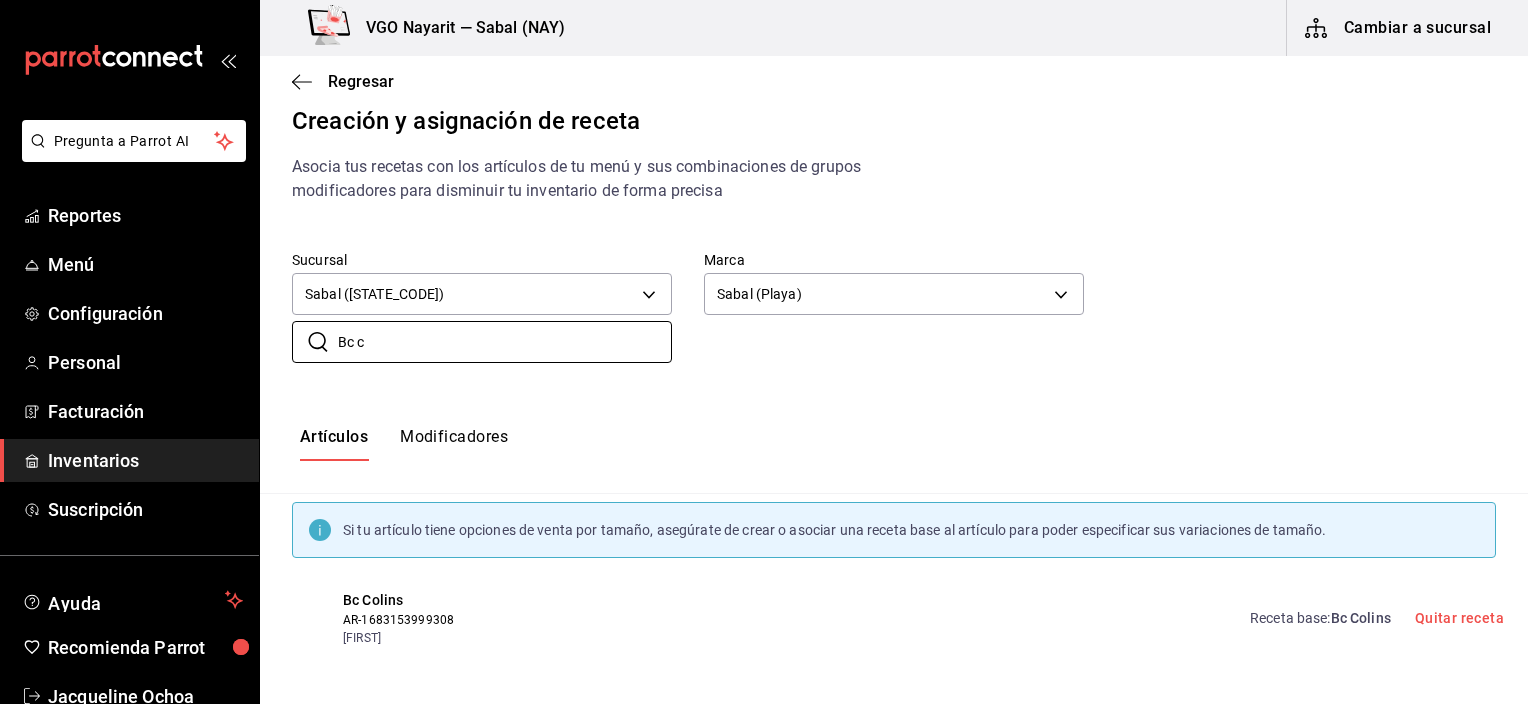 click on "Receta base :  Bc Colins" at bounding box center [1320, 618] 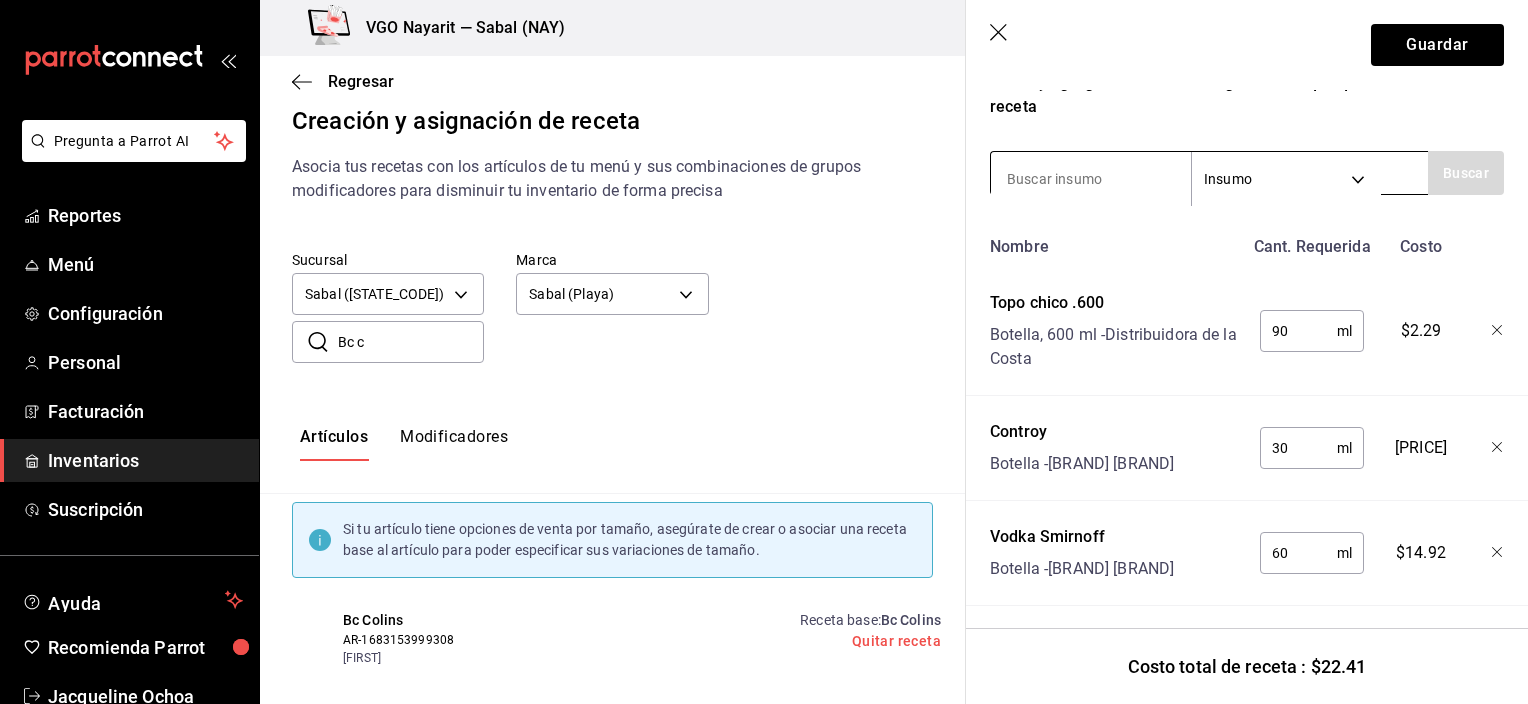 scroll, scrollTop: 368, scrollLeft: 0, axis: vertical 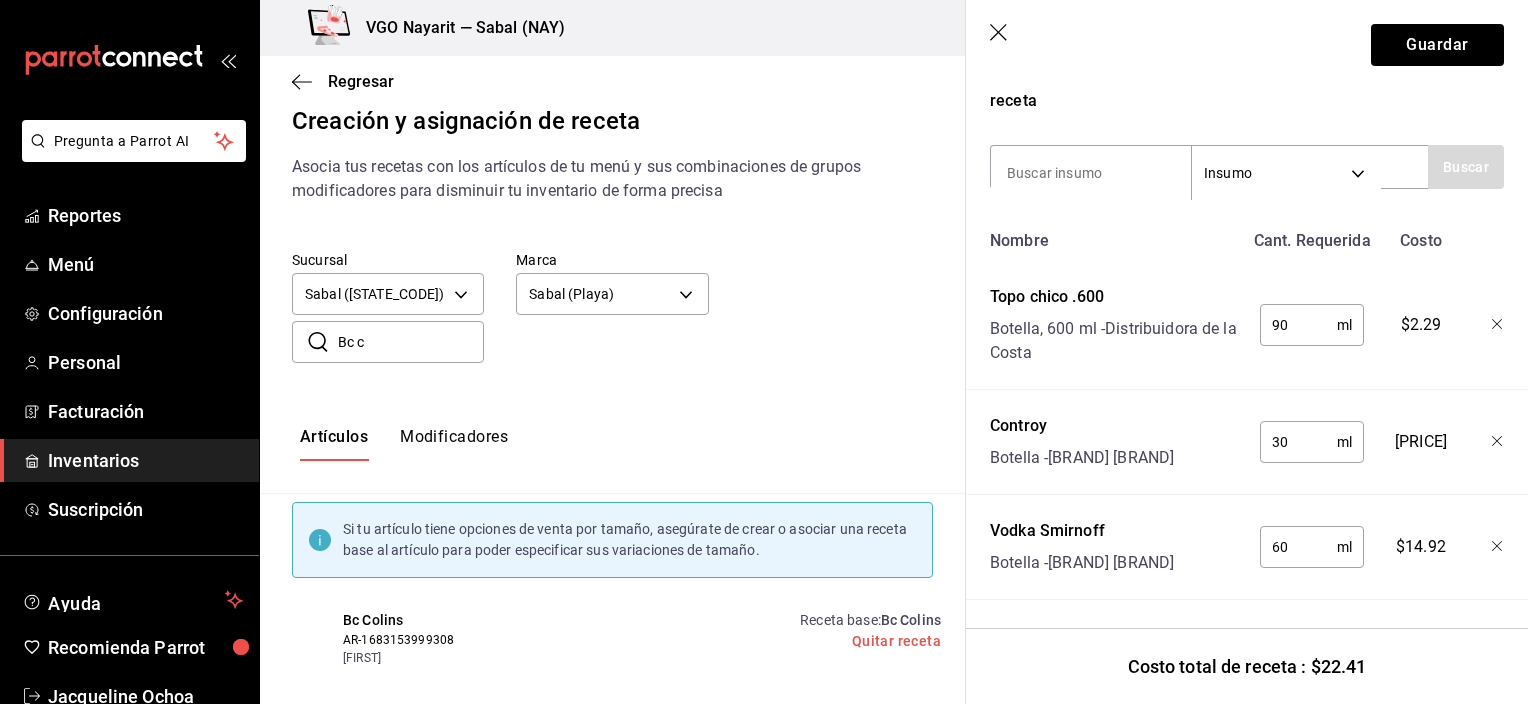 click 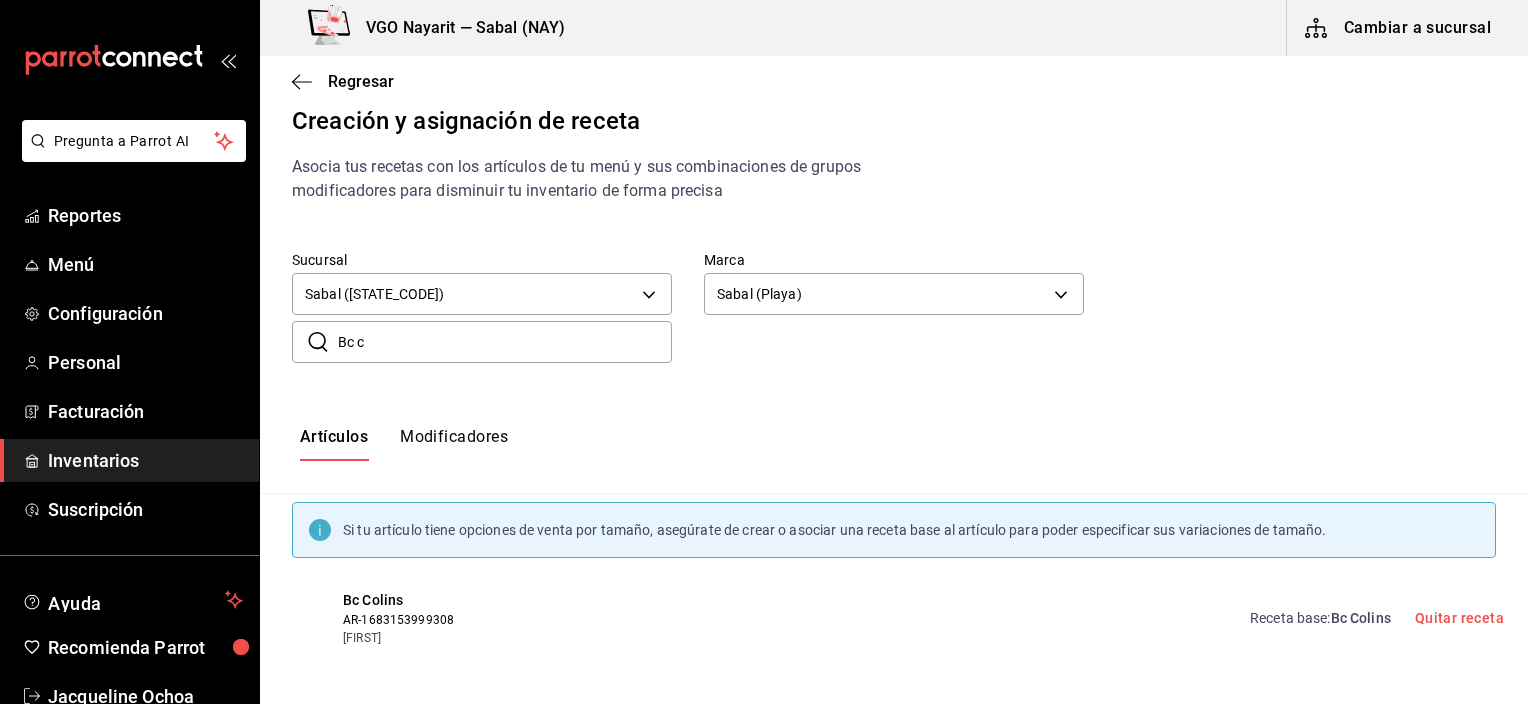 scroll, scrollTop: 0, scrollLeft: 0, axis: both 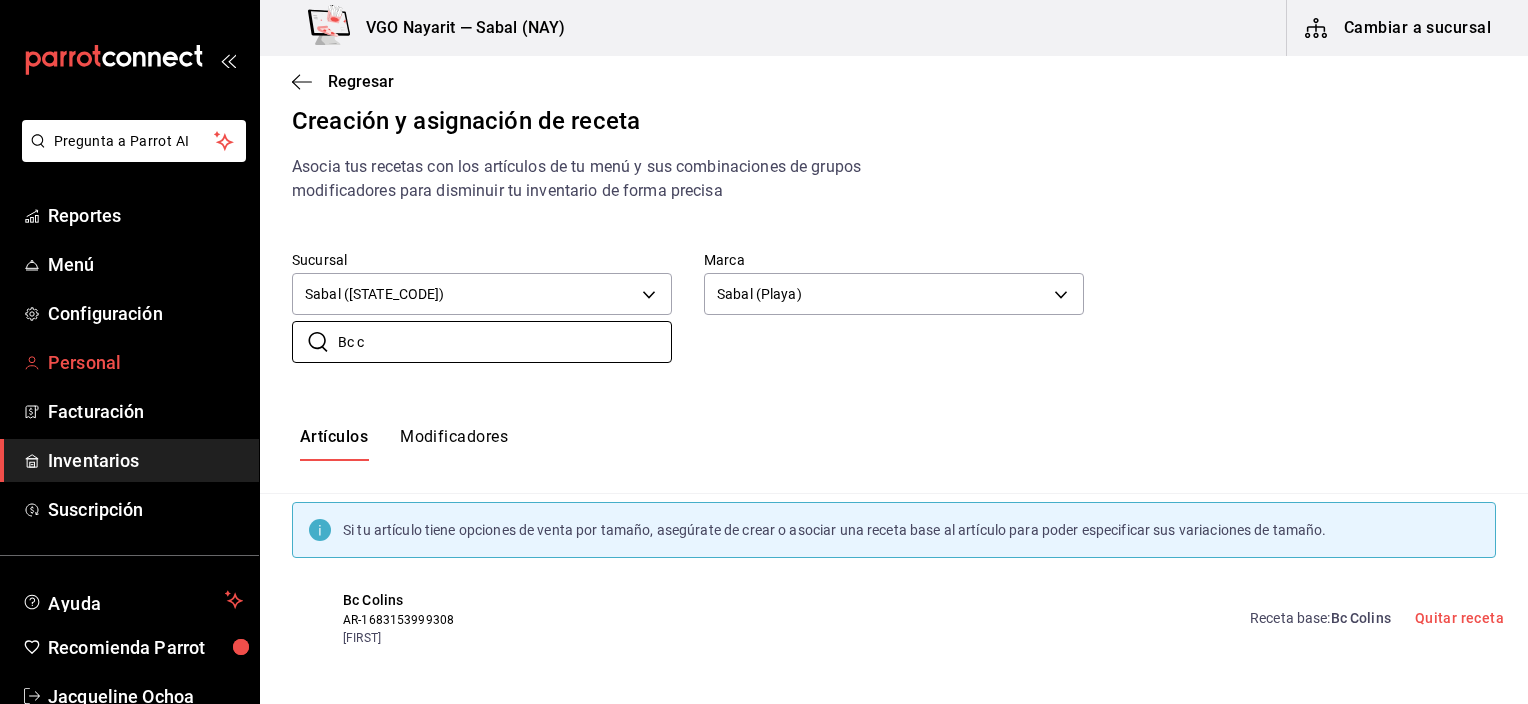 drag, startPoint x: 426, startPoint y: 352, endPoint x: 234, endPoint y: 348, distance: 192.04166 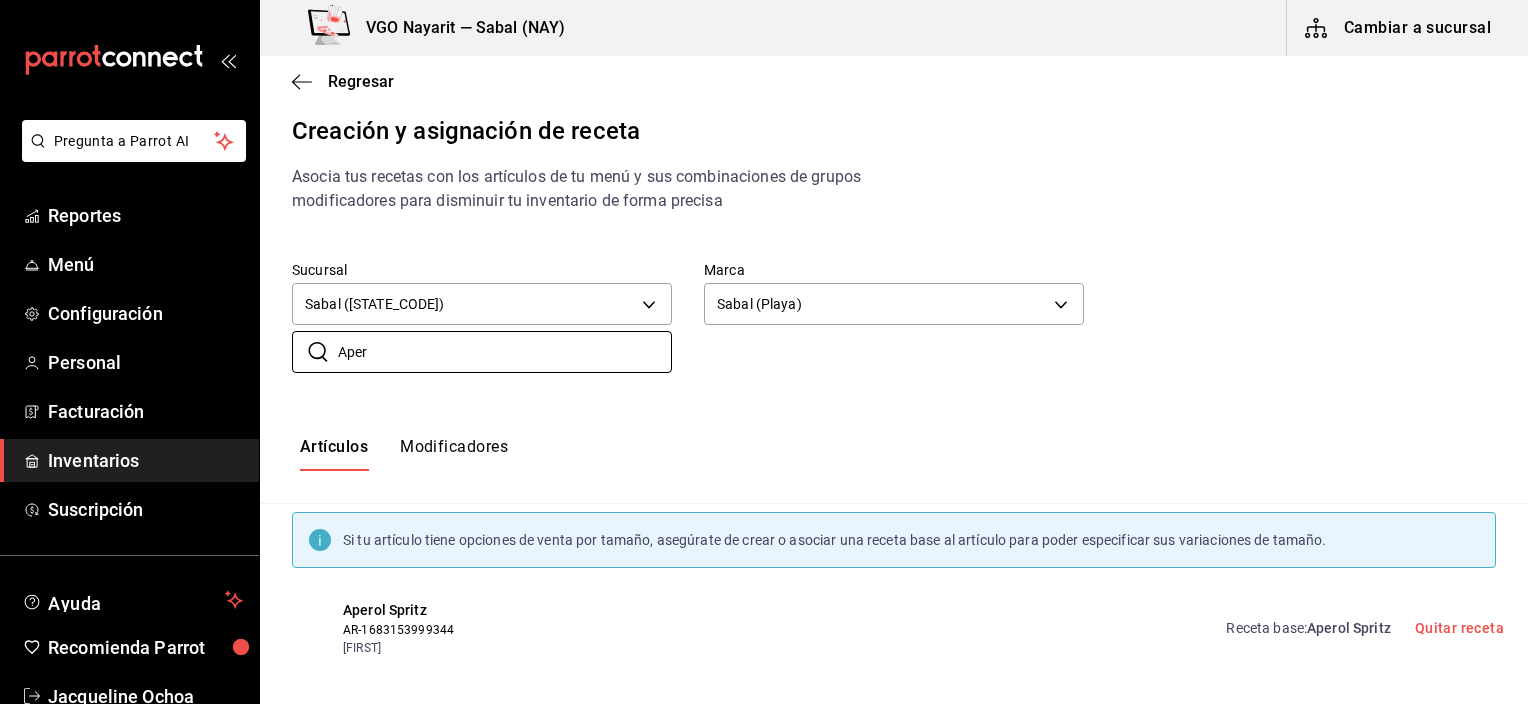 scroll, scrollTop: 20, scrollLeft: 0, axis: vertical 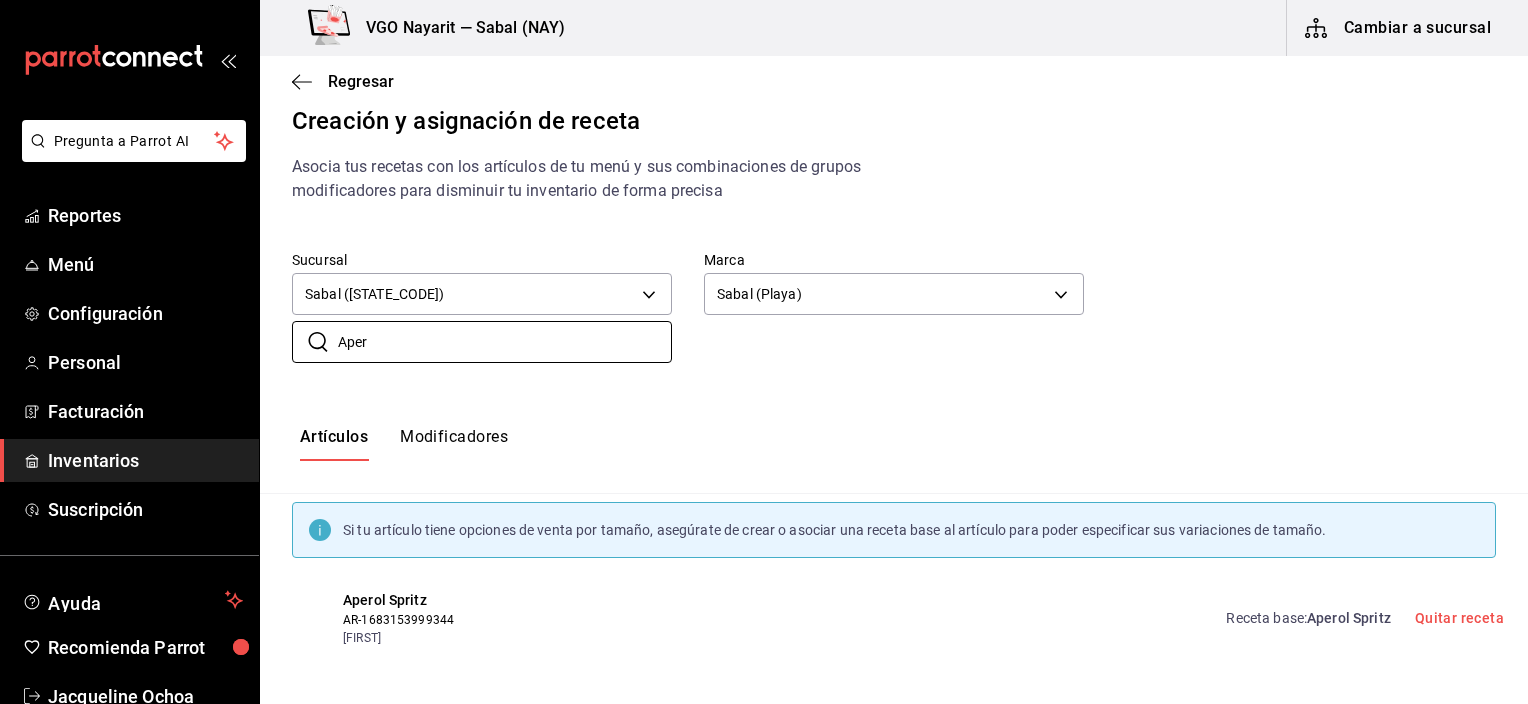 click on "Aperol Spritz" at bounding box center [1349, 618] 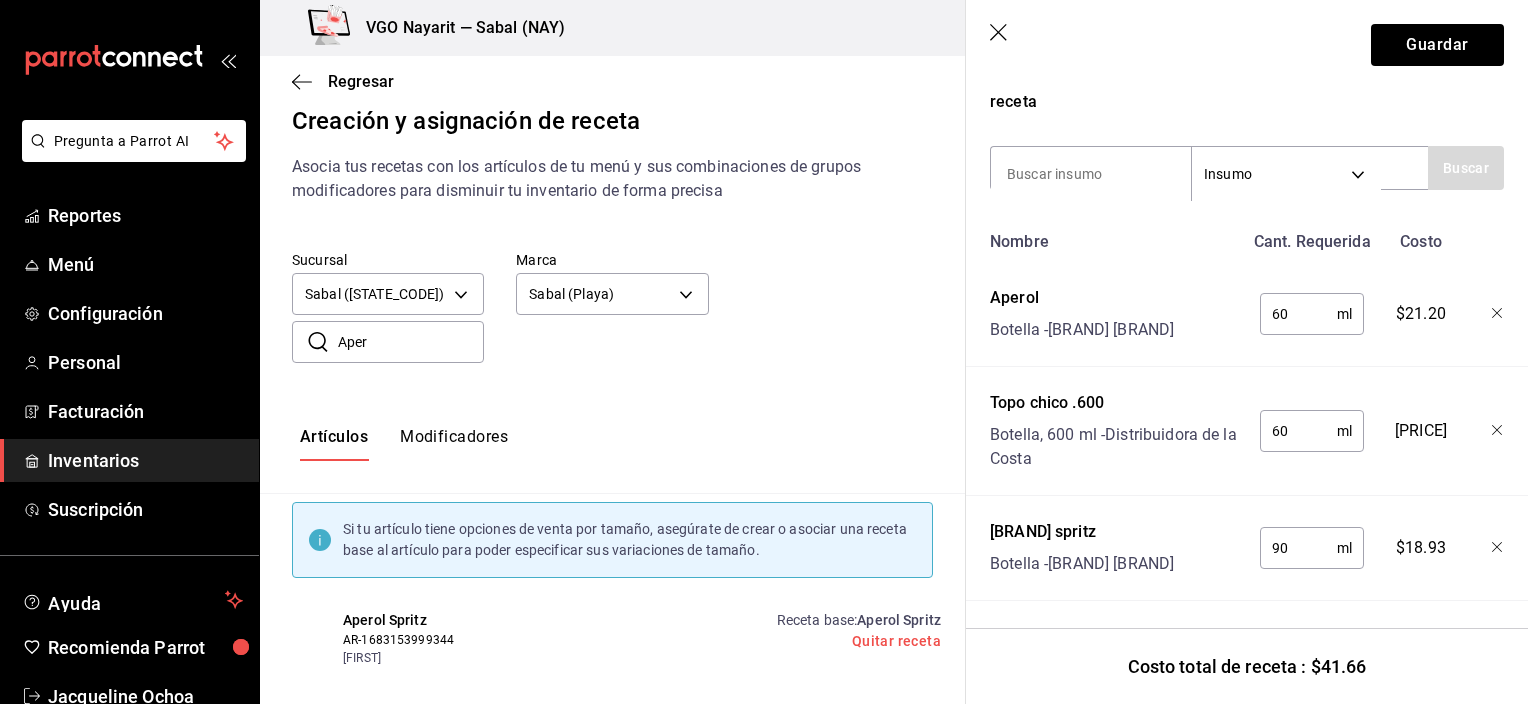 scroll, scrollTop: 368, scrollLeft: 0, axis: vertical 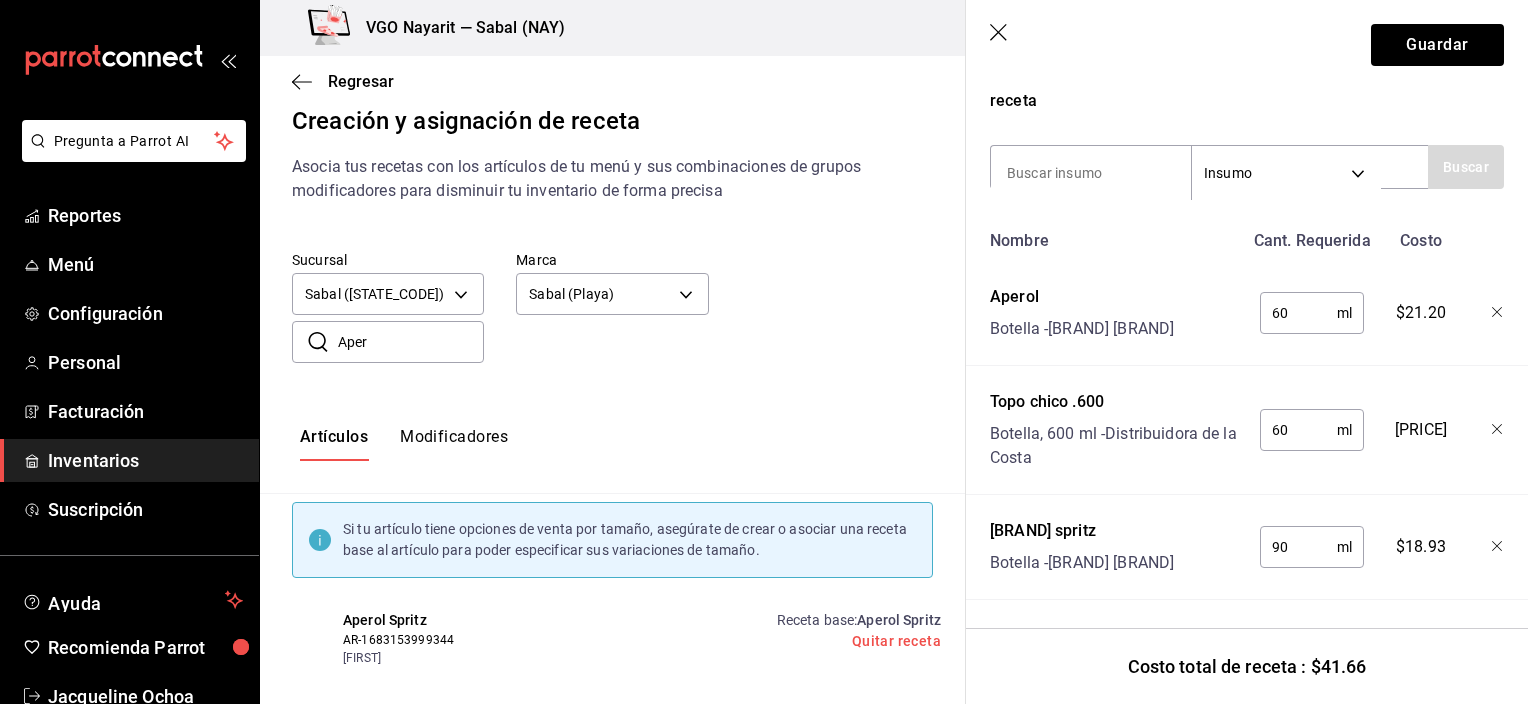 click 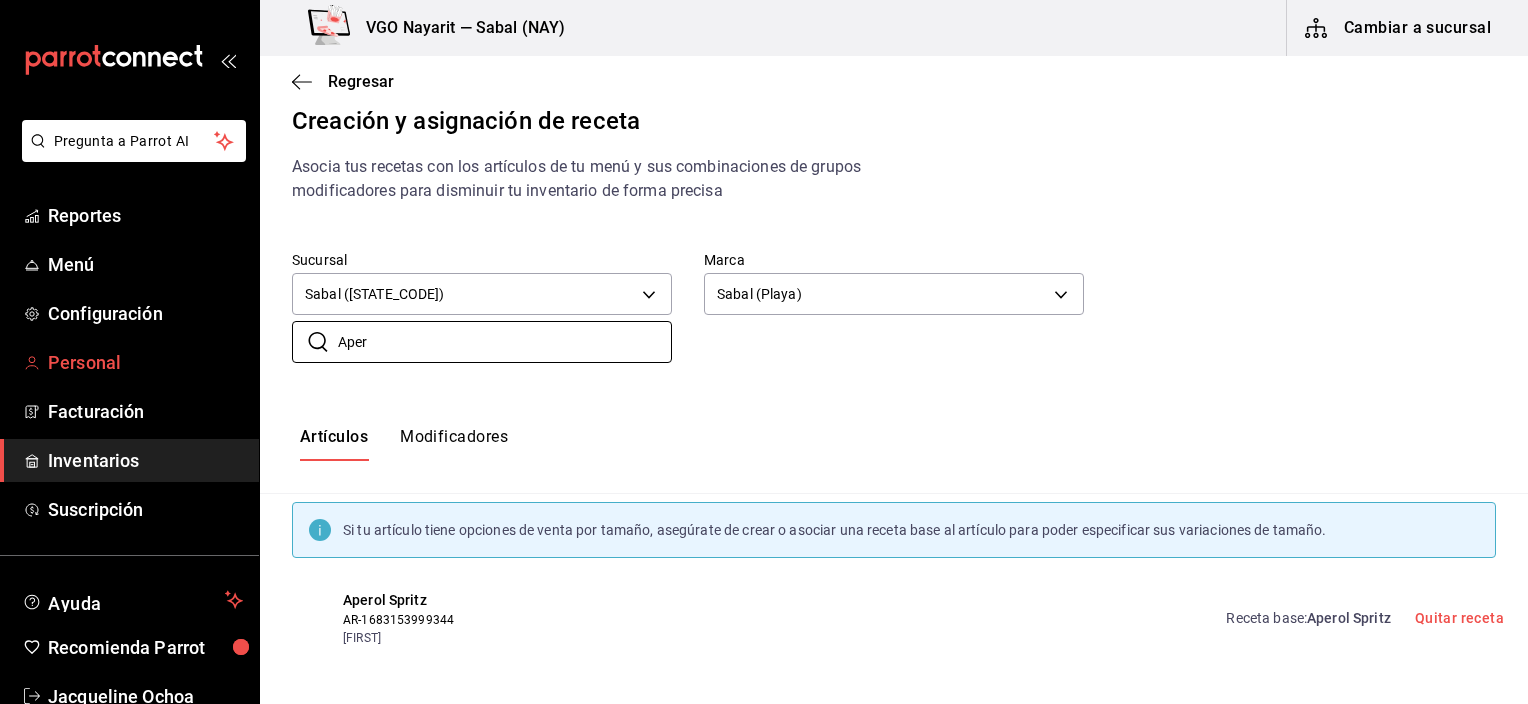 drag, startPoint x: 454, startPoint y: 343, endPoint x: 227, endPoint y: 356, distance: 227.37195 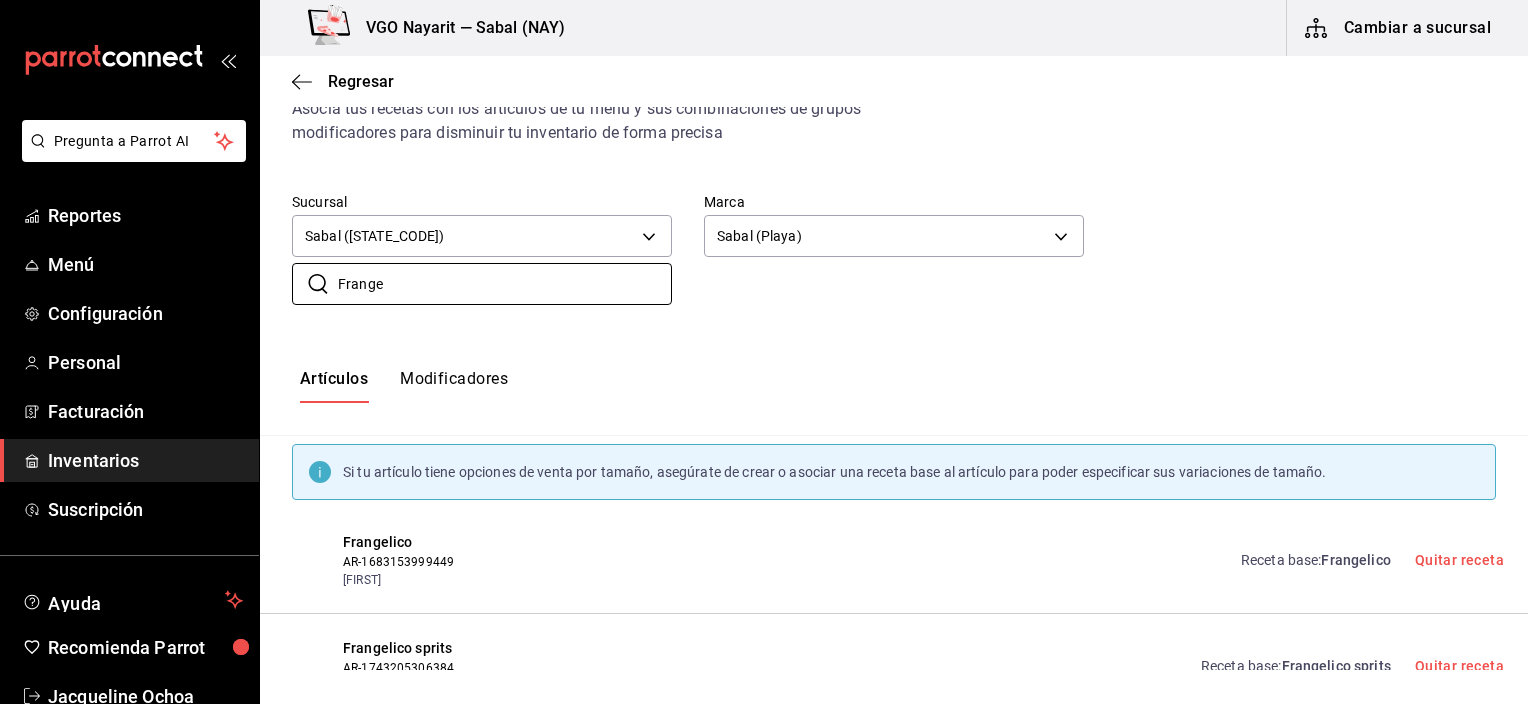 scroll, scrollTop: 127, scrollLeft: 0, axis: vertical 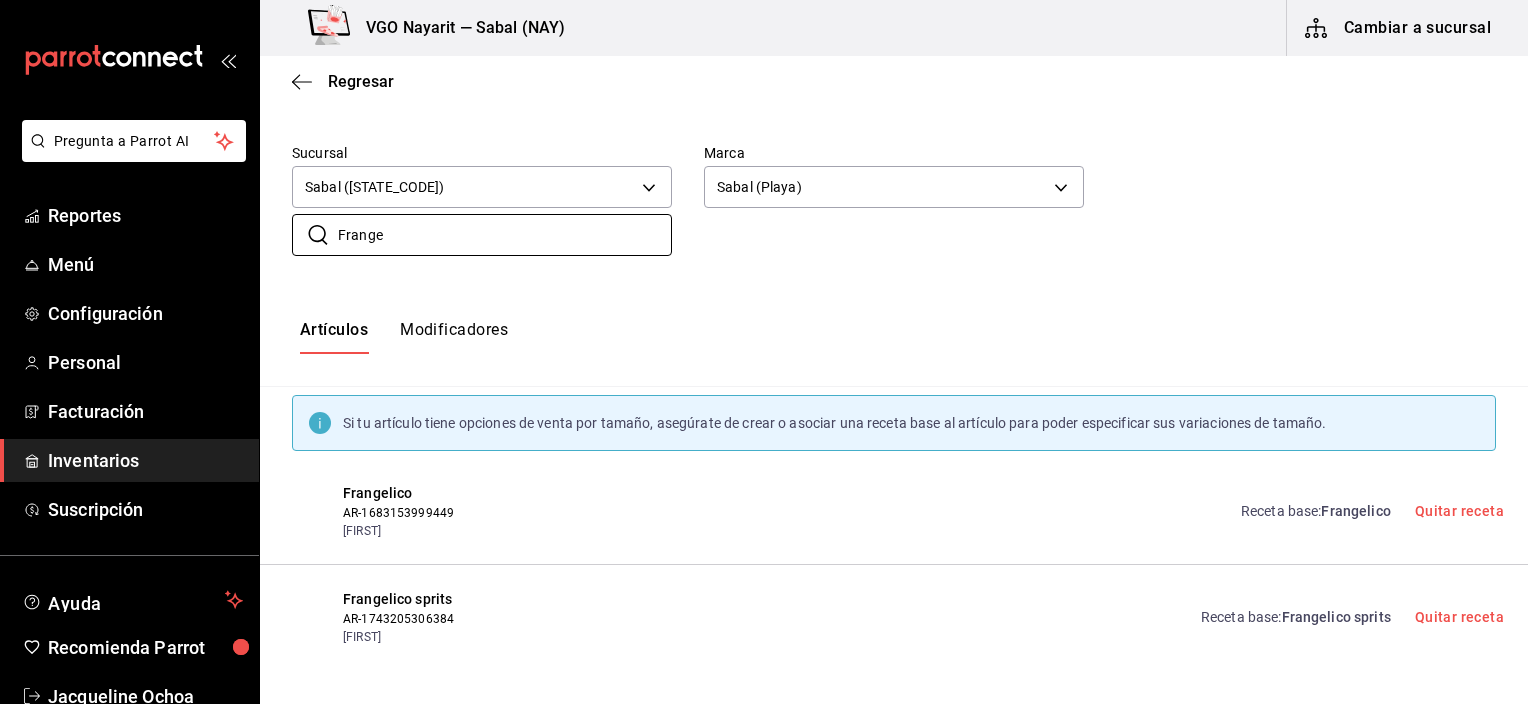 click on "Receta base :  Frangelico sprits Quitar receta" at bounding box center [1340, 617] 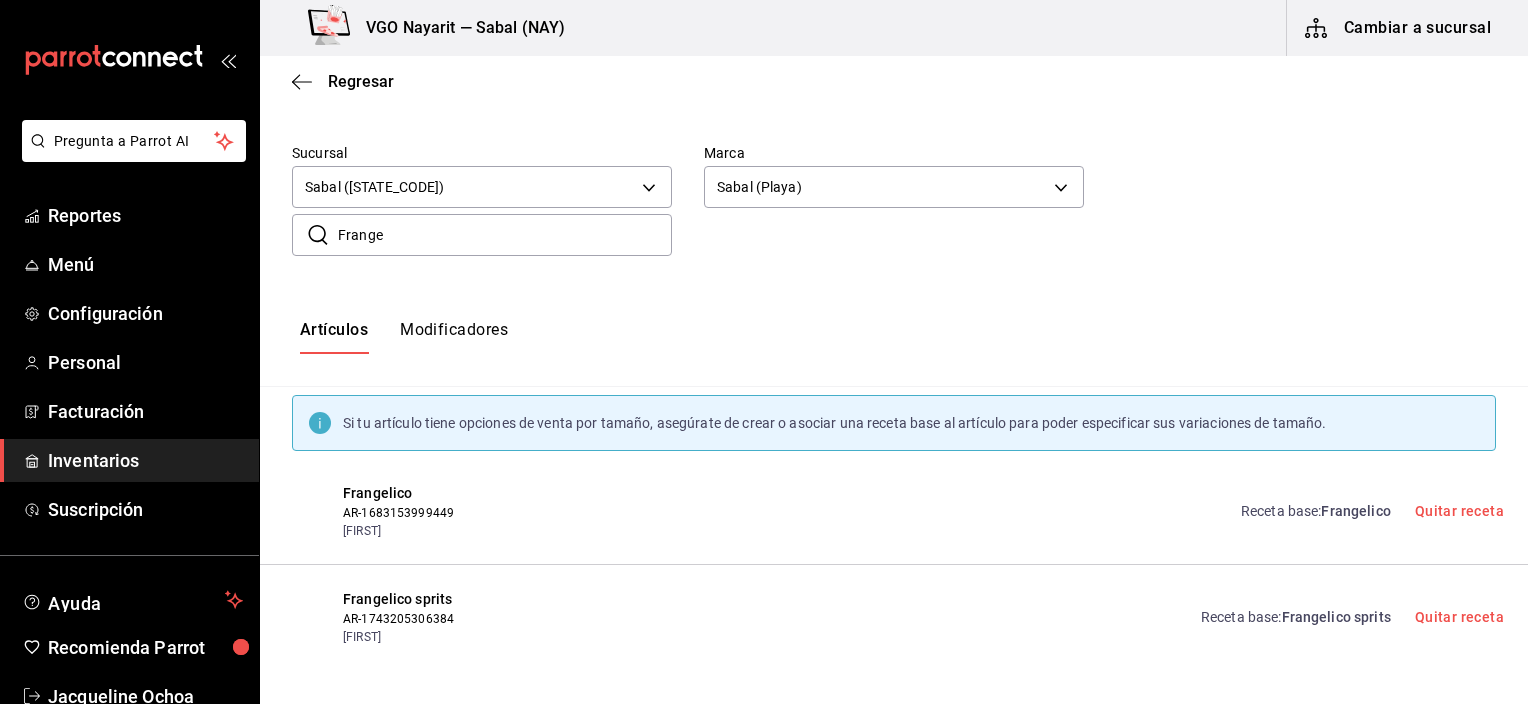 click on "Receta base :  Frangelico sprits" at bounding box center (1296, 617) 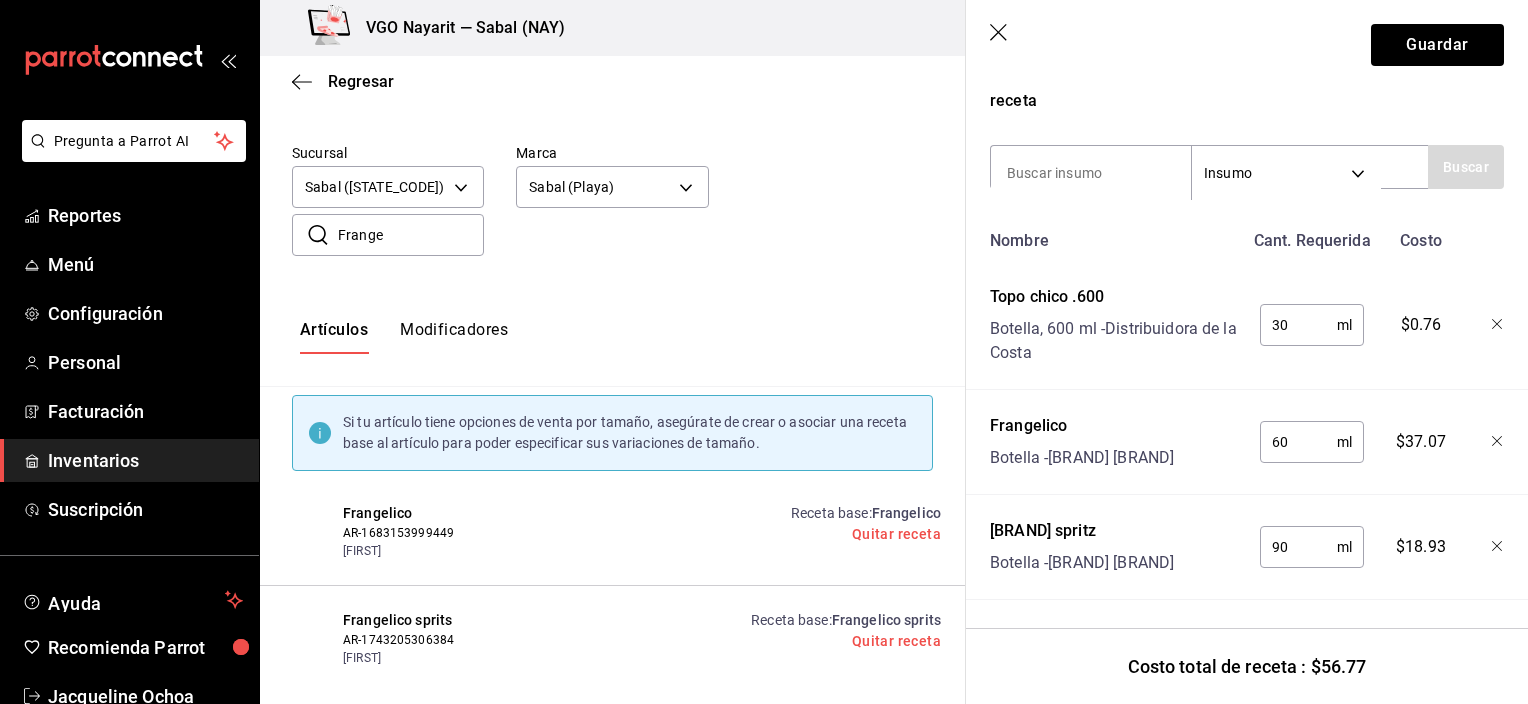 scroll, scrollTop: 355, scrollLeft: 0, axis: vertical 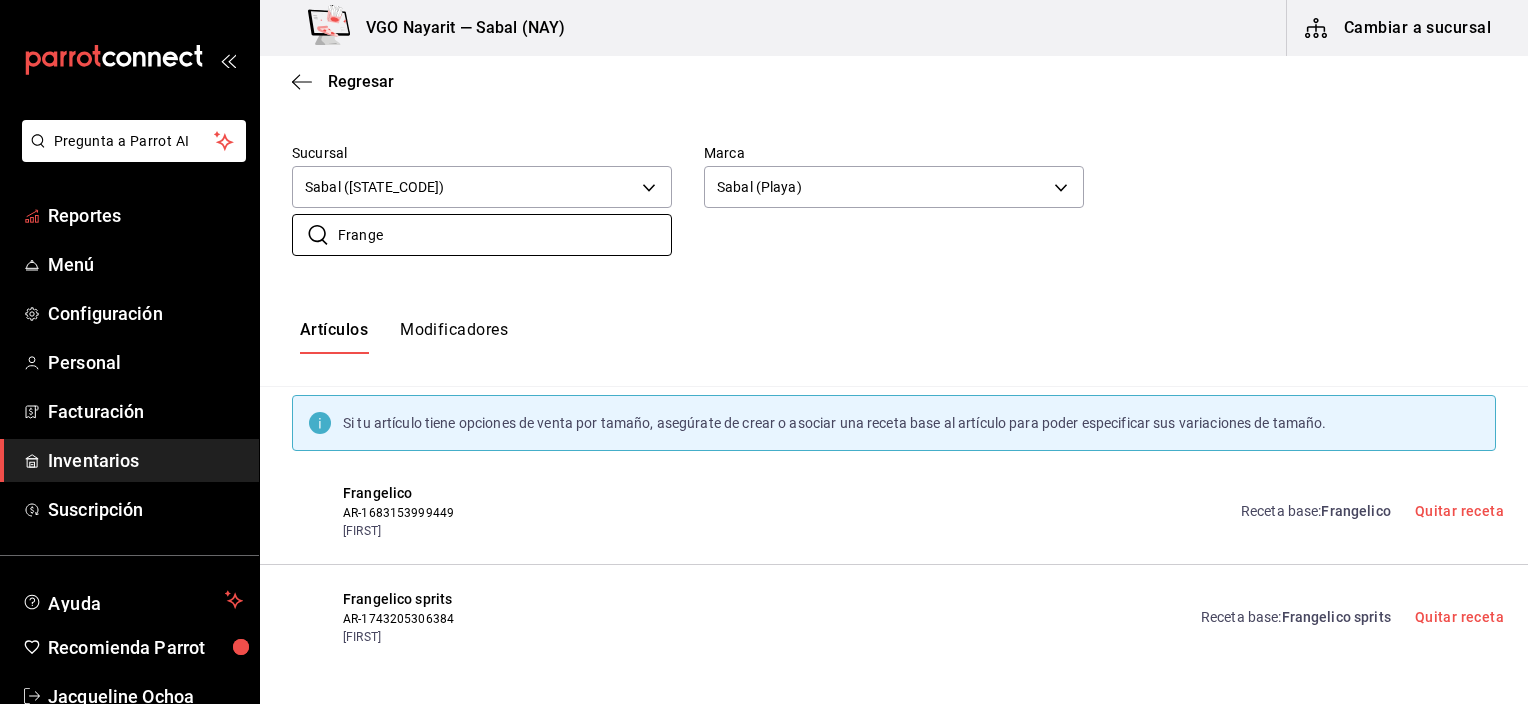drag, startPoint x: 560, startPoint y: 232, endPoint x: 189, endPoint y: 239, distance: 371.06604 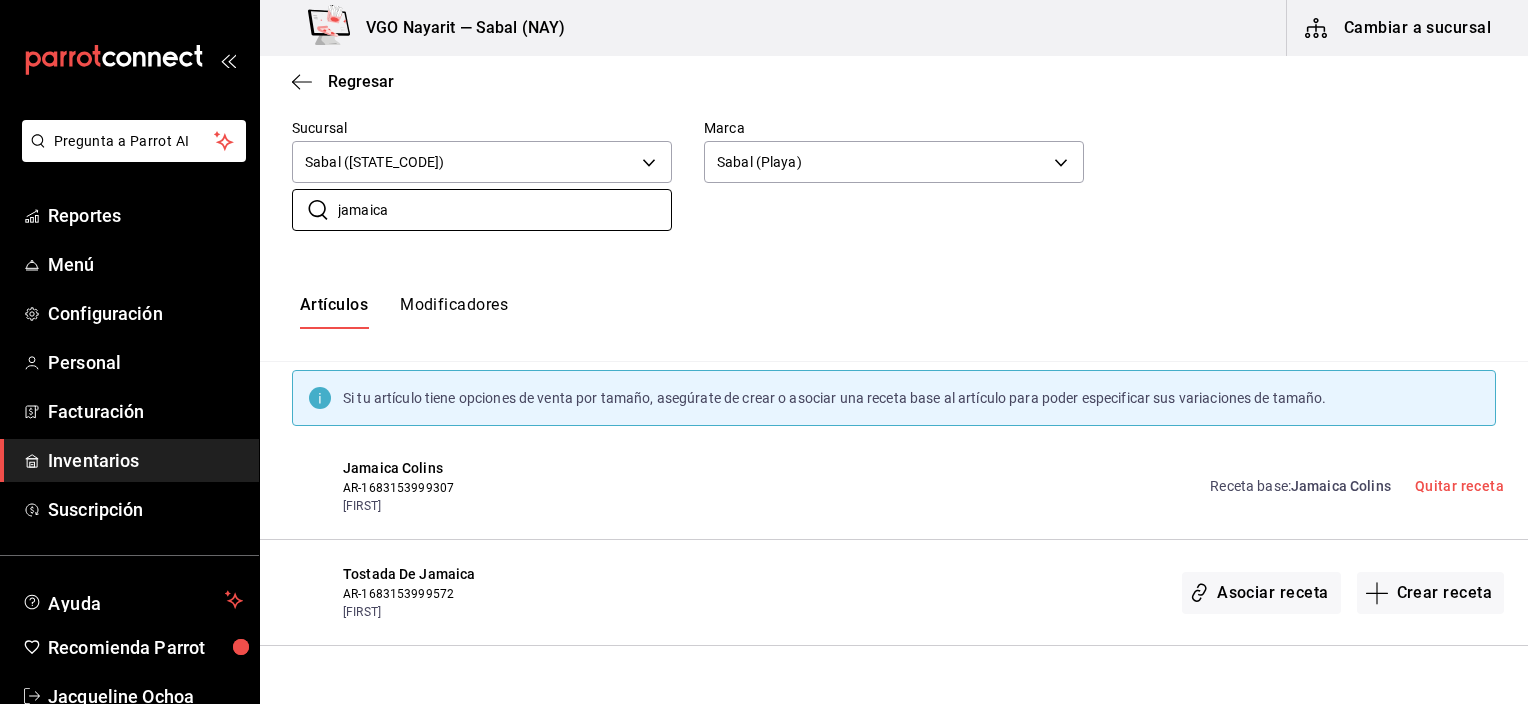 scroll, scrollTop: 200, scrollLeft: 0, axis: vertical 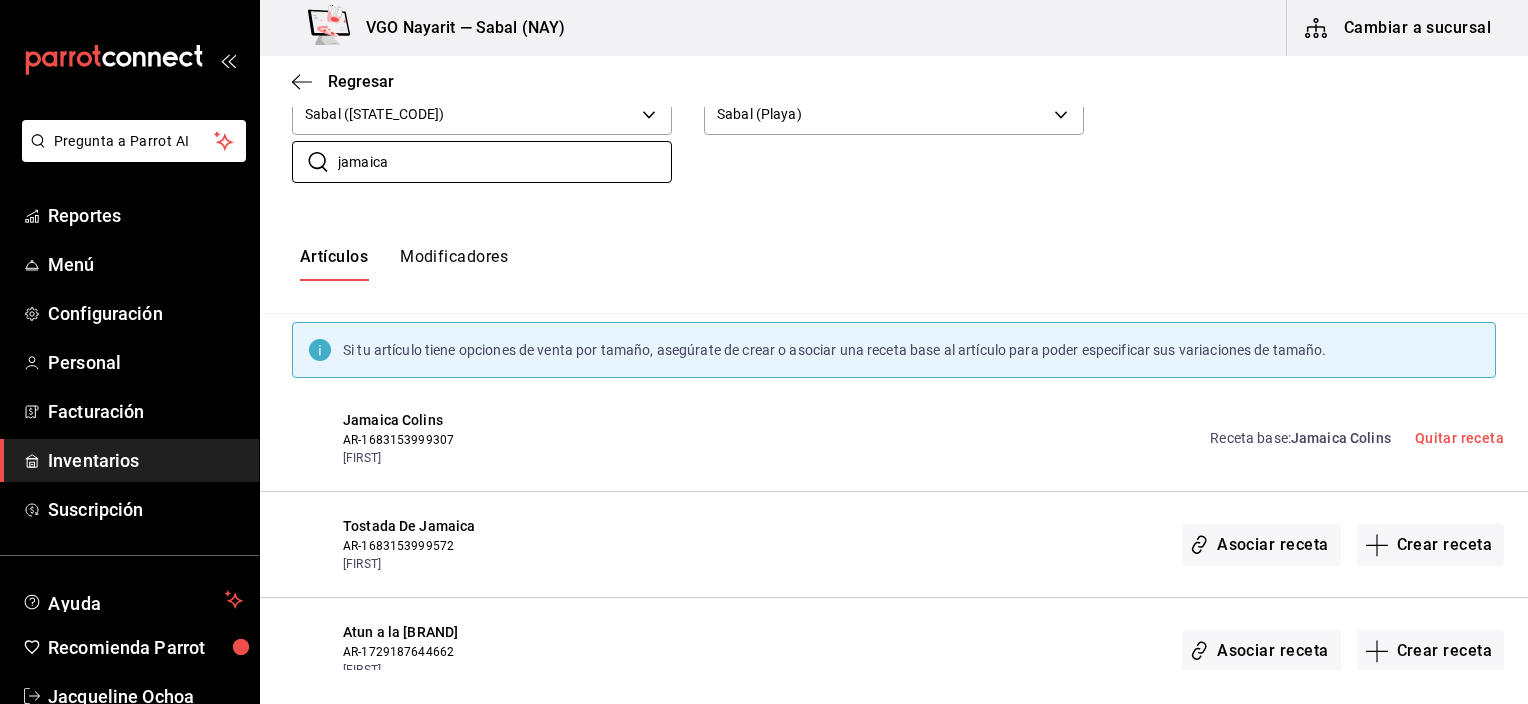click on "[ITEM]" at bounding box center (1341, 438) 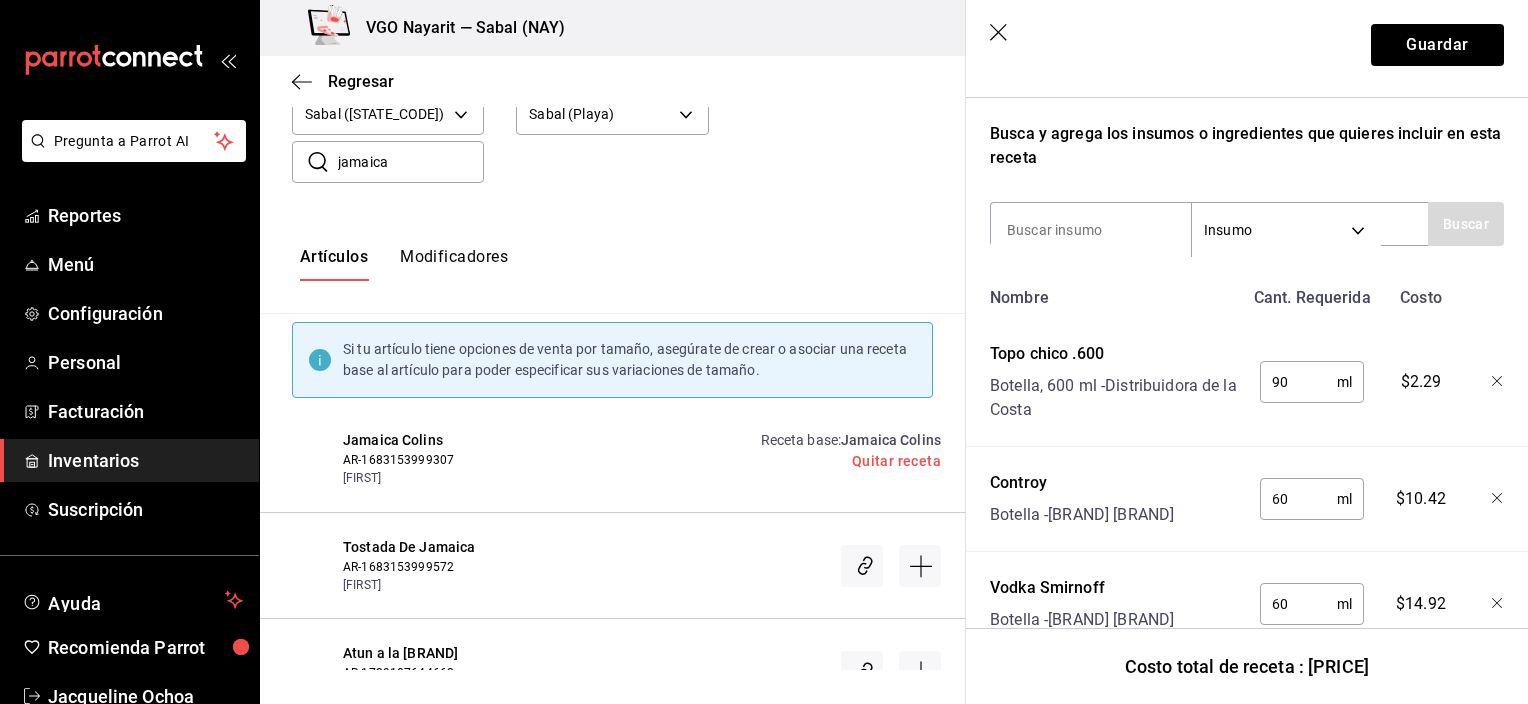 scroll, scrollTop: 300, scrollLeft: 0, axis: vertical 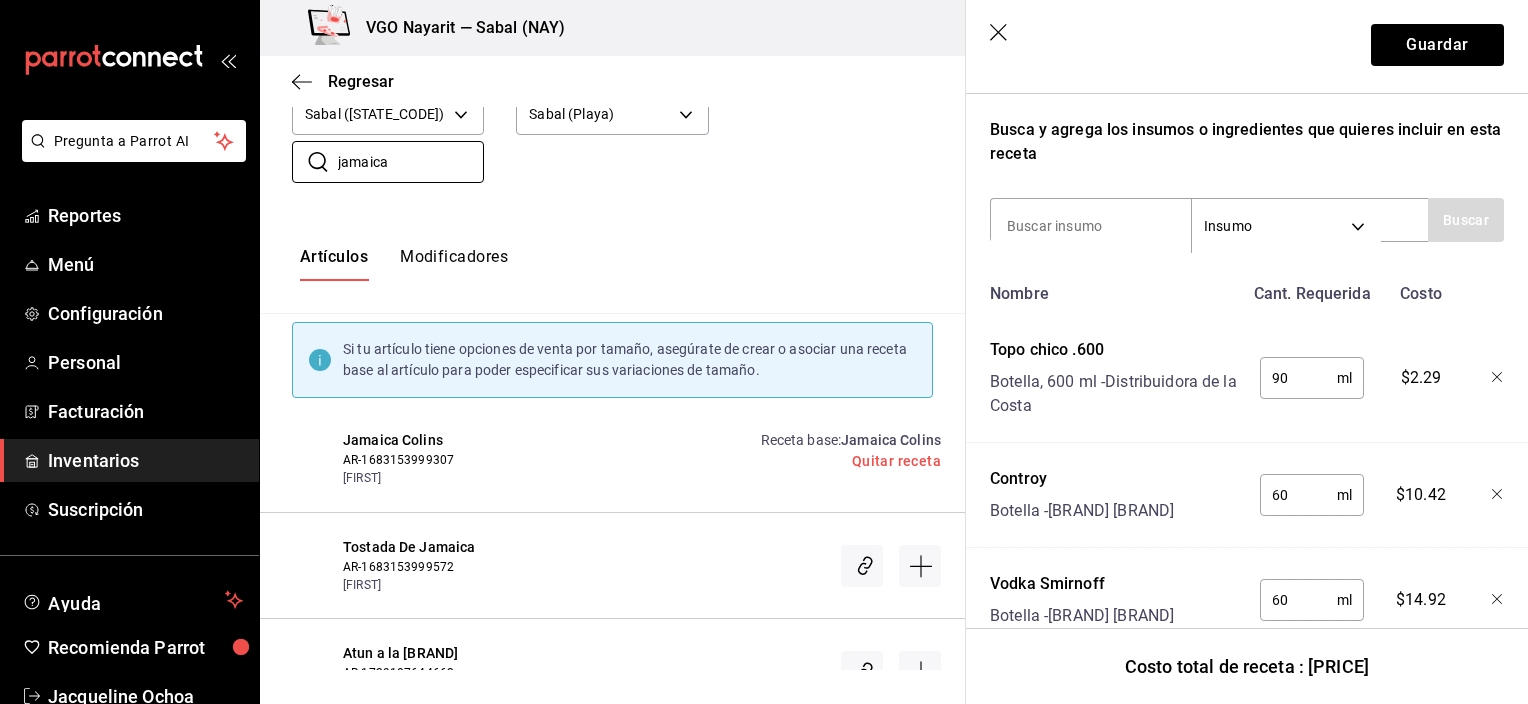 drag, startPoint x: 443, startPoint y: 162, endPoint x: 280, endPoint y: 168, distance: 163.1104 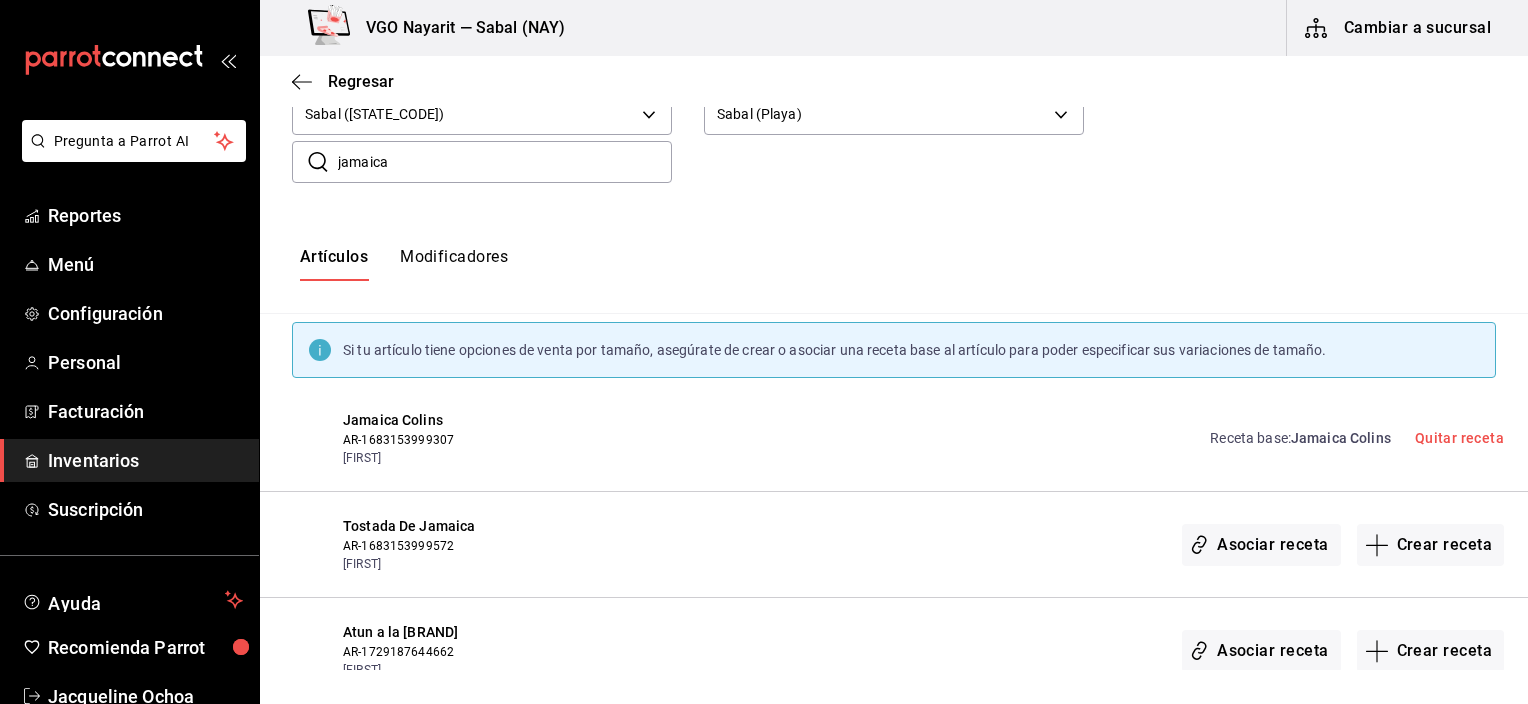 scroll, scrollTop: 0, scrollLeft: 0, axis: both 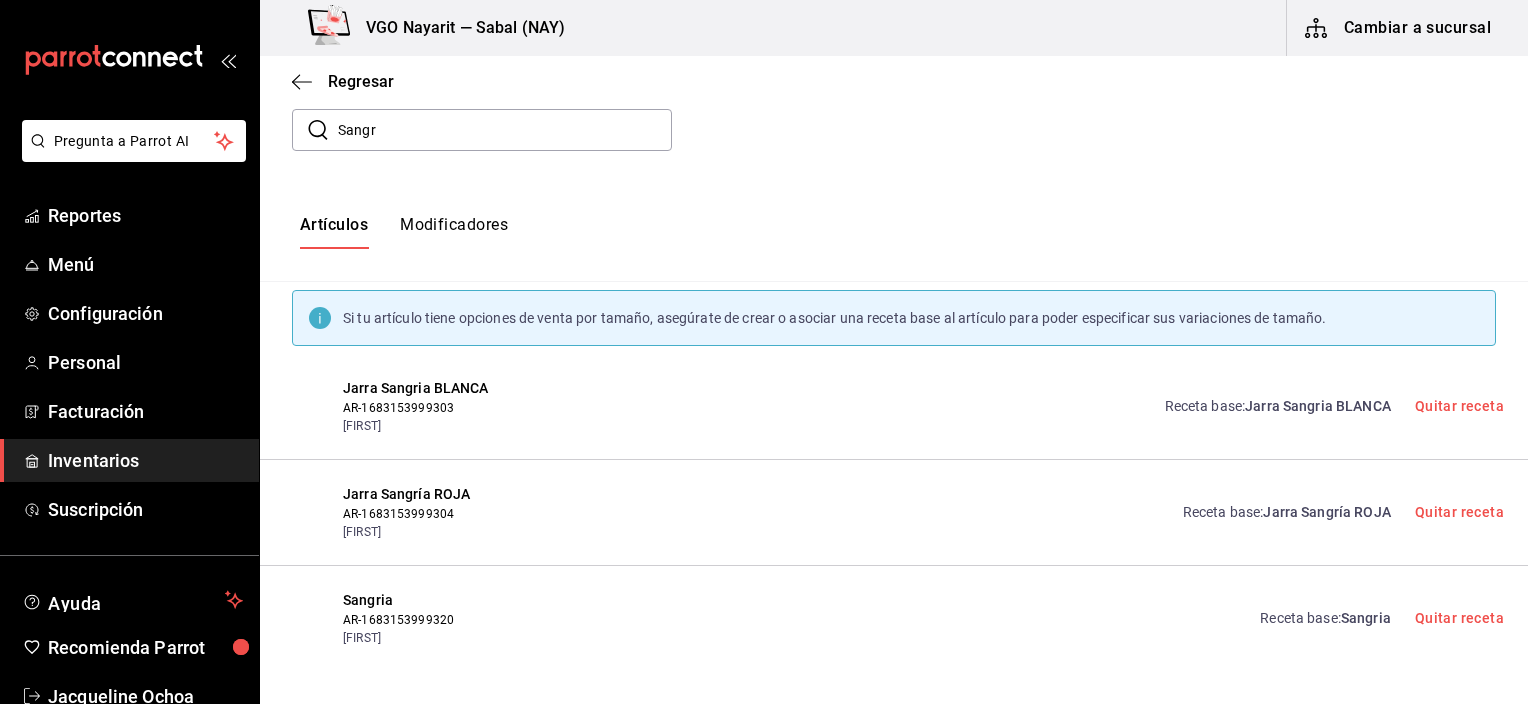 click on "Receta base :  Jarra Sangria BLANCA" at bounding box center (1278, 406) 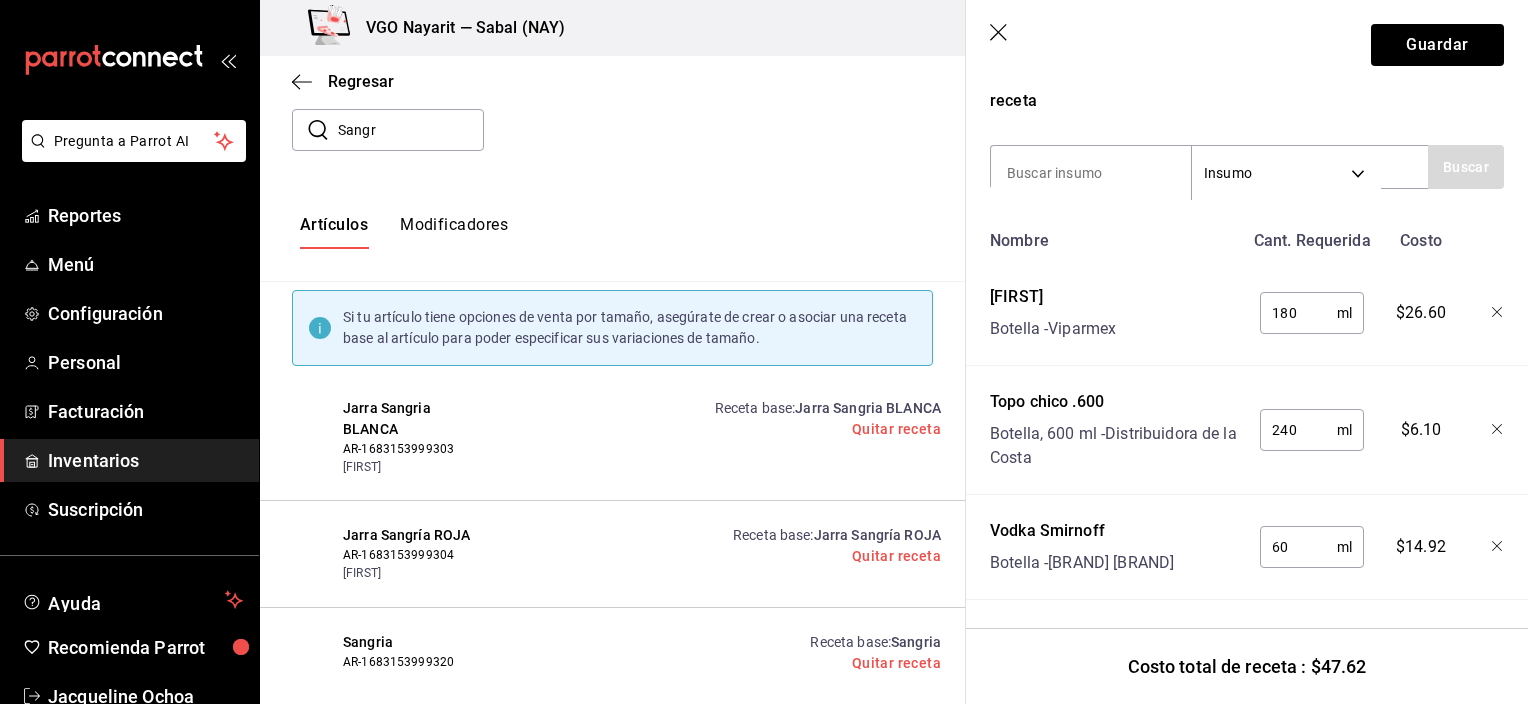 scroll, scrollTop: 368, scrollLeft: 0, axis: vertical 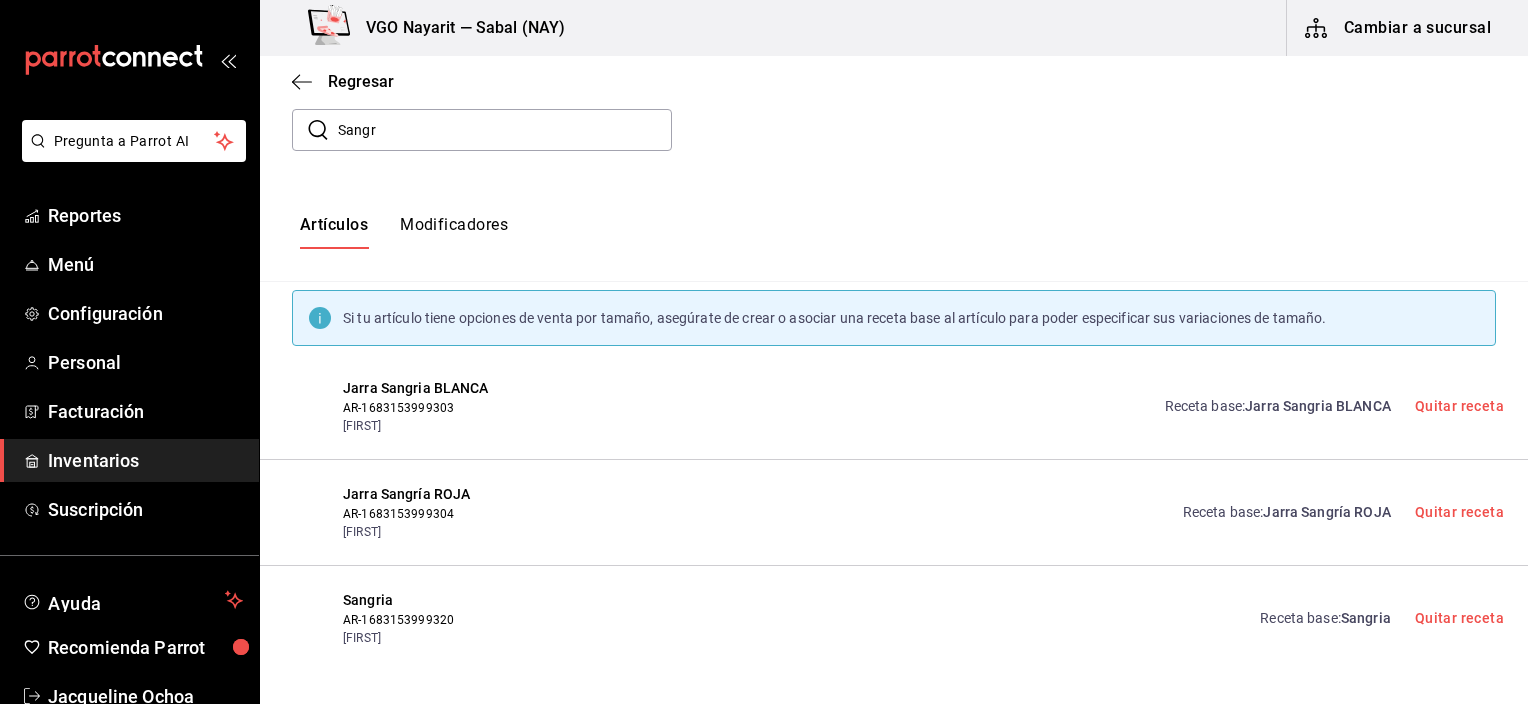 click on "Sabal" at bounding box center [477, 532] 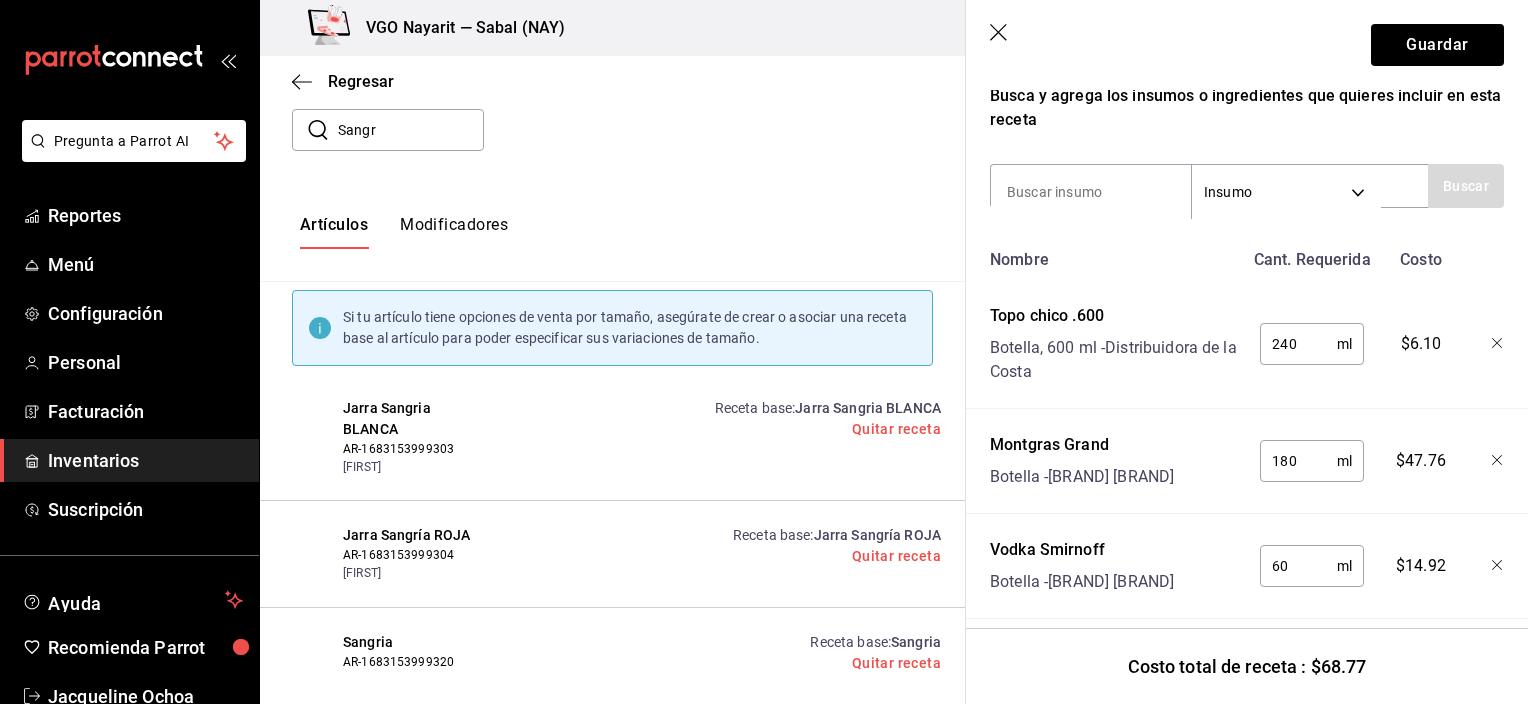 scroll, scrollTop: 355, scrollLeft: 0, axis: vertical 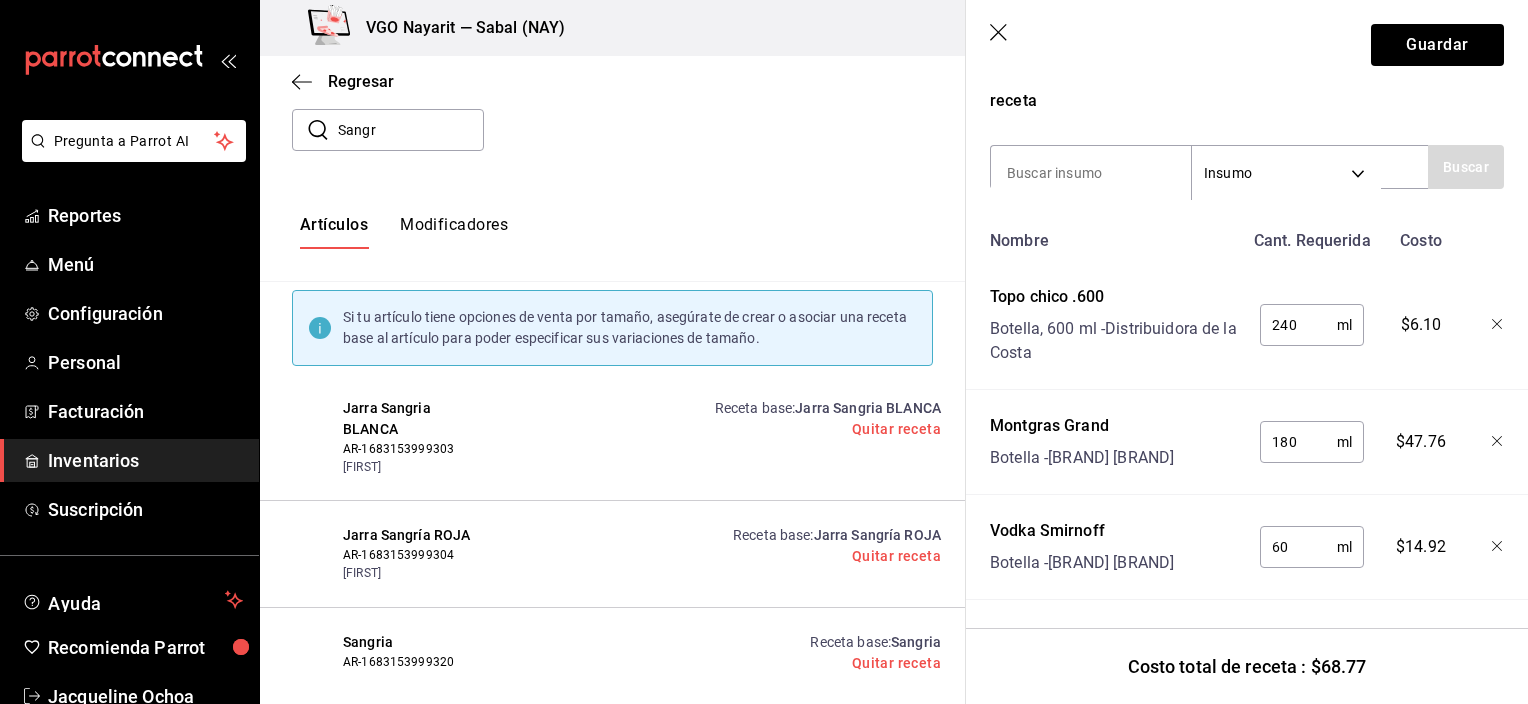 click 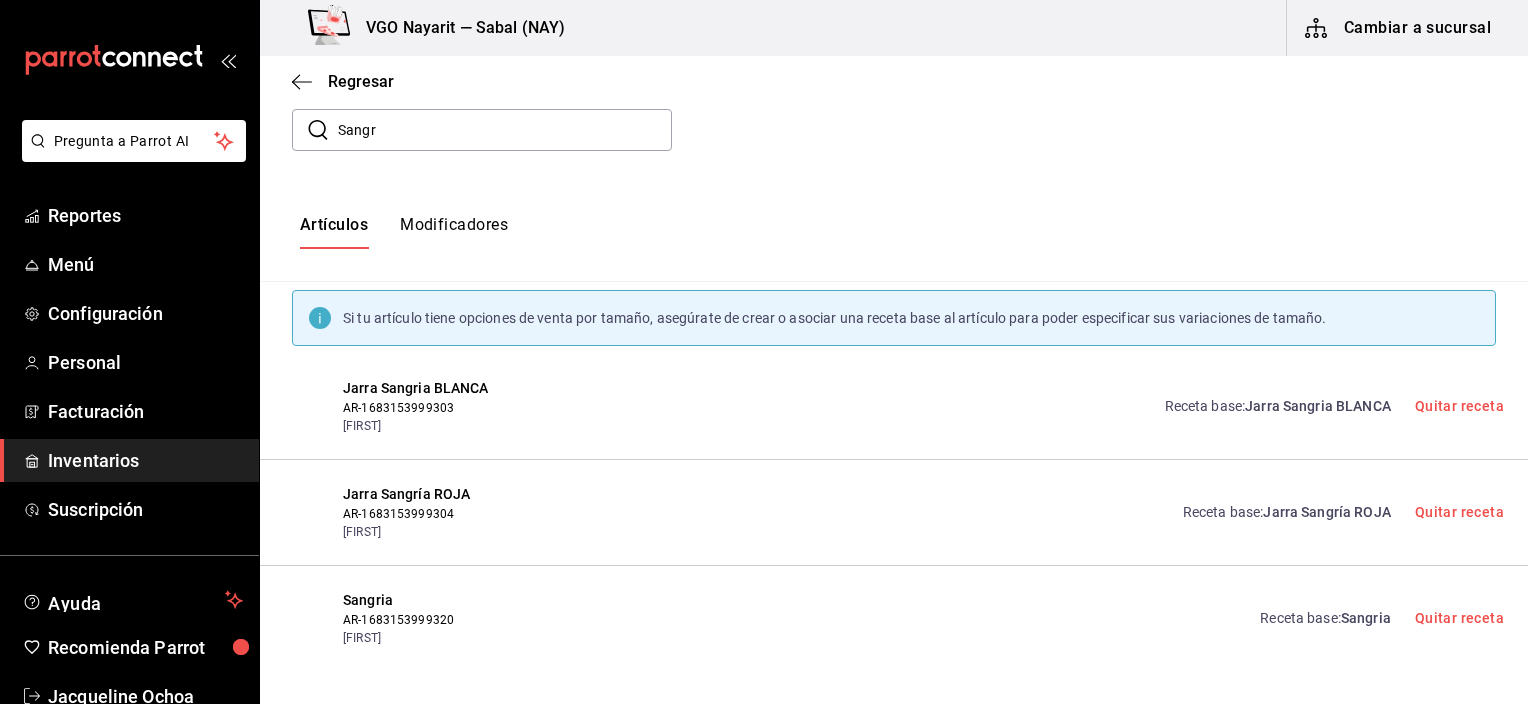 scroll, scrollTop: 0, scrollLeft: 0, axis: both 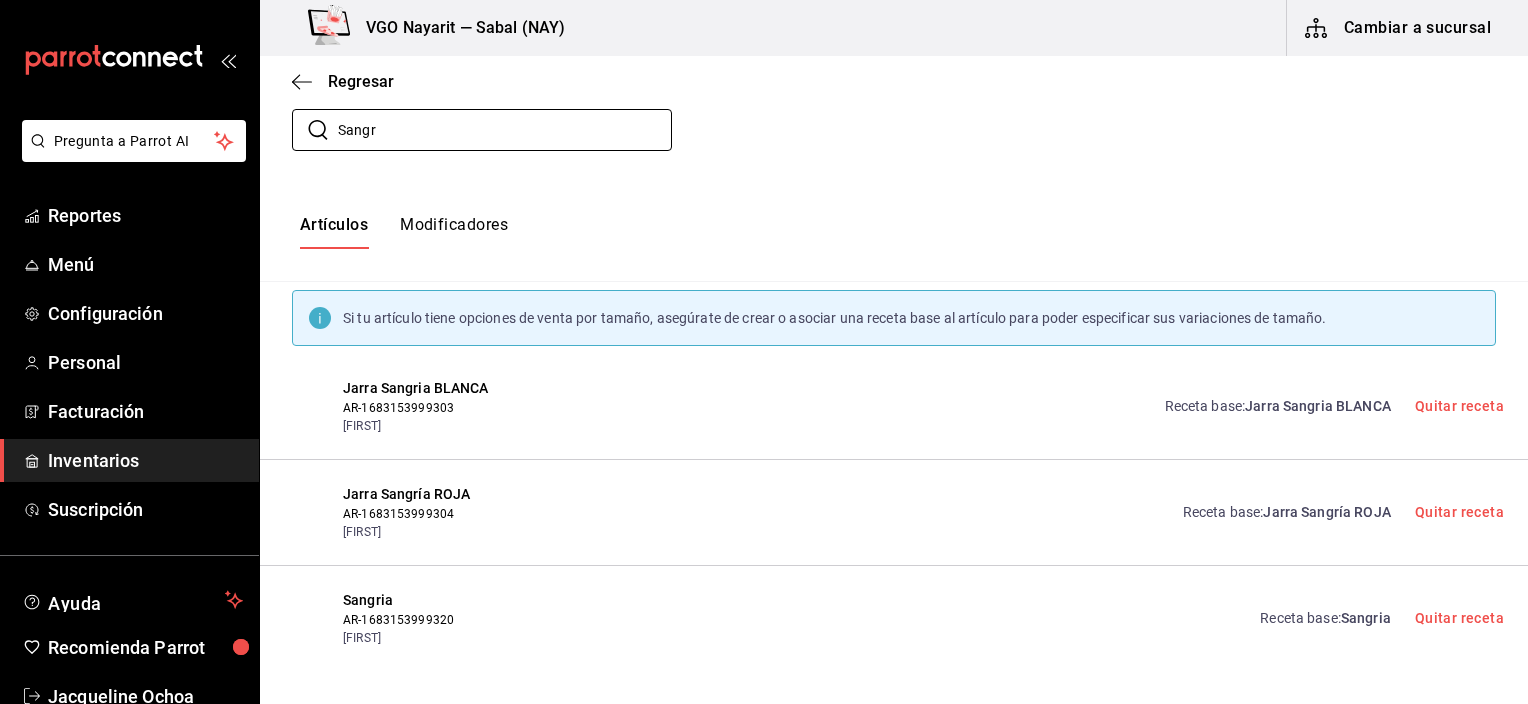 drag, startPoint x: 428, startPoint y: 137, endPoint x: 269, endPoint y: 126, distance: 159.38005 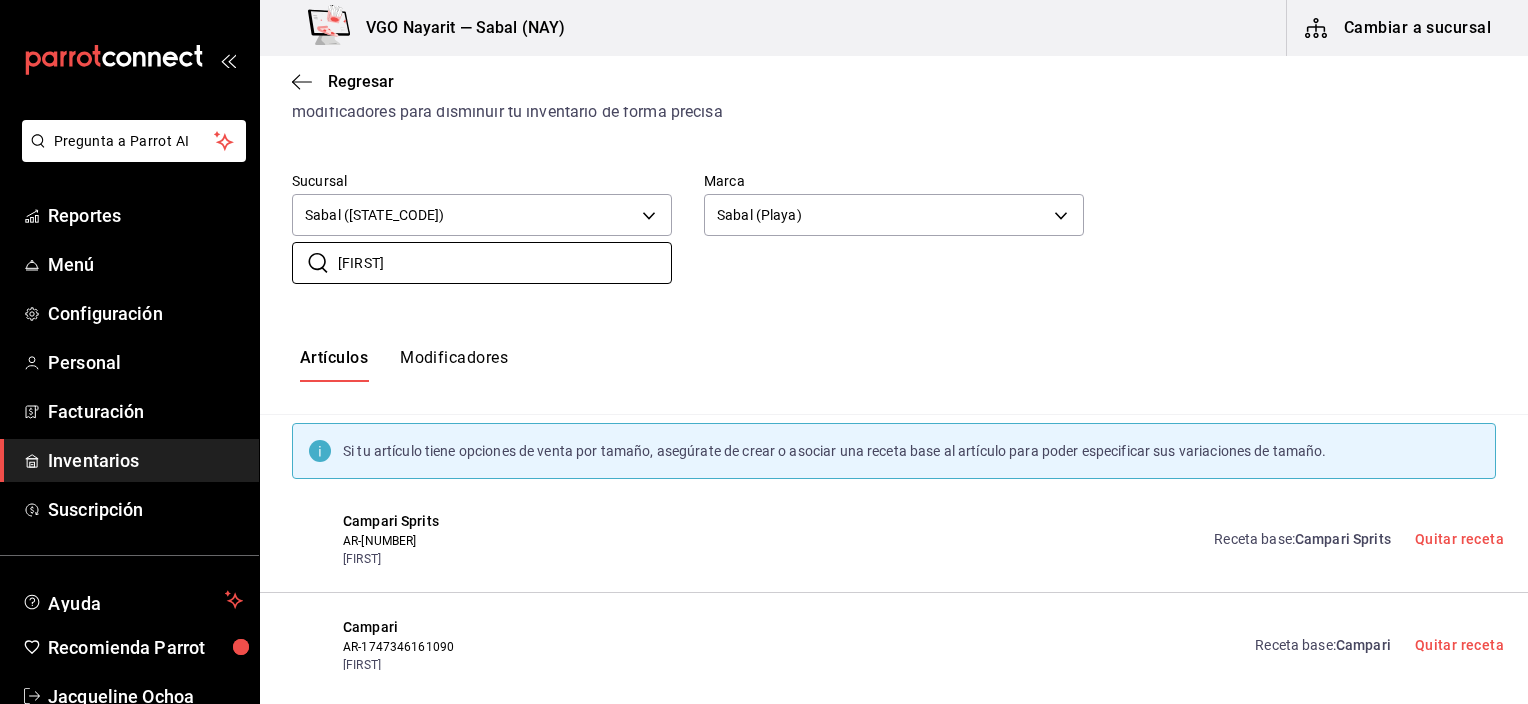 scroll, scrollTop: 127, scrollLeft: 0, axis: vertical 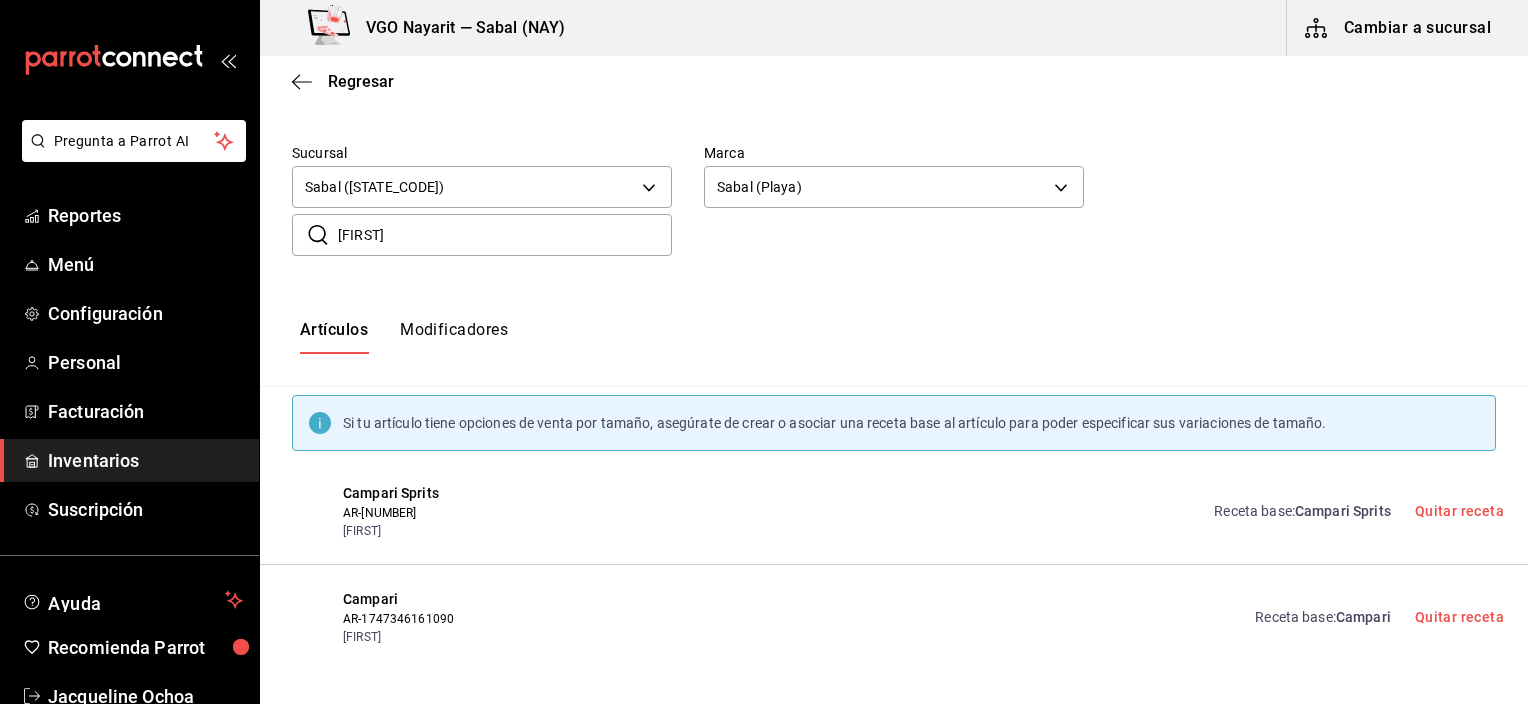 click on "Receta base :  Campari Sprits" at bounding box center [1302, 511] 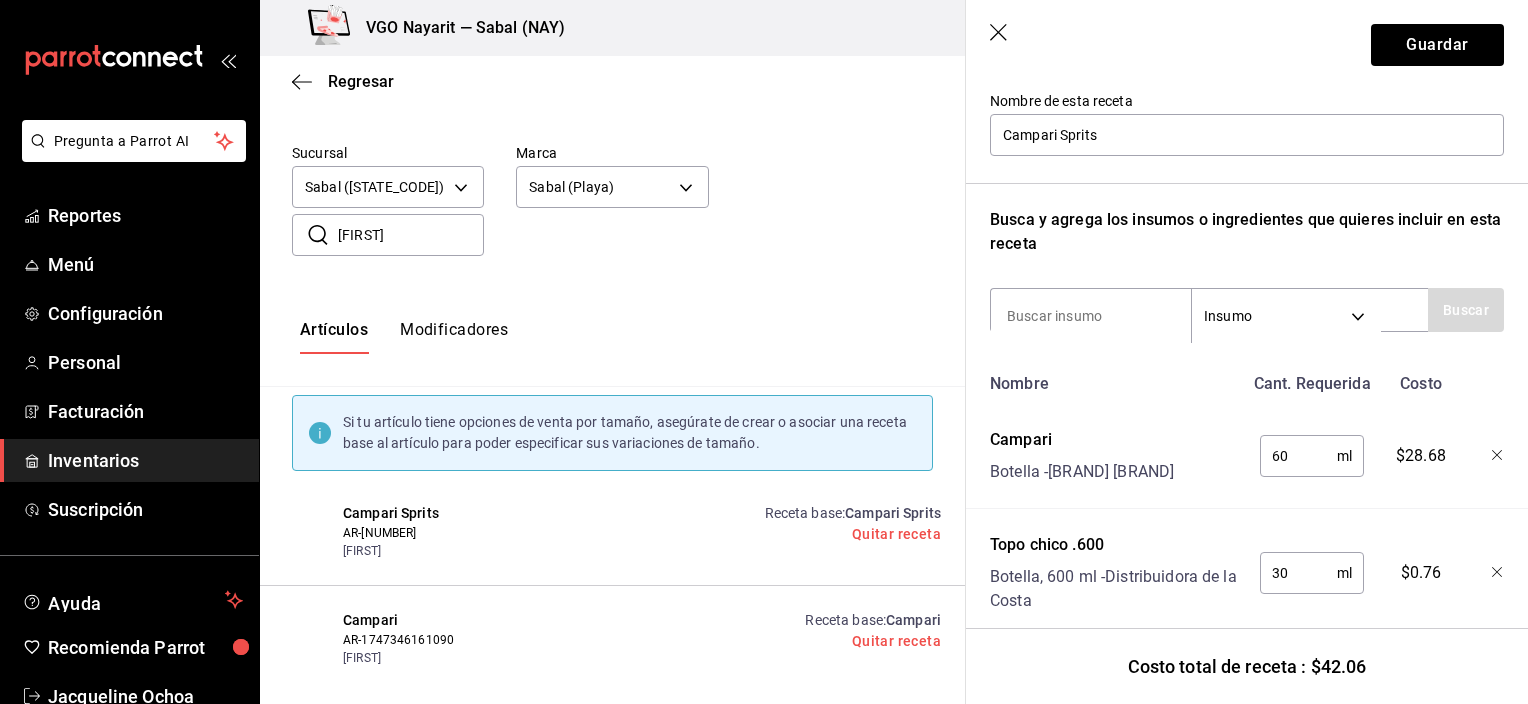 scroll, scrollTop: 368, scrollLeft: 0, axis: vertical 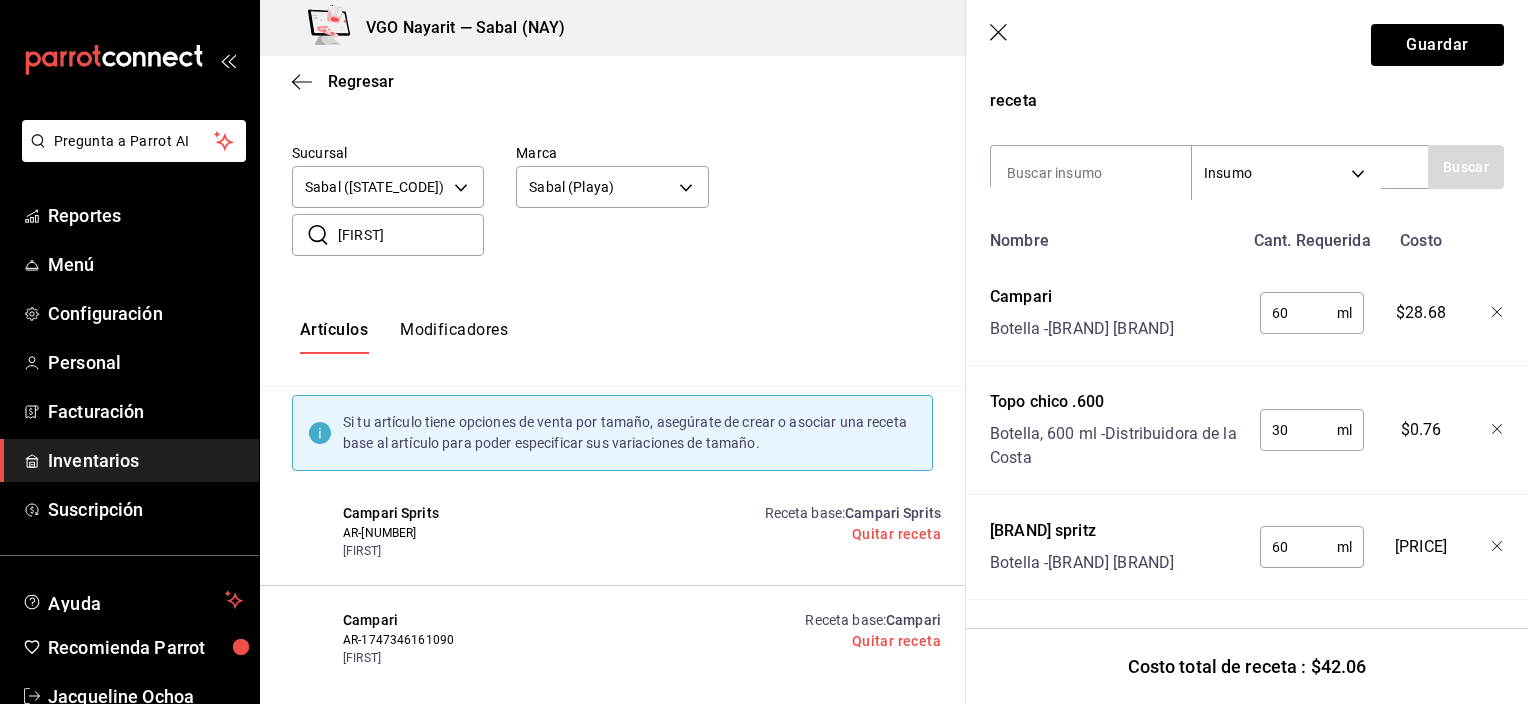 click 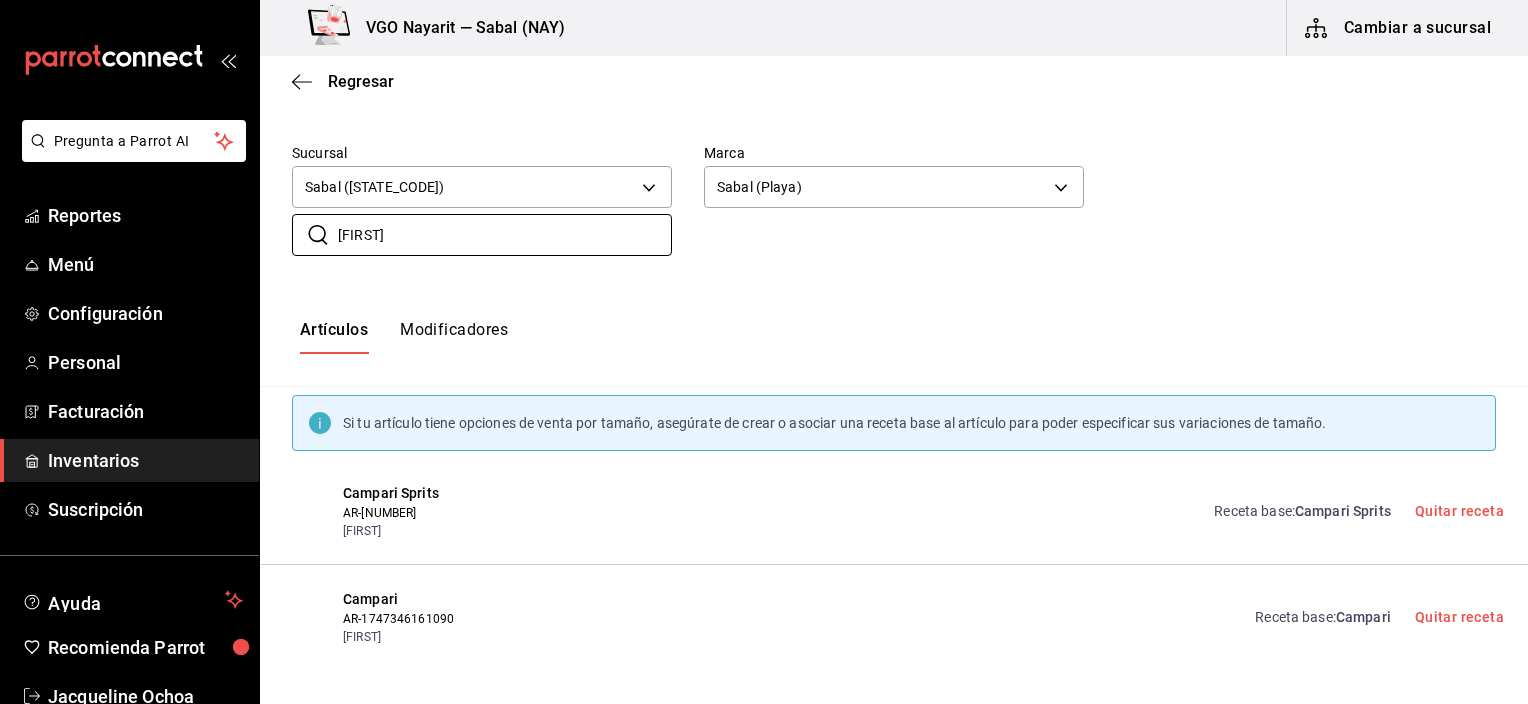 drag, startPoint x: 426, startPoint y: 239, endPoint x: 250, endPoint y: 260, distance: 177.24841 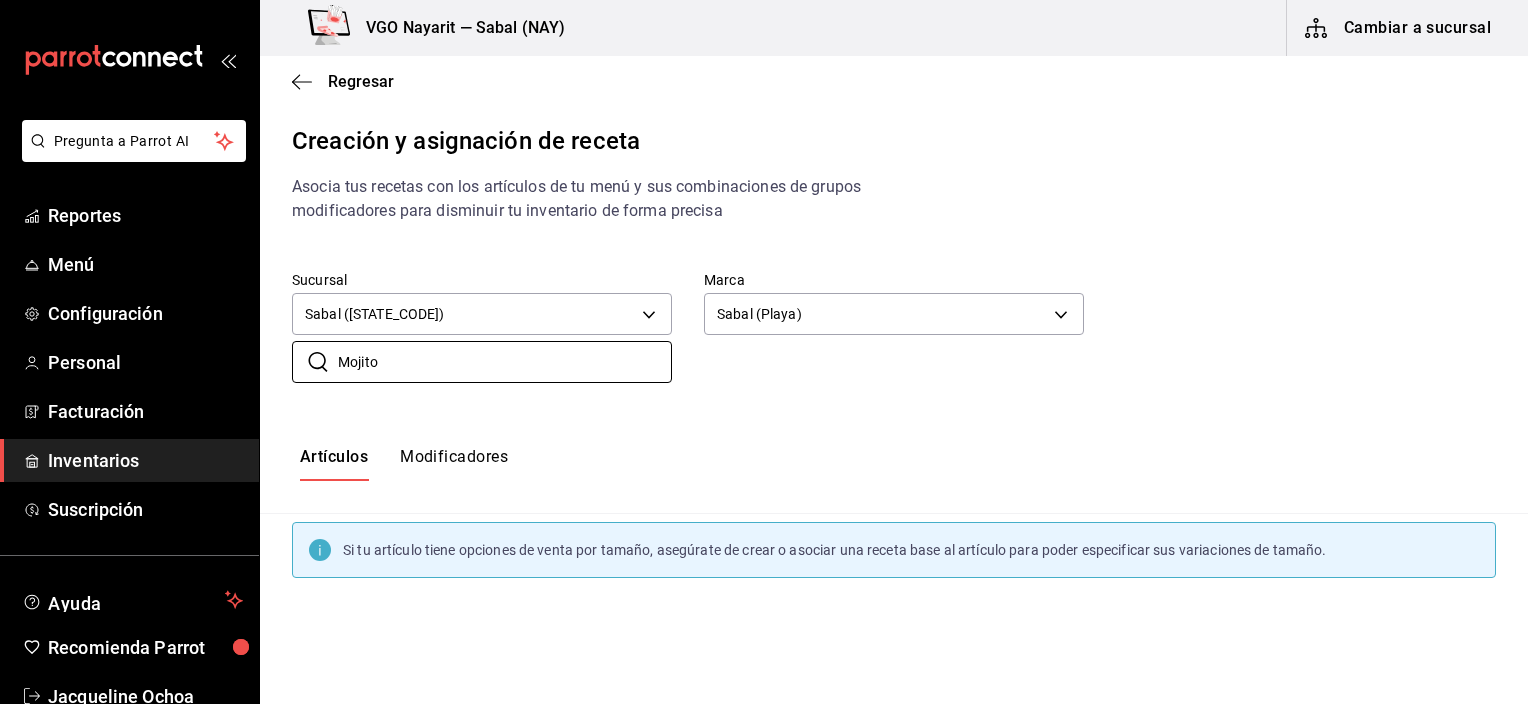 scroll, scrollTop: 0, scrollLeft: 0, axis: both 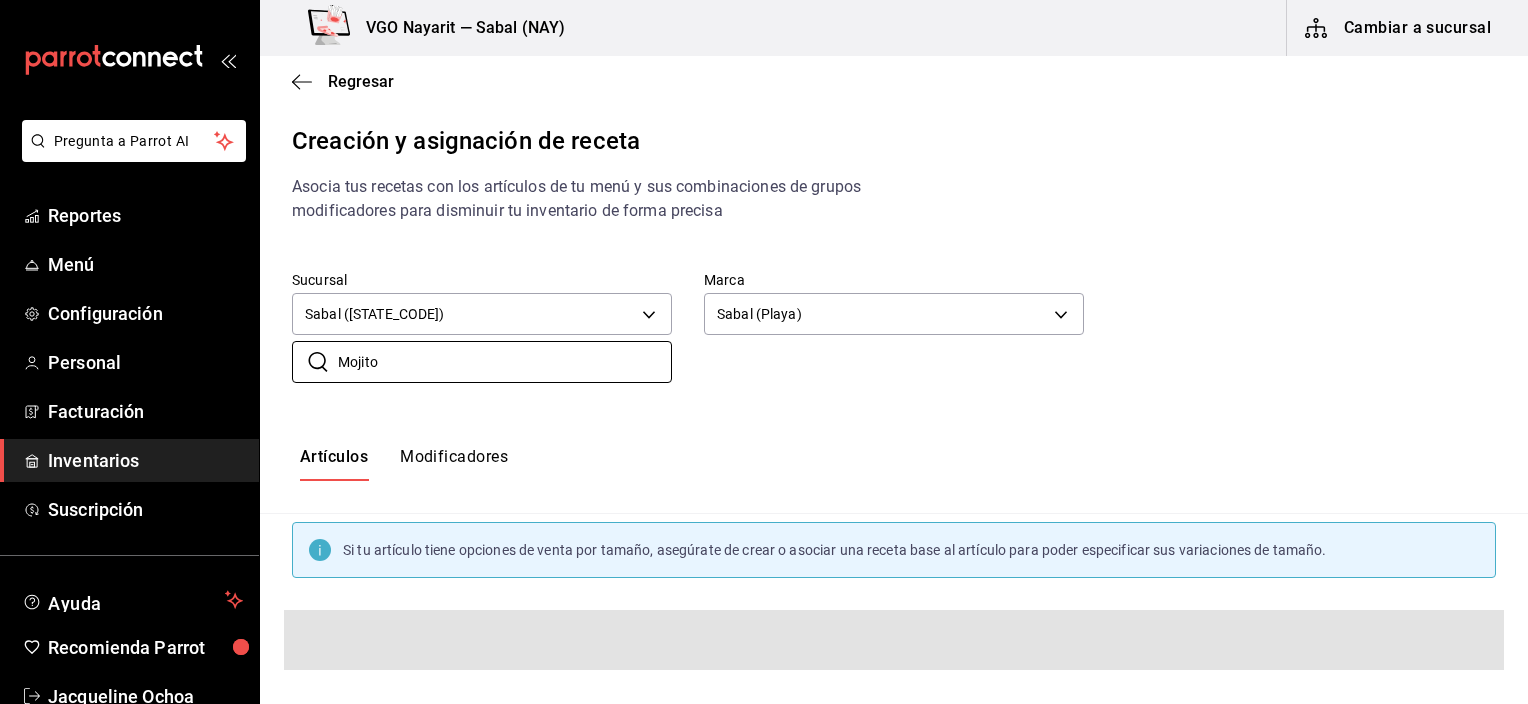 type on "Mojito" 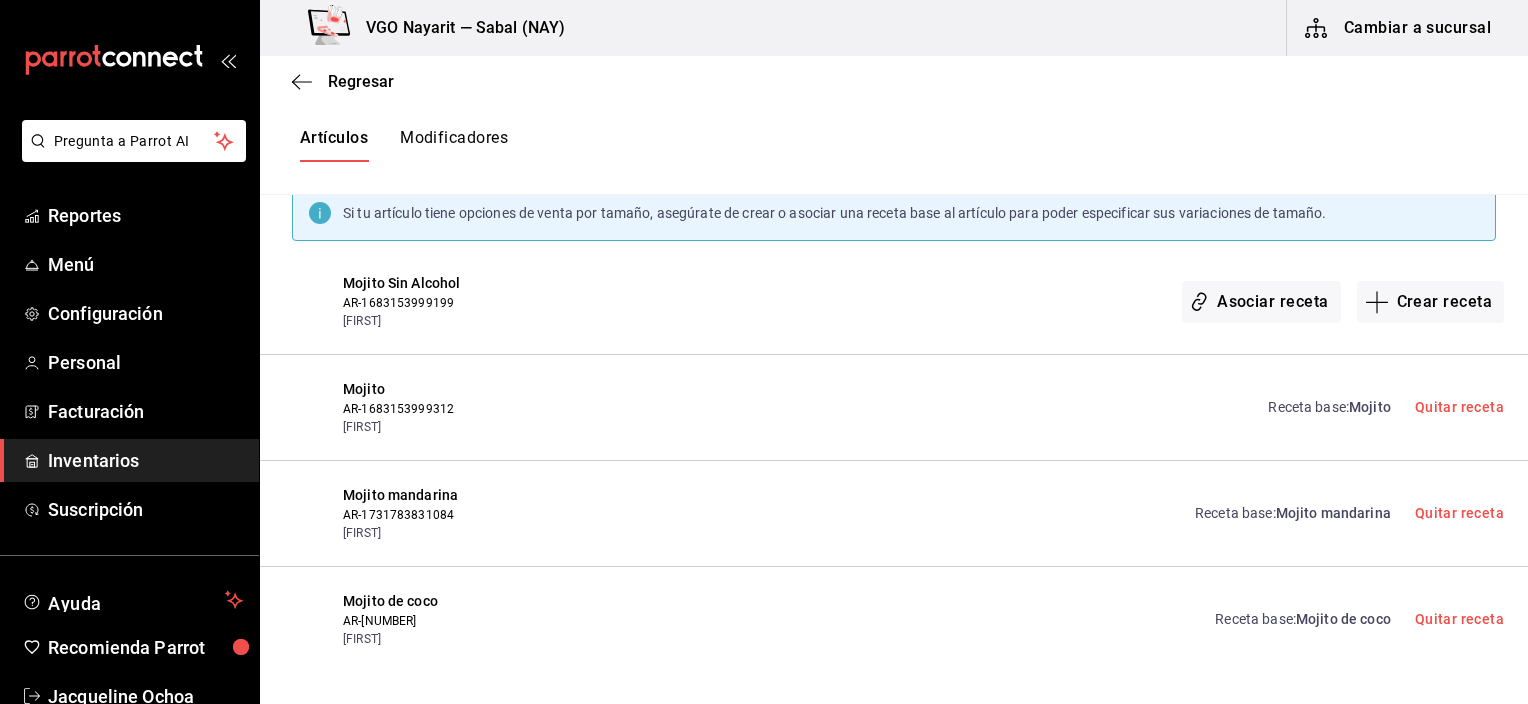 scroll, scrollTop: 338, scrollLeft: 0, axis: vertical 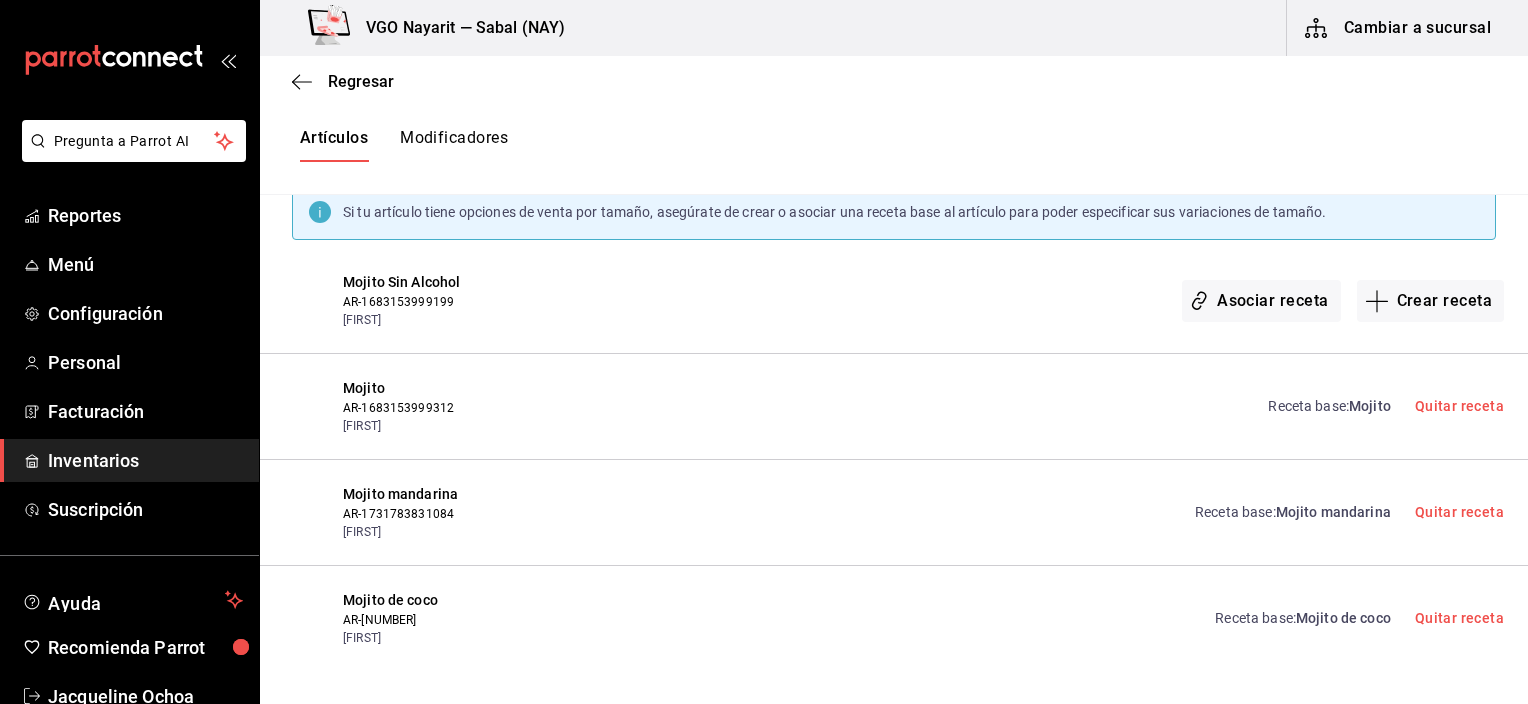 click on "Receta base :  Mojito de coco" at bounding box center [1302, 618] 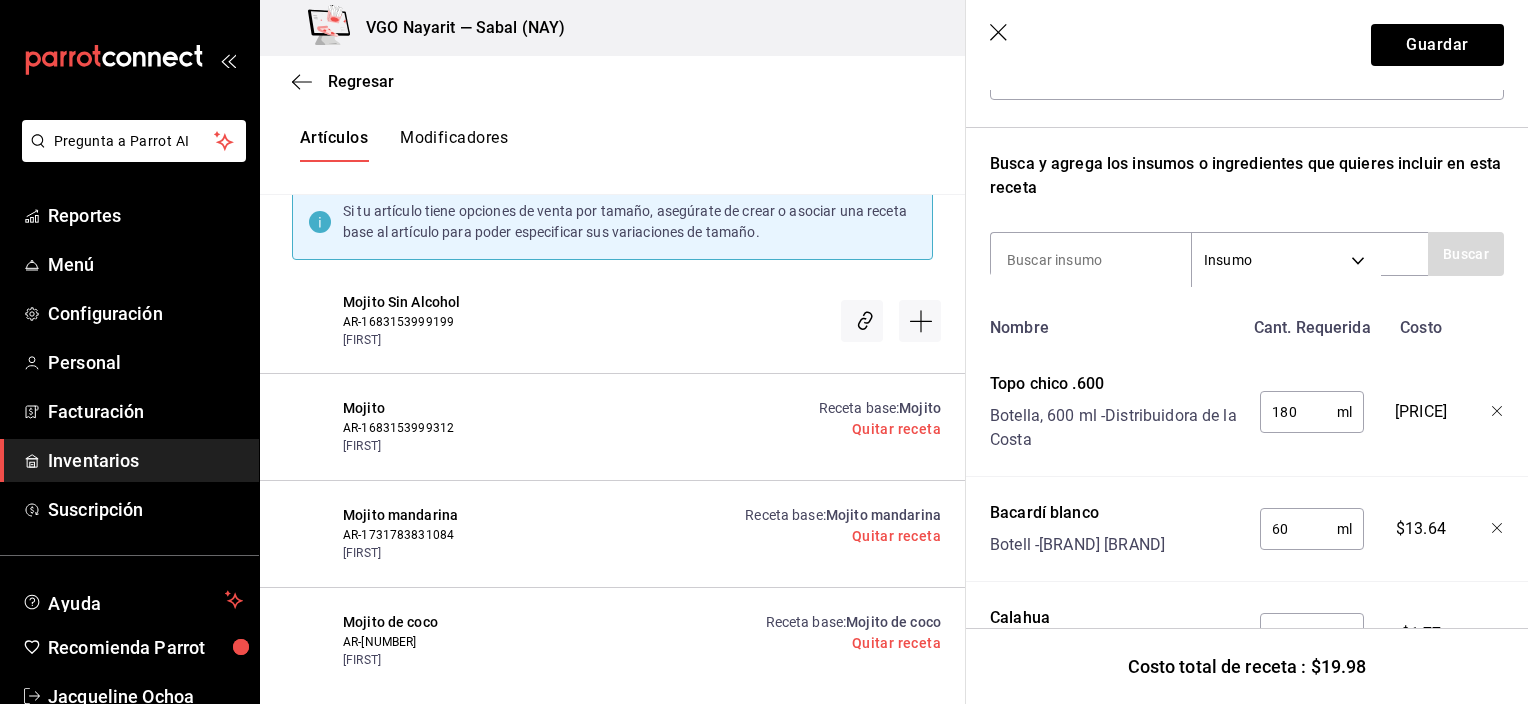 scroll, scrollTop: 300, scrollLeft: 0, axis: vertical 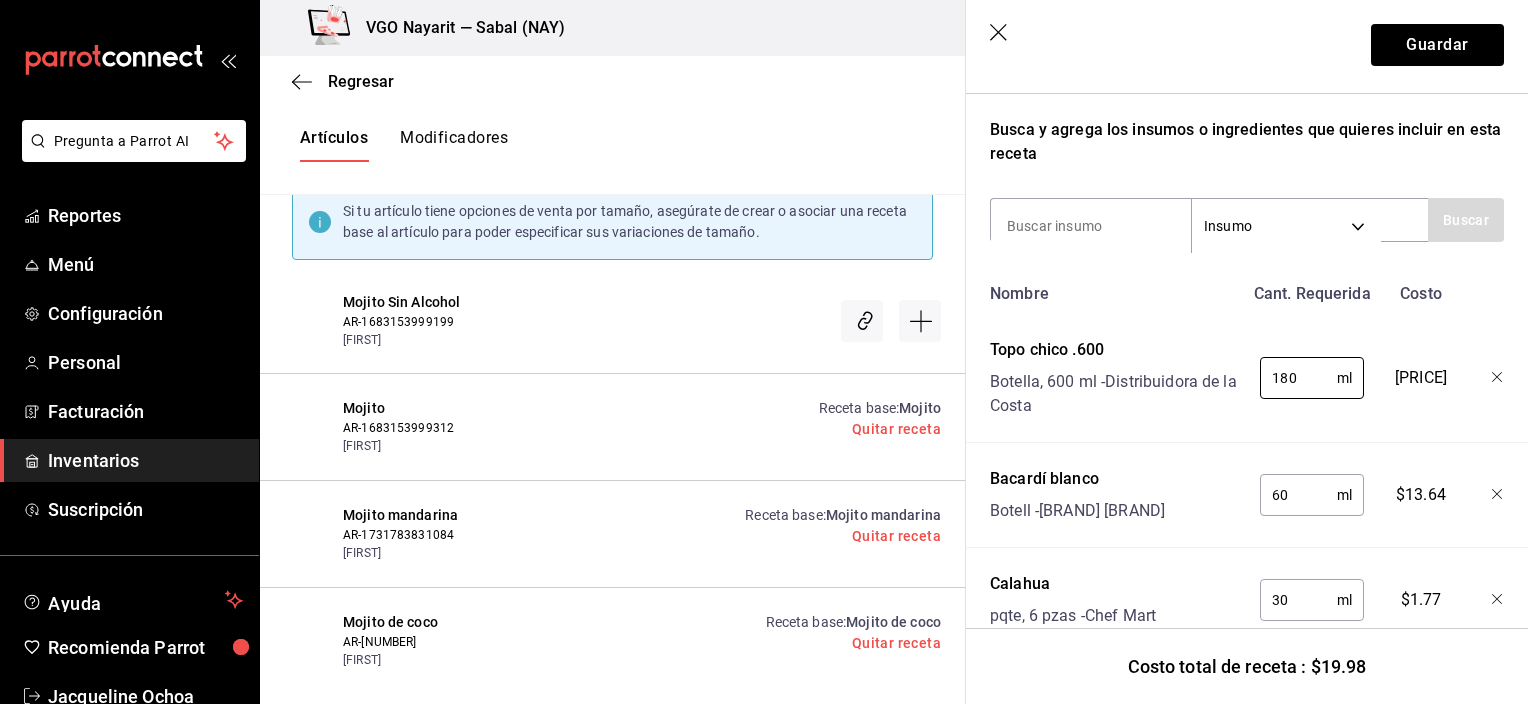 drag, startPoint x: 1312, startPoint y: 383, endPoint x: 1209, endPoint y: 384, distance: 103.00485 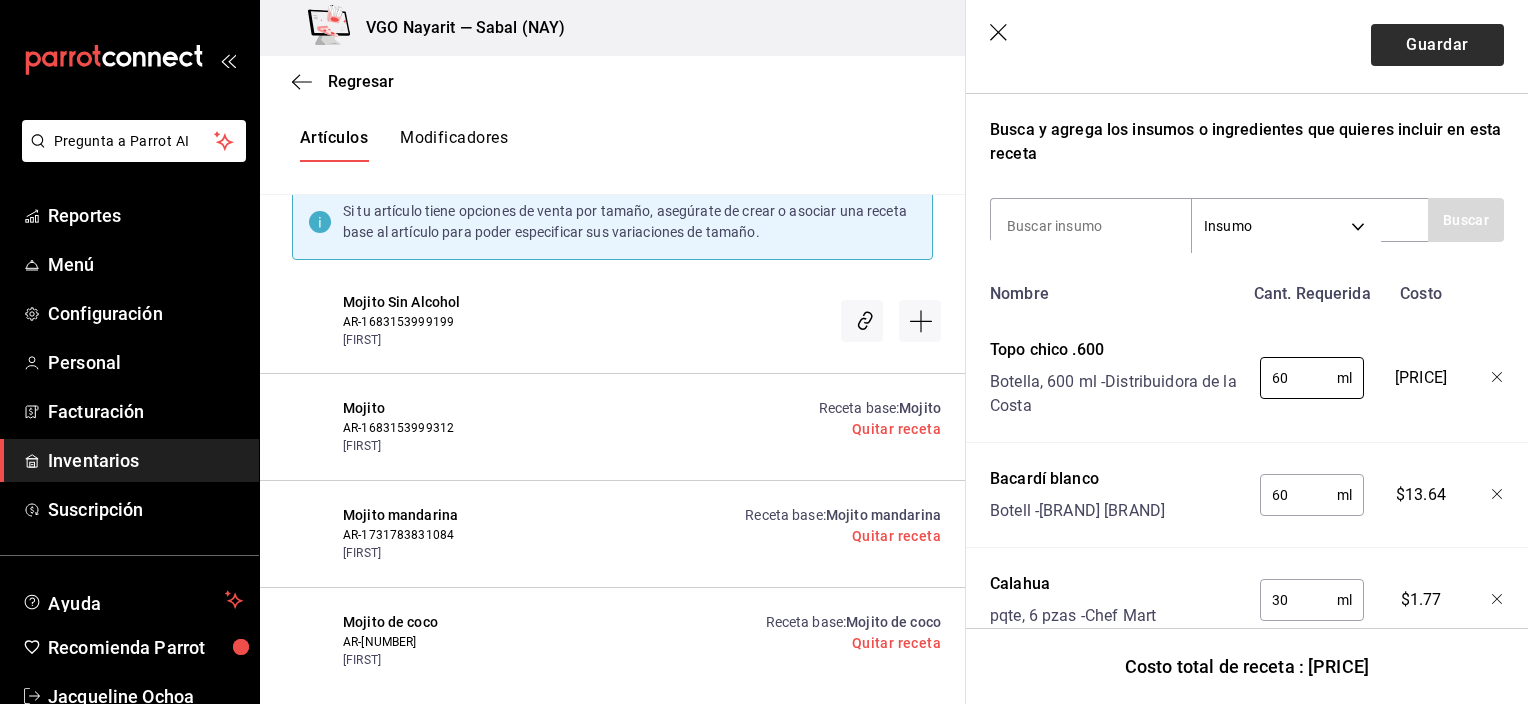 type on "60" 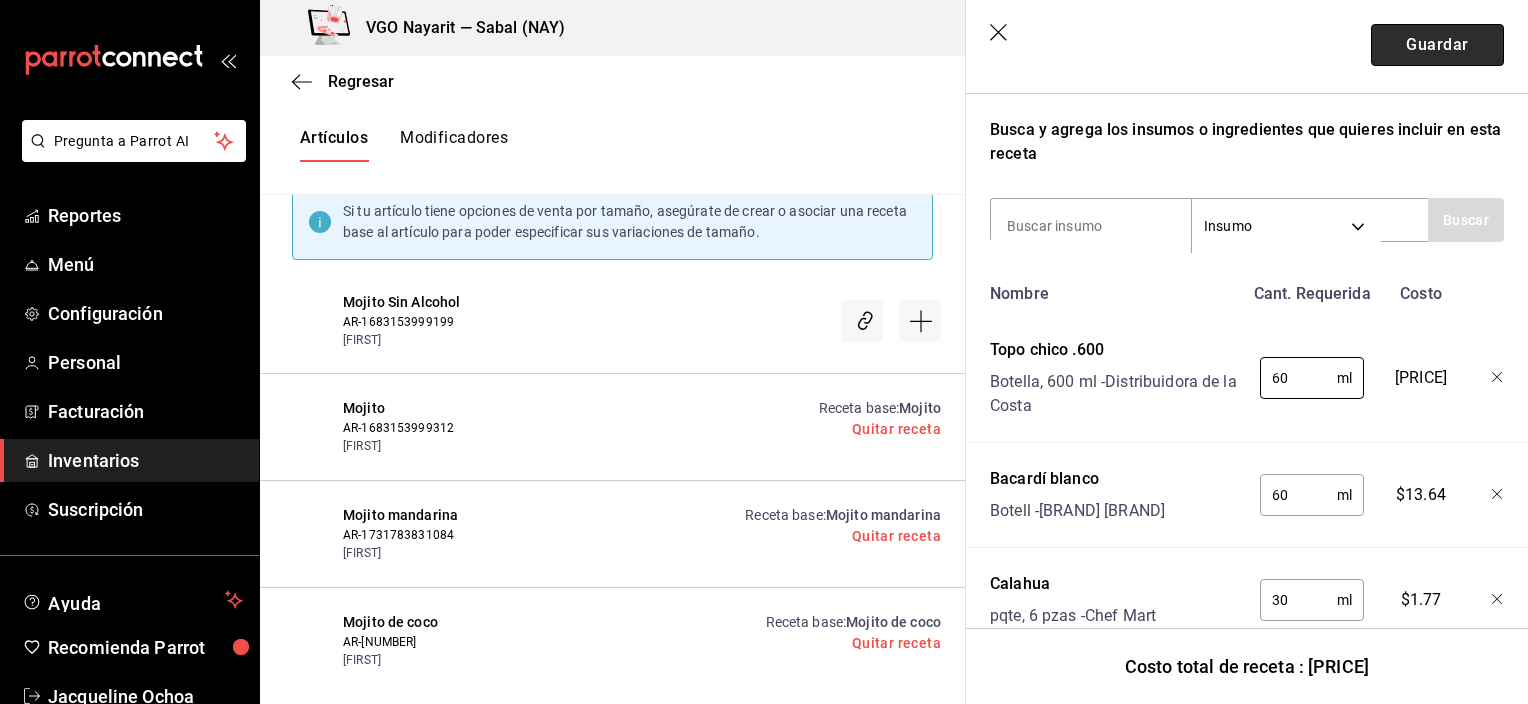 drag, startPoint x: 1452, startPoint y: 45, endPoint x: 1436, endPoint y: 51, distance: 17.088007 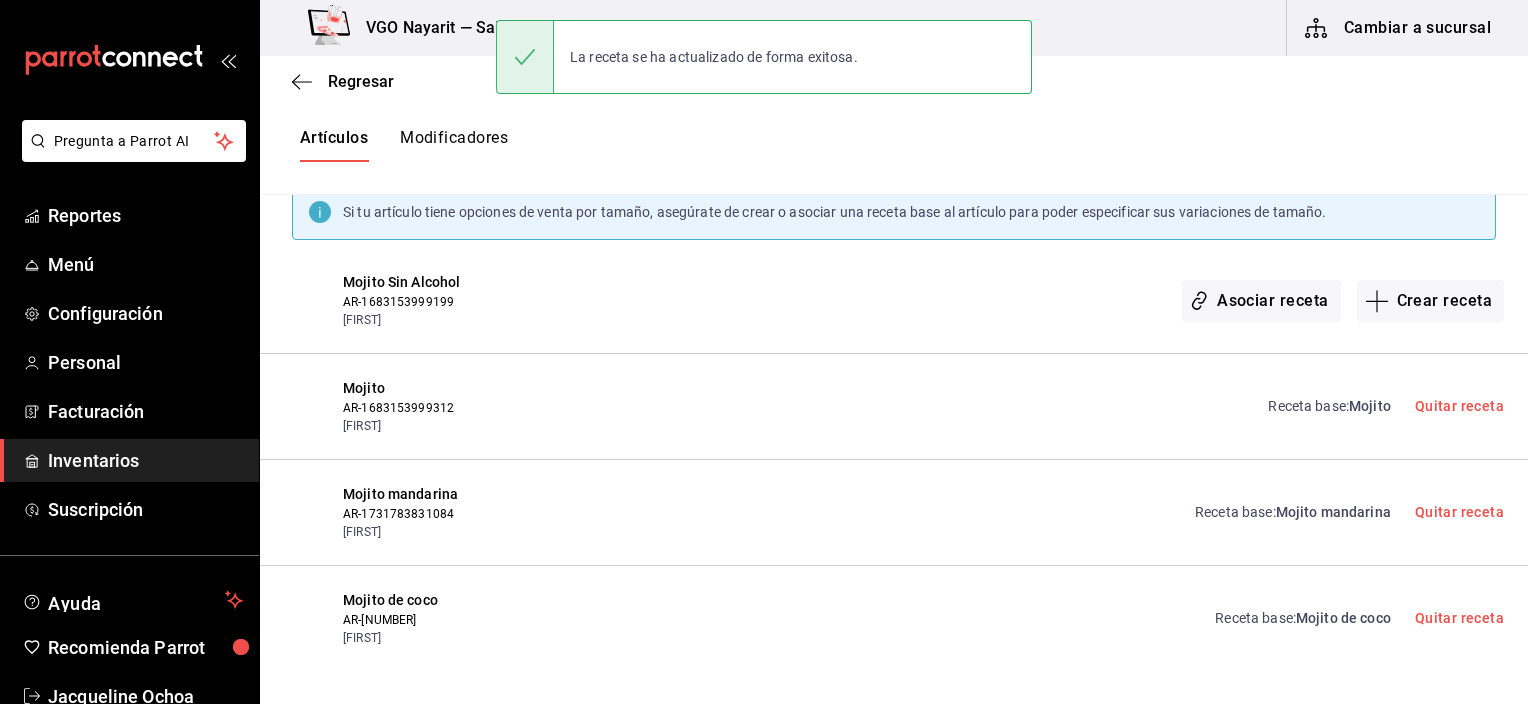 scroll, scrollTop: 0, scrollLeft: 0, axis: both 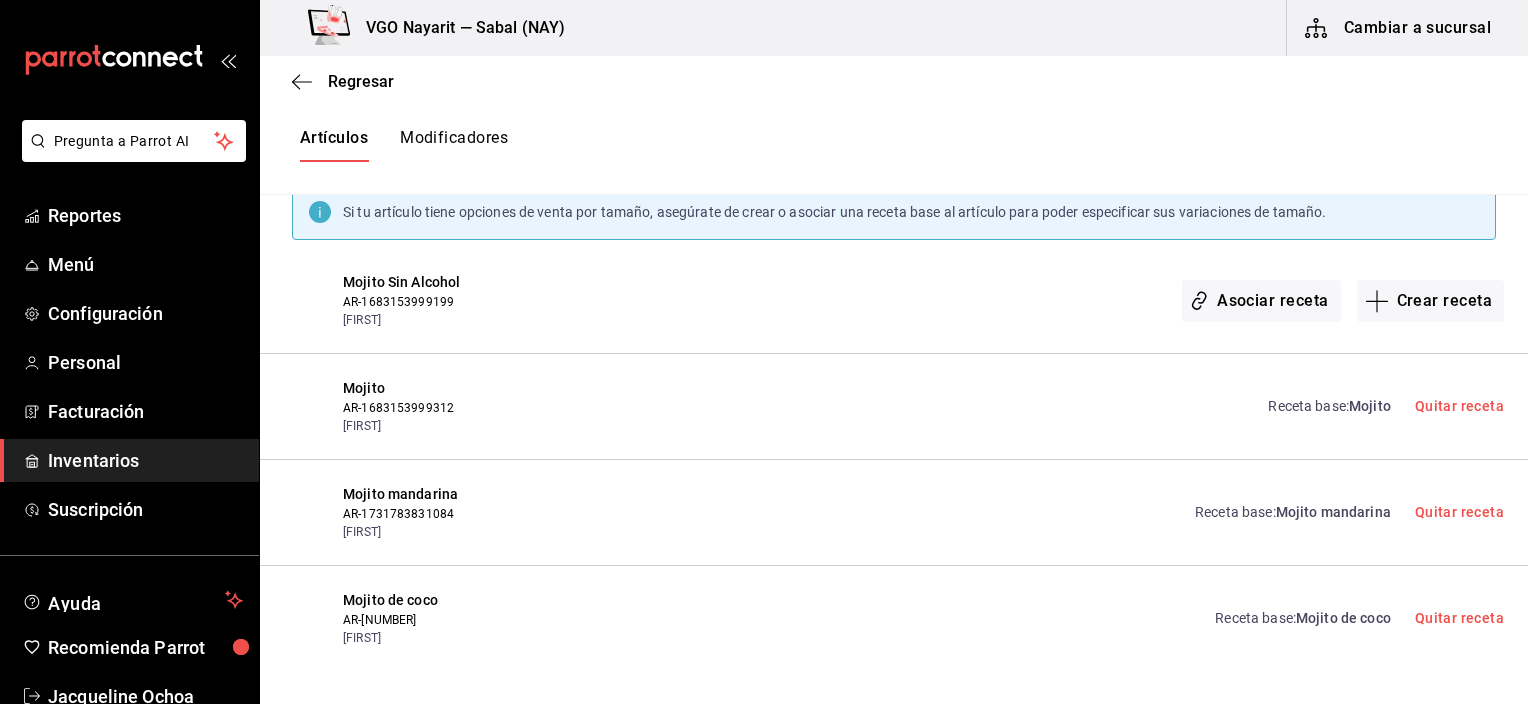 click on "Mojito mandarina" at bounding box center [1333, 512] 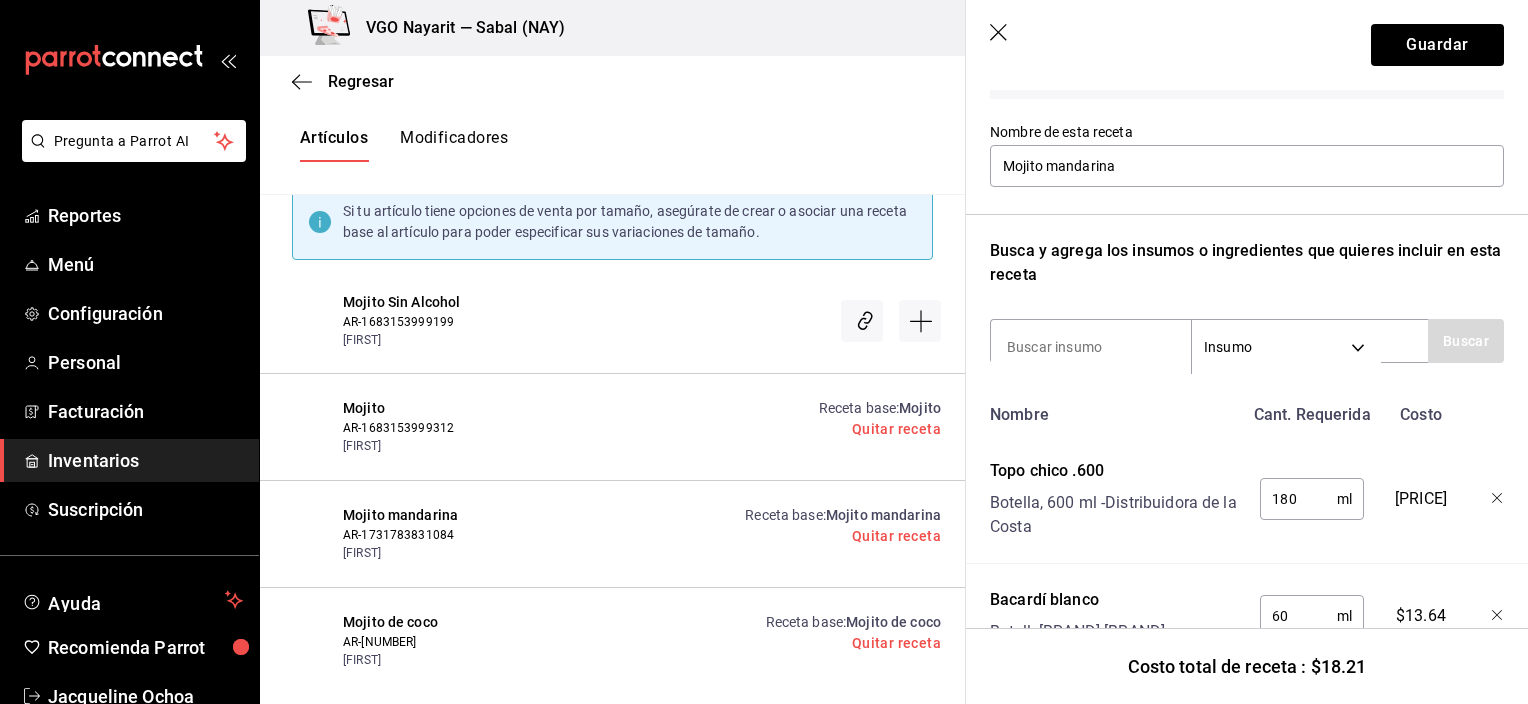 scroll, scrollTop: 263, scrollLeft: 0, axis: vertical 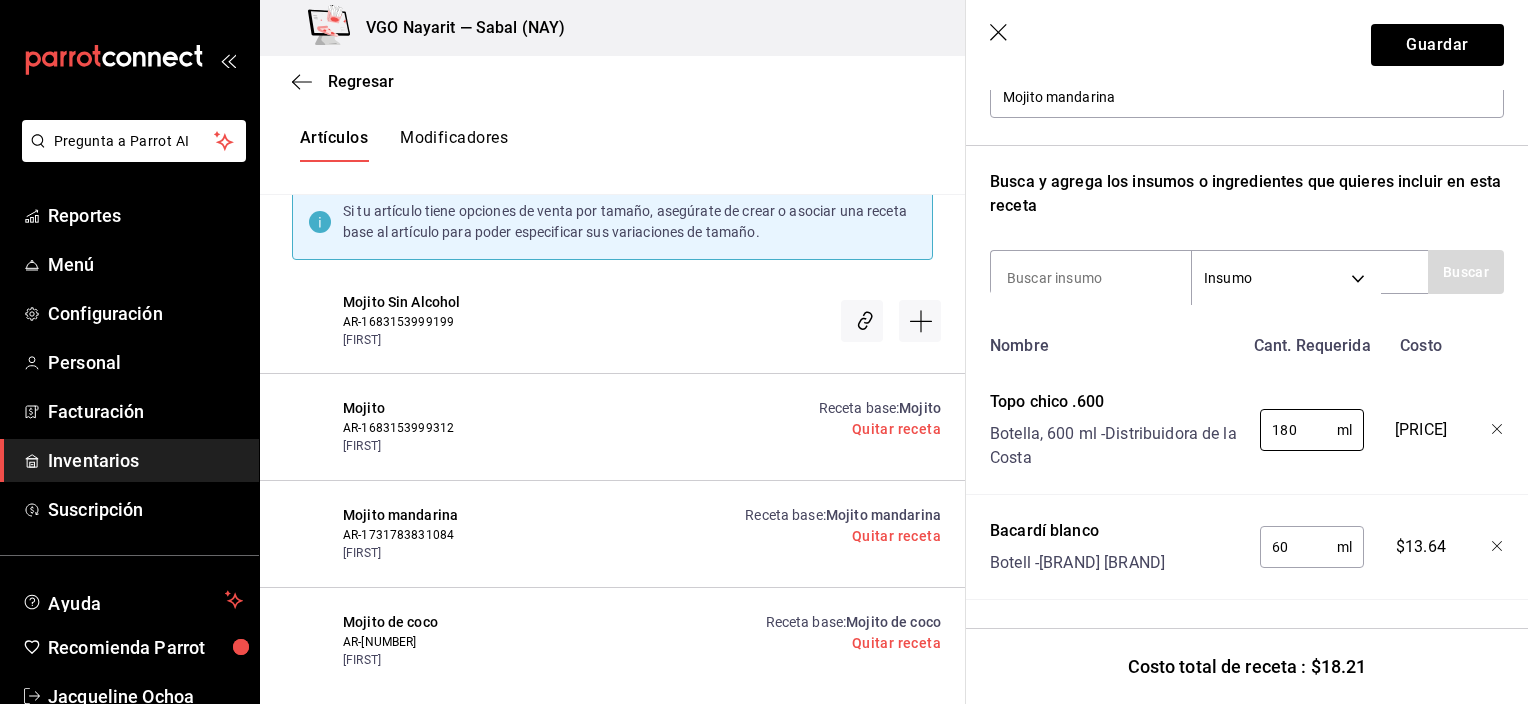 drag, startPoint x: 1297, startPoint y: 409, endPoint x: 1236, endPoint y: 410, distance: 61.008198 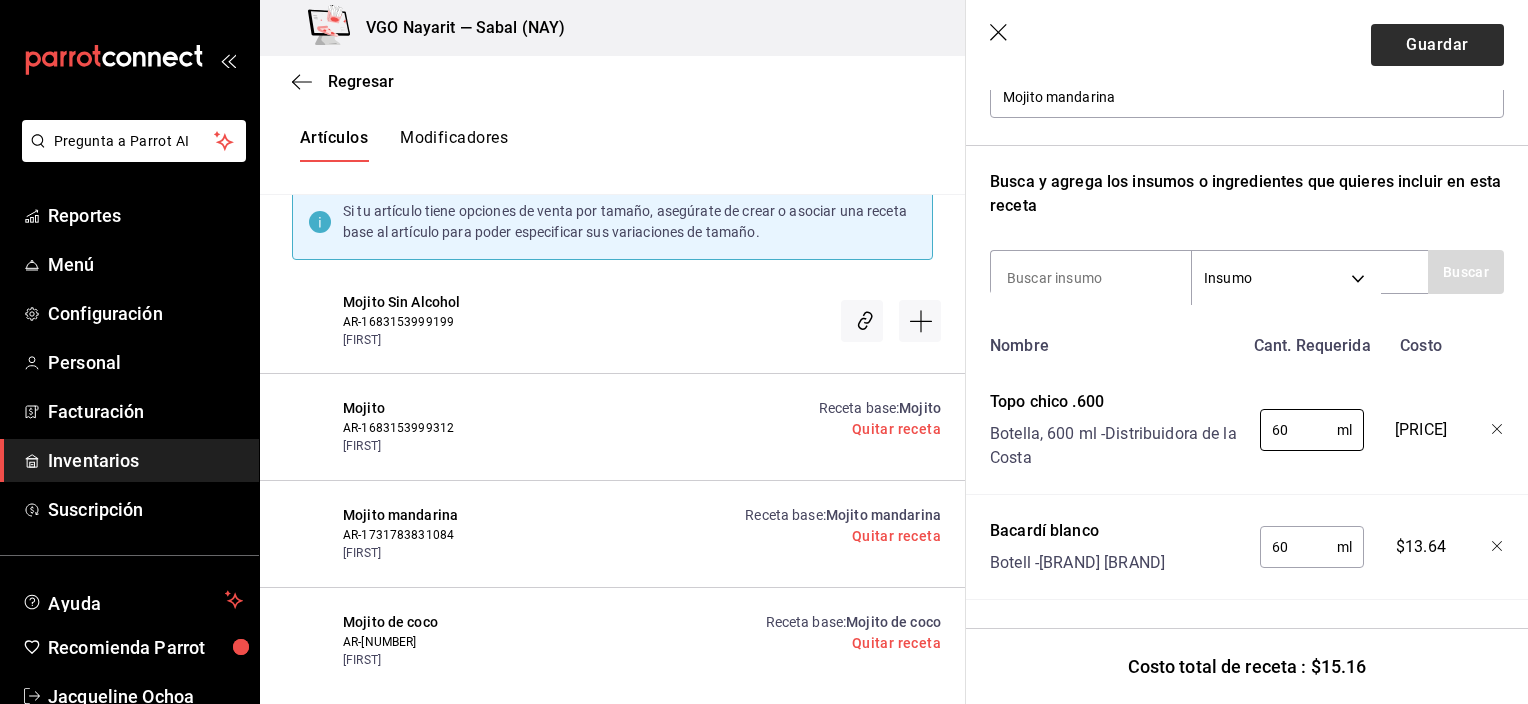 type on "60" 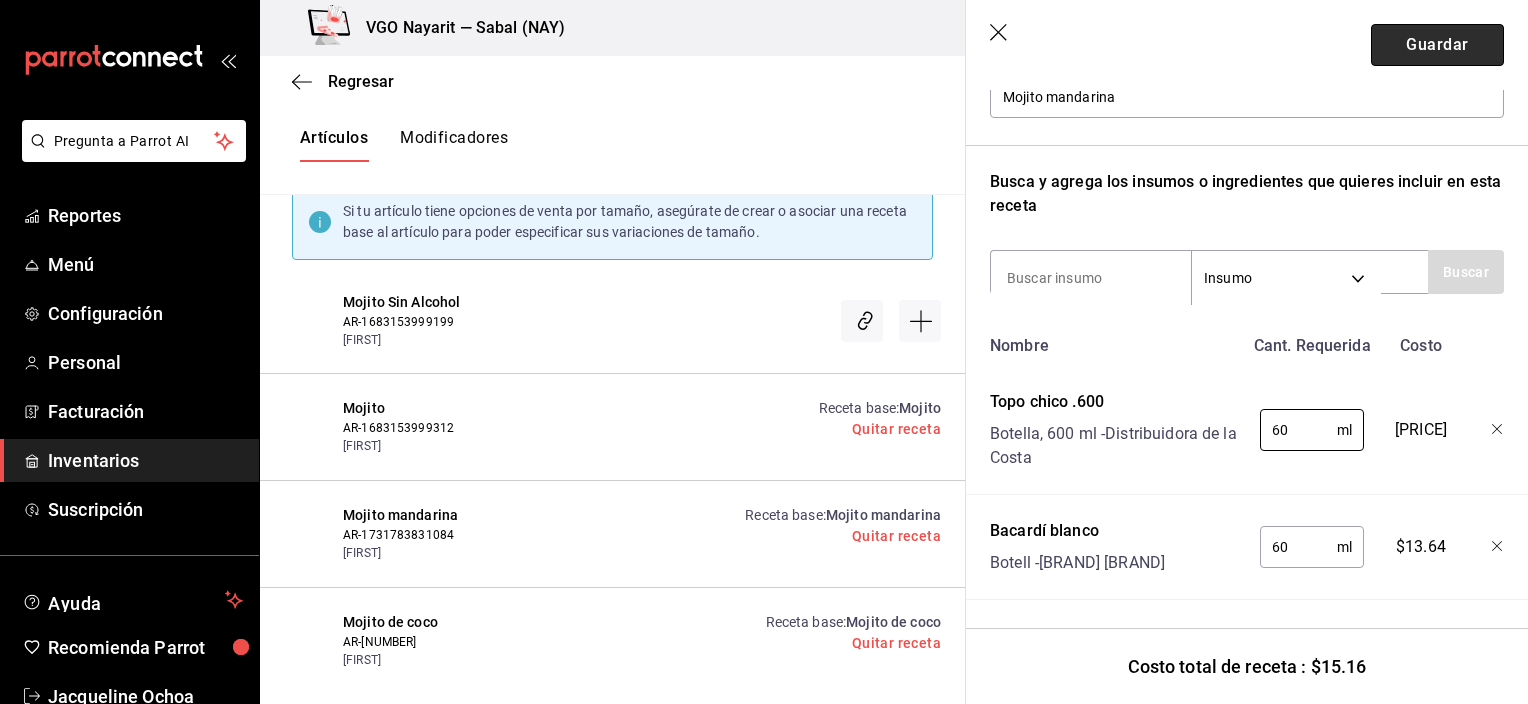 click on "Guardar" at bounding box center [1437, 45] 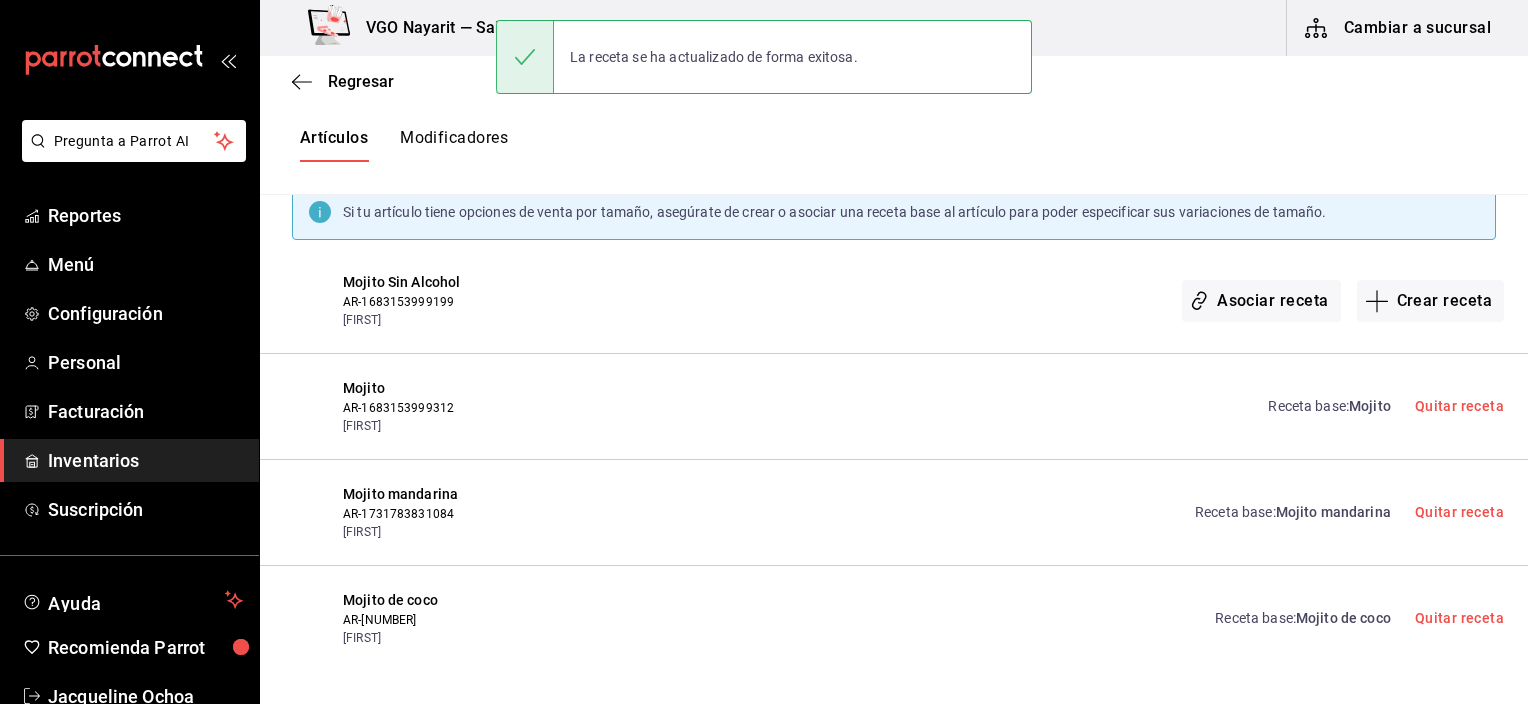 scroll, scrollTop: 0, scrollLeft: 0, axis: both 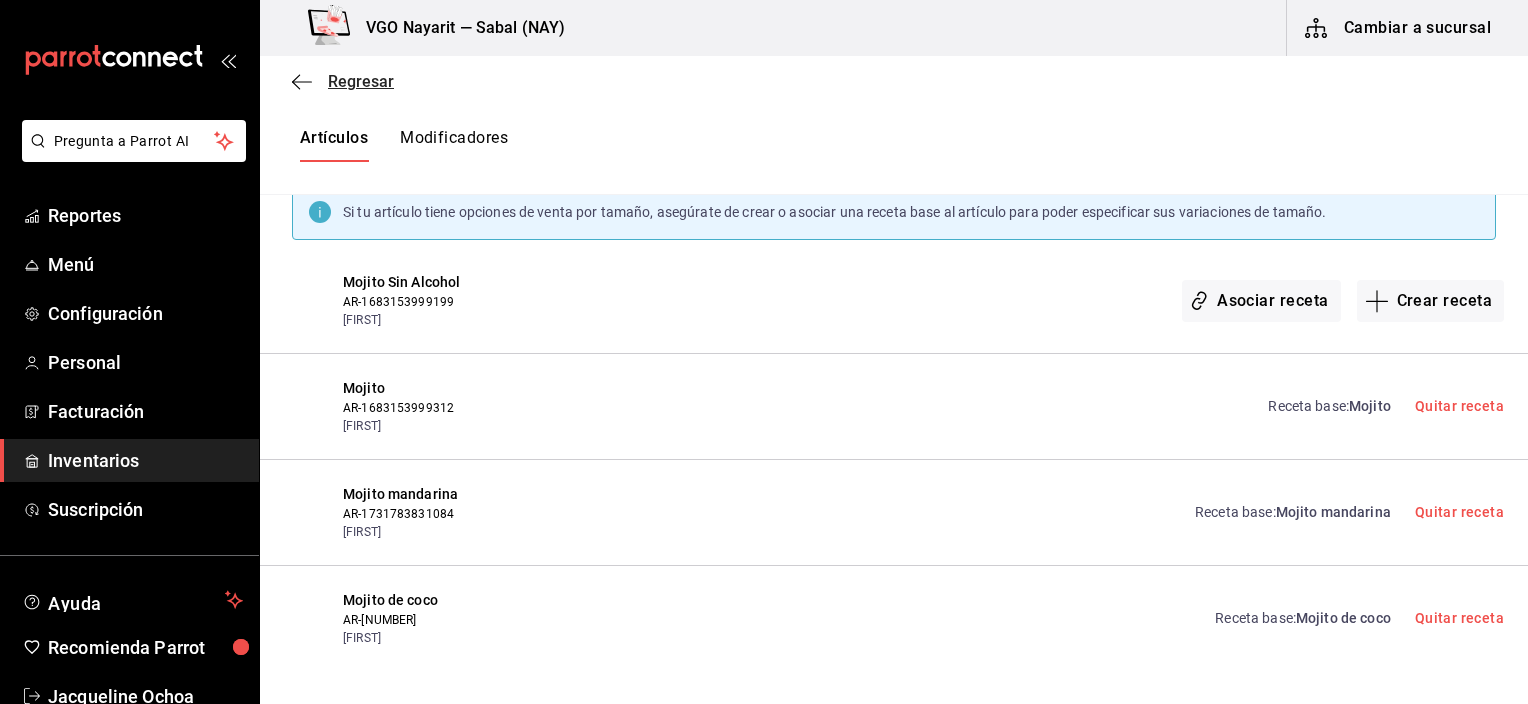click on "Regresar" at bounding box center (343, 81) 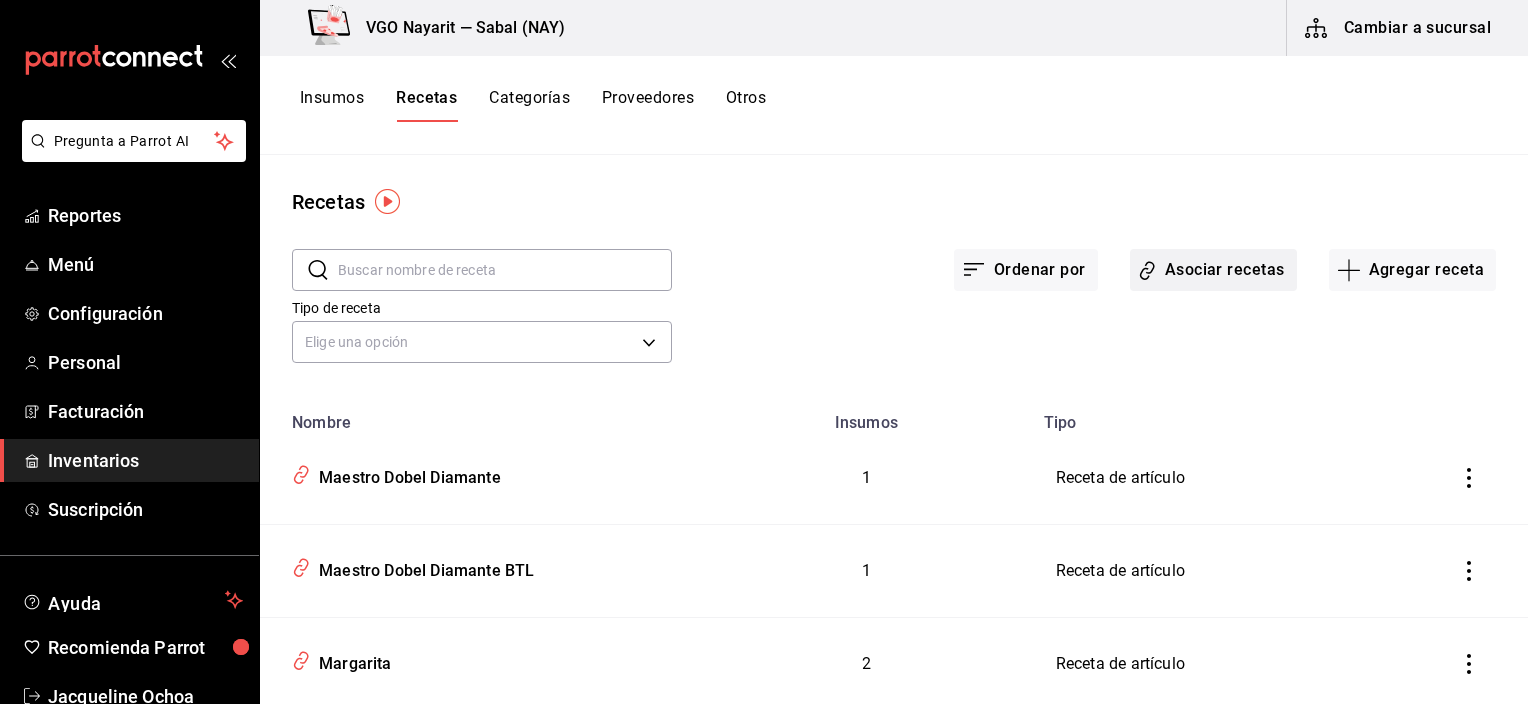 click on "Asociar recetas" at bounding box center (1213, 270) 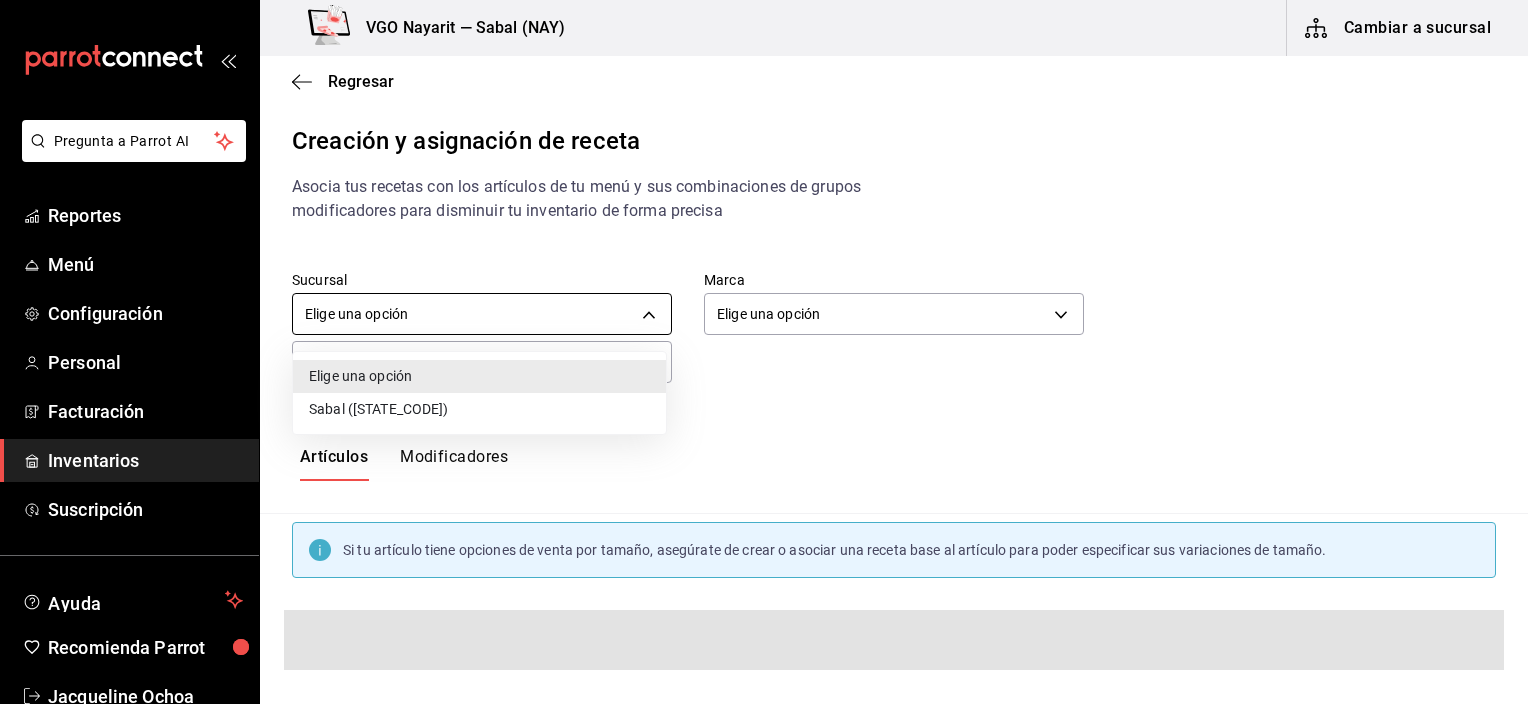 click on "Pregunta a Parrot AI Reportes   Menú   Configuración   Personal   Facturación   Inventarios   Suscripción   Ayuda Recomienda Parrot   Jacqueline Ochoa   Sugerir nueva función   VGO Nayarit — Sabal (NAY) Cambiar a sucursal Regresar Creación y asignación de receta Asocia tus recetas con los artículos de tu menú y sus combinaciones de grupos modificadores para disminuir tu inventario de forma precisa Sucursal Elige una opción default Marca Elige una opción default ​ ​ Artículos Modificadores Si tu artículo tiene opciones de venta por tamaño, asegúrate de crear o asociar una receta base al artículo para poder especificar sus variaciones de tamaño. Guardar Receta de artículo GANA 1 MES GRATIS EN TU SUSCRIPCIÓN AQUÍ ¿Recuerdas cómo empezó tu restaurante?
Hoy puedes ayudar a un colega a tener el mismo cambio que tú viviste.
Recomienda Parrot directamente desde tu Portal Administrador.
Es fácil y rápido.
🎁 Por cada restaurante que se una, ganas 1 mes gratis. Pregunta a Parrot AI" at bounding box center (764, 335) 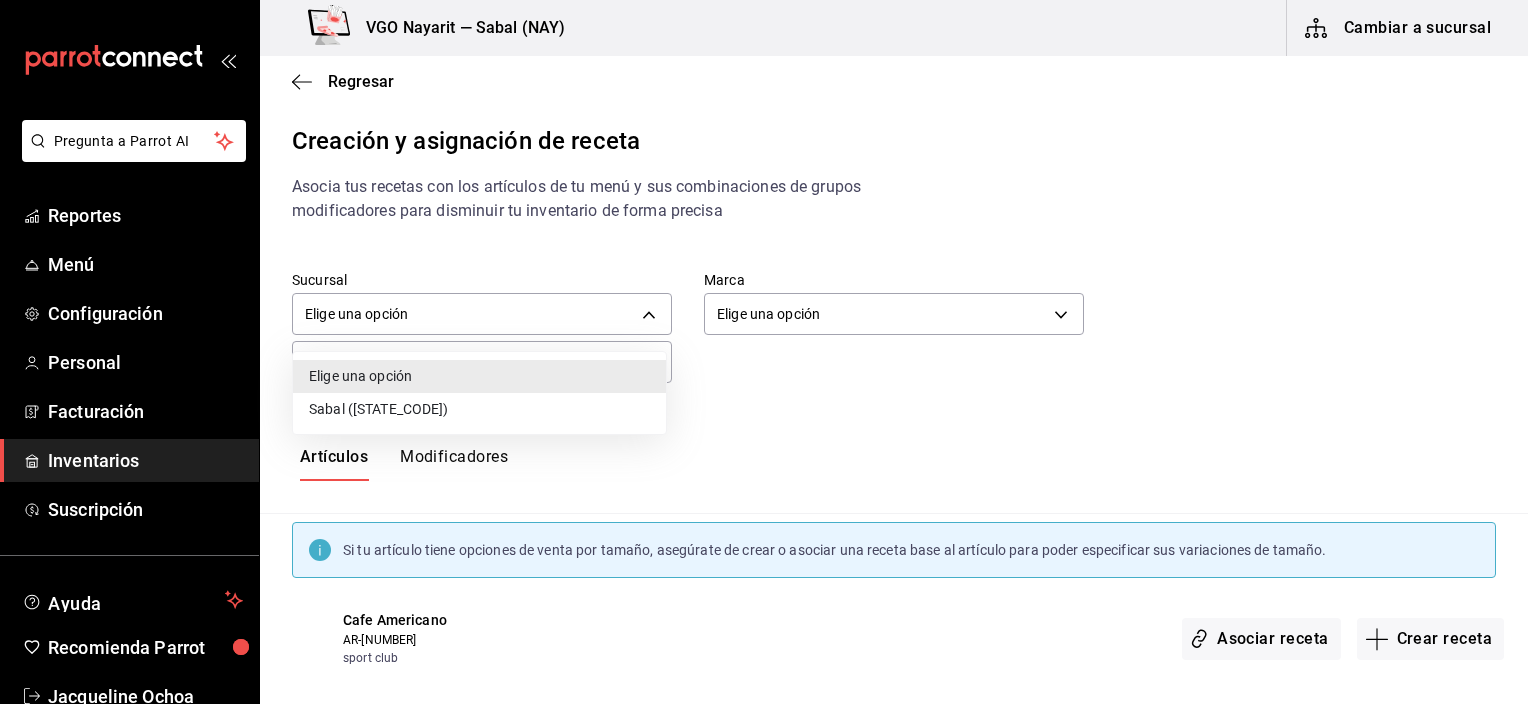 click on "Sabal (NAY)" at bounding box center [479, 409] 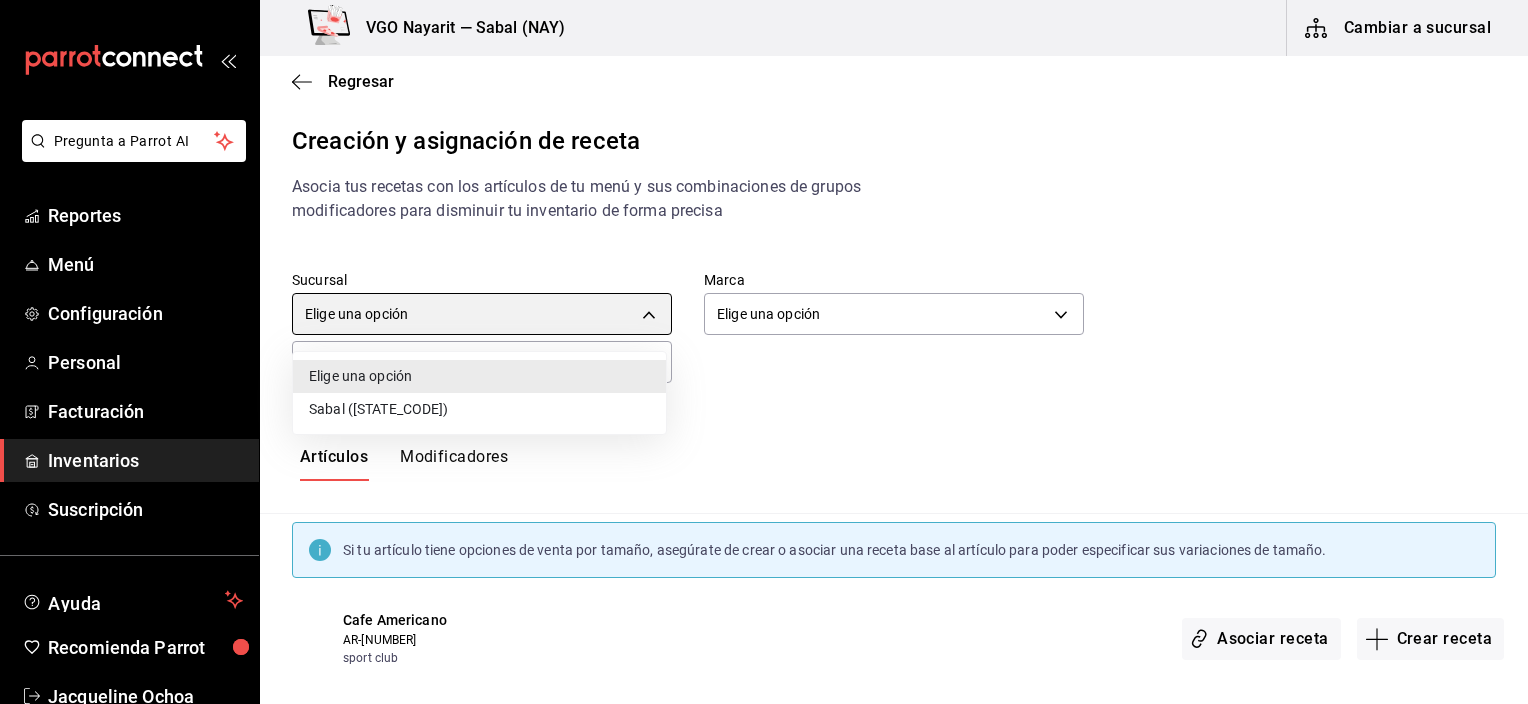 type on "2aba2e4c-8955-4624-a76a-6219a8a60d9c" 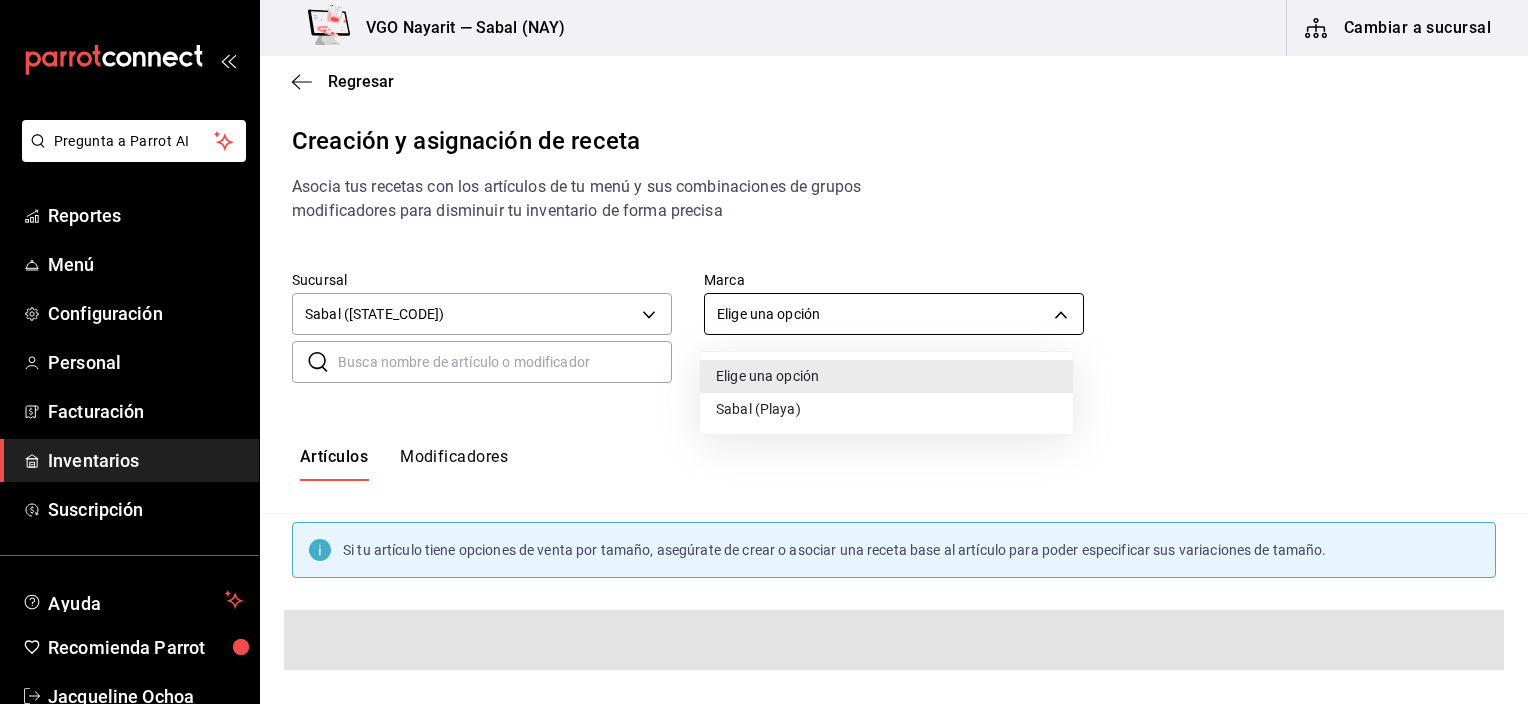 click on "Pregunta a Parrot AI Reportes   Menú   Configuración   Personal   Facturación   Inventarios   Suscripción   Ayuda Recomienda Parrot   Jacqueline Ochoa   Sugerir nueva función   VGO Nayarit — Sabal (NAY) Cambiar a sucursal Regresar Creación y asignación de receta Asocia tus recetas con los artículos de tu menú y sus combinaciones de grupos modificadores para disminuir tu inventario de forma precisa Sucursal Sabal (NAY) 2aba2e4c-8955-4624-a76a-6219a8a60d9c Marca Elige una opción default ​ ​ Artículos Modificadores Si tu artículo tiene opciones de venta por tamaño, asegúrate de crear o asociar una receta base al artículo para poder especificar sus variaciones de tamaño. Guardar Receta de artículo GANA 1 MES GRATIS EN TU SUSCRIPCIÓN AQUÍ Pregunta a Parrot AI Reportes   Menú   Configuración   Personal   Facturación   Inventarios   Suscripción   Ayuda Recomienda Parrot   Jacqueline Ochoa   Sugerir nueva función   Visitar centro de ayuda (81) 2046 6363 soporte@parrotsoftware.io" at bounding box center [764, 335] 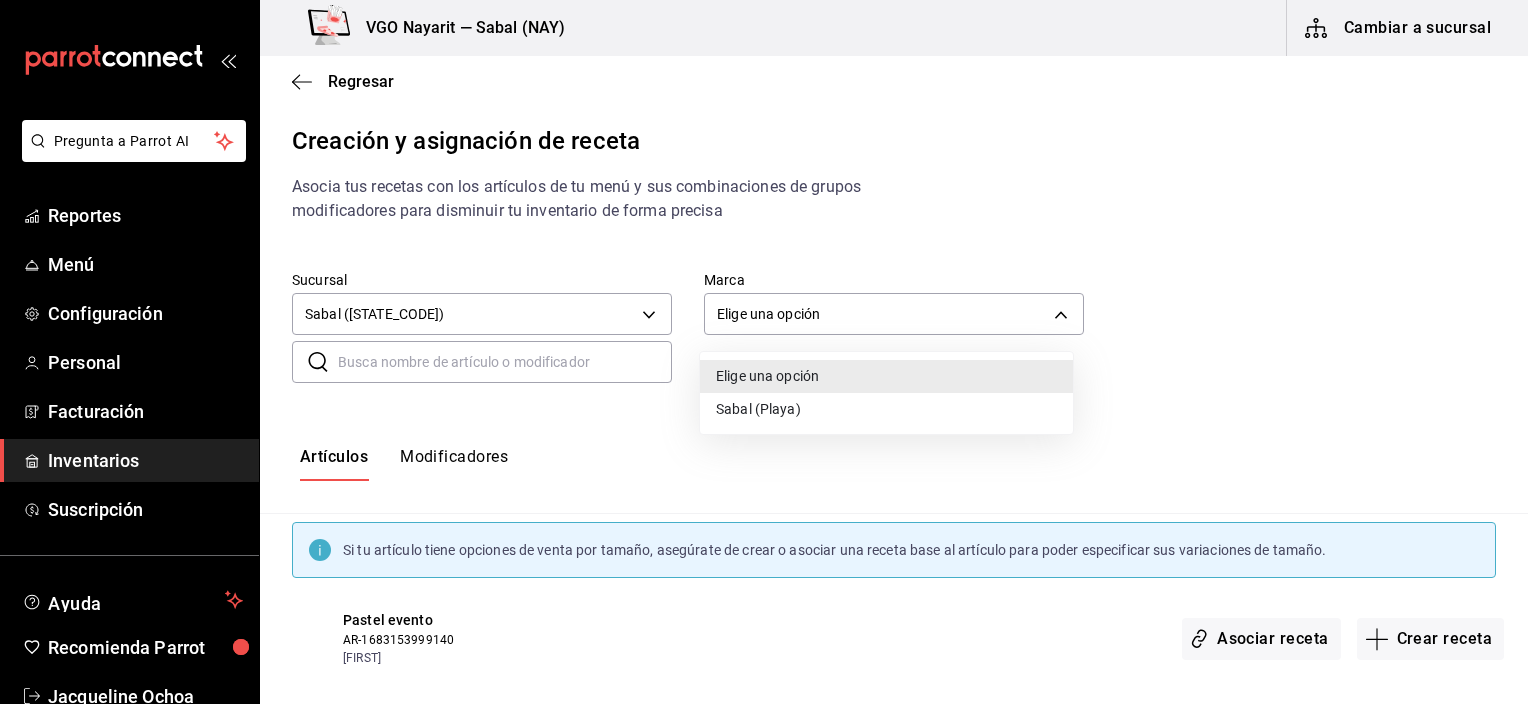click on "Sabal (Playa)" at bounding box center [886, 409] 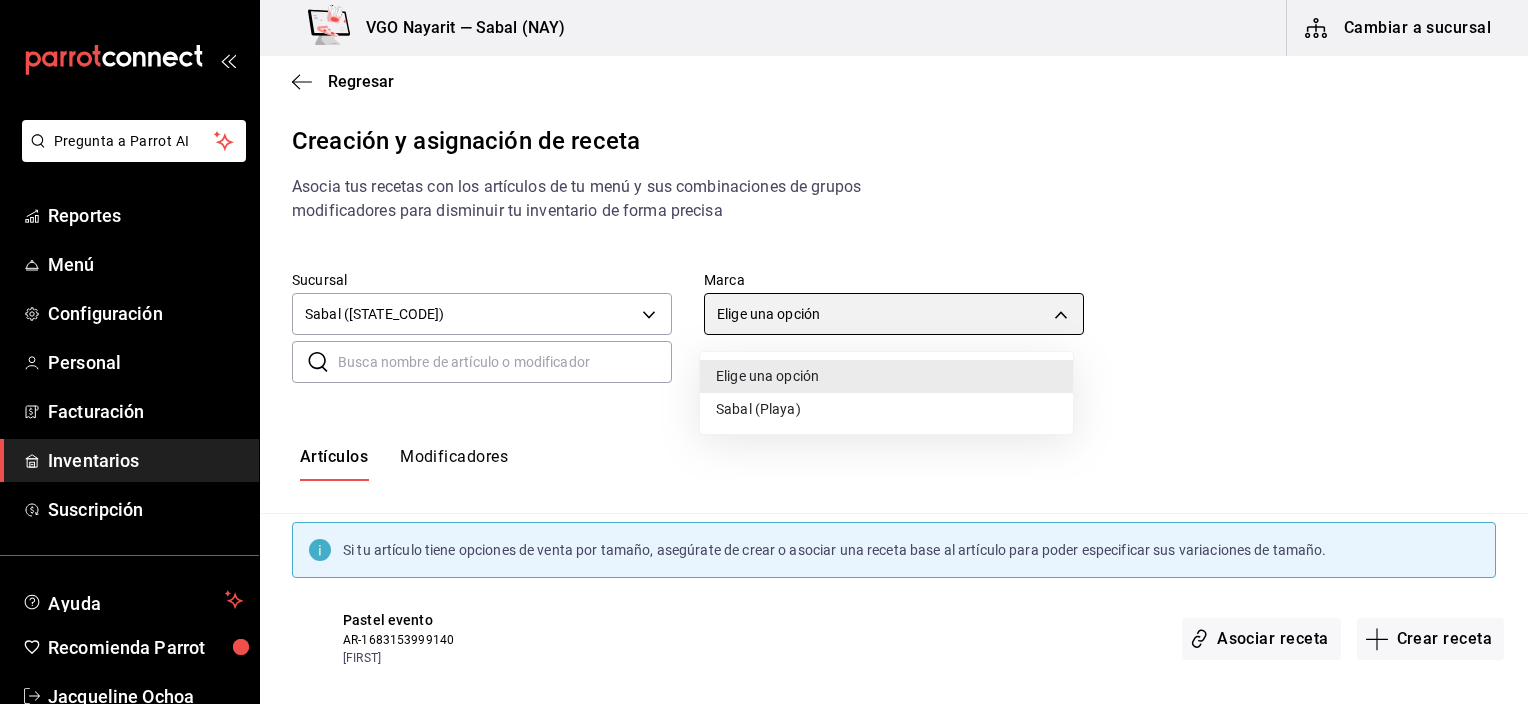 type on "7bb9fc4a-963e-4e00-9402-9ac56289446f" 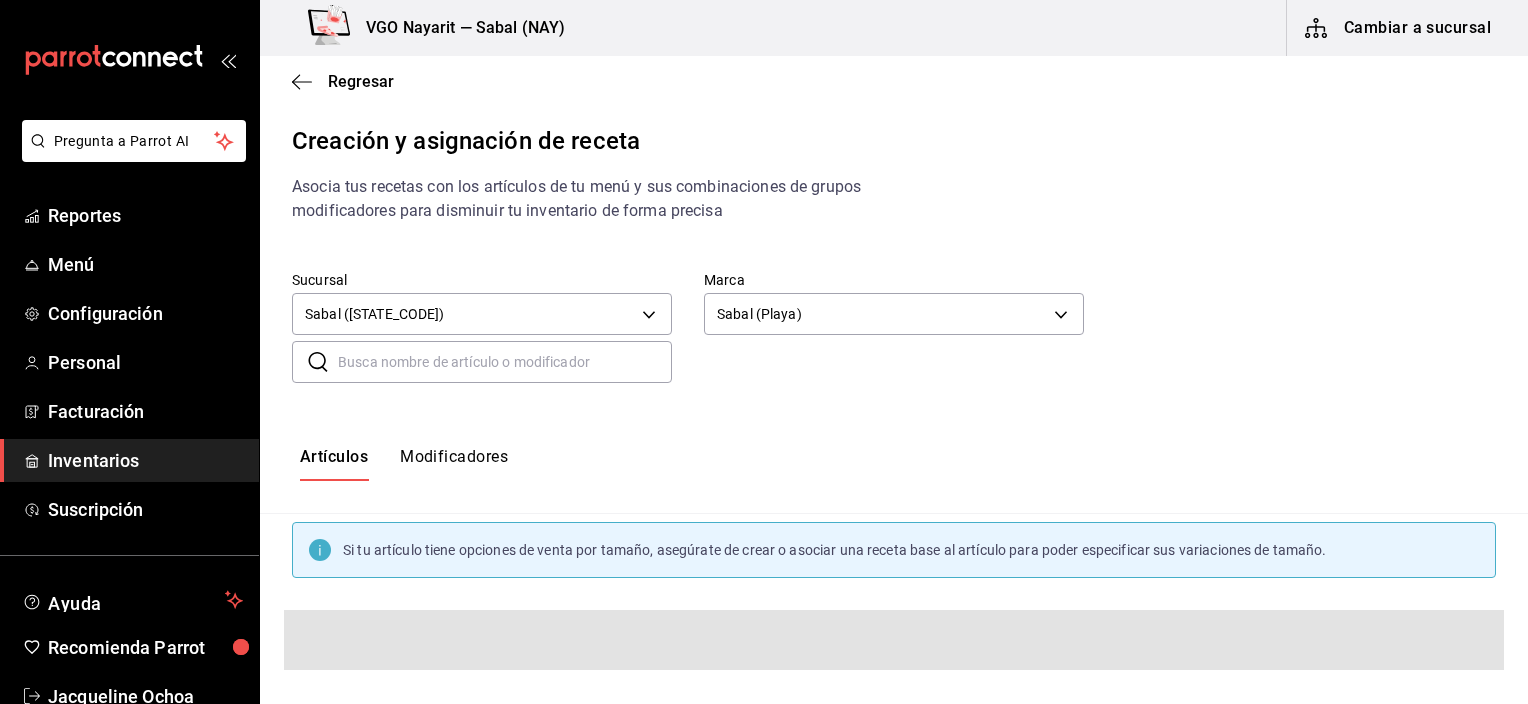 click at bounding box center (505, 362) 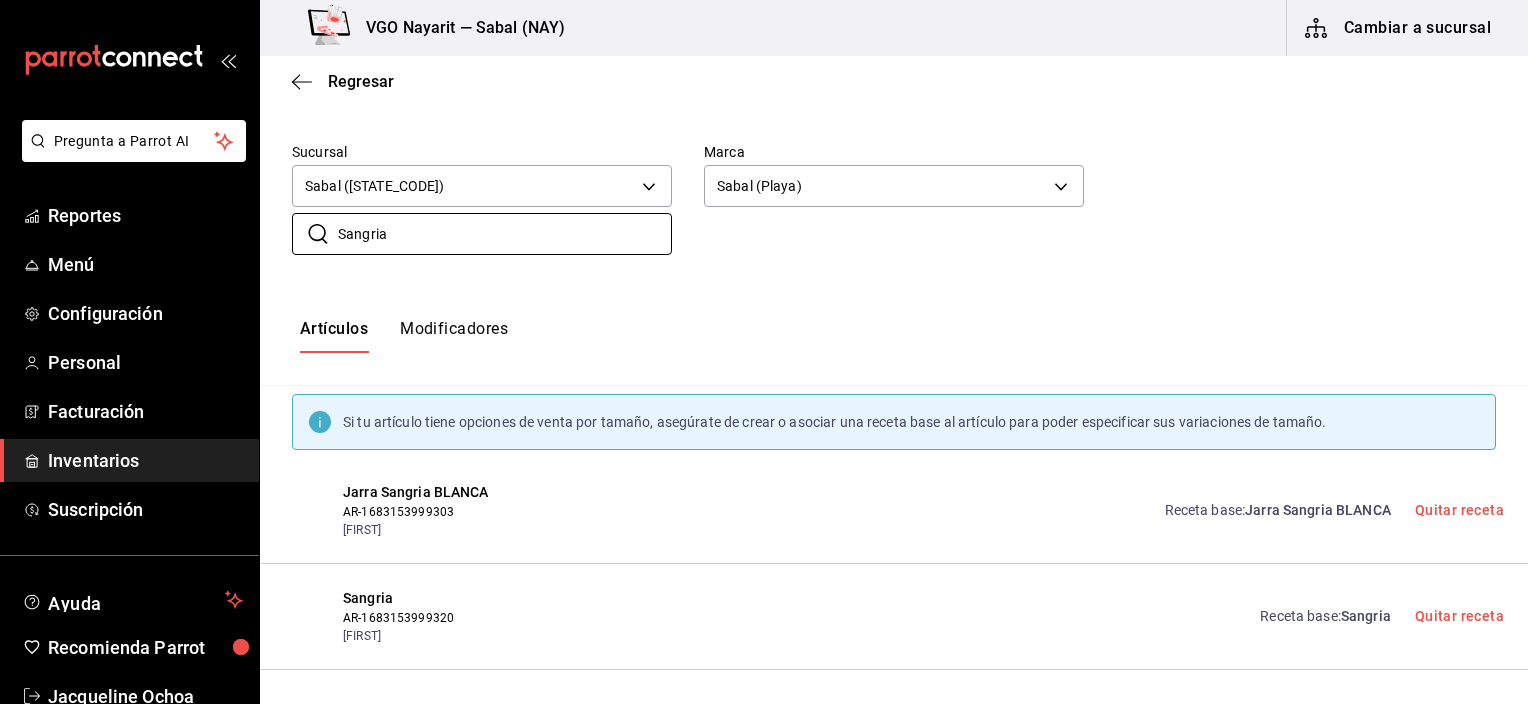 scroll, scrollTop: 127, scrollLeft: 0, axis: vertical 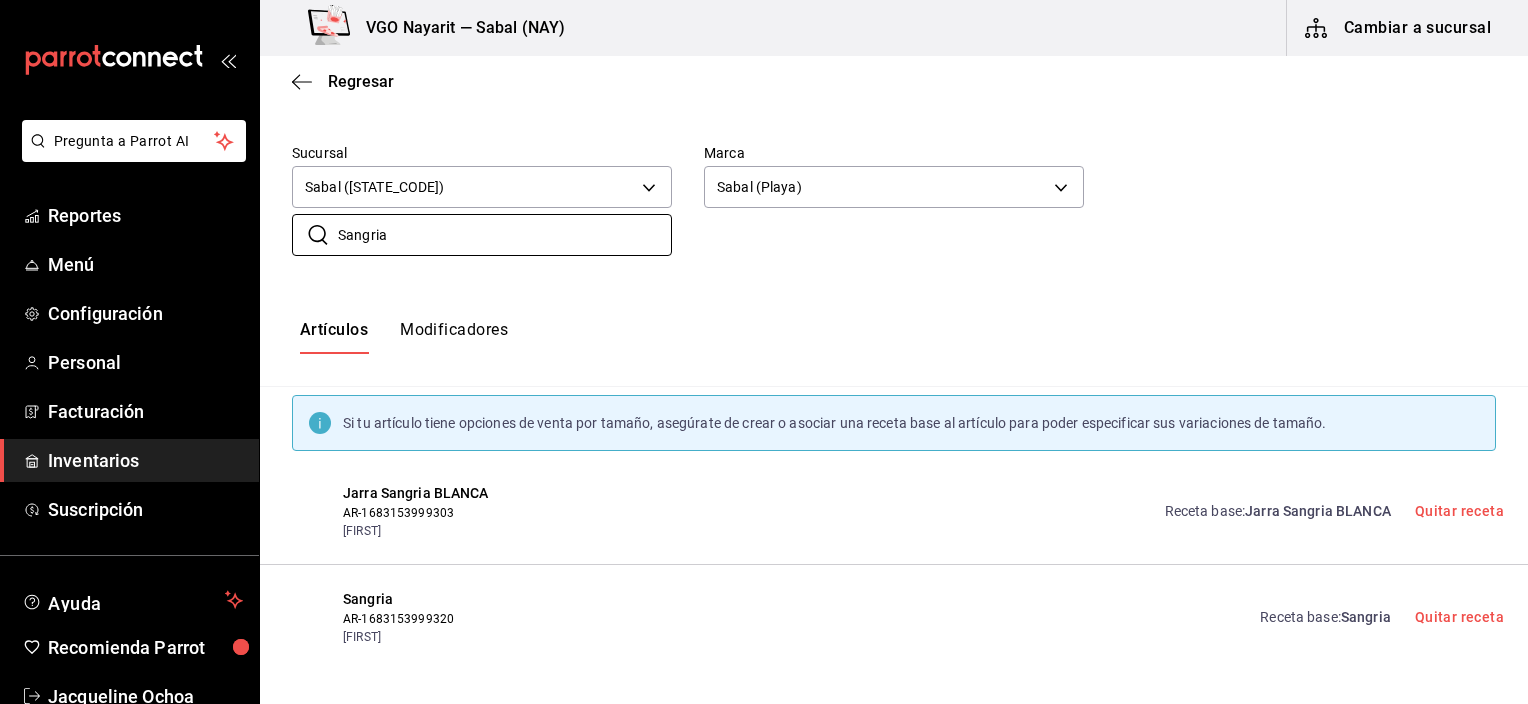type on "Sangria" 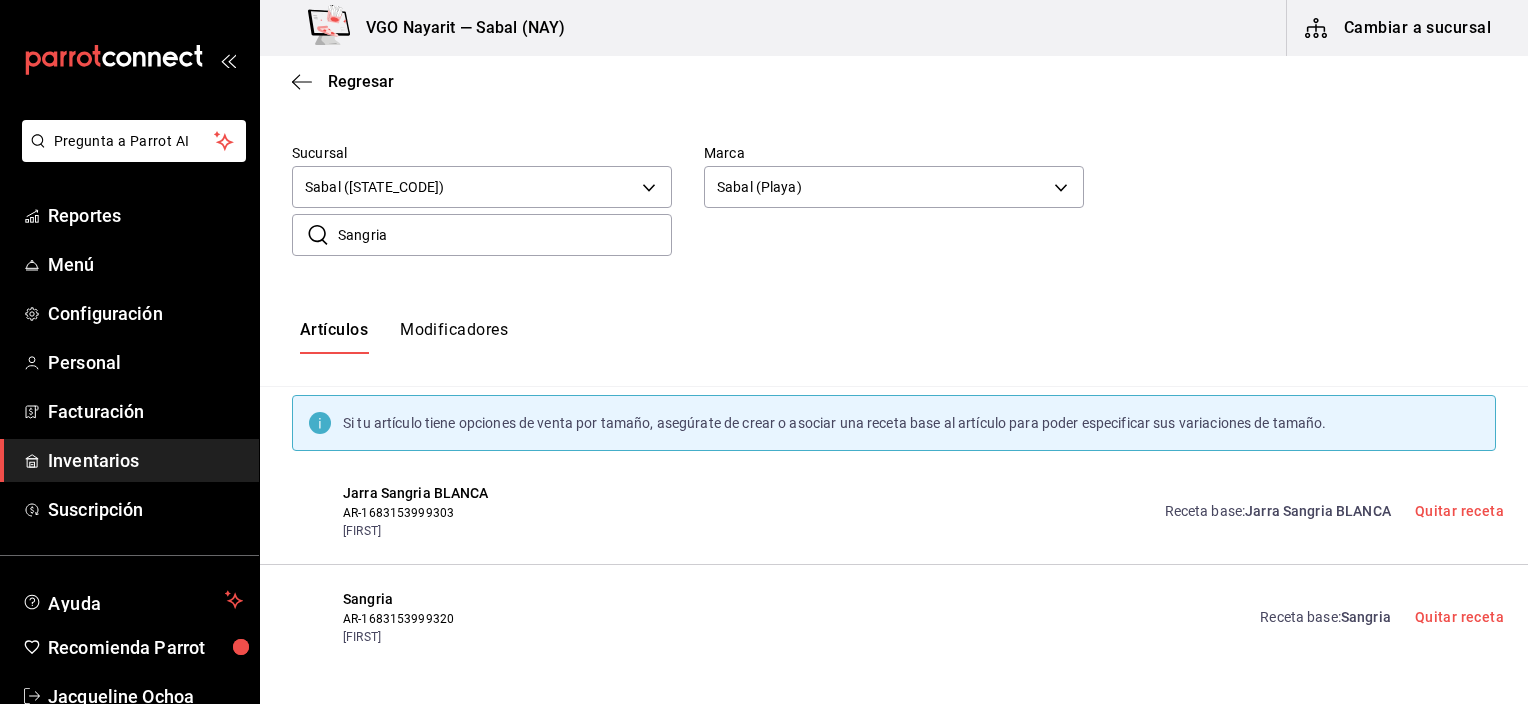 click on "Receta base :  Sangria" at bounding box center [1325, 617] 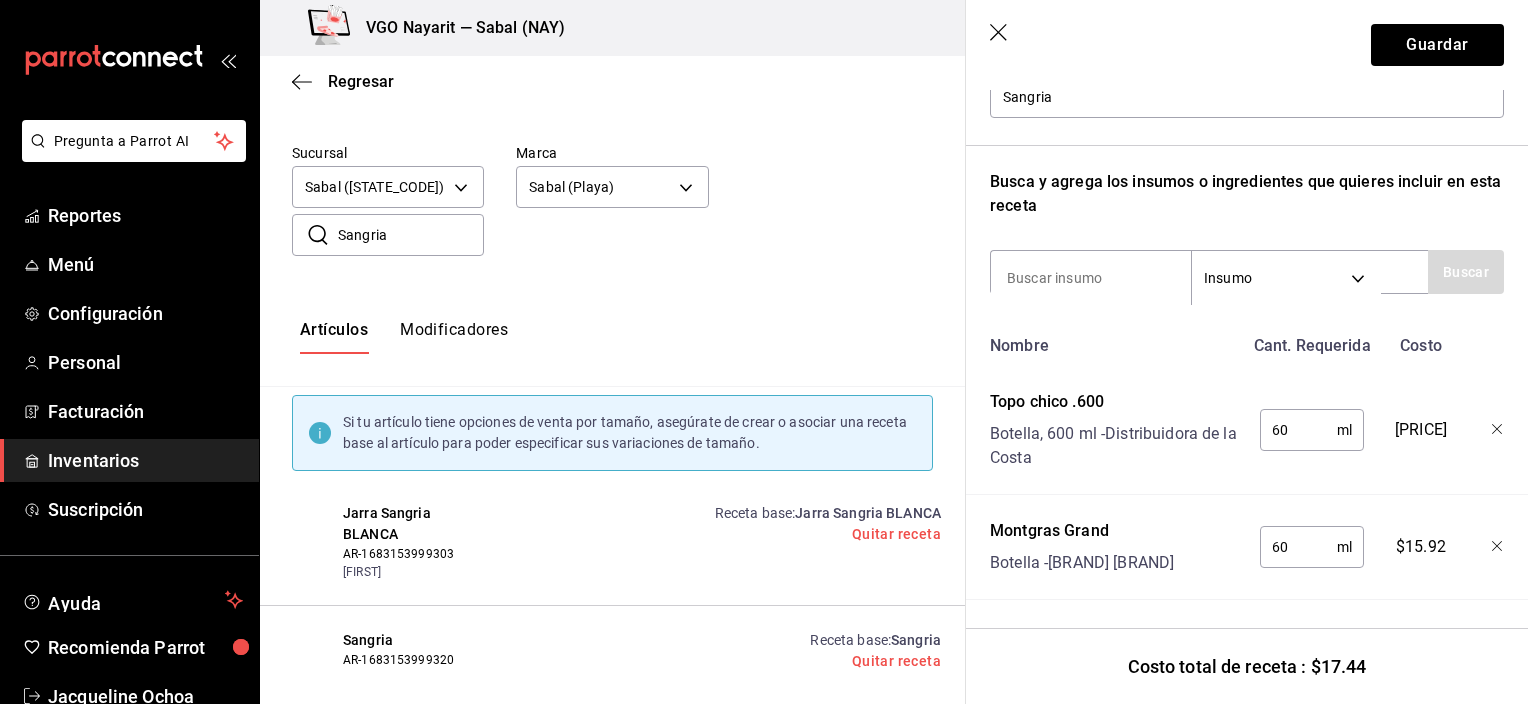 scroll, scrollTop: 263, scrollLeft: 0, axis: vertical 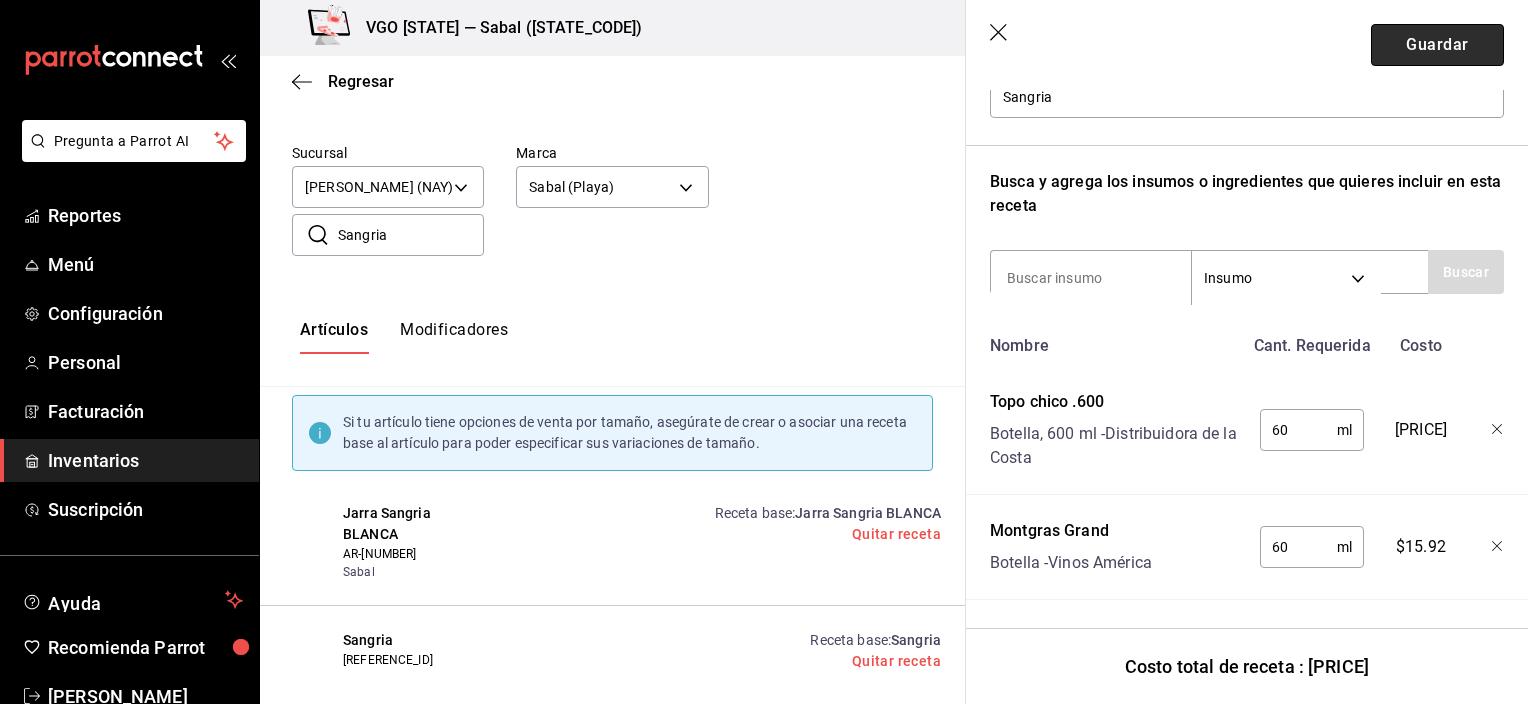 click on "Guardar" at bounding box center [1437, 45] 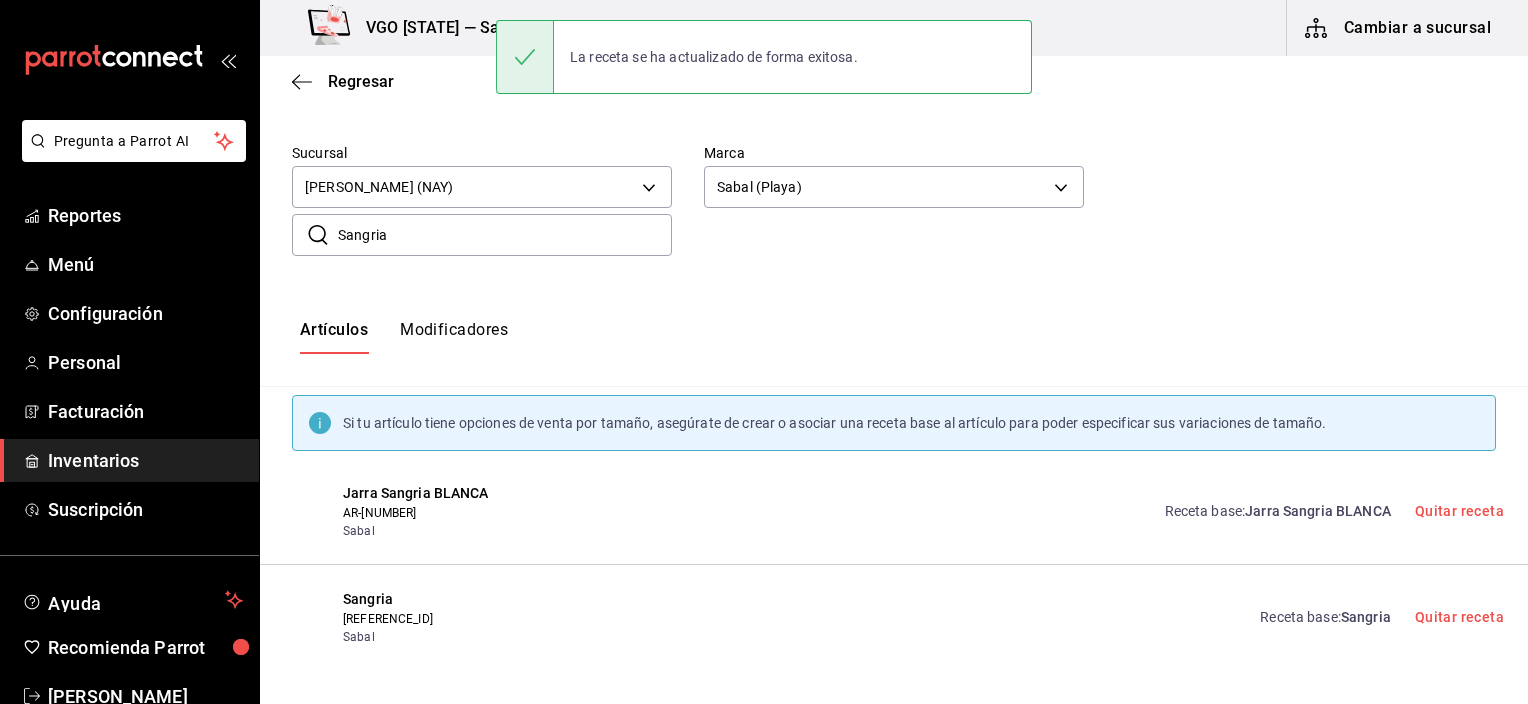 scroll, scrollTop: 0, scrollLeft: 0, axis: both 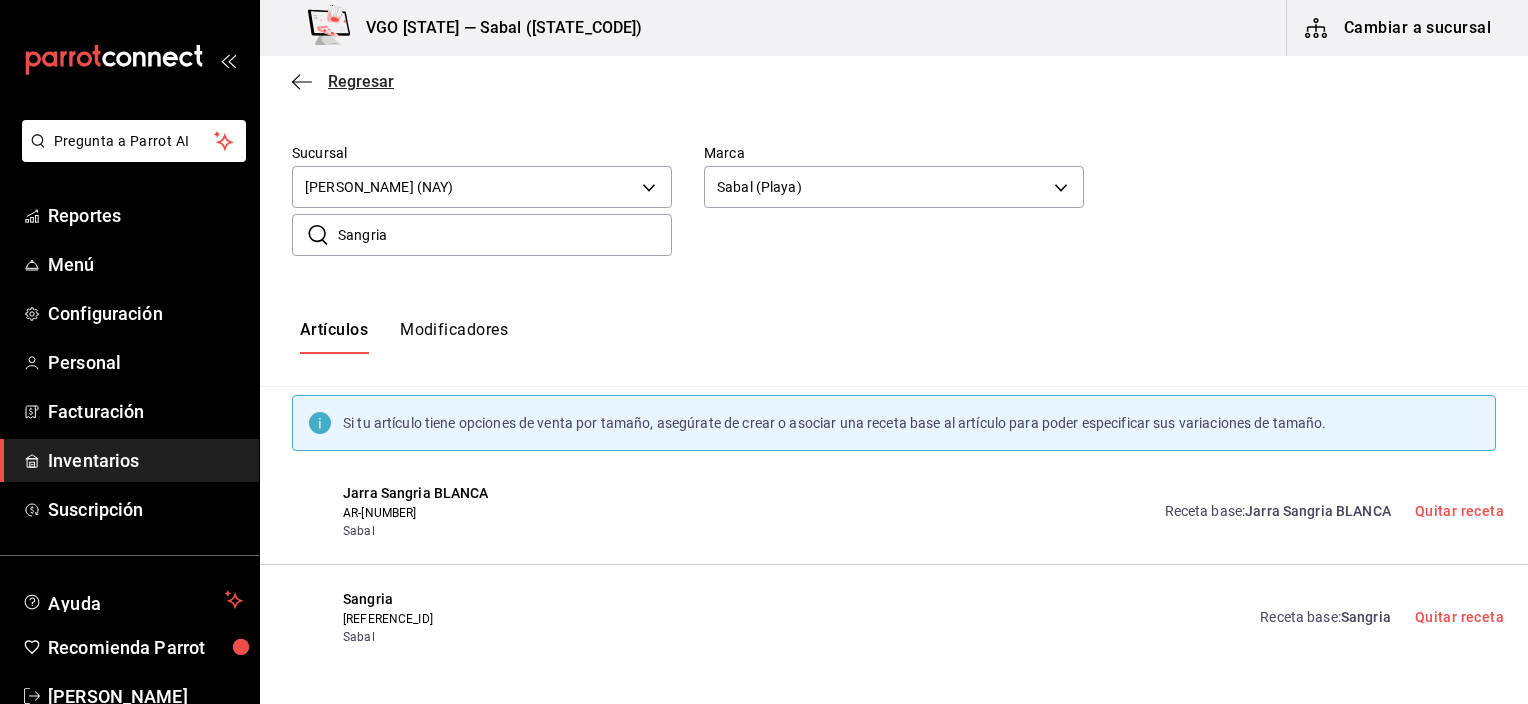 click 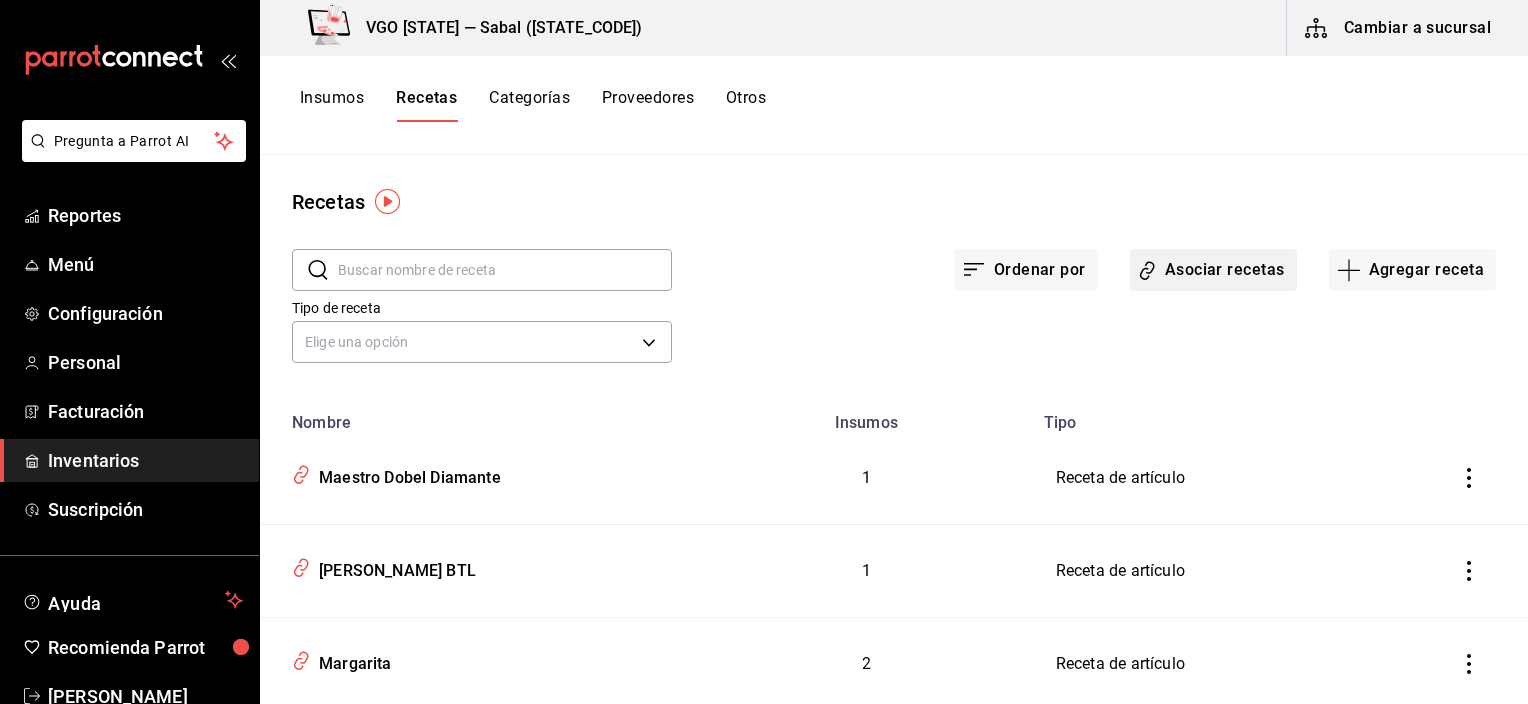 click on "Asociar recetas" at bounding box center [1213, 270] 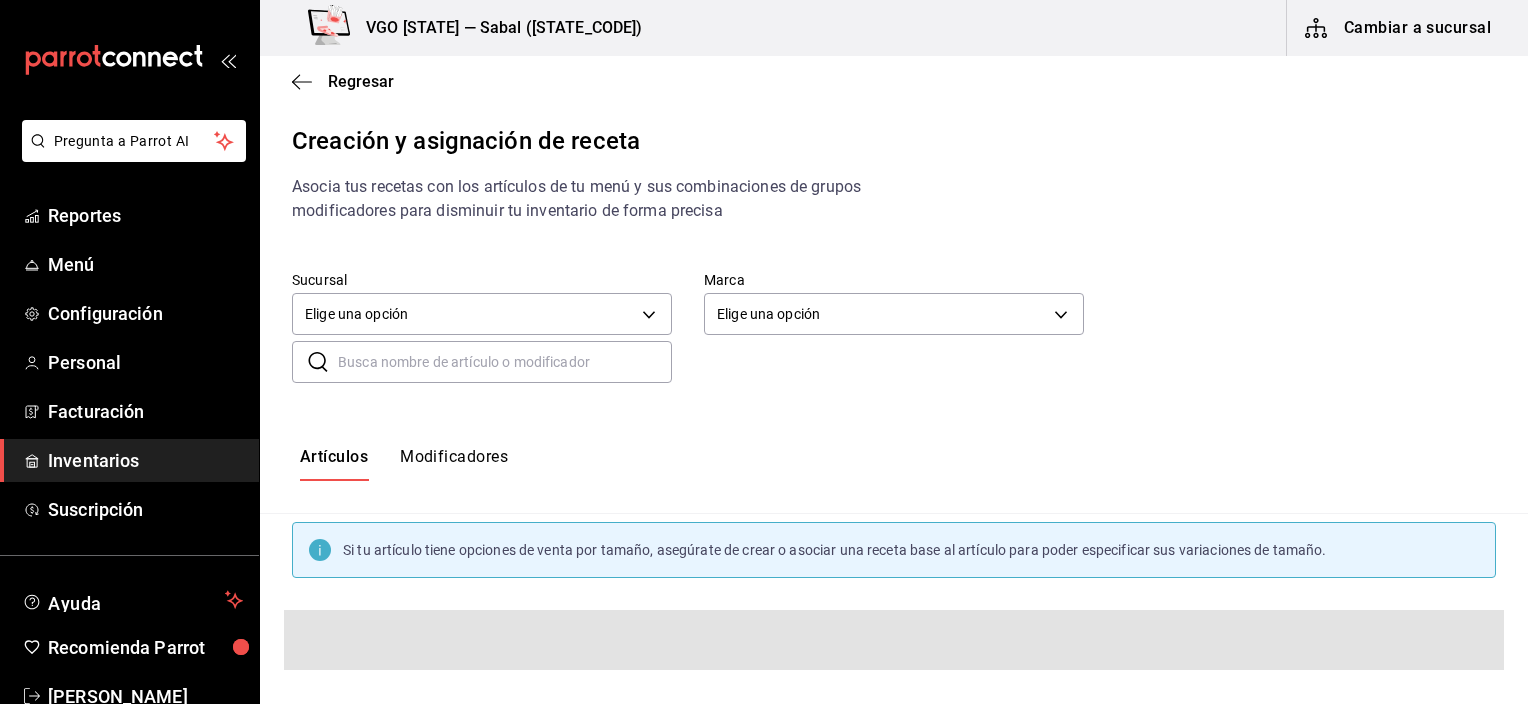 scroll, scrollTop: 100, scrollLeft: 0, axis: vertical 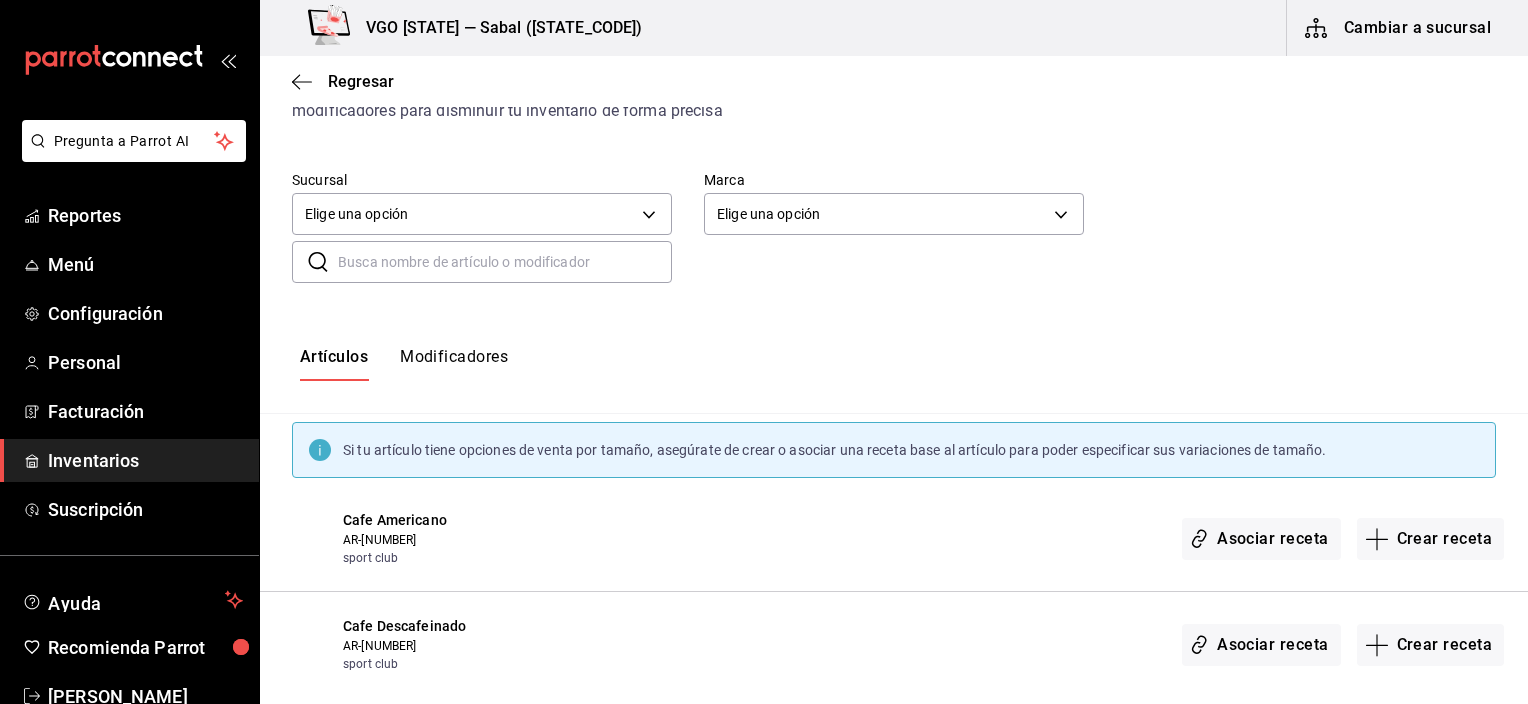 click on "Modificadores" at bounding box center [454, 364] 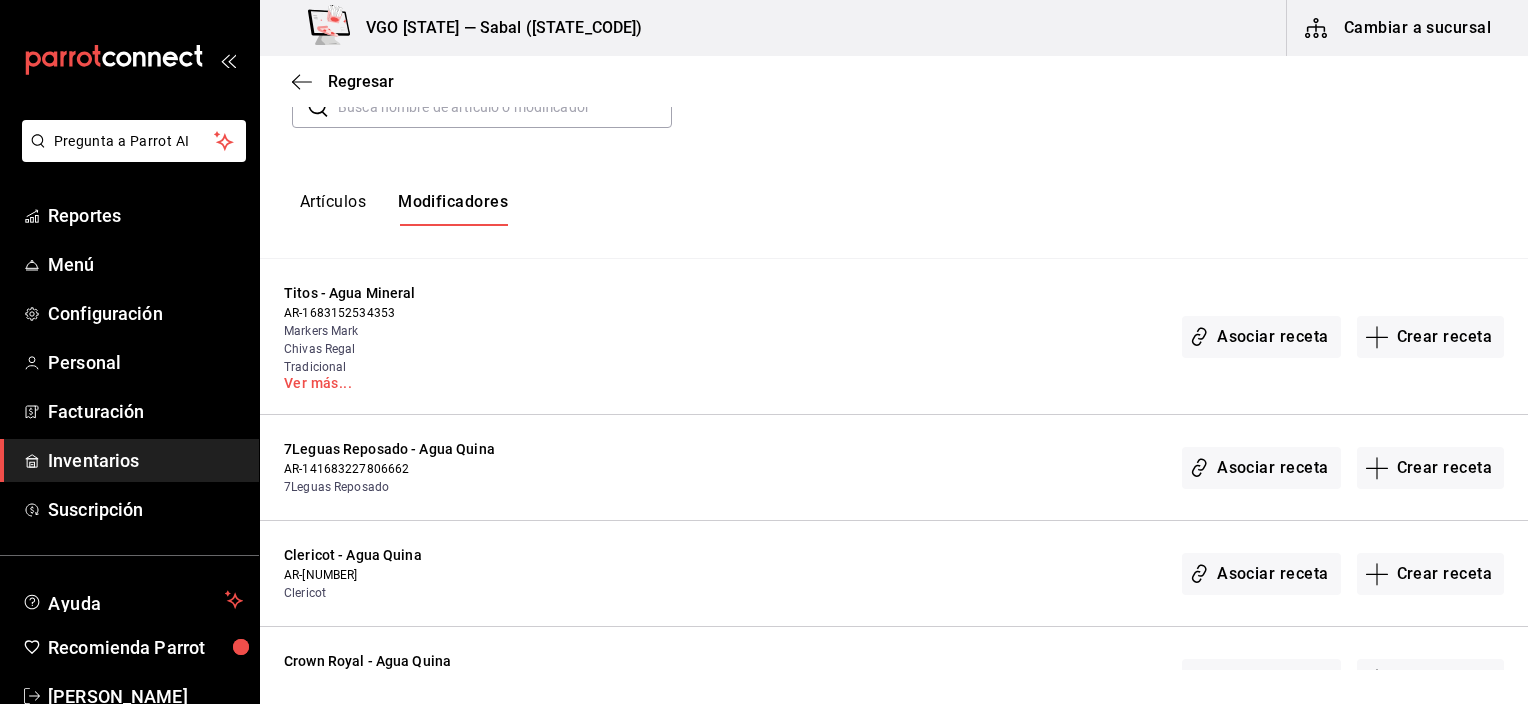 scroll, scrollTop: 200, scrollLeft: 0, axis: vertical 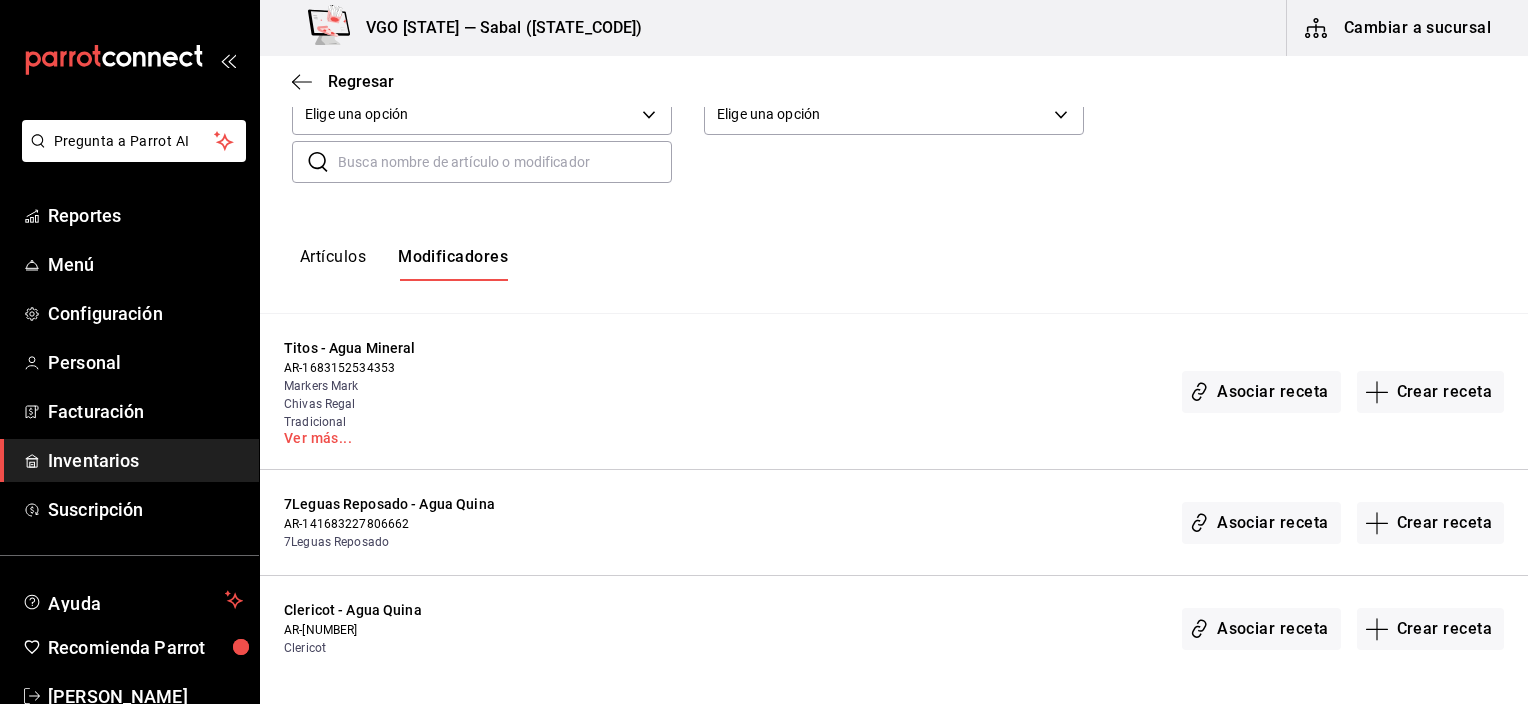 click at bounding box center (505, 162) 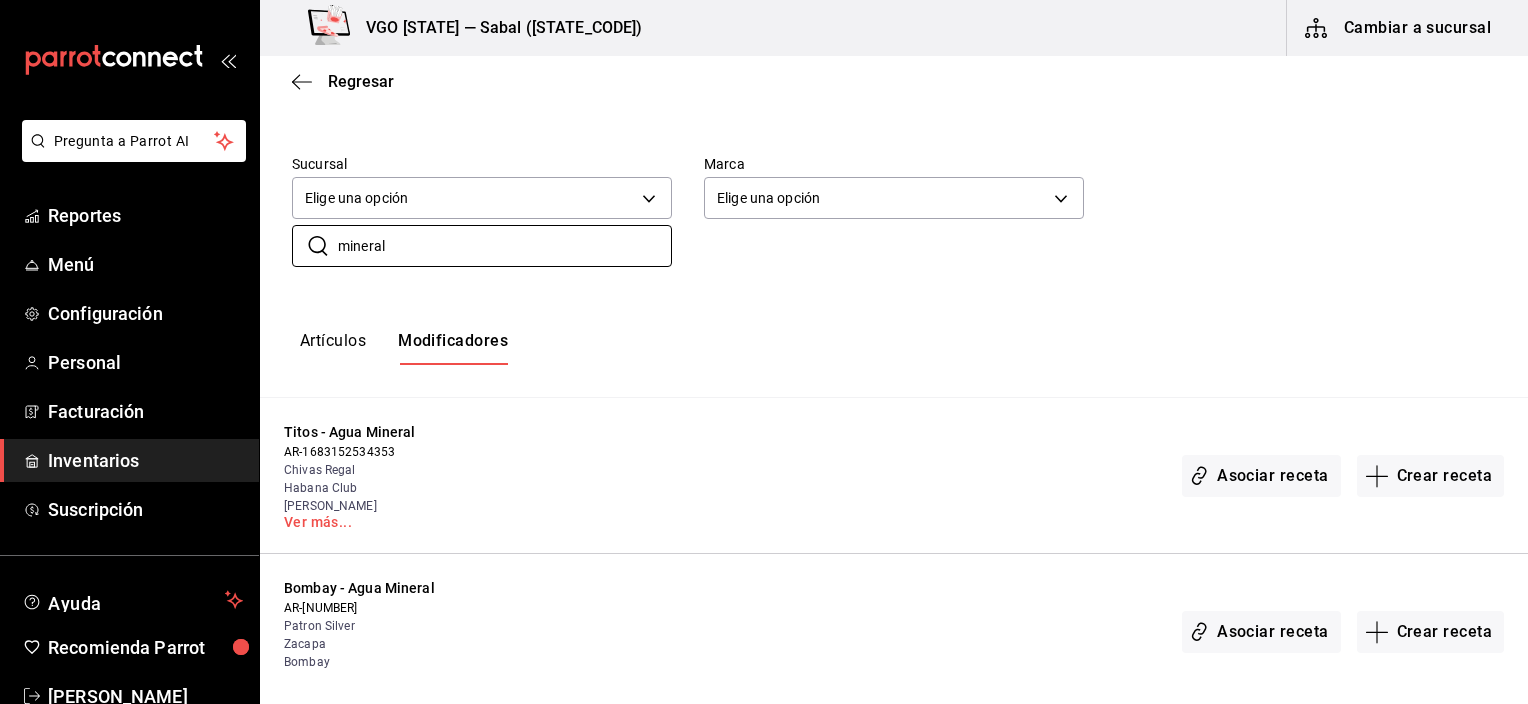 scroll, scrollTop: 200, scrollLeft: 0, axis: vertical 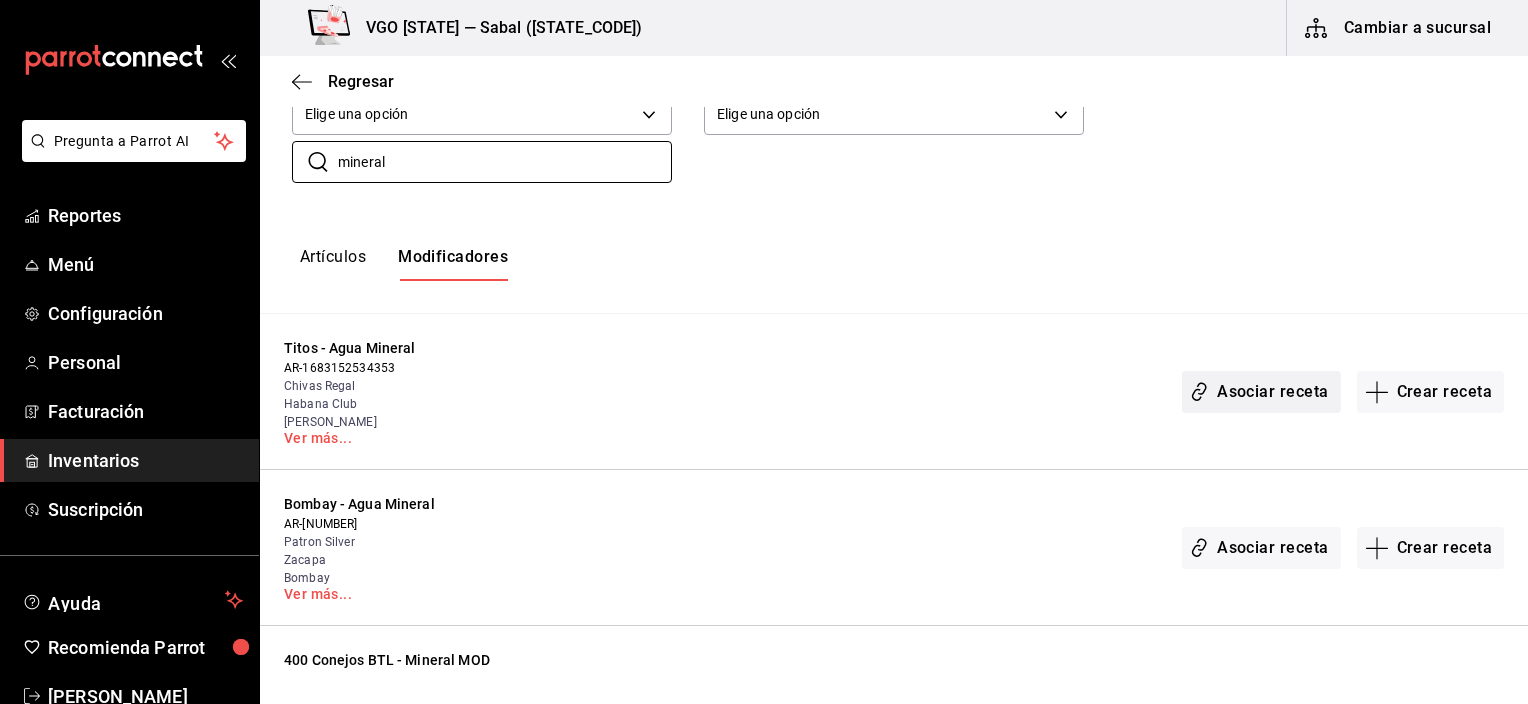 type on "mineral" 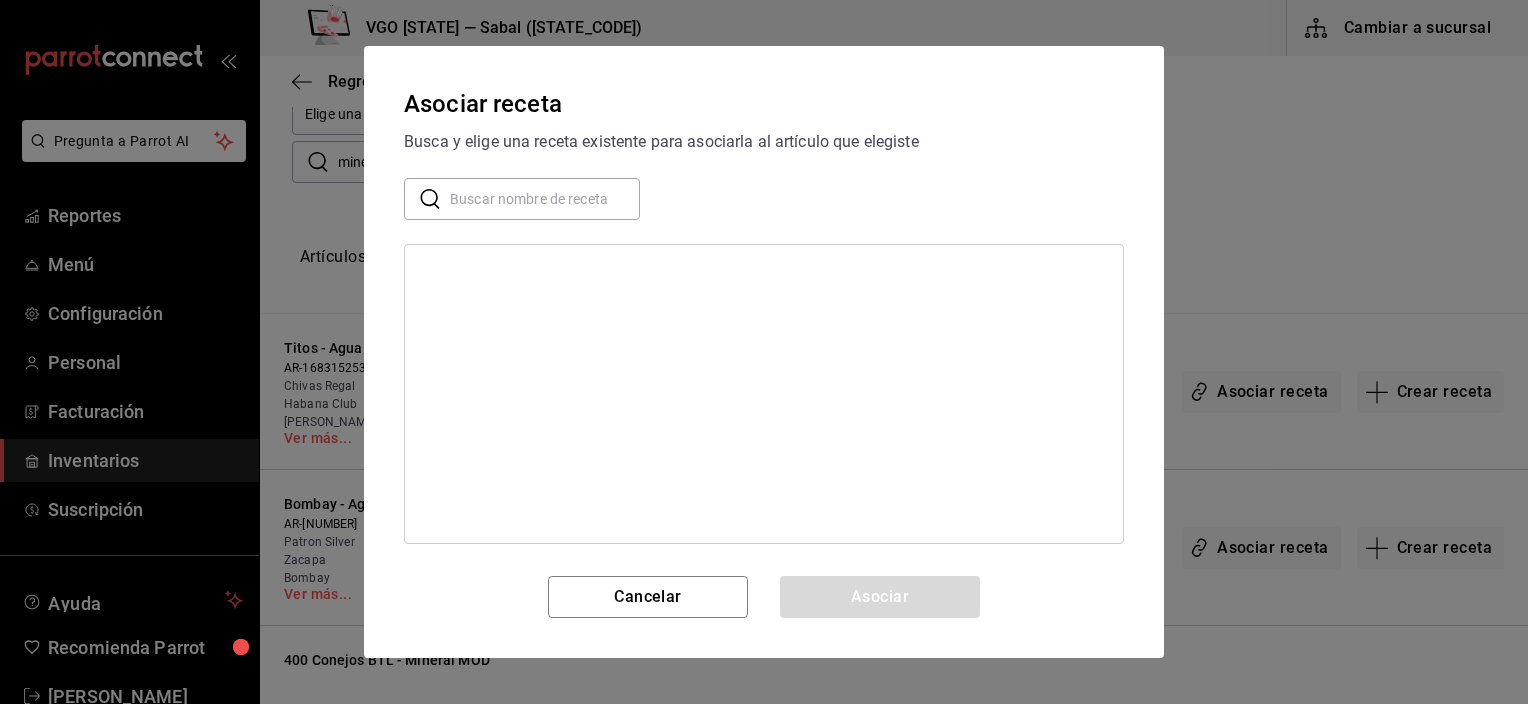 click at bounding box center [545, 199] 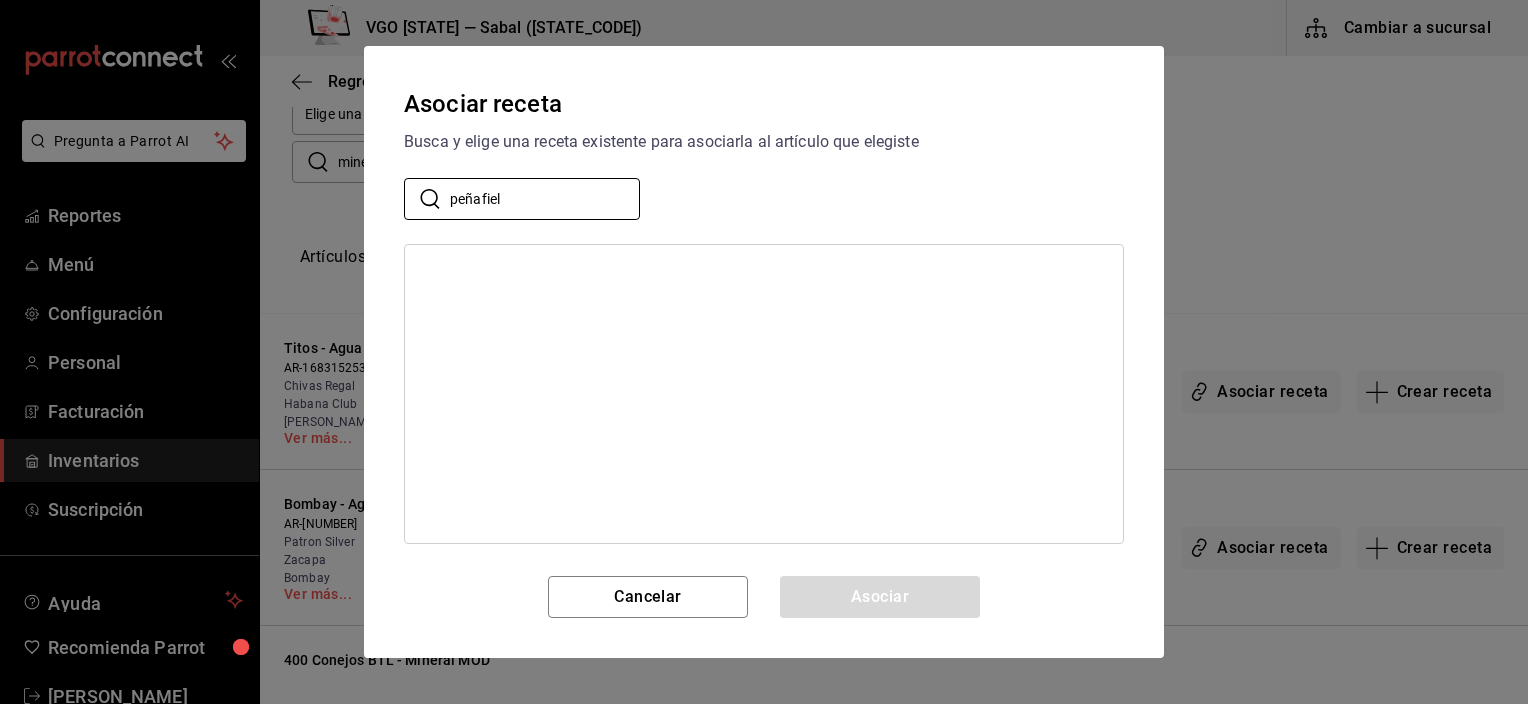 click at bounding box center [764, 394] 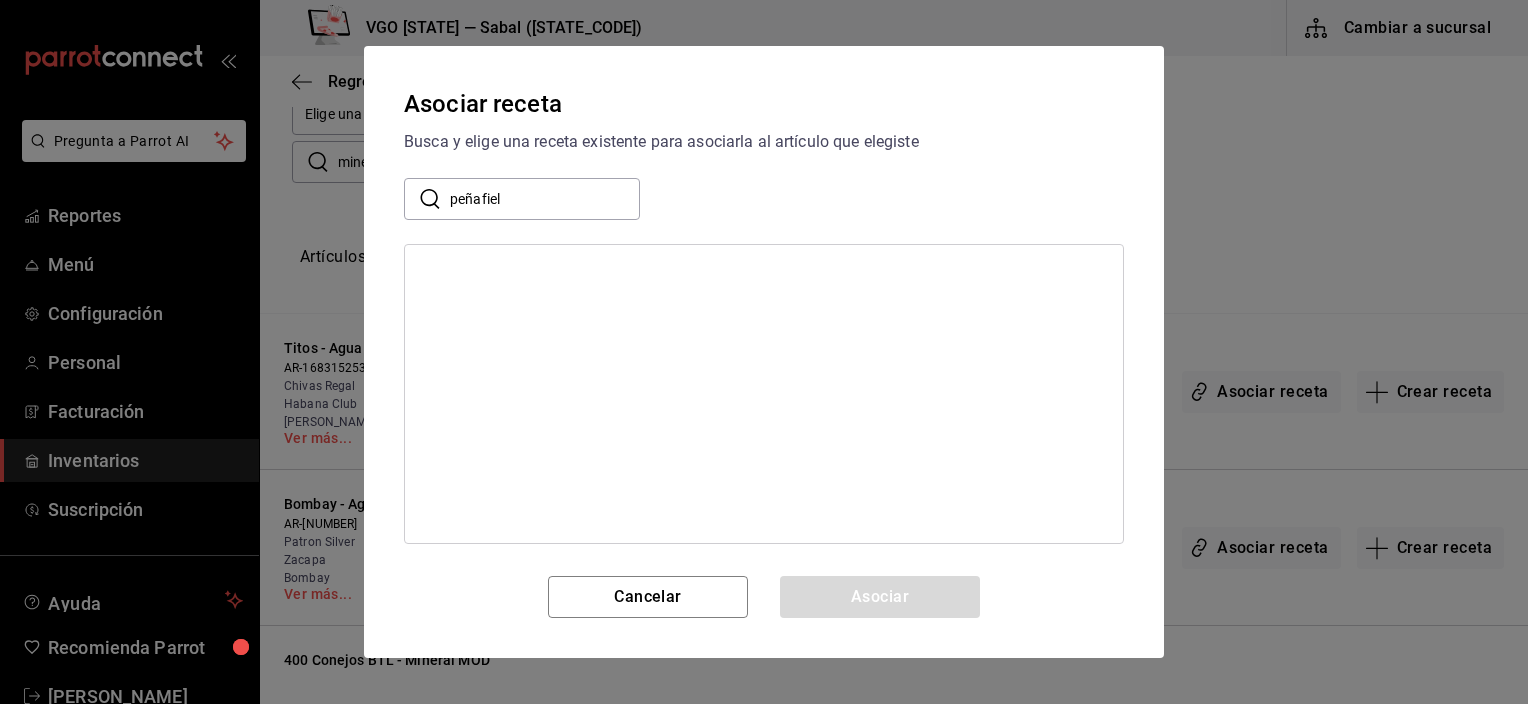 click on "peñafiel" at bounding box center (545, 199) 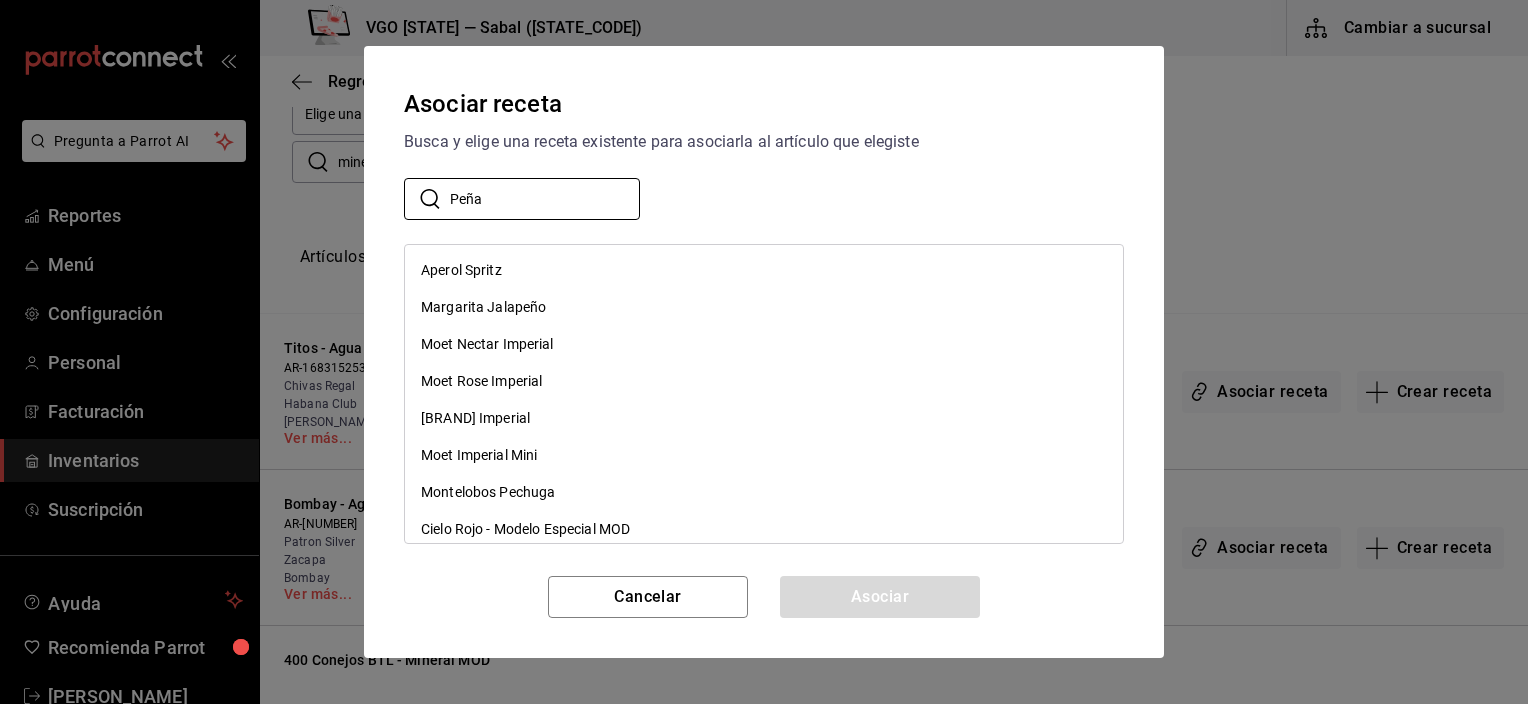 scroll, scrollTop: 0, scrollLeft: 0, axis: both 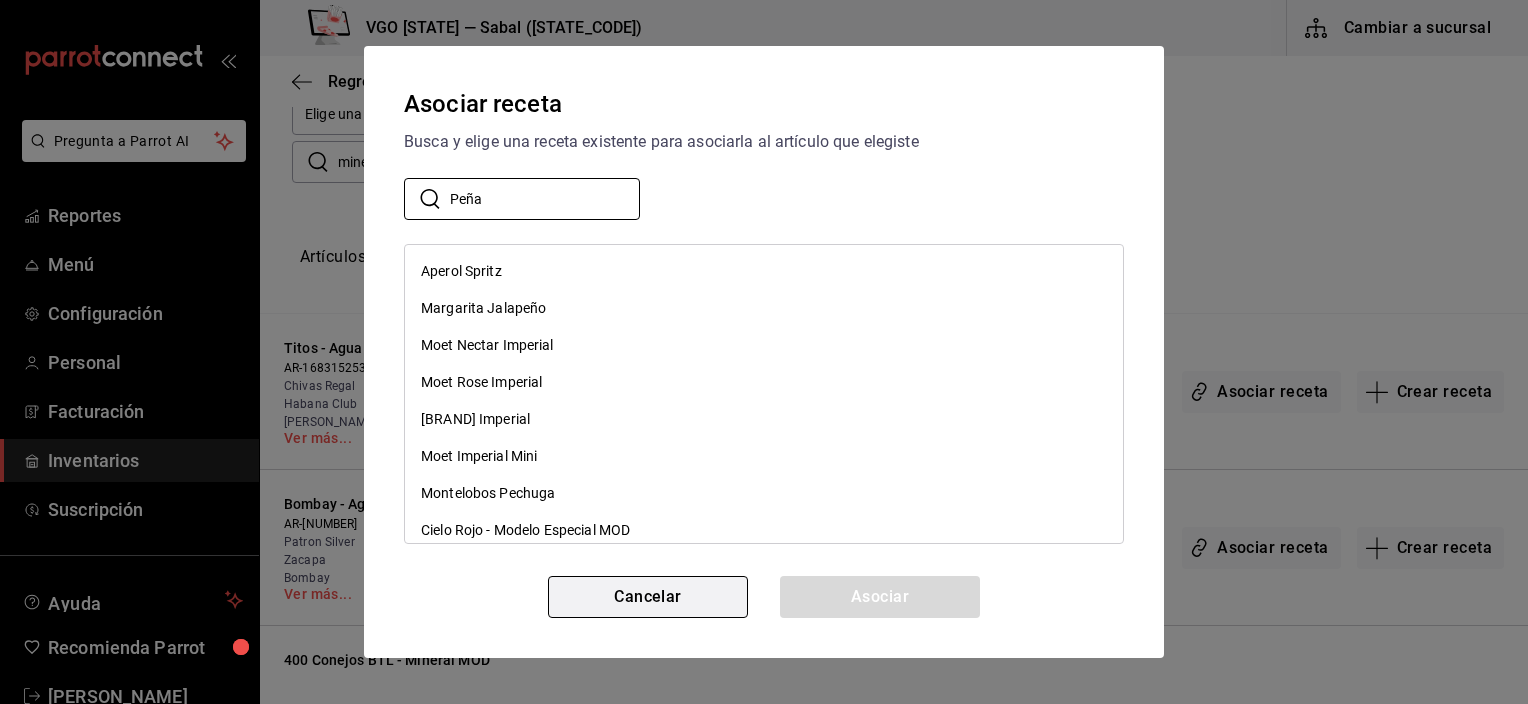 type on "Peña" 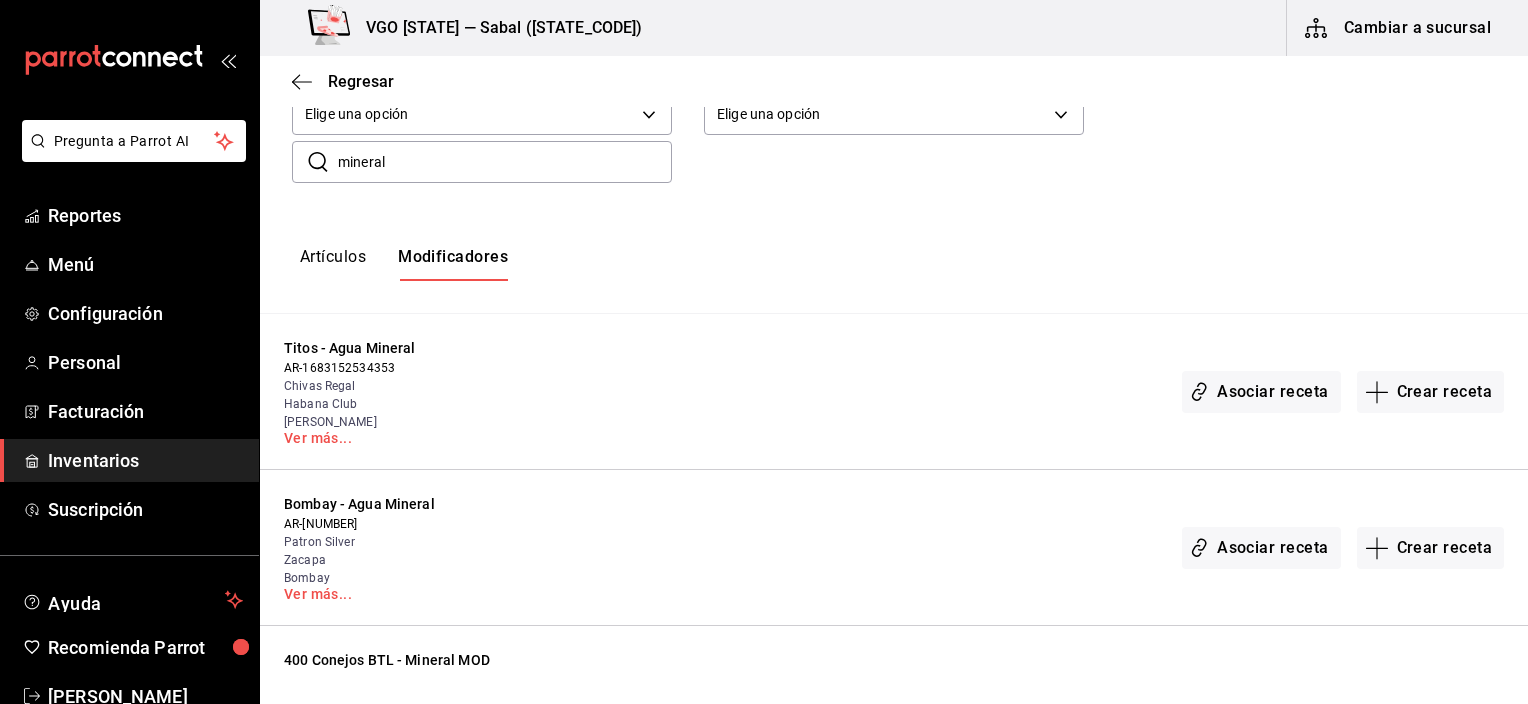 drag, startPoint x: 1458, startPoint y: 388, endPoint x: 1254, endPoint y: 414, distance: 205.65019 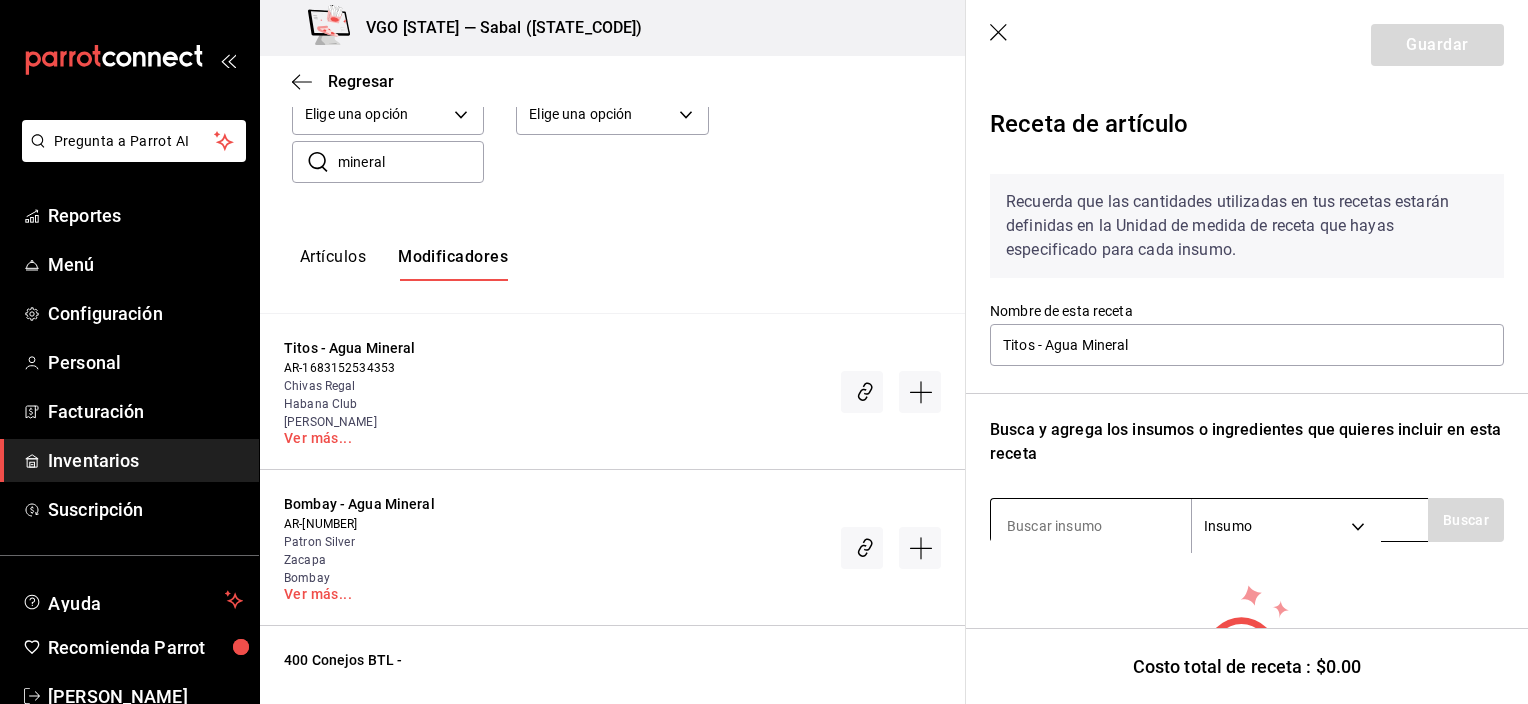 click at bounding box center (1091, 526) 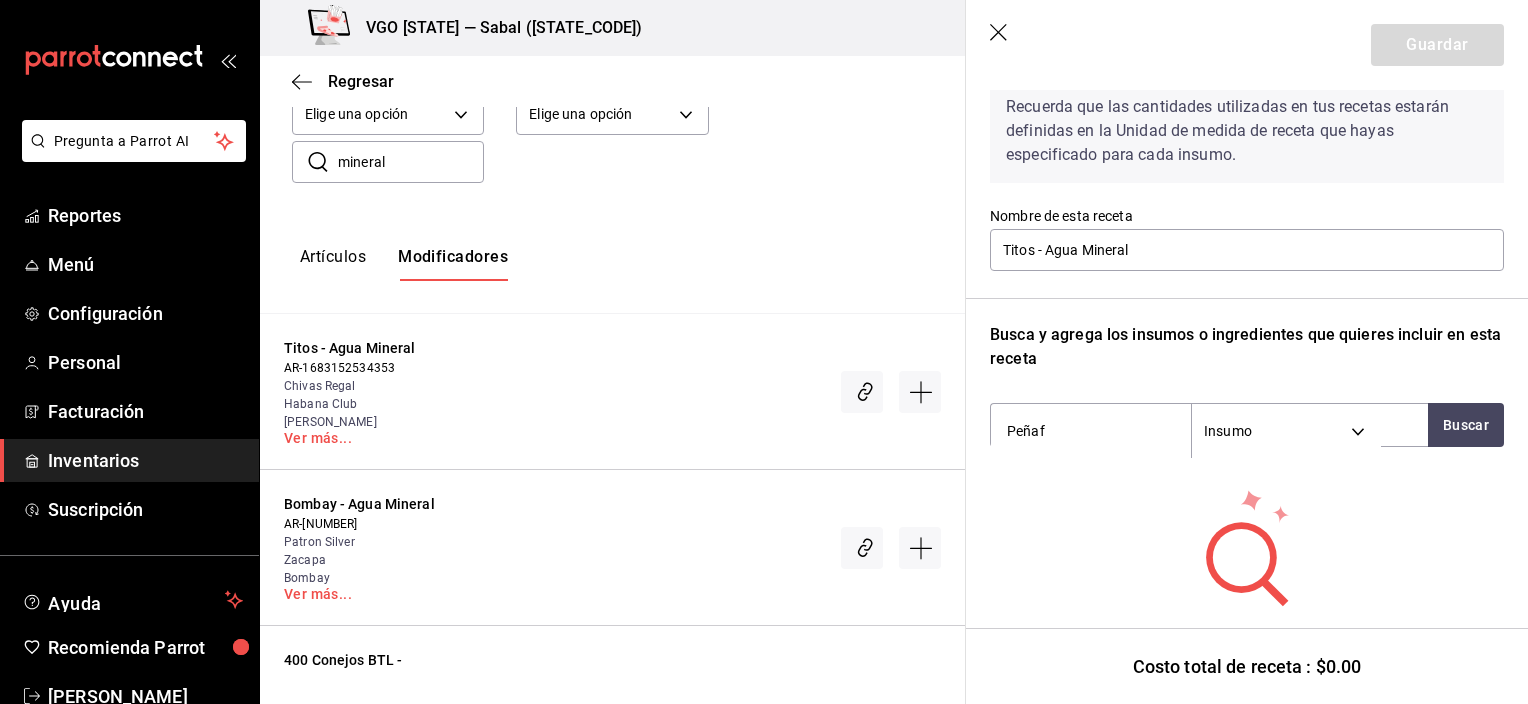 scroll, scrollTop: 100, scrollLeft: 0, axis: vertical 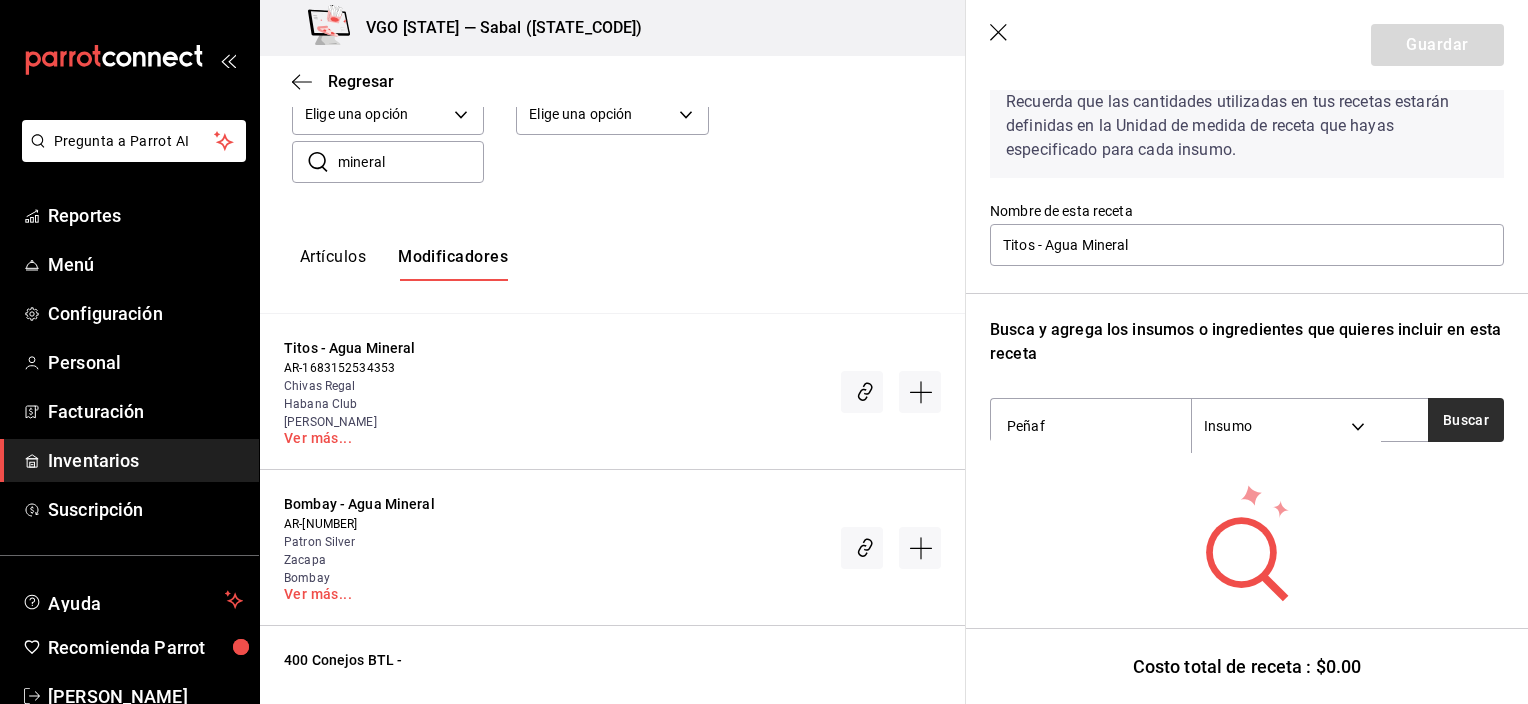type on "Peñaf" 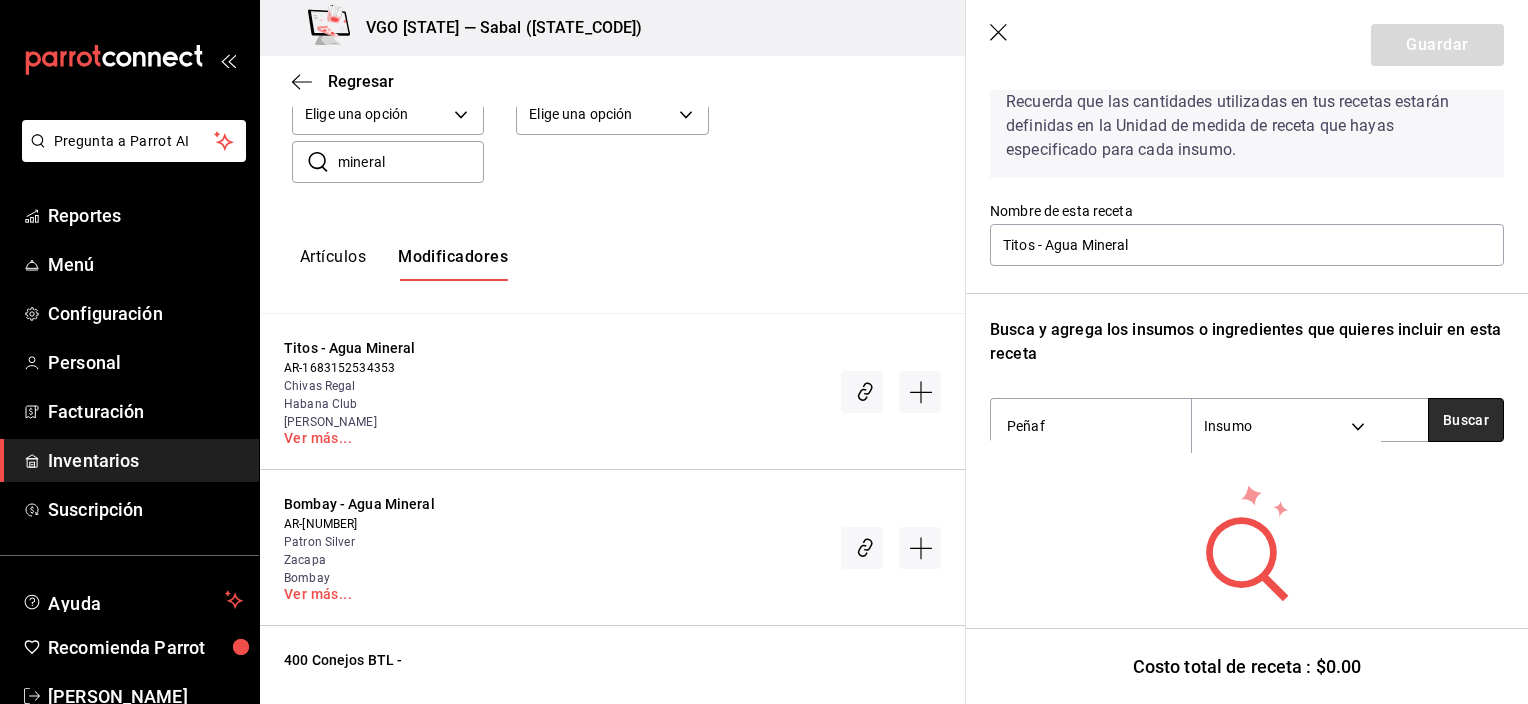 click on "Buscar" at bounding box center (1466, 420) 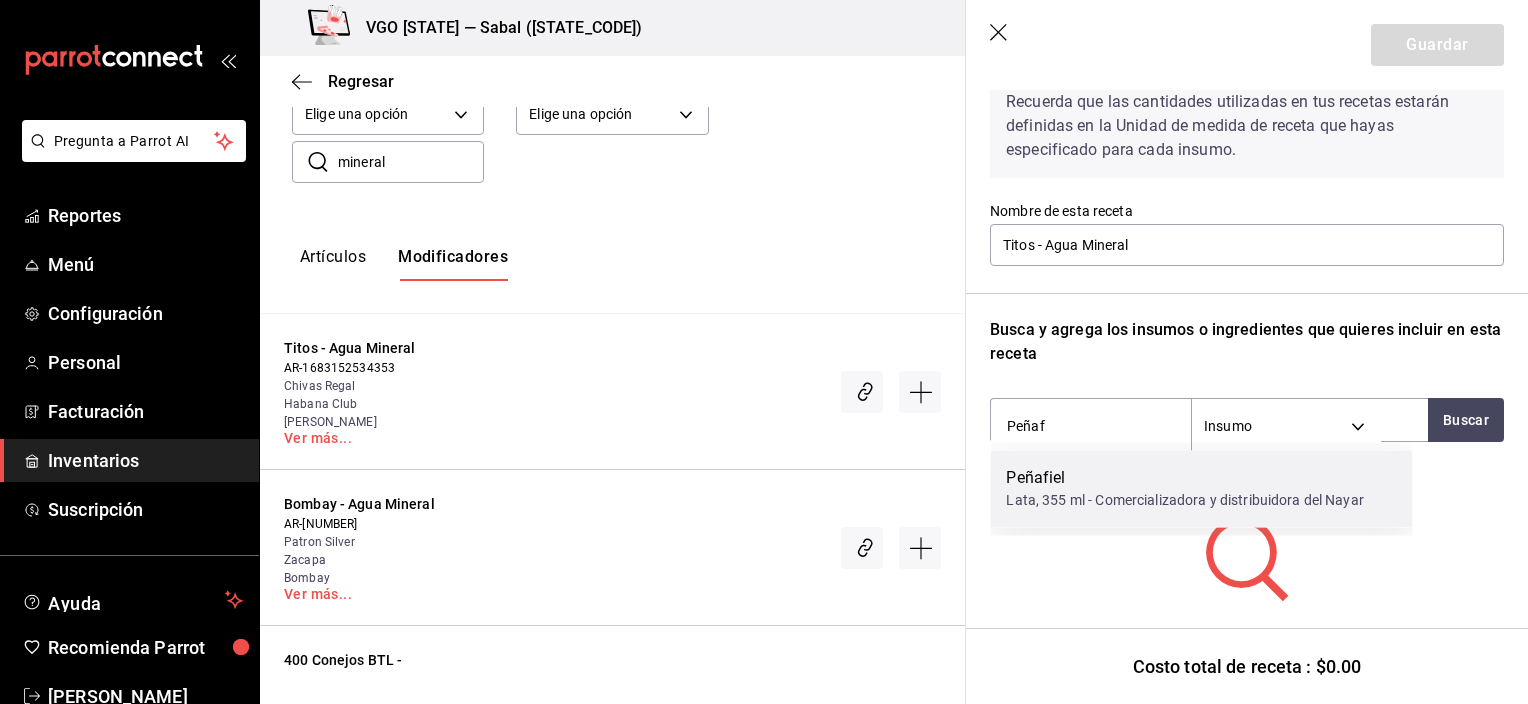 click on "Lata, 355 ml - Comercializadora y distribuidora del Nayar" at bounding box center [1185, 500] 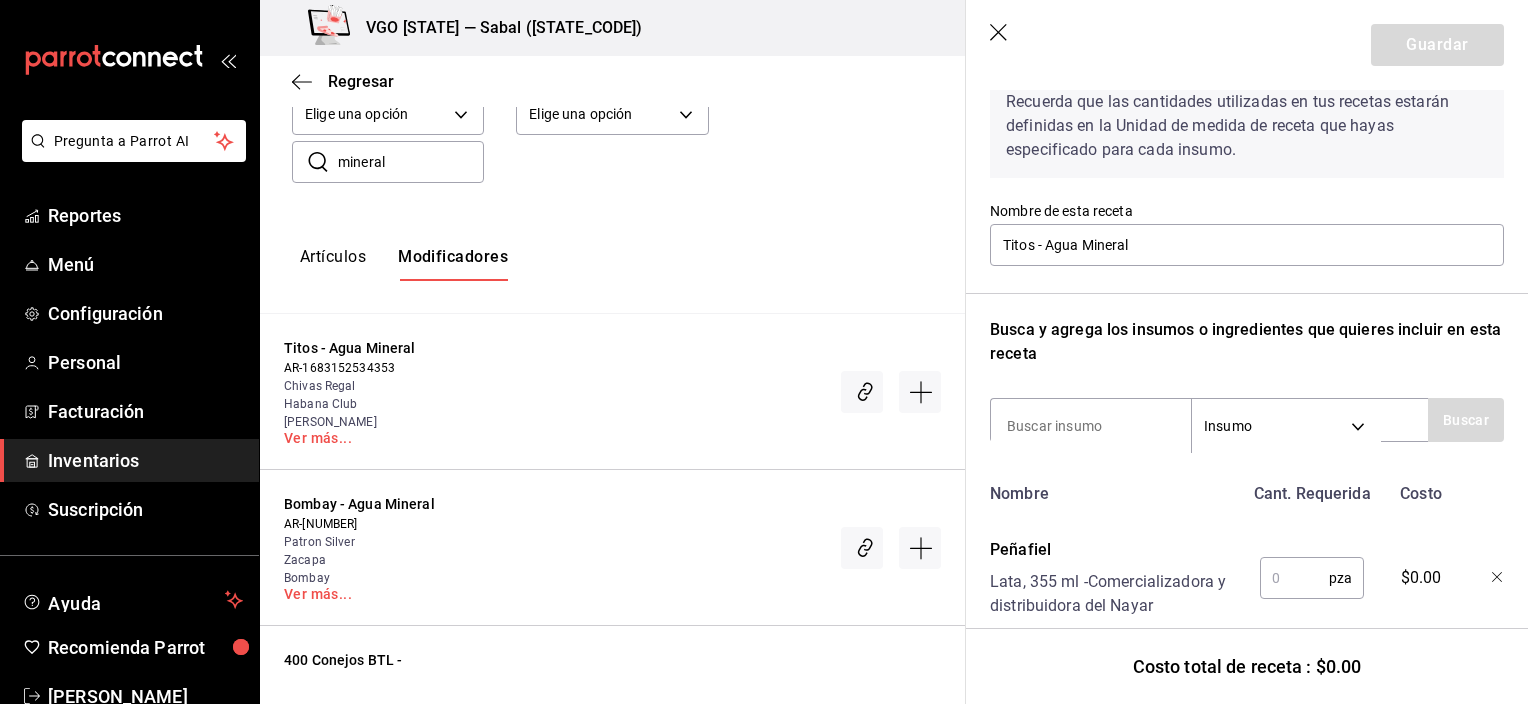 scroll, scrollTop: 158, scrollLeft: 0, axis: vertical 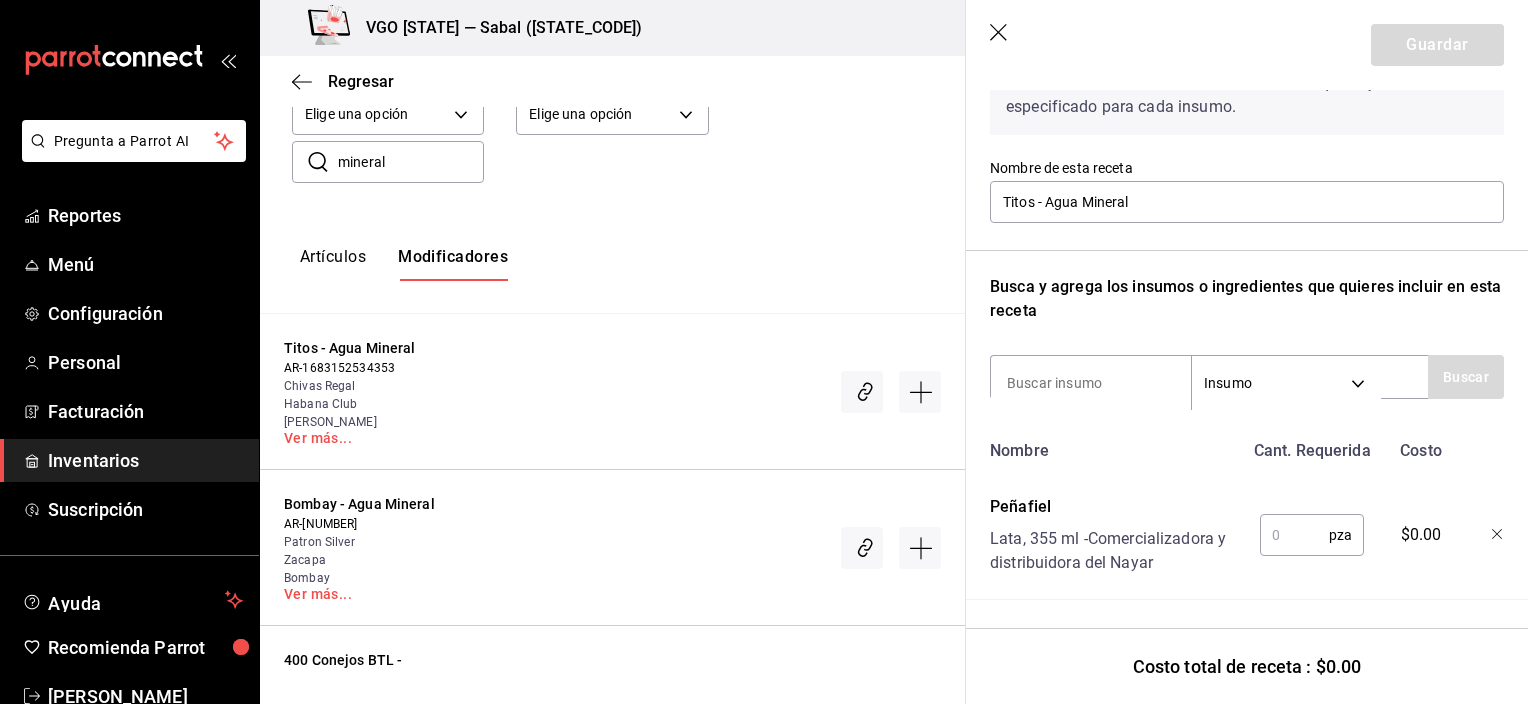 click at bounding box center (1294, 535) 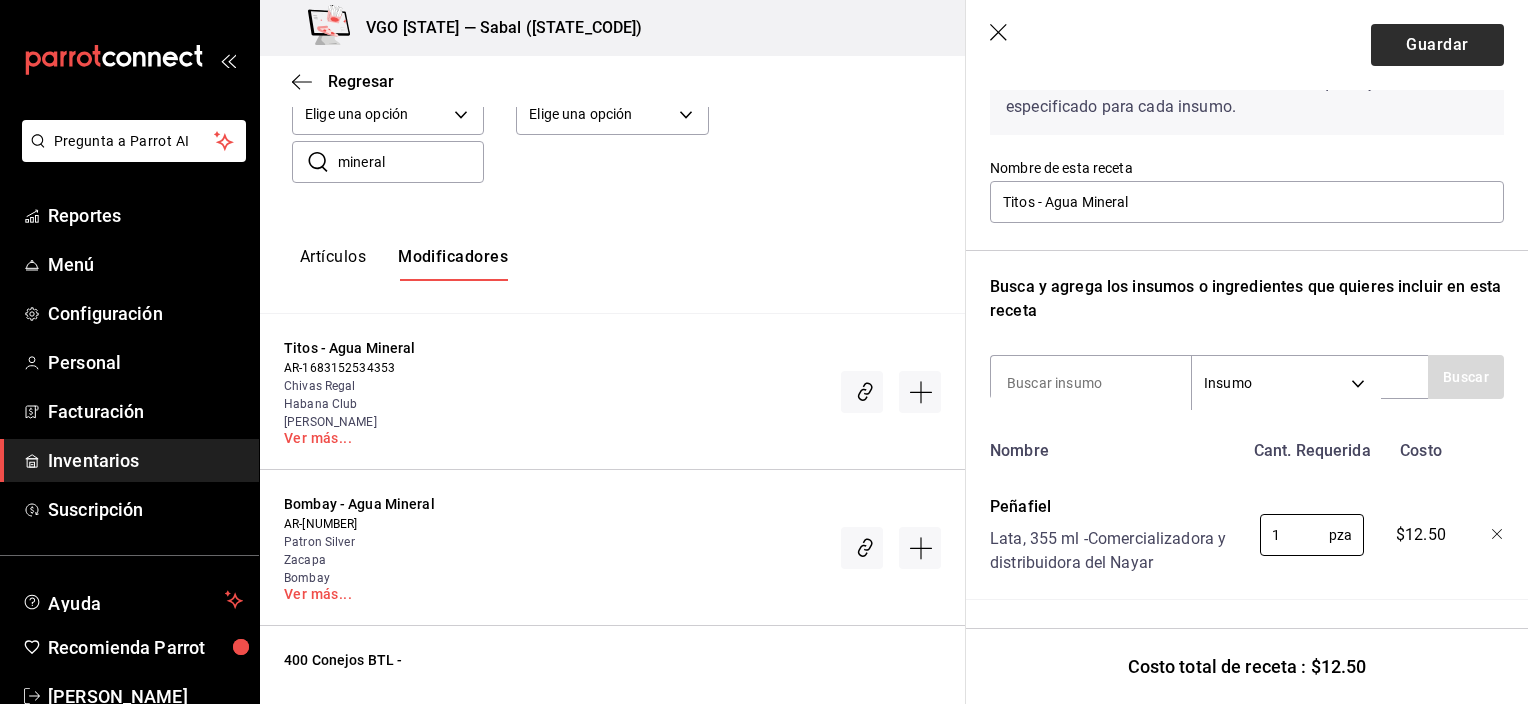 type on "1" 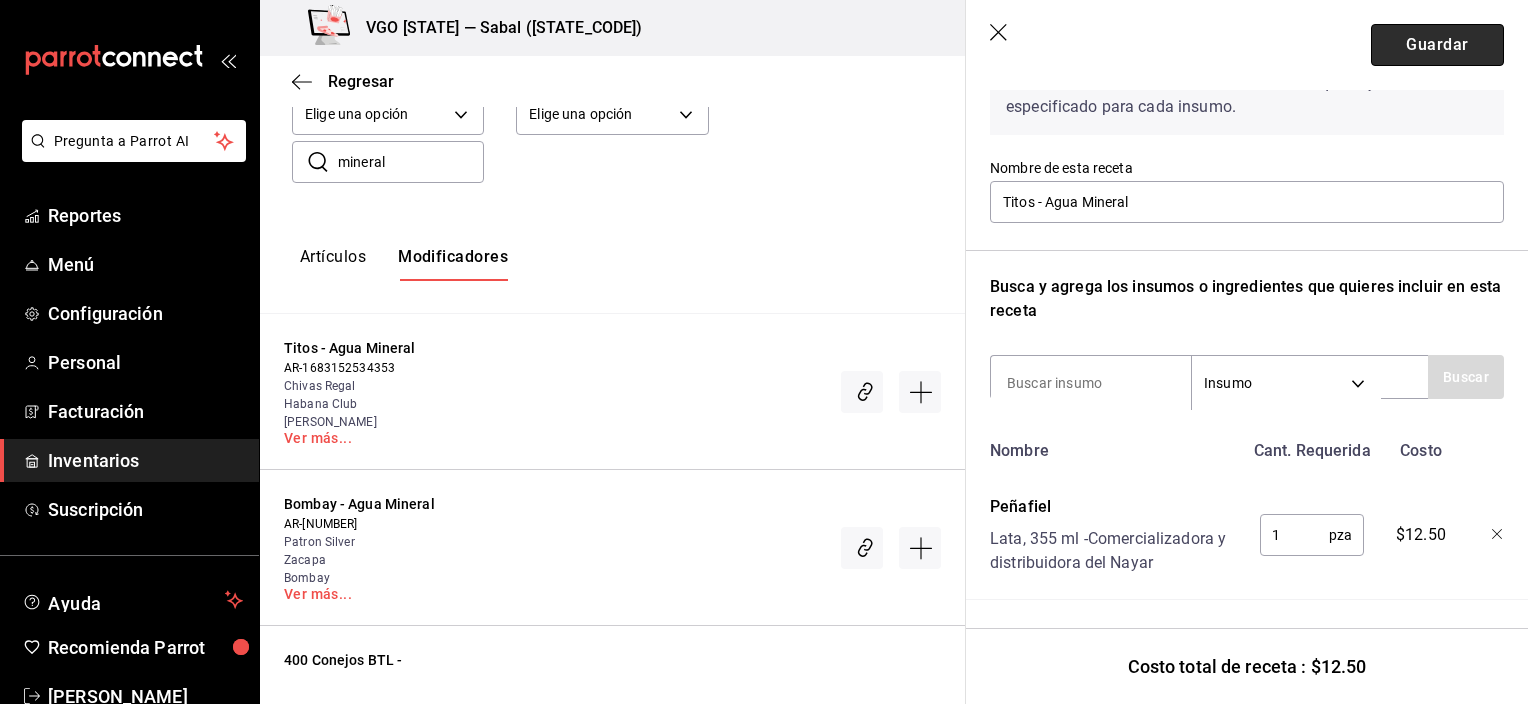 click on "Guardar" at bounding box center (1437, 45) 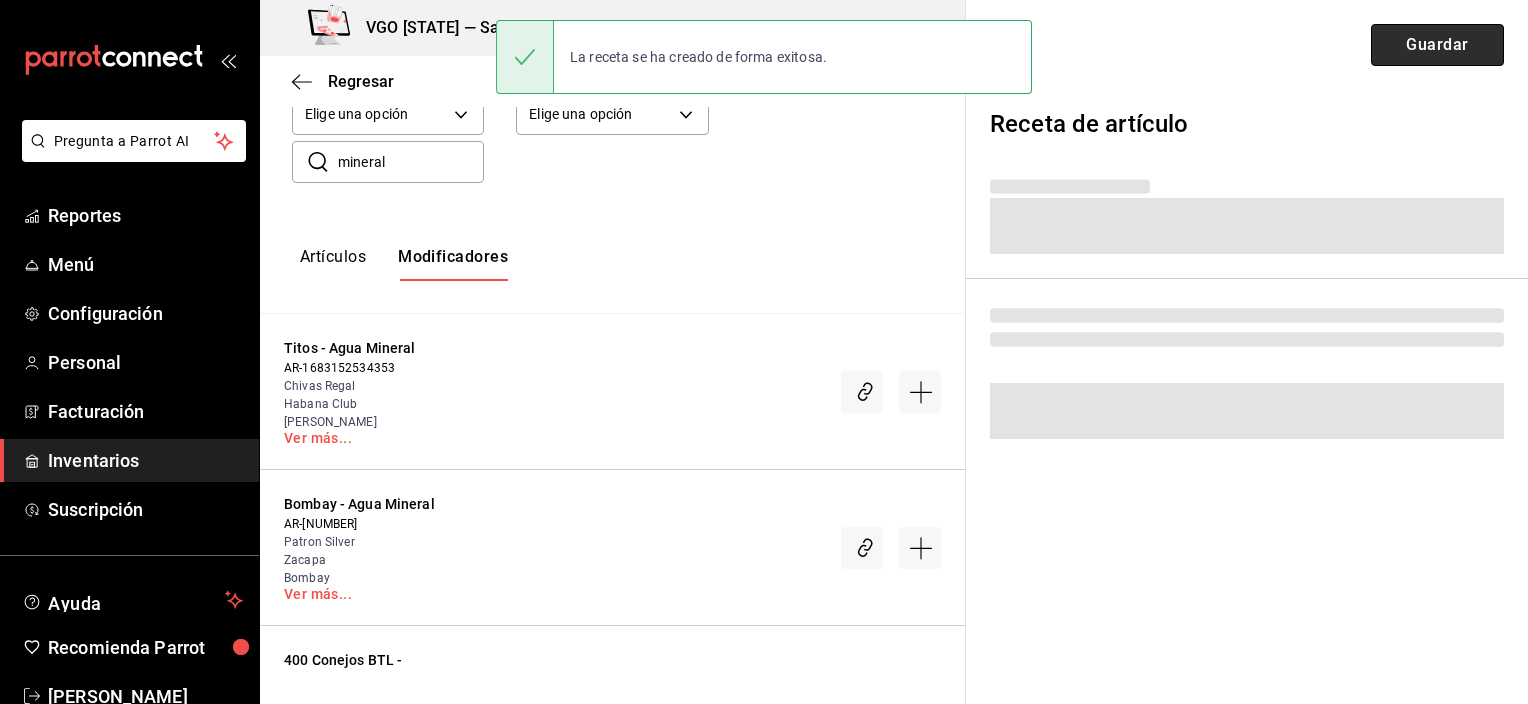 scroll, scrollTop: 0, scrollLeft: 0, axis: both 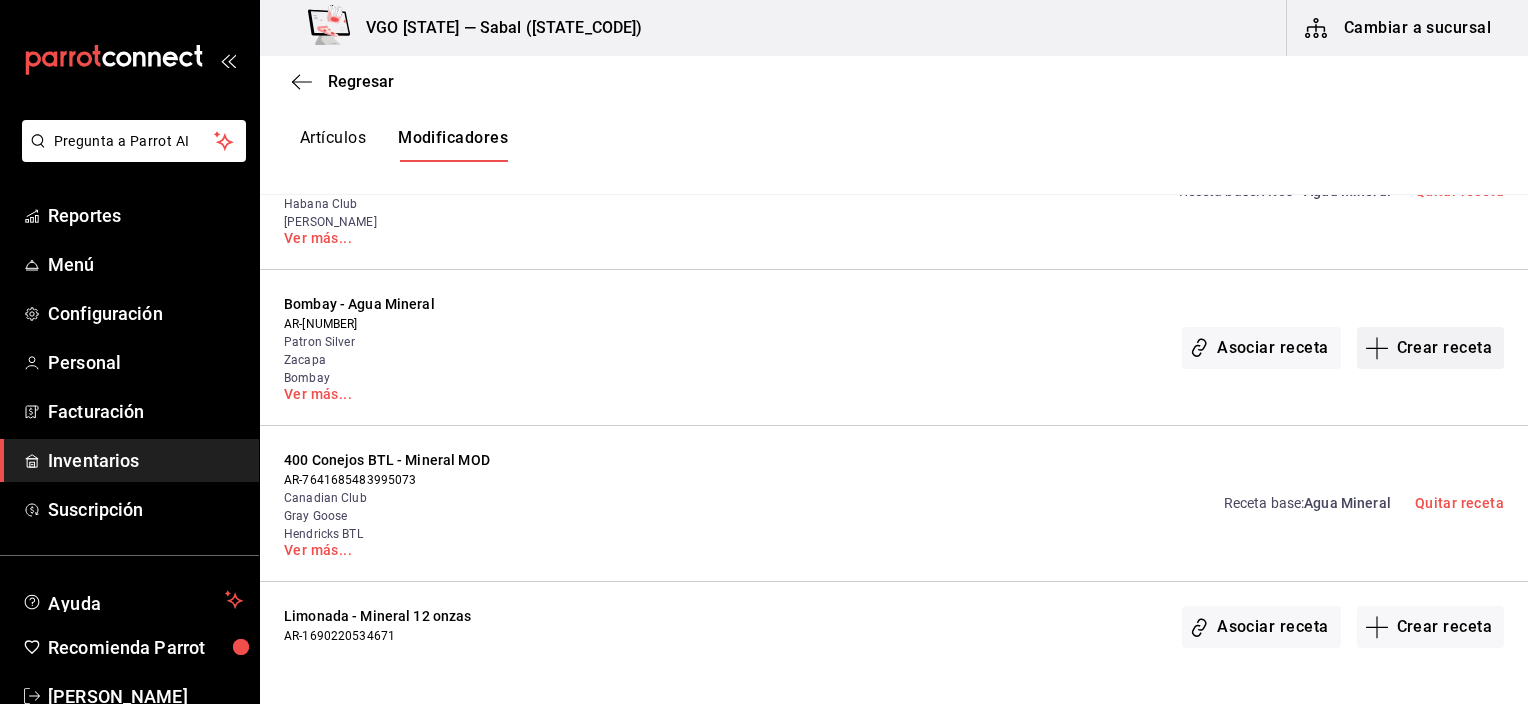 click on "Crear receta" at bounding box center (1431, 348) 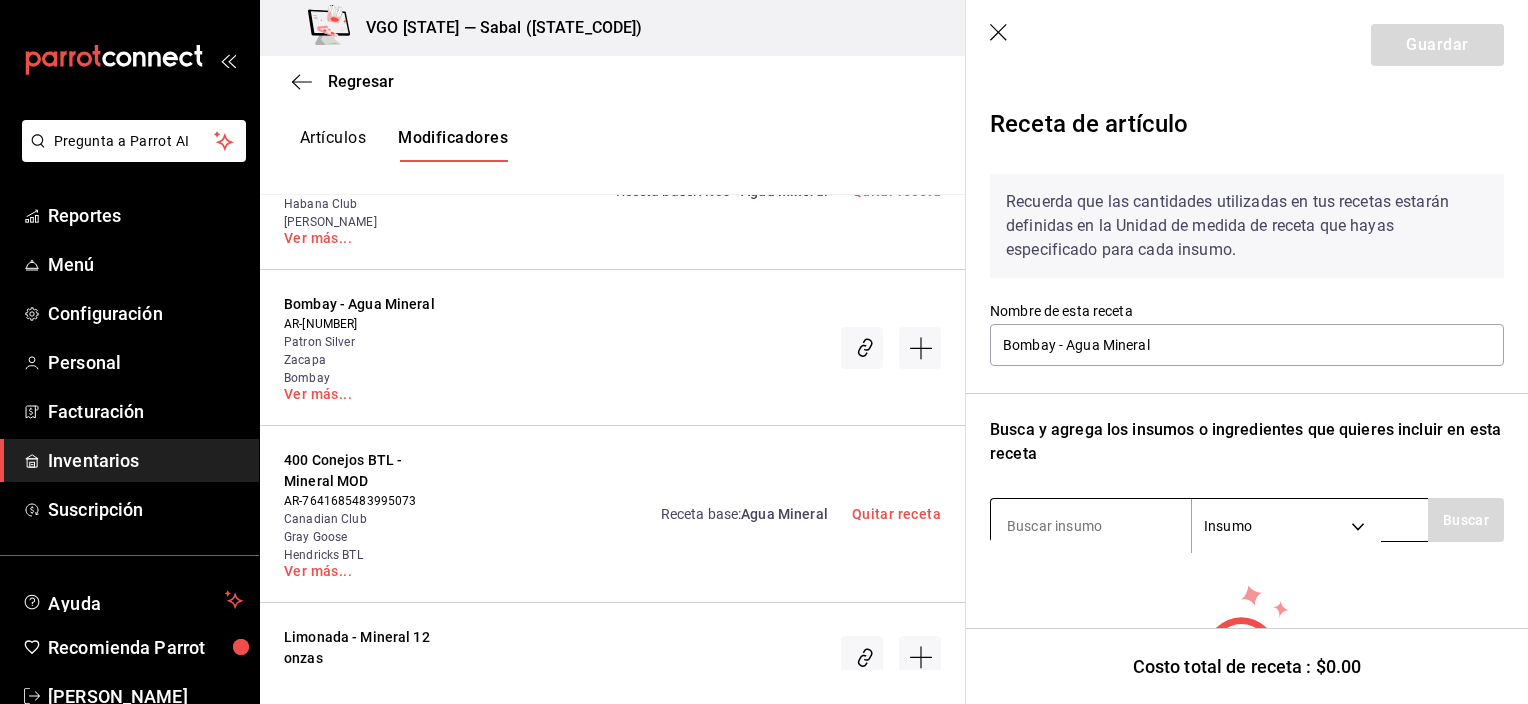 click at bounding box center [1091, 526] 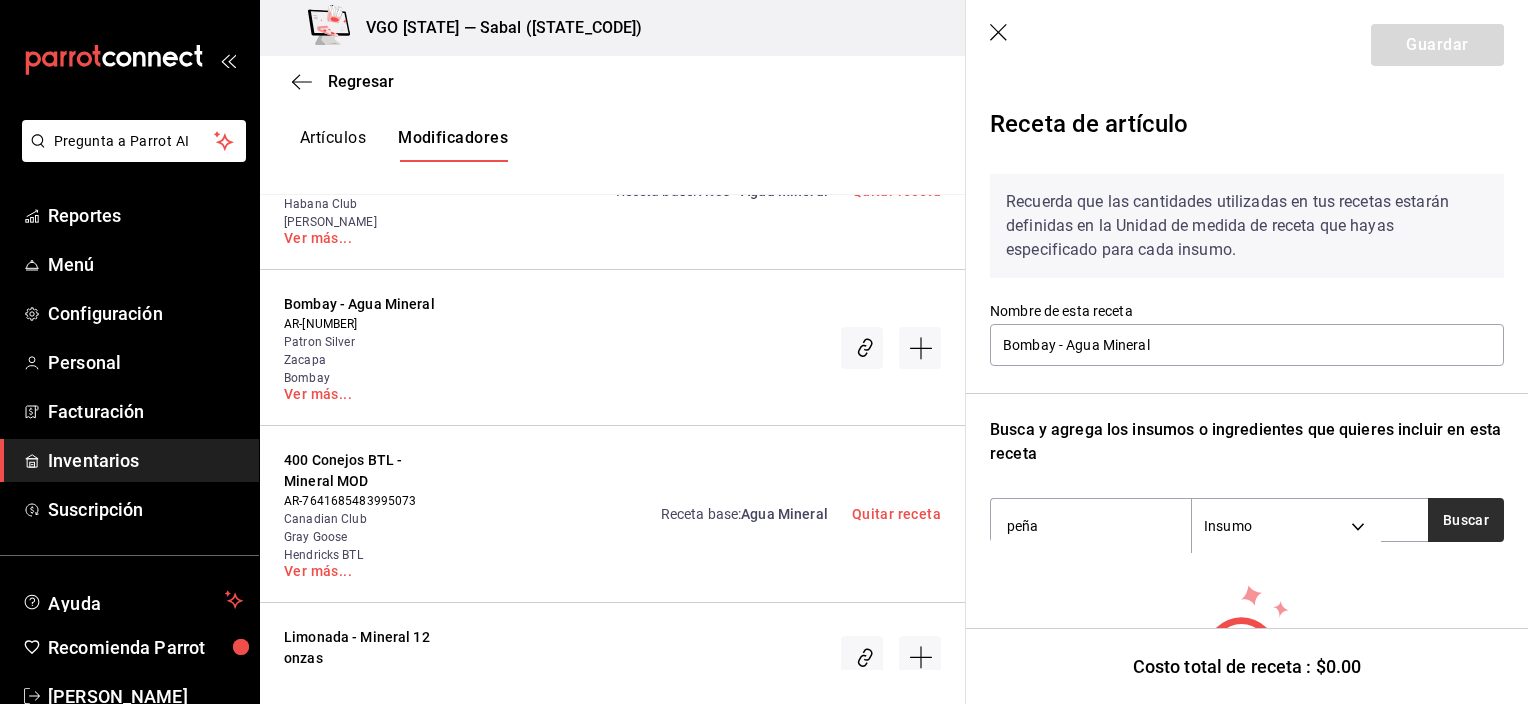 type on "peña" 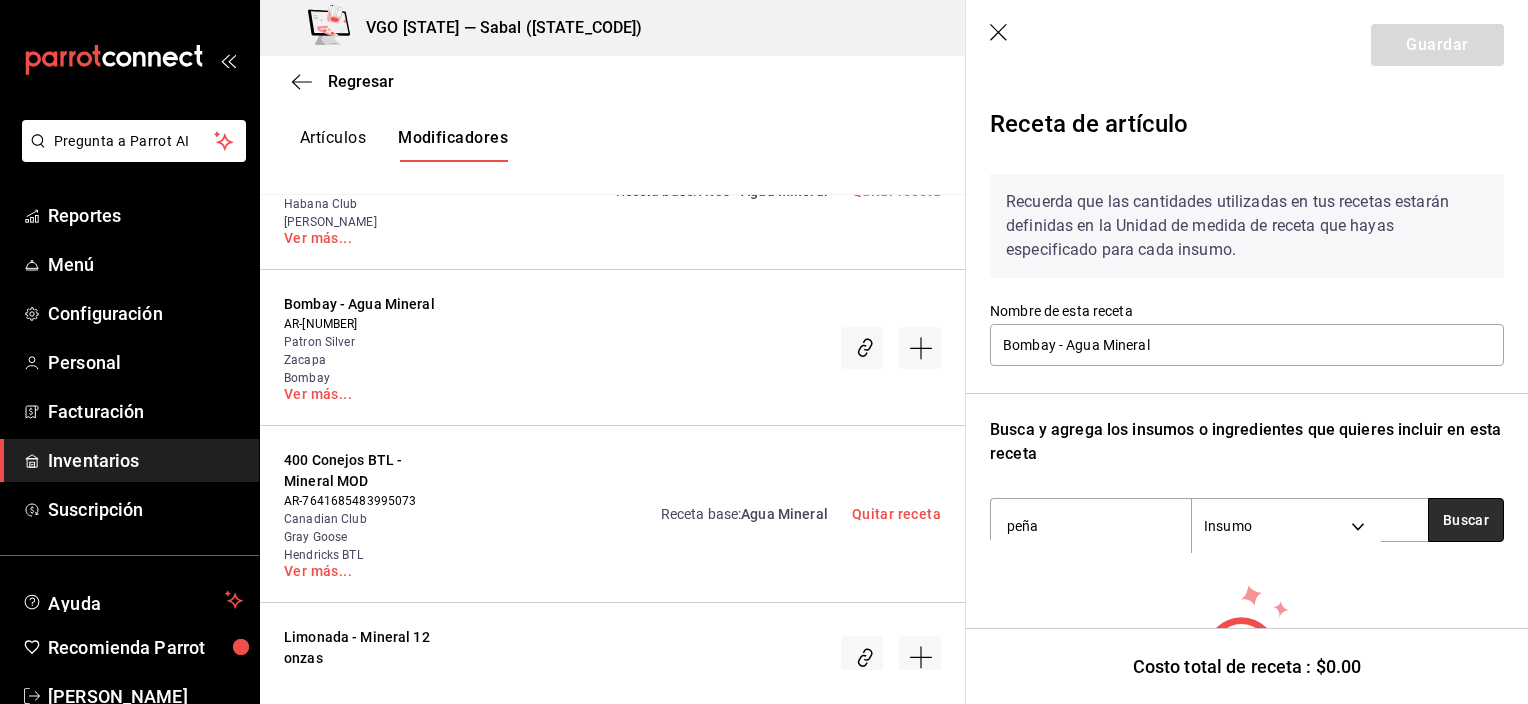 click on "Buscar" at bounding box center [1466, 520] 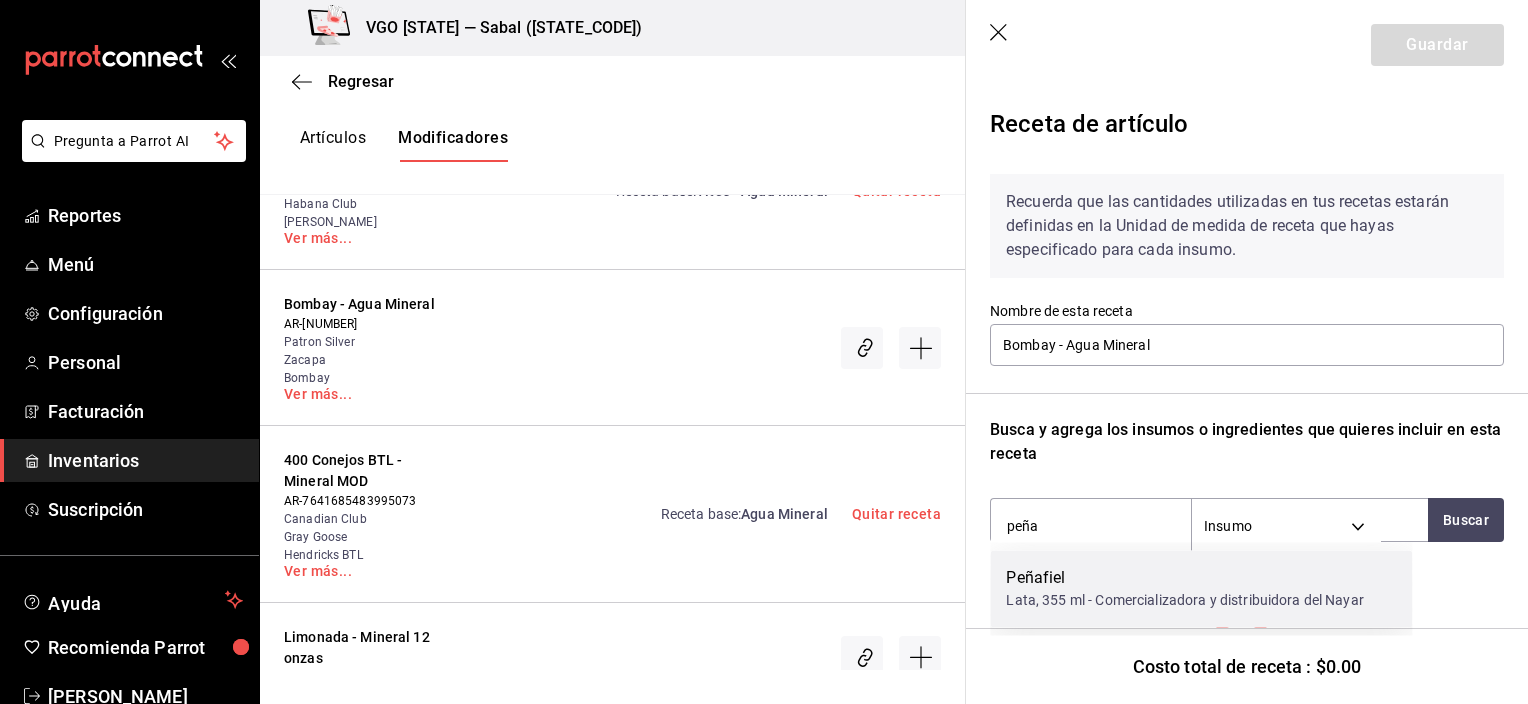 click on "Peñafiel" at bounding box center (1185, 578) 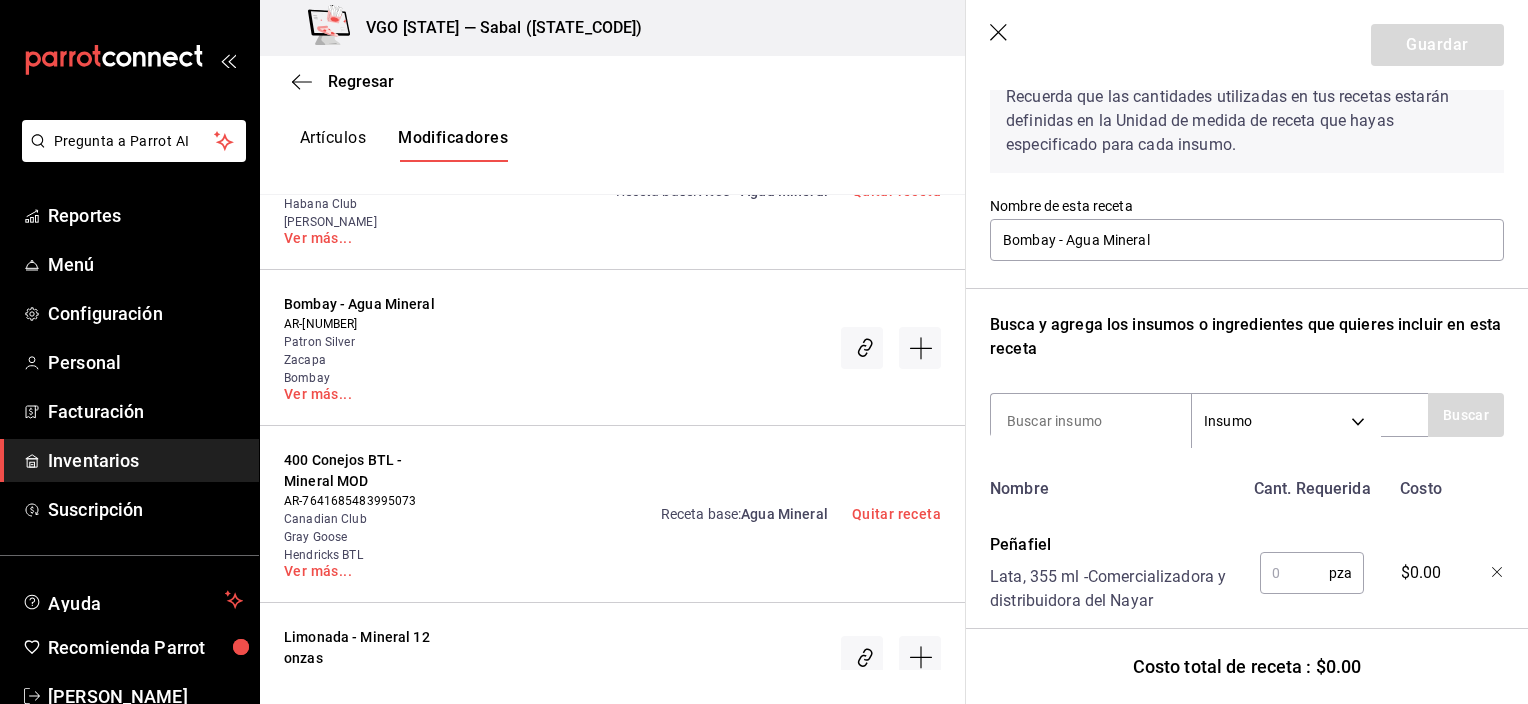 scroll, scrollTop: 158, scrollLeft: 0, axis: vertical 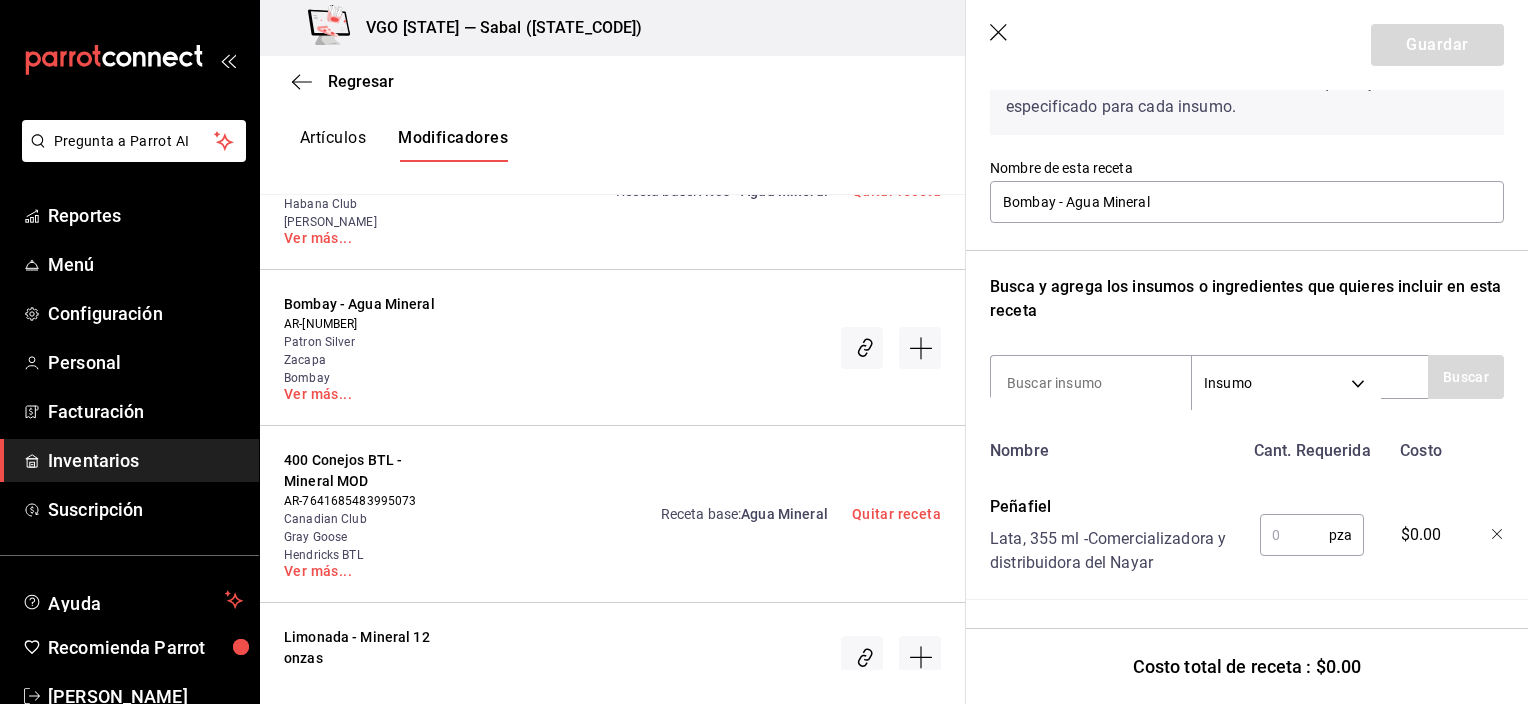 click at bounding box center (1294, 535) 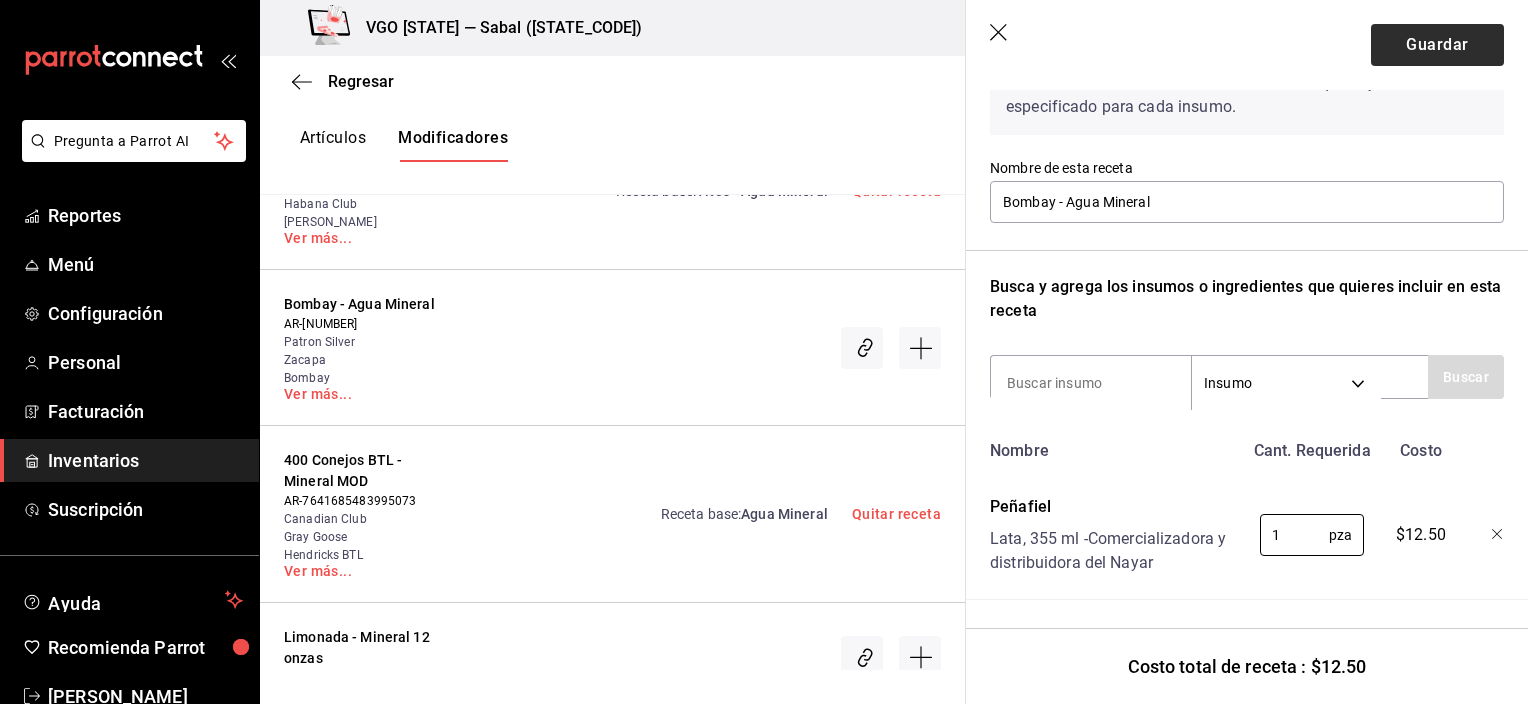 type on "1" 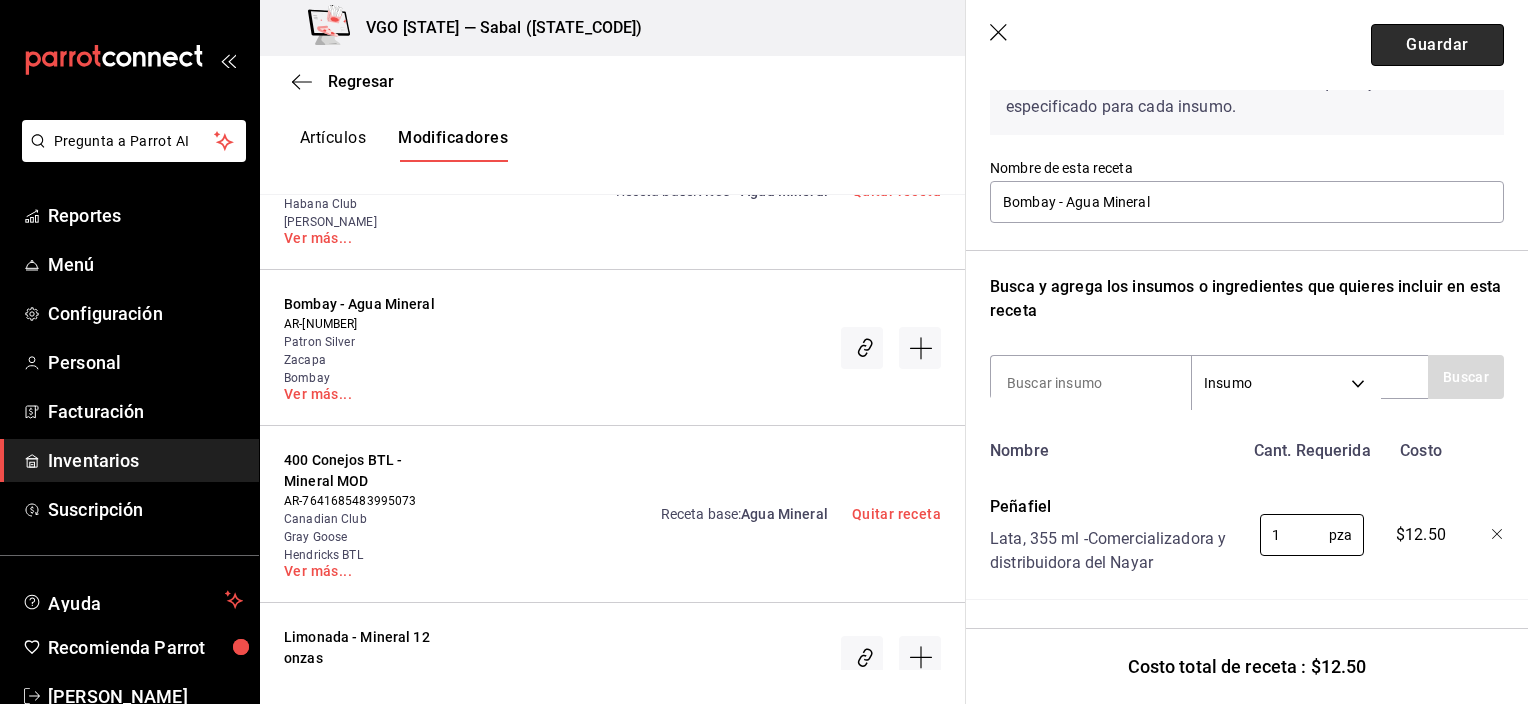 click on "Guardar" at bounding box center (1437, 45) 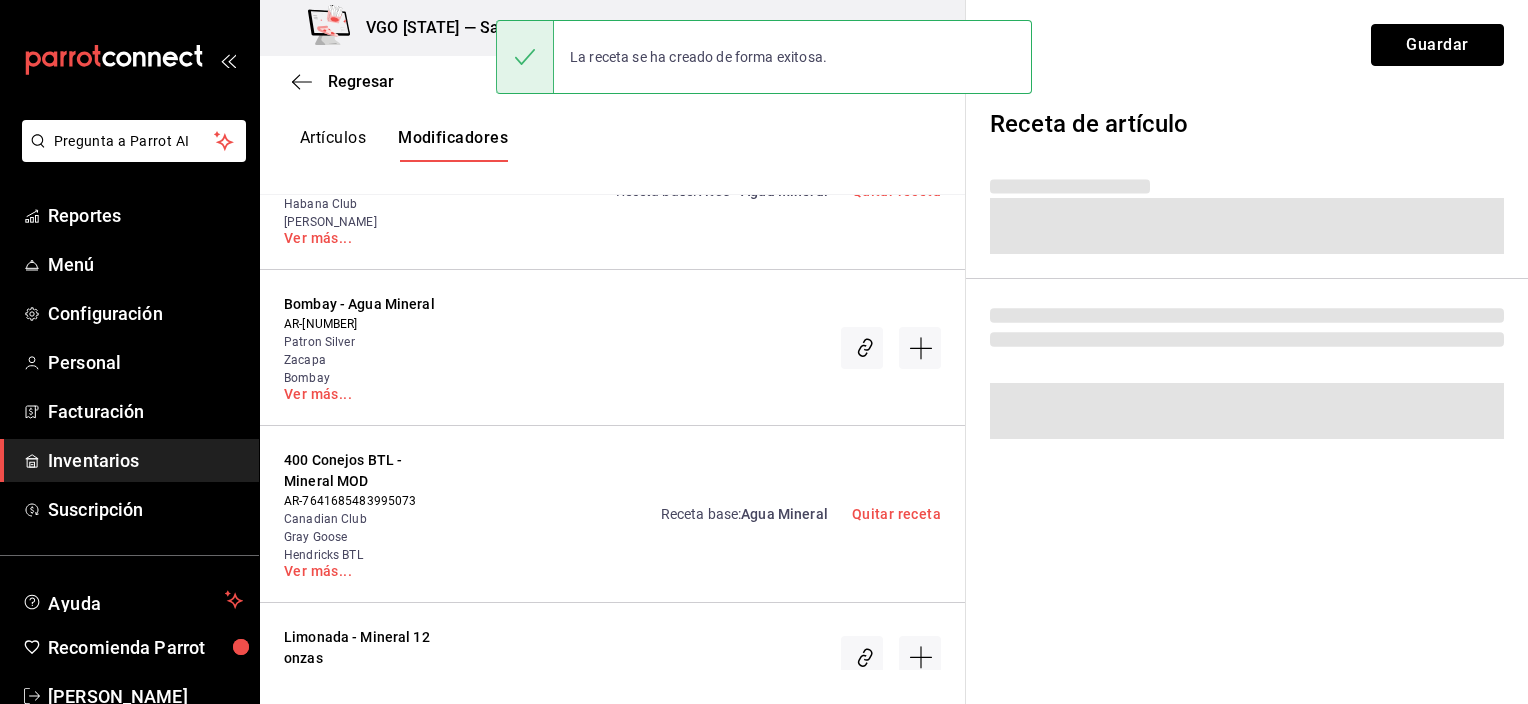 scroll, scrollTop: 0, scrollLeft: 0, axis: both 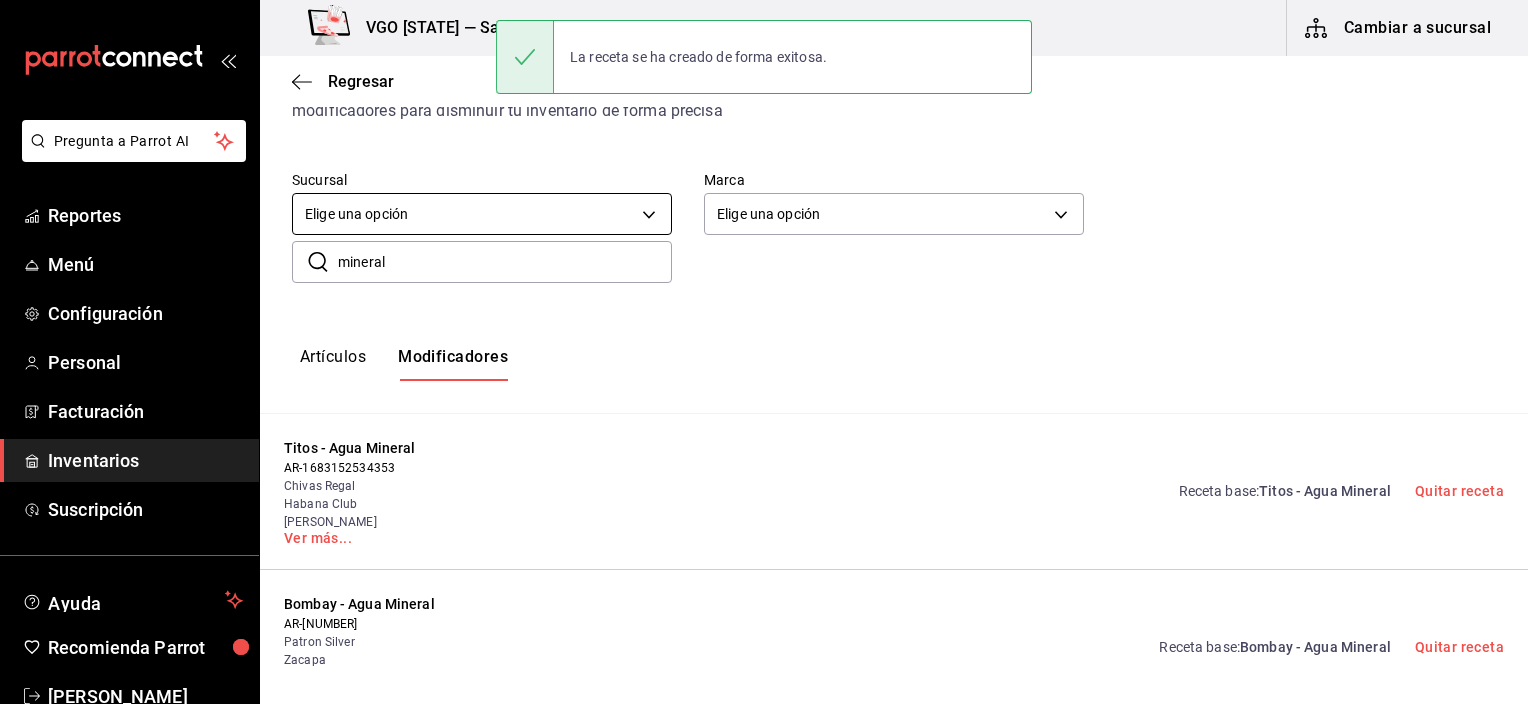 click on "Pregunta a Parrot AI Reportes   Menú   Configuración   Personal   Facturación   Inventarios   Suscripción   Ayuda Recomienda Parrot   Jacqueline Ochoa   Sugerir nueva función   VGO Nayarit — Sabal (NAY) Cambiar a sucursal Regresar Creación y asignación de receta Asocia tus recetas con los artículos de tu menú y sus combinaciones de grupos modificadores para disminuir tu inventario de forma precisa Sucursal Elige una opción default Marca Elige una opción default ​ mineral ​ Artículos Modificadores Titos - Agua Mineral AR-1683152534353 Chivas Regal Habana Club Herradura Plata Ver más... Receta base :  Titos - Agua Mineral Quitar receta Bombay - Agua Mineral AR-1683153999505 Patron Silver Zacapa Bombay Ver más... Receta base :  Bombay - Agua Mineral Quitar receta 400 Conejos BTL - Mineral MOD AR-7641685483995073 Canadian Club Gray Goose Hendricks BTL Ver más... Receta base :  Agua Mineral Quitar receta Limonada - Mineral 12 onzas AR-1690220534671 Asociar receta Crear receta AR-1690220654834" at bounding box center [764, 335] 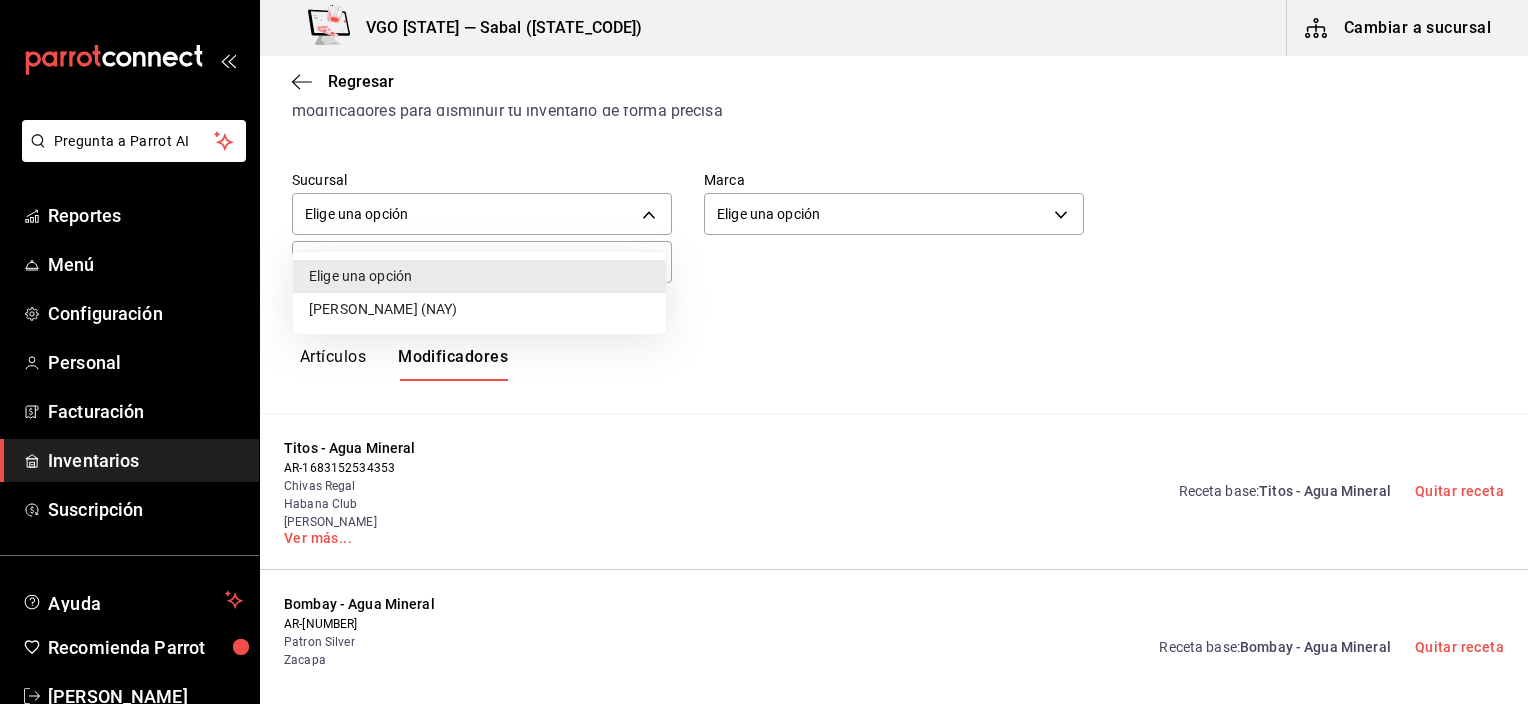 click on "Sabal (NAY)" at bounding box center [479, 309] 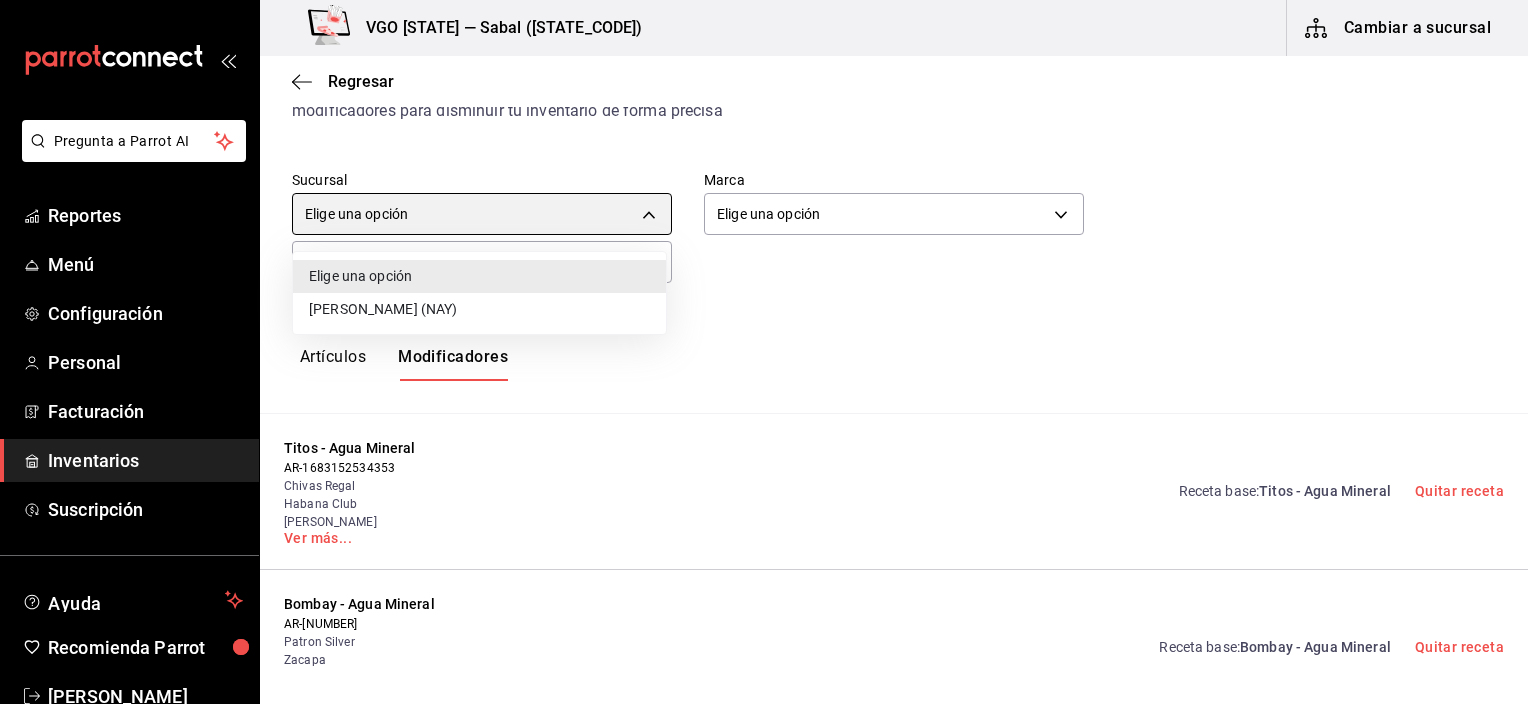 type on "2aba2e4c-8955-4624-a76a-6219a8a60d9c" 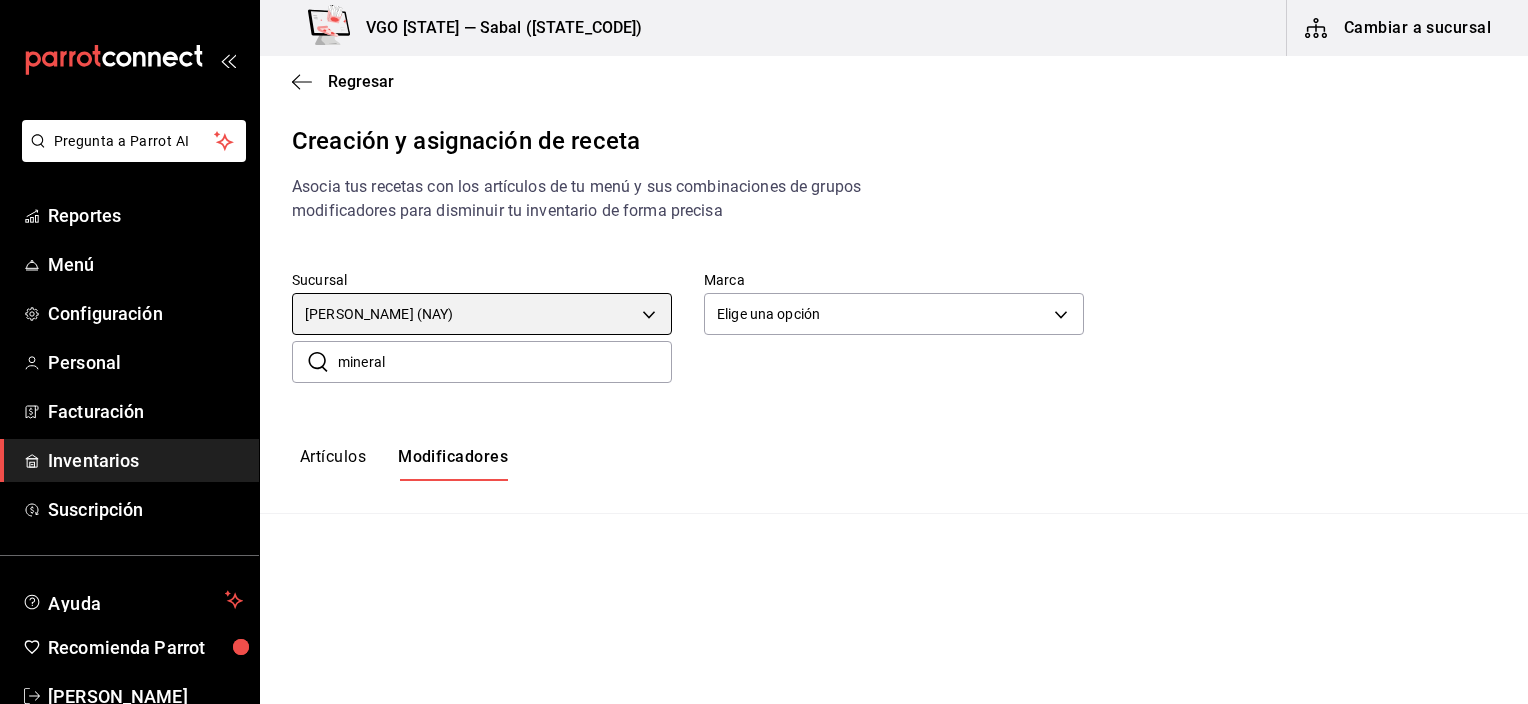 scroll, scrollTop: 0, scrollLeft: 0, axis: both 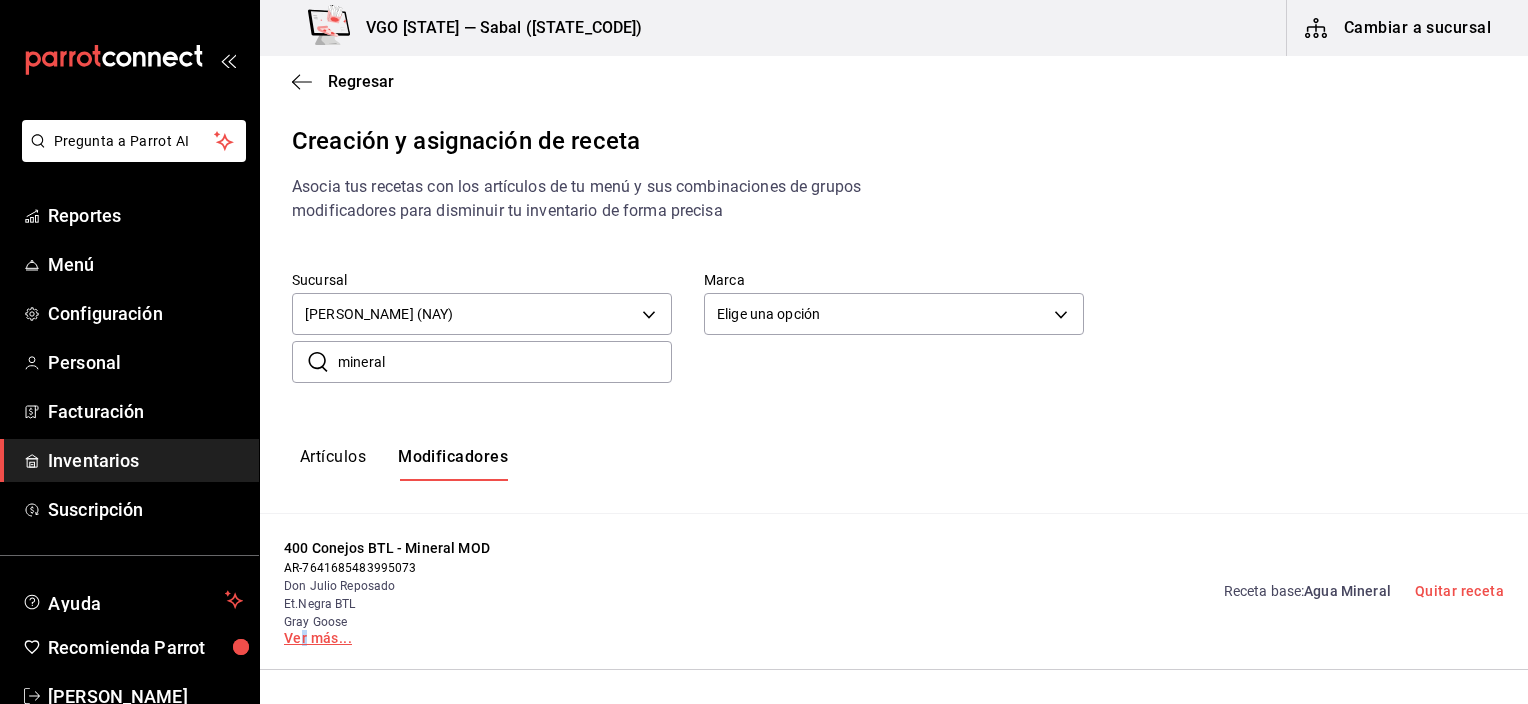 click on "Ver más..." at bounding box center [425, 638] 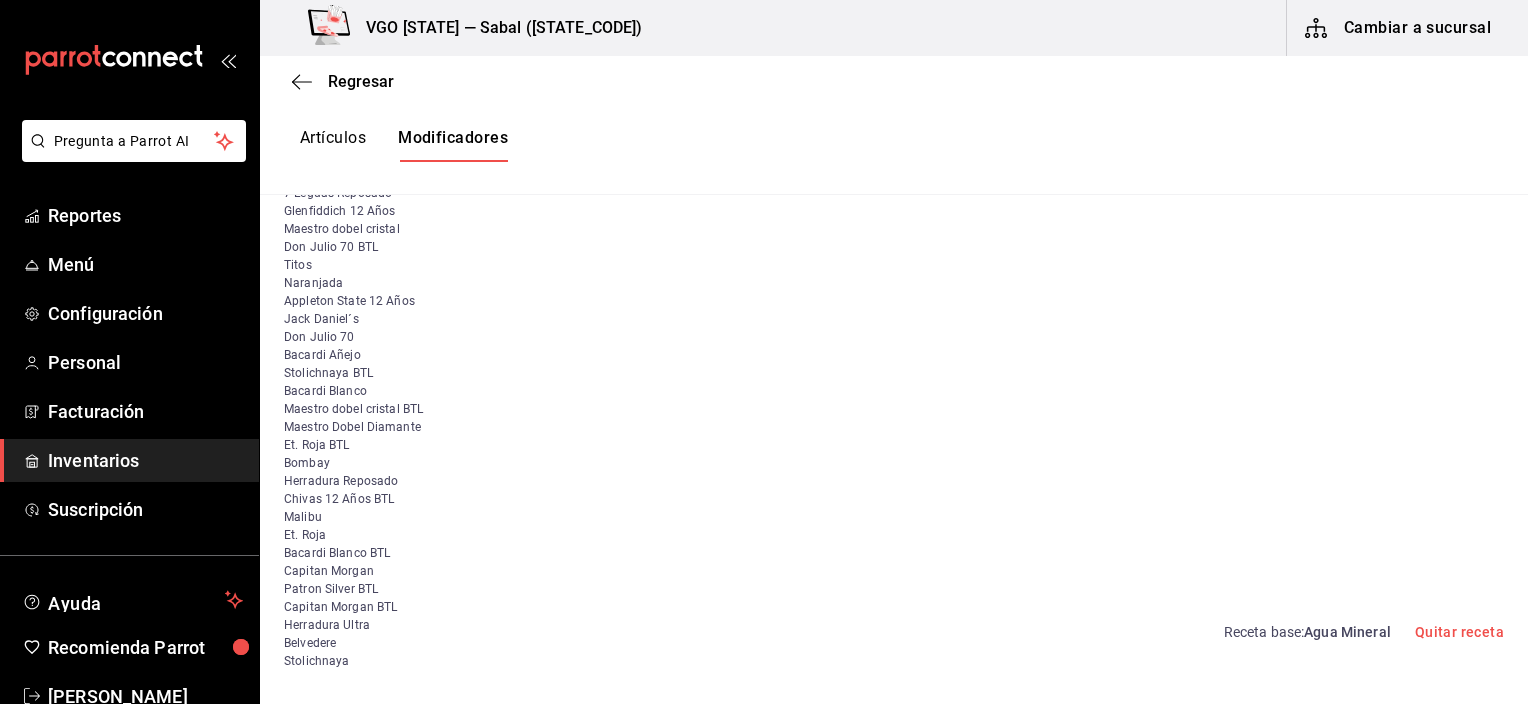 scroll, scrollTop: 0, scrollLeft: 0, axis: both 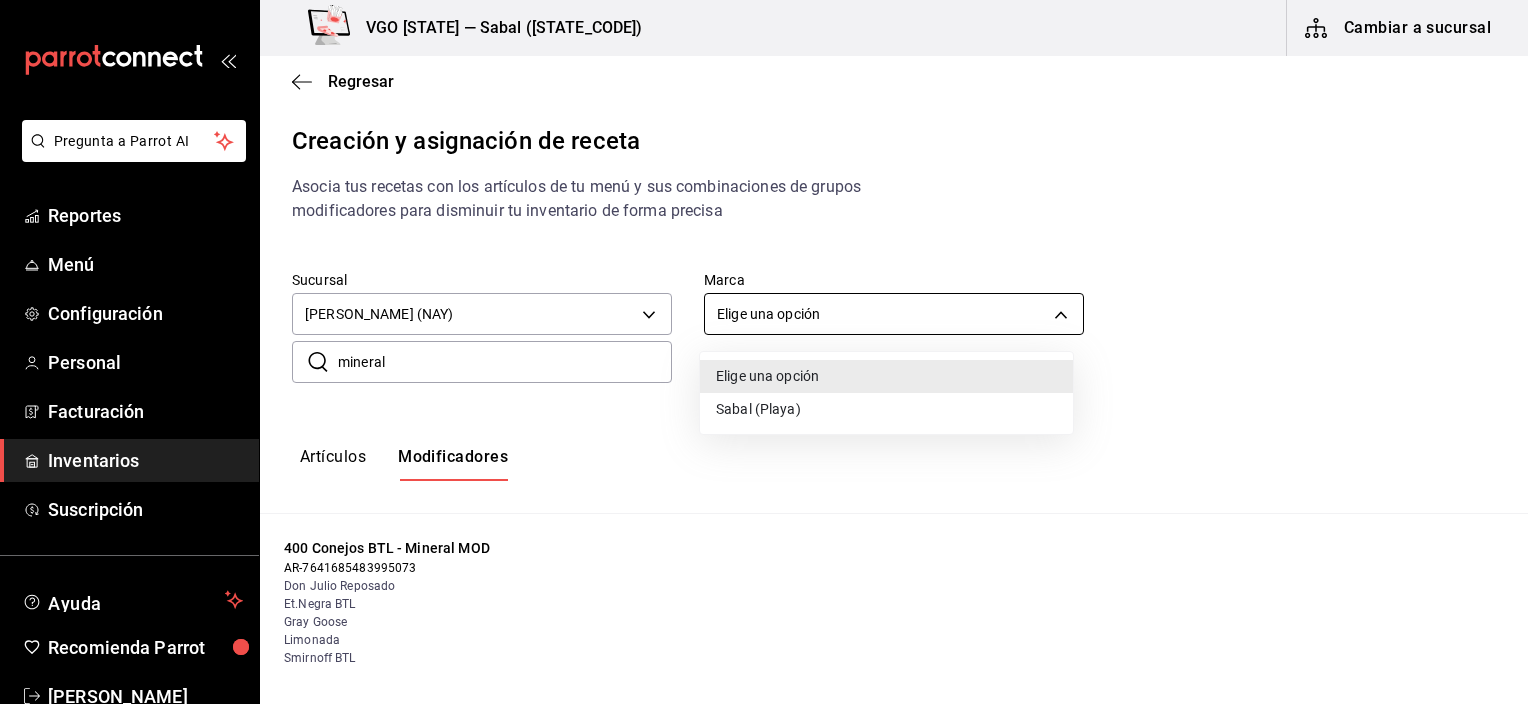 click on "Pregunta a Parrot AI Reportes   Menú   Configuración   Personal   Facturación   Inventarios   Suscripción   Ayuda Recomienda Parrot   Jacqueline Ochoa   Sugerir nueva función   VGO Nayarit — Sabal (NAY) Cambiar a sucursal Regresar Creación y asignación de receta Asocia tus recetas con los artículos de tu menú y sus combinaciones de grupos modificadores para disminuir tu inventario de forma precisa Sucursal Sabal (NAY) 2aba2e4c-8955-4624-a76a-6219a8a60d9c Marca Elige una opción default ​ mineral ​ Artículos Modificadores 400 Conejos BTL - Mineral MOD AR-7641685483995073 Don Julio Reposado Et.Negra BTL Gray Goose Limonada Smirnoff BTL Chivas 12 Años Cuervo Tradicional BTL 7 Leguas Reposado Glenfiddich 12 Años Maestro dobel cristal Don Julio 70 BTL Titos Naranjada Appleton State 12 Años Jack Daniel´s Don Julio 70 Bacardi Añejo Stolichnaya BTL Bacardi Blanco Maestro dobel cristal BTL Maestro Dobel Diamante Et. Roja BTL Bombay Herradura Reposado Chivas 12 Años BTL Malibu Et. Roja Belvedere" at bounding box center [764, 335] 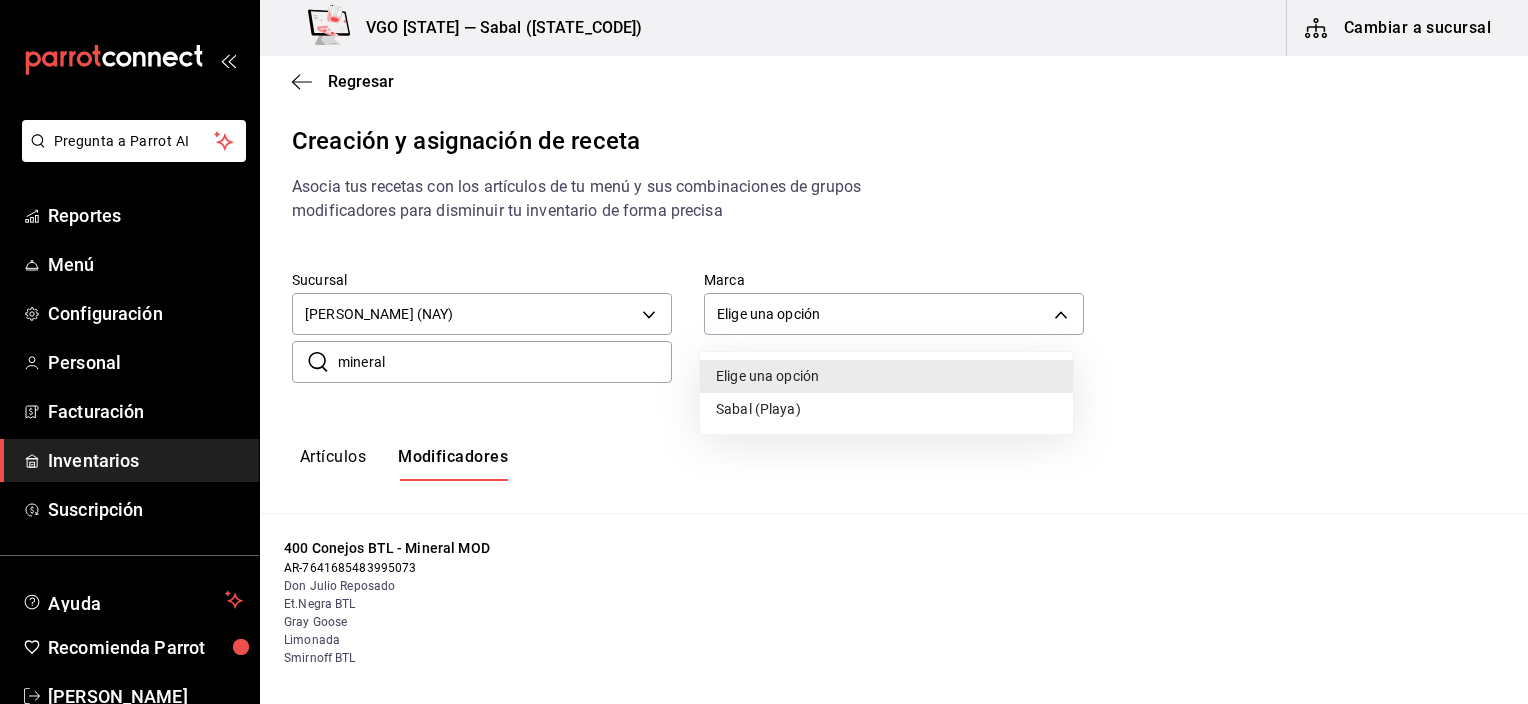 click on "Sabal (Playa)" at bounding box center [886, 409] 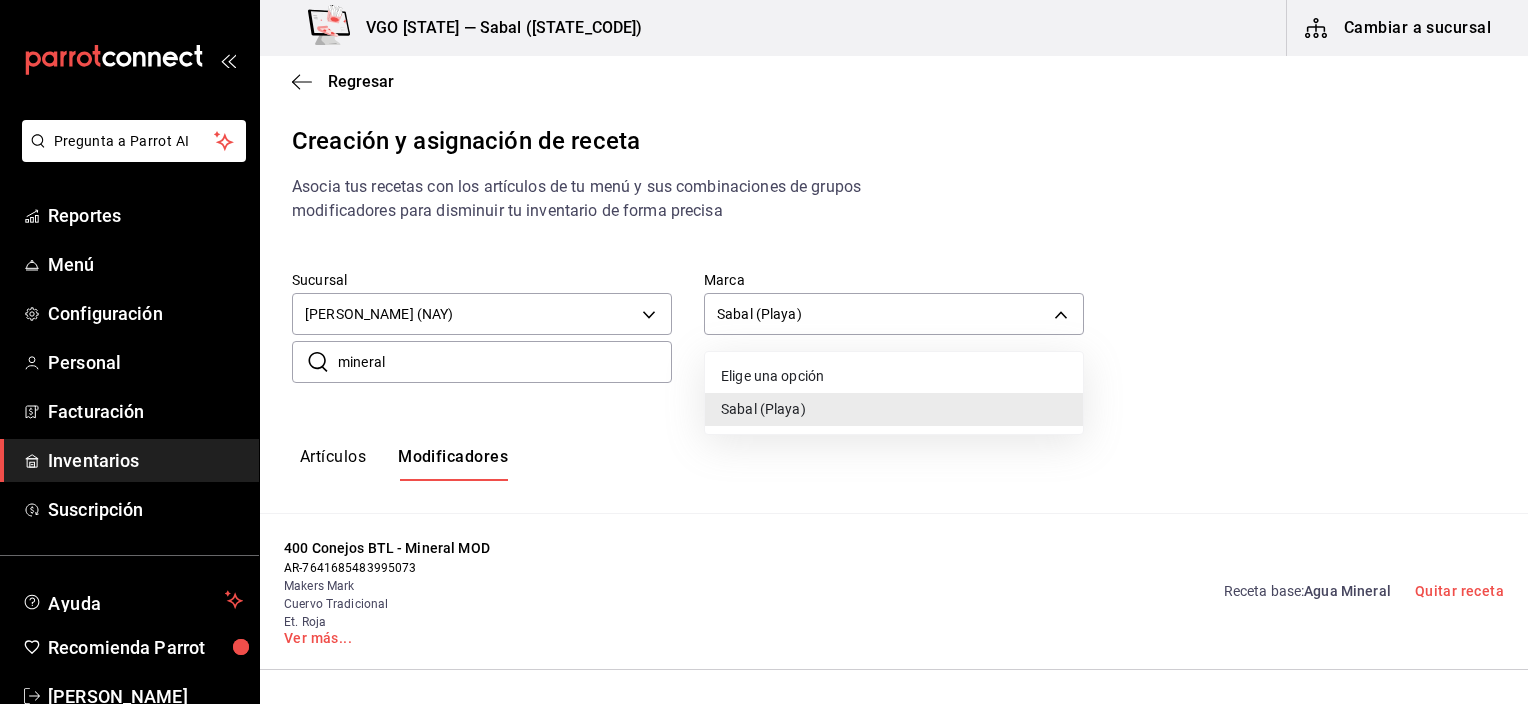 click on "Pregunta a Parrot AI Reportes   Menú   Configuración   Personal   Facturación   Inventarios   Suscripción   Ayuda Recomienda Parrot   Jacqueline Ochoa   Sugerir nueva función   VGO Nayarit — Sabal (NAY) Cambiar a sucursal Regresar Creación y asignación de receta Asocia tus recetas con los artículos de tu menú y sus combinaciones de grupos modificadores para disminuir tu inventario de forma precisa Sucursal Sabal (NAY) 2aba2e4c-8955-4624-a76a-6219a8a60d9c Marca Sabal (Playa) 7bb9fc4a-963e-4e00-9402-9ac56289446f ​ mineral ​ Artículos Modificadores 400 Conejos BTL - Mineral MOD AR-7641685483995073 Makers Mark Cuervo Tradicional Et. Roja Ver más... Receta base :  Agua Mineral Quitar receta Guardar Receta de artículo GANA 1 MES GRATIS EN TU SUSCRIPCIÓN AQUÍ Pregunta a Parrot AI Reportes   Menú   Configuración   Personal   Facturación   Inventarios   Suscripción   Ayuda Recomienda Parrot   Jacqueline Ochoa   Sugerir nueva función   Visitar centro de ayuda (81) 2046 6363 (81) 2046 6363" at bounding box center [764, 335] 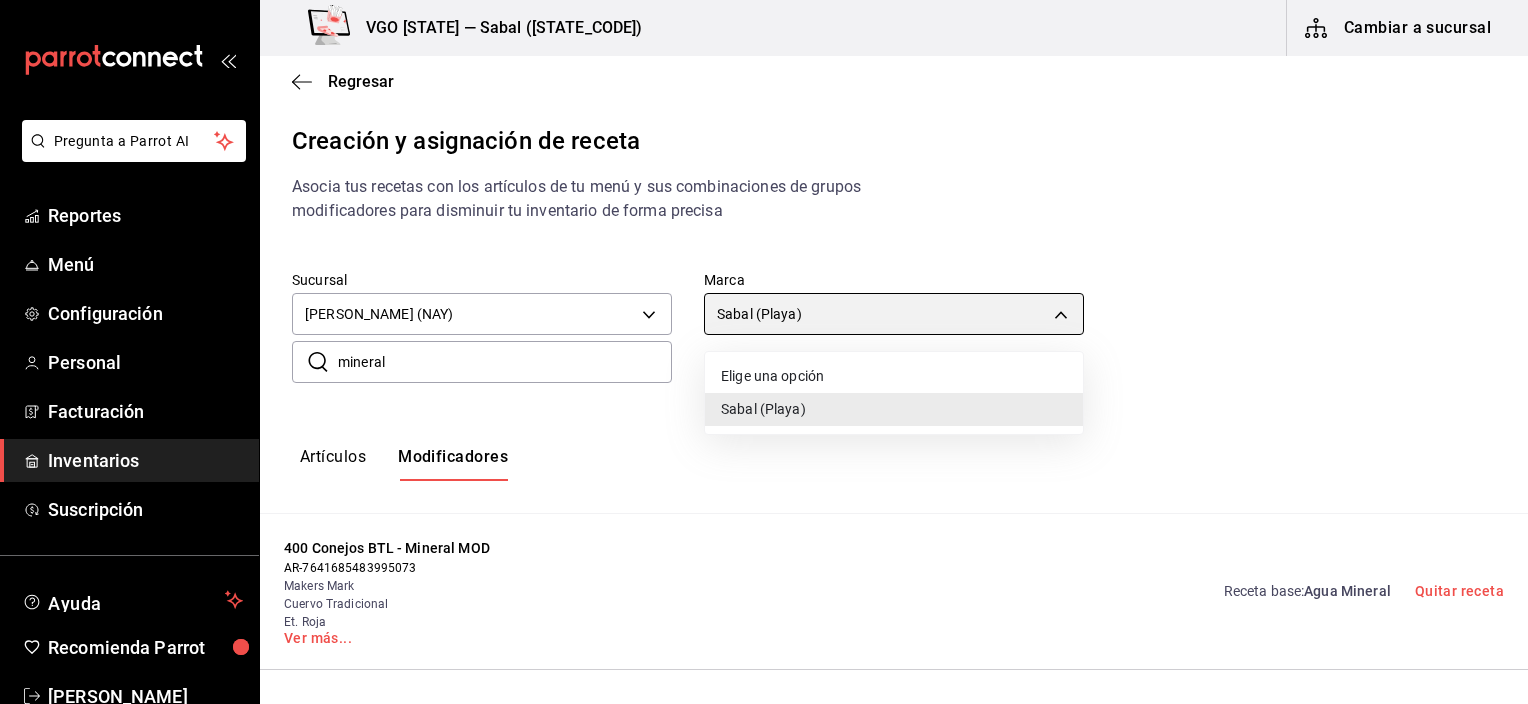 type on "default" 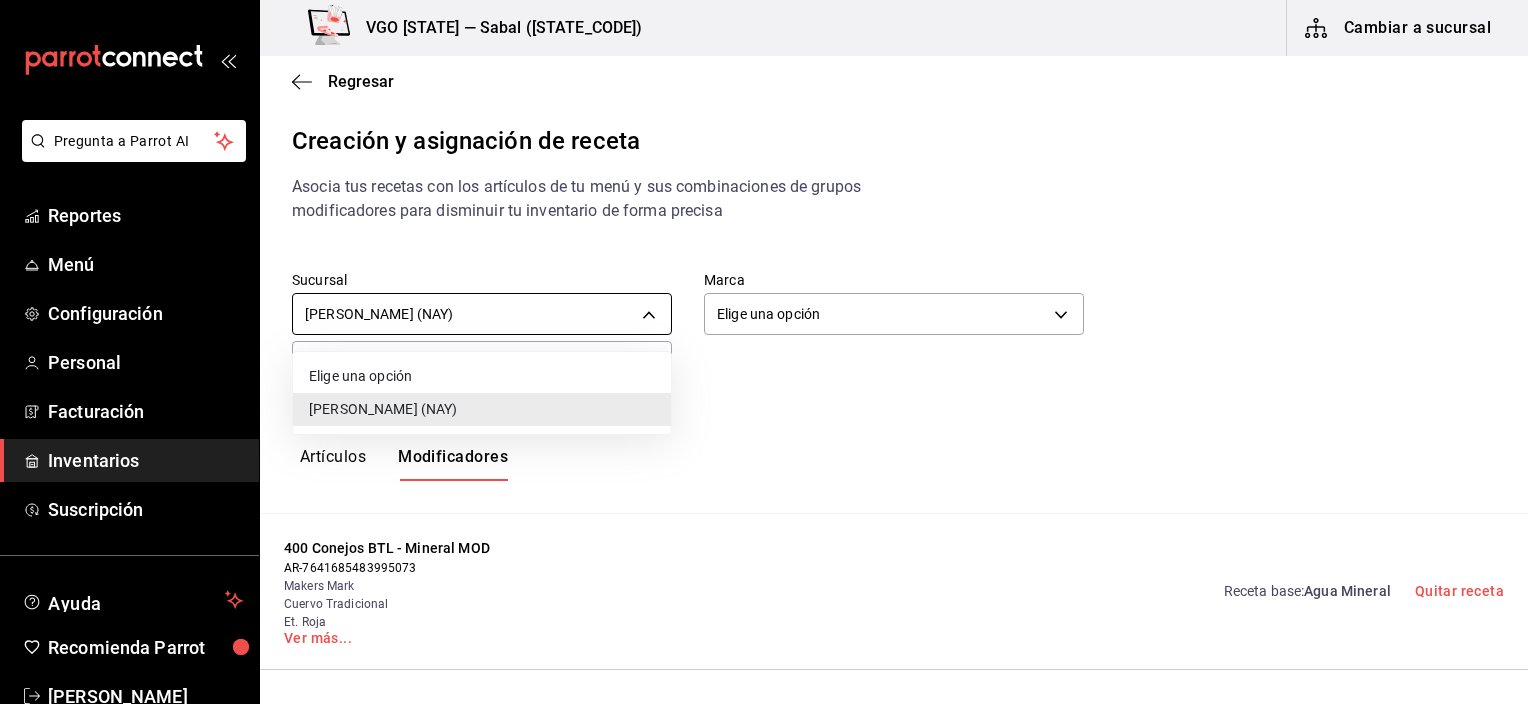 click on "Pregunta a Parrot AI Reportes   Menú   Configuración   Personal   Facturación   Inventarios   Suscripción   Ayuda Recomienda Parrot   Jacqueline Ochoa   Sugerir nueva función   VGO Nayarit — Sabal (NAY) Cambiar a sucursal Regresar Creación y asignación de receta Asocia tus recetas con los artículos de tu menú y sus combinaciones de grupos modificadores para disminuir tu inventario de forma precisa Sucursal Sabal (NAY) 2aba2e4c-8955-4624-a76a-6219a8a60d9c Marca Elige una opción default ​ mineral ​ Artículos Modificadores 400 Conejos BTL - Mineral MOD AR-7641685483995073 Makers Mark Cuervo Tradicional Et. Roja Ver más... Receta base :  Agua Mineral Quitar receta Guardar Receta de artículo GANA 1 MES GRATIS EN TU SUSCRIPCIÓN AQUÍ ¿Recuerdas cómo empezó tu restaurante?
Hoy puedes ayudar a un colega a tener el mismo cambio que tú viviste.
Recomienda Parrot directamente desde tu Portal Administrador.
Es fácil y rápido.
🎁 Por cada restaurante que se una, ganas 1 mes gratis. Reportes" at bounding box center (764, 335) 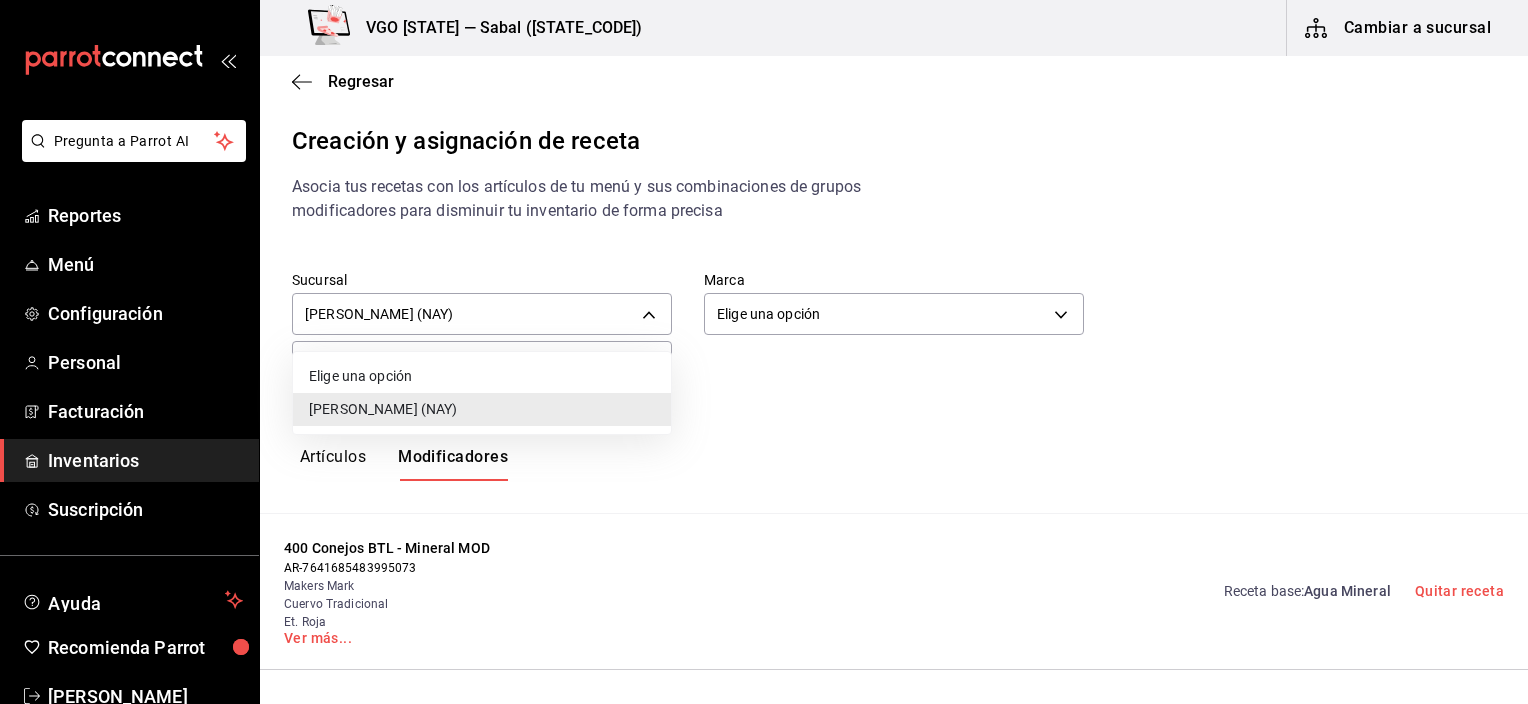 click on "Elige una opción" at bounding box center [482, 376] 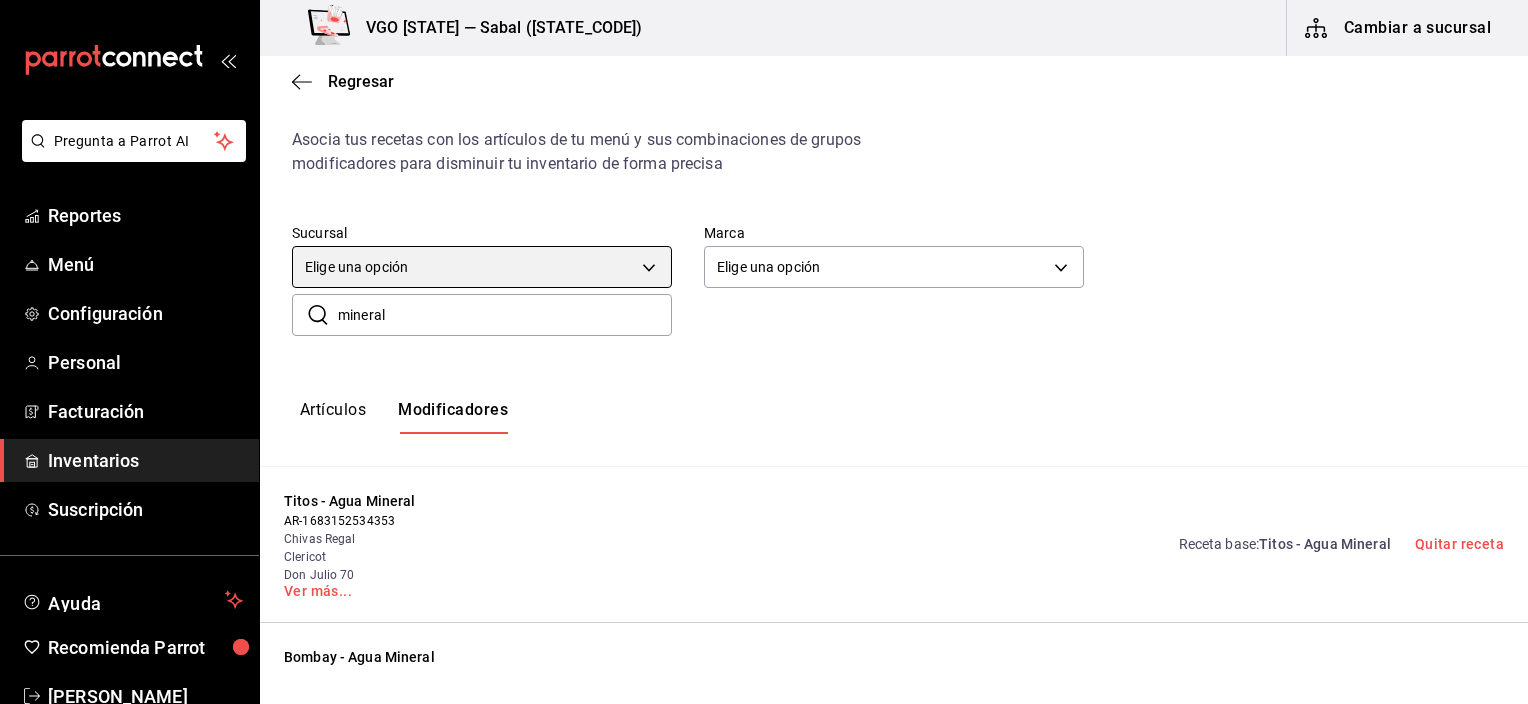 scroll, scrollTop: 0, scrollLeft: 0, axis: both 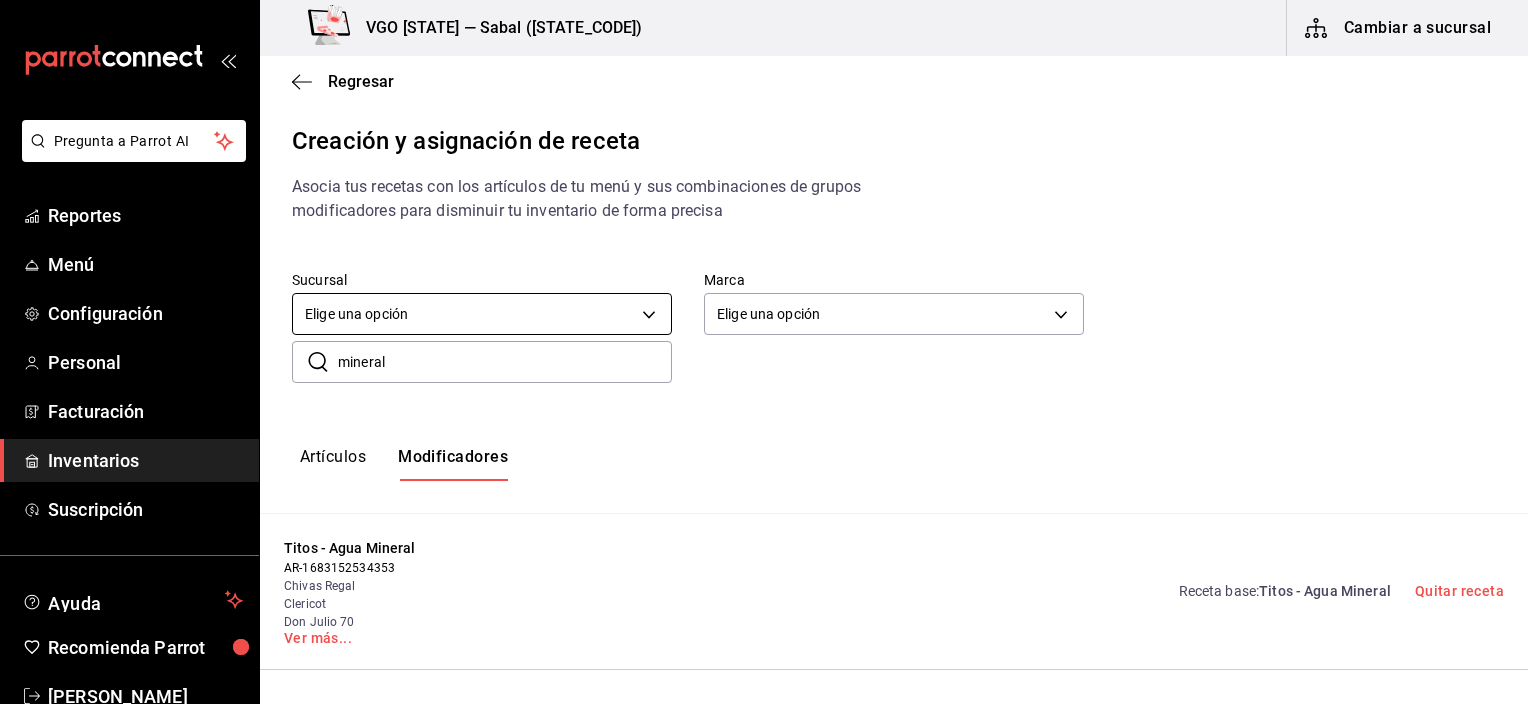 click on "Pregunta a Parrot AI Reportes   Menú   Configuración   Personal   Facturación   Inventarios   Suscripción   Ayuda Recomienda Parrot   Jacqueline Ochoa   Sugerir nueva función   VGO Nayarit — Sabal (NAY) Cambiar a sucursal Regresar Creación y asignación de receta Asocia tus recetas con los artículos de tu menú y sus combinaciones de grupos modificadores para disminuir tu inventario de forma precisa Sucursal Elige una opción default Marca Elige una opción default ​ mineral ​ Artículos Modificadores Titos - Agua Mineral AR-1683152534353 Chivas Regal Clericot Don Julio 70 Ver más... Receta base :  Titos - Agua Mineral Quitar receta Bombay - Agua Mineral AR-1683153999505 Patron Silver Bombay Zacapa Ver más... Receta base :  Bombay - Agua Mineral Quitar receta 400 Conejos BTL - Mineral MOD AR-7641685483995073 Maestro Dobel Diamante Don Julio 70 BTL Malibu BTL Ver más... Receta base :  Agua Mineral Quitar receta Limonada - Mineral 12 onzas AR-1690220534671 Asociar receta Crear receta 400 Conejos" at bounding box center (764, 335) 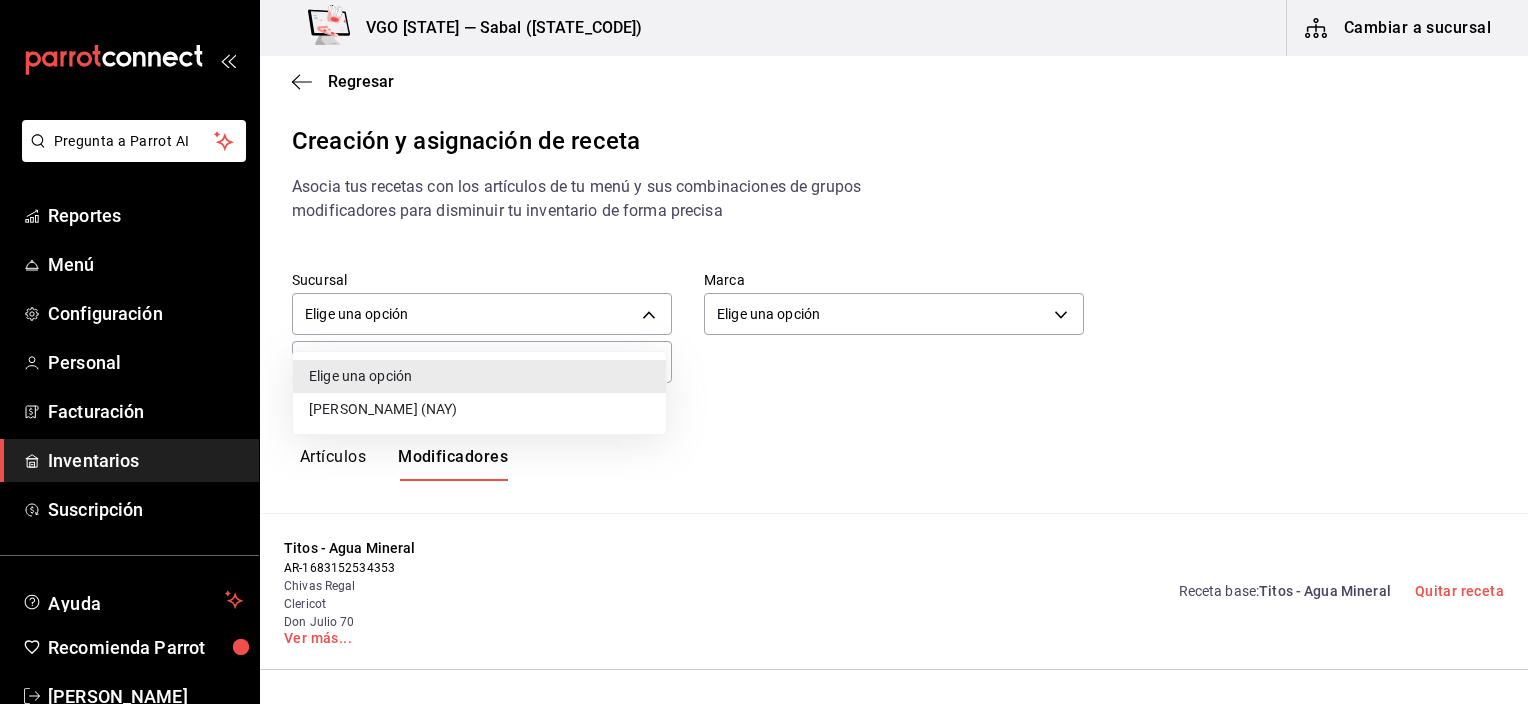 drag, startPoint x: 388, startPoint y: 408, endPoint x: 428, endPoint y: 434, distance: 47.707443 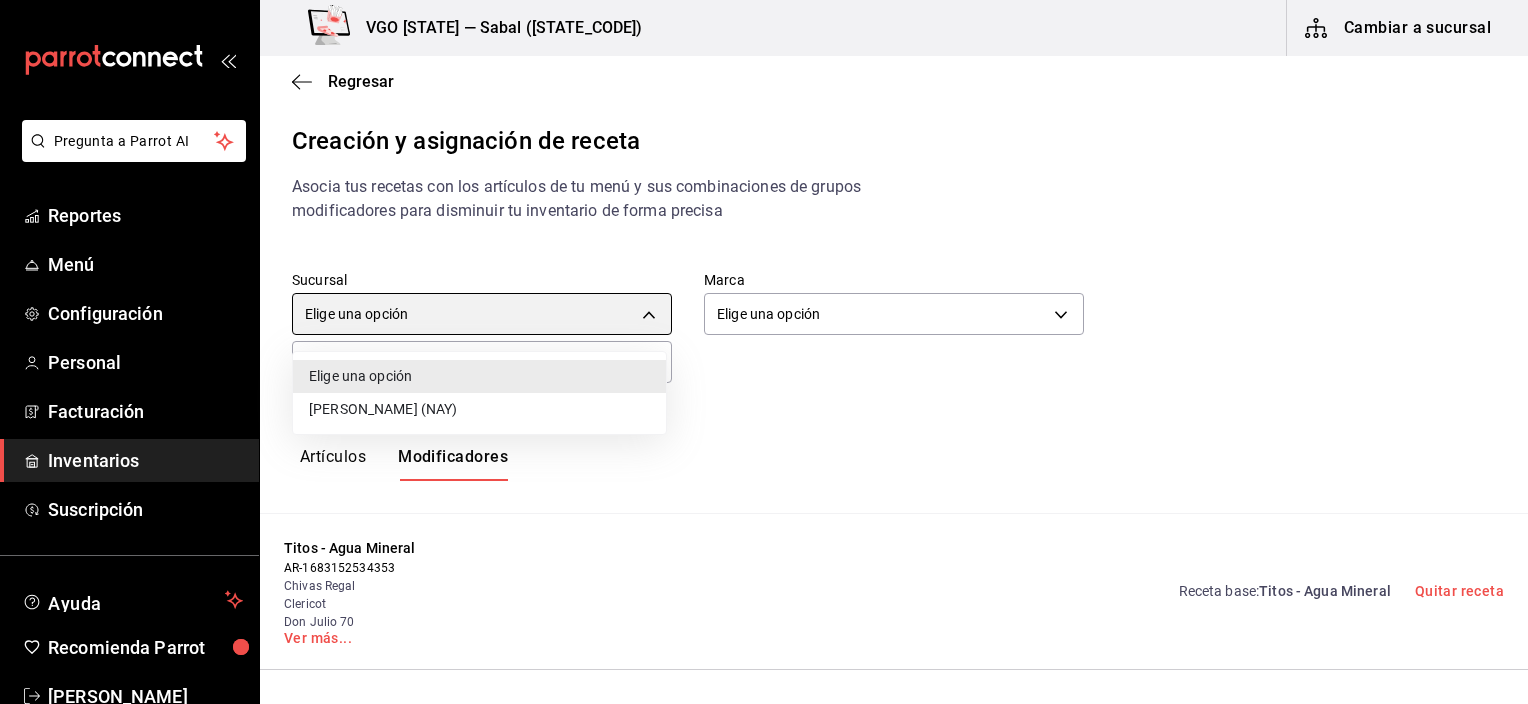 type on "2aba2e4c-8955-4624-a76a-6219a8a60d9c" 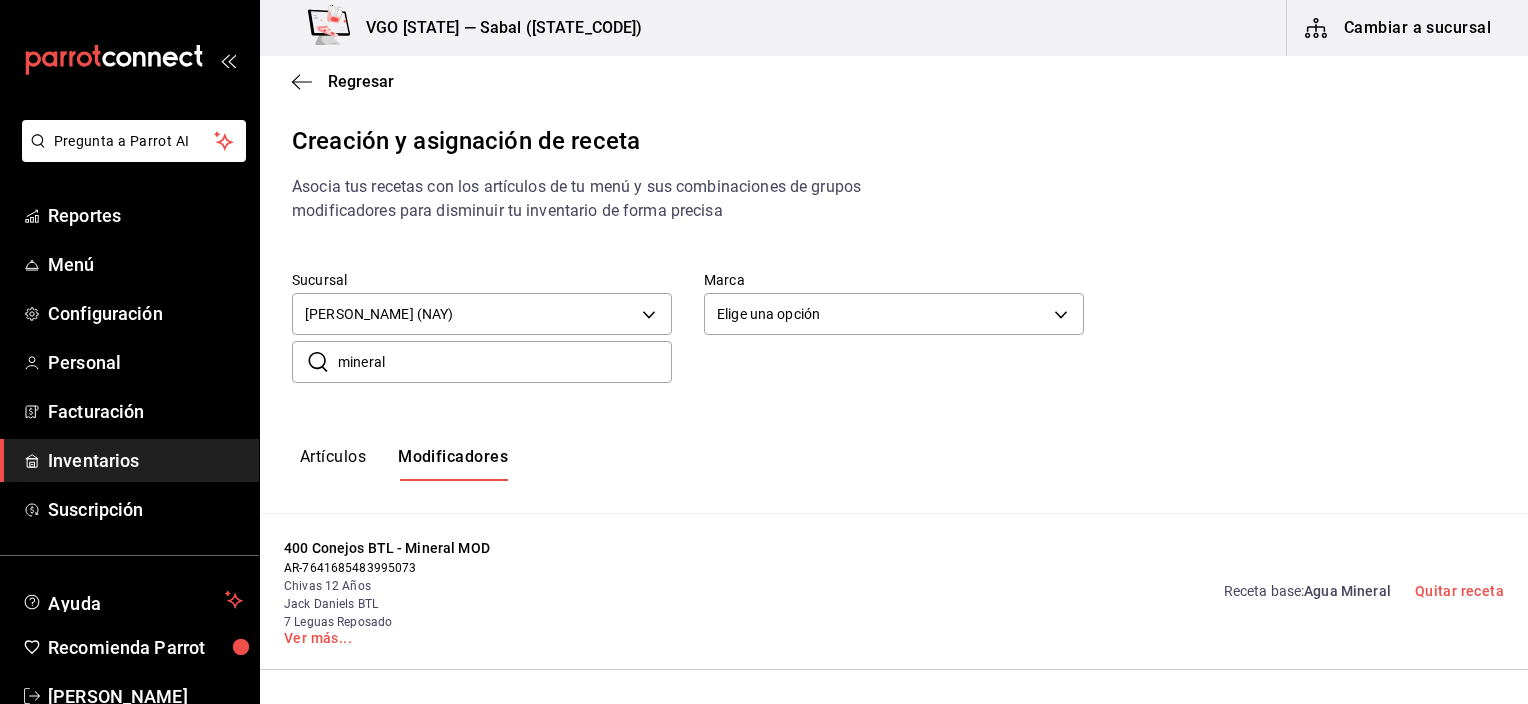 click on "400 Conejos BTL - Mineral MOD AR-7641685483995073 Chivas 12 Años Jack Daniels BTL 7 Leguas Reposado Ver más... Receta base :  Agua Mineral Quitar receta" at bounding box center [894, 592] 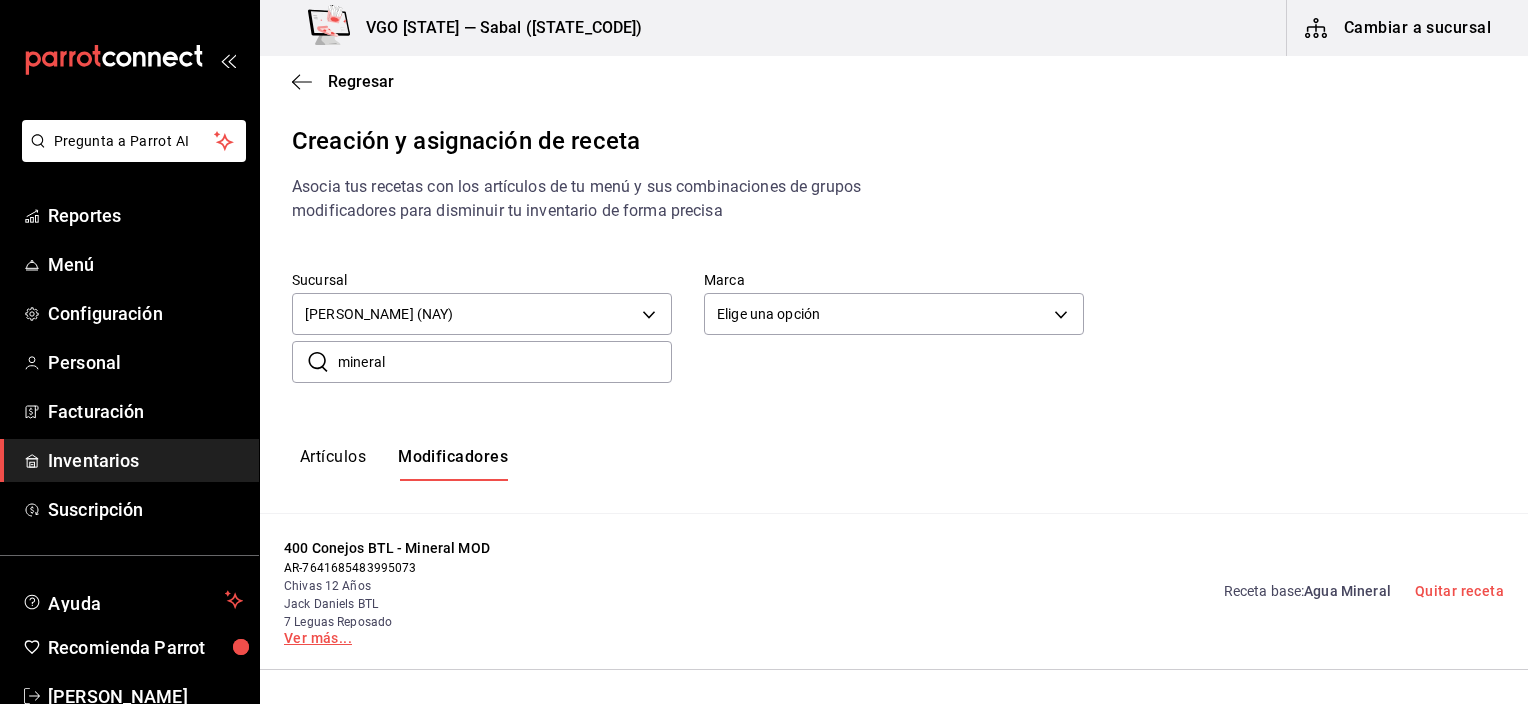 click on "Ver más..." at bounding box center [425, 638] 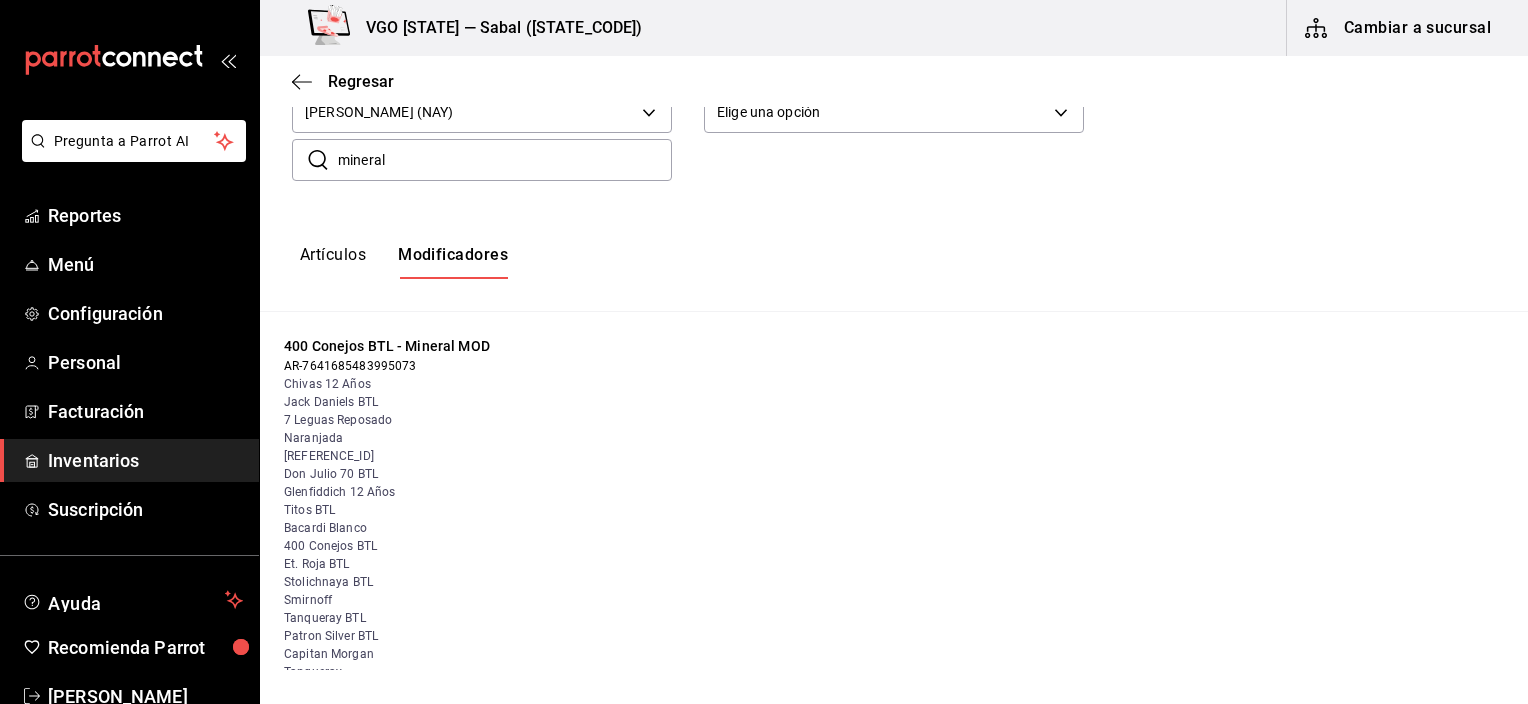 scroll, scrollTop: 319, scrollLeft: 0, axis: vertical 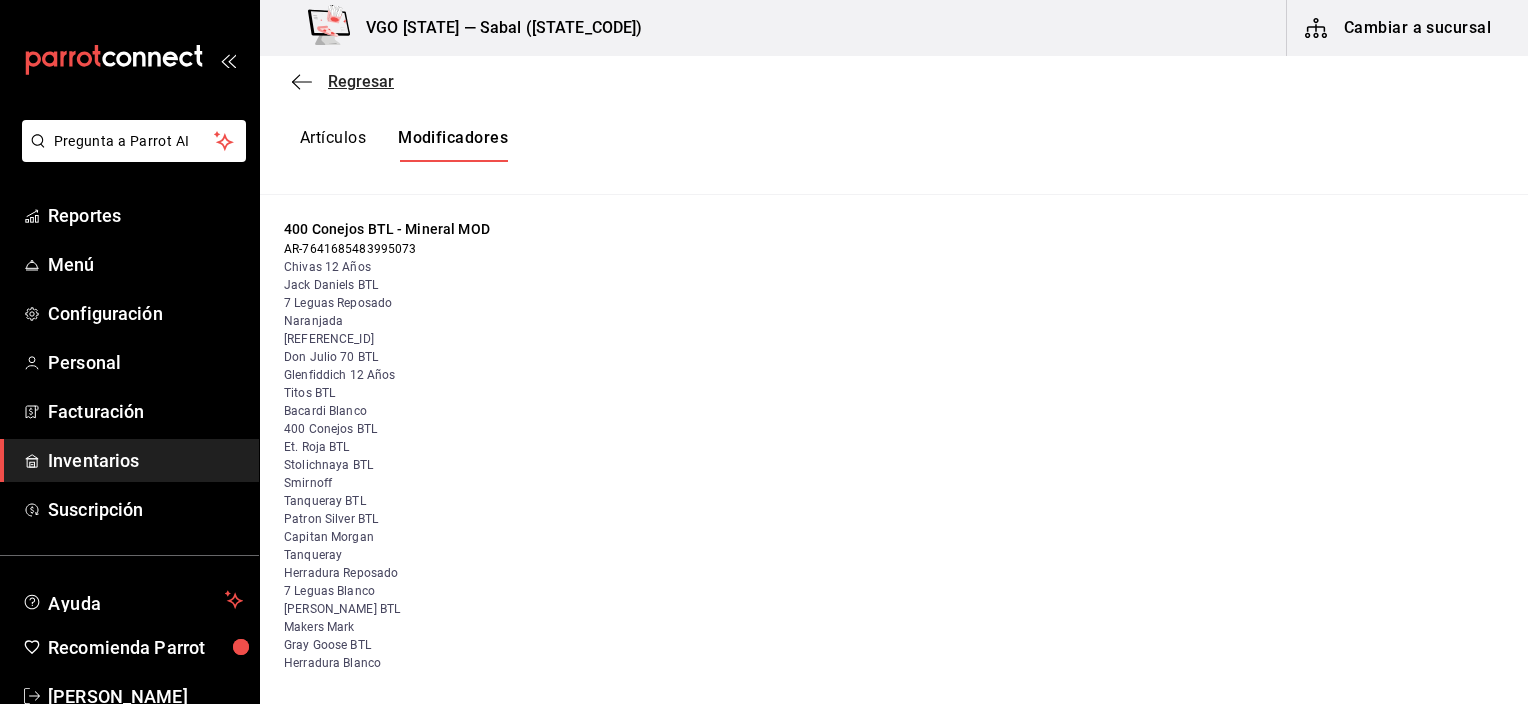 click on "Regresar" at bounding box center (343, 81) 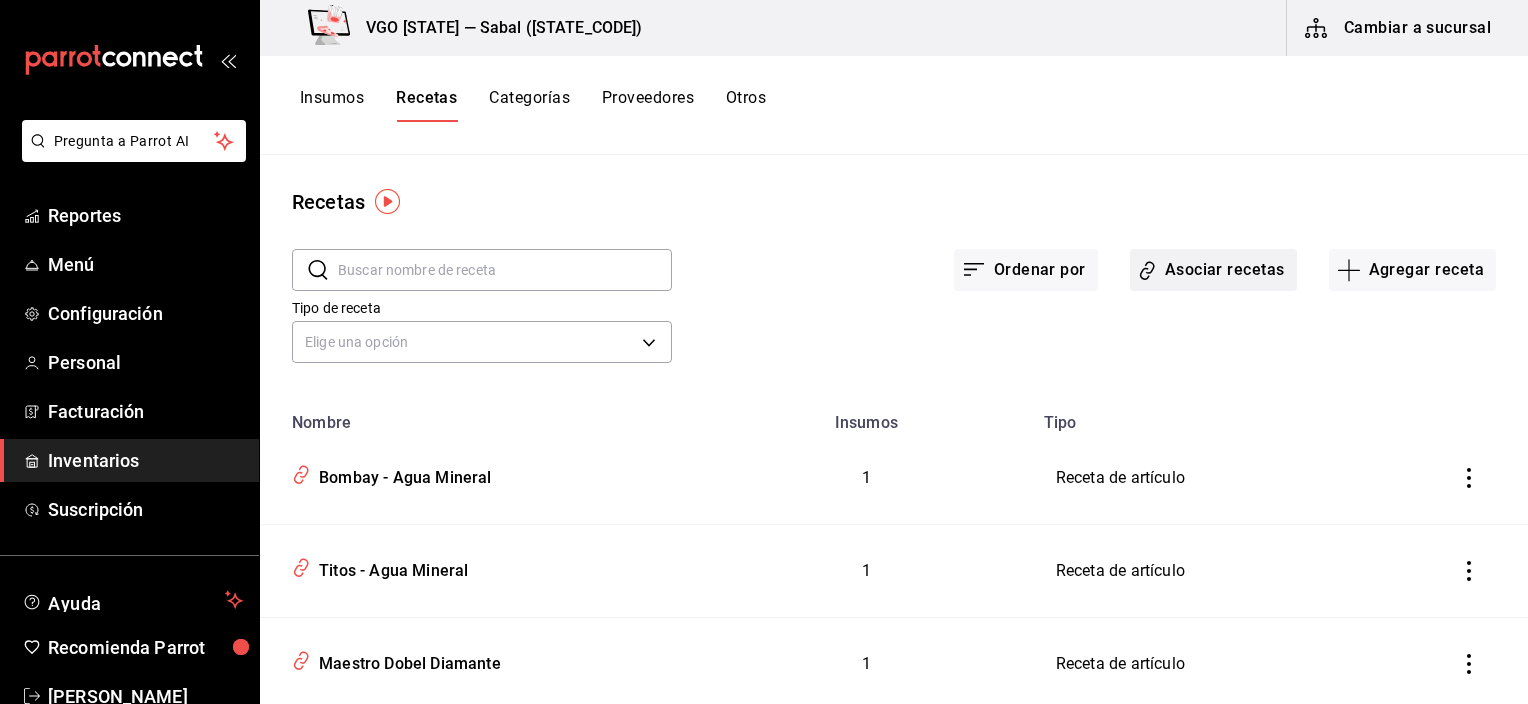 click on "Asociar recetas" at bounding box center [1213, 270] 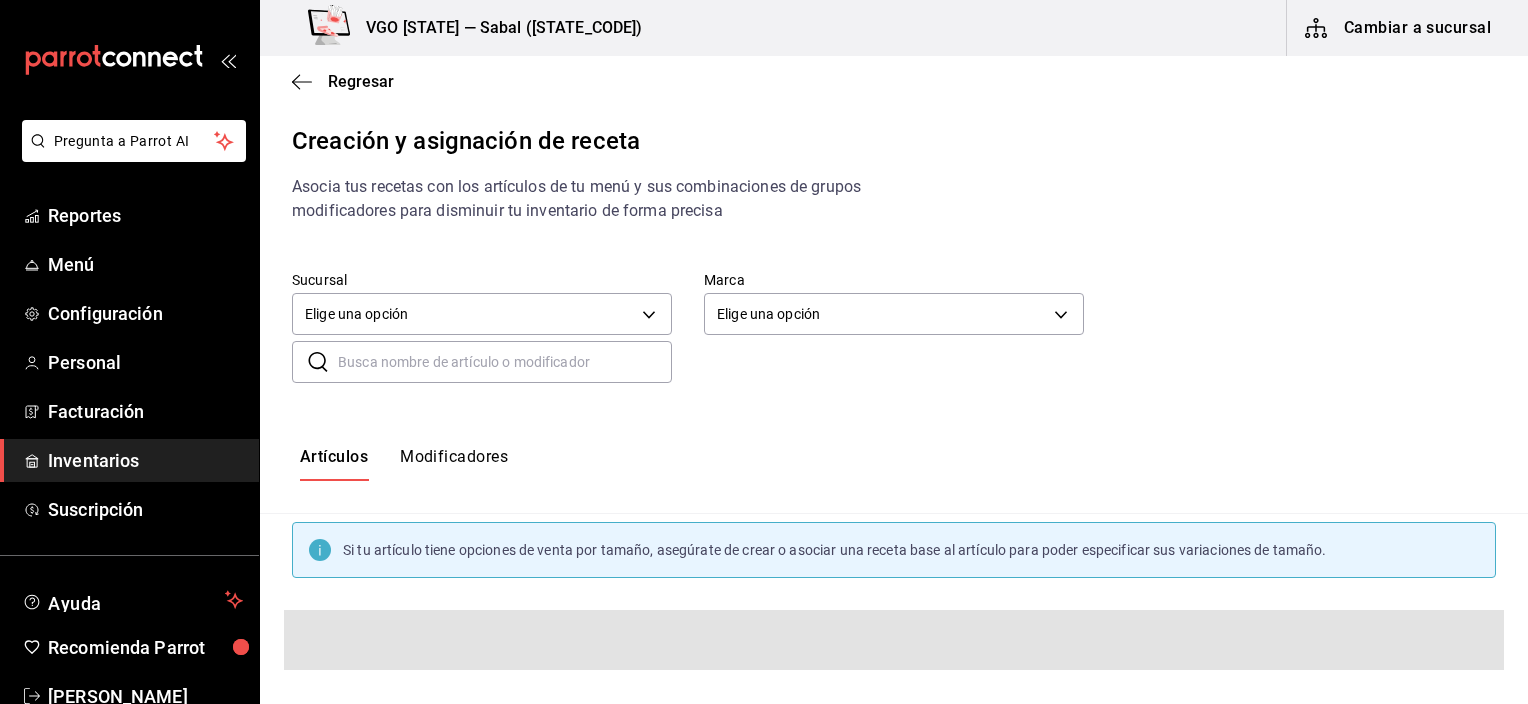 click on "Modificadores" at bounding box center (454, 464) 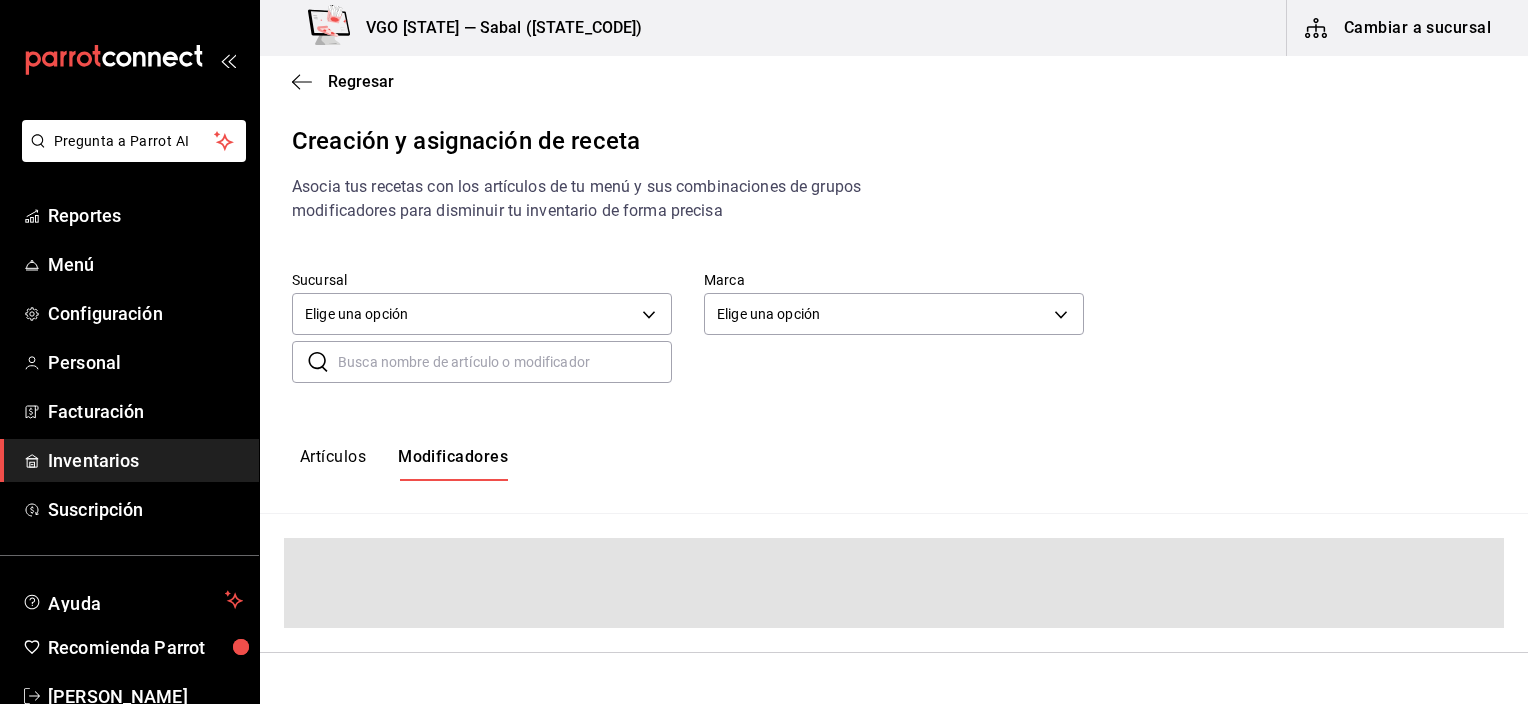 click at bounding box center [505, 362] 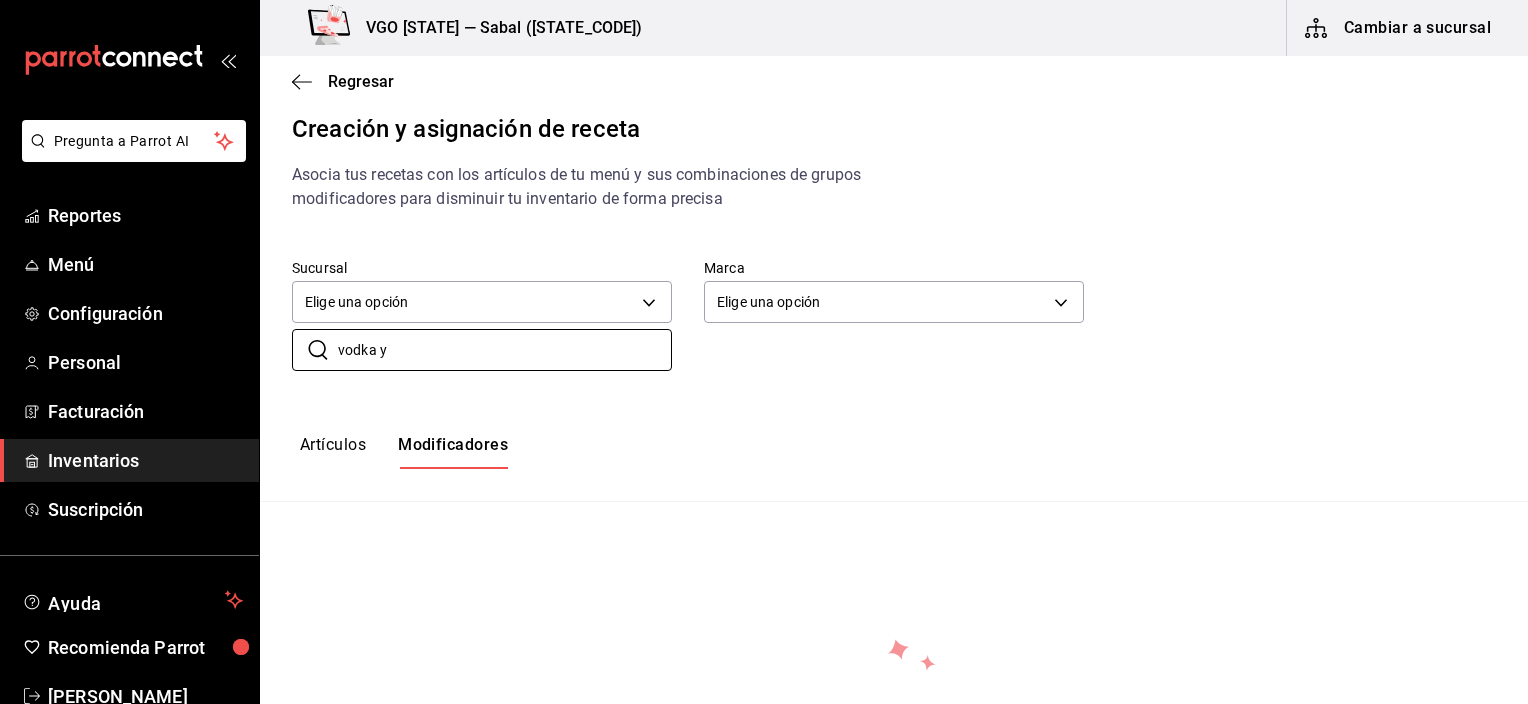 scroll, scrollTop: 0, scrollLeft: 0, axis: both 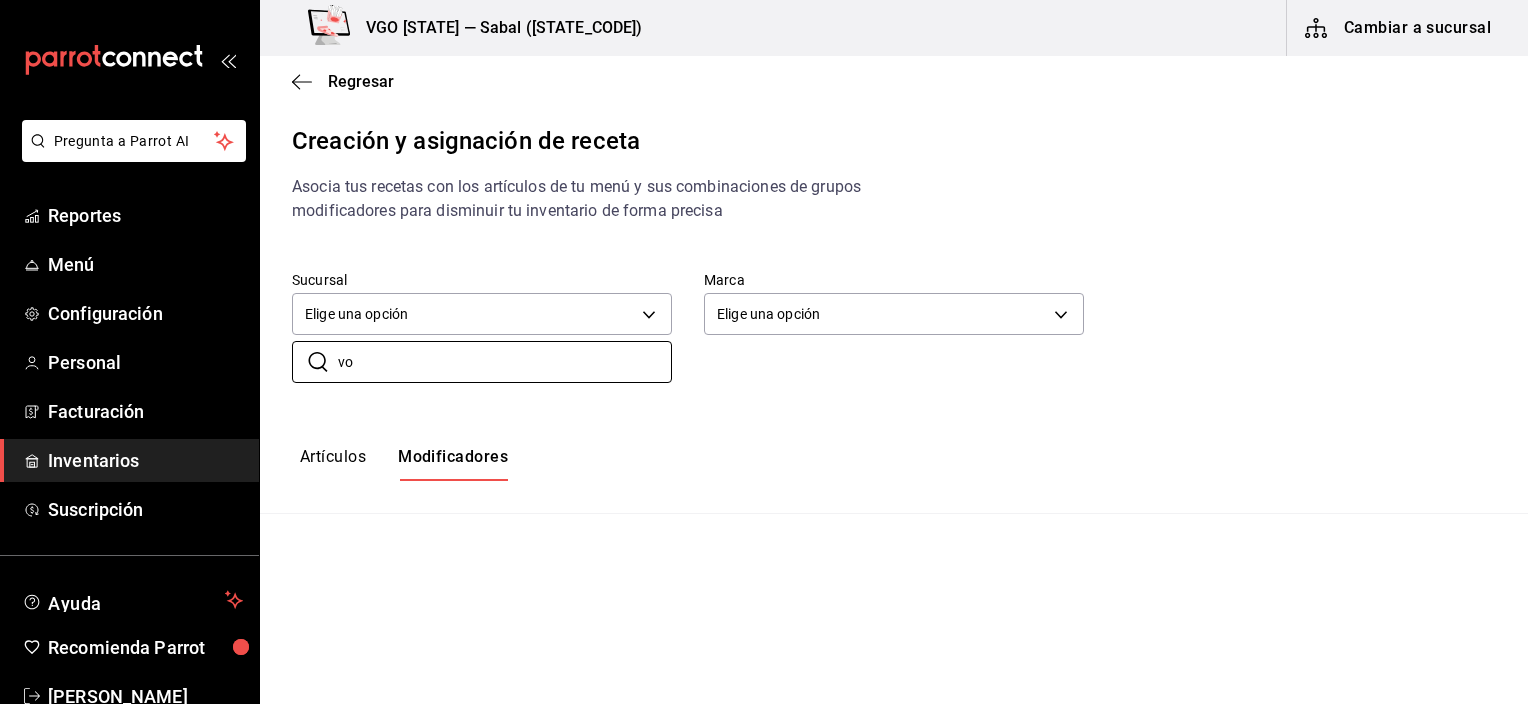 type on "v" 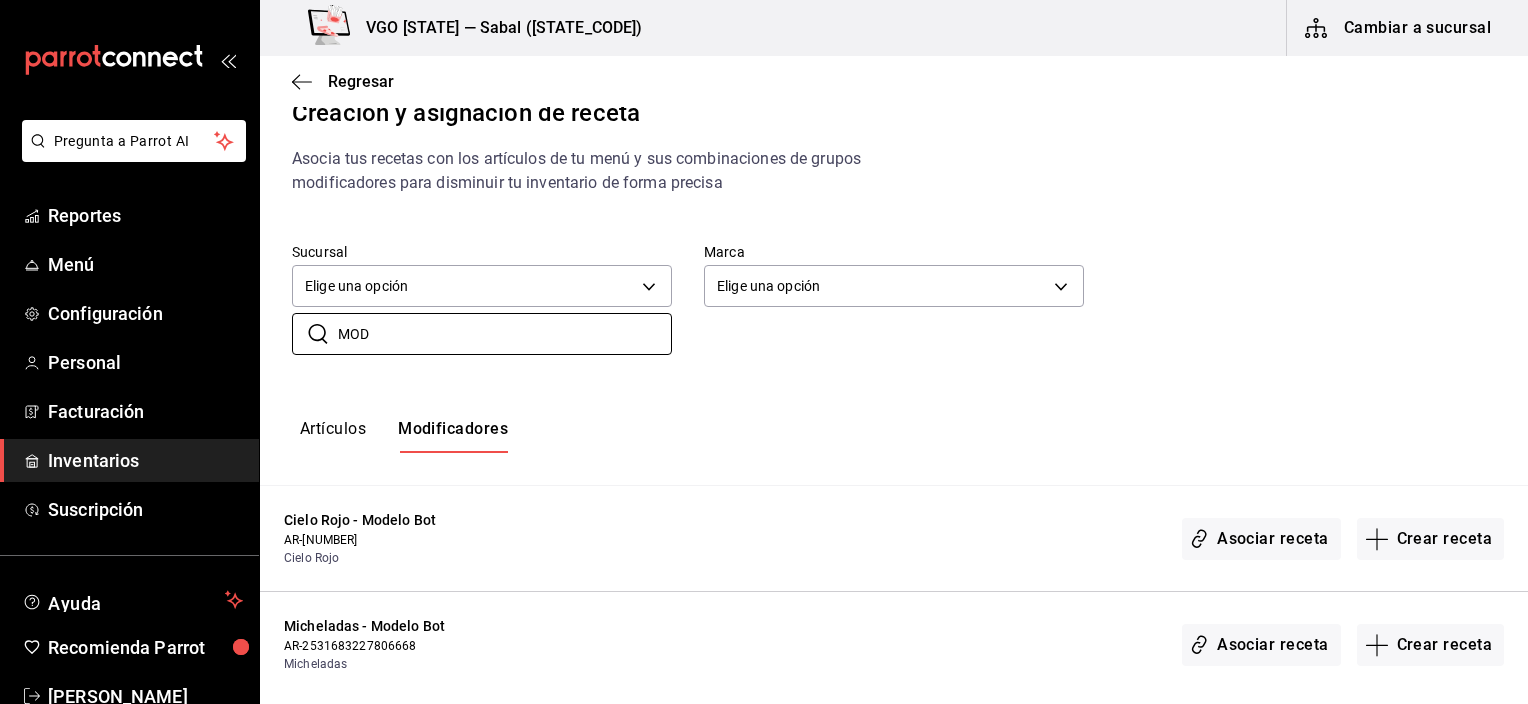 scroll, scrollTop: 0, scrollLeft: 0, axis: both 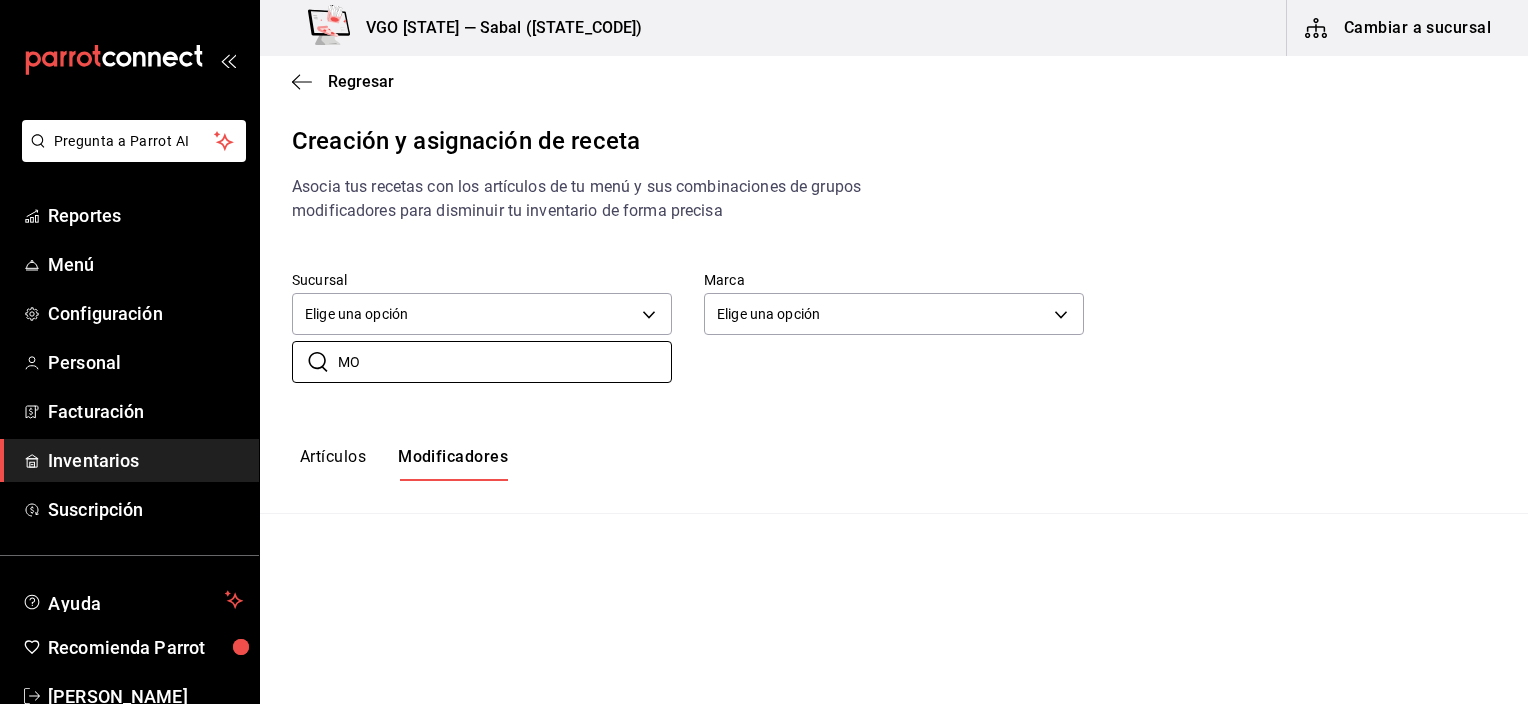 type on "M" 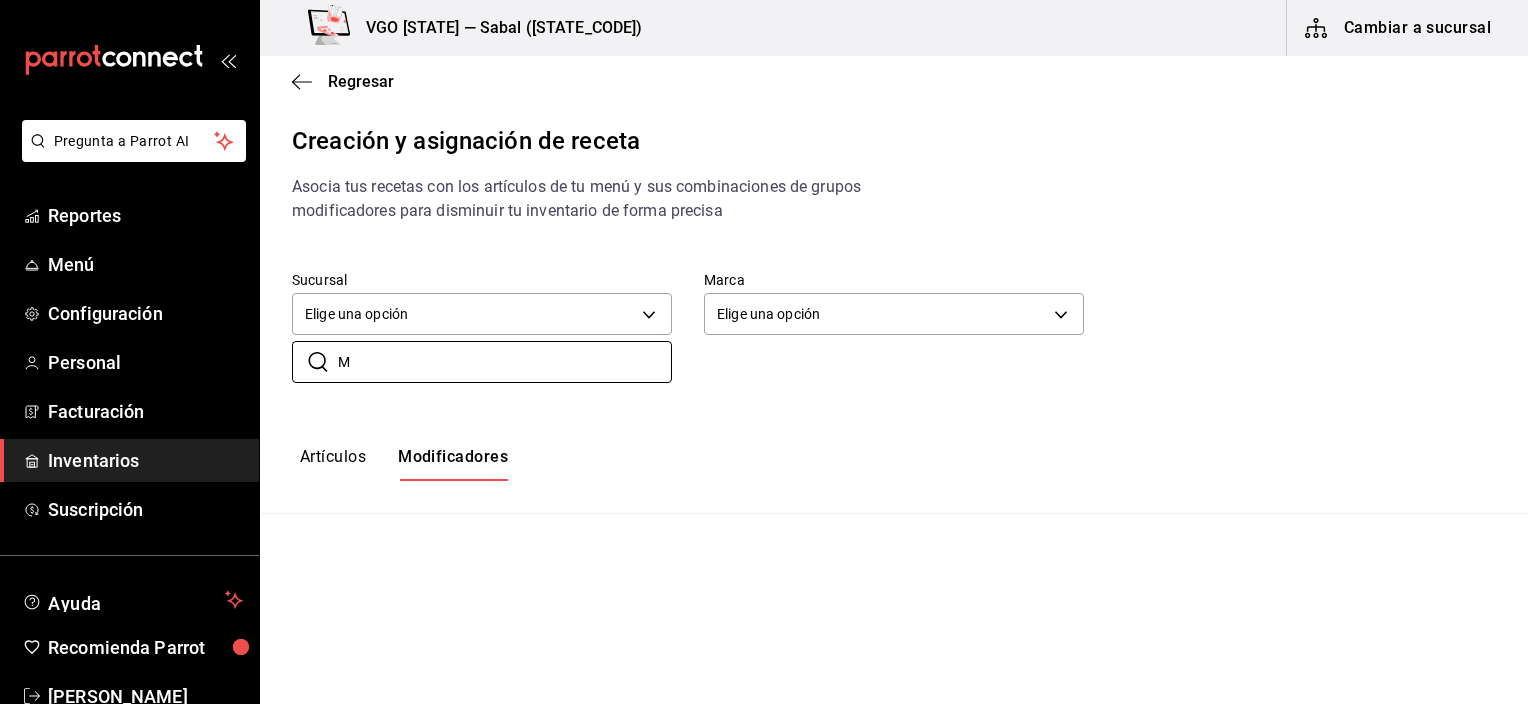 type 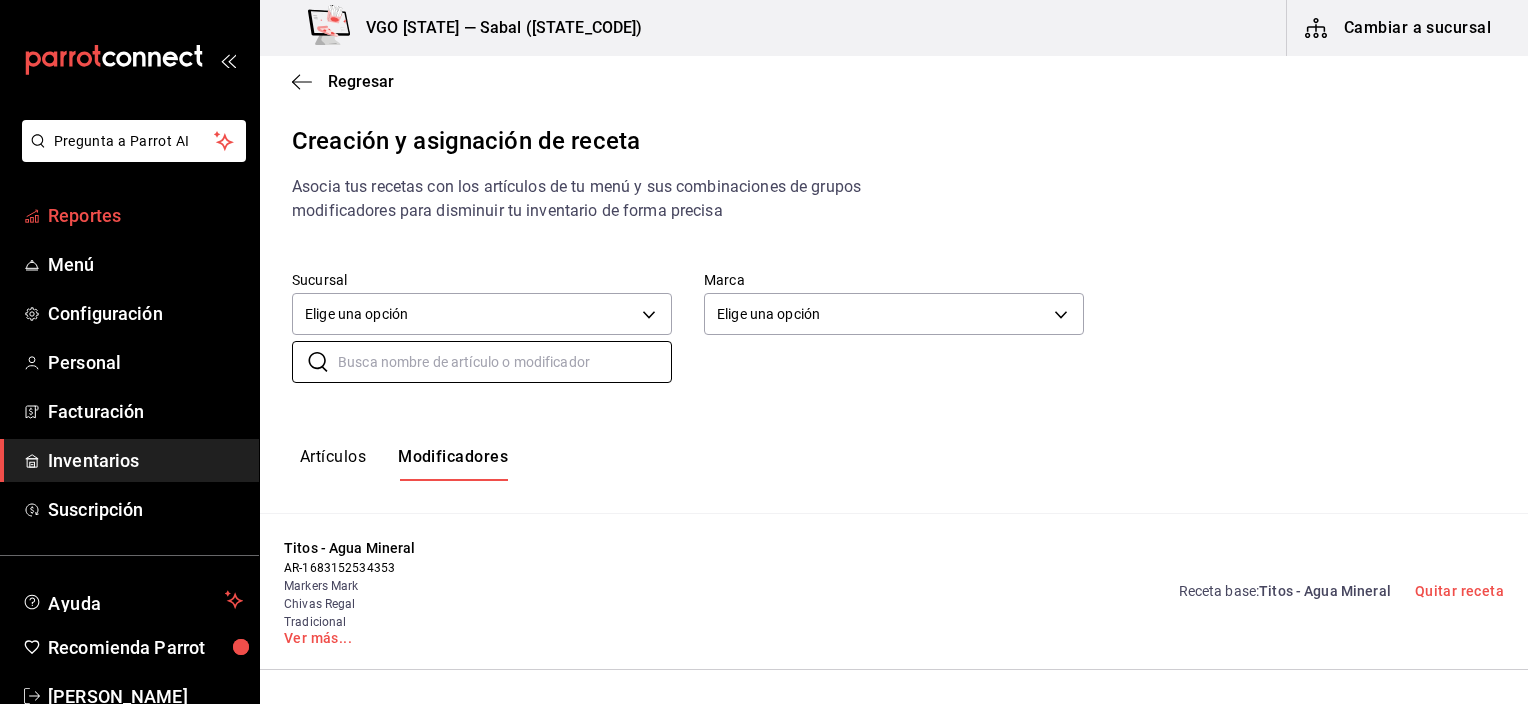 click on "Reportes" at bounding box center (145, 215) 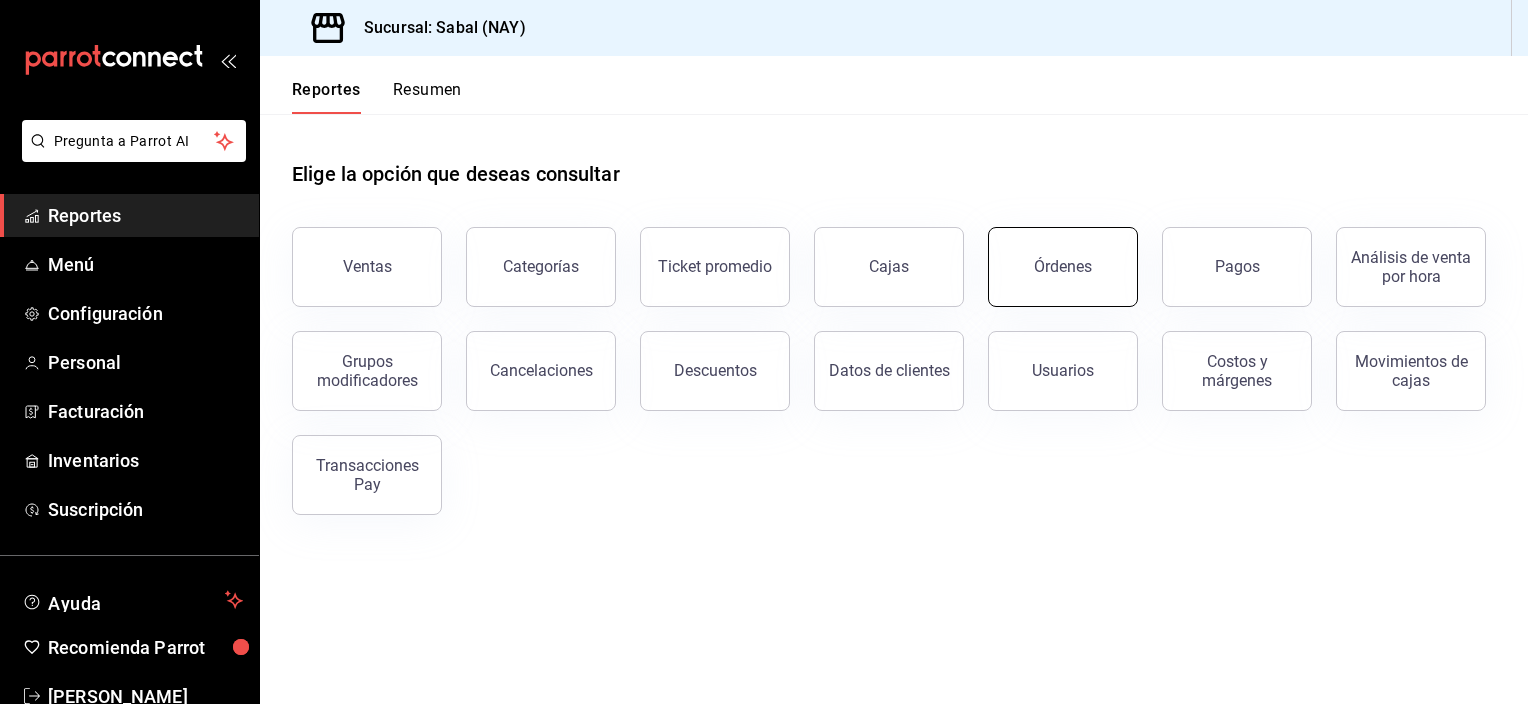 click on "Órdenes" at bounding box center (1063, 266) 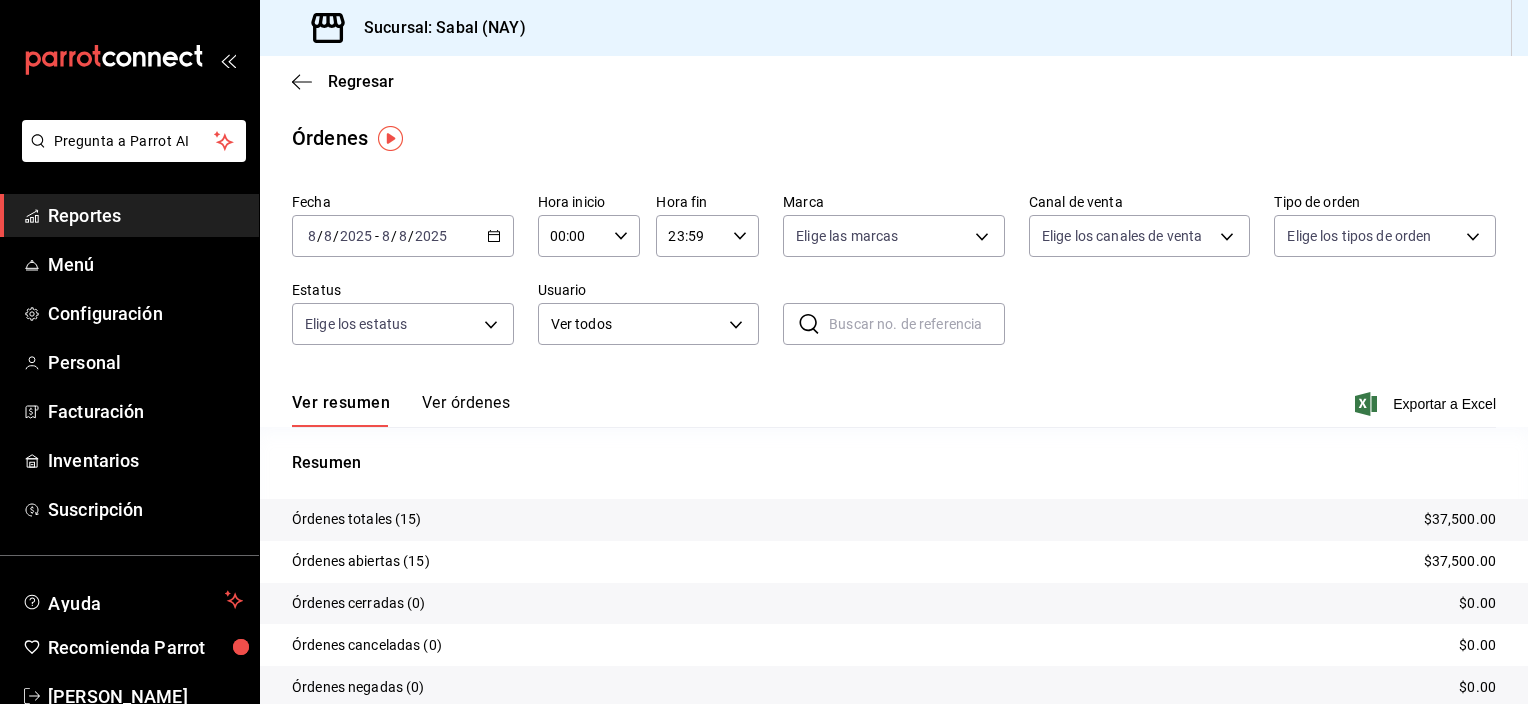 click on "Ver órdenes" at bounding box center [466, 410] 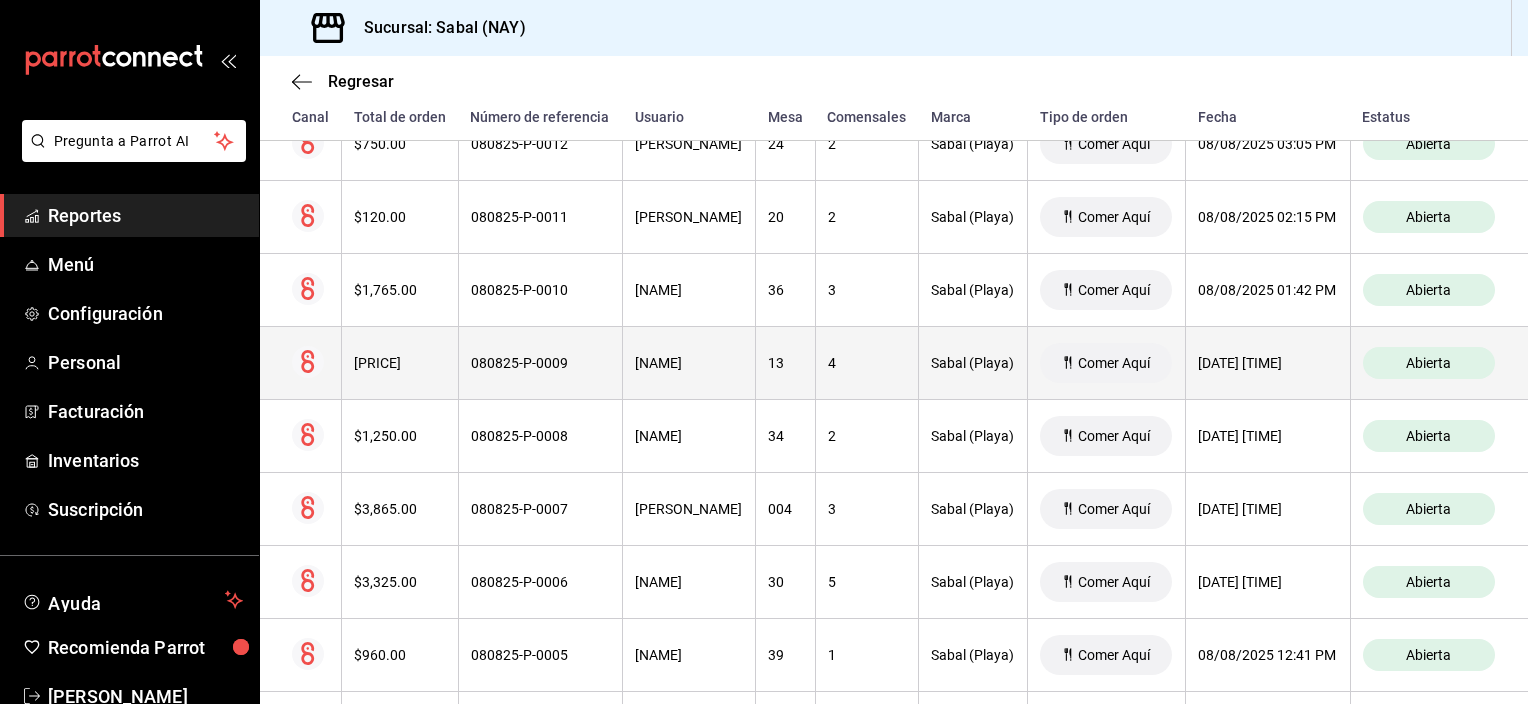 scroll, scrollTop: 700, scrollLeft: 0, axis: vertical 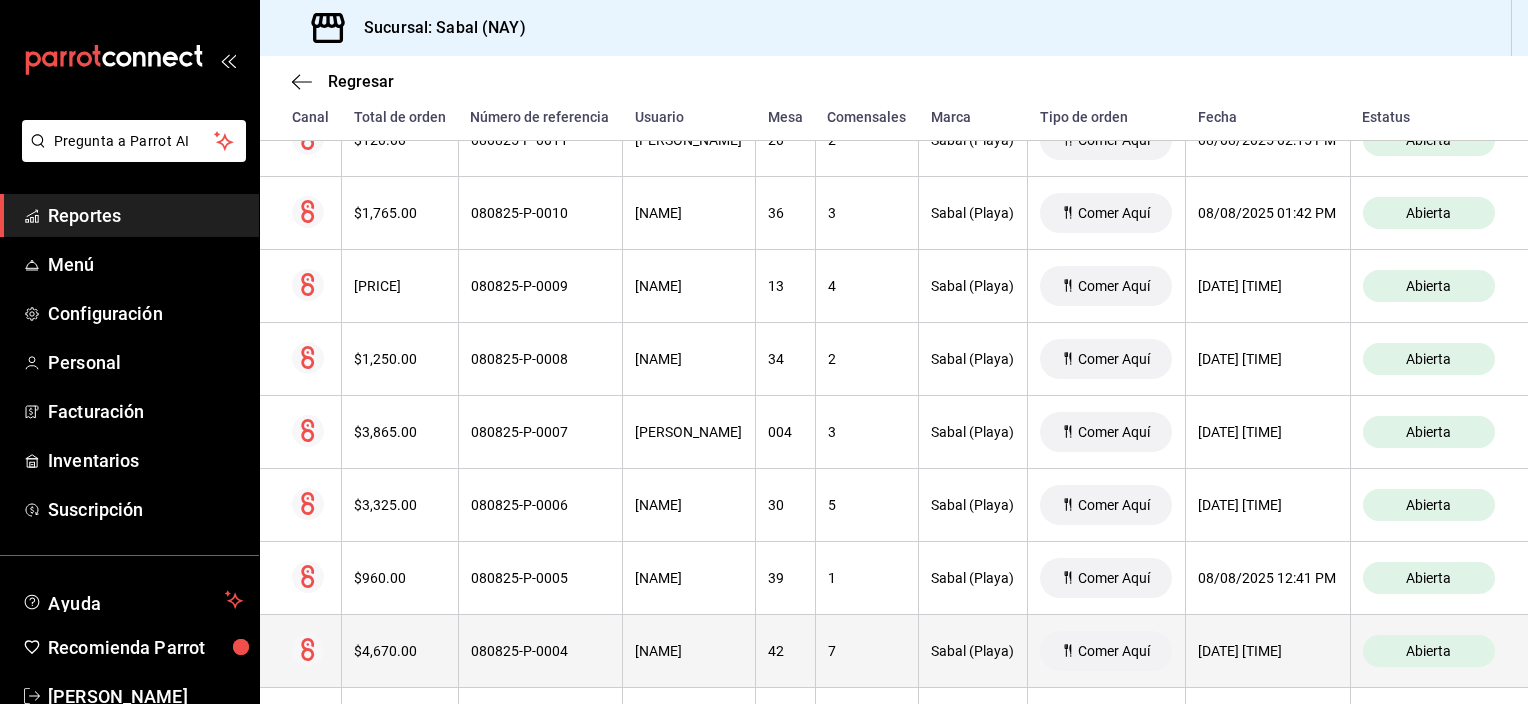 click on "[FIRST] [LAST]" at bounding box center (689, 651) 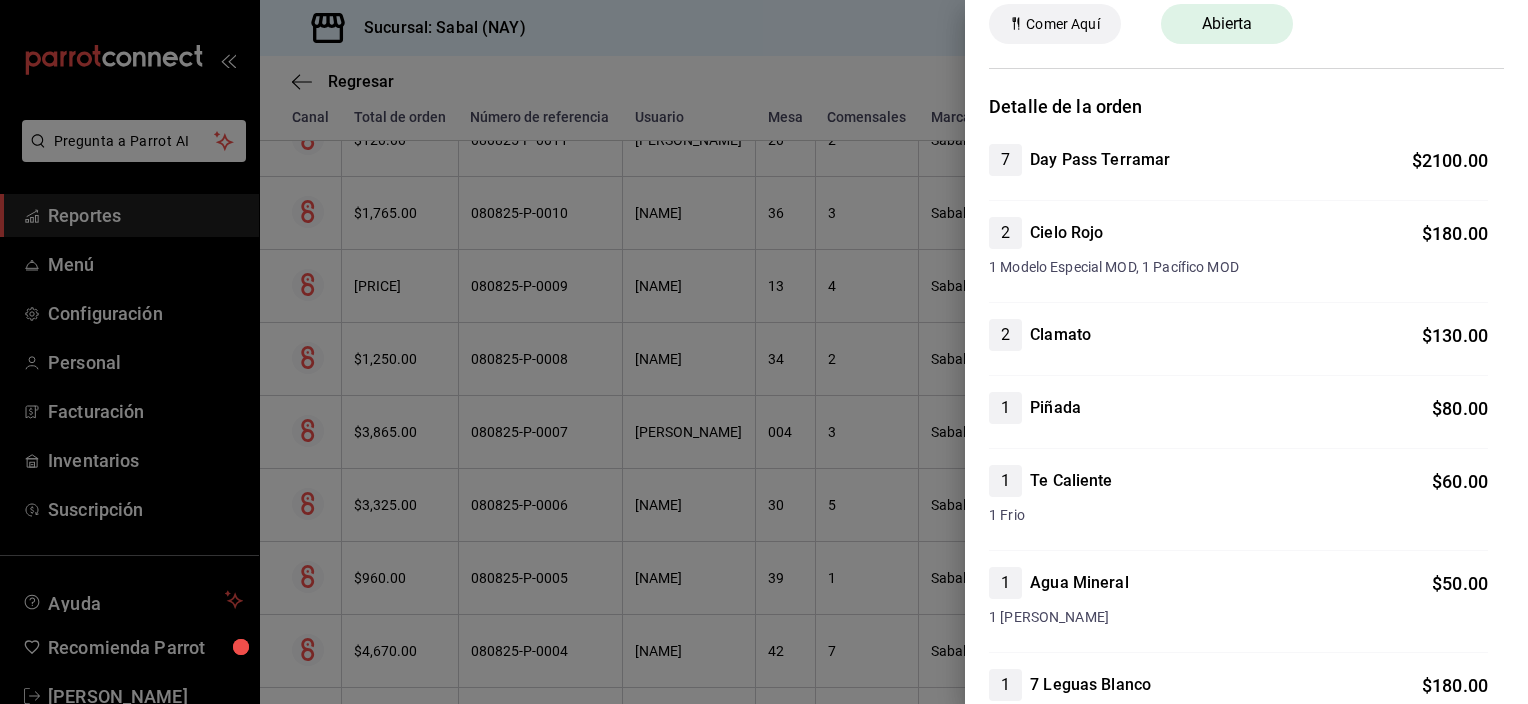 scroll, scrollTop: 0, scrollLeft: 0, axis: both 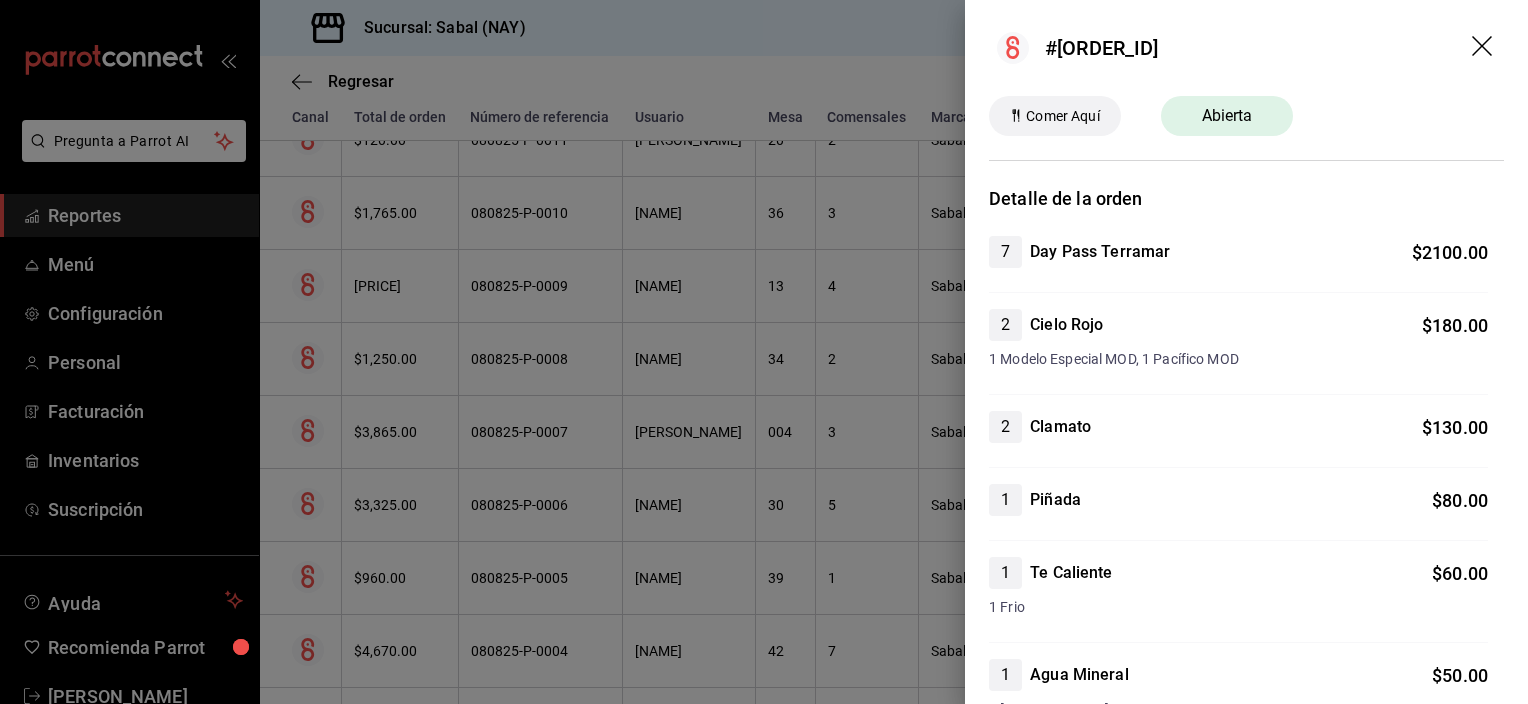 click 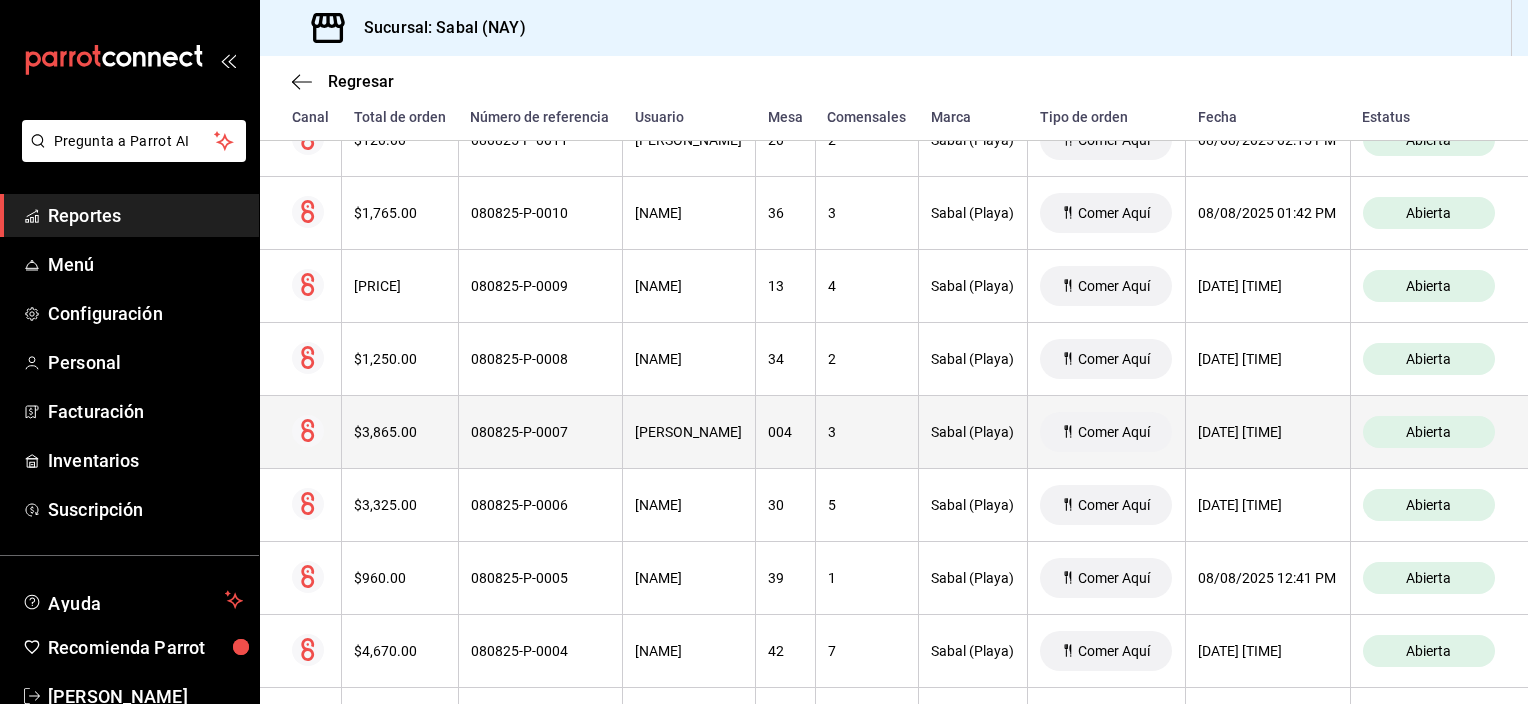 click on "004" at bounding box center [785, 432] 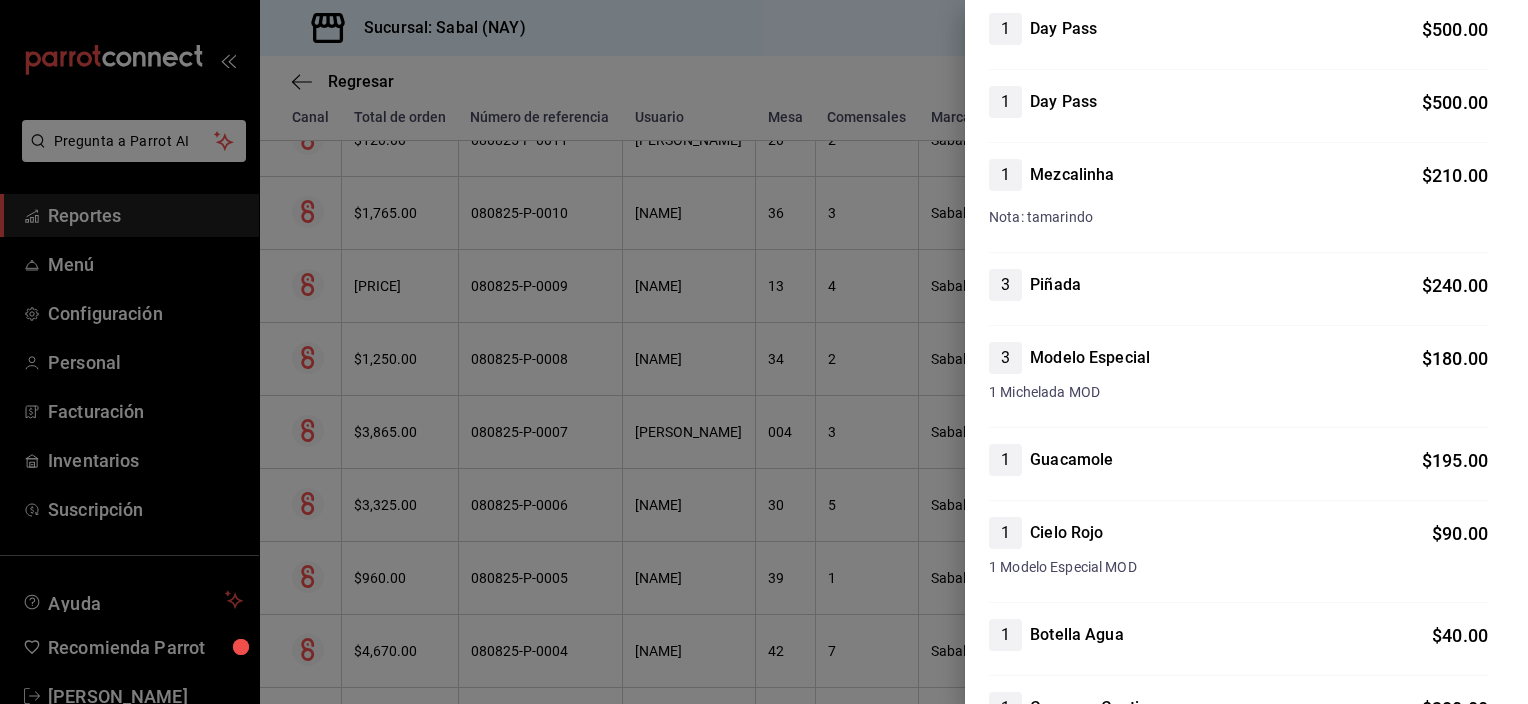 scroll, scrollTop: 300, scrollLeft: 0, axis: vertical 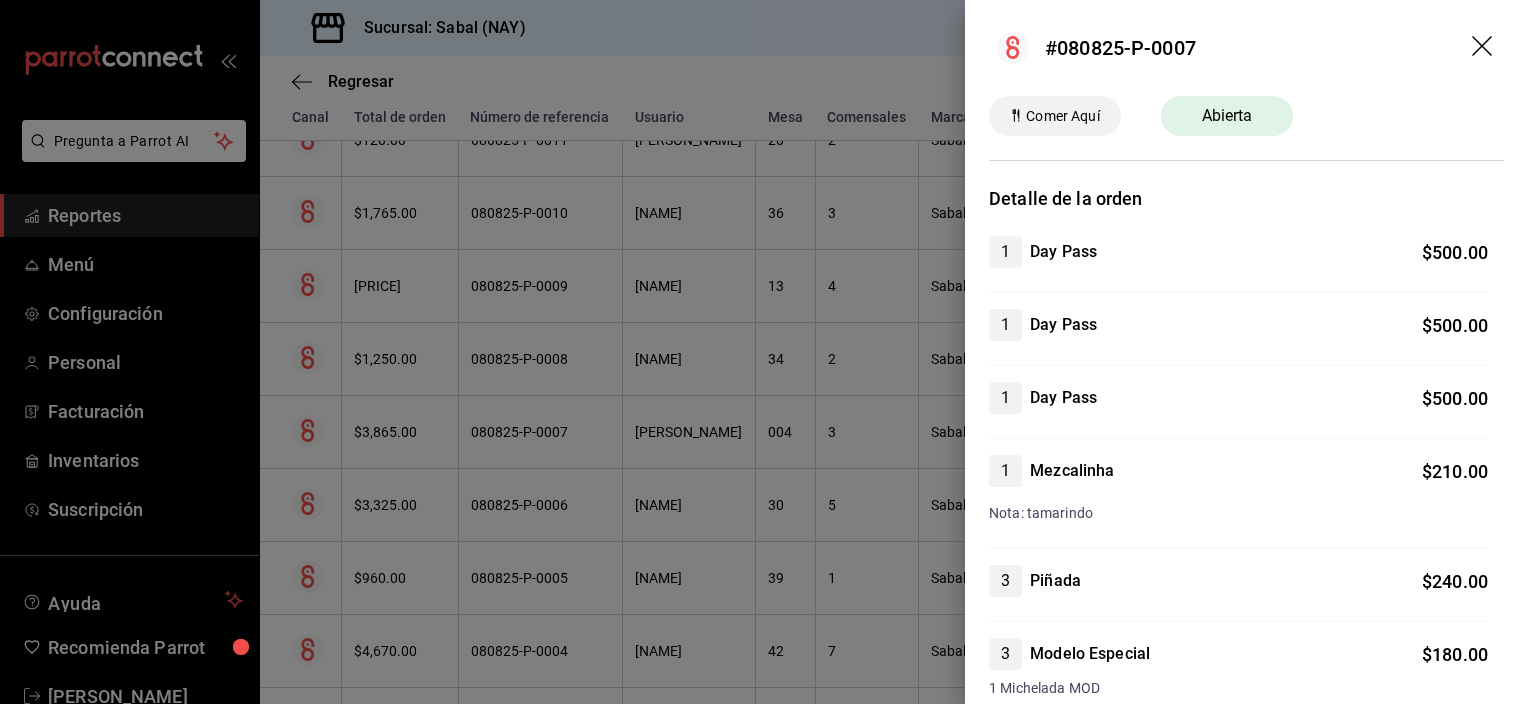 click 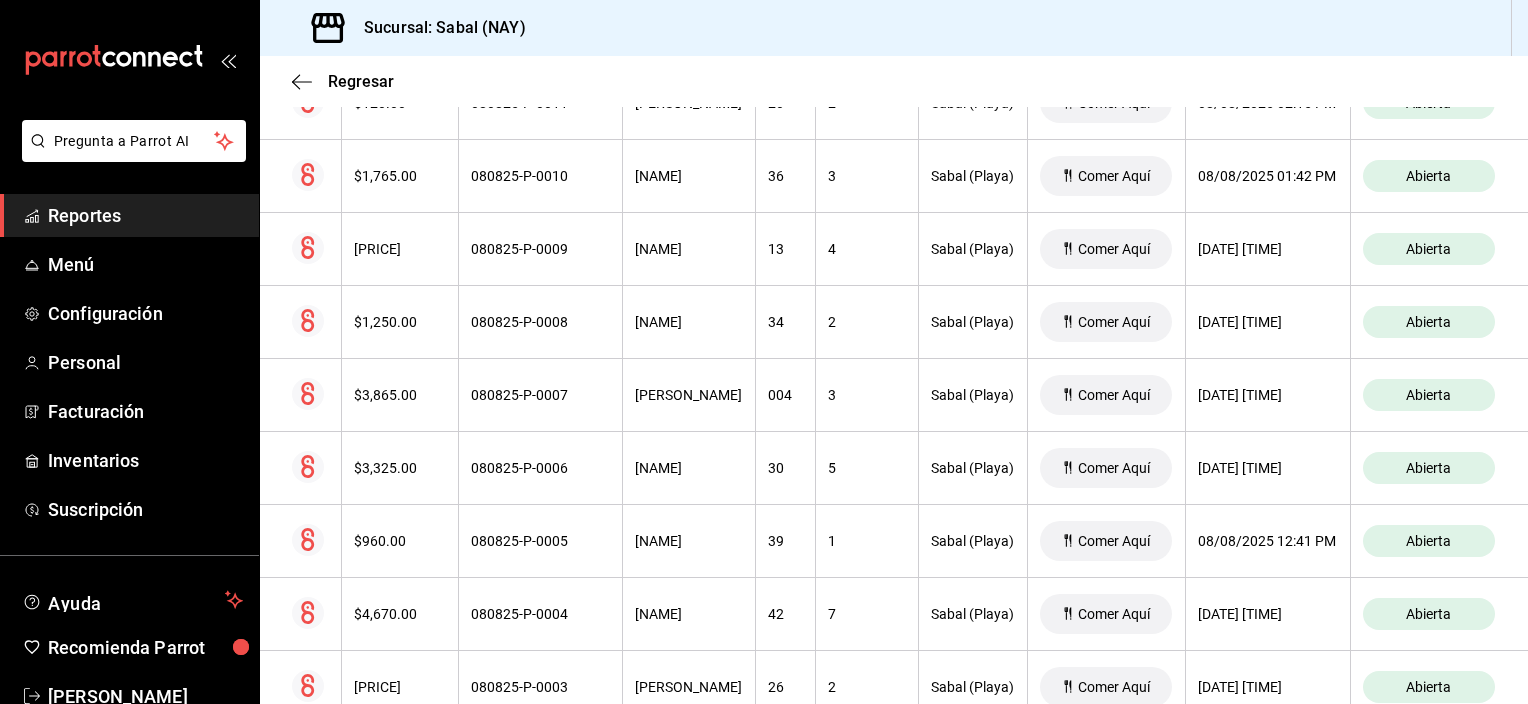 scroll, scrollTop: 133, scrollLeft: 0, axis: vertical 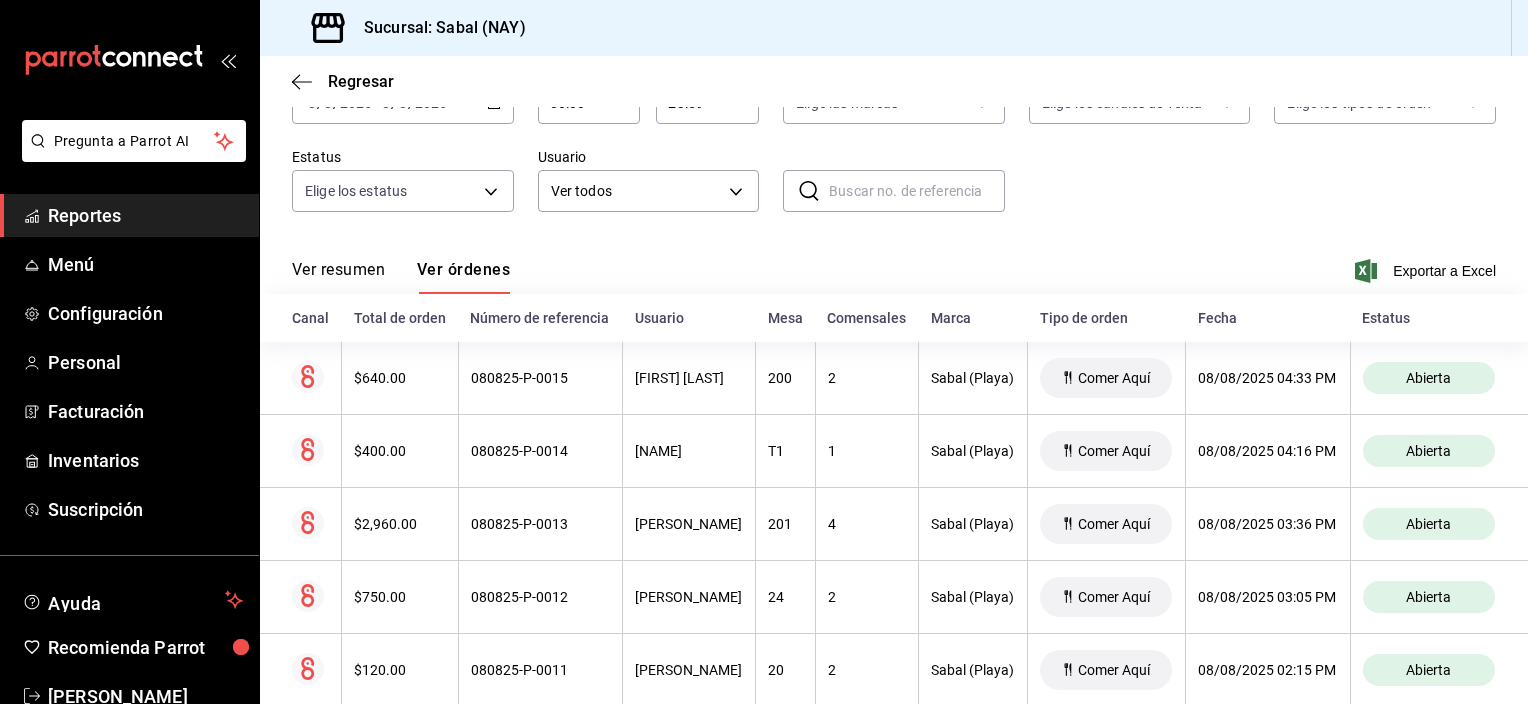 click on "Ver resumen" at bounding box center (338, 277) 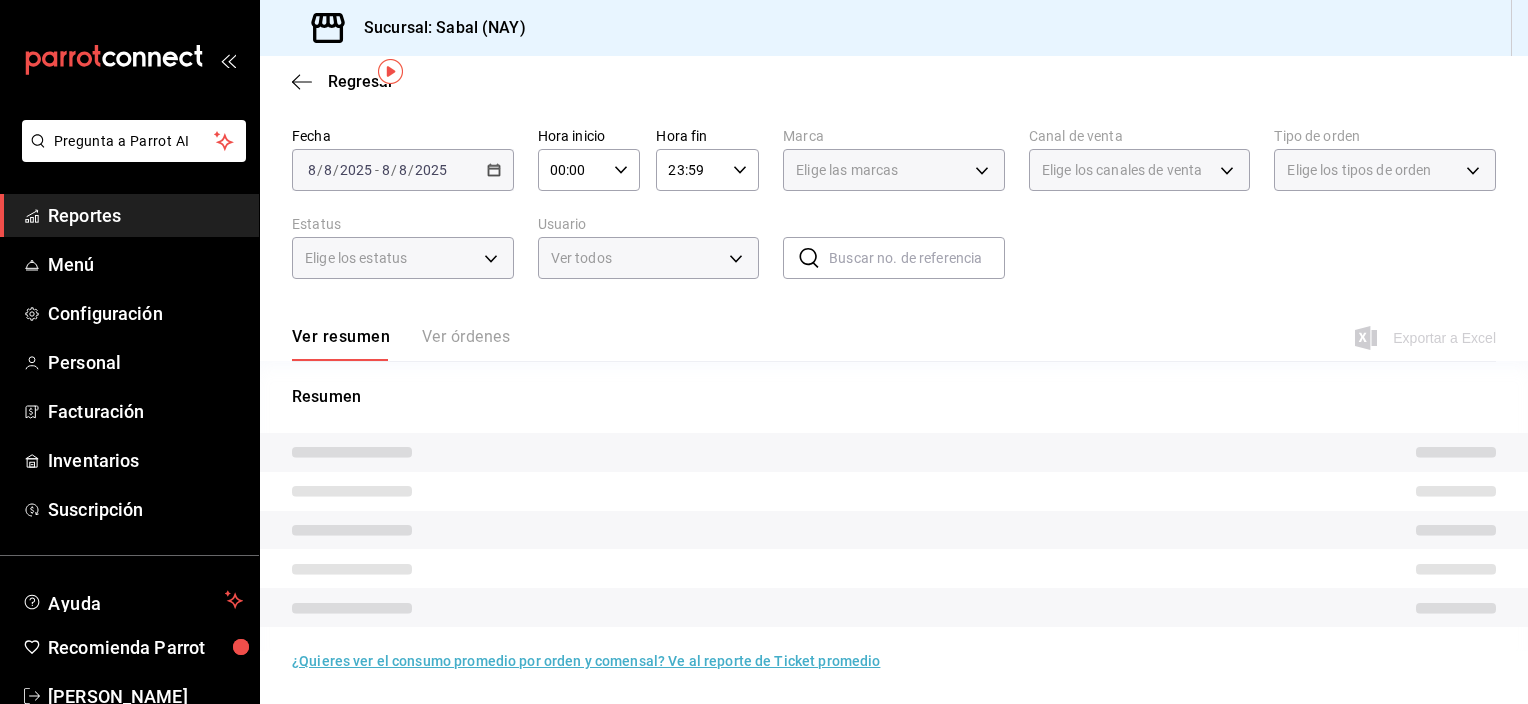 scroll, scrollTop: 81, scrollLeft: 0, axis: vertical 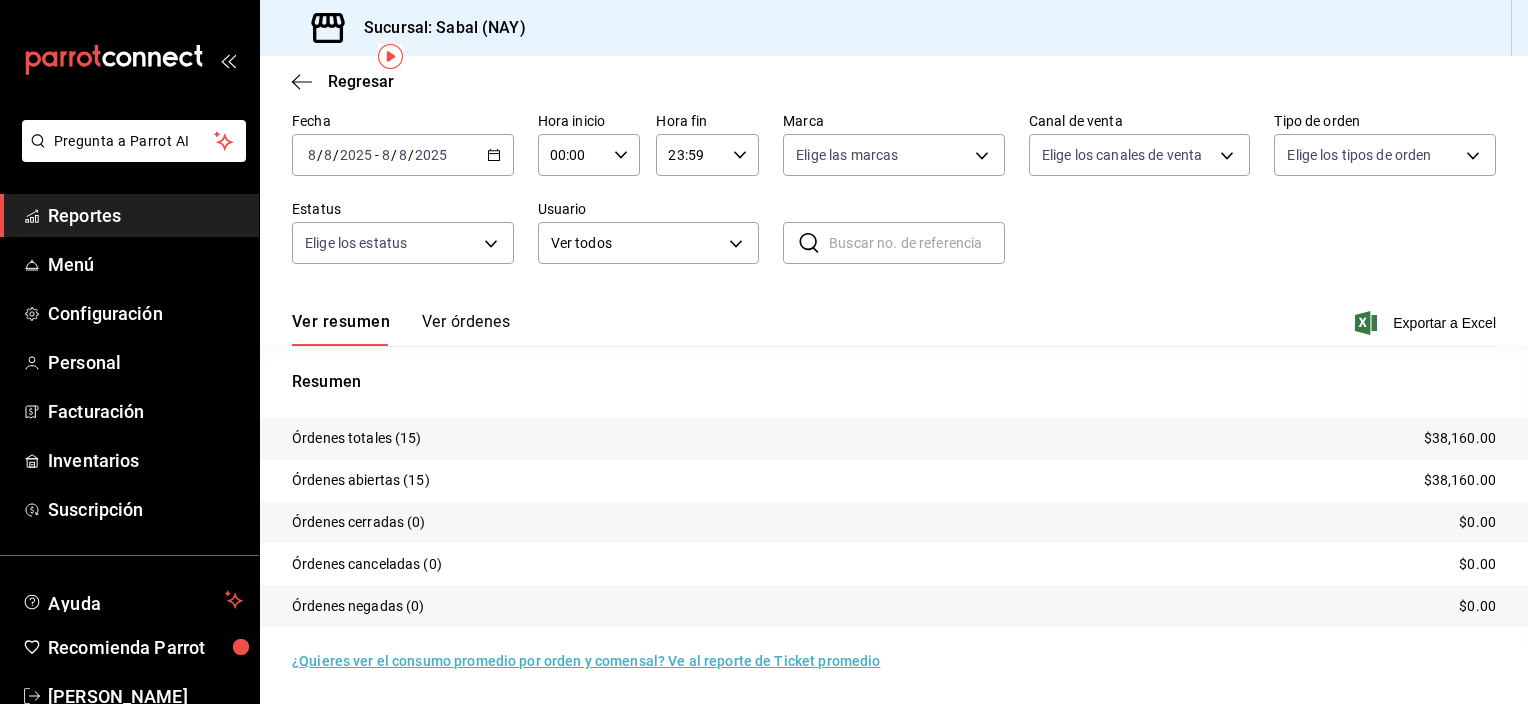 click on "Ver órdenes" at bounding box center (466, 329) 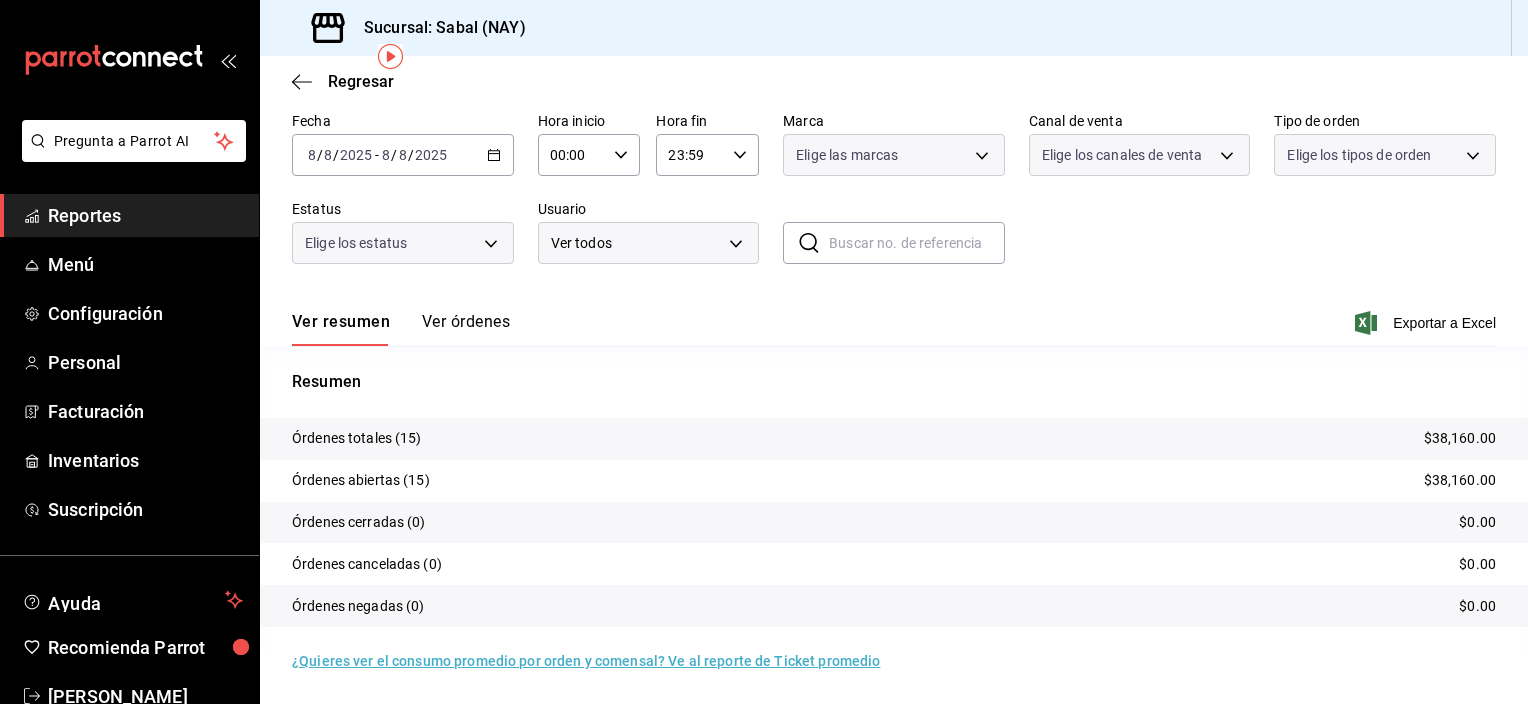 scroll, scrollTop: 0, scrollLeft: 0, axis: both 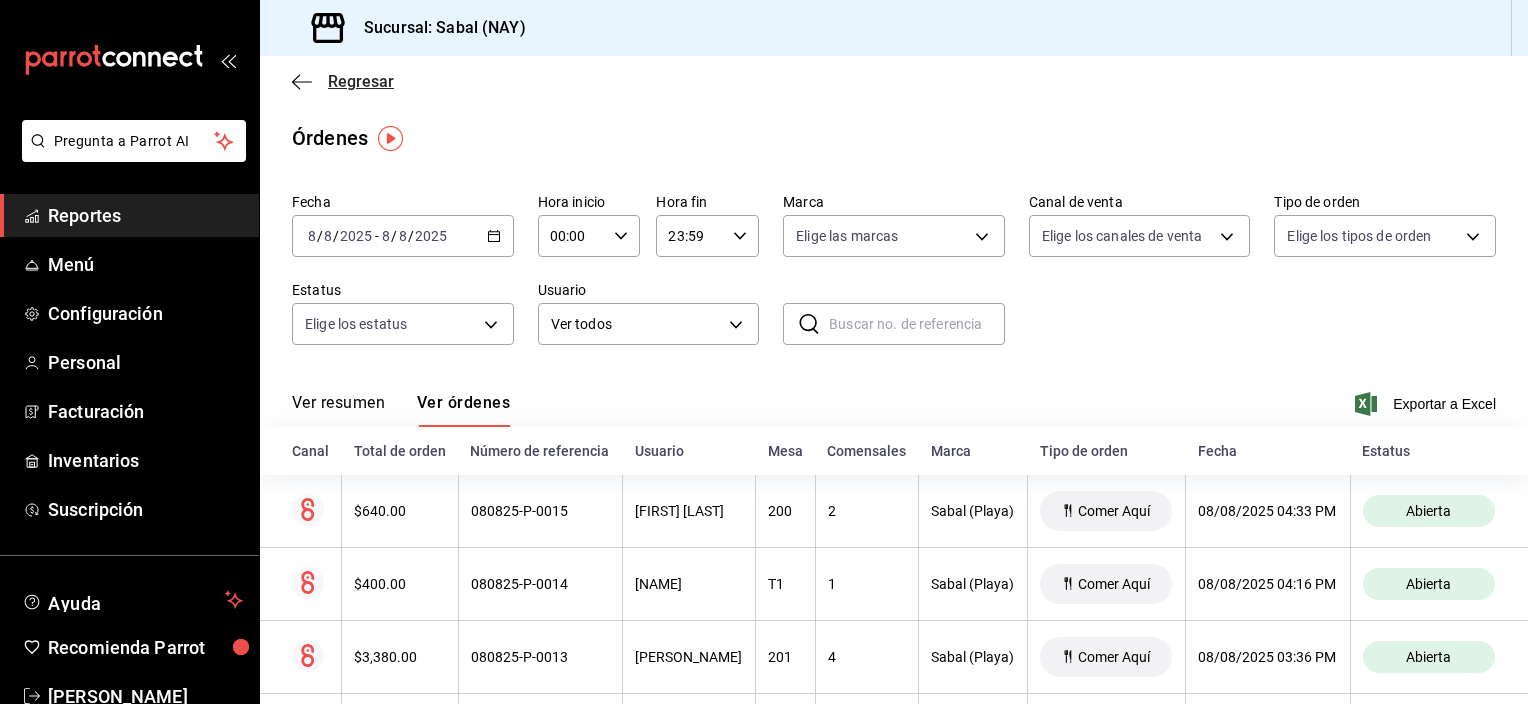 click 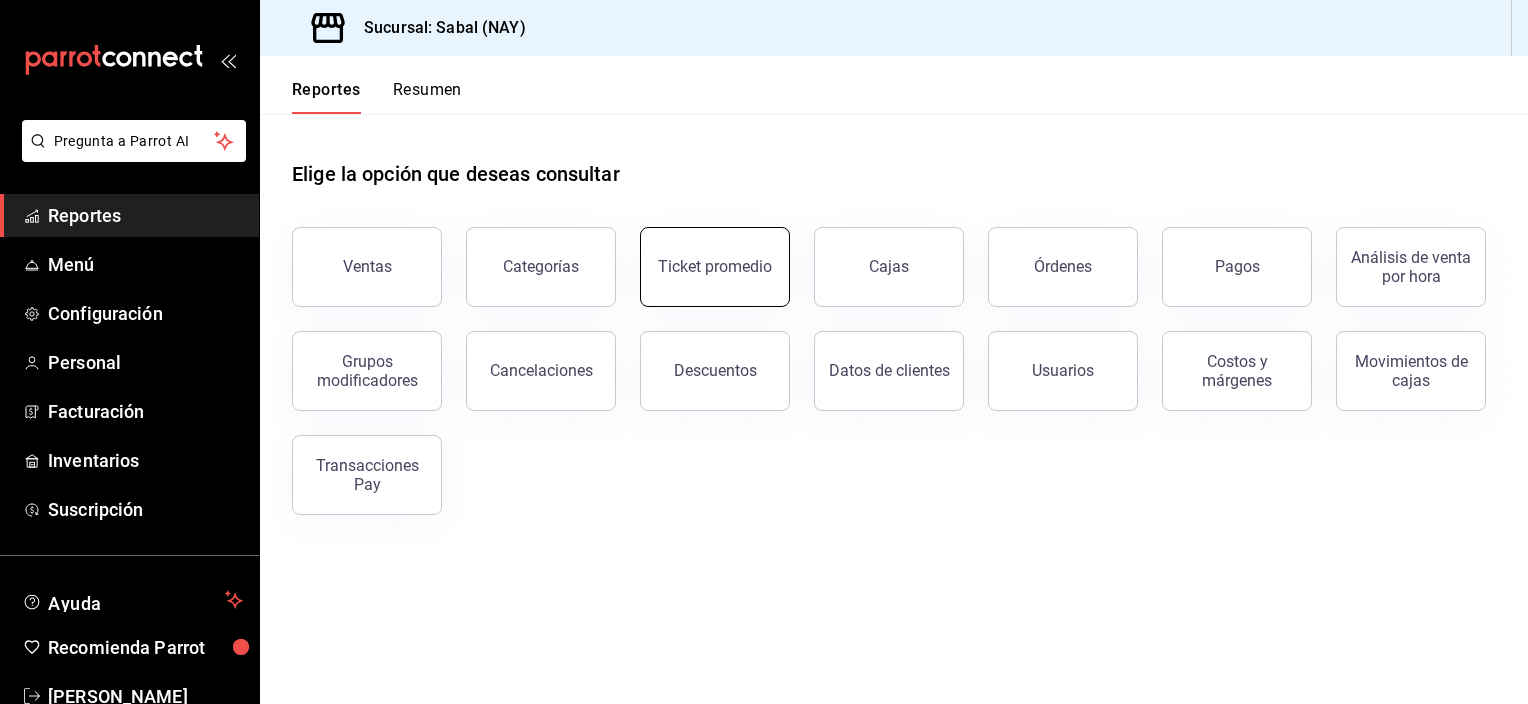 click on "Ticket promedio" at bounding box center [715, 266] 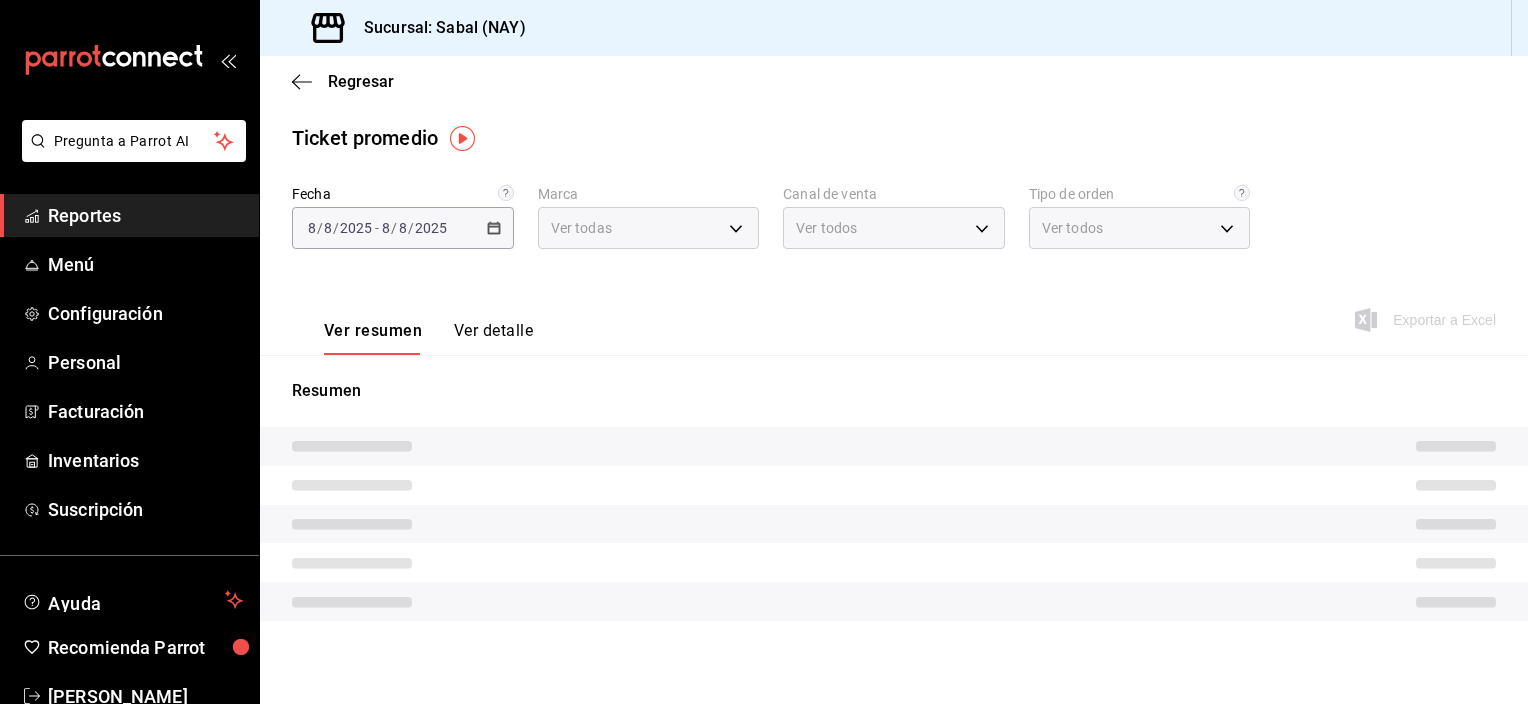 type on "7bb9fc4a-963e-4e00-9402-9ac56289446f" 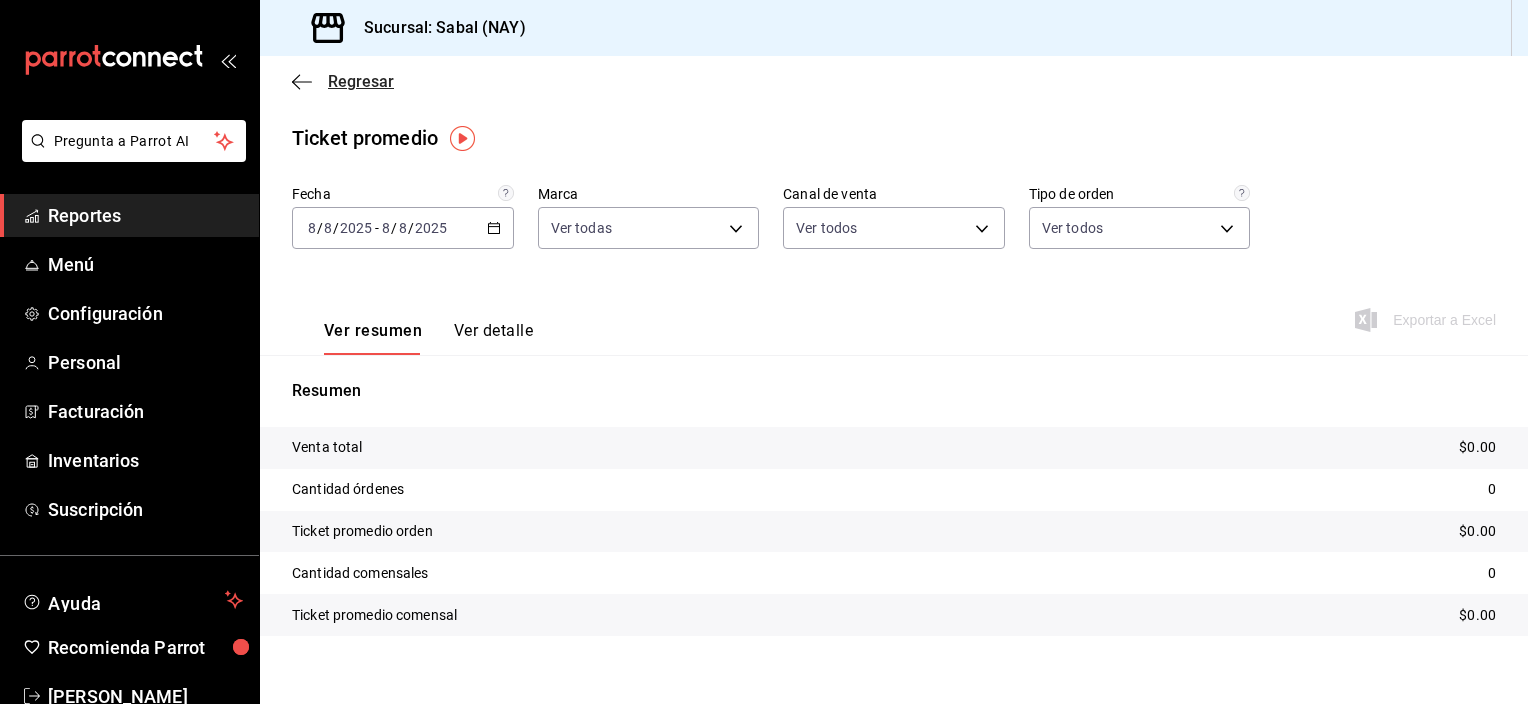 click 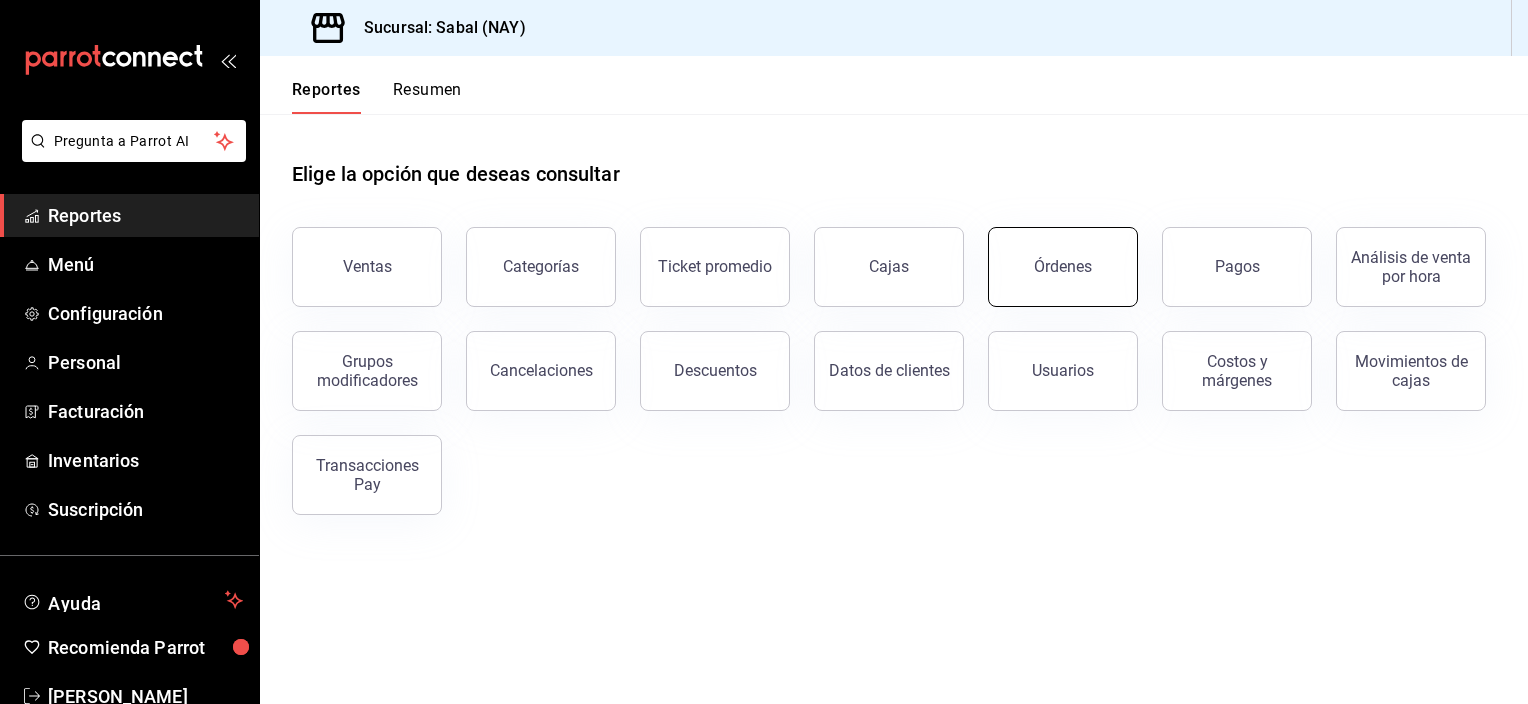 click on "Órdenes" at bounding box center [1063, 267] 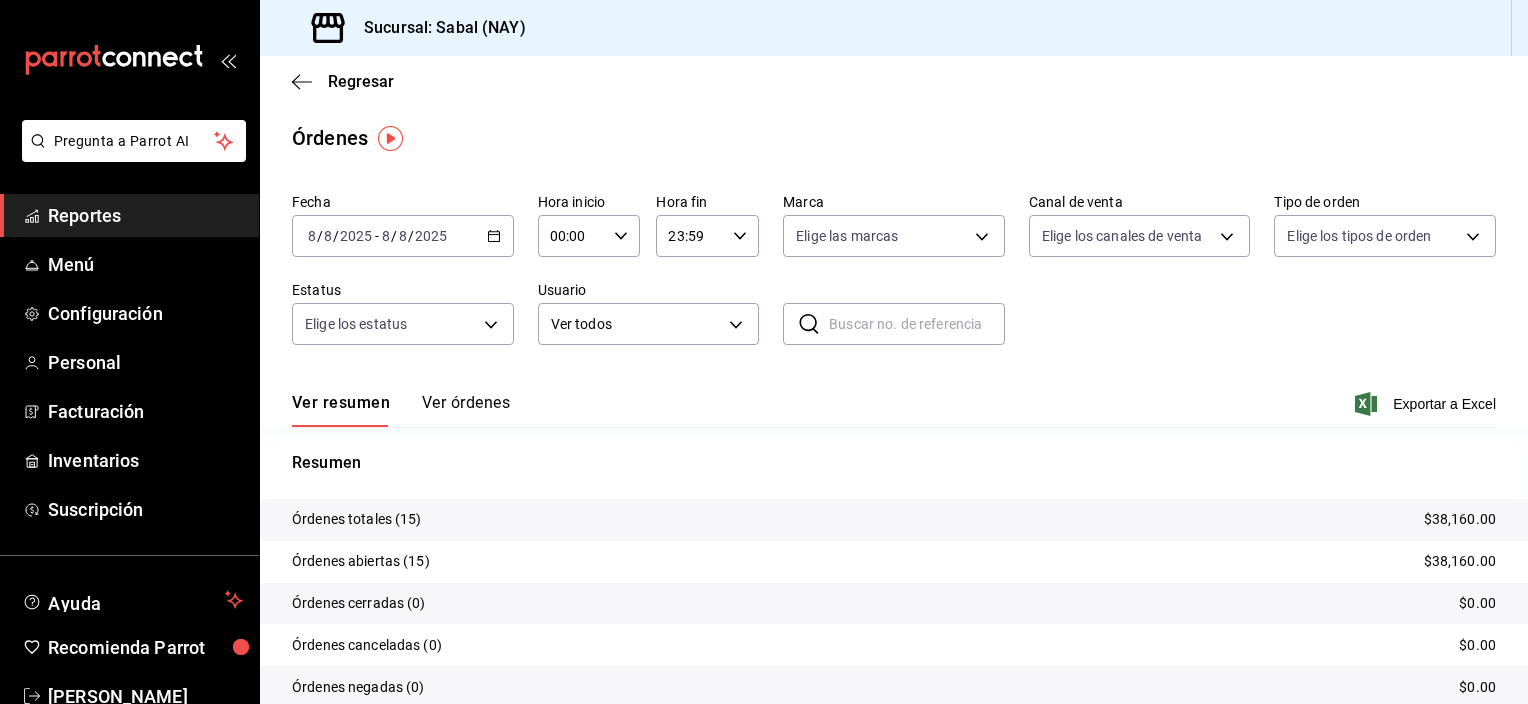 click on "Ver órdenes" at bounding box center [466, 410] 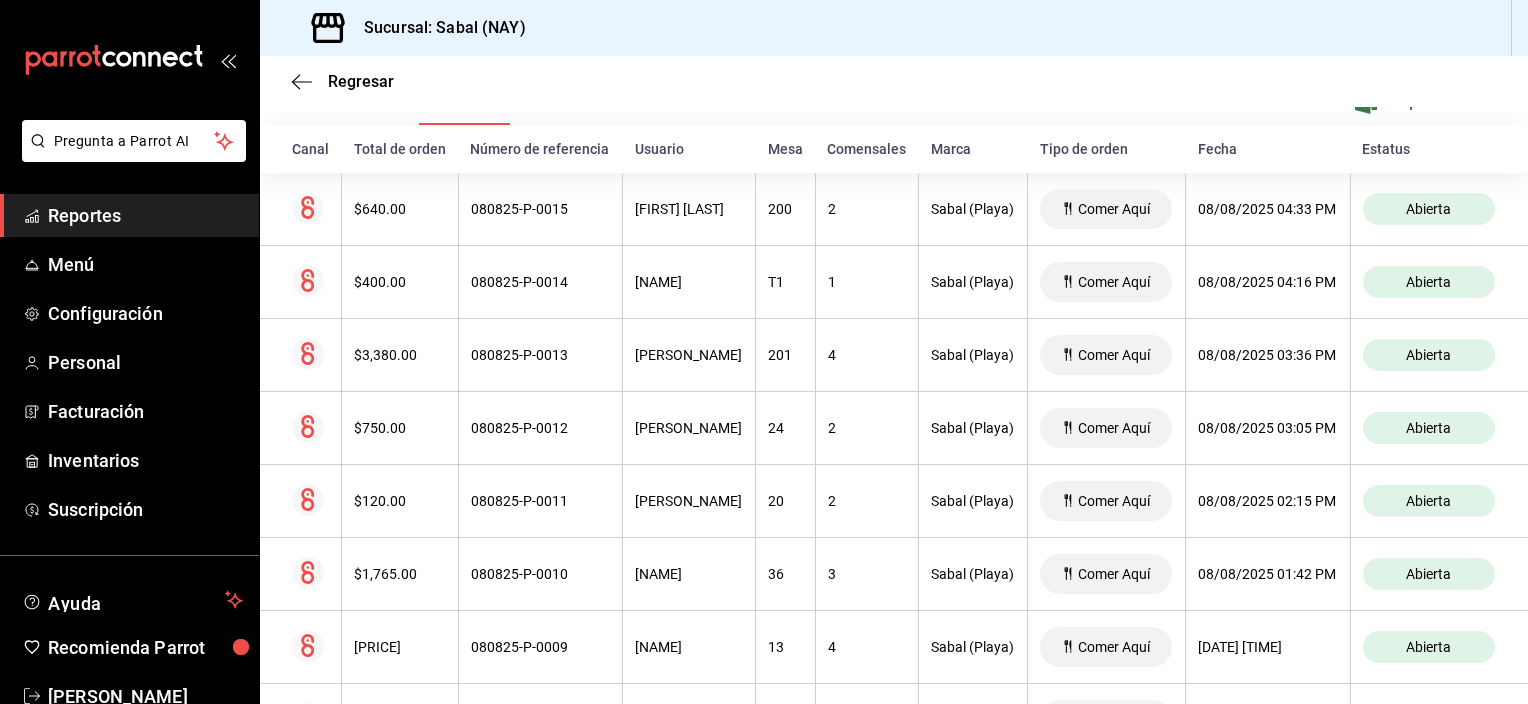 scroll, scrollTop: 306, scrollLeft: 0, axis: vertical 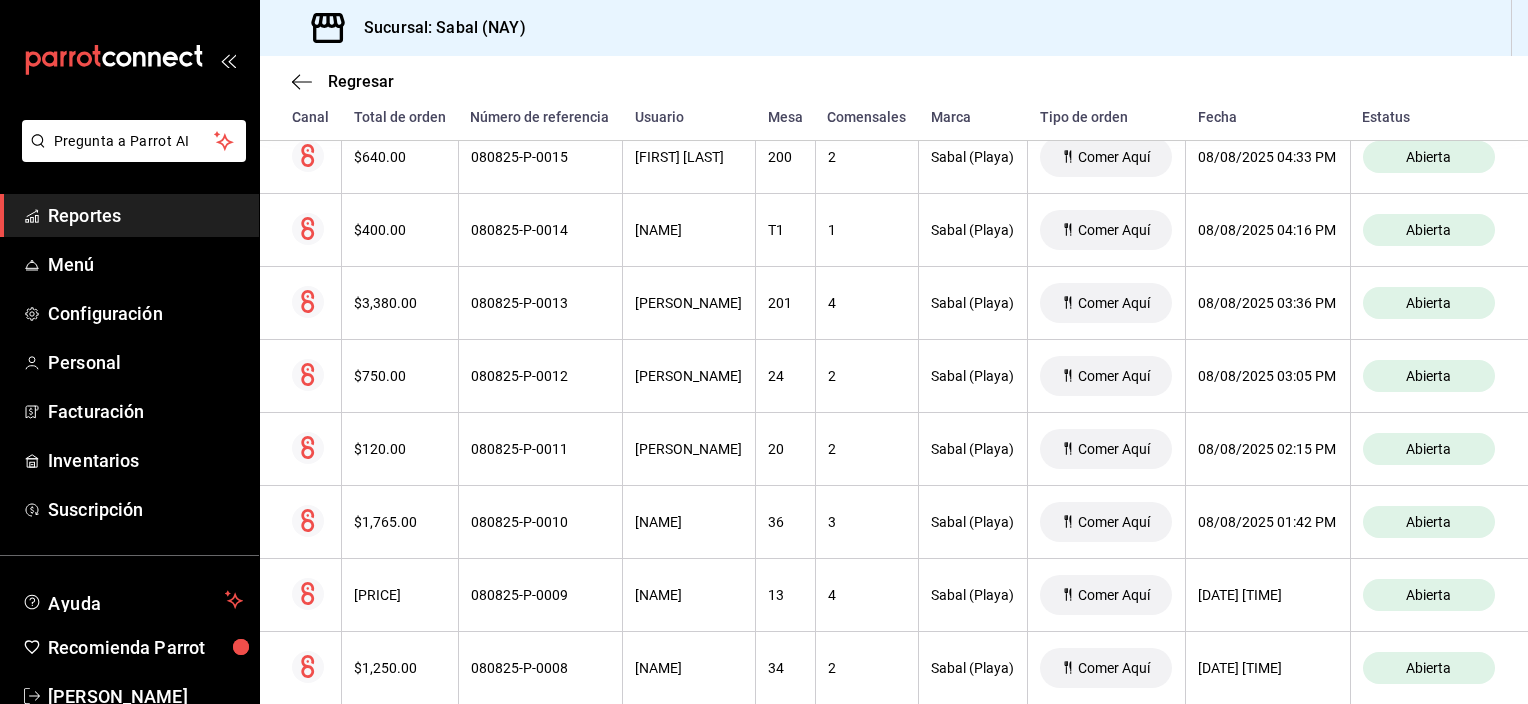 click on "Regresar" at bounding box center (894, 81) 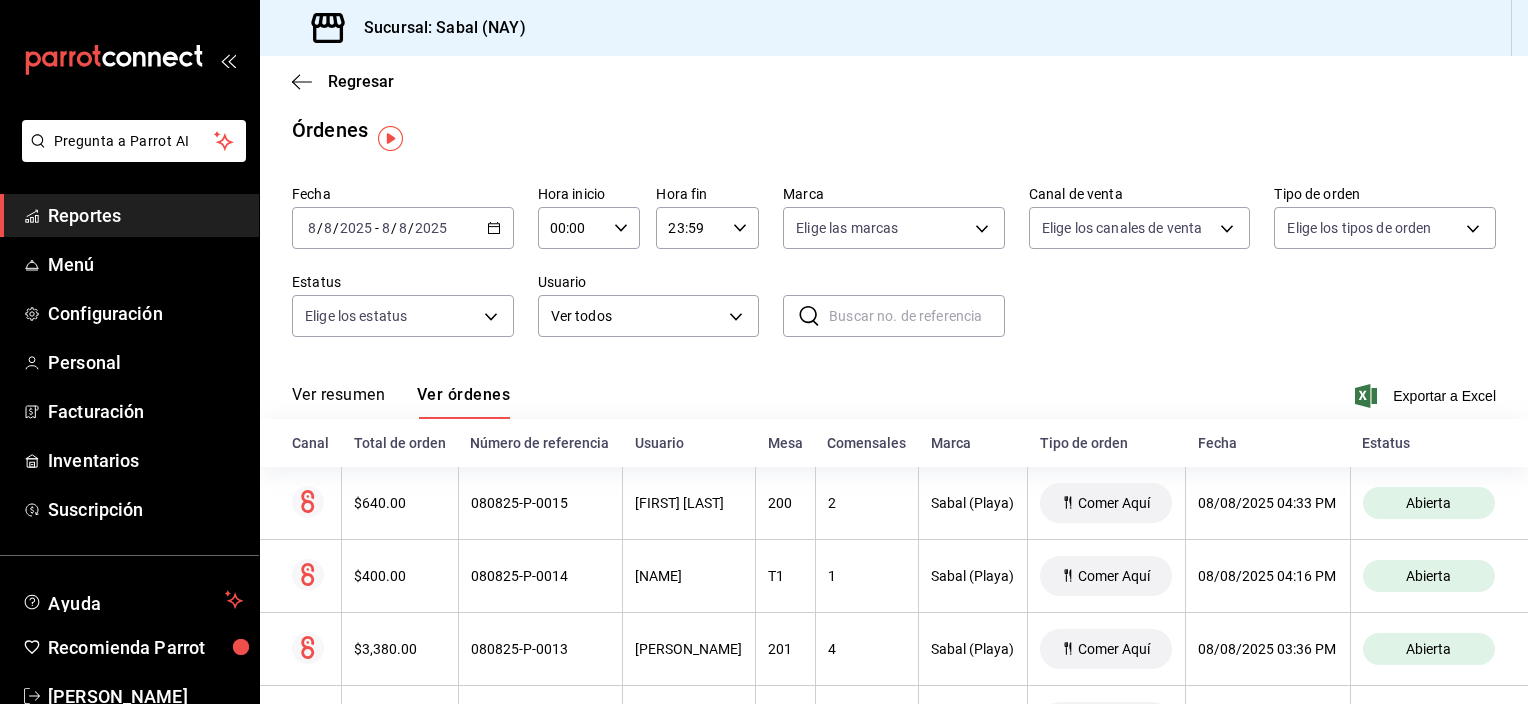scroll, scrollTop: 0, scrollLeft: 0, axis: both 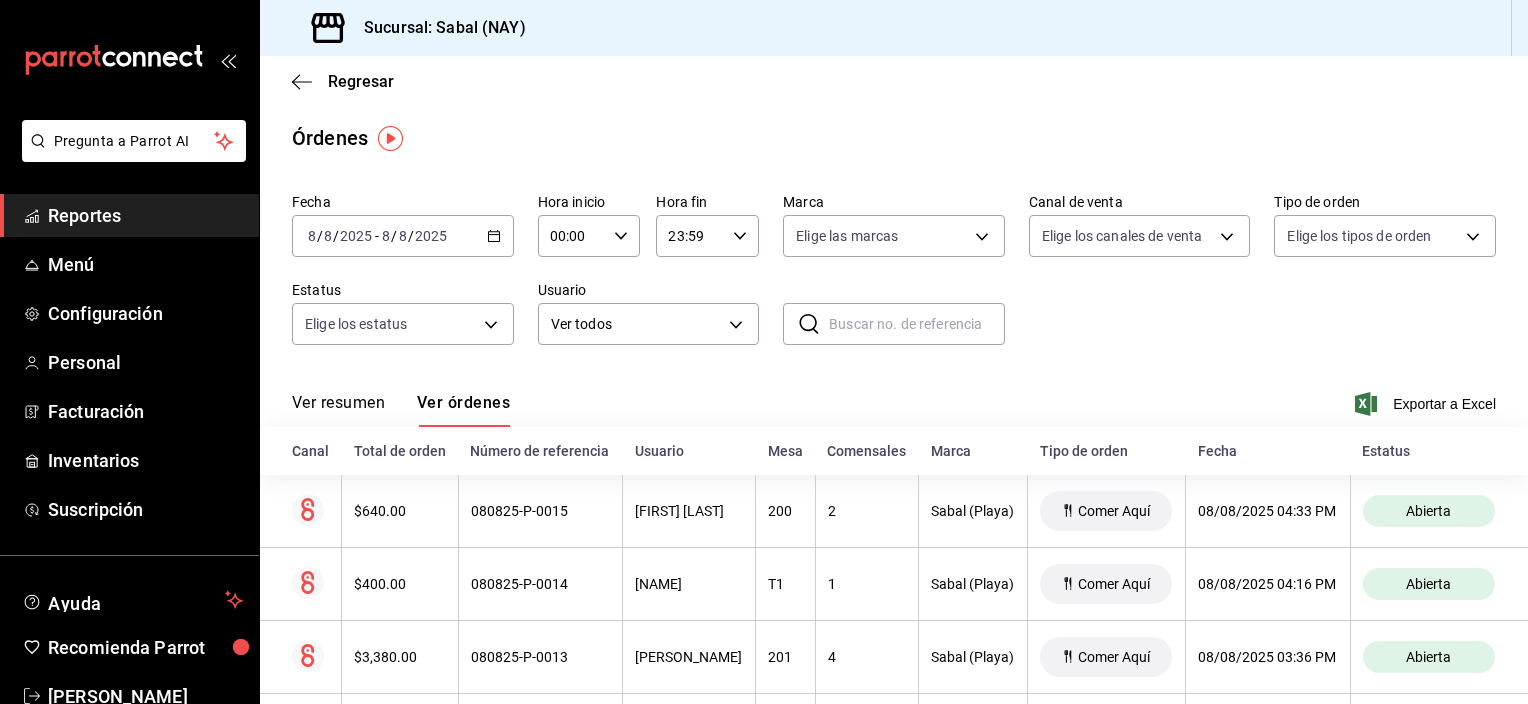 click on "Fecha [DATE] [DATE] - [DATE] [DATE] Hora inicio [TIME] Hora inicio Hora fin [TIME] Hora fin Marca Elige las marcas Canal de venta Elige los canales de venta Tipo de orden Elige los tipos de orden Estatus Elige los estatus Usuario Ver todos ALL ​ ​" at bounding box center (894, 277) 